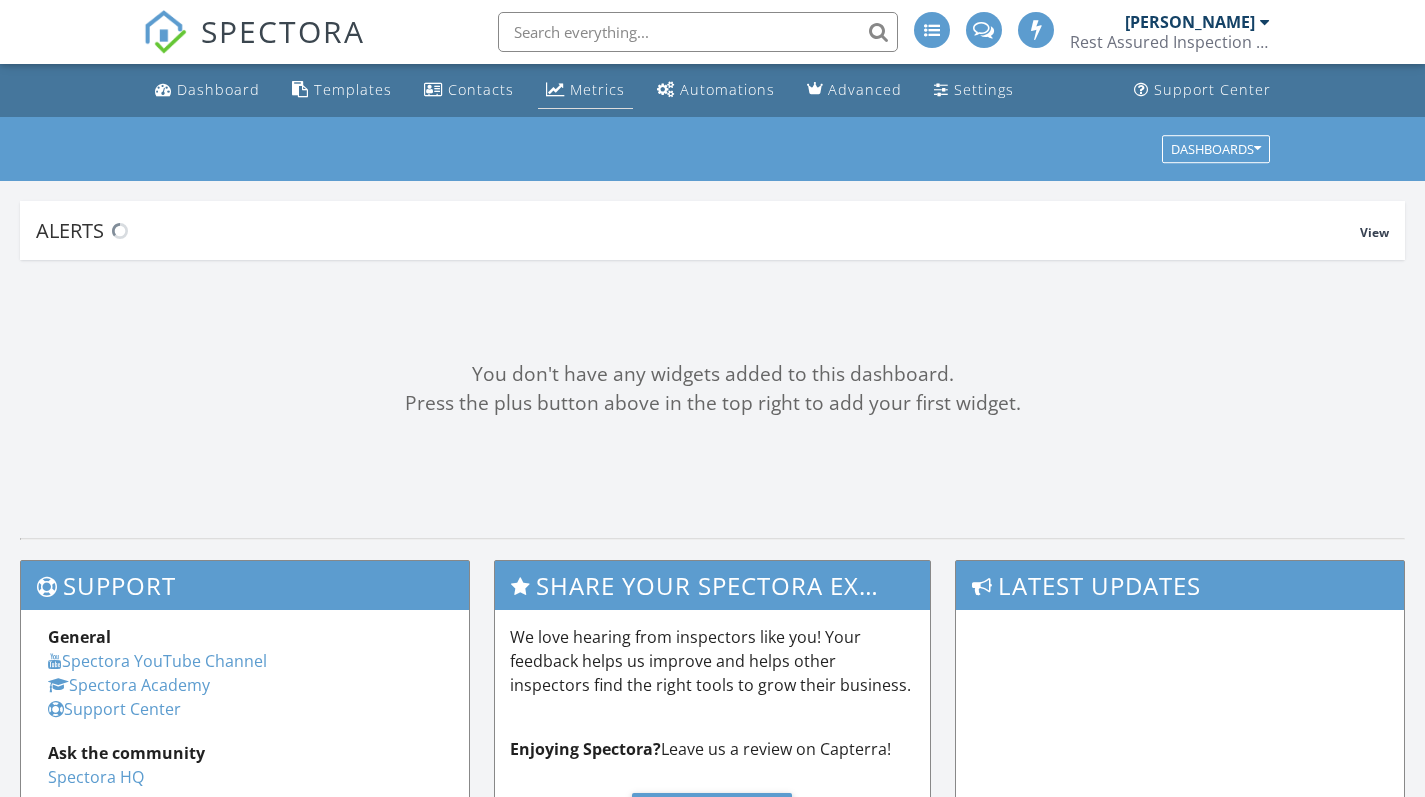 scroll, scrollTop: 0, scrollLeft: 0, axis: both 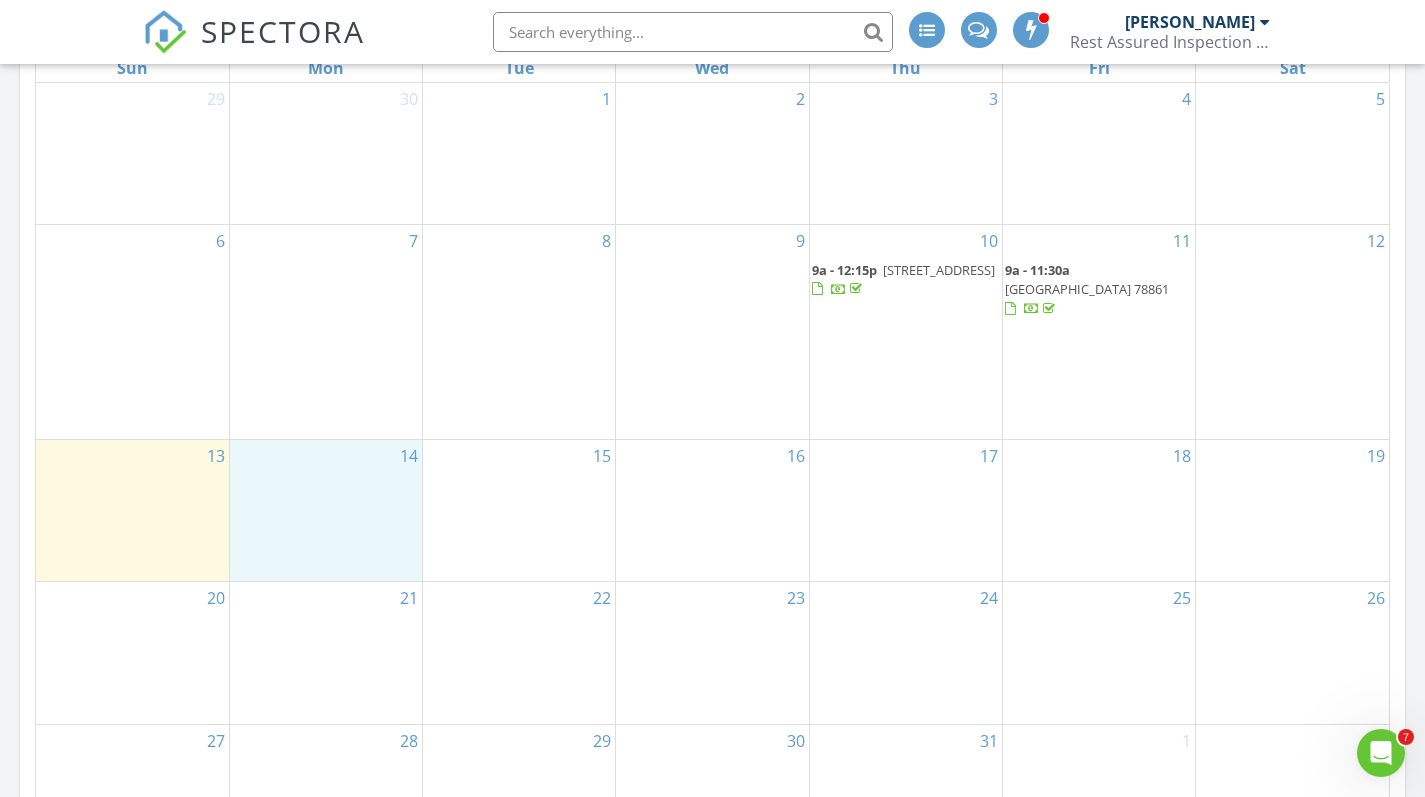 click on "14" at bounding box center (326, 511) 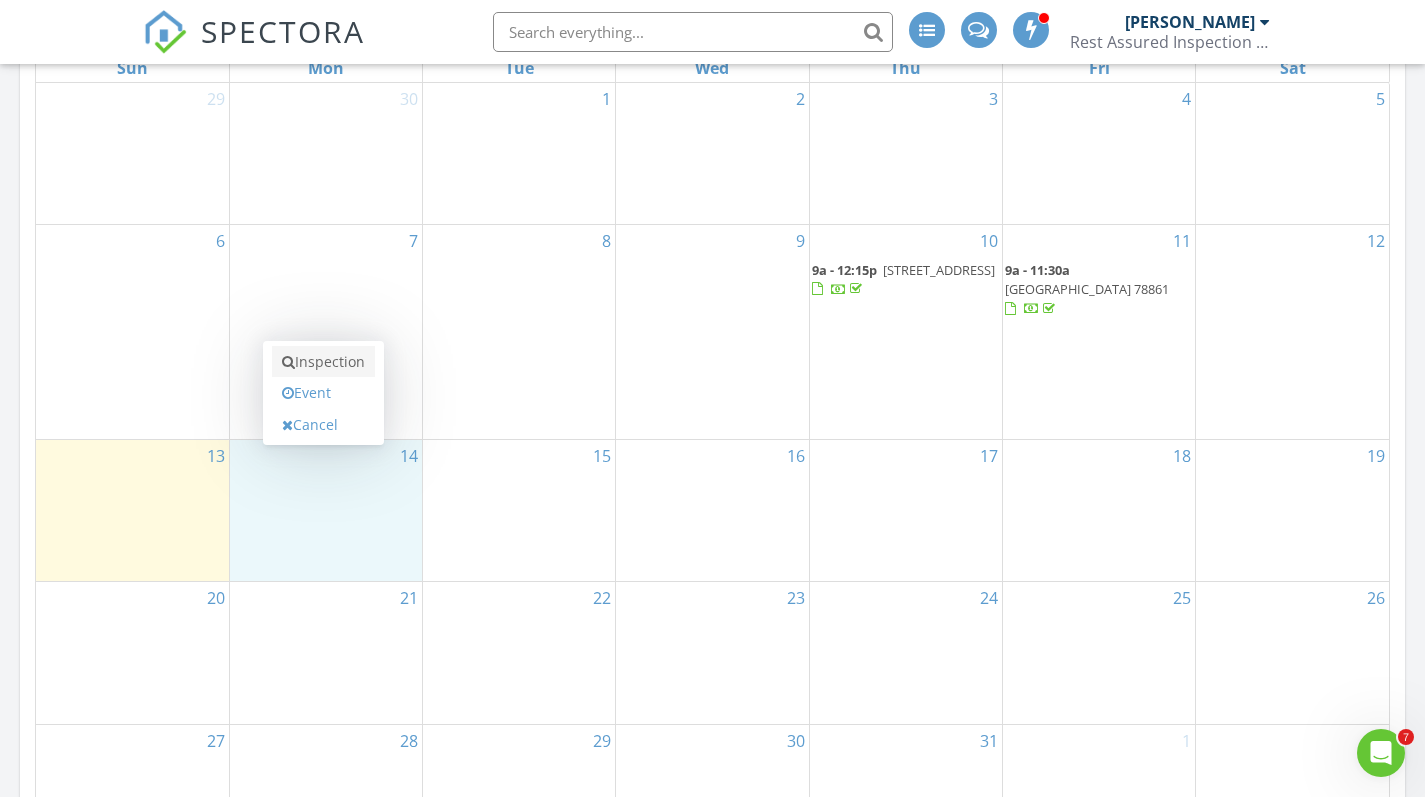 click on "Inspection" at bounding box center [323, 362] 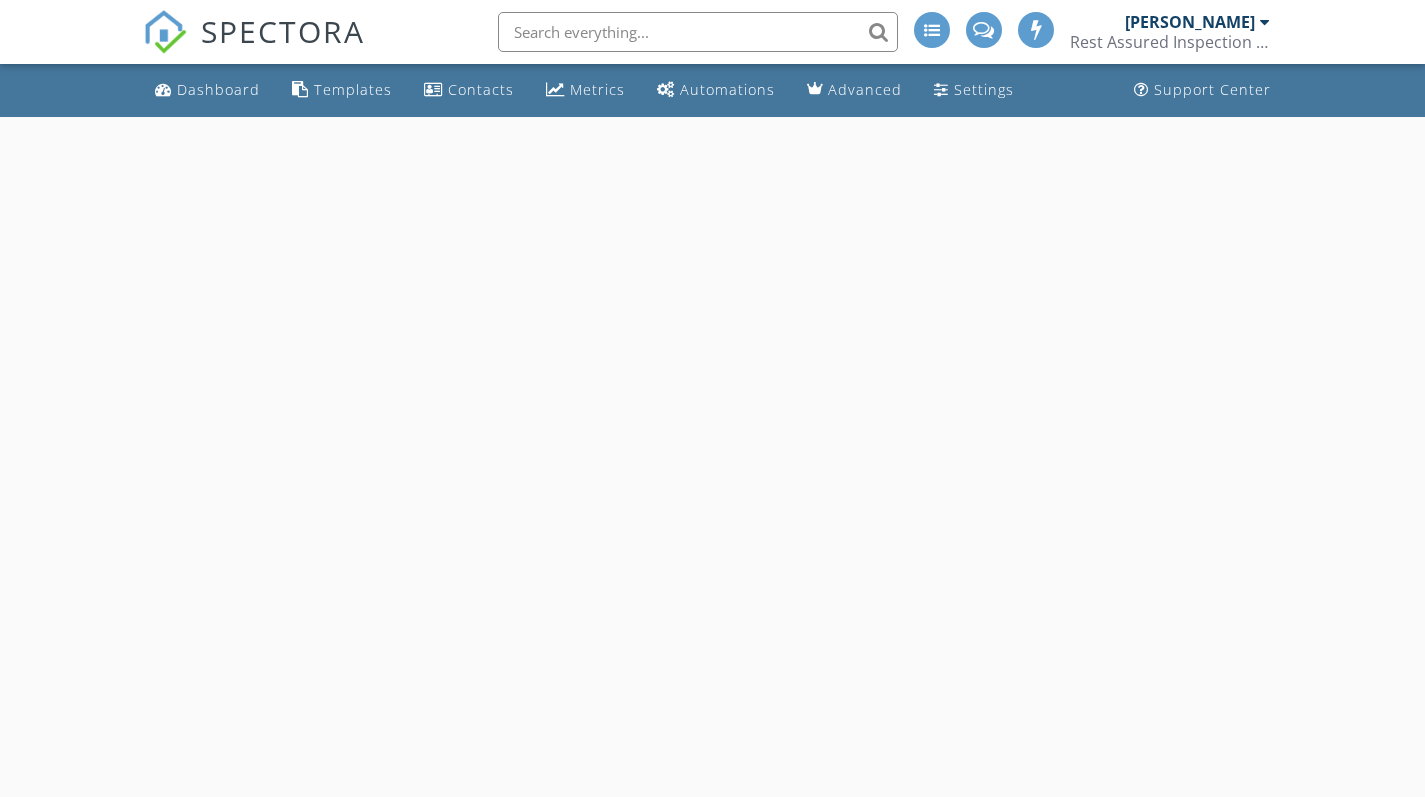 scroll, scrollTop: 0, scrollLeft: 0, axis: both 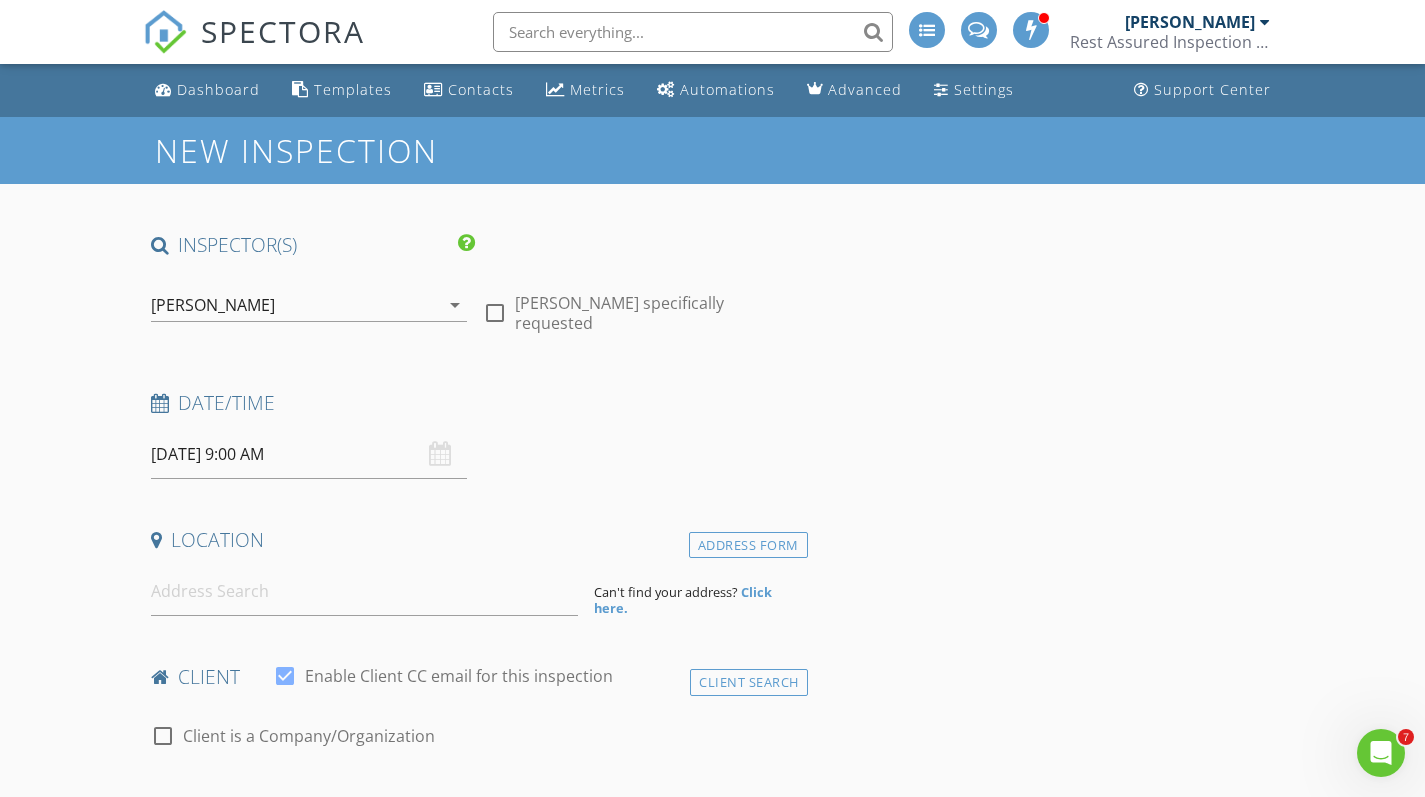 click on "07/14/2025 9:00 AM" at bounding box center [309, 454] 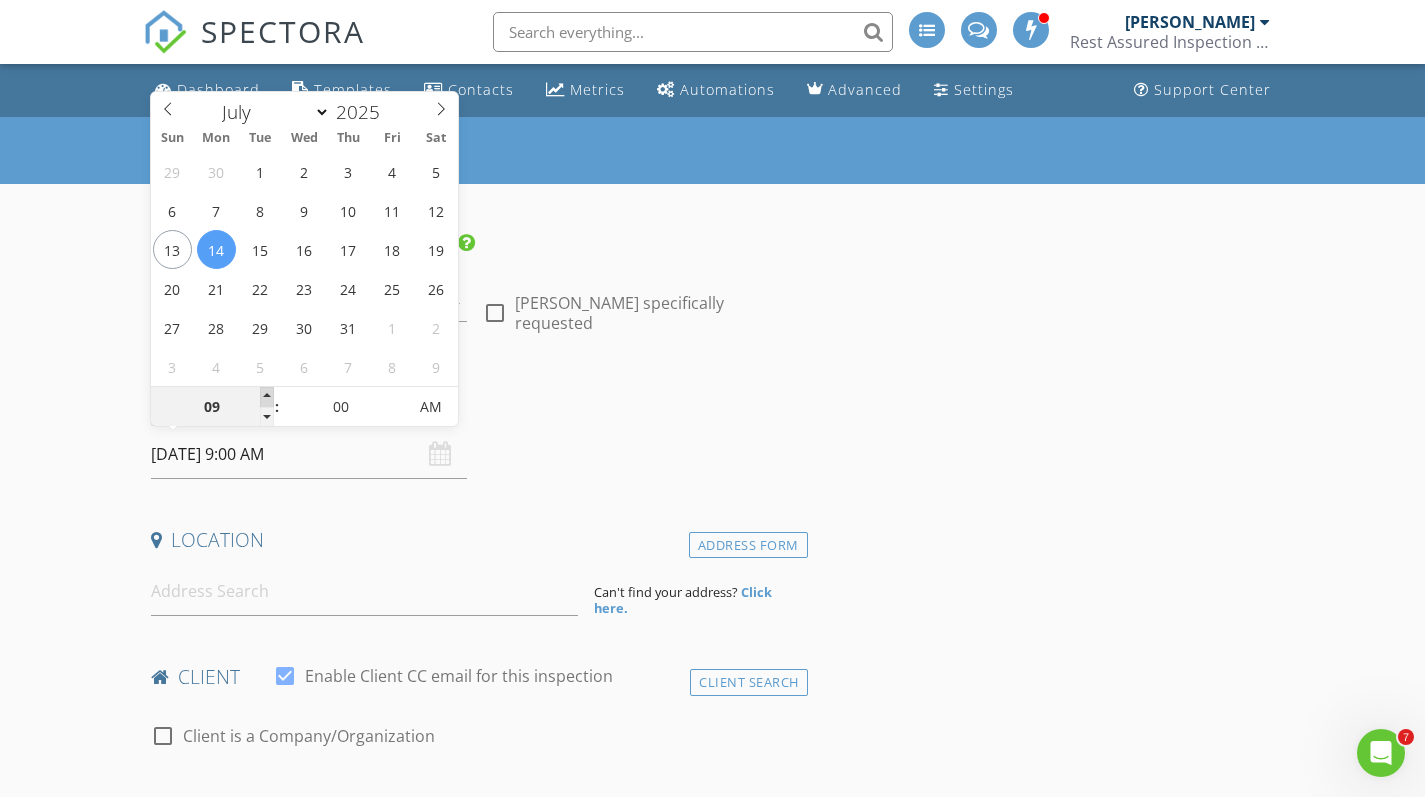 type on "10" 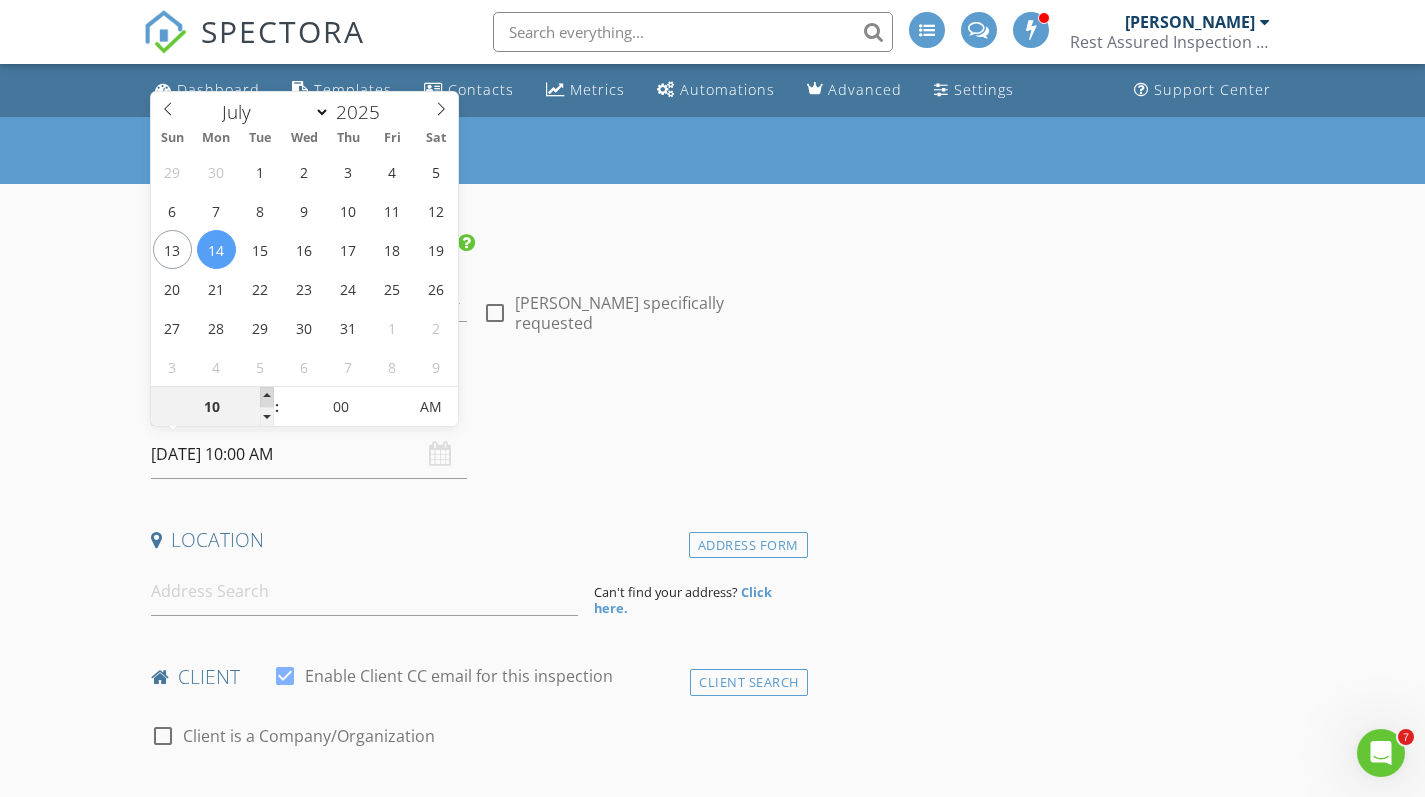 click at bounding box center (267, 397) 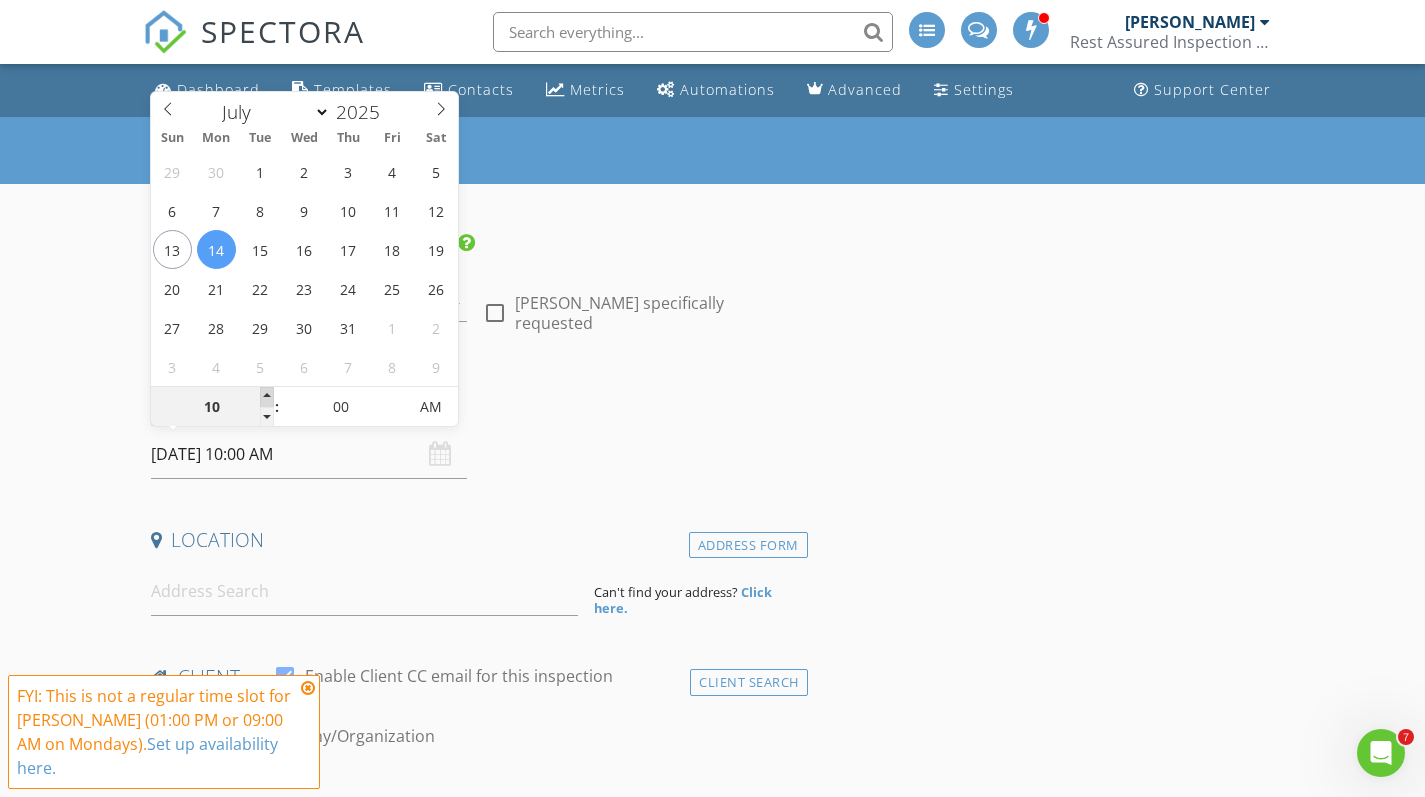 type on "11" 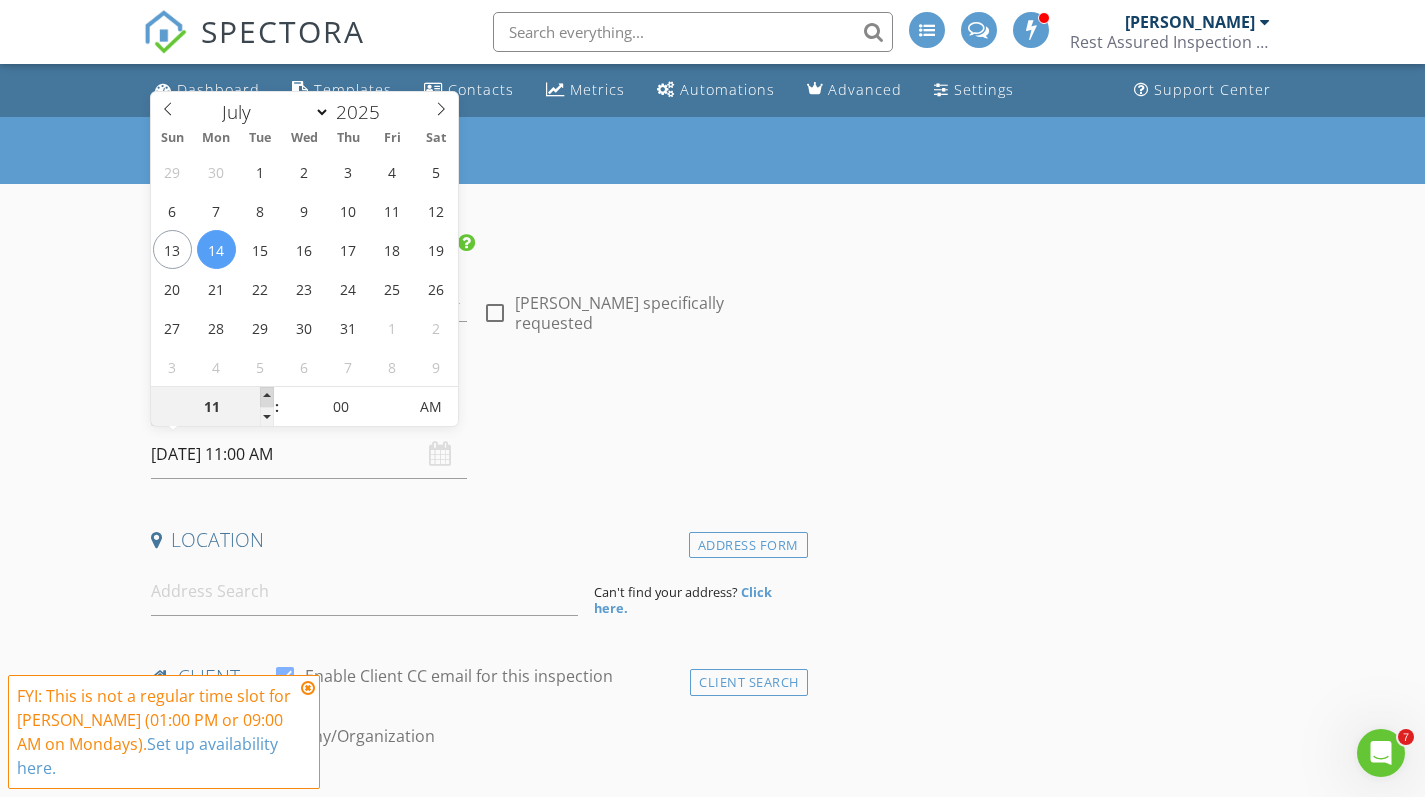 click at bounding box center (267, 397) 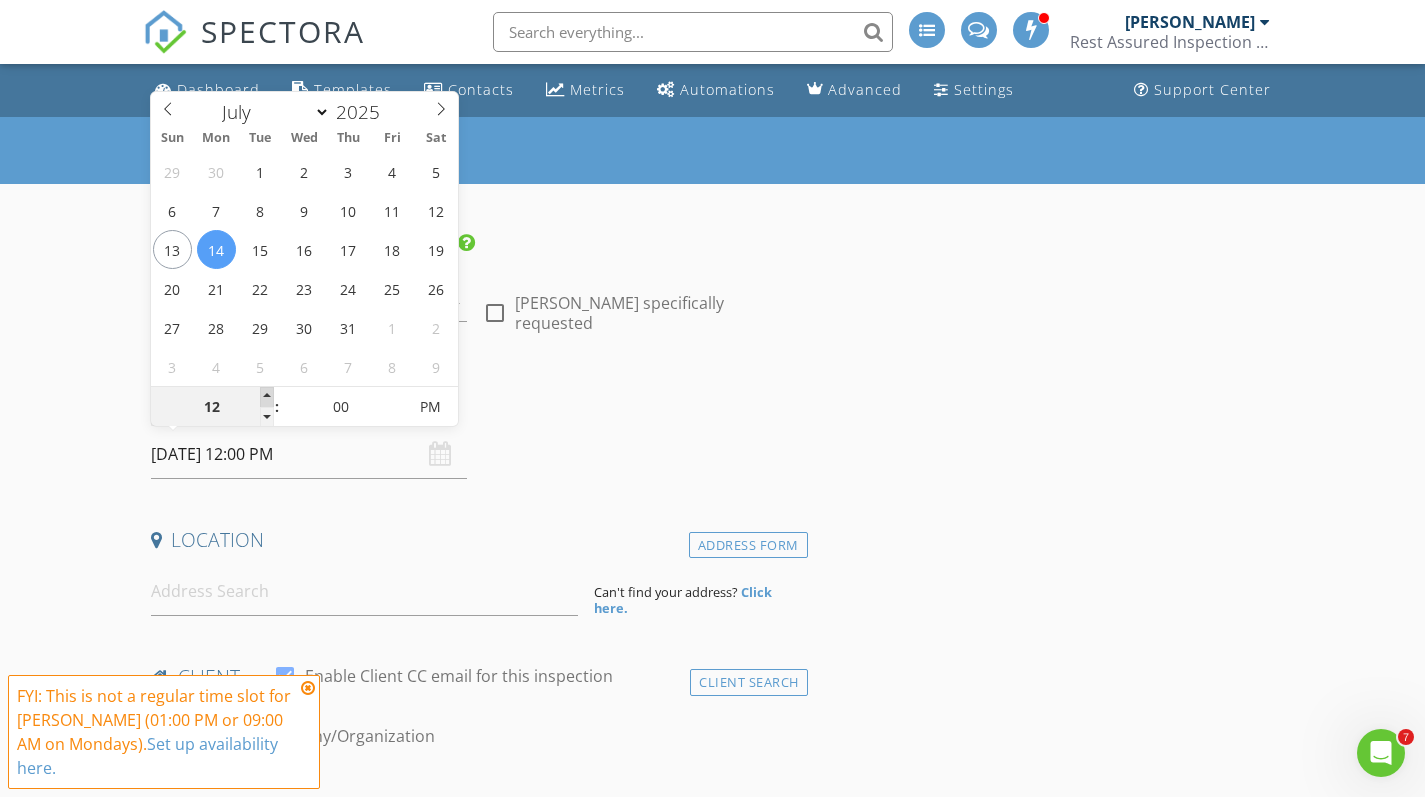 click at bounding box center (267, 397) 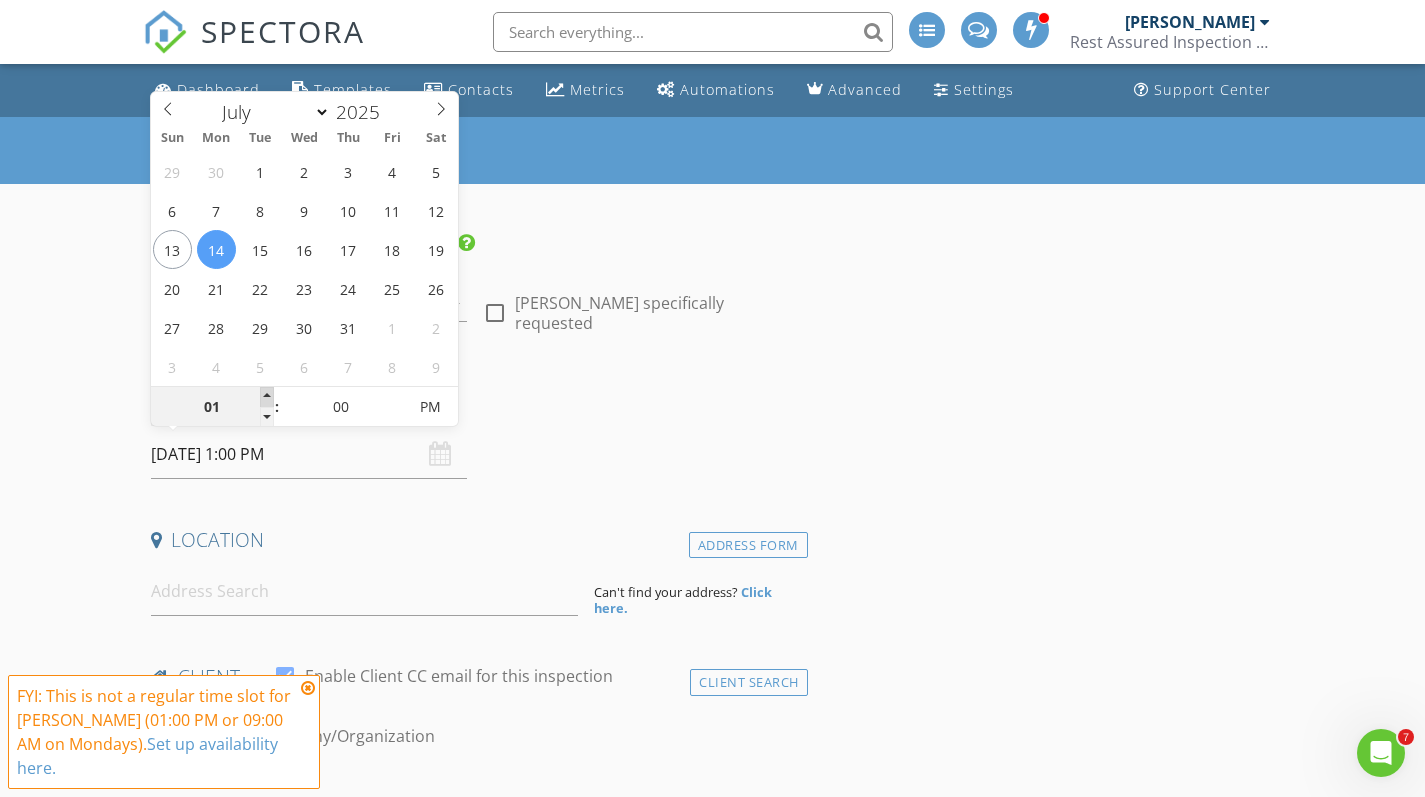 click at bounding box center [267, 397] 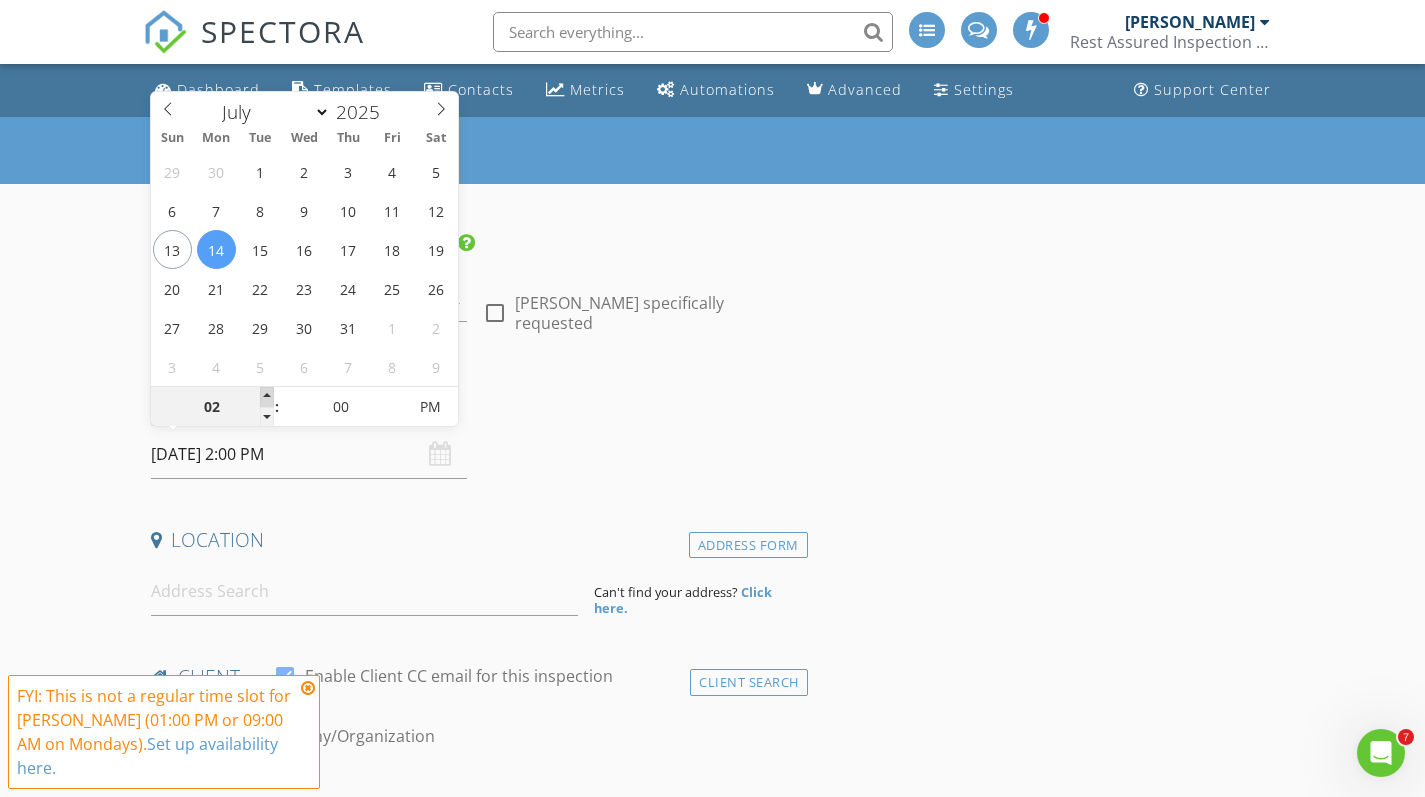 click at bounding box center (267, 397) 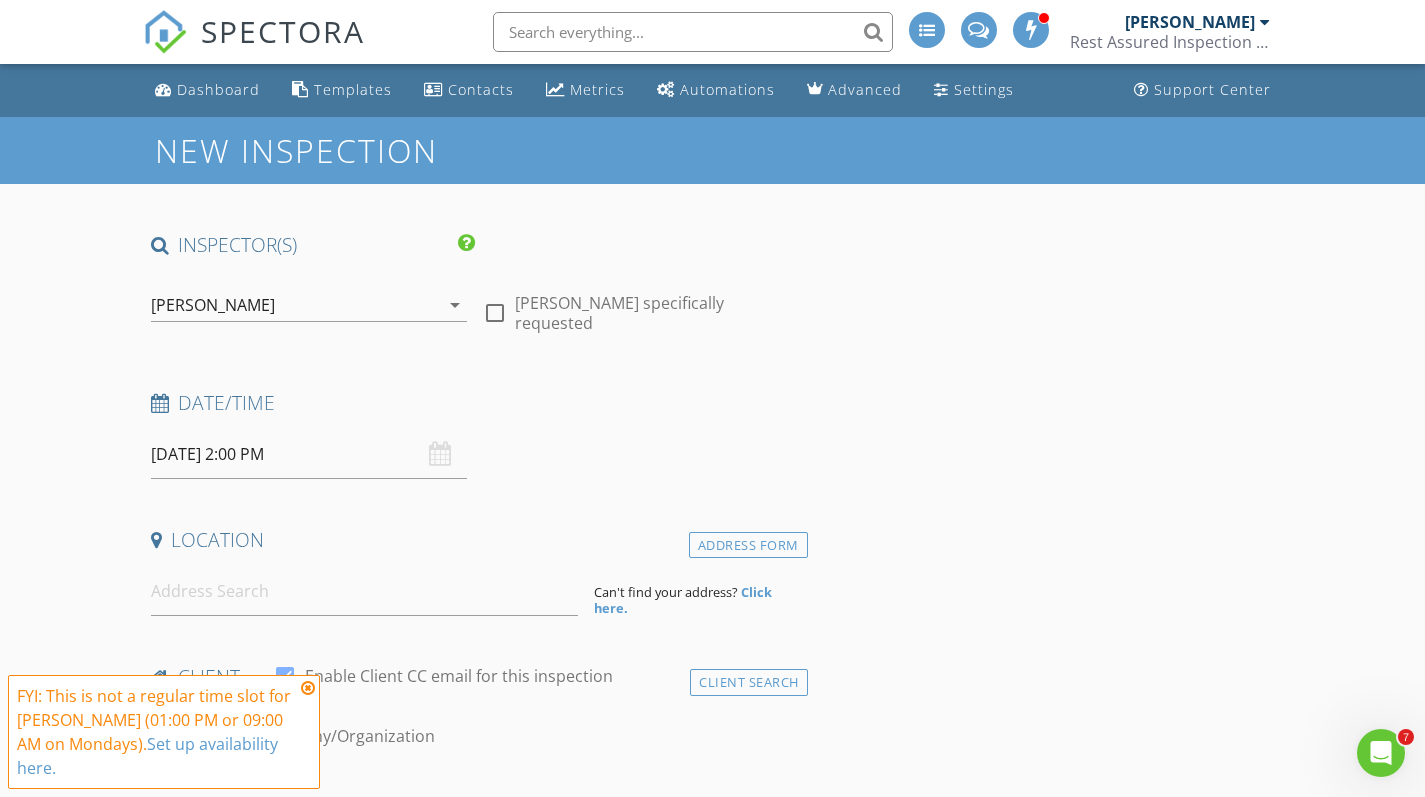 click on "Date/Time" at bounding box center (475, 403) 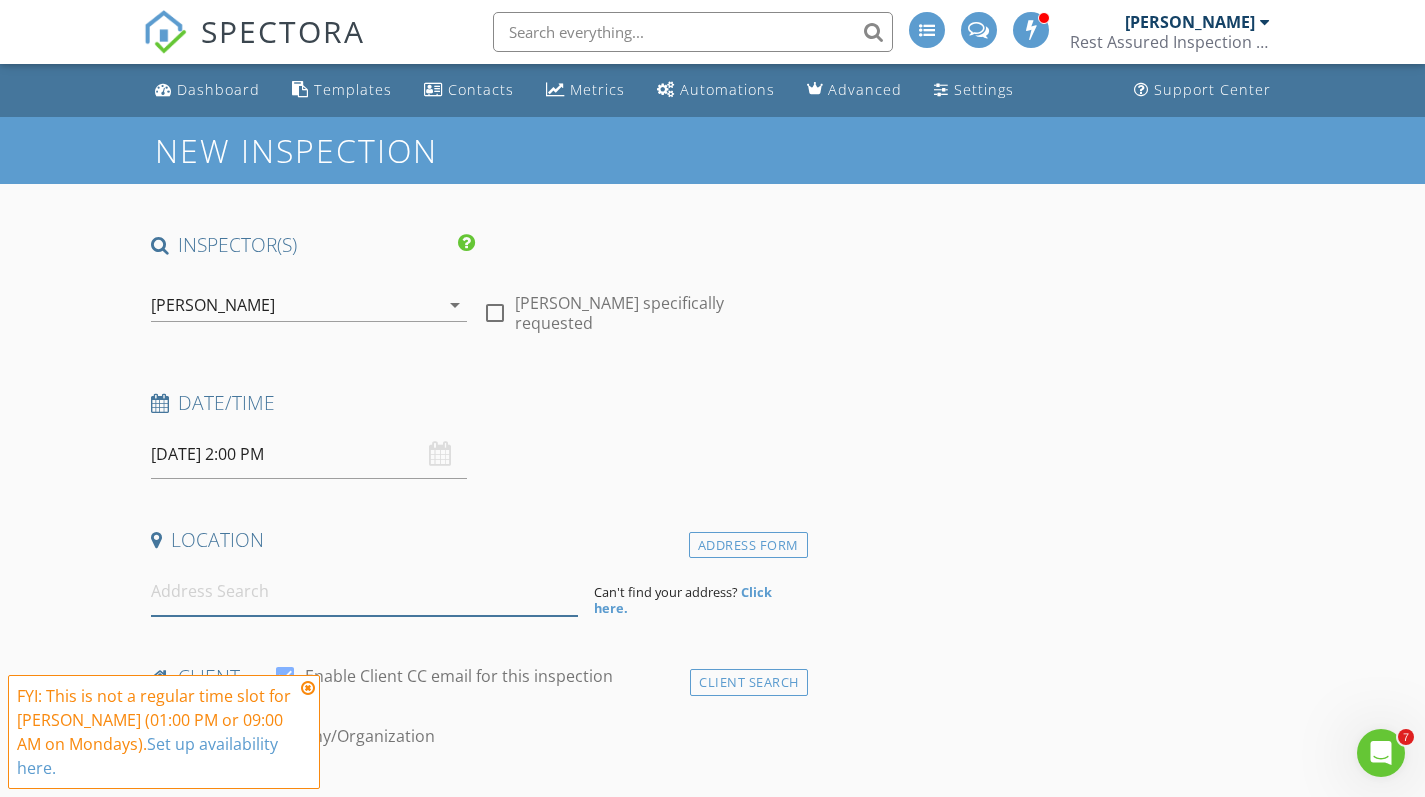 click at bounding box center [364, 591] 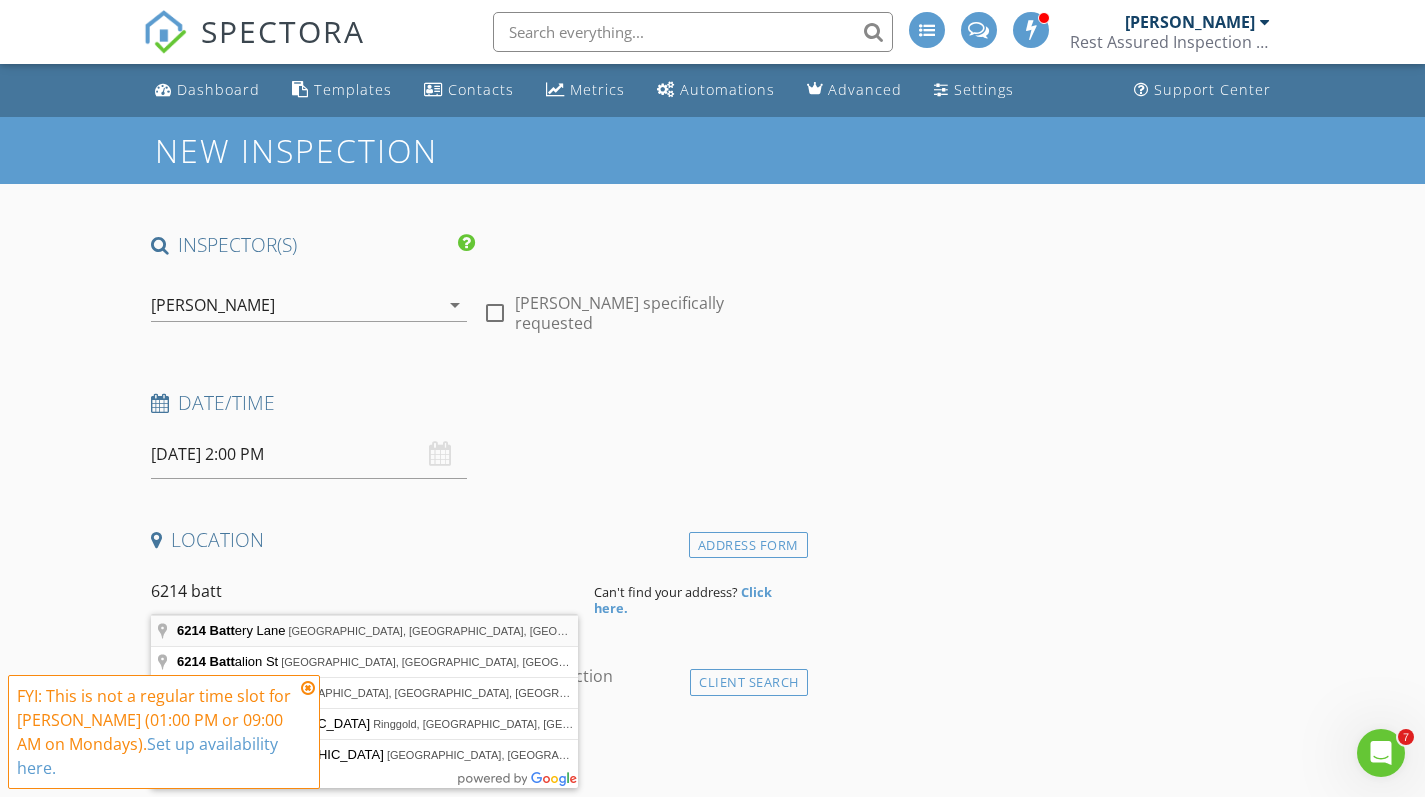 type on "6214 Battery Lane, San Antonio, TX, USA" 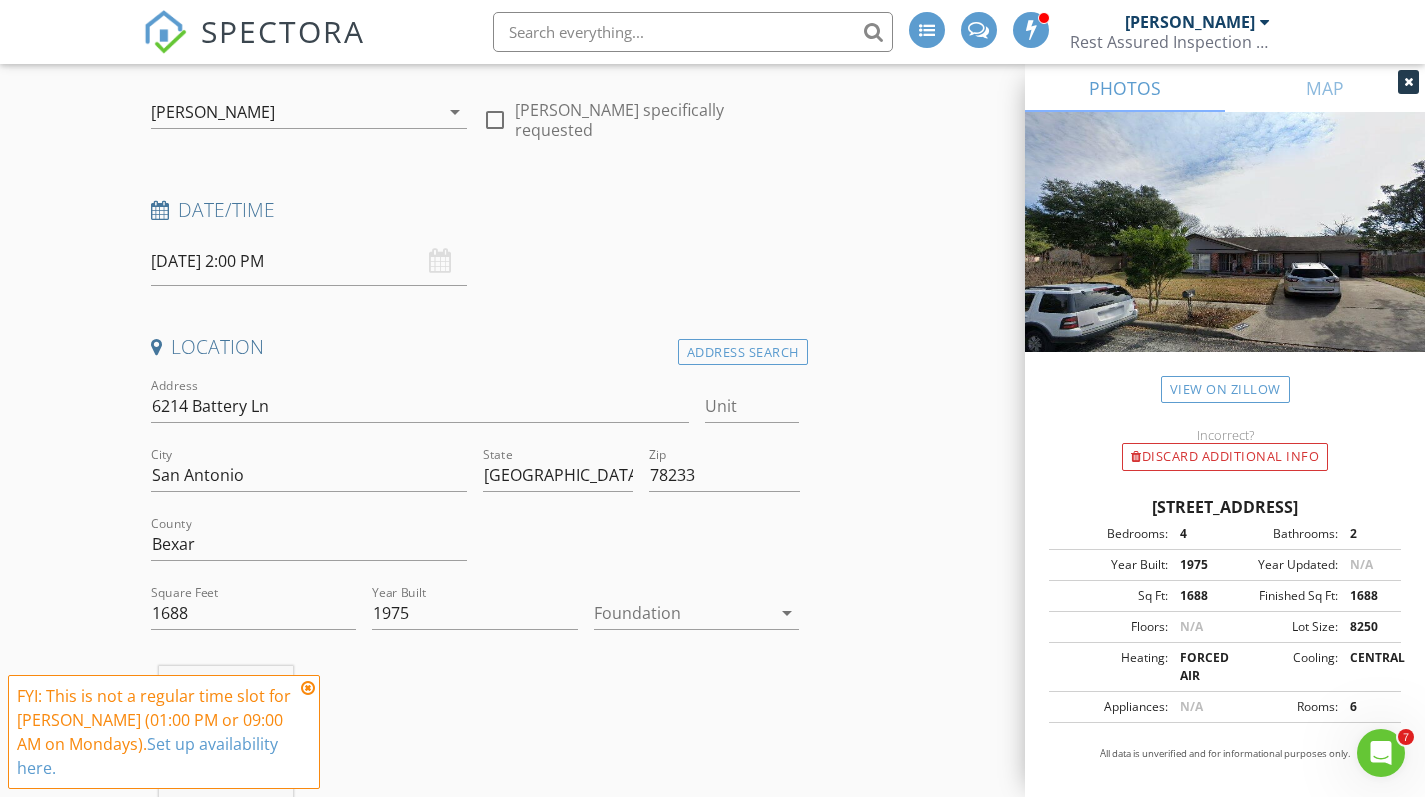 scroll, scrollTop: 194, scrollLeft: 0, axis: vertical 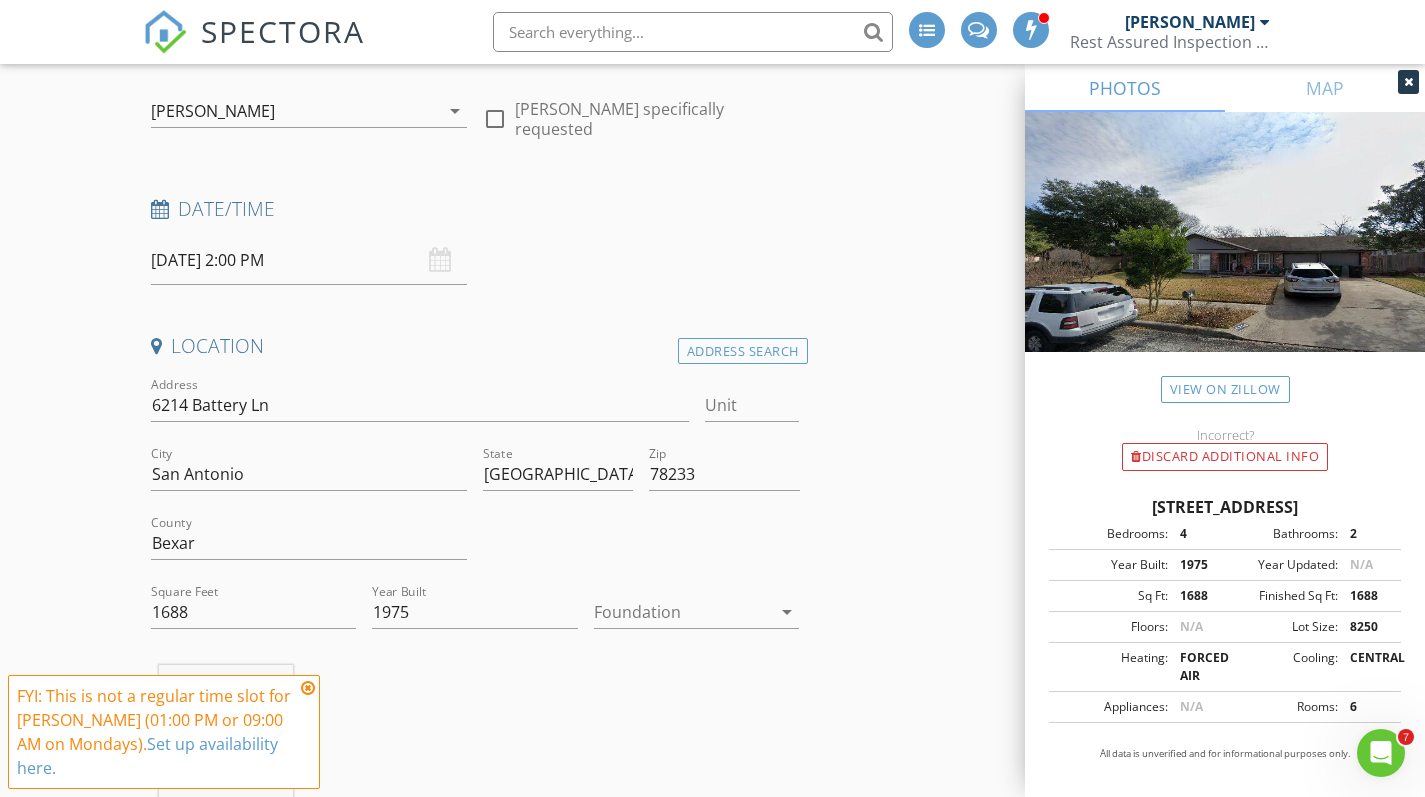 click at bounding box center (308, 688) 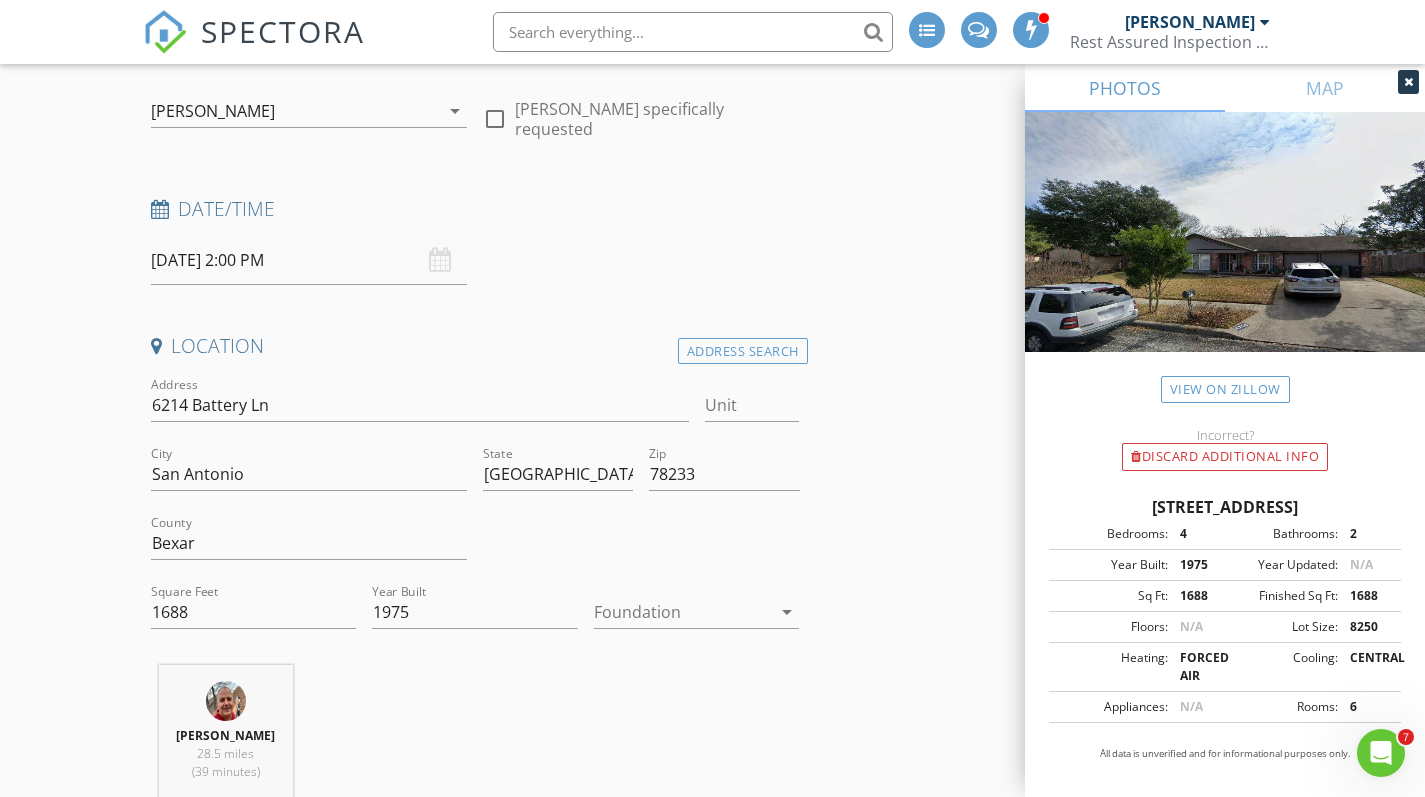 click on "arrow_drop_down" at bounding box center [787, 612] 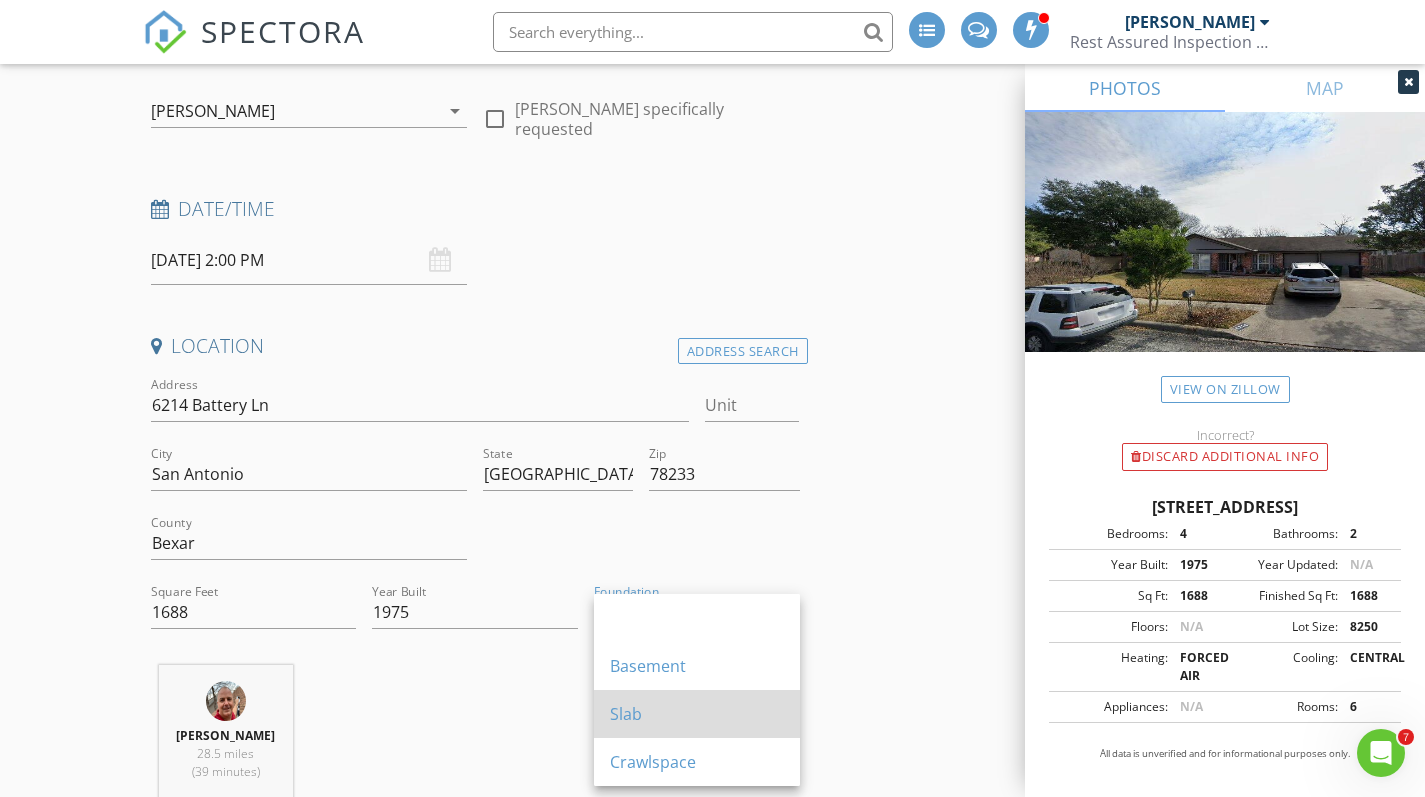 click on "Slab" at bounding box center (697, 714) 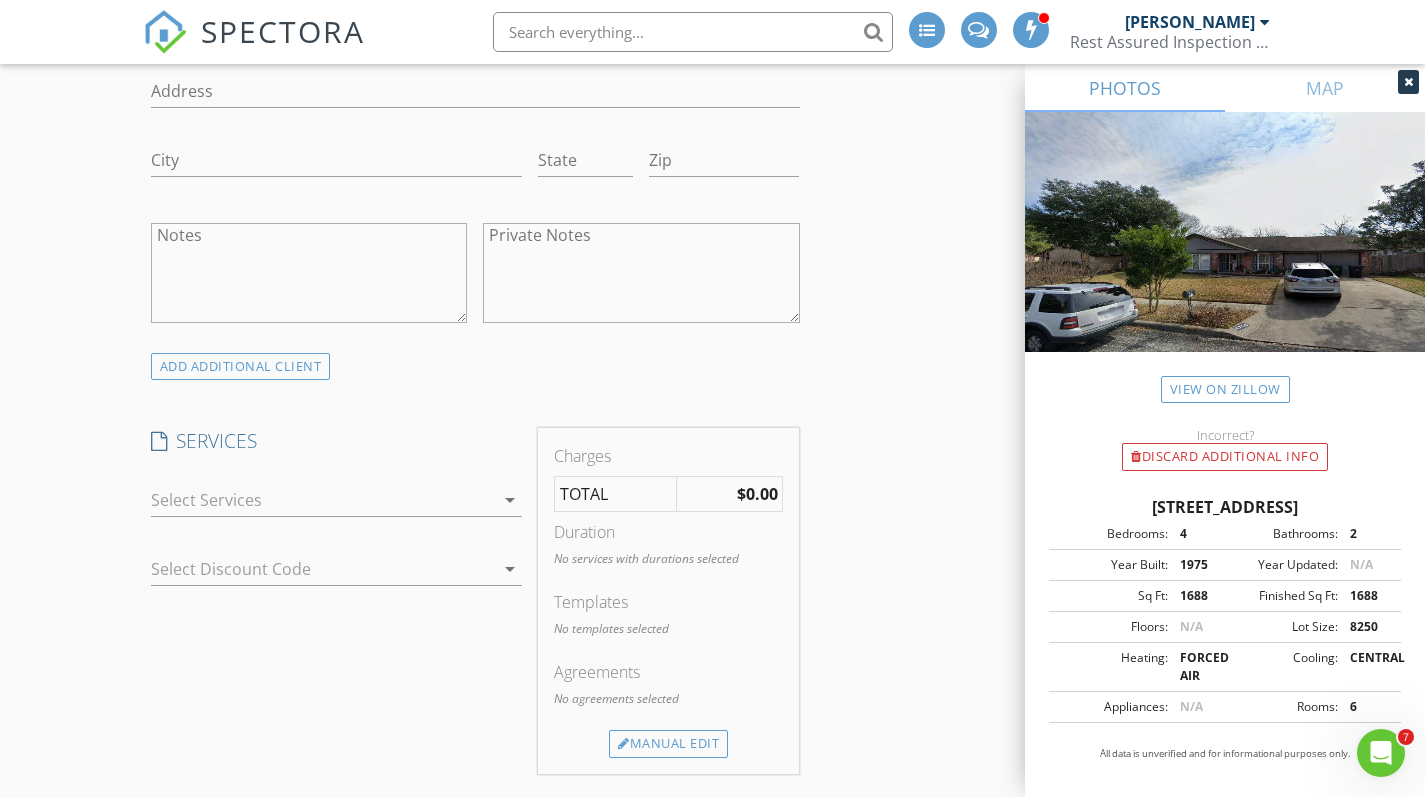 scroll, scrollTop: 1329, scrollLeft: 0, axis: vertical 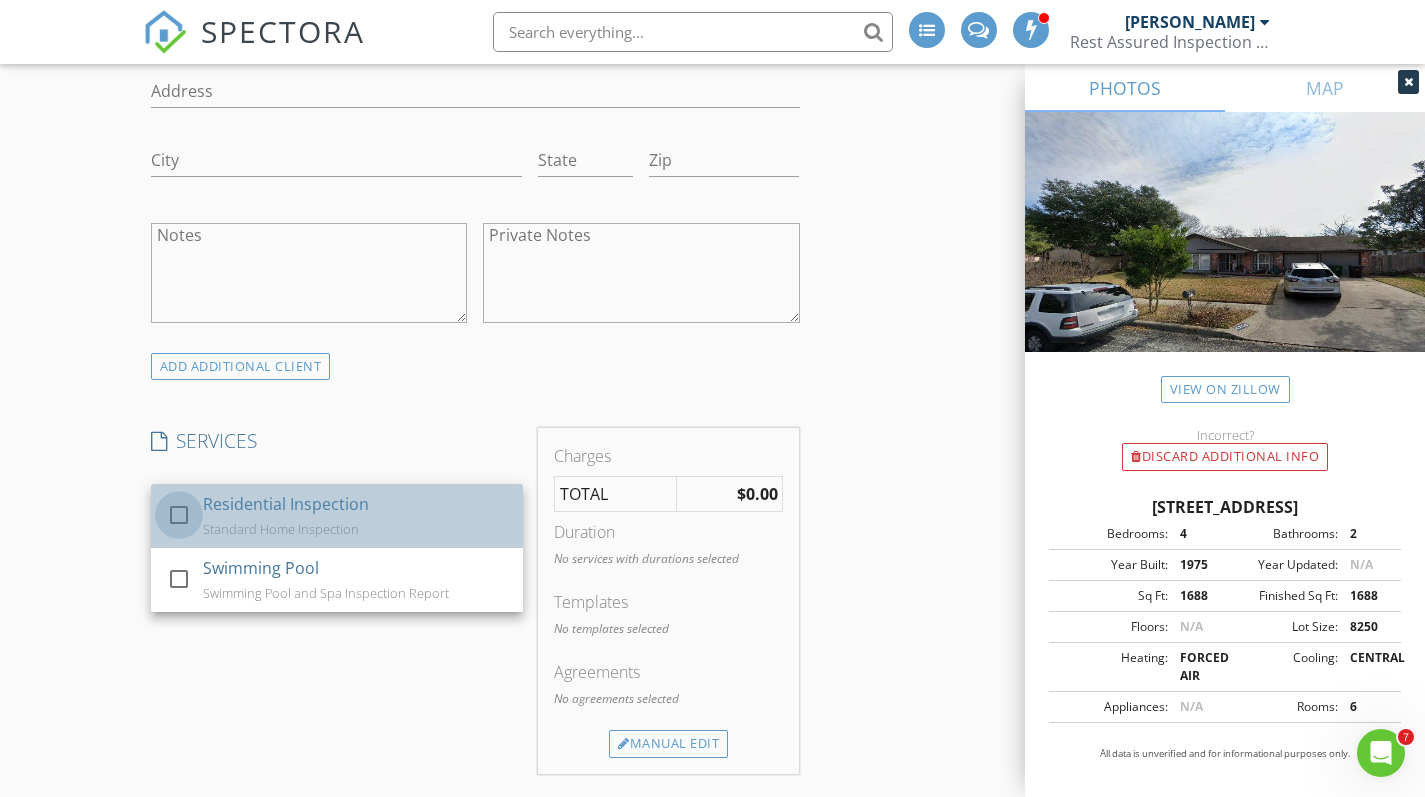 click at bounding box center [179, 515] 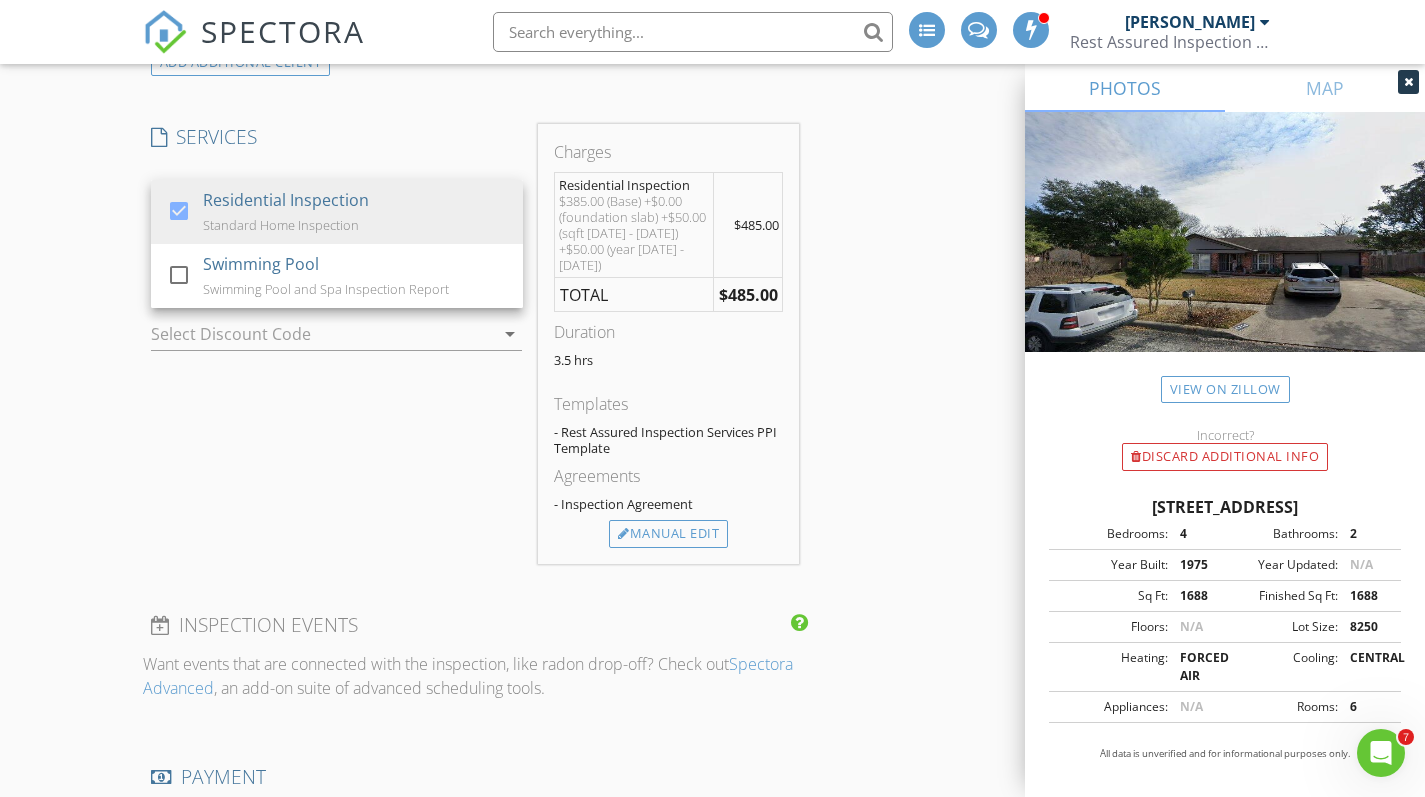 scroll, scrollTop: 1633, scrollLeft: 0, axis: vertical 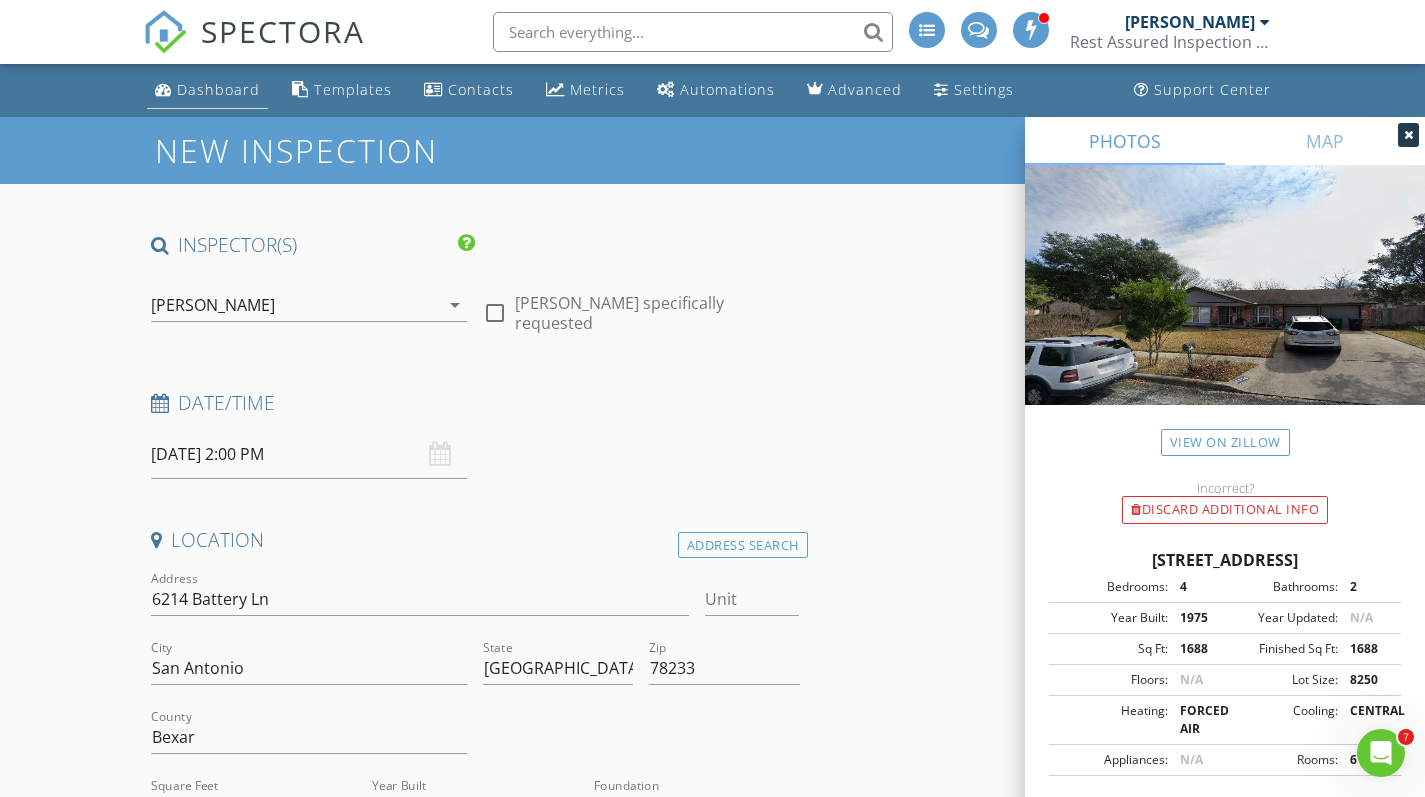 click on "Dashboard" at bounding box center (218, 89) 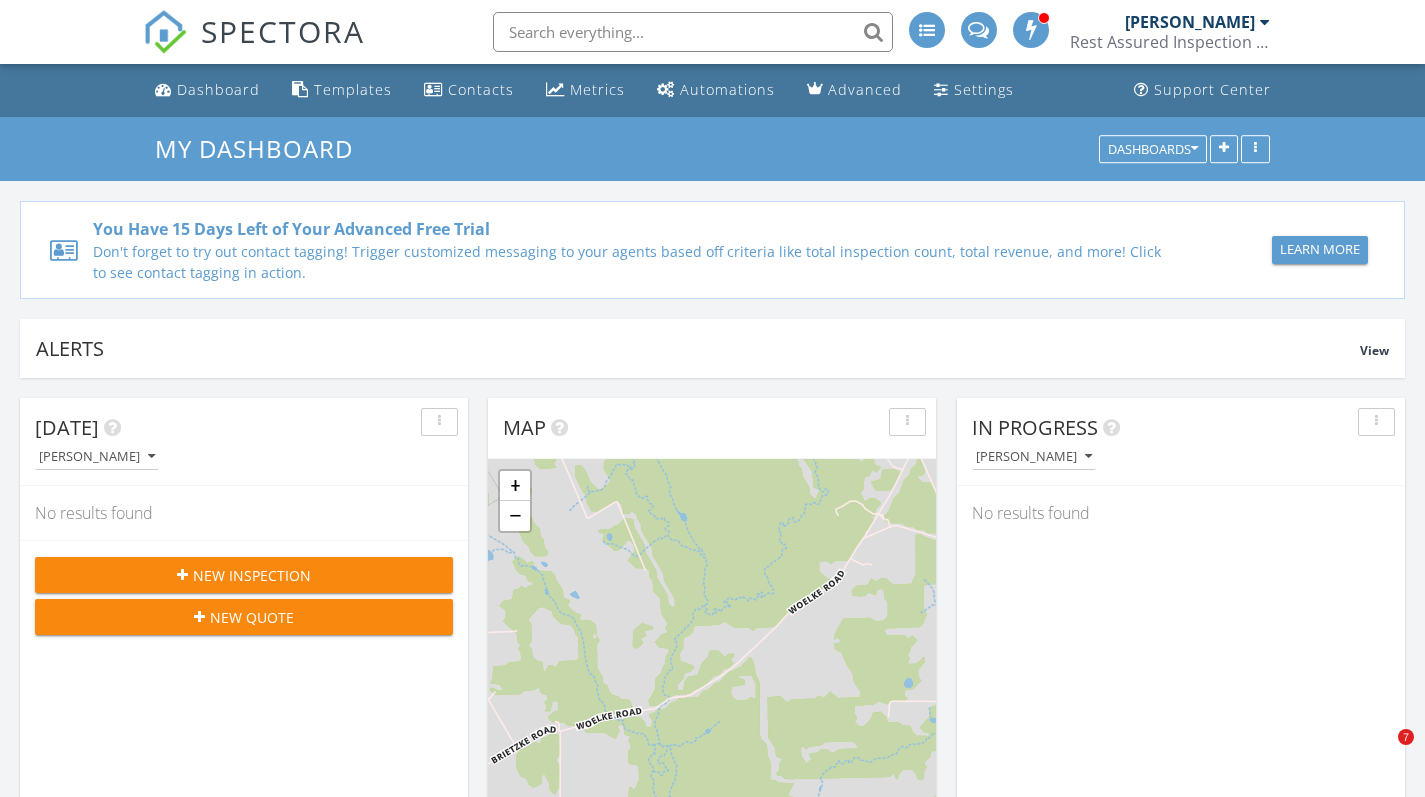 scroll, scrollTop: 490, scrollLeft: 0, axis: vertical 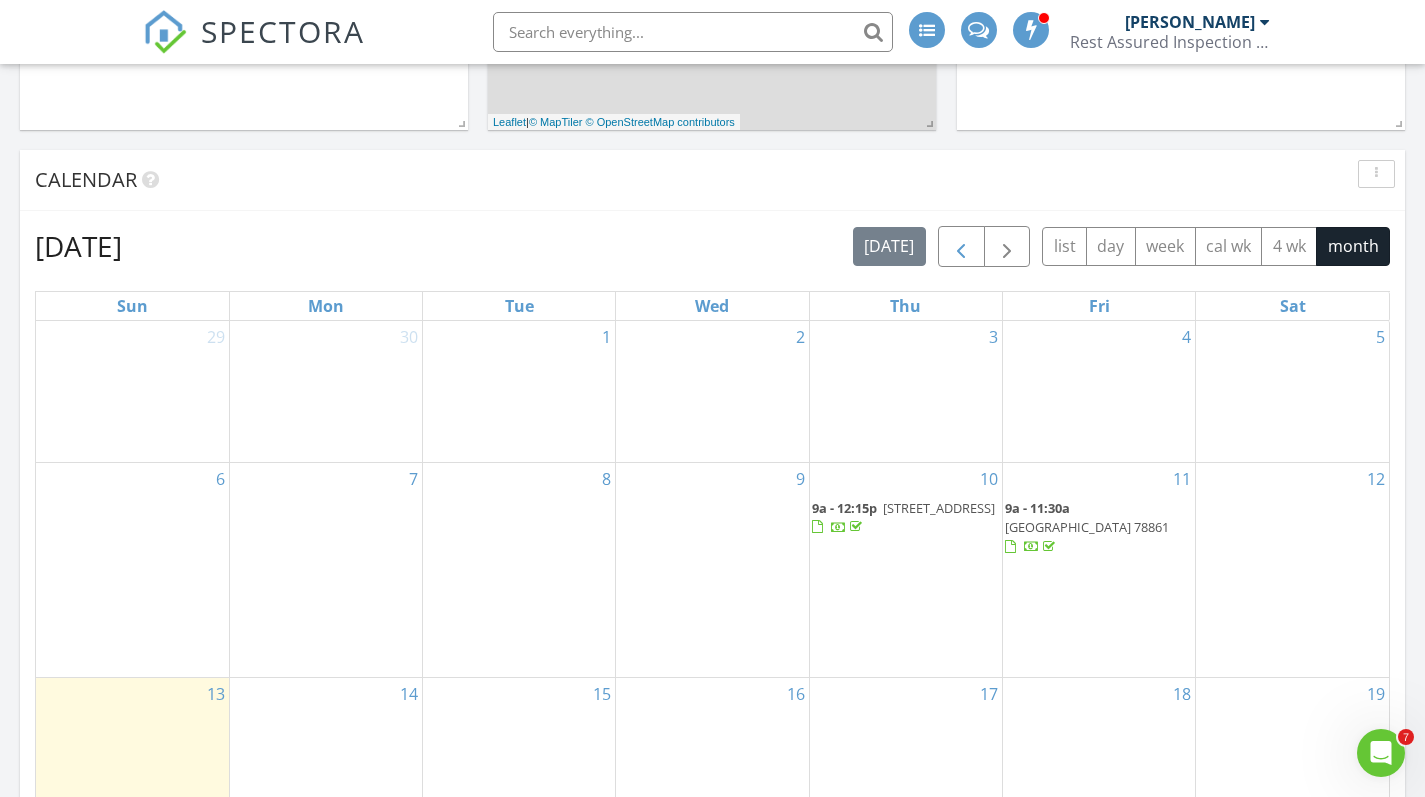 click at bounding box center (961, 247) 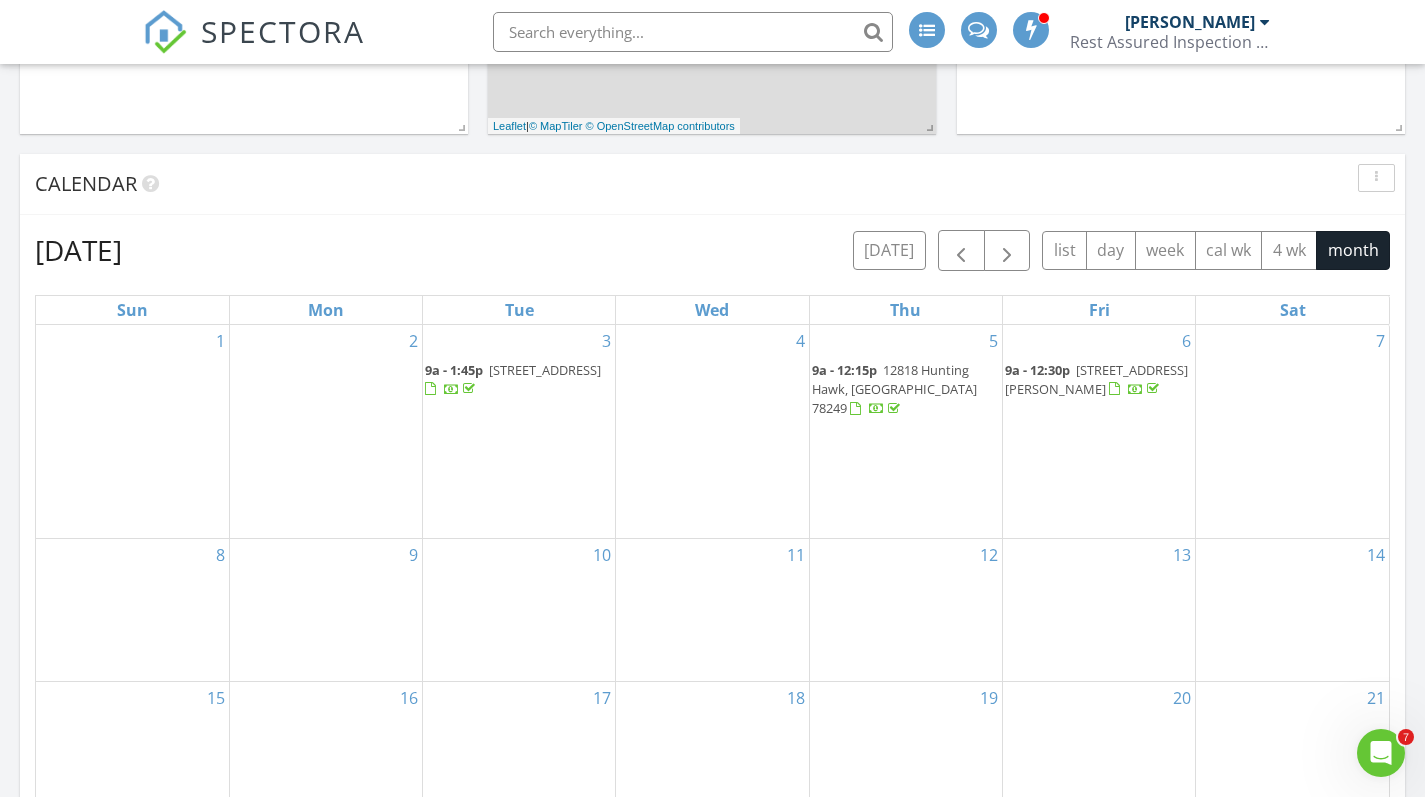 click on "11127 Lowder Ln, Live Oak 78233" at bounding box center [1096, 379] 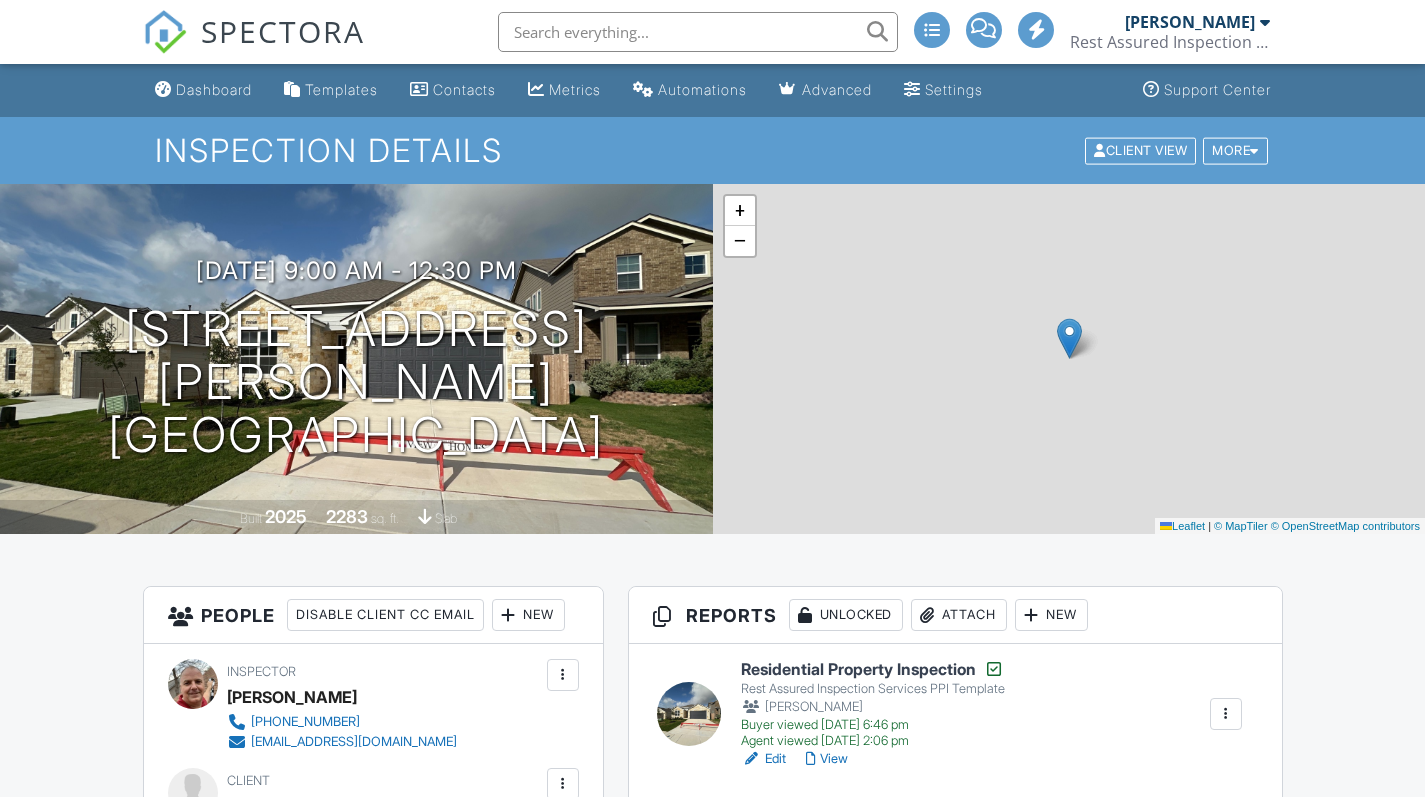 scroll, scrollTop: 0, scrollLeft: 0, axis: both 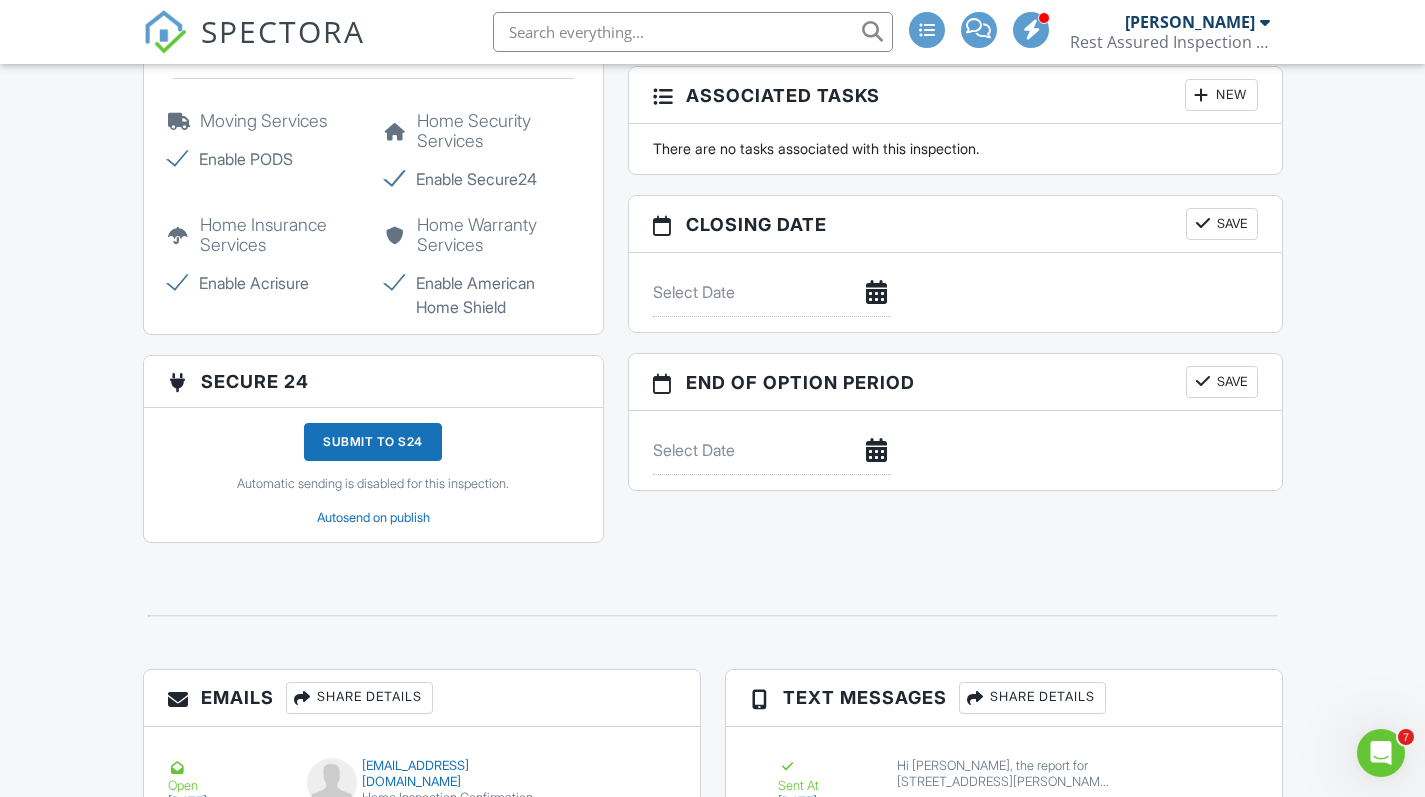 click on "Submit to S24" at bounding box center (373, 442) 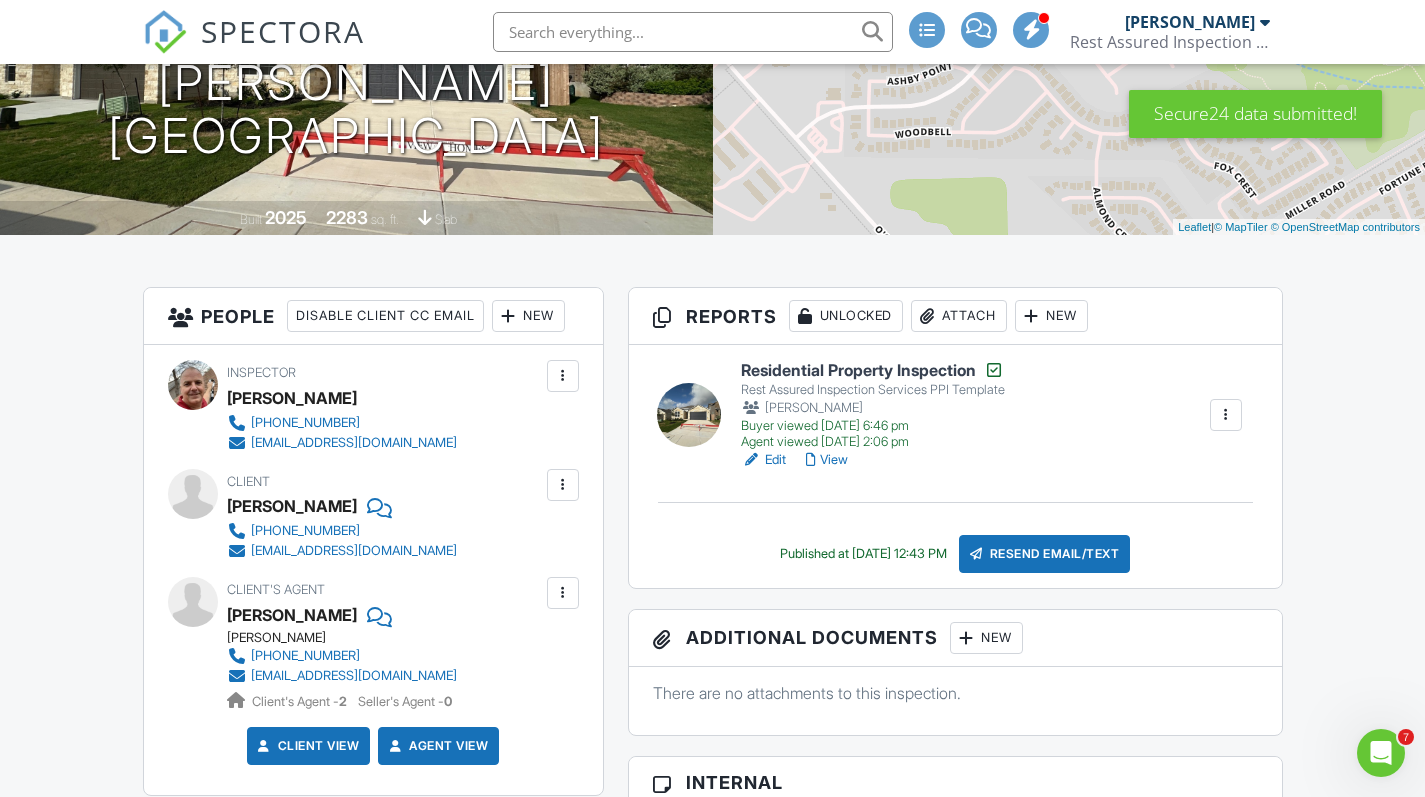 scroll, scrollTop: 299, scrollLeft: 0, axis: vertical 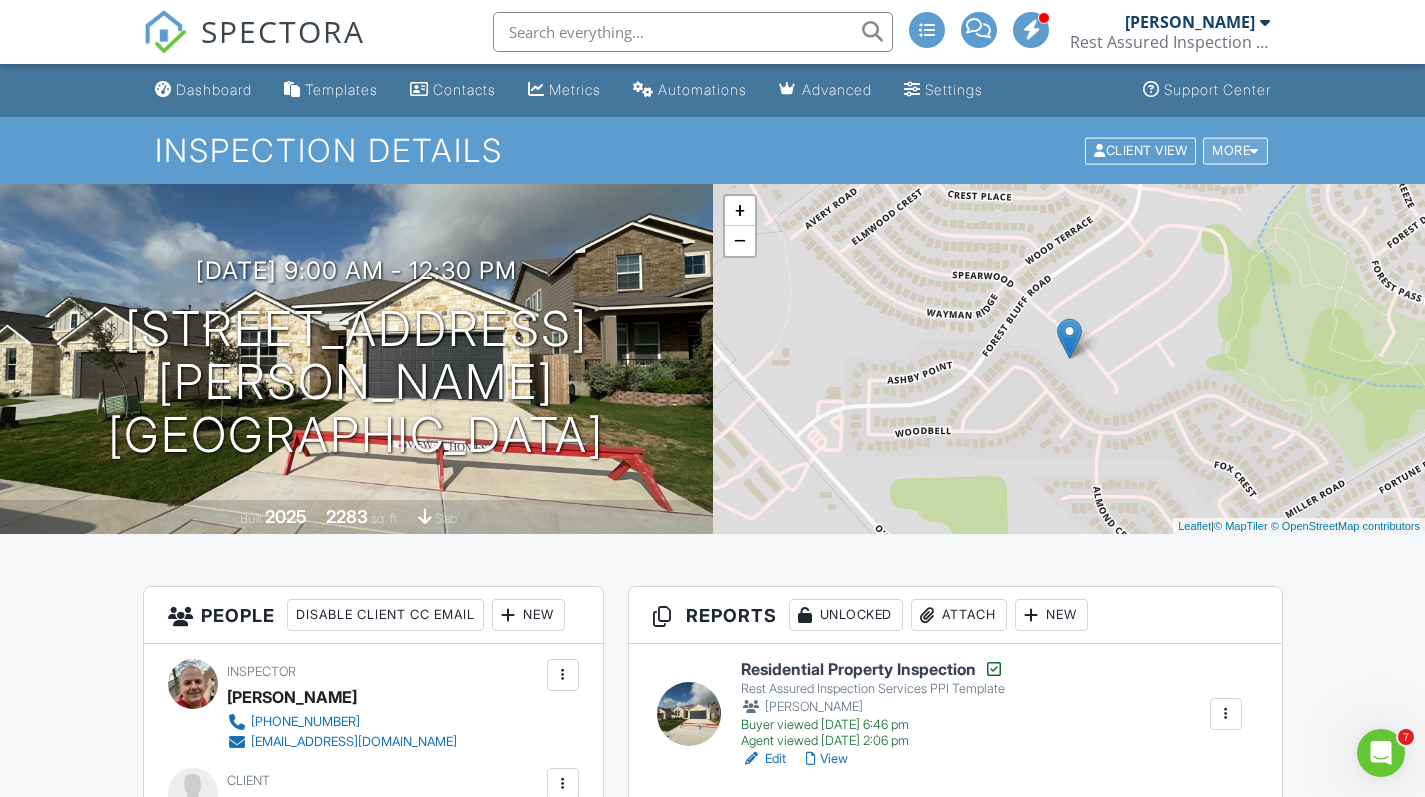 click at bounding box center (1254, 150) 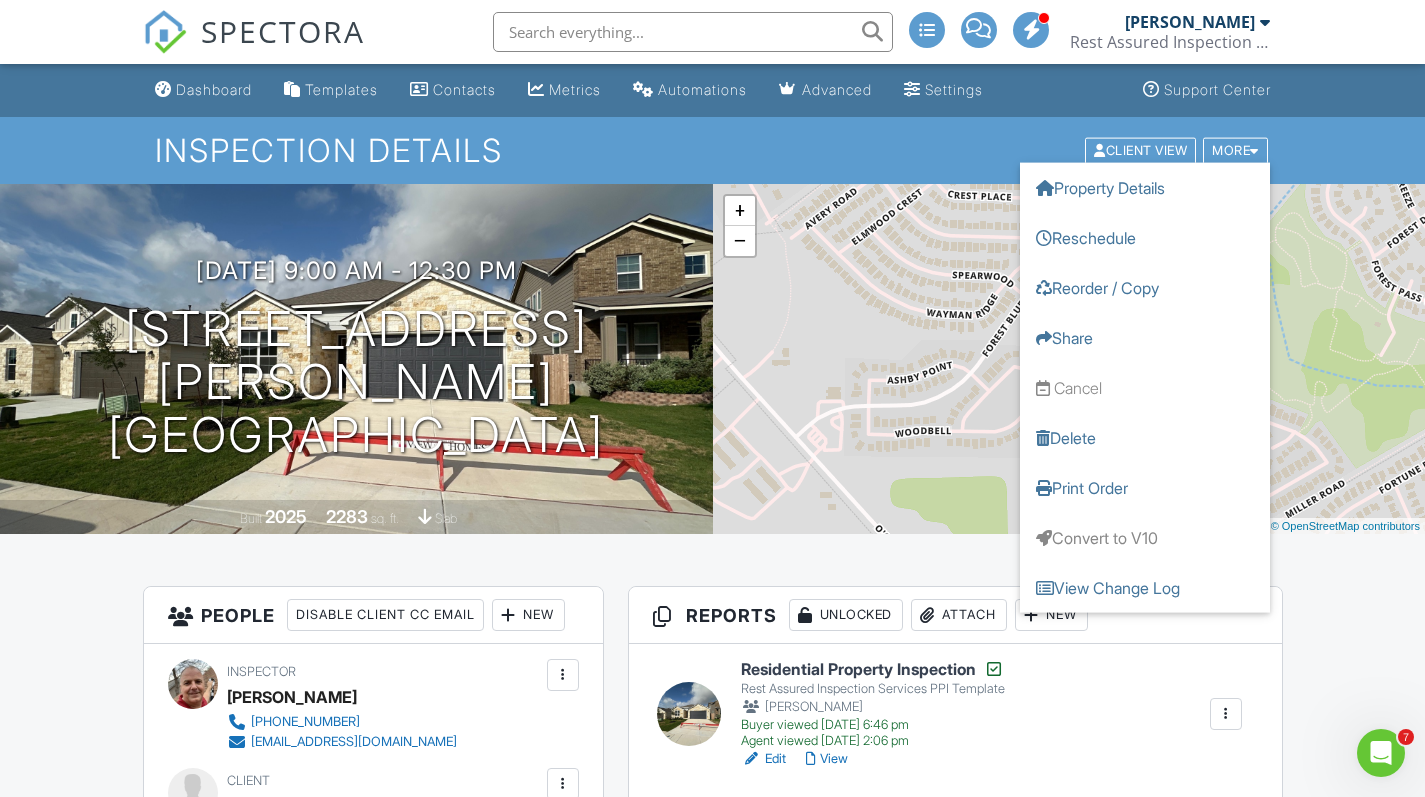click on "Dashboard
Templates
Contacts
Metrics
Automations
Advanced
Settings
Support Center
Inspection Details
Client View
More
Property Details
Reschedule
Reorder / Copy
Share
Cancel
Delete
Print Order
Convert to V10
View Change Log
06/06/2025  9:00 am
- 12:30 pm
11127 Lowder Ln
Live Oak, TX 78233
Built
2025
2283
sq. ft.
slab
+ − Leaflet  |  © MapTiler   © OpenStreetMap contributors
All emails and texts are disabled for this inspection!
All emails and texts have been disabled for this inspection. This may have happened due to someone manually disabling them or this inspection being unconfirmed when it was scheduled. To re-enable emails and texts for this inspection, click the button below." at bounding box center (712, 1641) 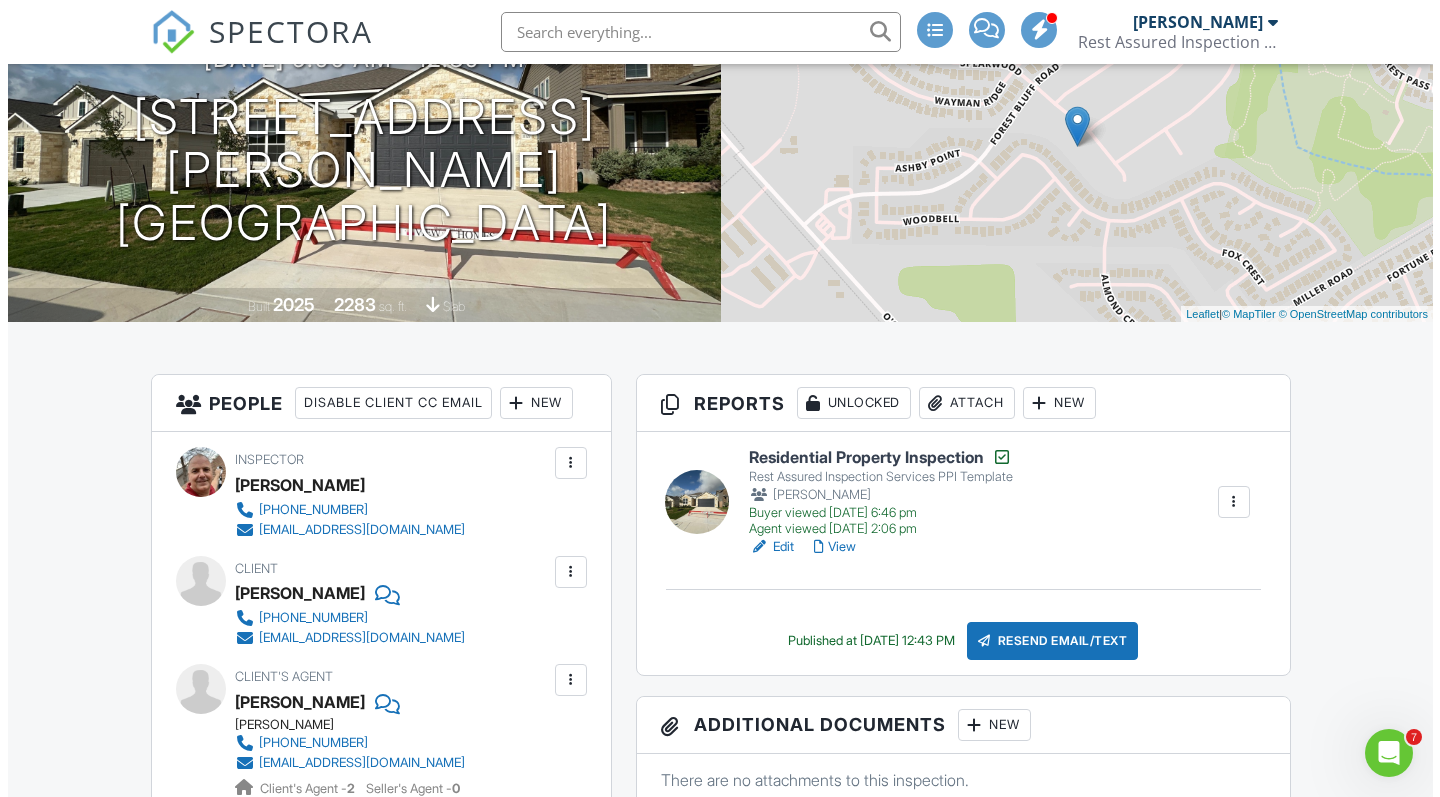 scroll, scrollTop: 223, scrollLeft: 0, axis: vertical 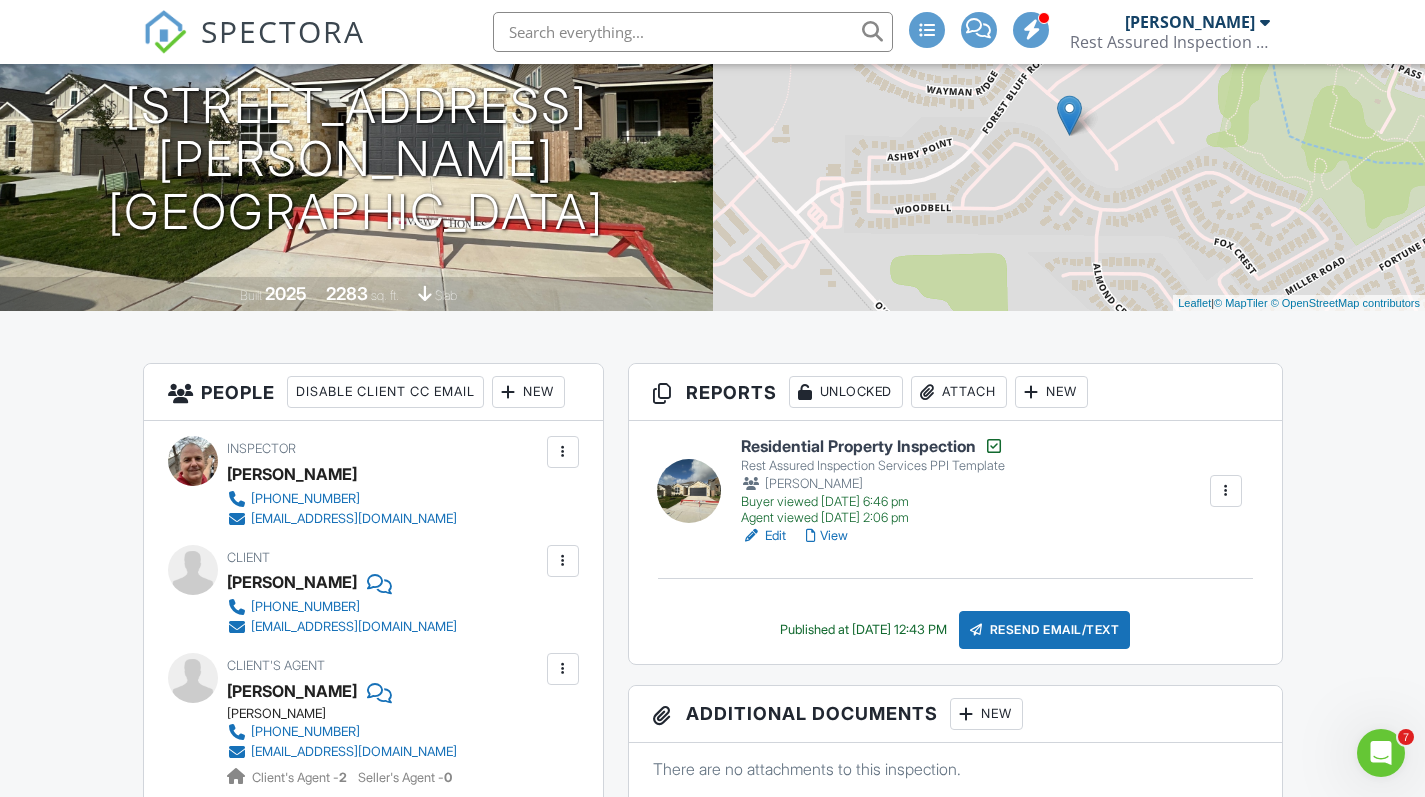 click at bounding box center (1226, 491) 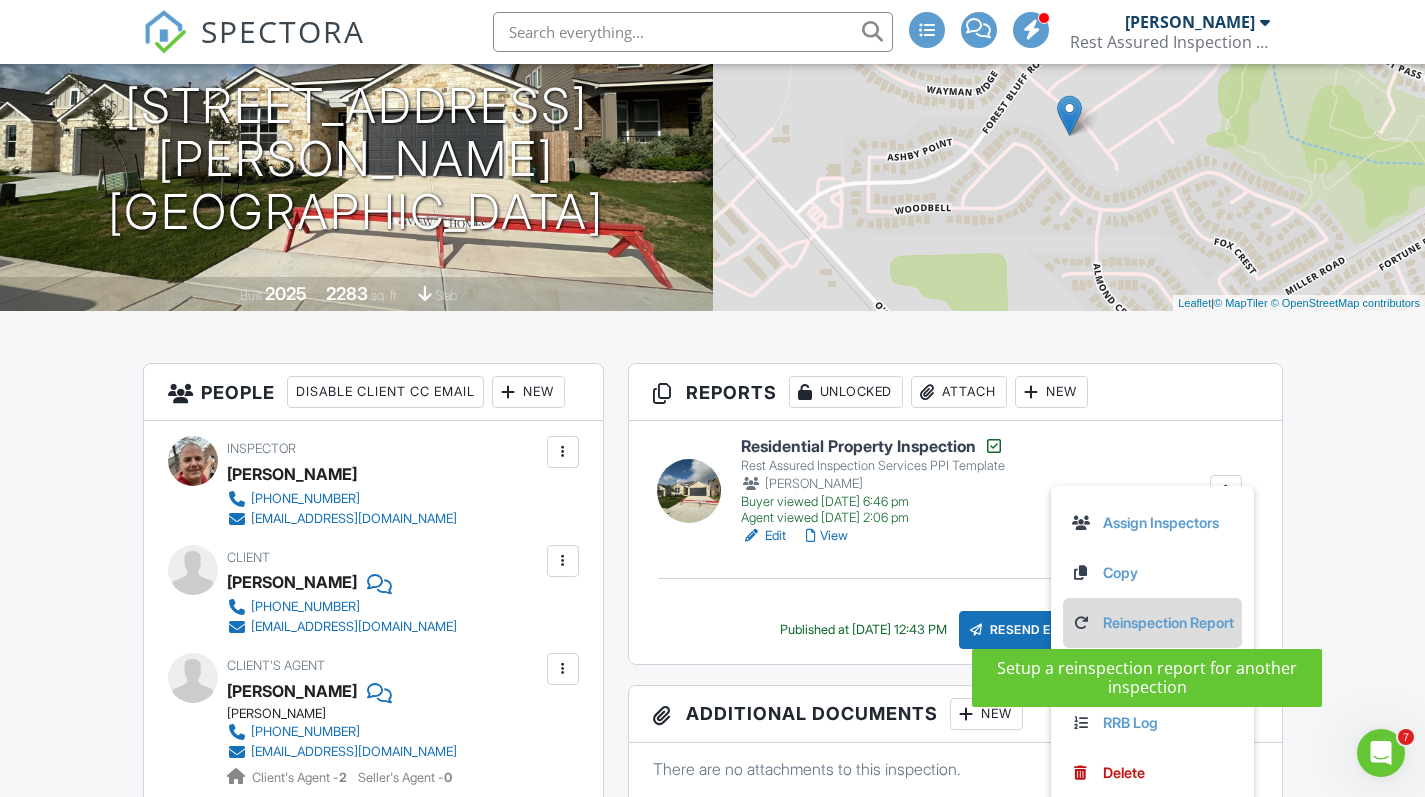 click on "Reinspection Report" at bounding box center (1152, 623) 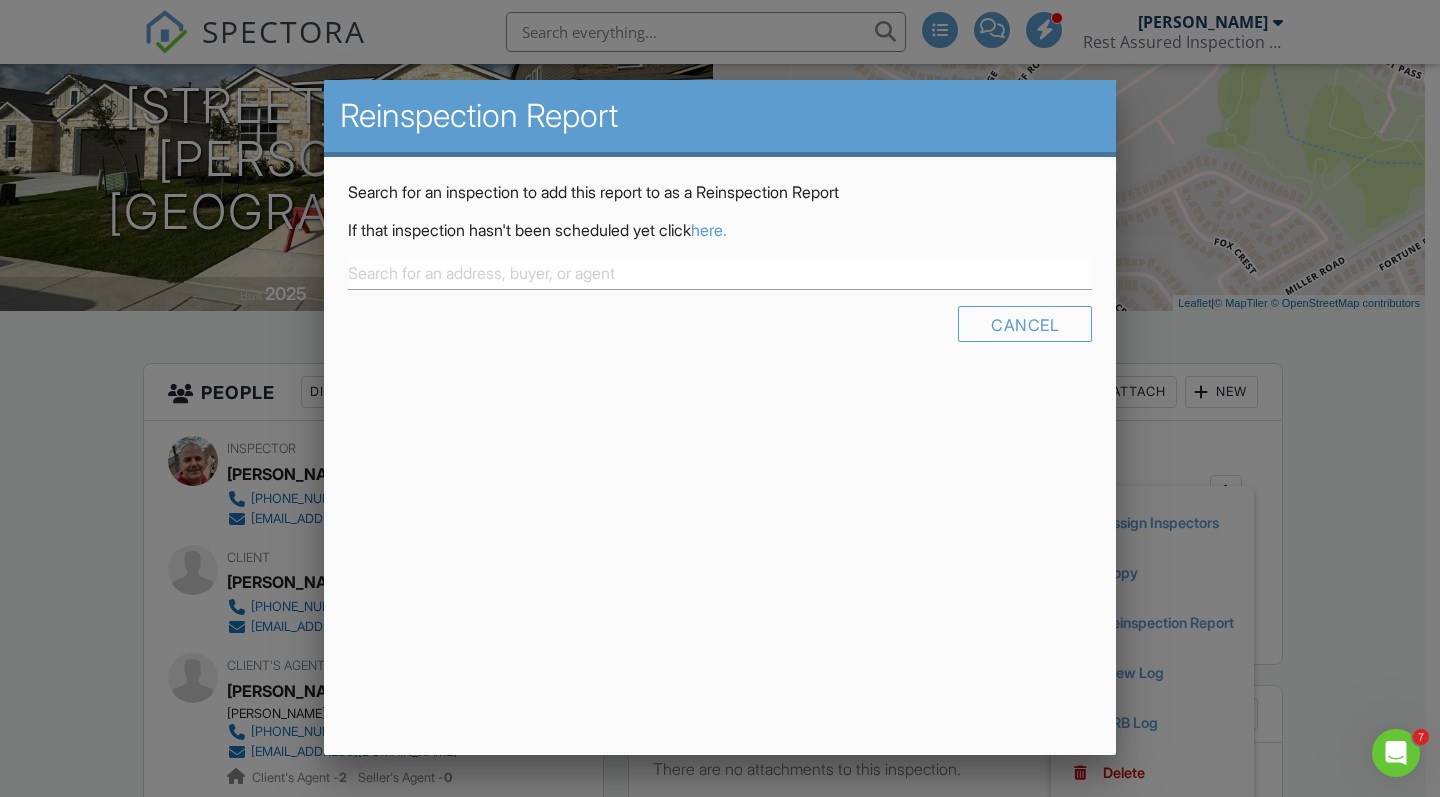 click on "here." at bounding box center (709, 230) 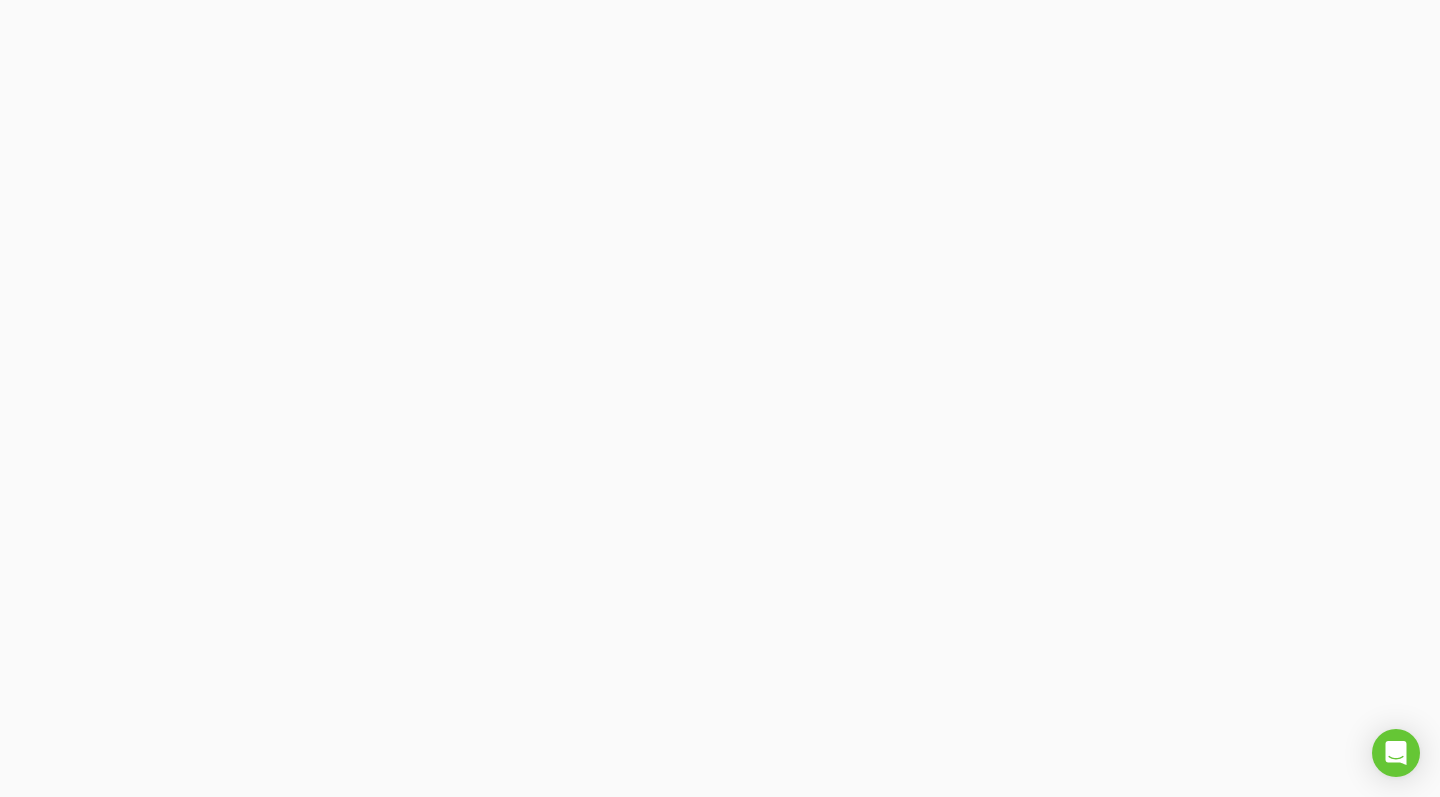 scroll, scrollTop: 0, scrollLeft: 0, axis: both 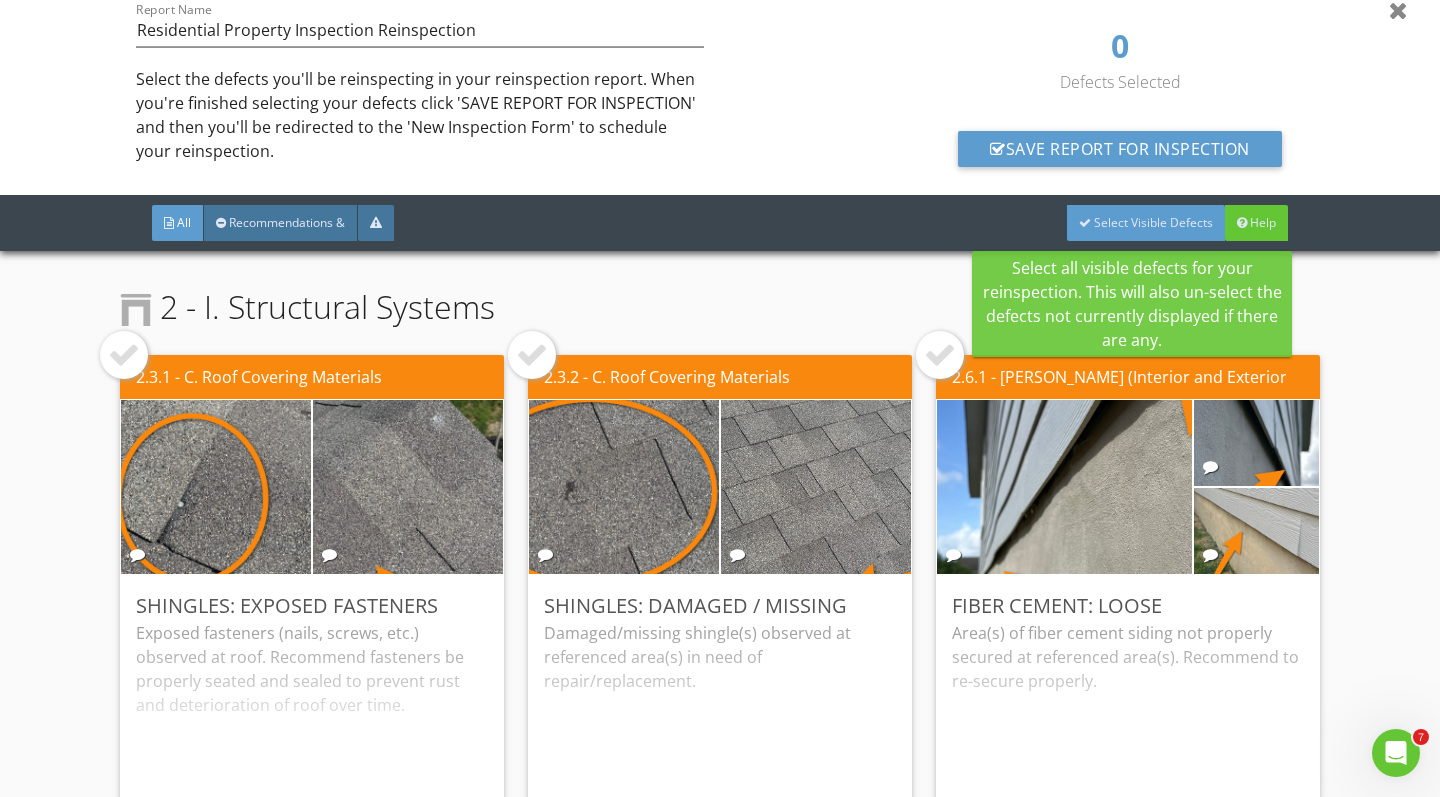 click on "Select Visible Defects" at bounding box center (1153, 222) 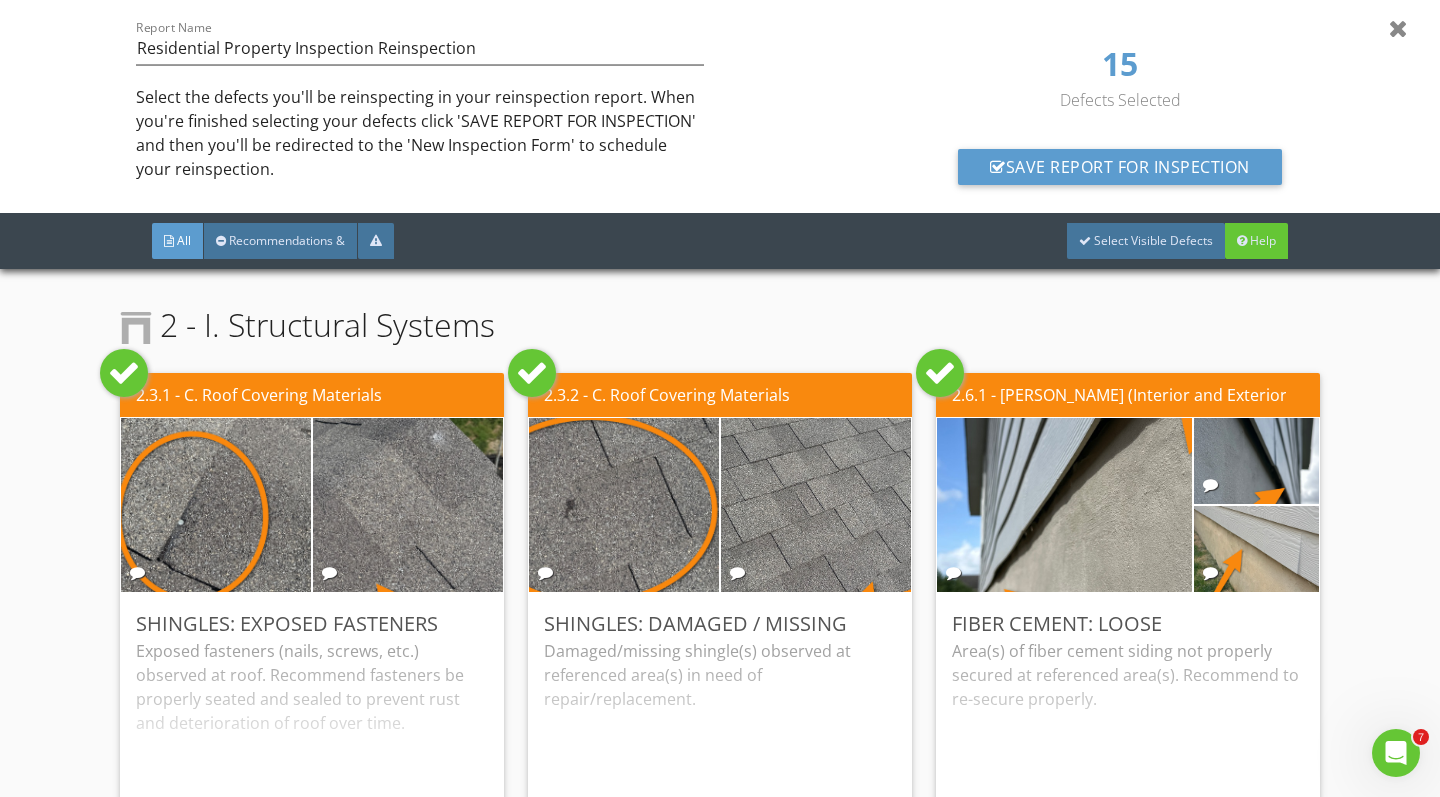 scroll, scrollTop: 0, scrollLeft: 0, axis: both 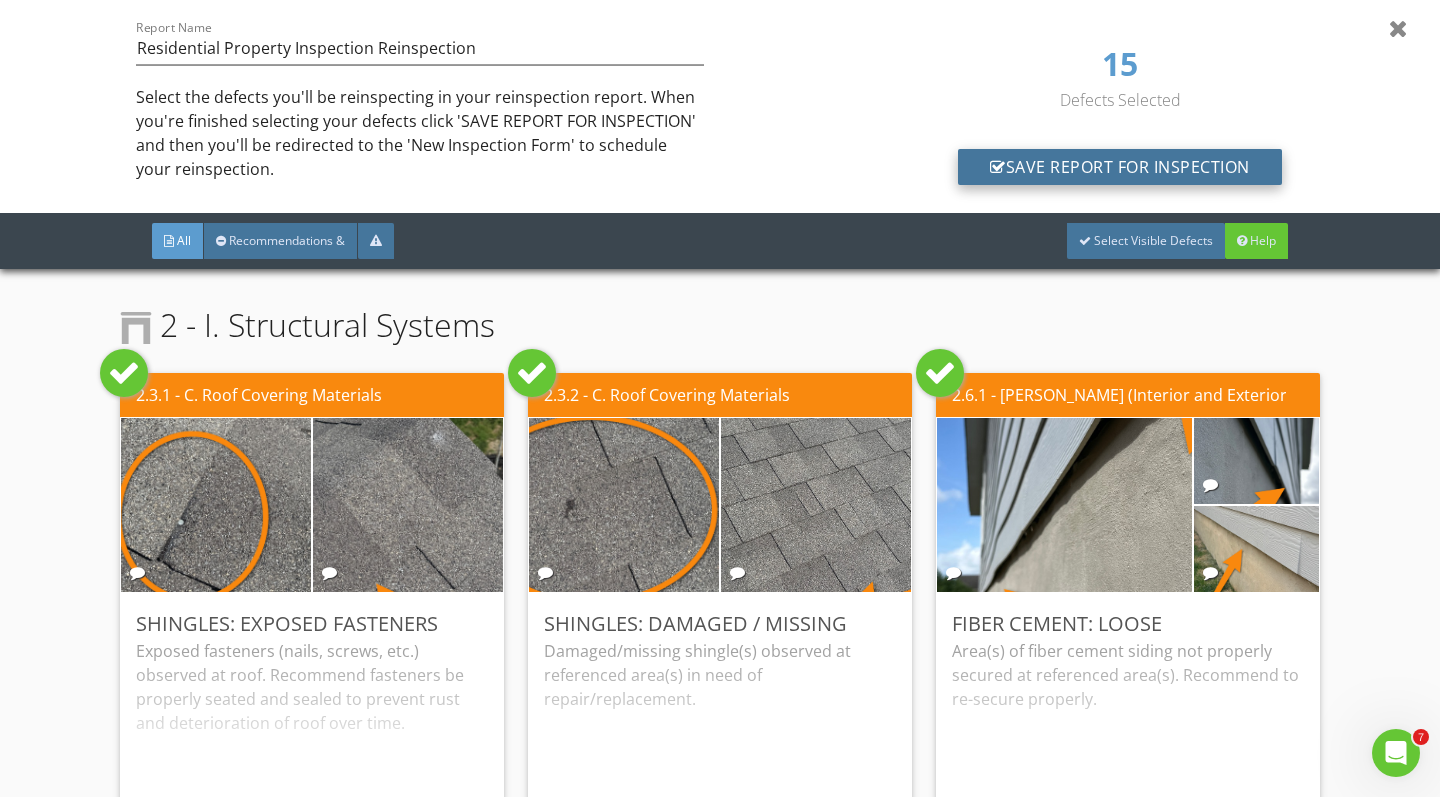 click on "Save Report for Inspection" at bounding box center (1120, 167) 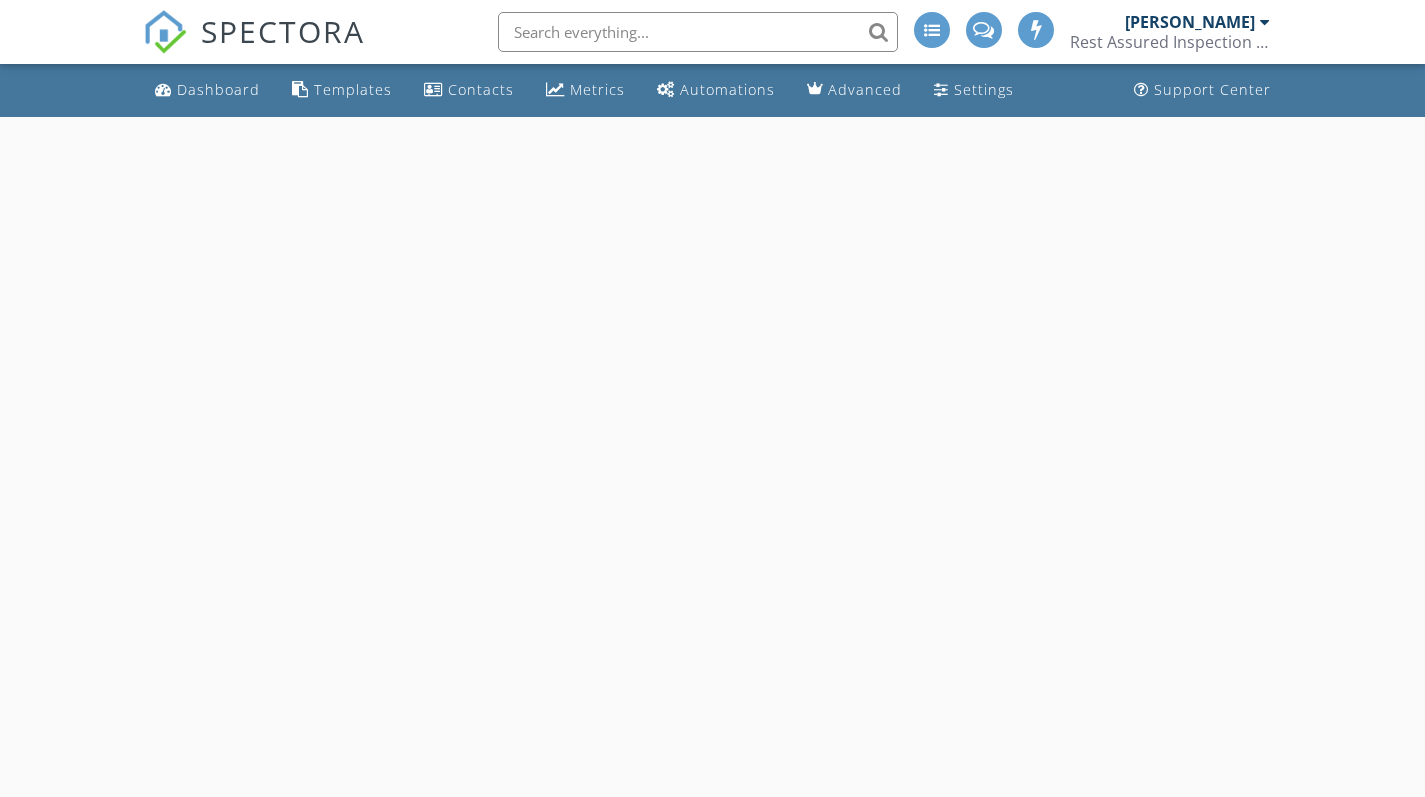 scroll, scrollTop: 0, scrollLeft: 0, axis: both 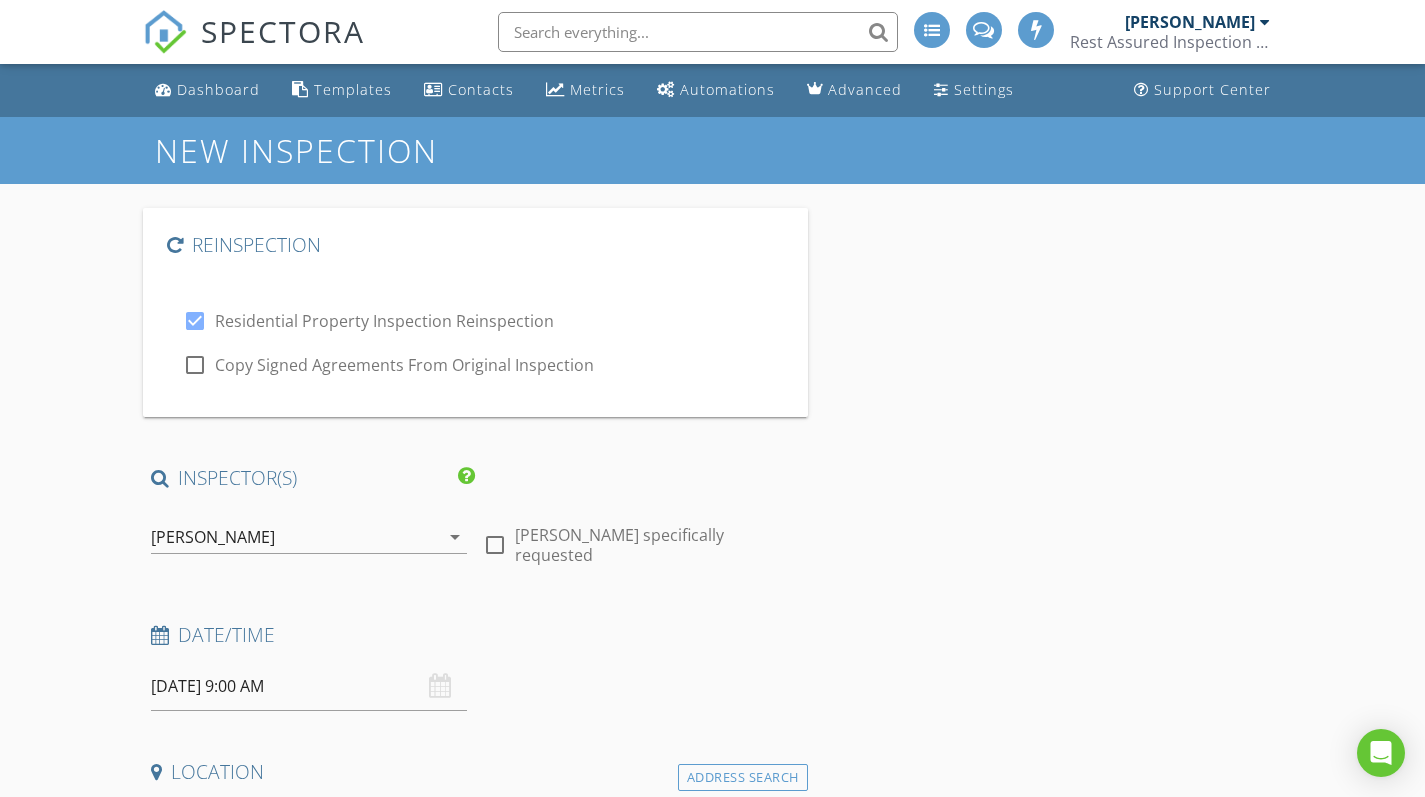 type on "[PERSON_NAME]" 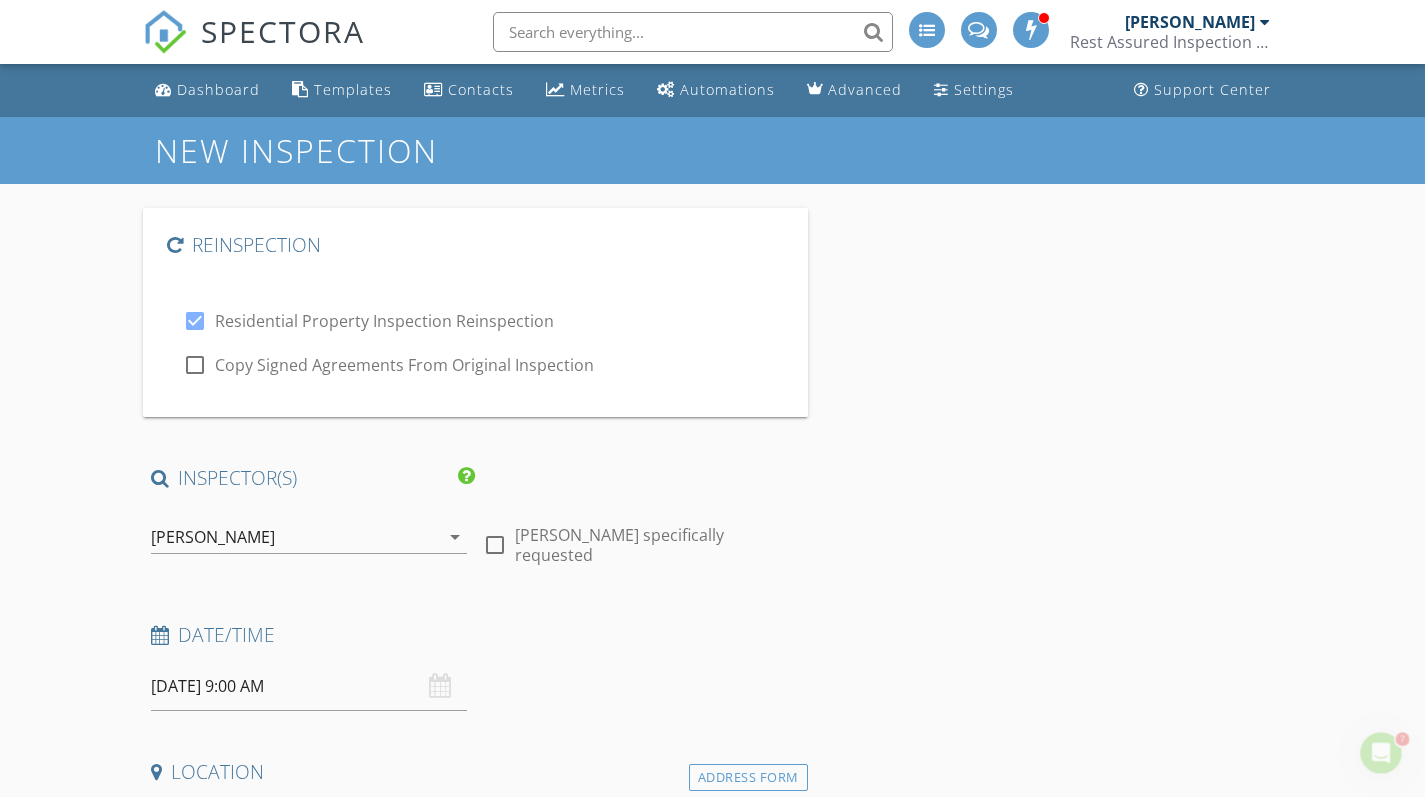 scroll, scrollTop: 0, scrollLeft: 0, axis: both 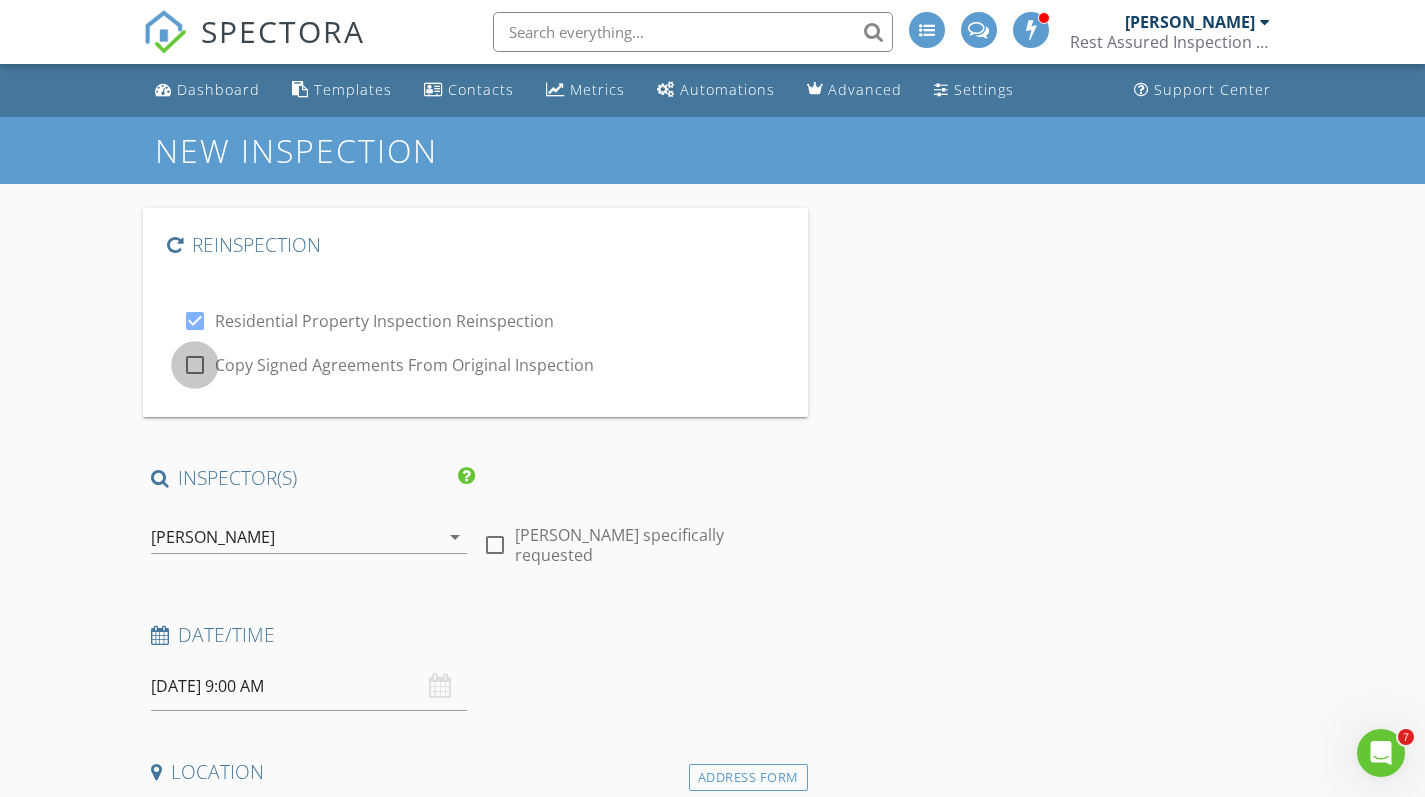 click at bounding box center (195, 365) 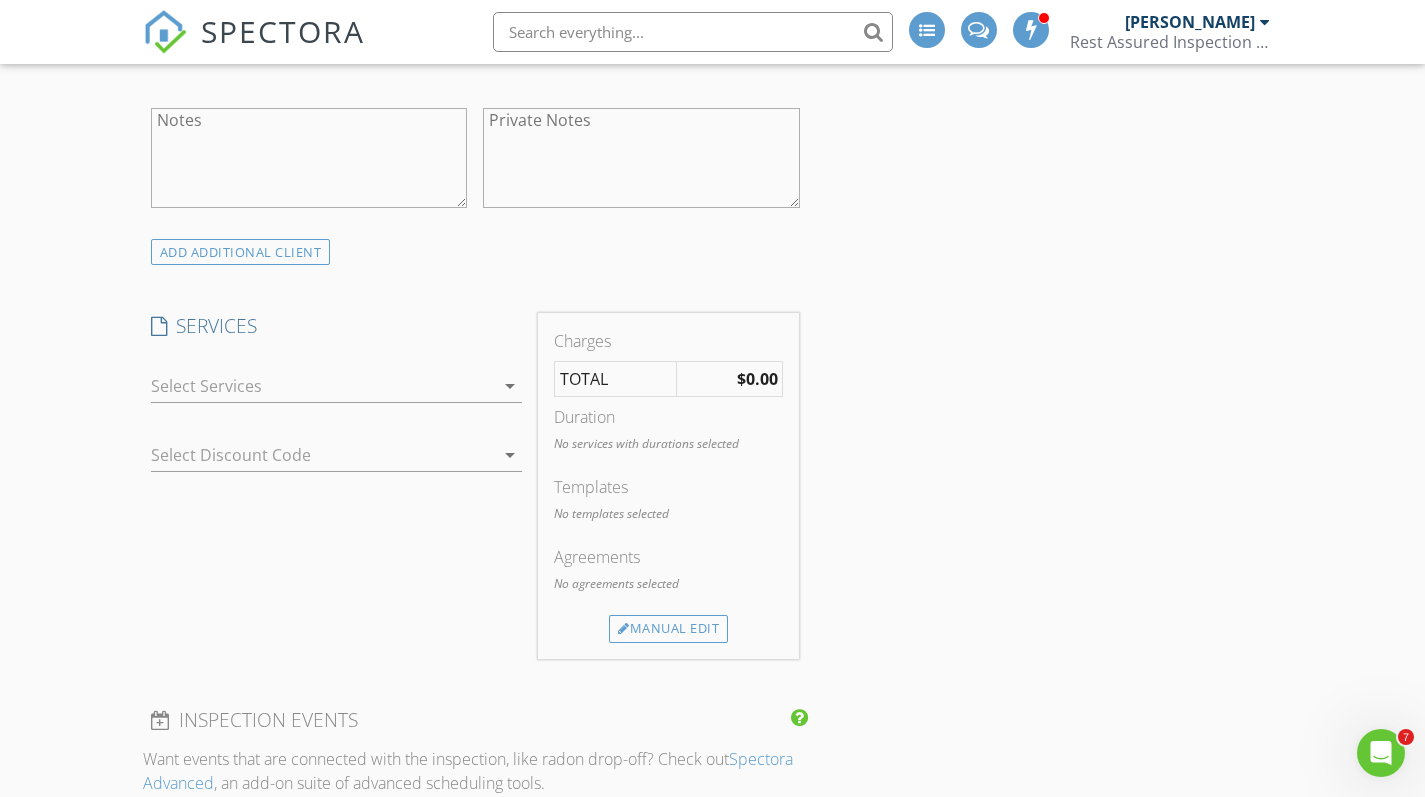 scroll, scrollTop: 1355, scrollLeft: 0, axis: vertical 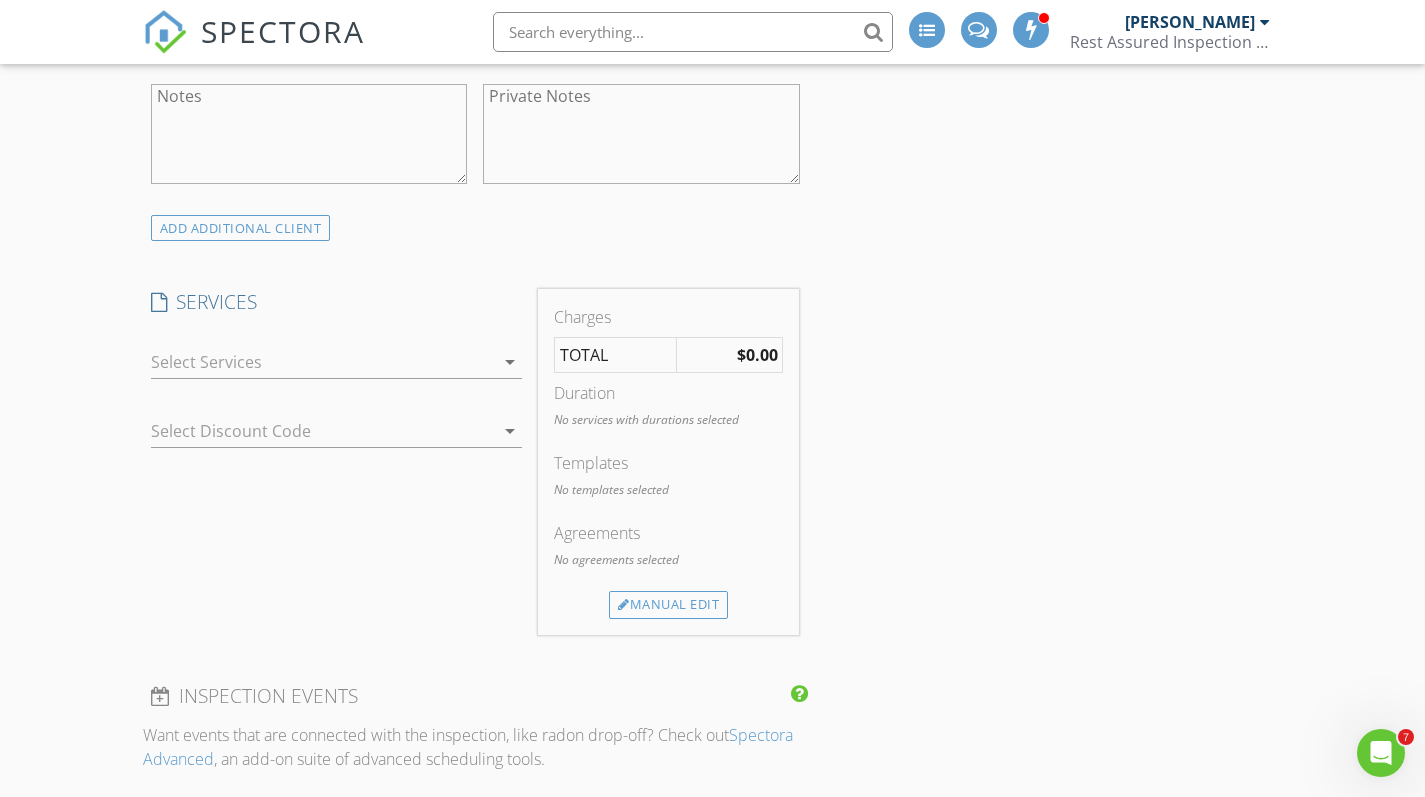 click on "arrow_drop_down" at bounding box center [510, 362] 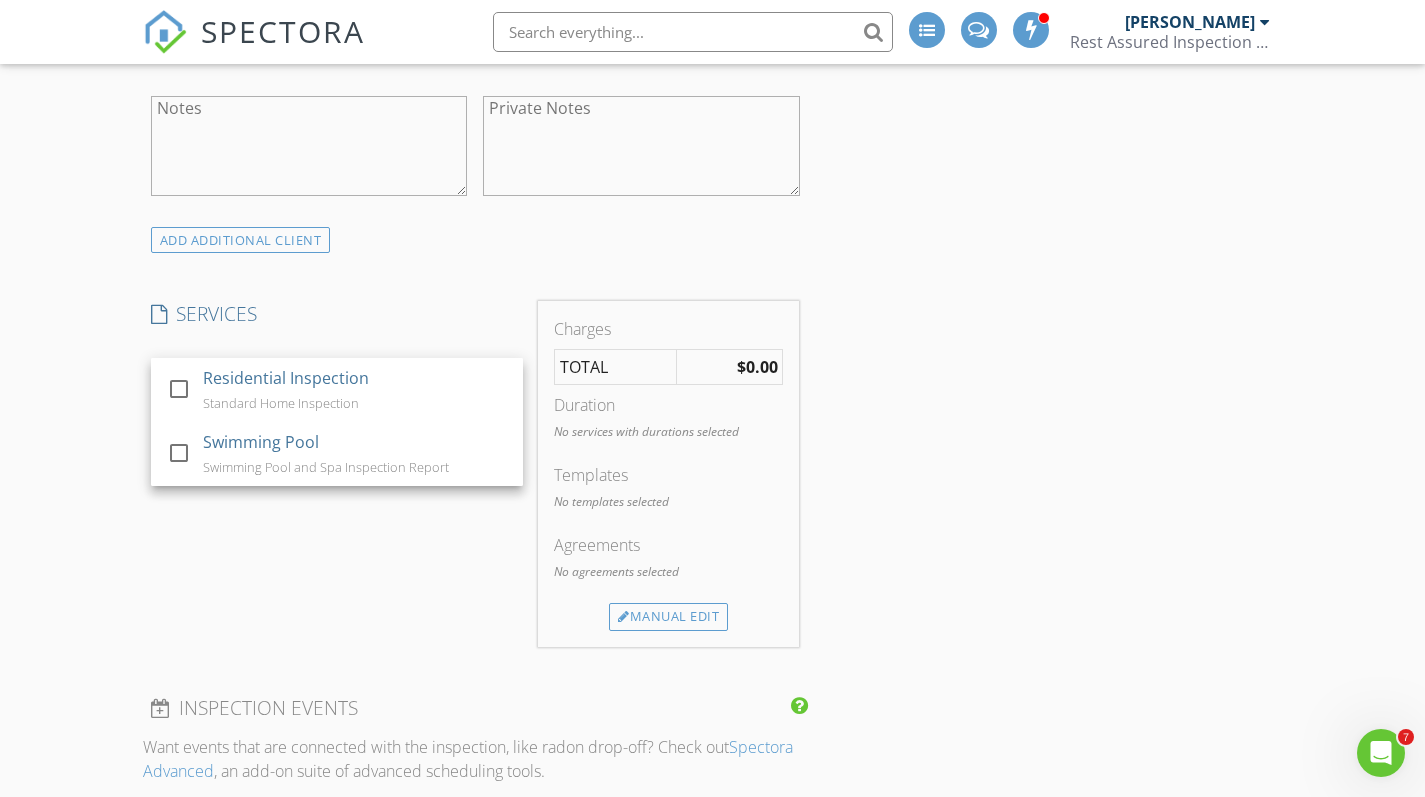 scroll, scrollTop: 1354, scrollLeft: 1, axis: both 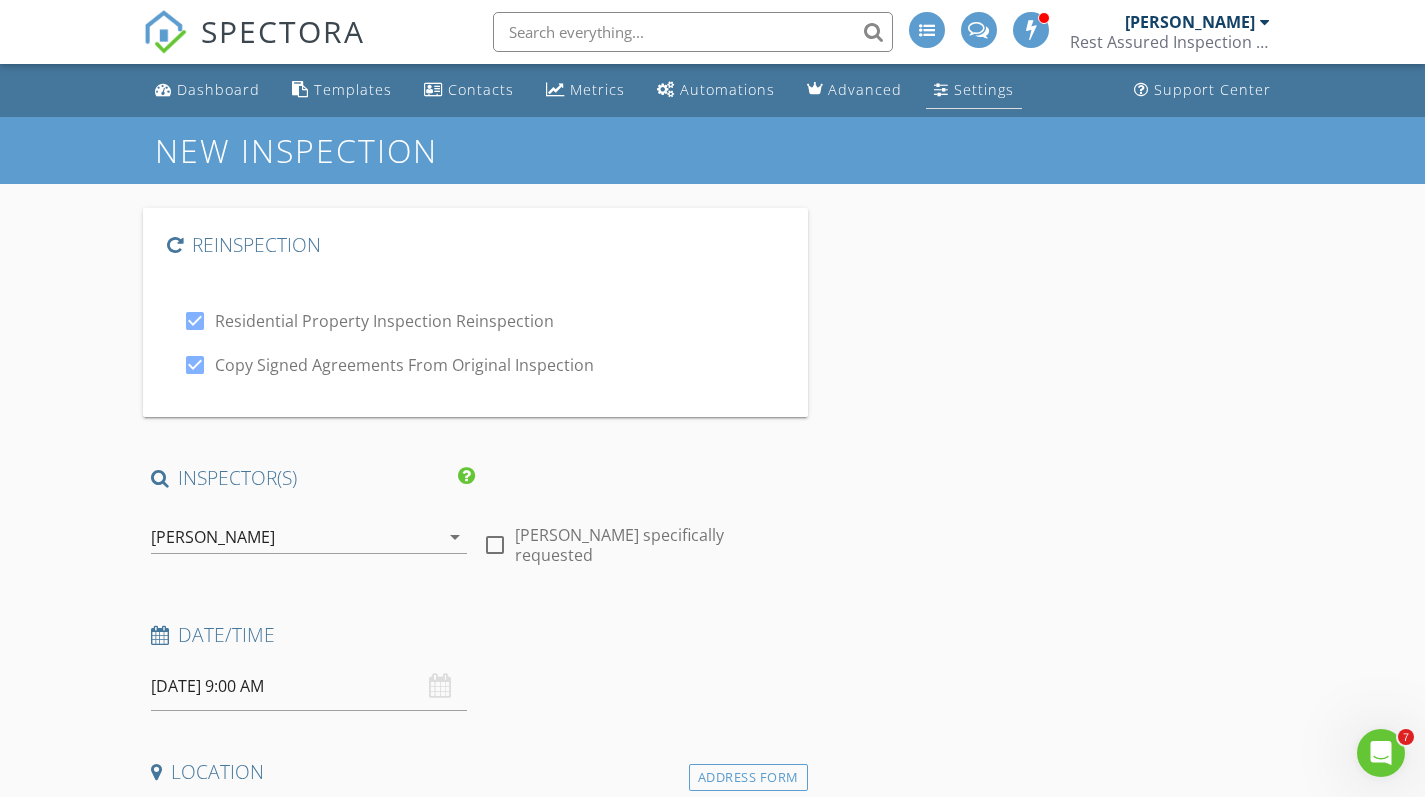 click on "Settings" at bounding box center (984, 89) 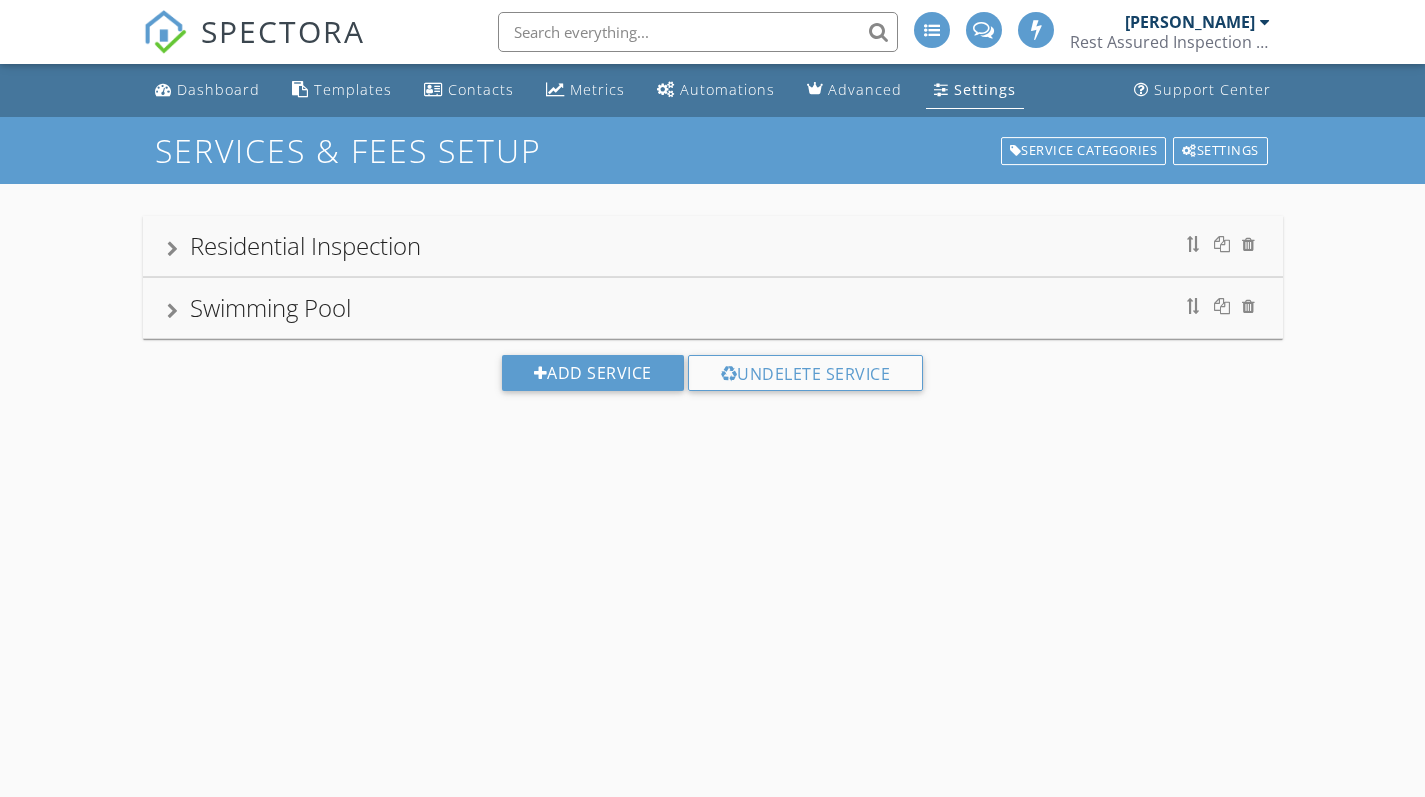 scroll, scrollTop: 0, scrollLeft: 0, axis: both 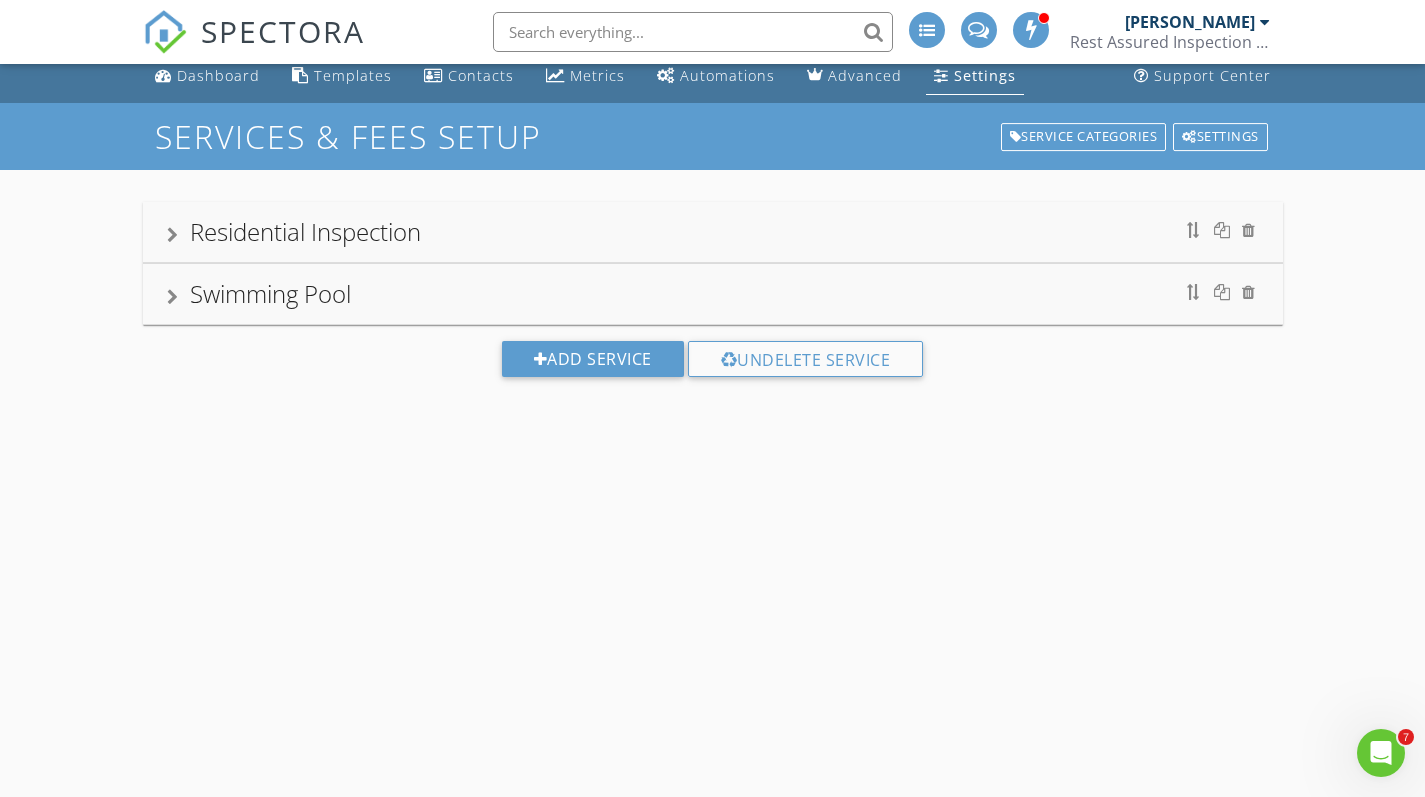 click at bounding box center [172, 235] 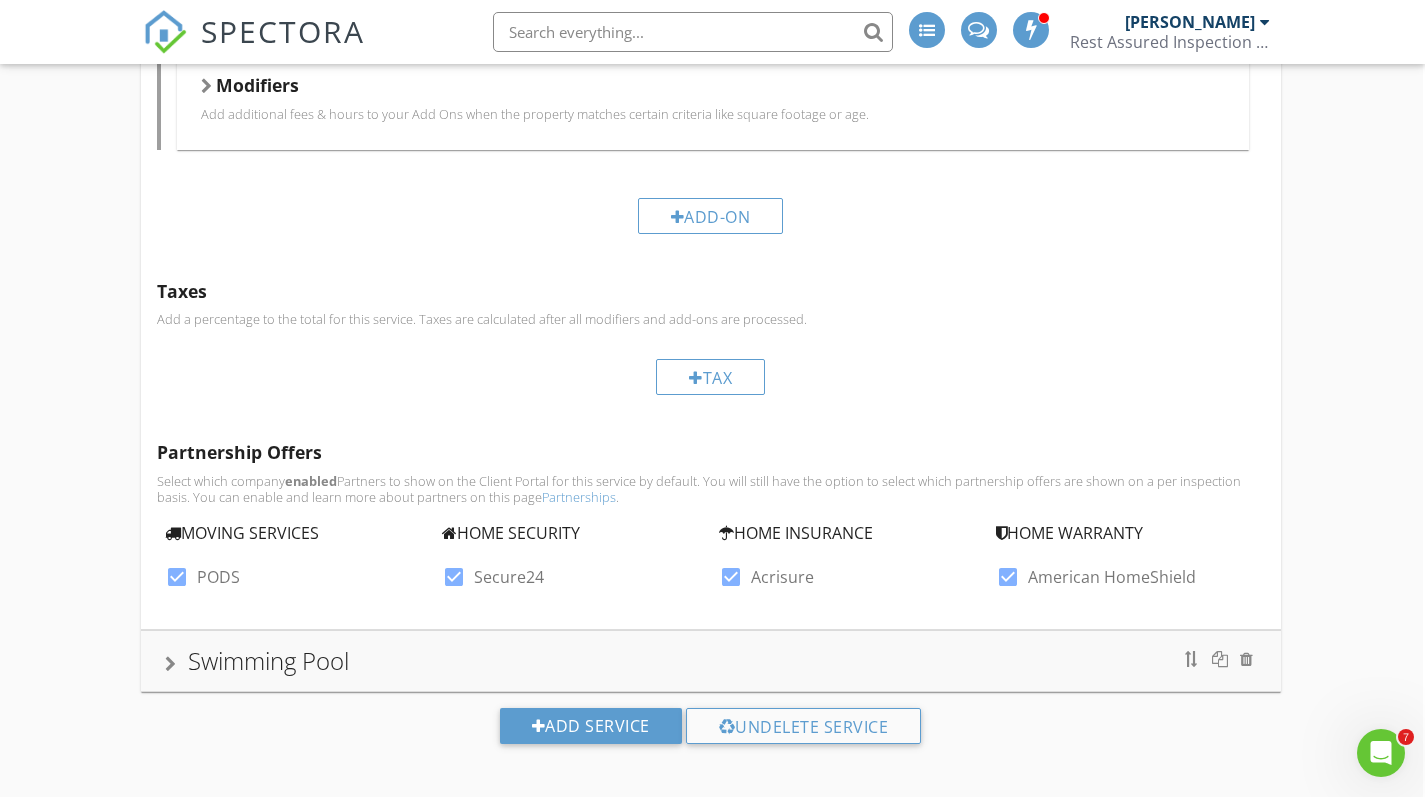 scroll, scrollTop: 1974, scrollLeft: 2, axis: both 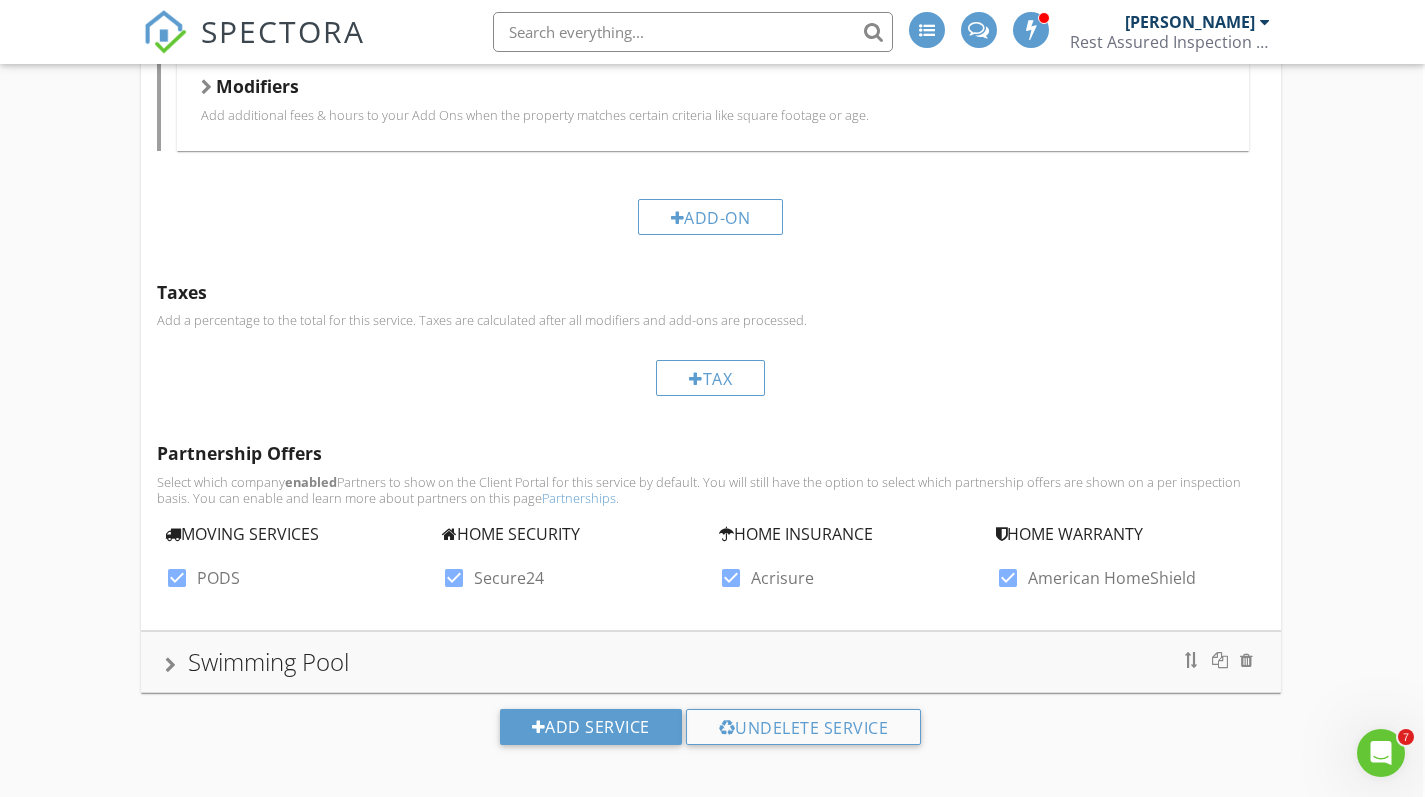 click on "Swimming Pool" at bounding box center (711, 662) 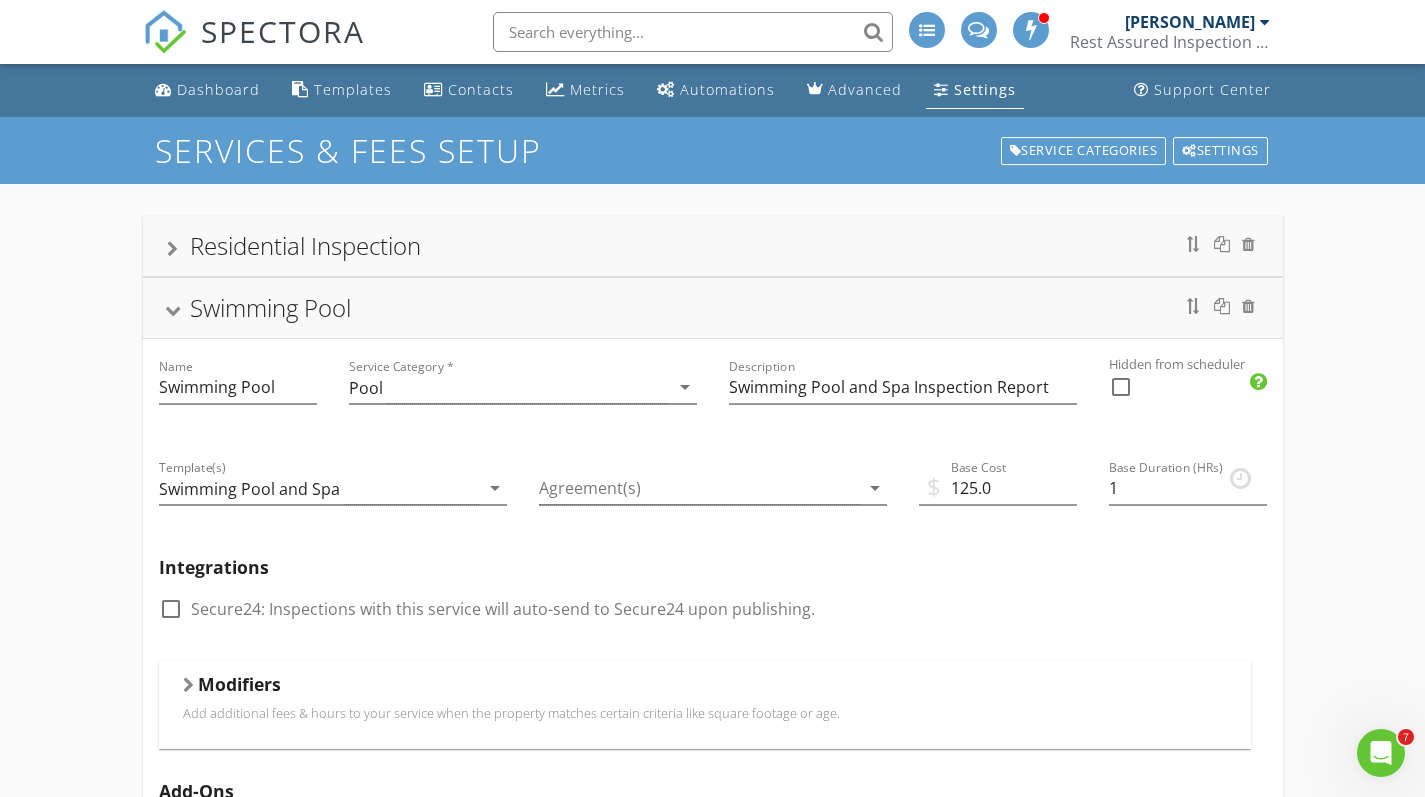 scroll, scrollTop: 0, scrollLeft: 0, axis: both 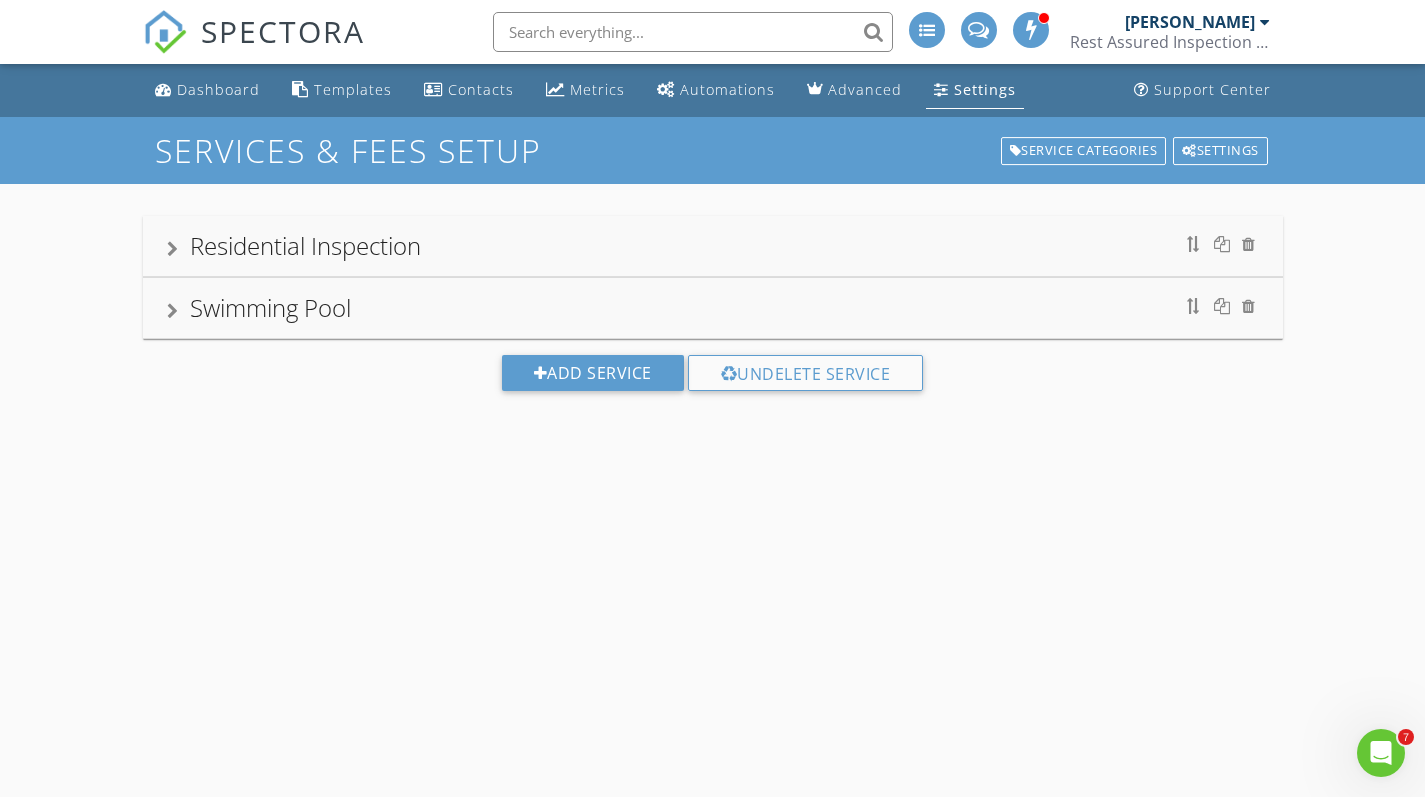click at bounding box center [172, 249] 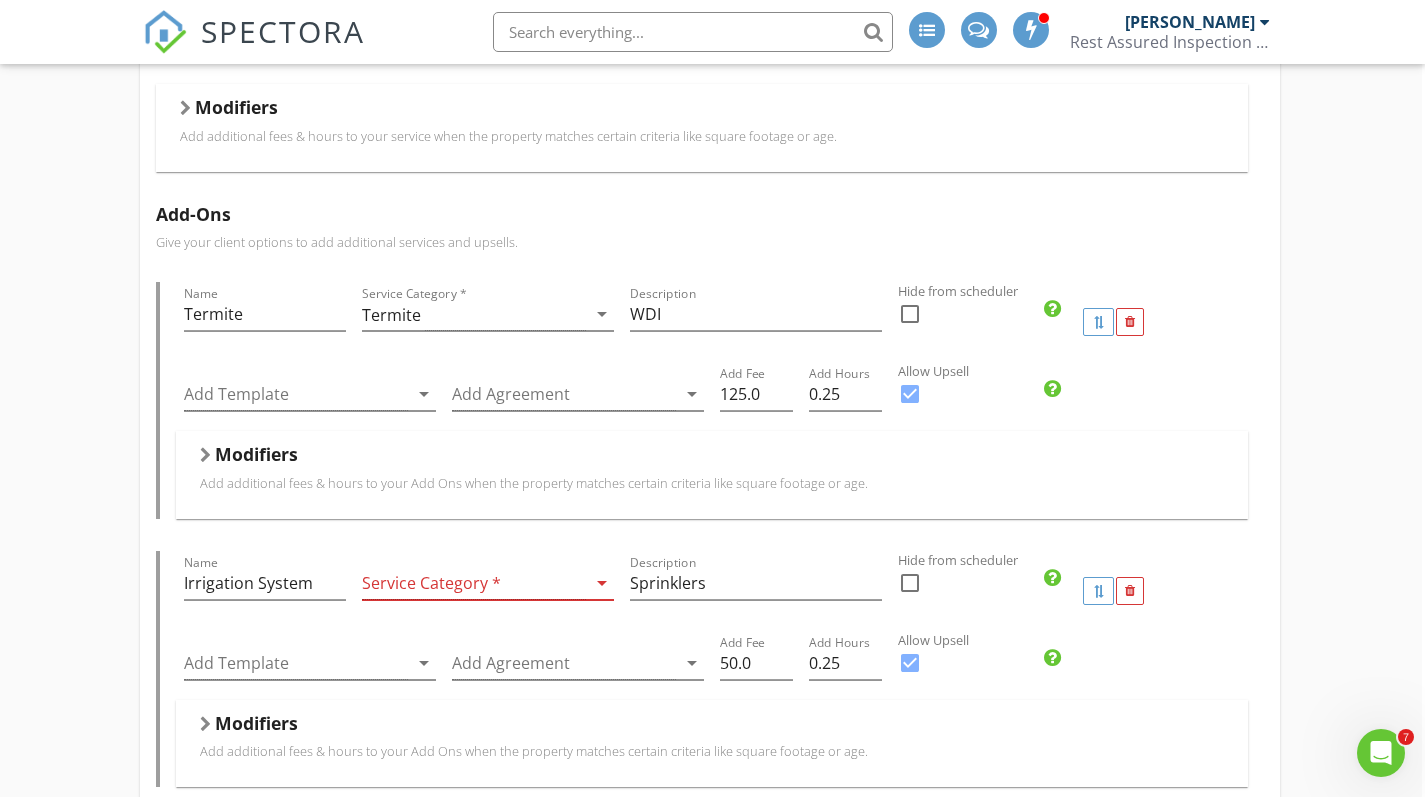 scroll, scrollTop: 533, scrollLeft: 3, axis: both 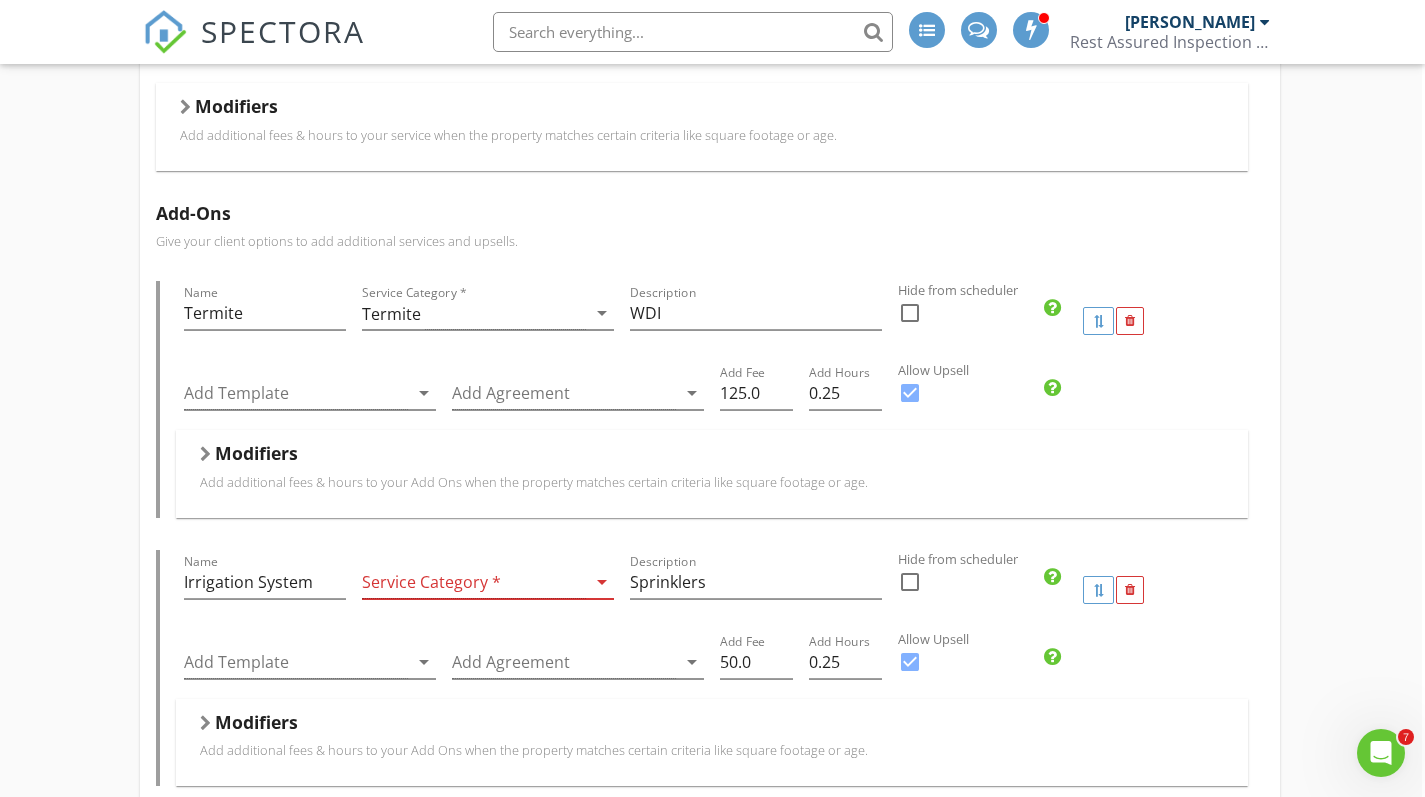 click on "arrow_drop_down" at bounding box center (602, 582) 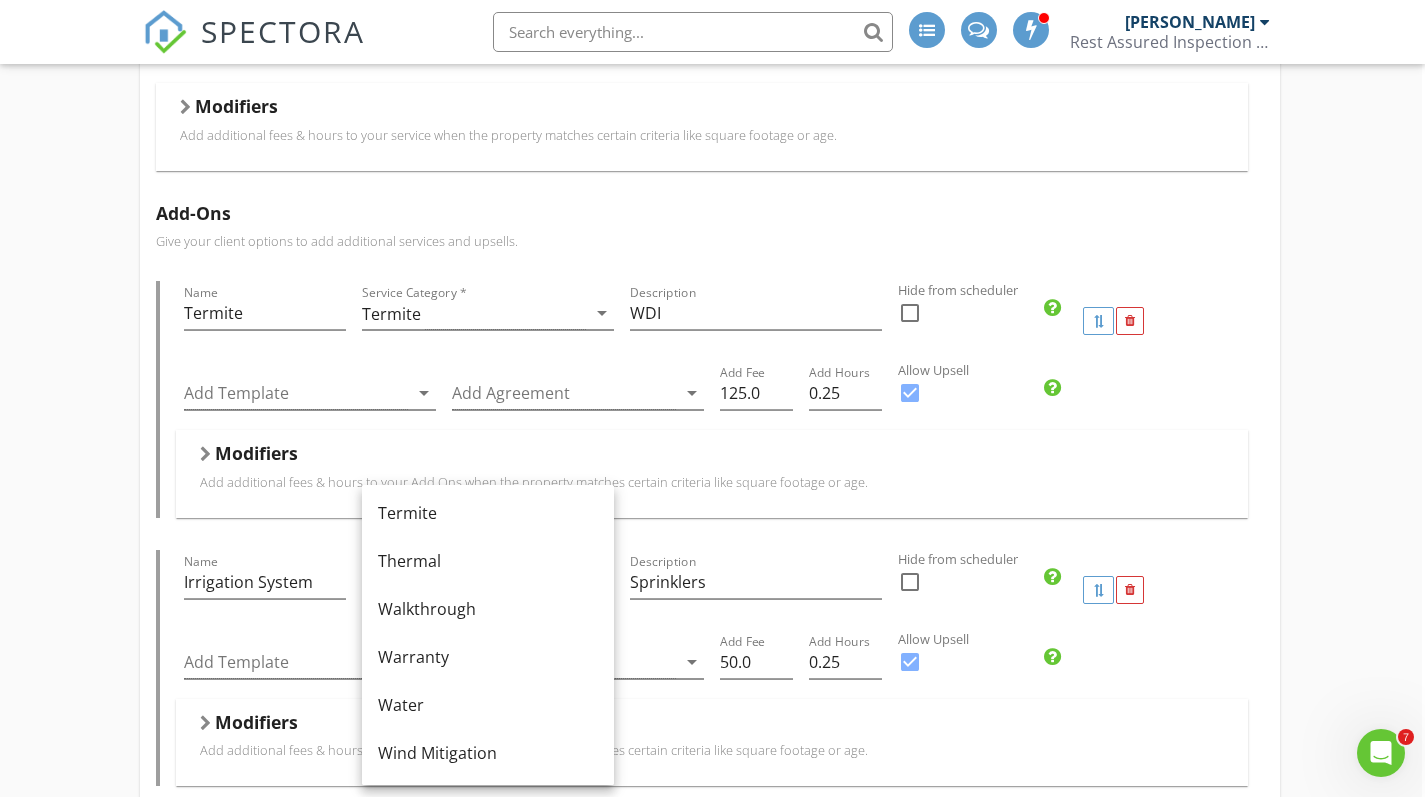 scroll, scrollTop: 1204, scrollLeft: 0, axis: vertical 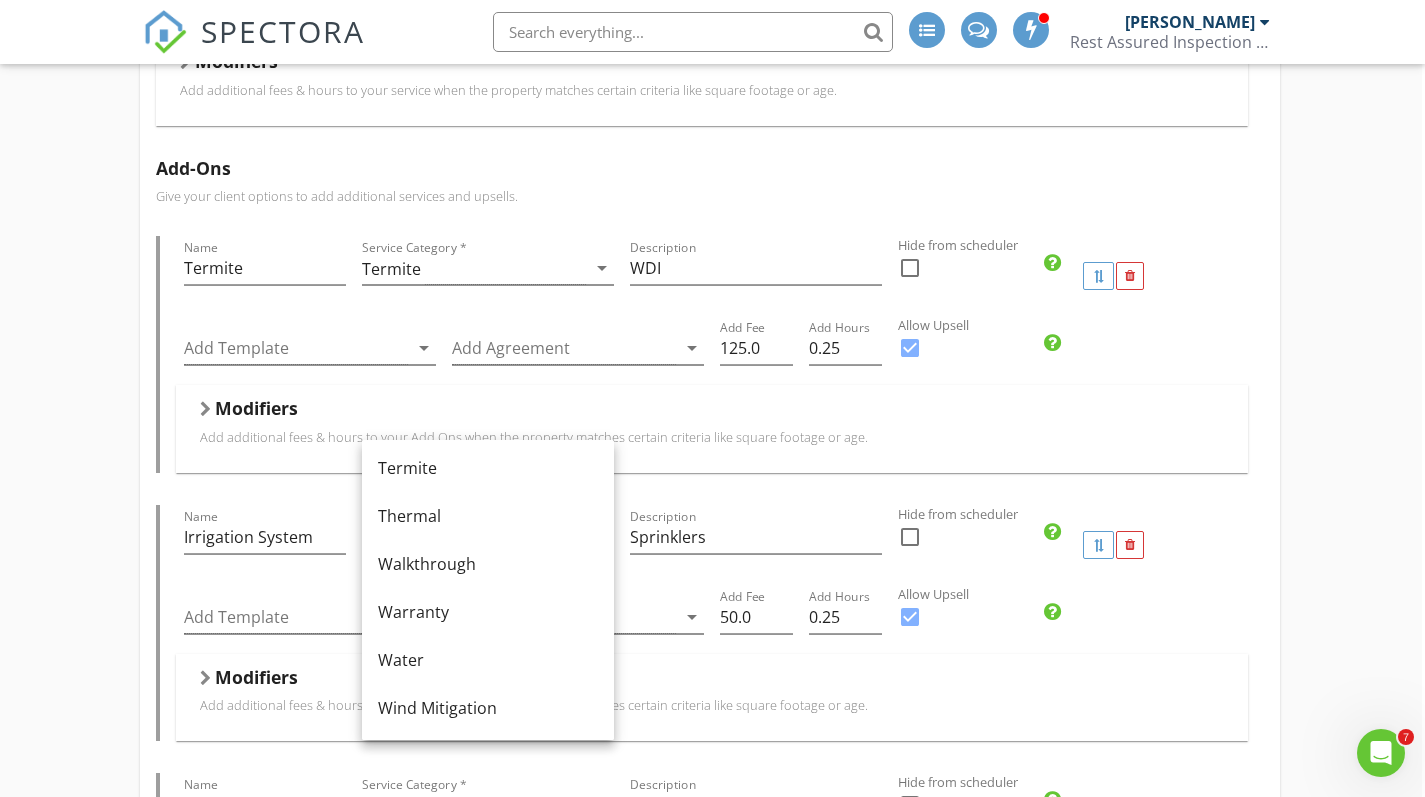 click on "Residential Inspection   Name Residential Inspection   Service Category * Residential arrow_drop_down   Description Standard Home Inspection   Hidden from scheduler   check_box_outline_blank     Template(s) Rest Assured Inspection Services PPI Template arrow_drop_down   Agreement(s) Inspection Agreement arrow_drop_down   $   Base Cost 385.0   Base Duration (HRs) 2.5         Integrations       check_box Secure24: Inspections with this service will auto-send to Secure24 upon publishing.           Modifiers
Add additional fees & hours to your service when the
property matches certain criteria like square footage or age.
When Foundation arrow_drop_down   Equals Slab arrow_drop_down         Add Fee 0.0   Add Hours 0   When Foundation arrow_drop_down   Equals Basement arrow_drop_down         Add Fee 50.0   Add Hours 0.5   When Foundation arrow_drop_down   Equals Crawlspace arrow_drop_down         Add Fee 125.0   Add Hours 1   When Sq. Ft.   Type Range" at bounding box center [709, 904] 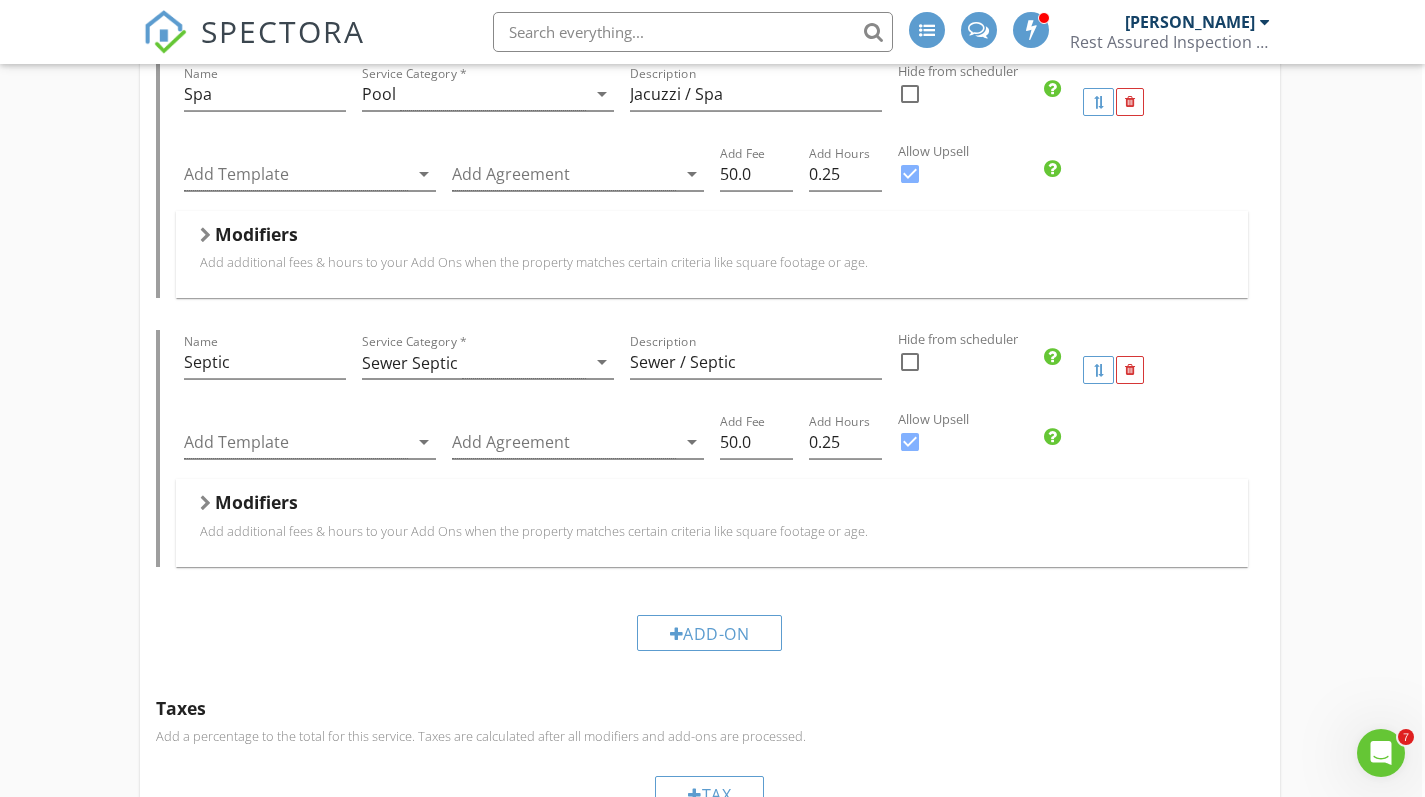 scroll, scrollTop: 1558, scrollLeft: 4, axis: both 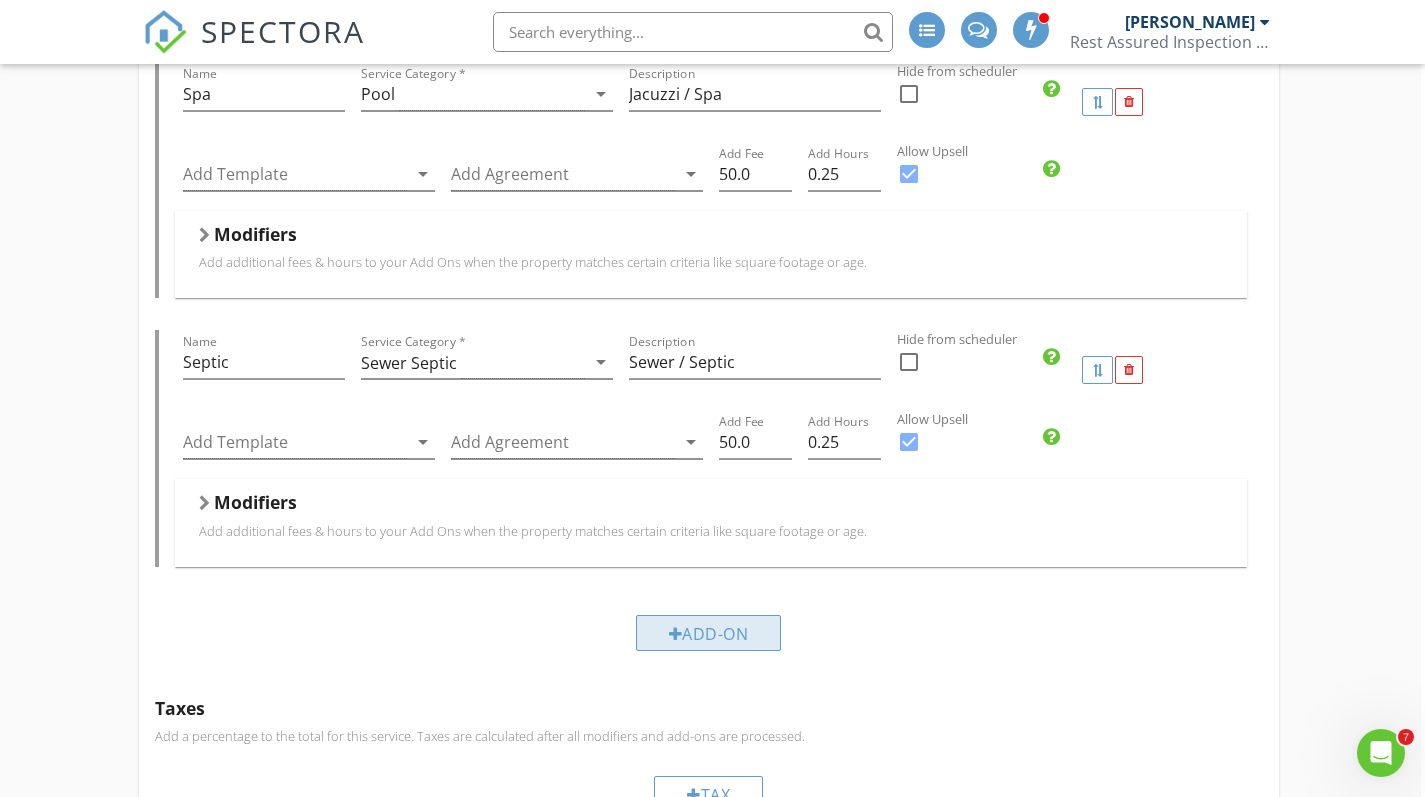 click on "Add-On" at bounding box center (709, 633) 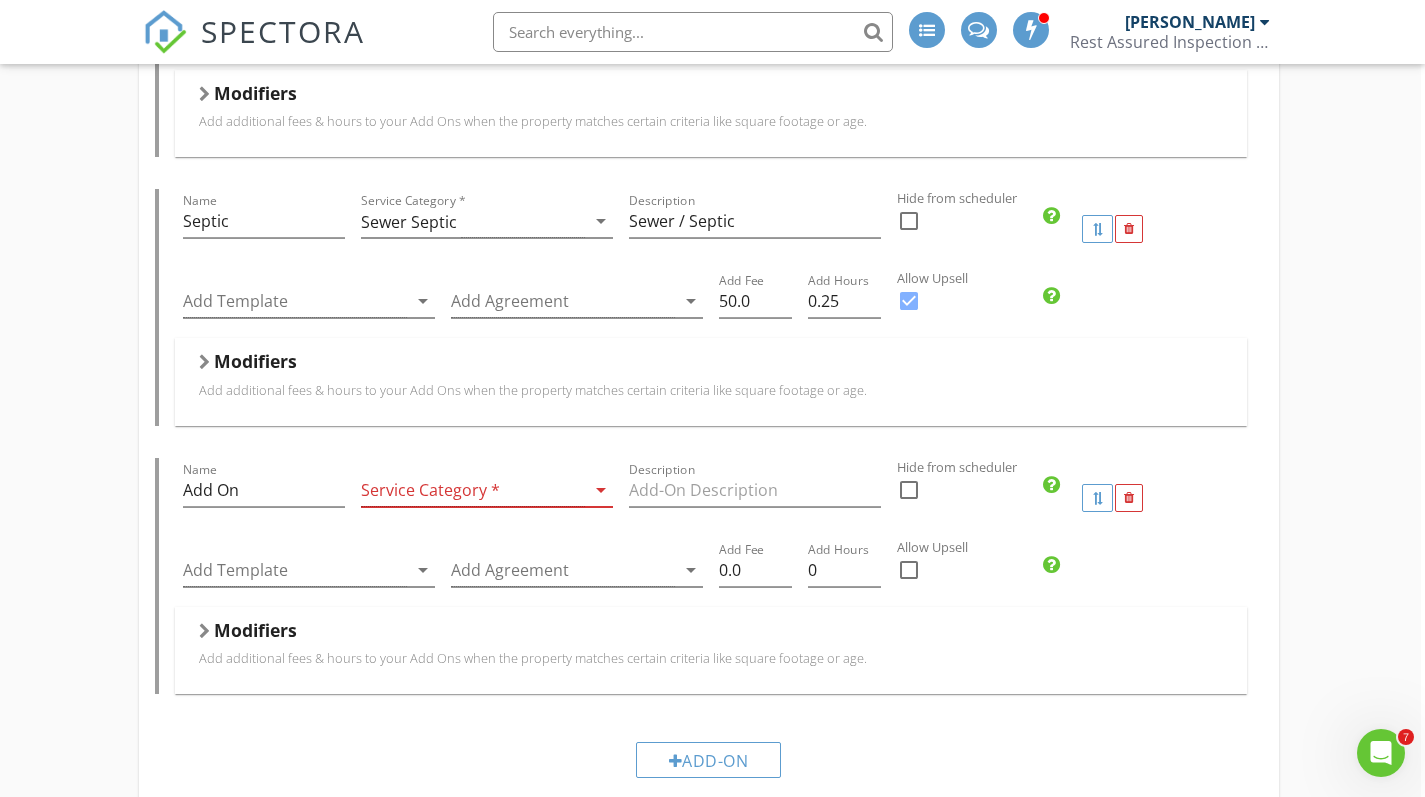 scroll, scrollTop: 1700, scrollLeft: 4, axis: both 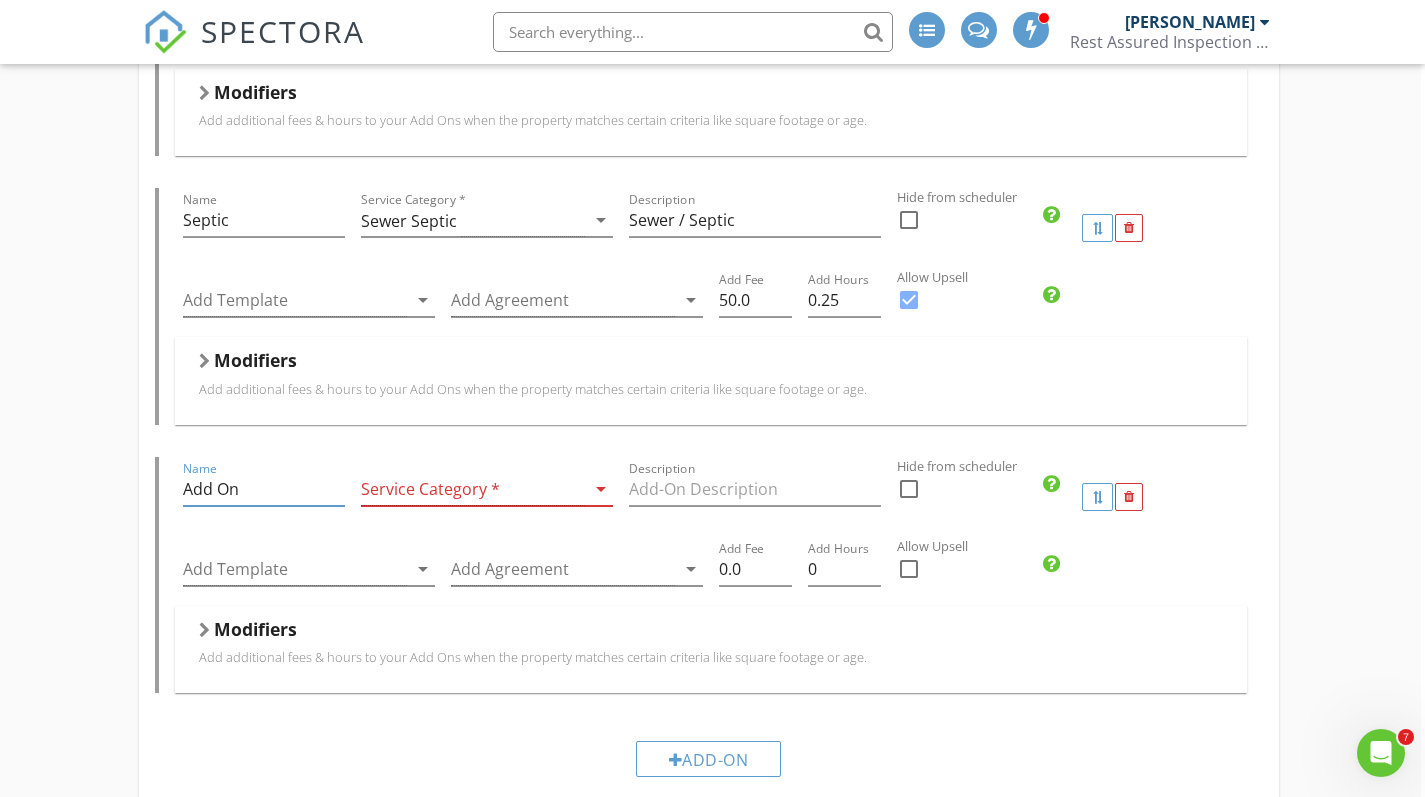 click on "Add On" at bounding box center [264, 489] 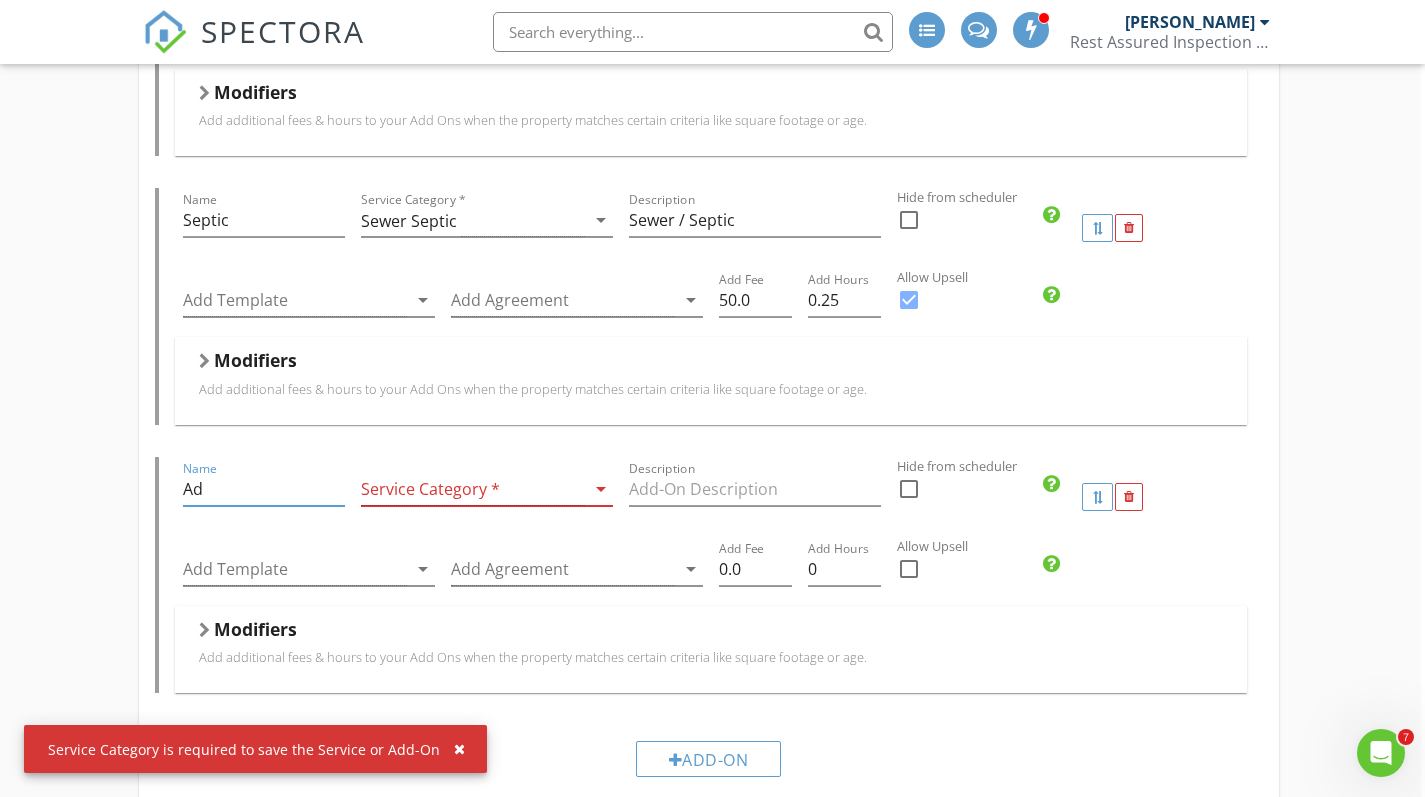type on "A" 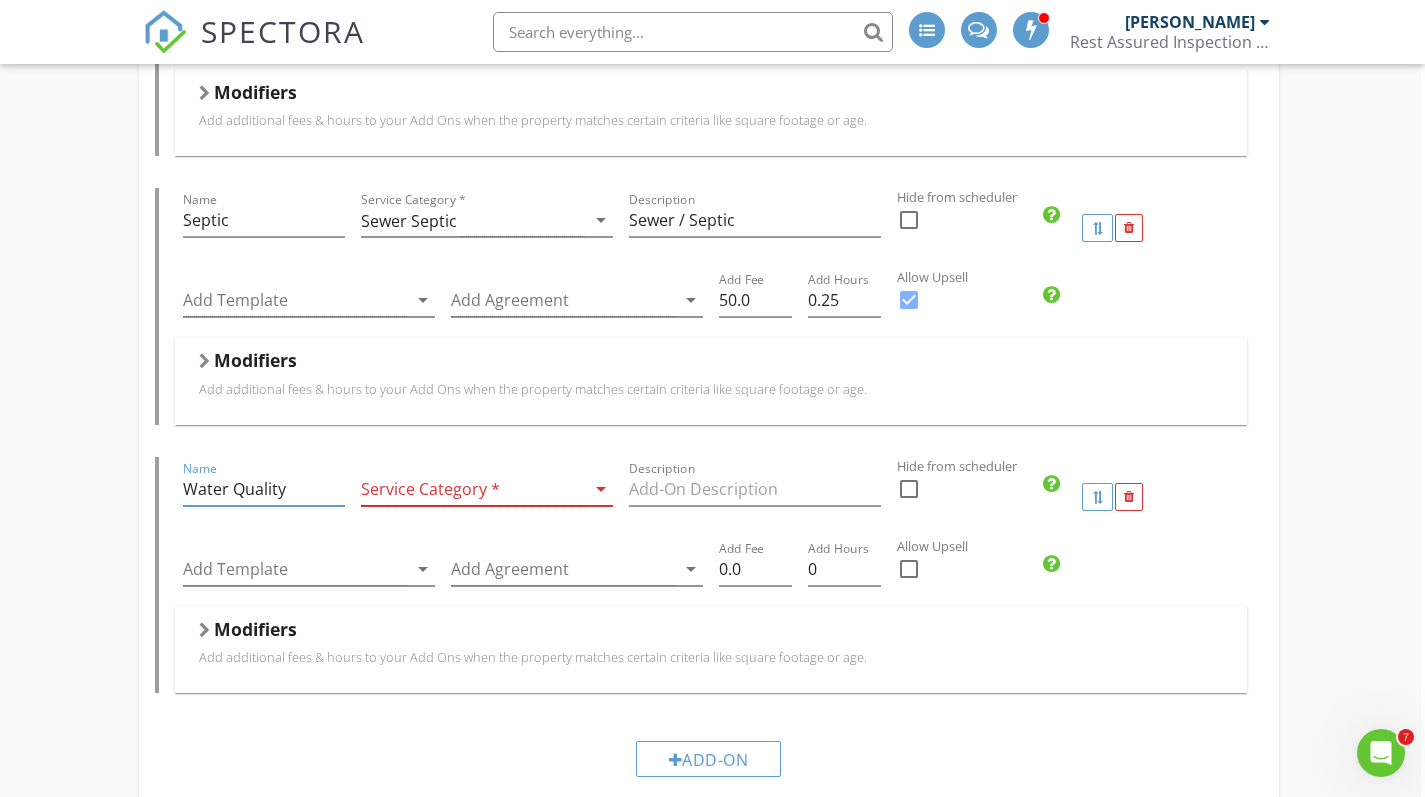 type on "Water Quality" 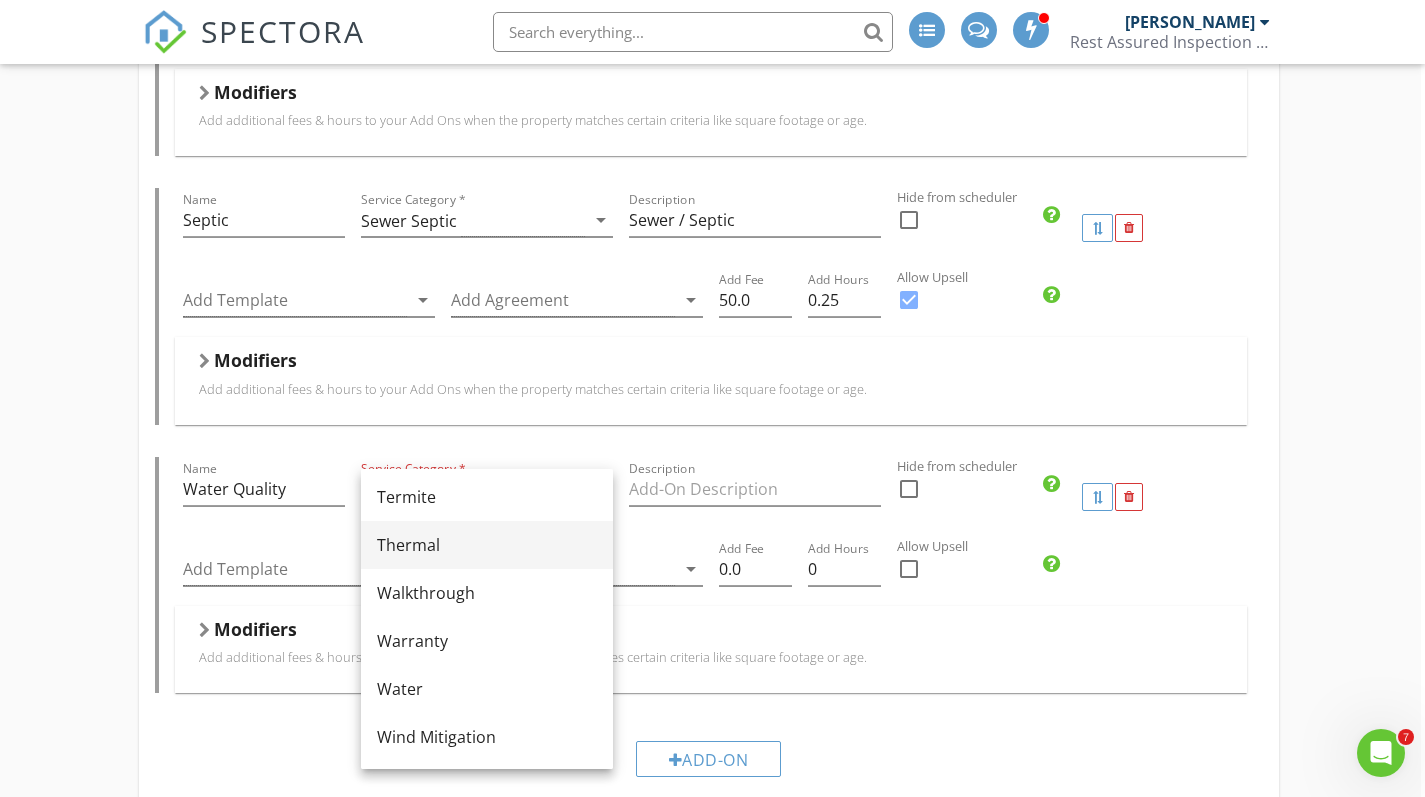 scroll, scrollTop: 1204, scrollLeft: 0, axis: vertical 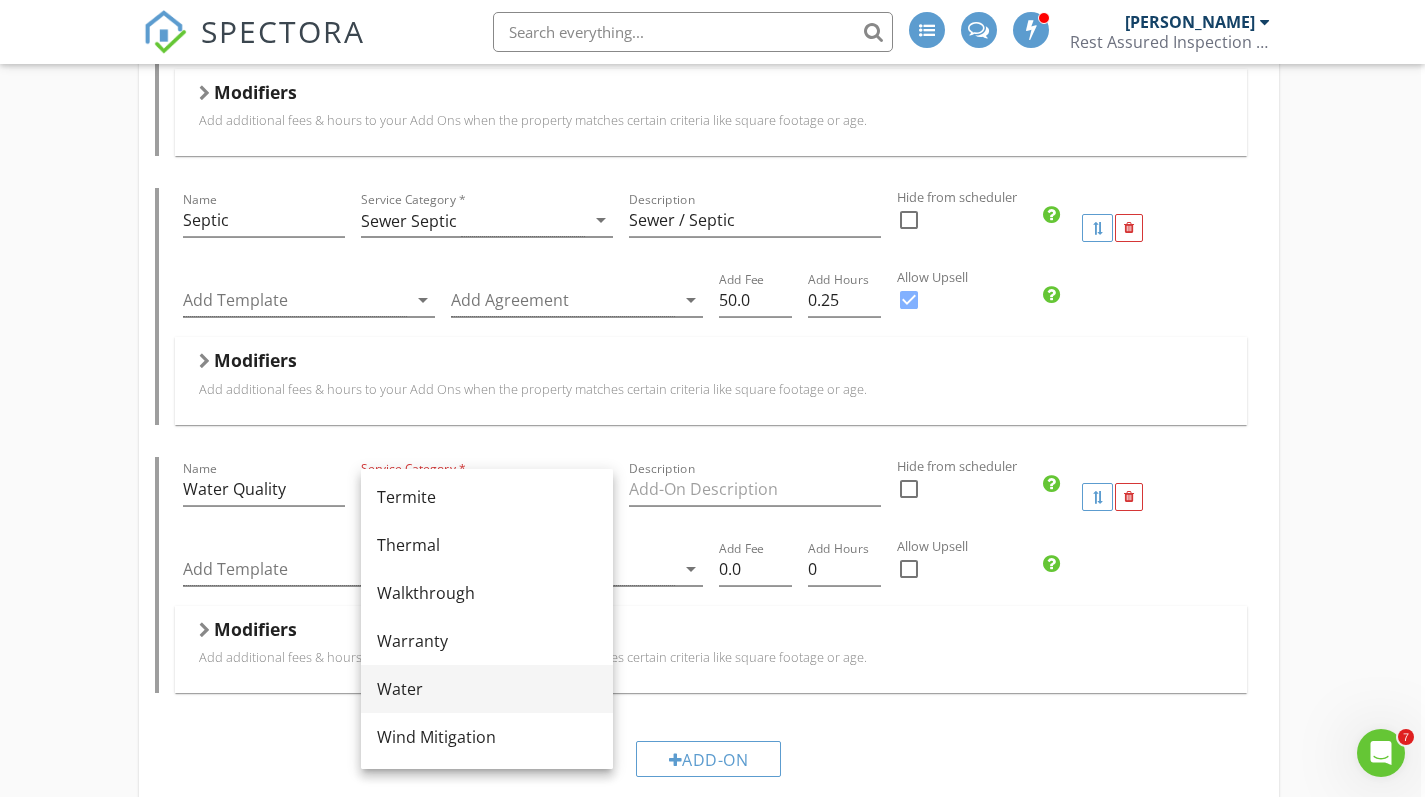 click on "Water" at bounding box center (487, 689) 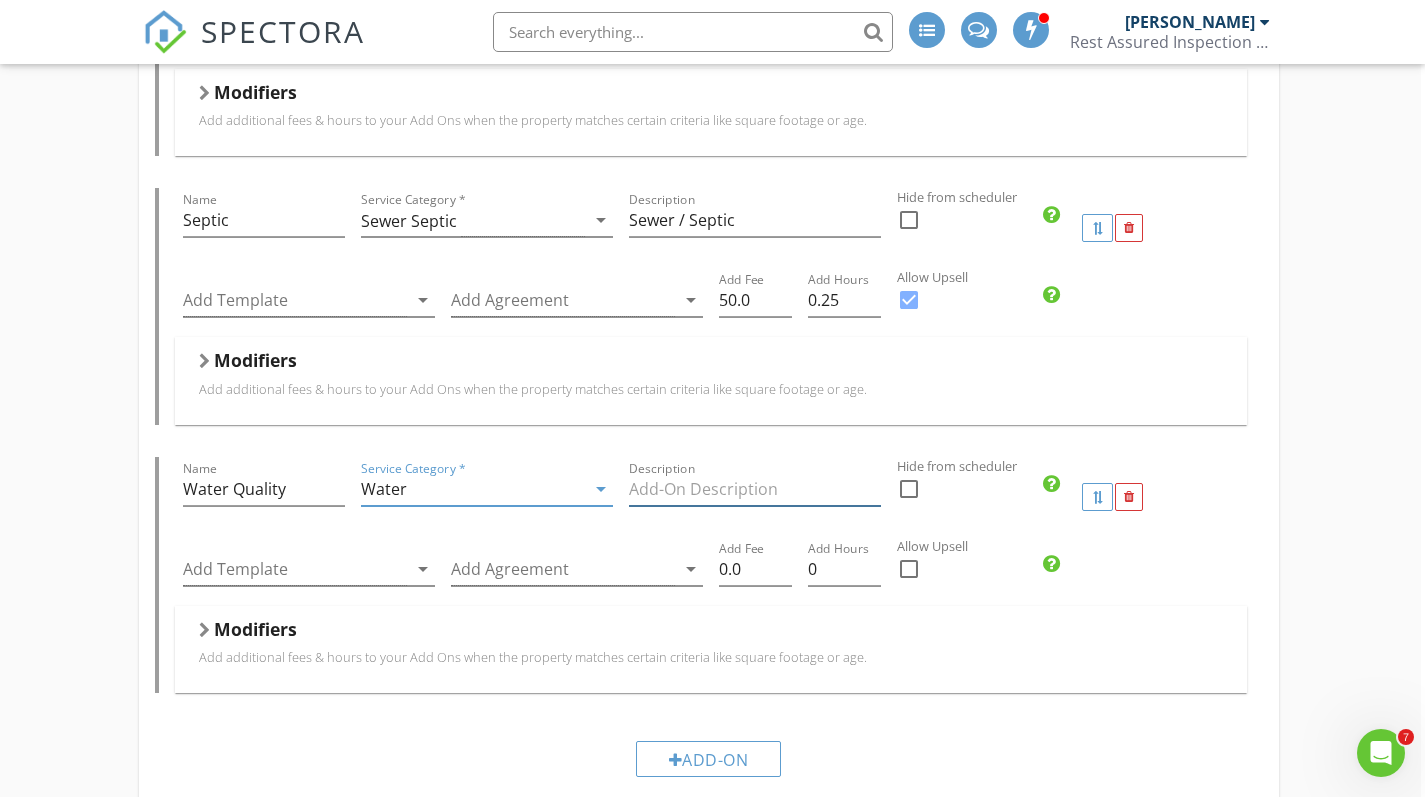 click at bounding box center (755, 489) 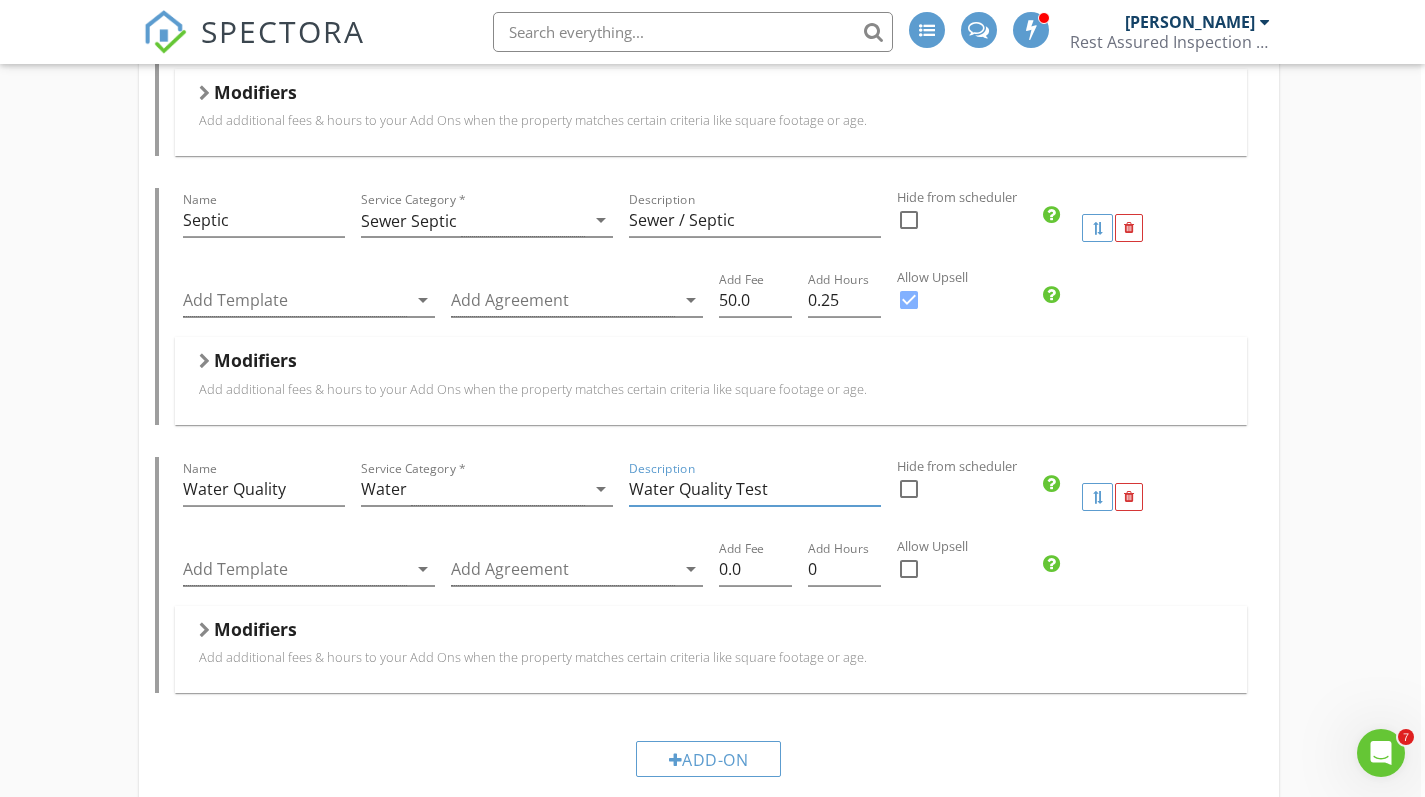 type on "Water Quality Test" 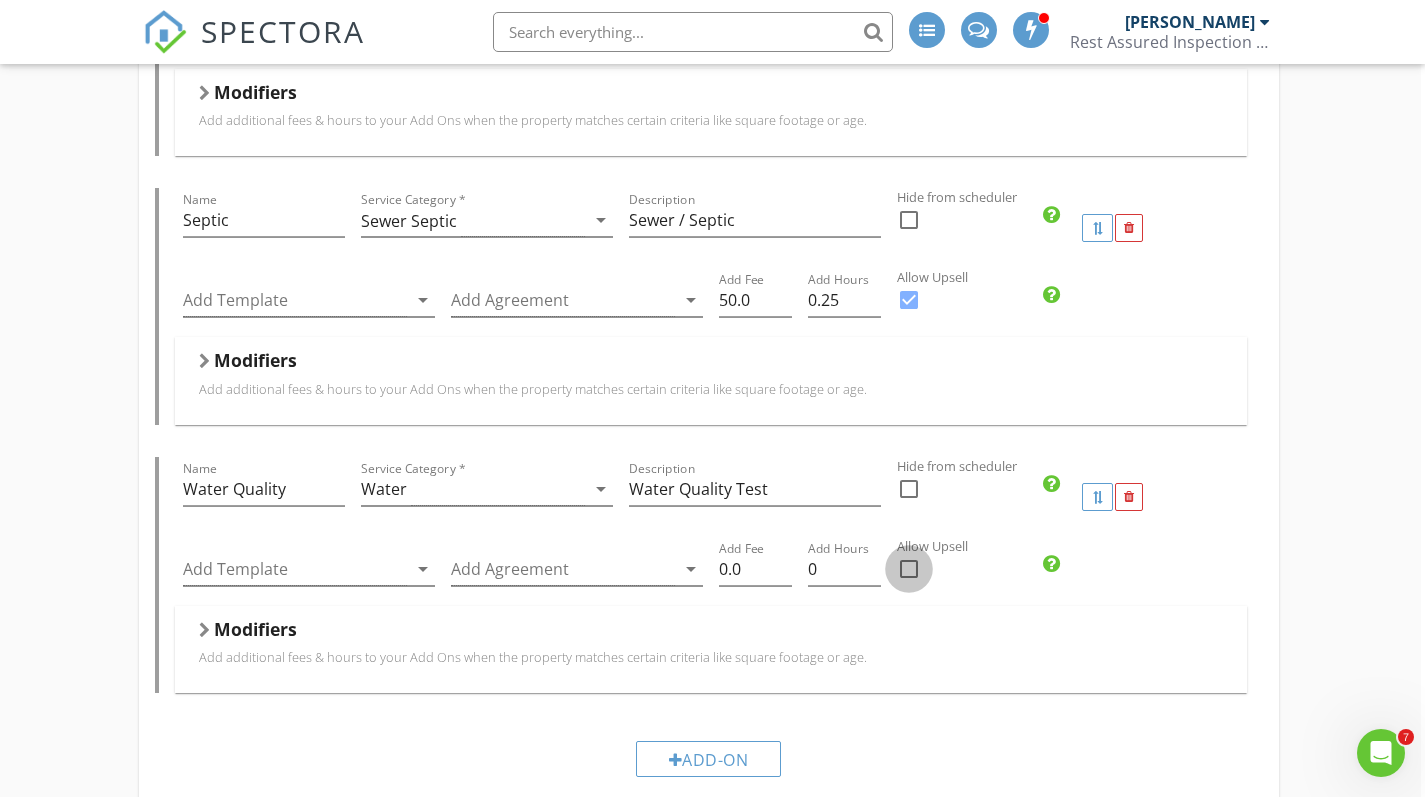 click at bounding box center [909, 569] 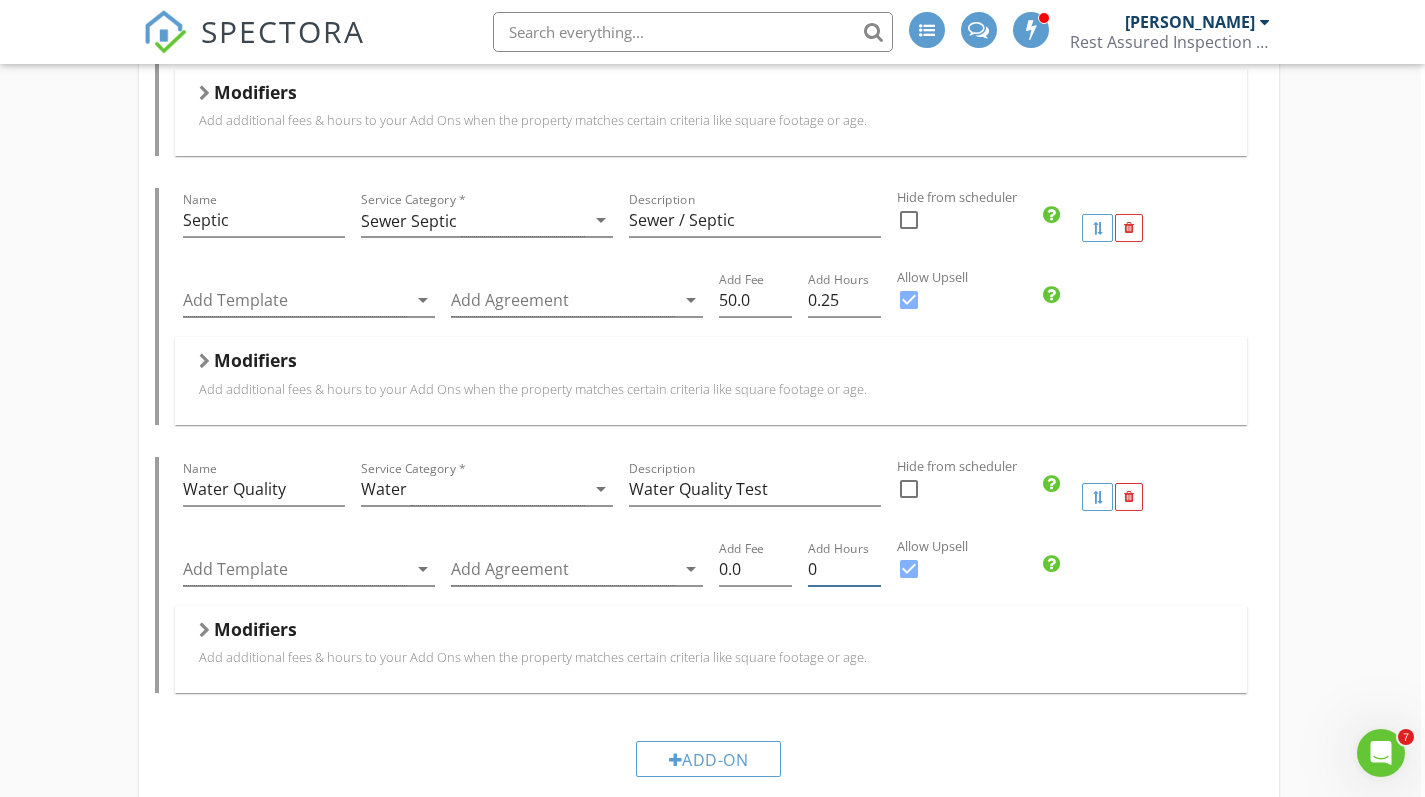 type on "0.25" 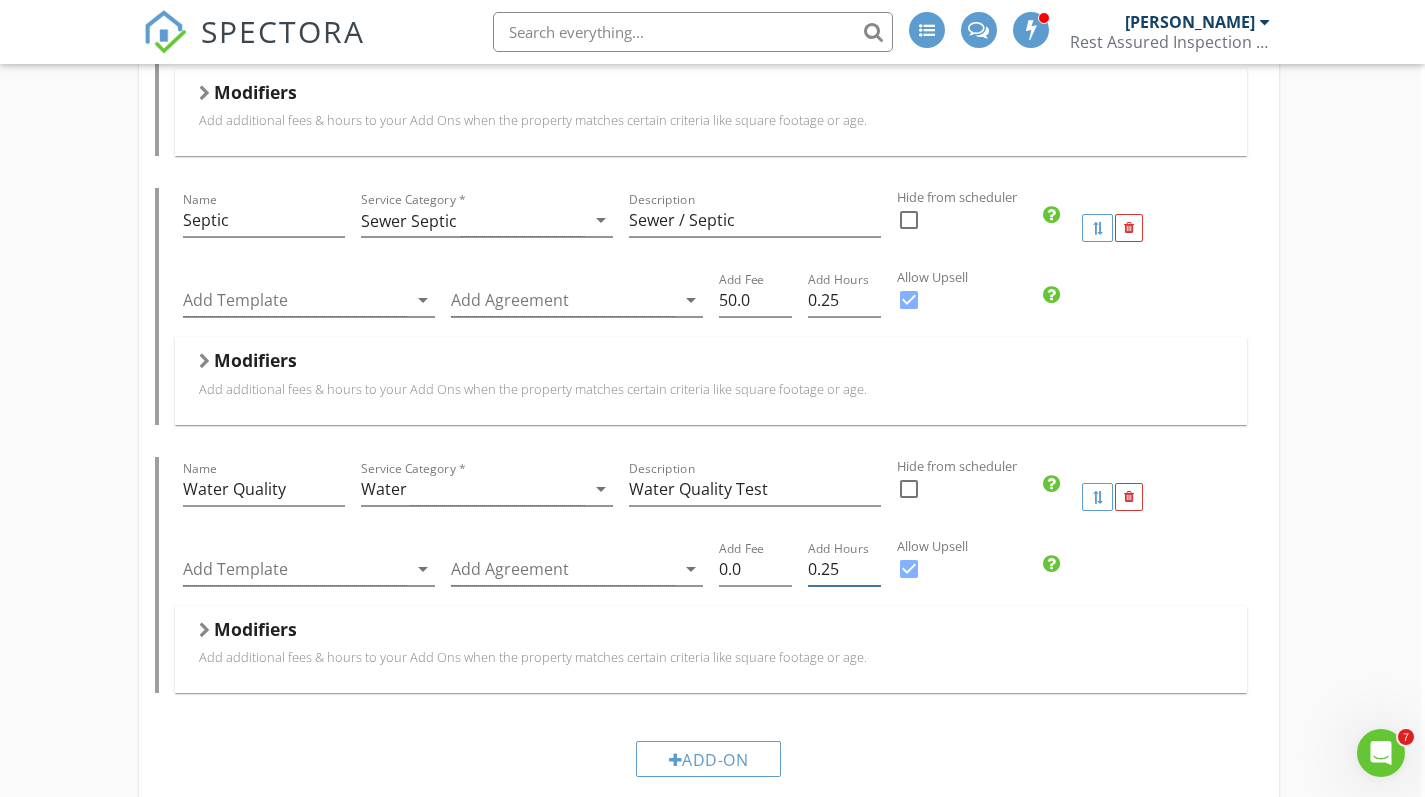 click on "0.25" at bounding box center [844, 569] 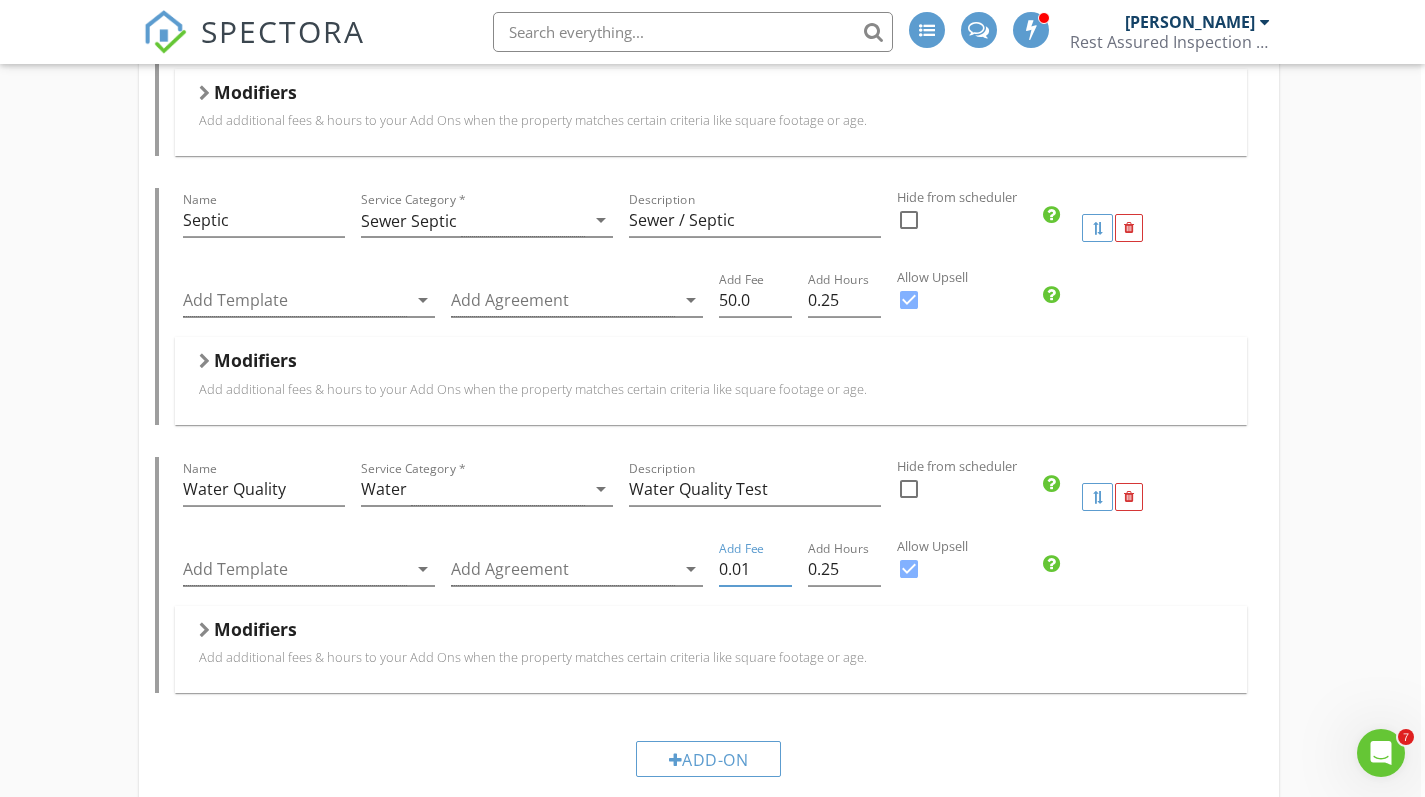 click on "0.01" at bounding box center [755, 569] 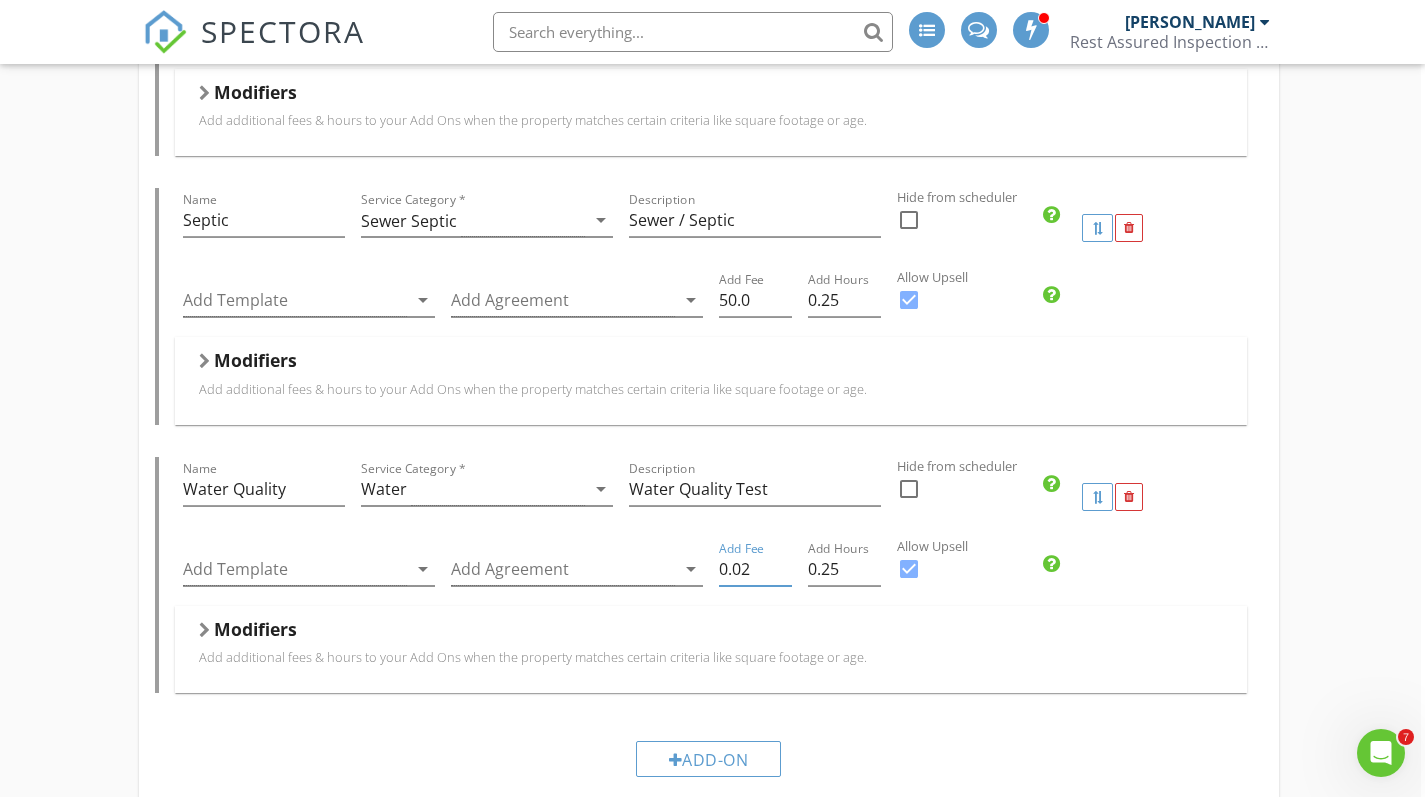 click on "0.02" at bounding box center [755, 569] 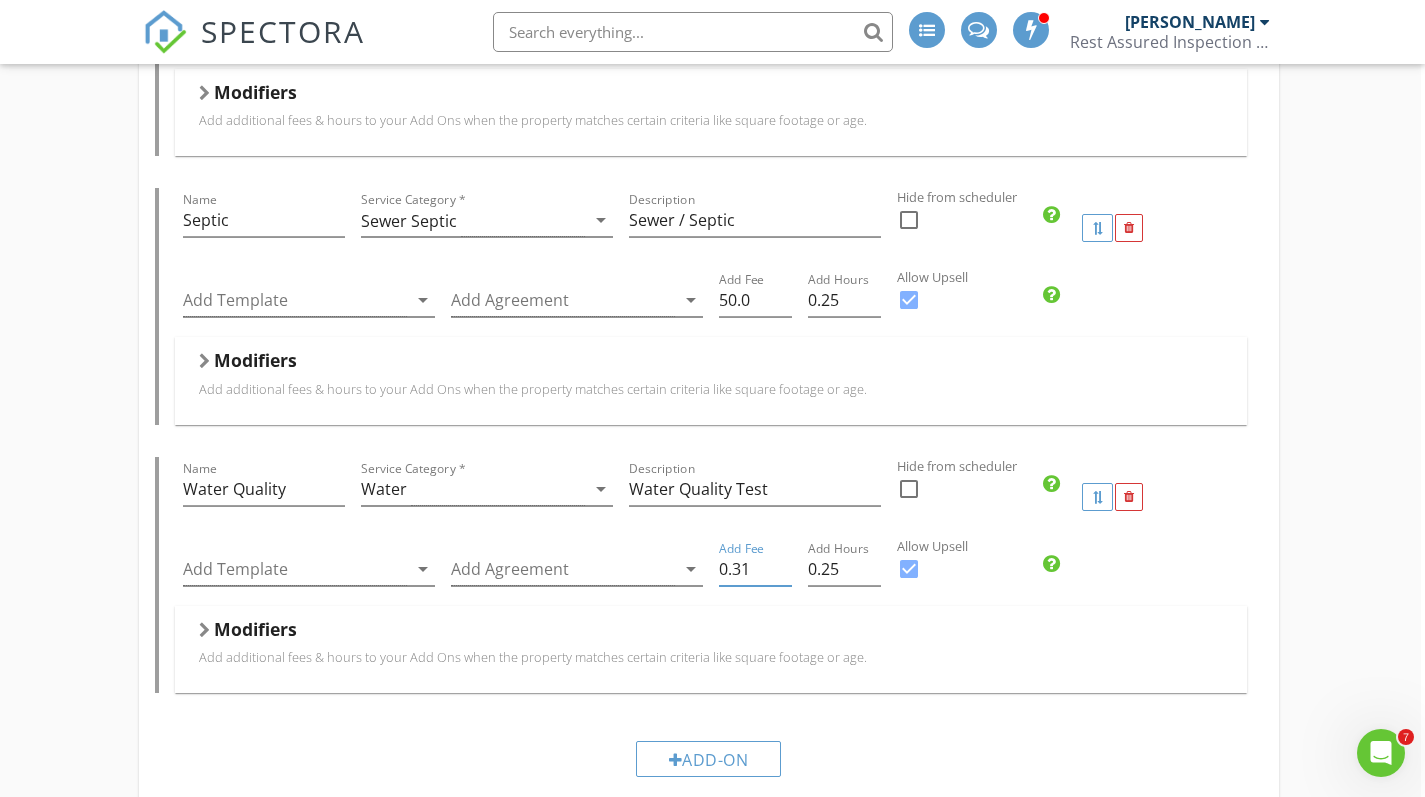 click on "0.31" at bounding box center [755, 569] 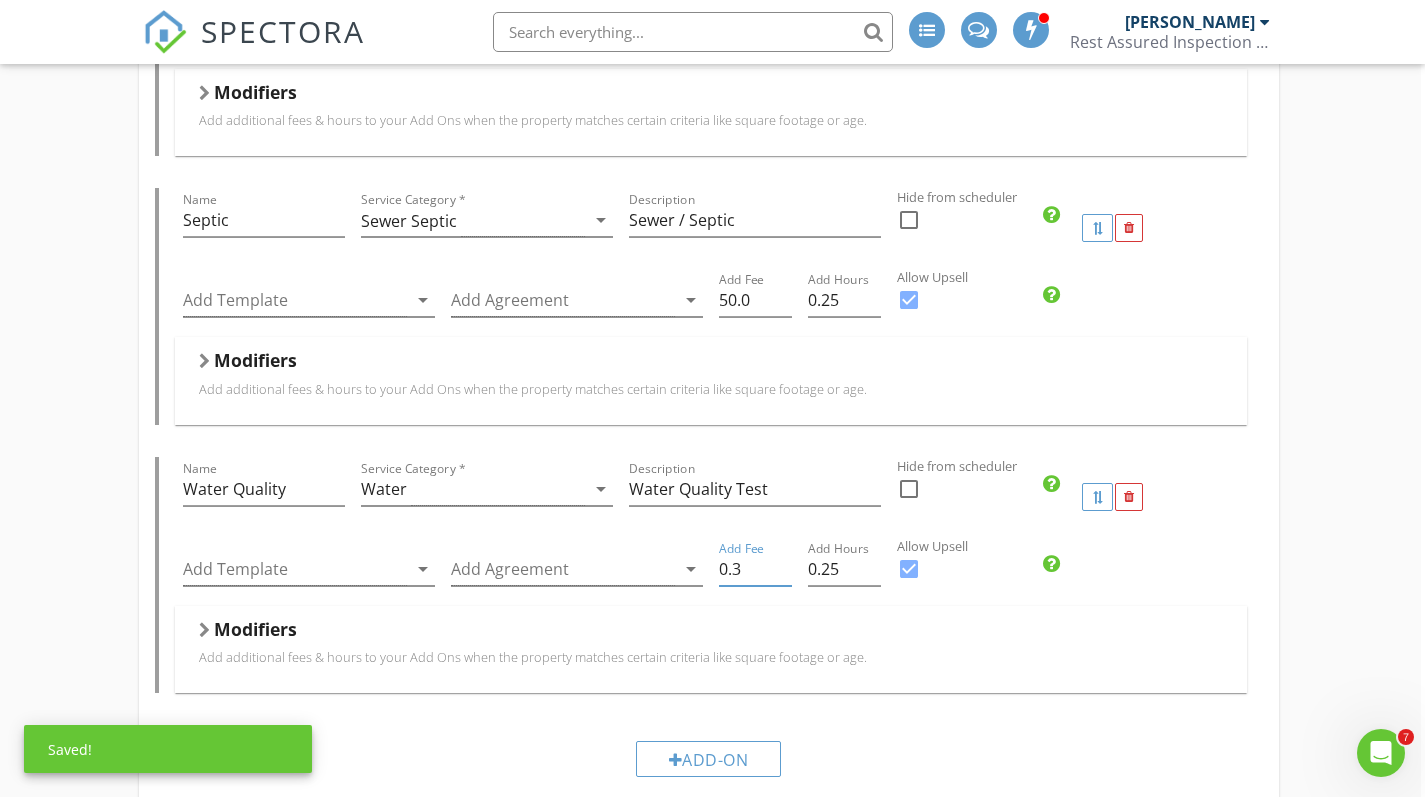type on "0" 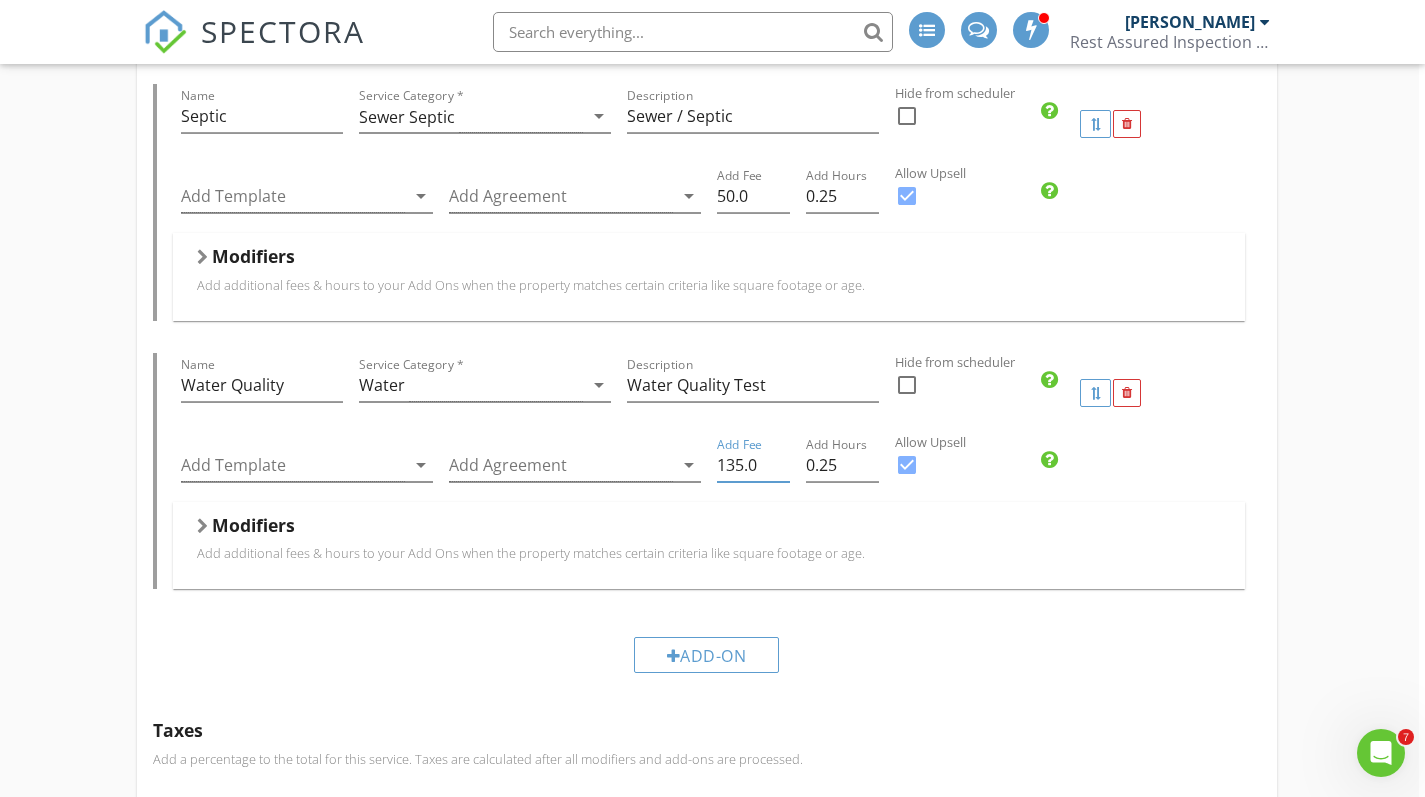 scroll, scrollTop: 1800, scrollLeft: 6, axis: both 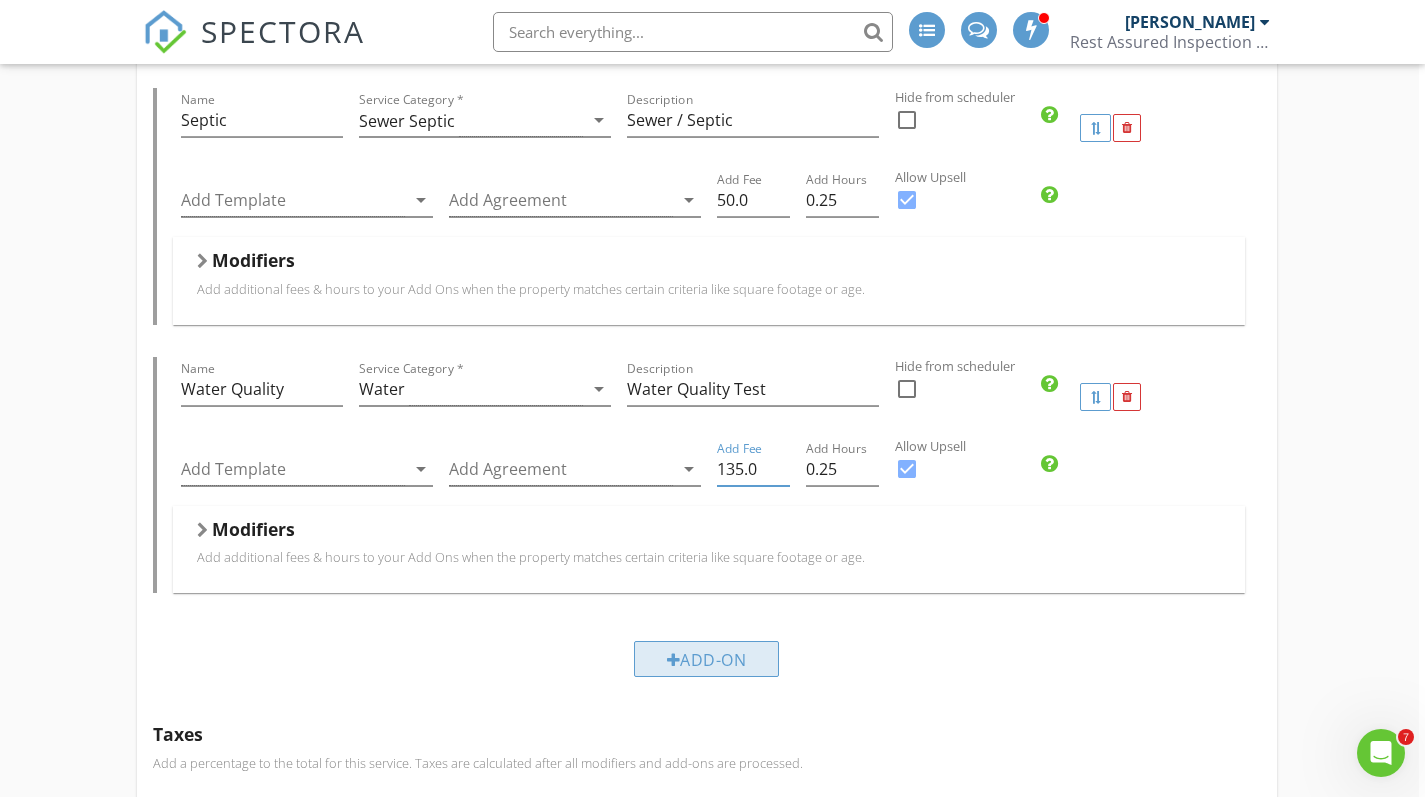 type on "135.0" 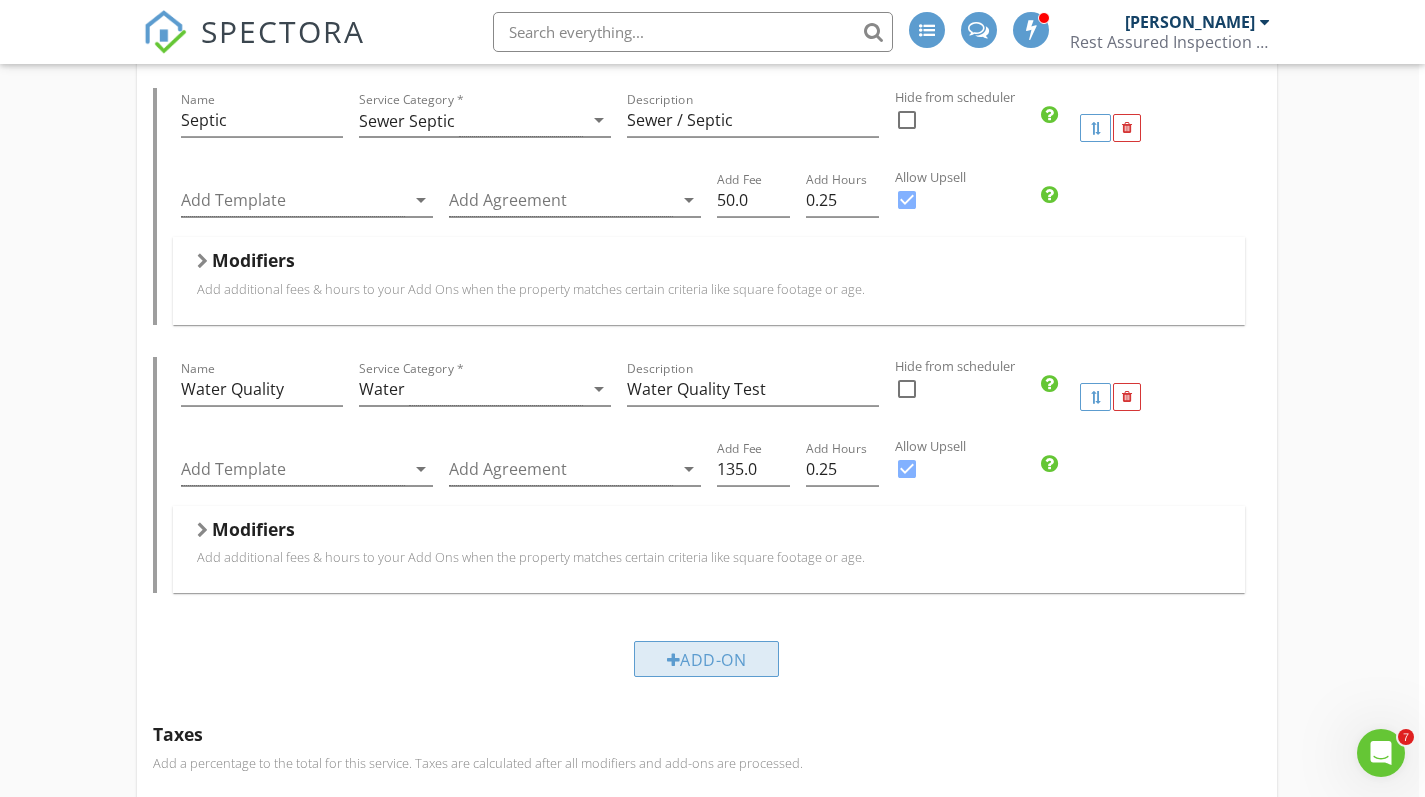 click on "Add-On" at bounding box center [707, 659] 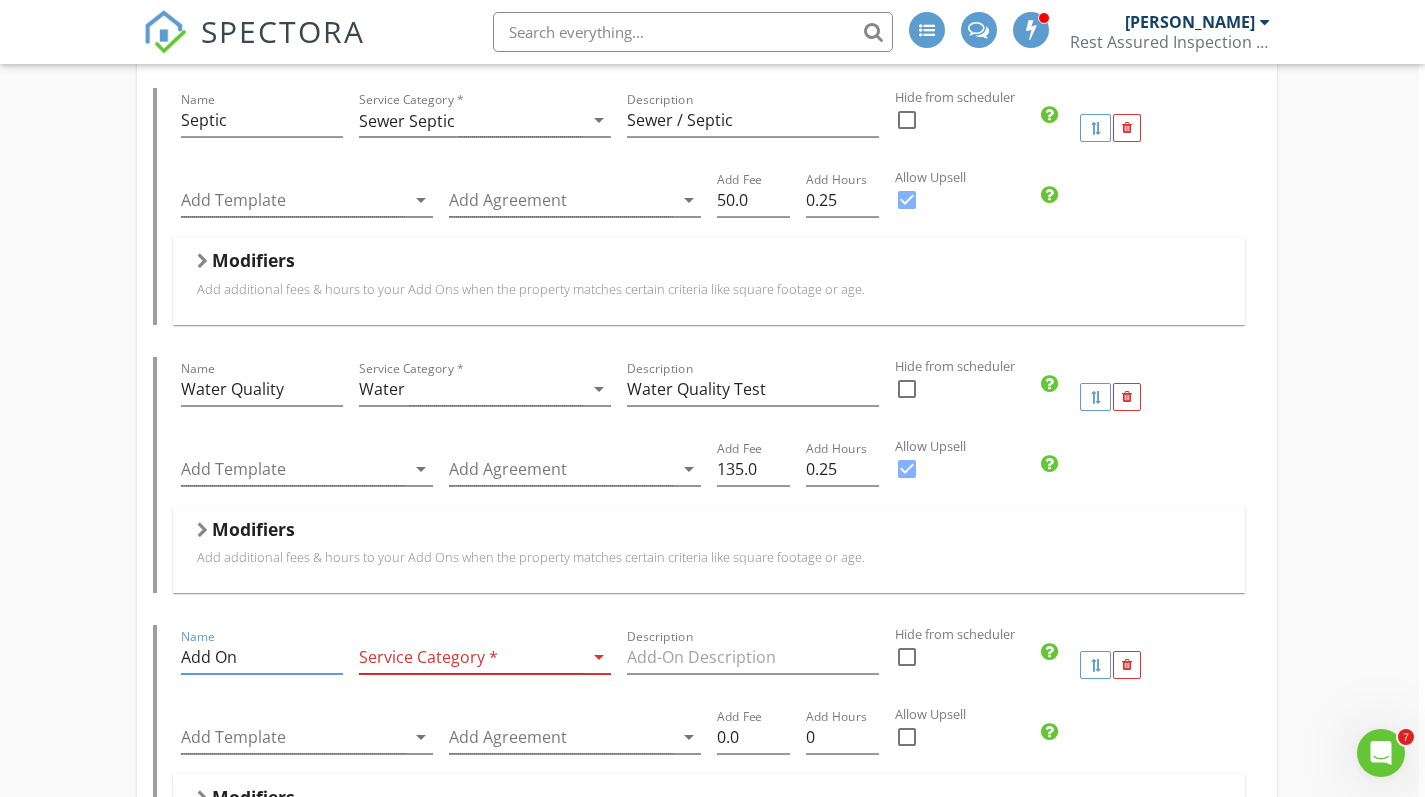 click on "Add On" at bounding box center [262, 657] 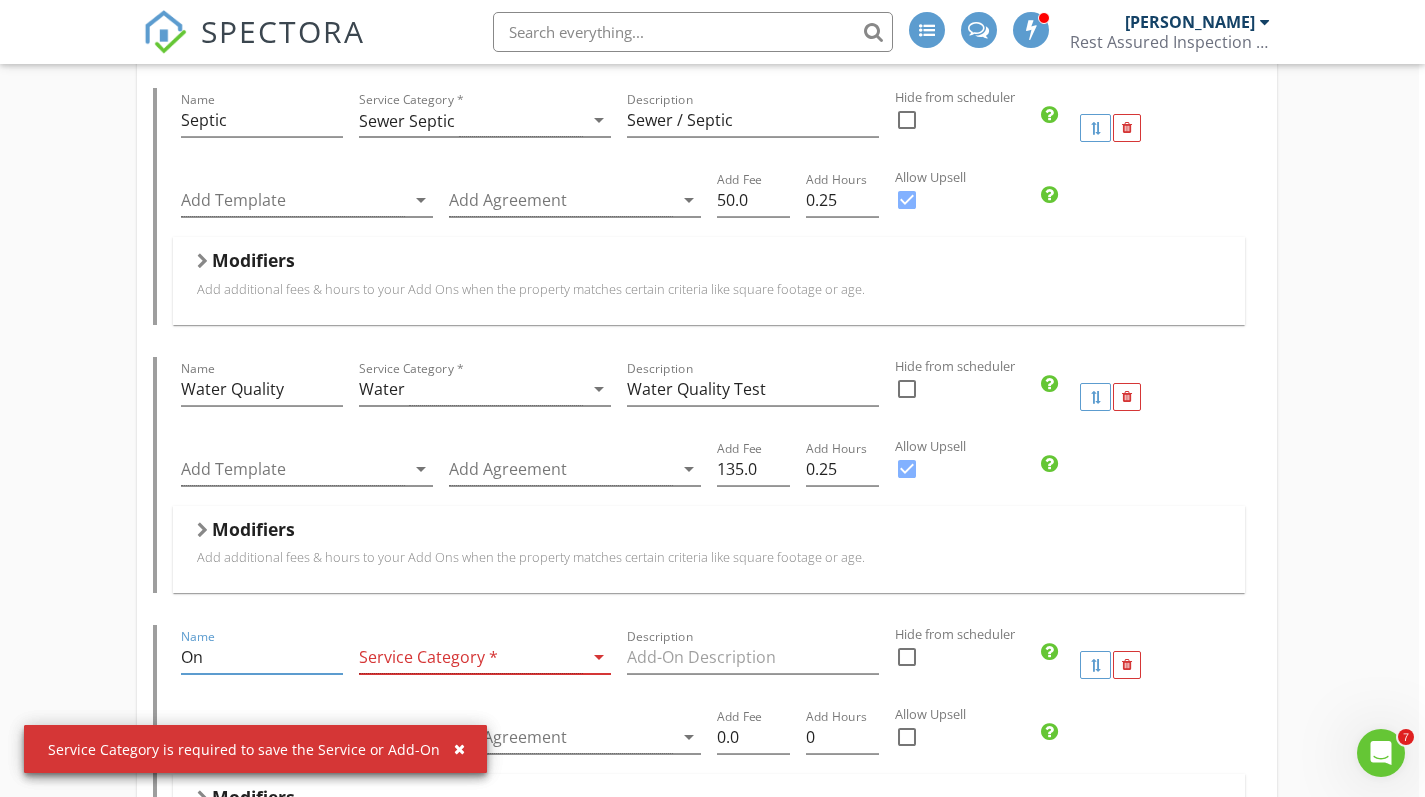 click on "On" at bounding box center (262, 657) 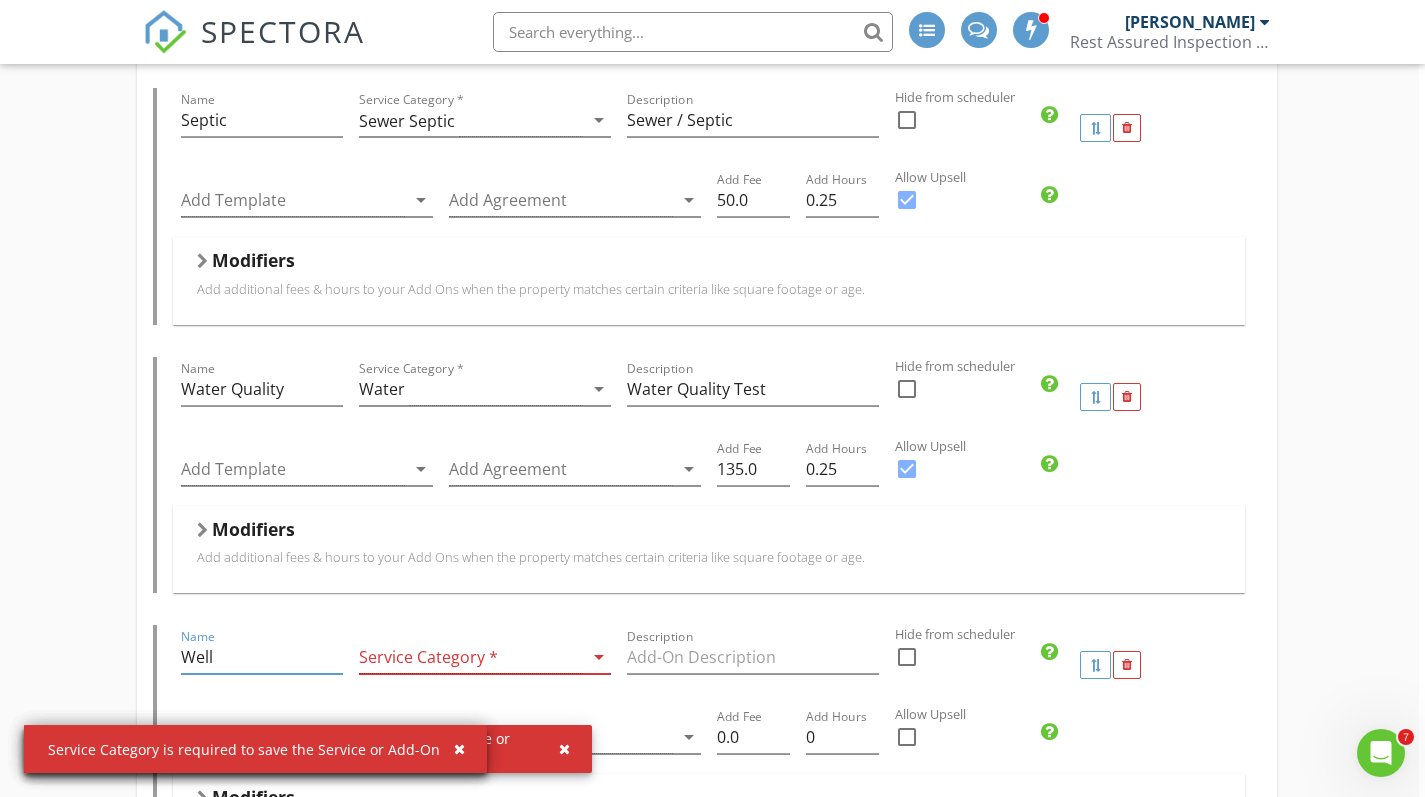 type on "Well" 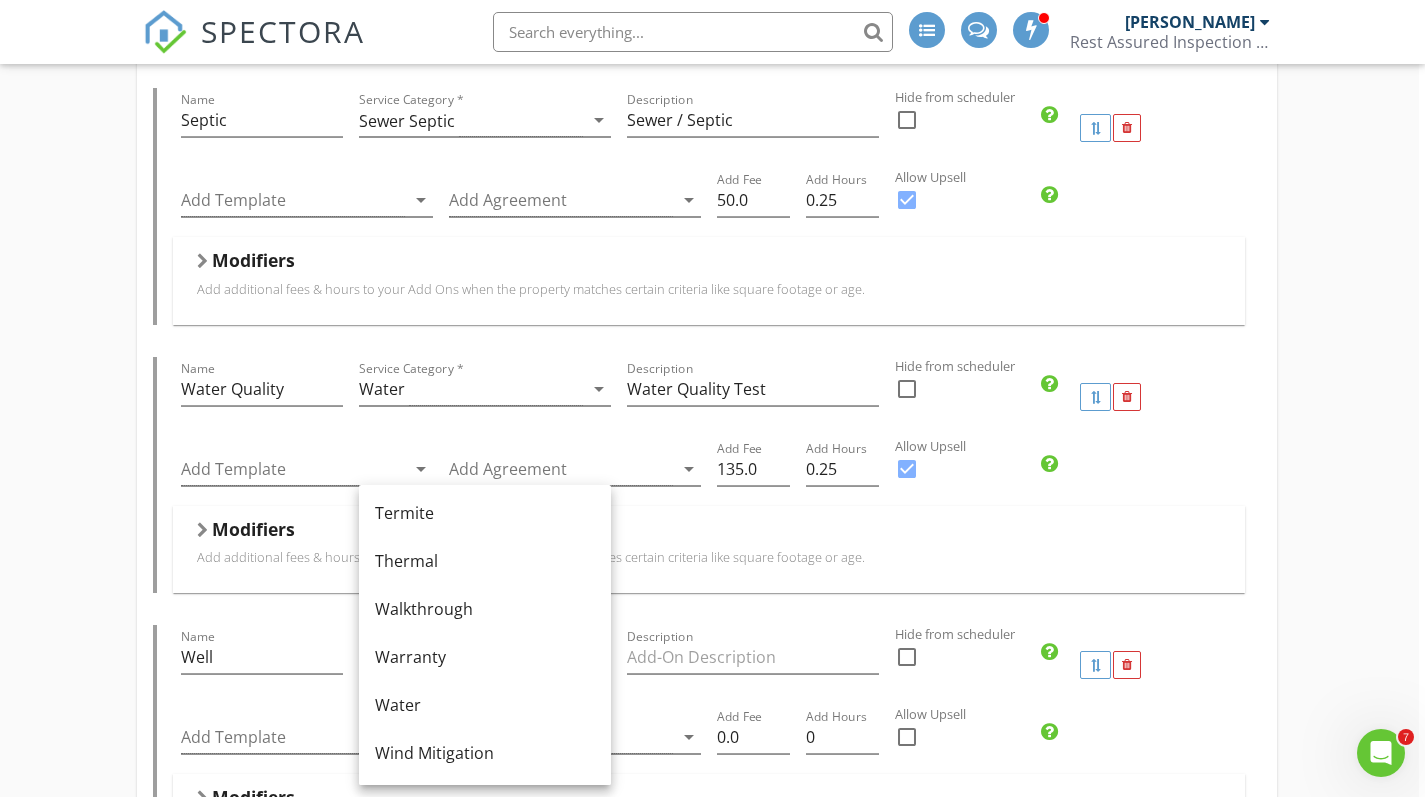 scroll, scrollTop: 1204, scrollLeft: 0, axis: vertical 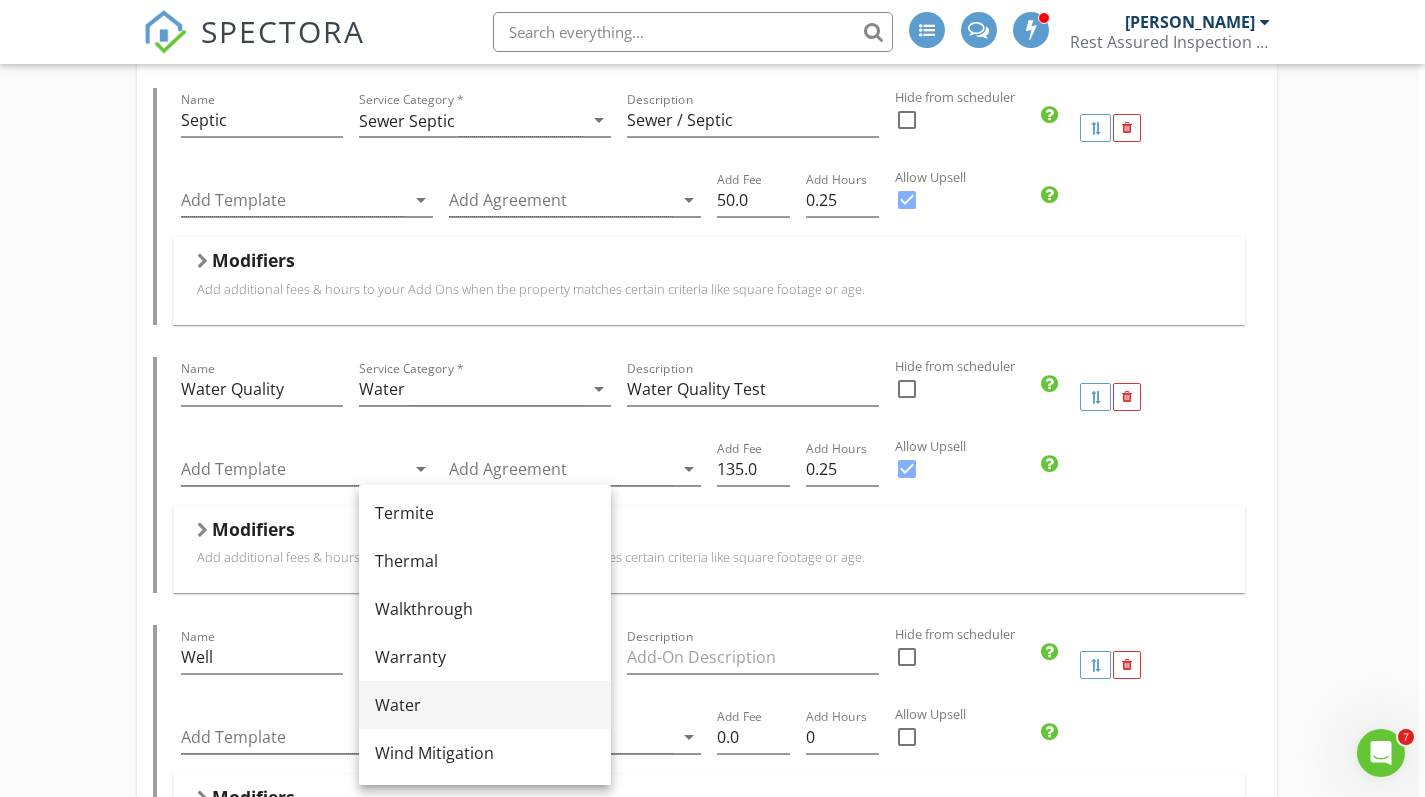 click on "Water" at bounding box center (485, 705) 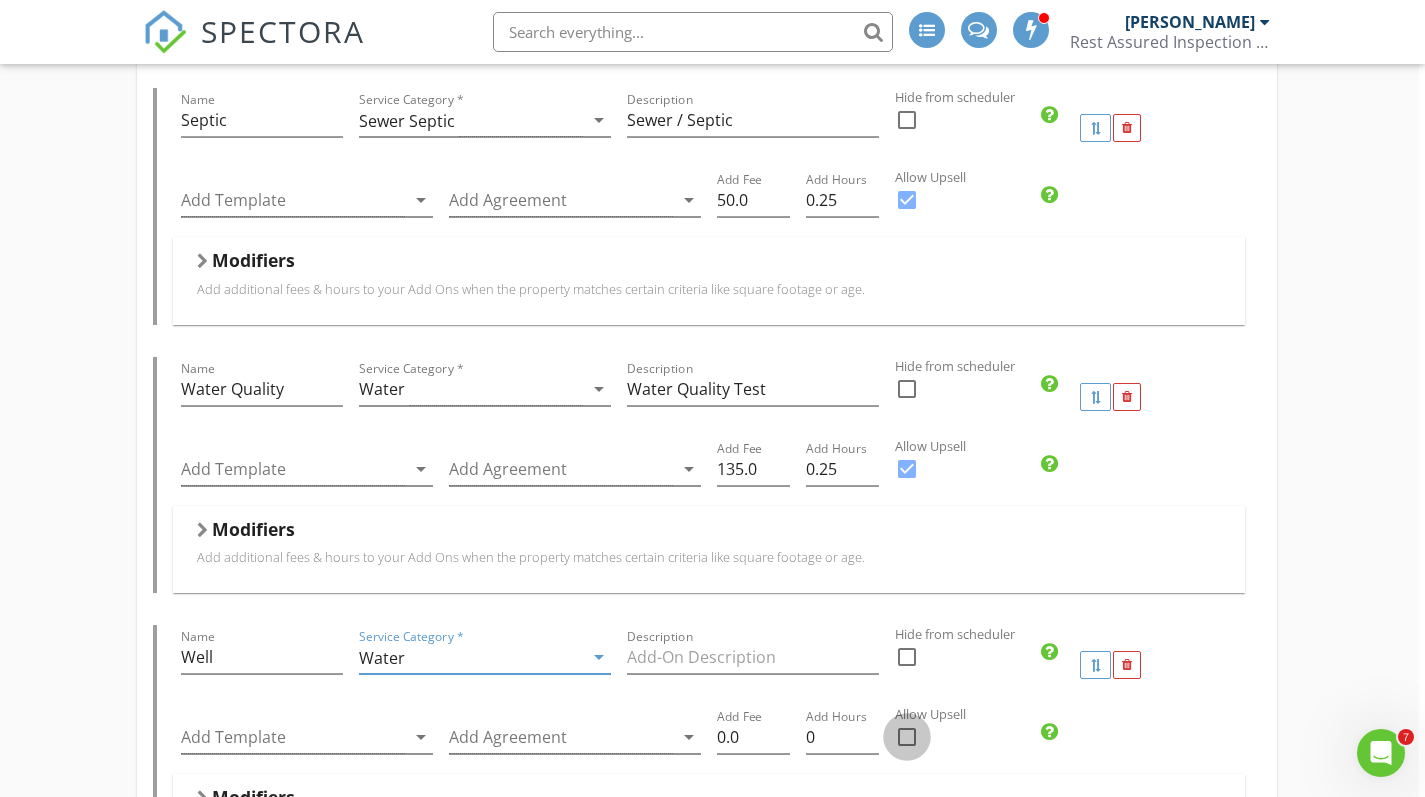 click at bounding box center (907, 737) 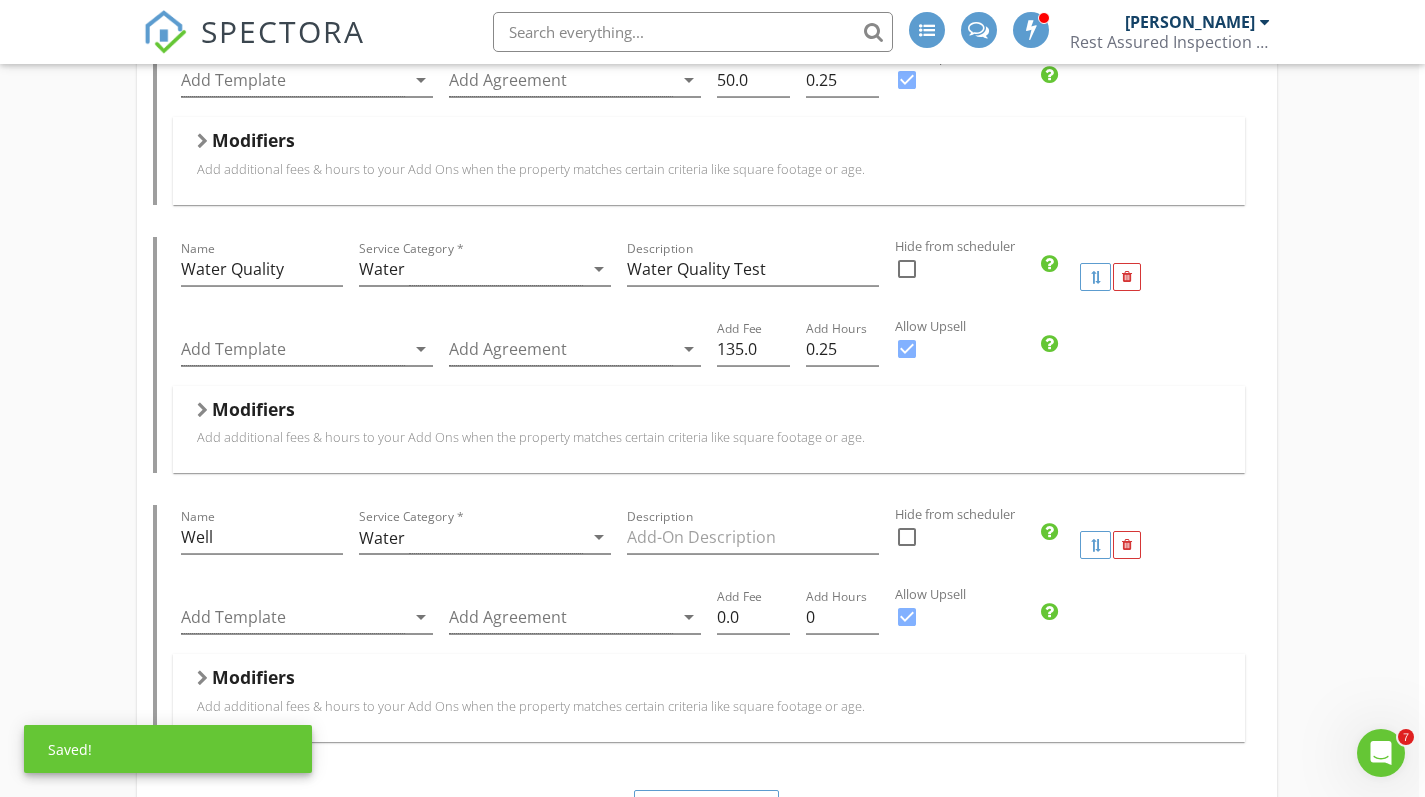 scroll, scrollTop: 1922, scrollLeft: 6, axis: both 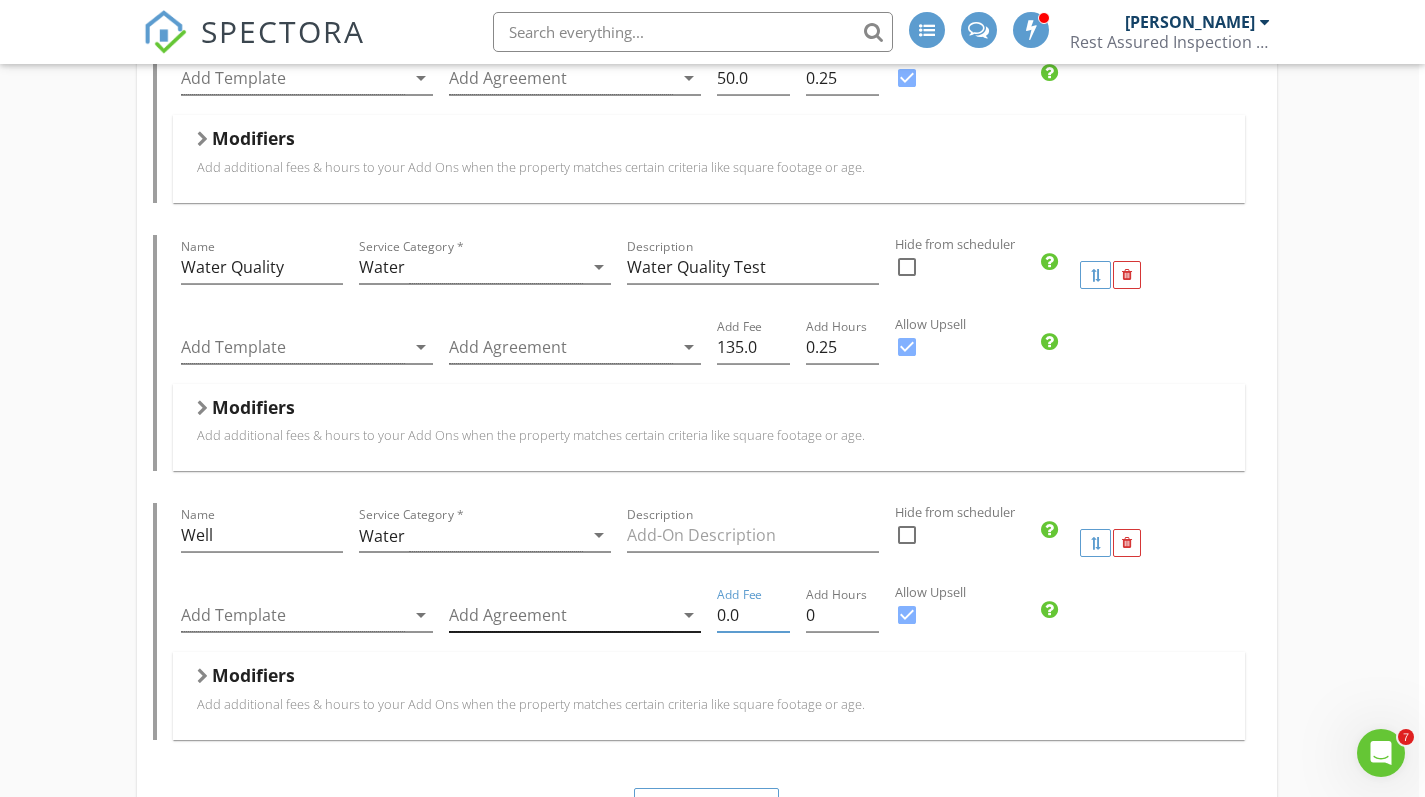 drag, startPoint x: 746, startPoint y: 615, endPoint x: 690, endPoint y: 617, distance: 56.0357 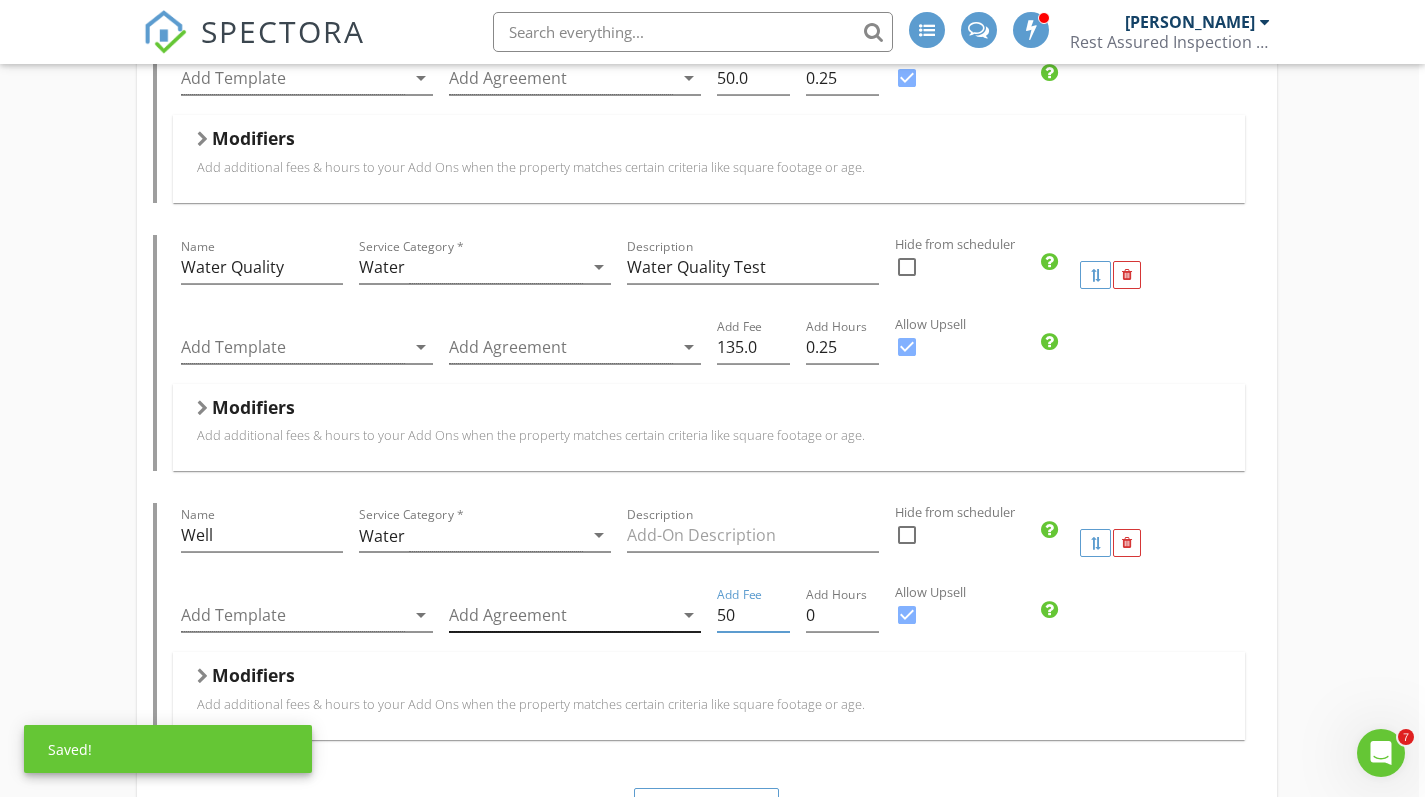type on "50" 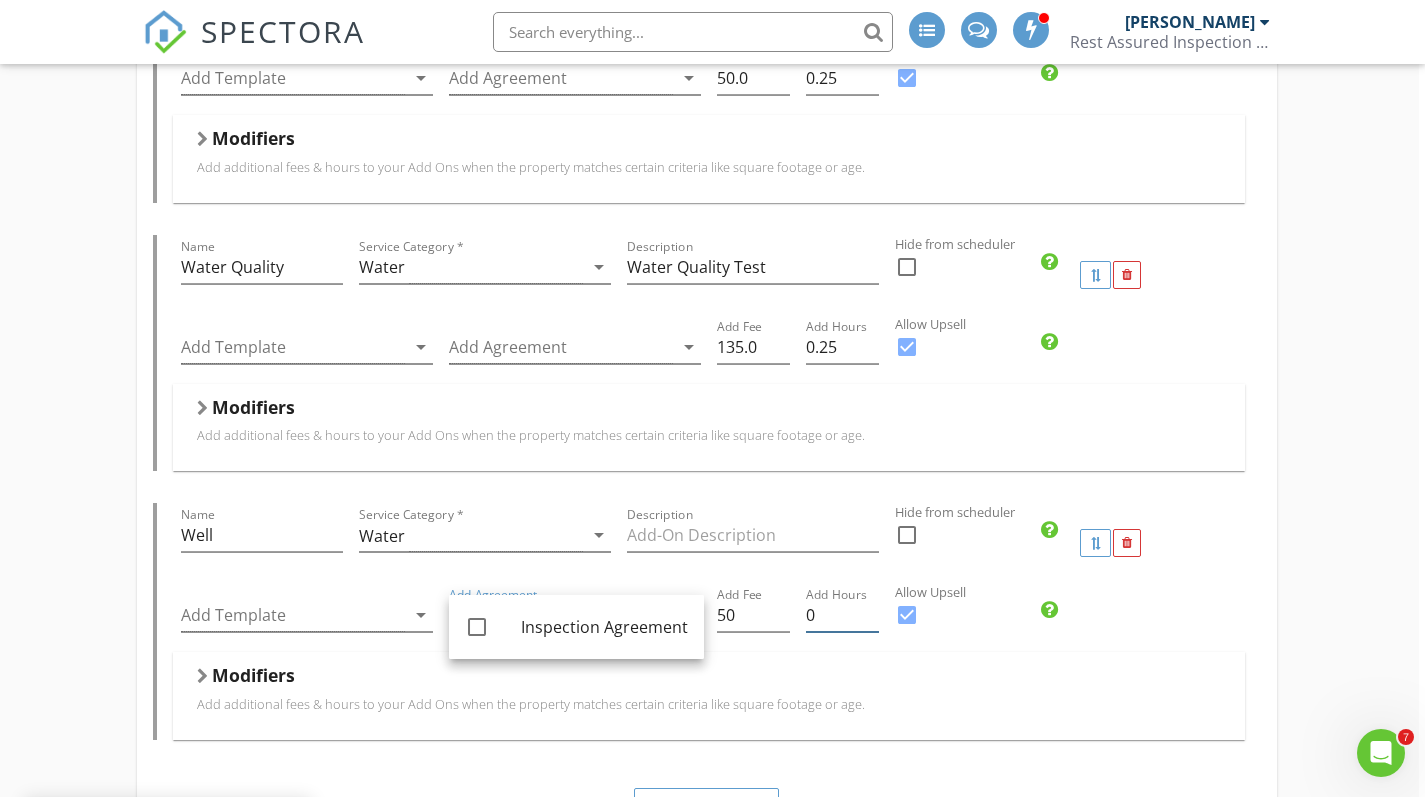 type on "0.25" 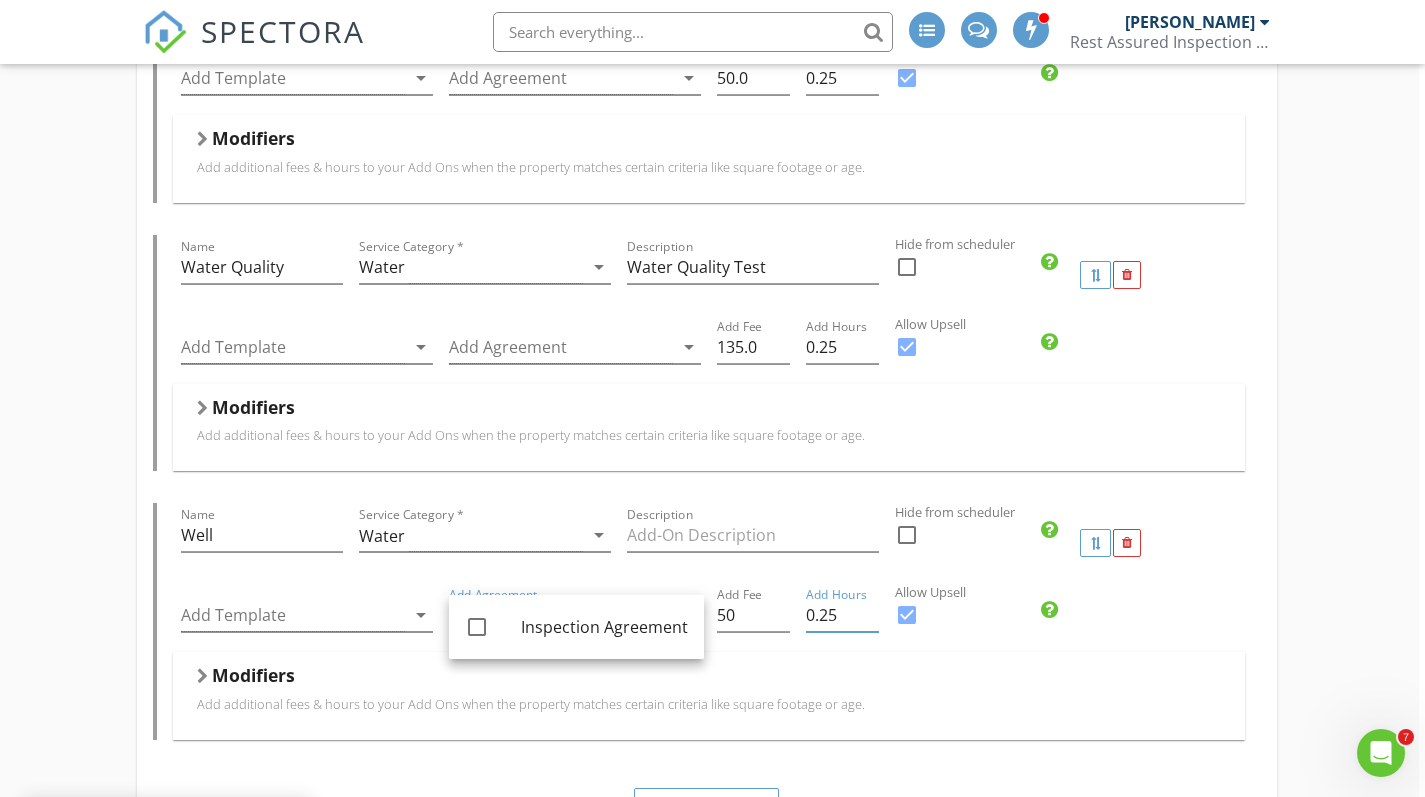 click on "0.25" at bounding box center (842, 615) 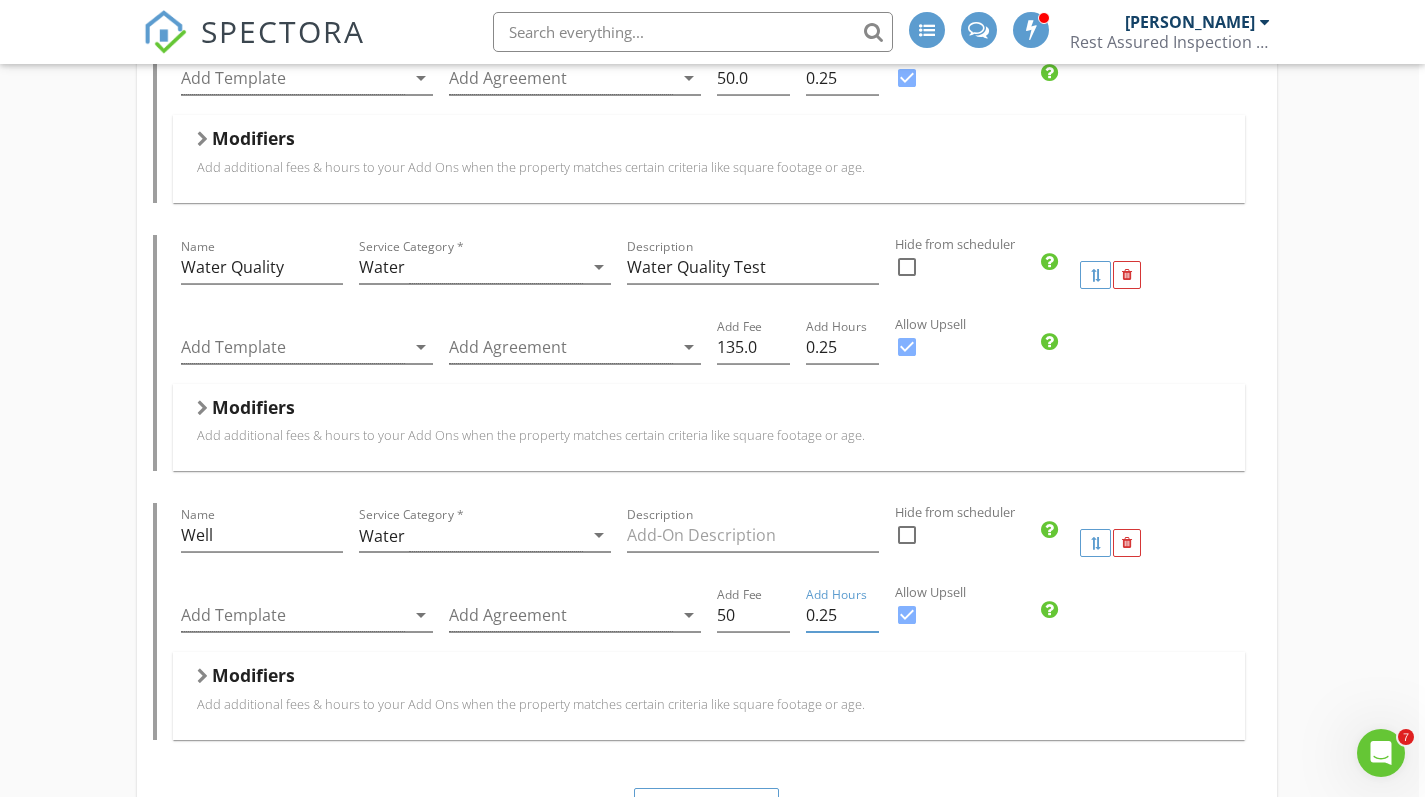 click on "Residential Inspection   Name Residential Inspection   Service Category * Residential arrow_drop_down   Description Standard Home Inspection   Hidden from scheduler   check_box_outline_blank     Template(s) Rest Assured Inspection Services PPI Template arrow_drop_down   Agreement(s) Inspection Agreement arrow_drop_down   $   Base Cost 385.0   Base Duration (HRs) 2.5         Integrations       check_box Secure24: Inspections with this service will auto-send to Secure24 upon publishing.           Modifiers
Add additional fees & hours to your service when the
property matches certain criteria like square footage or age.
When Foundation arrow_drop_down   Equals Slab arrow_drop_down         Add Fee 0.0   Add Hours 0   When Foundation arrow_drop_down   Equals Basement arrow_drop_down         Add Fee 50.0   Add Hours 0.5   When Foundation arrow_drop_down   Equals Crawlspace arrow_drop_down         Add Fee 125.0   Add Hours 1   When Sq. Ft.   Type Range" at bounding box center (706, -171) 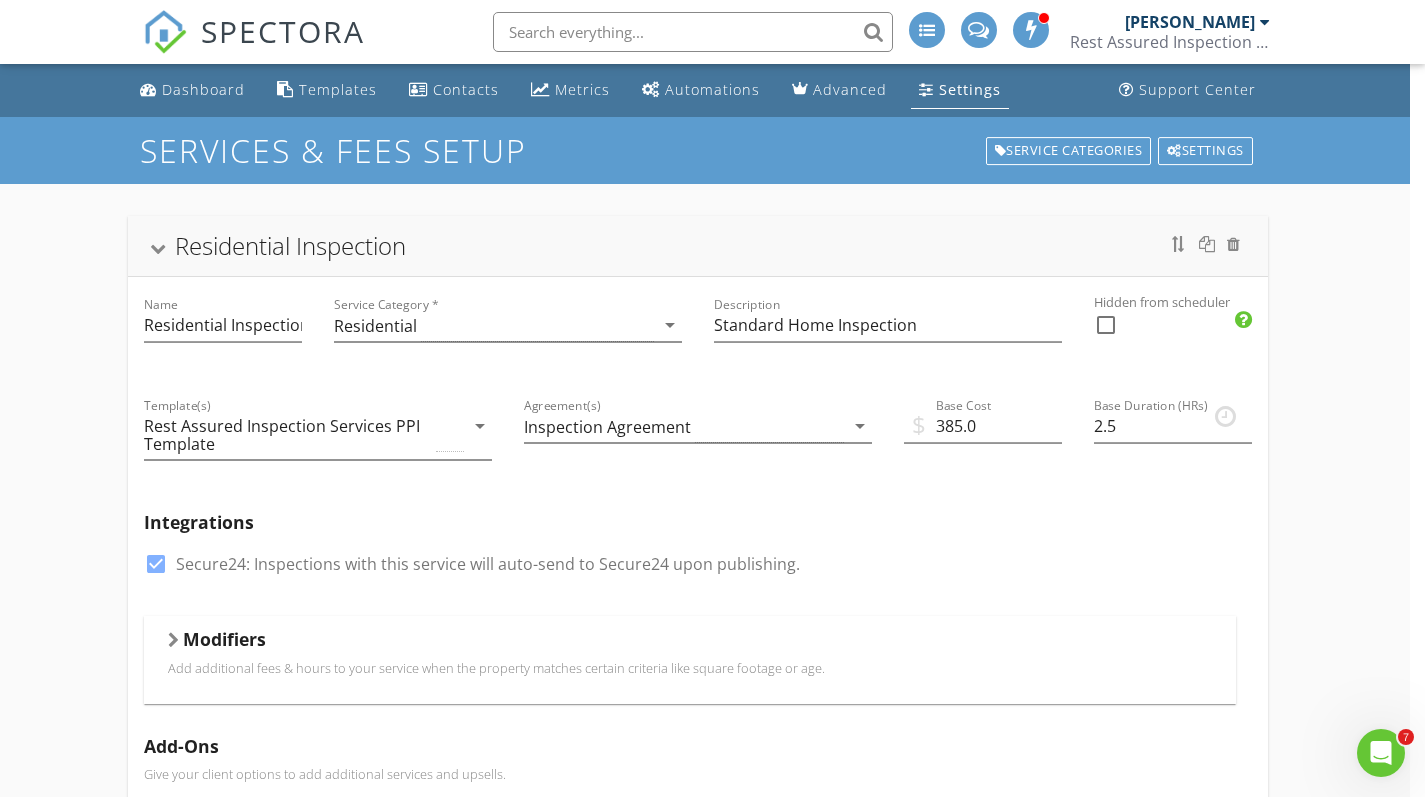 scroll, scrollTop: 0, scrollLeft: 15, axis: horizontal 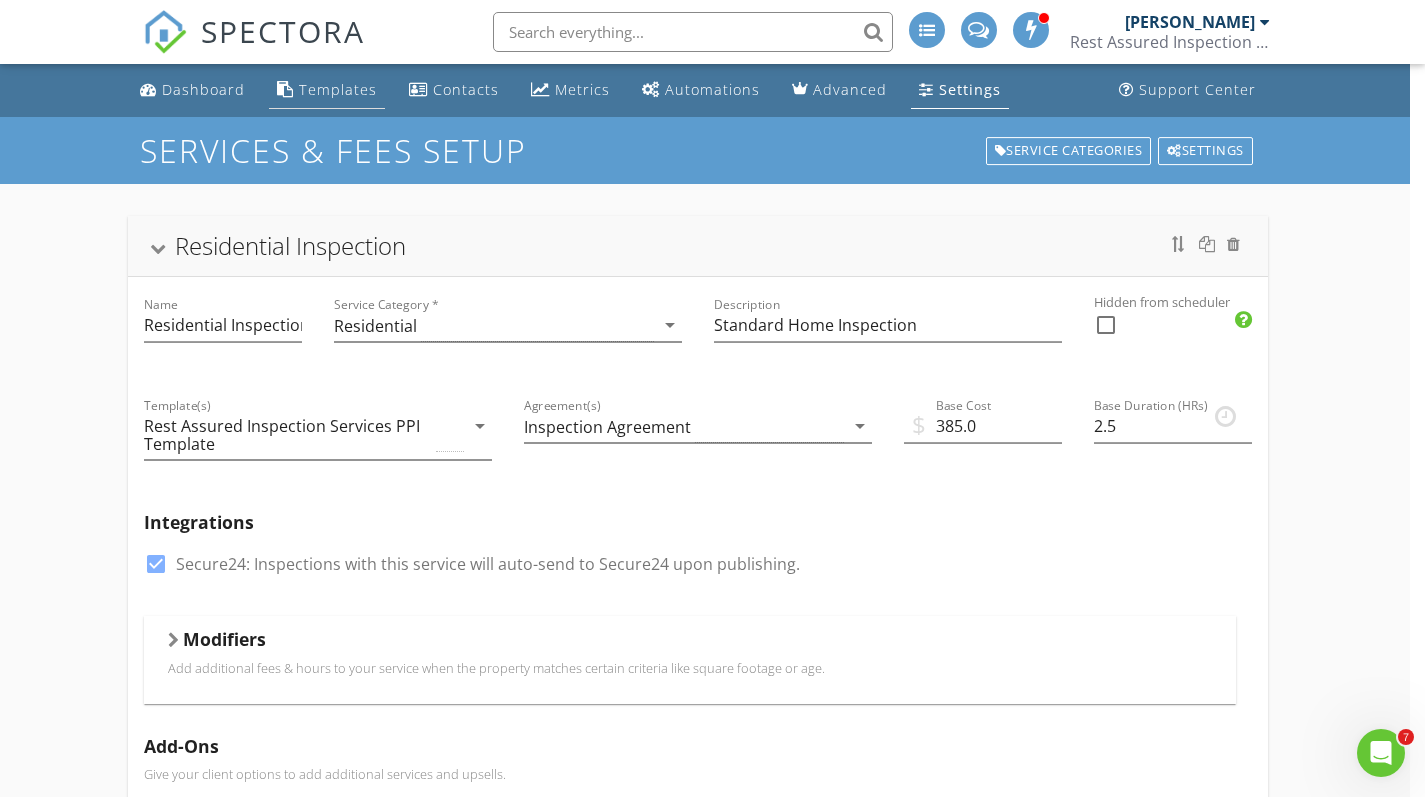 click on "Templates" at bounding box center [338, 89] 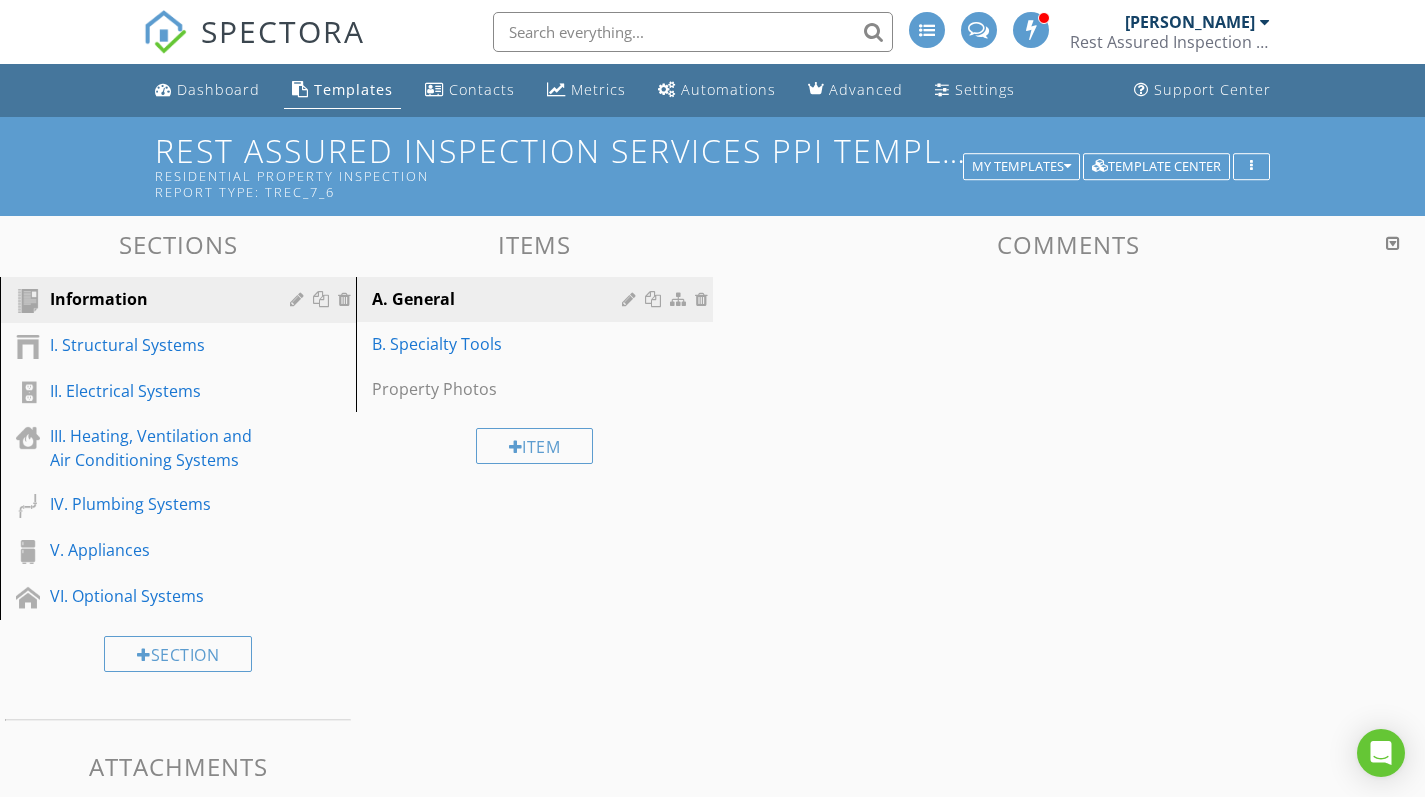 scroll, scrollTop: 0, scrollLeft: 0, axis: both 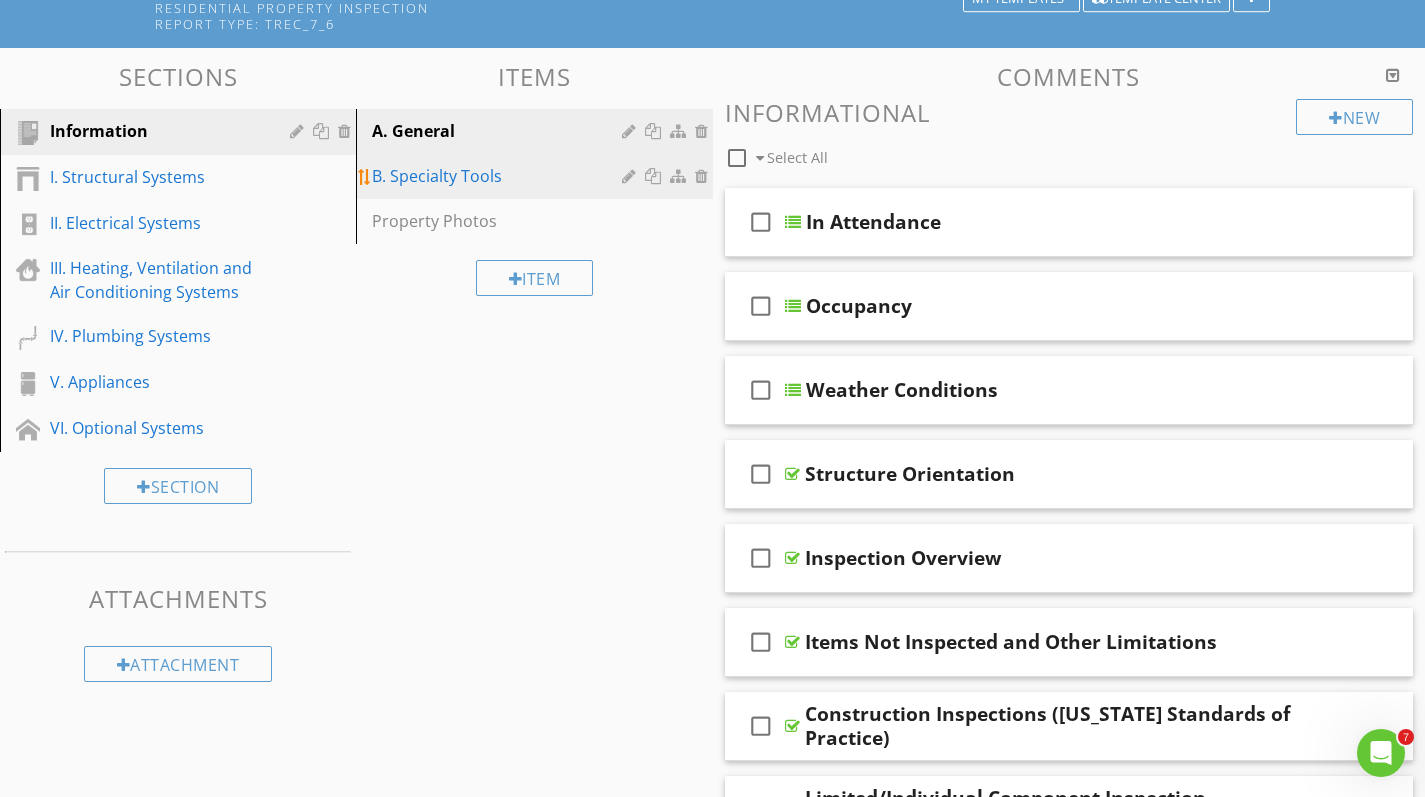 click on "B. Specialty Tools" at bounding box center (499, 176) 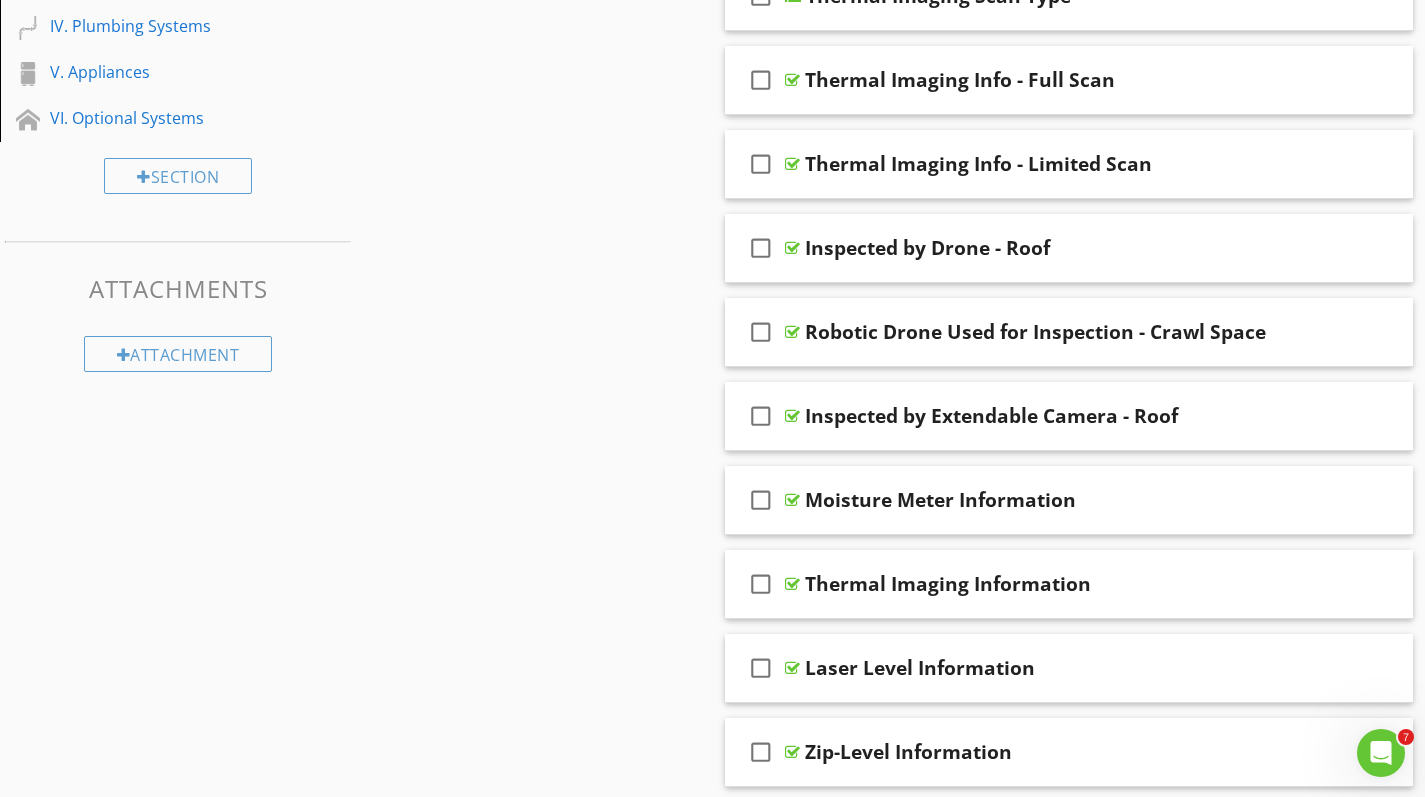 scroll, scrollTop: 463, scrollLeft: 0, axis: vertical 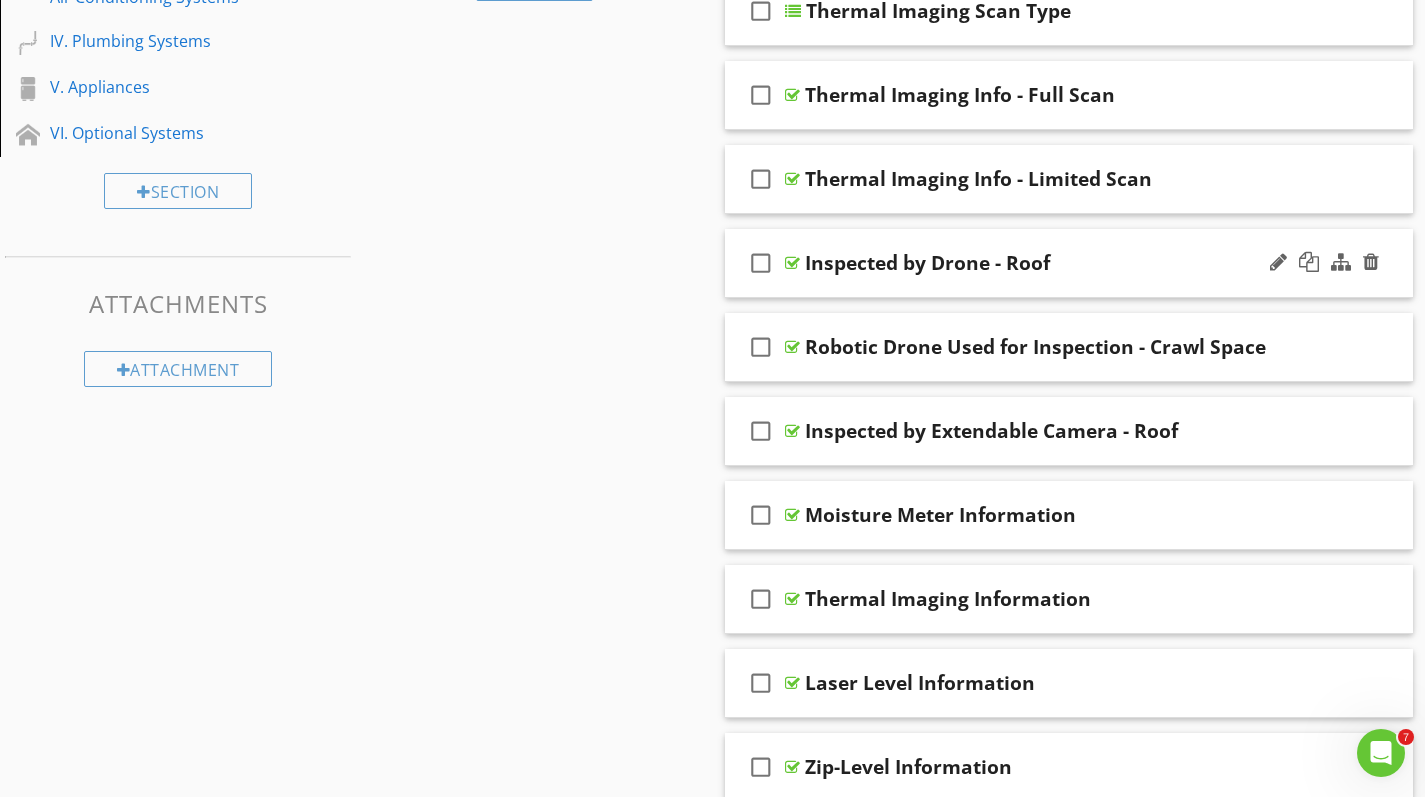 click at bounding box center [792, 263] 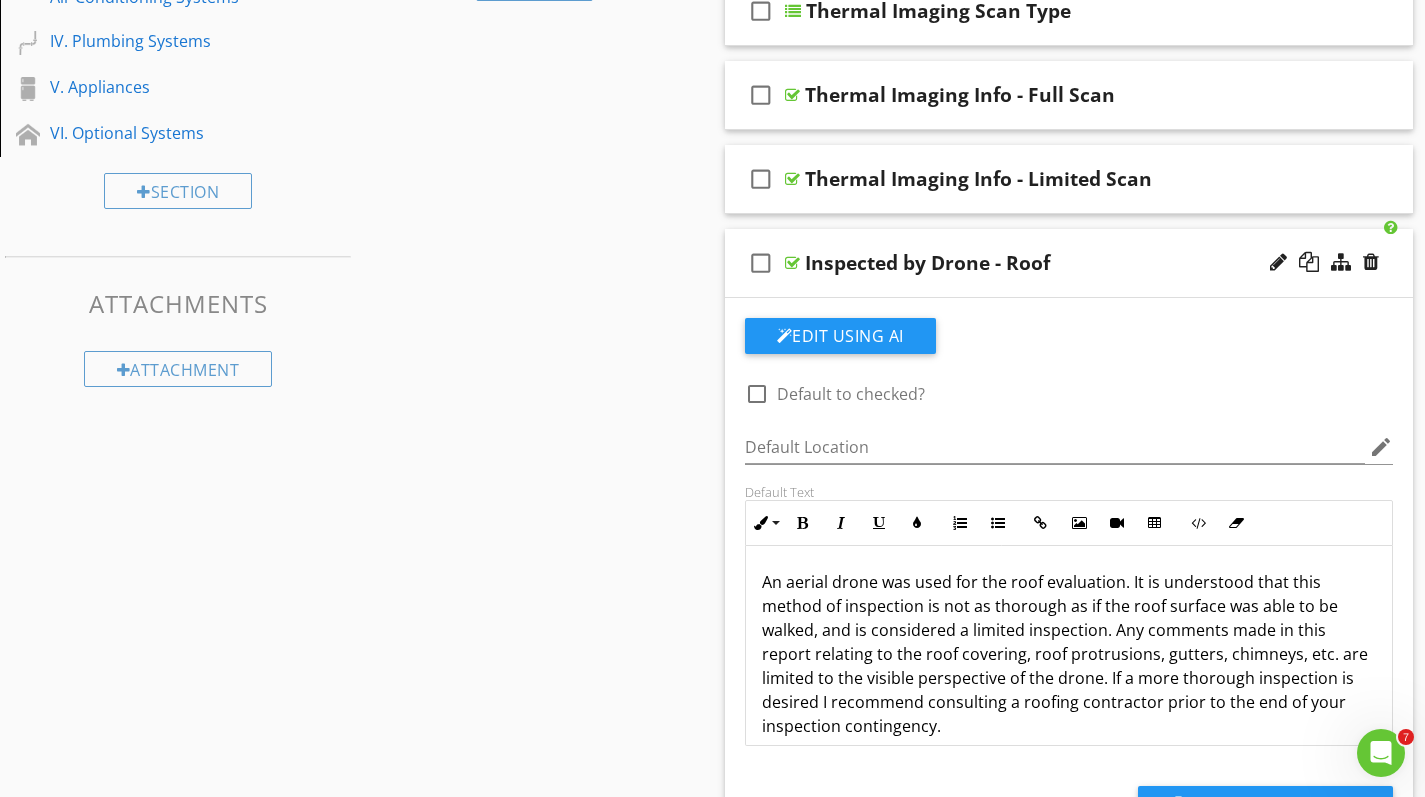 click at bounding box center [792, 263] 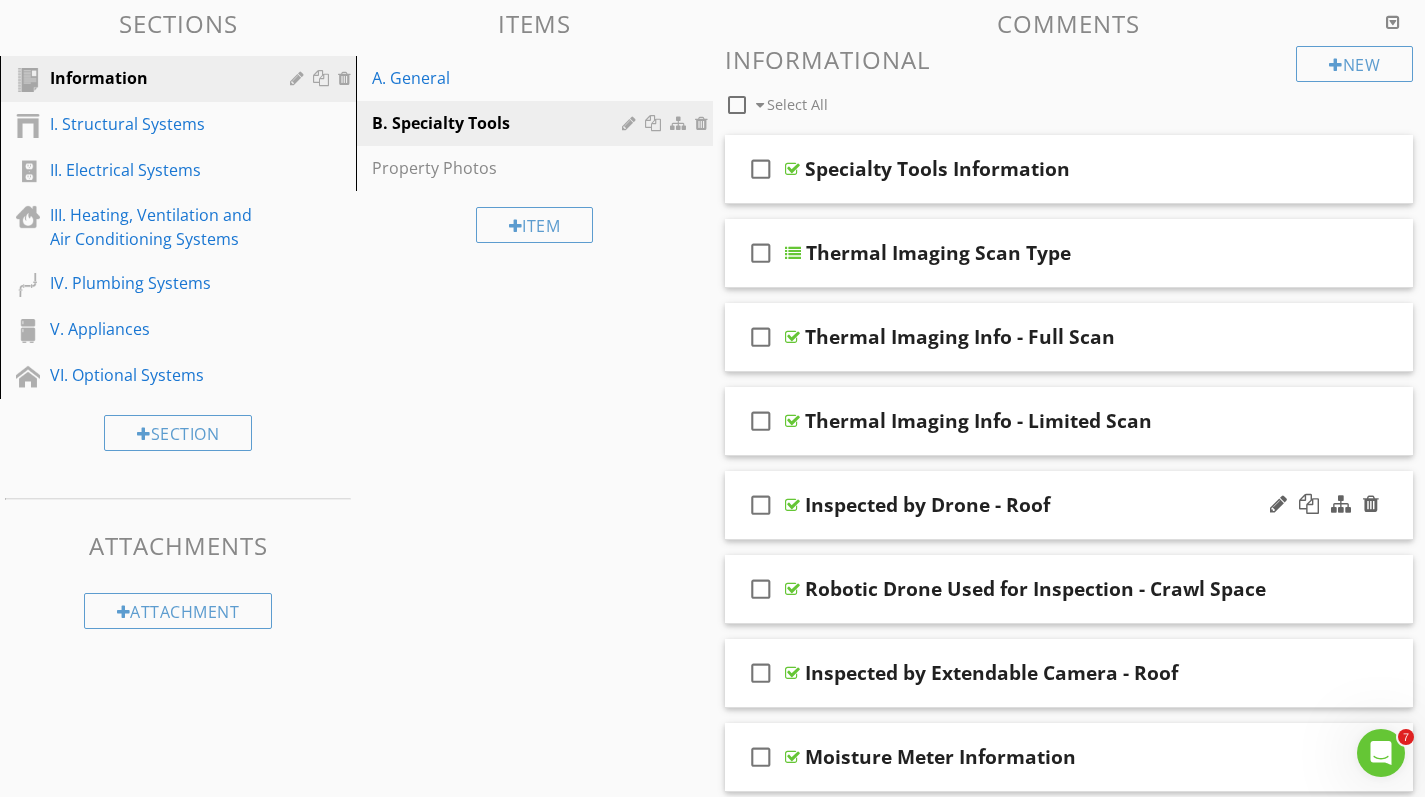 scroll, scrollTop: 220, scrollLeft: 0, axis: vertical 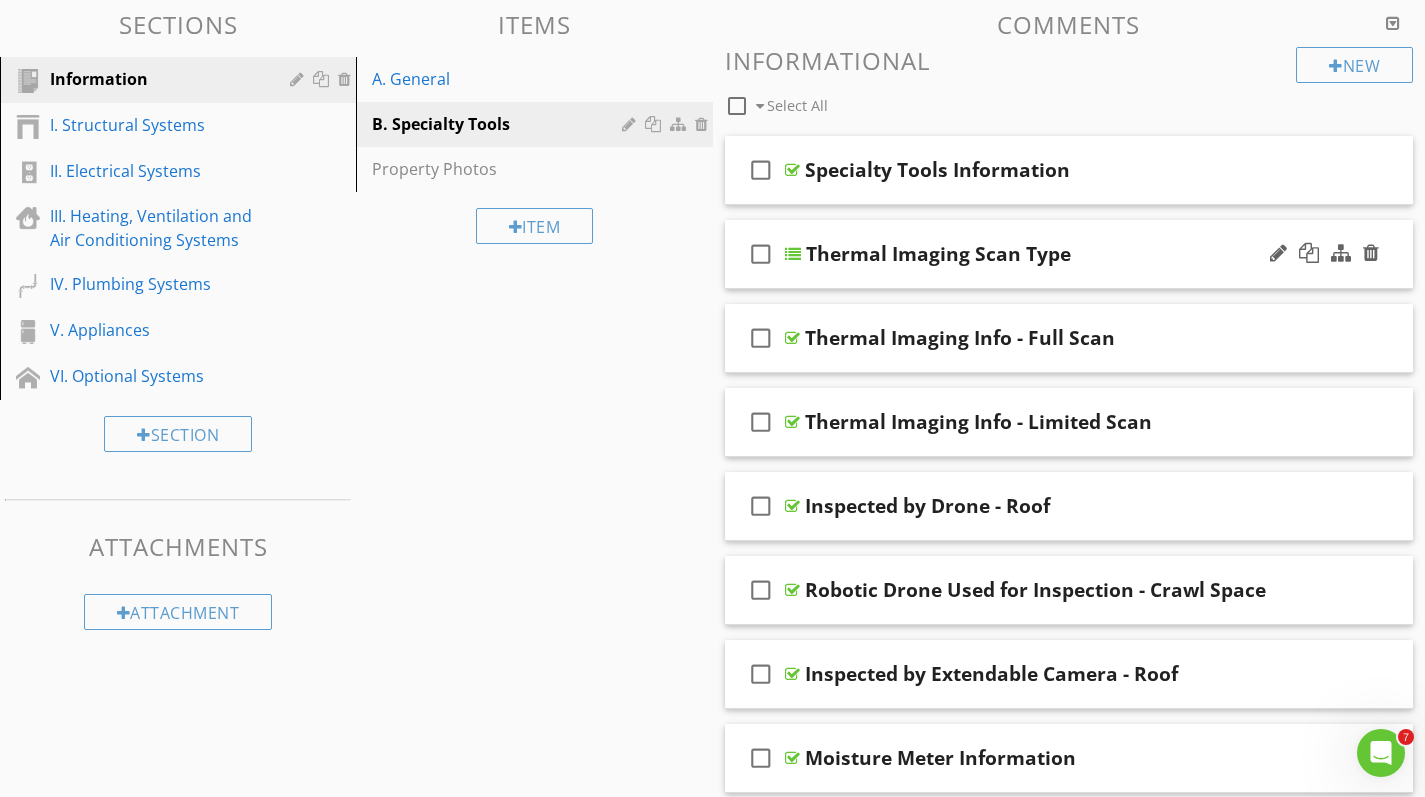 click at bounding box center [793, 254] 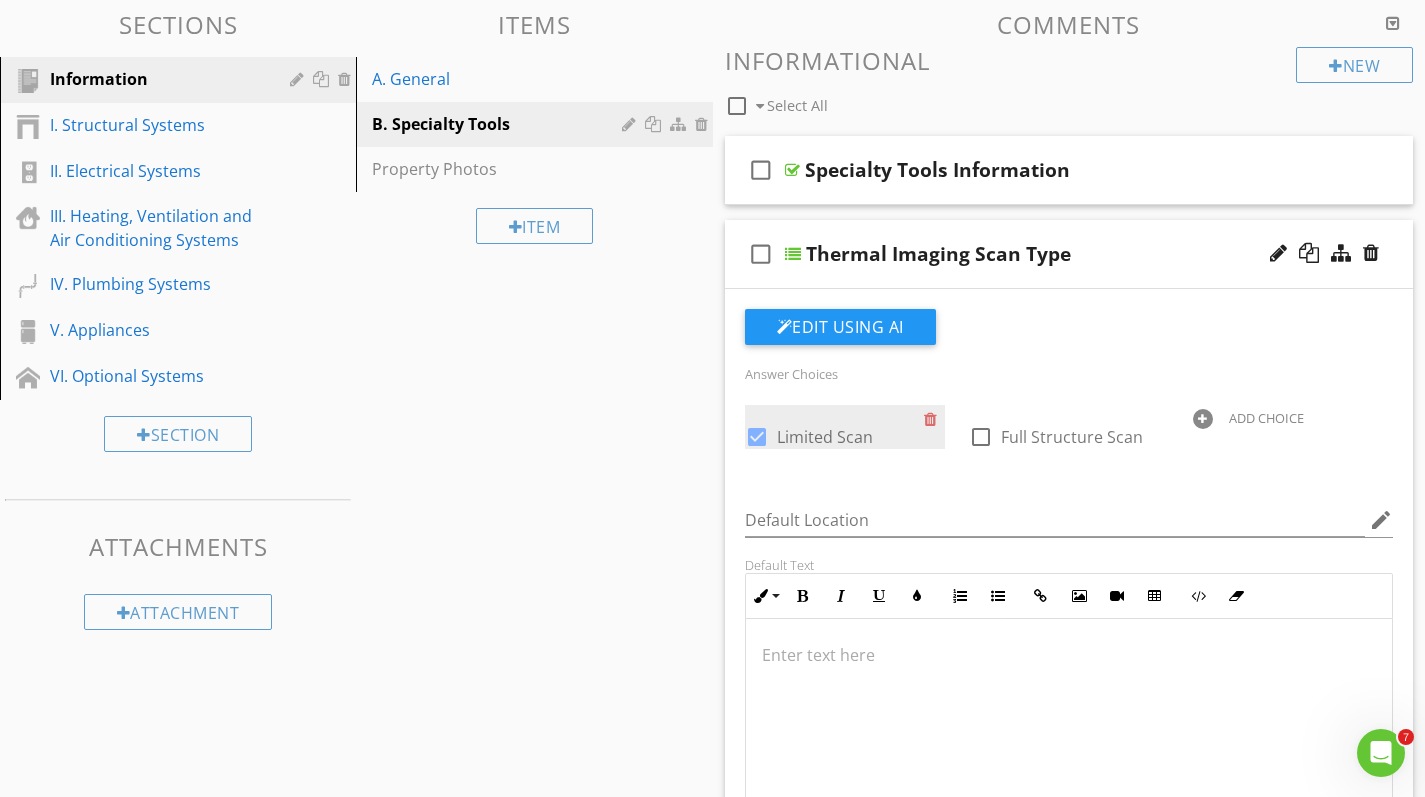 click at bounding box center [757, 437] 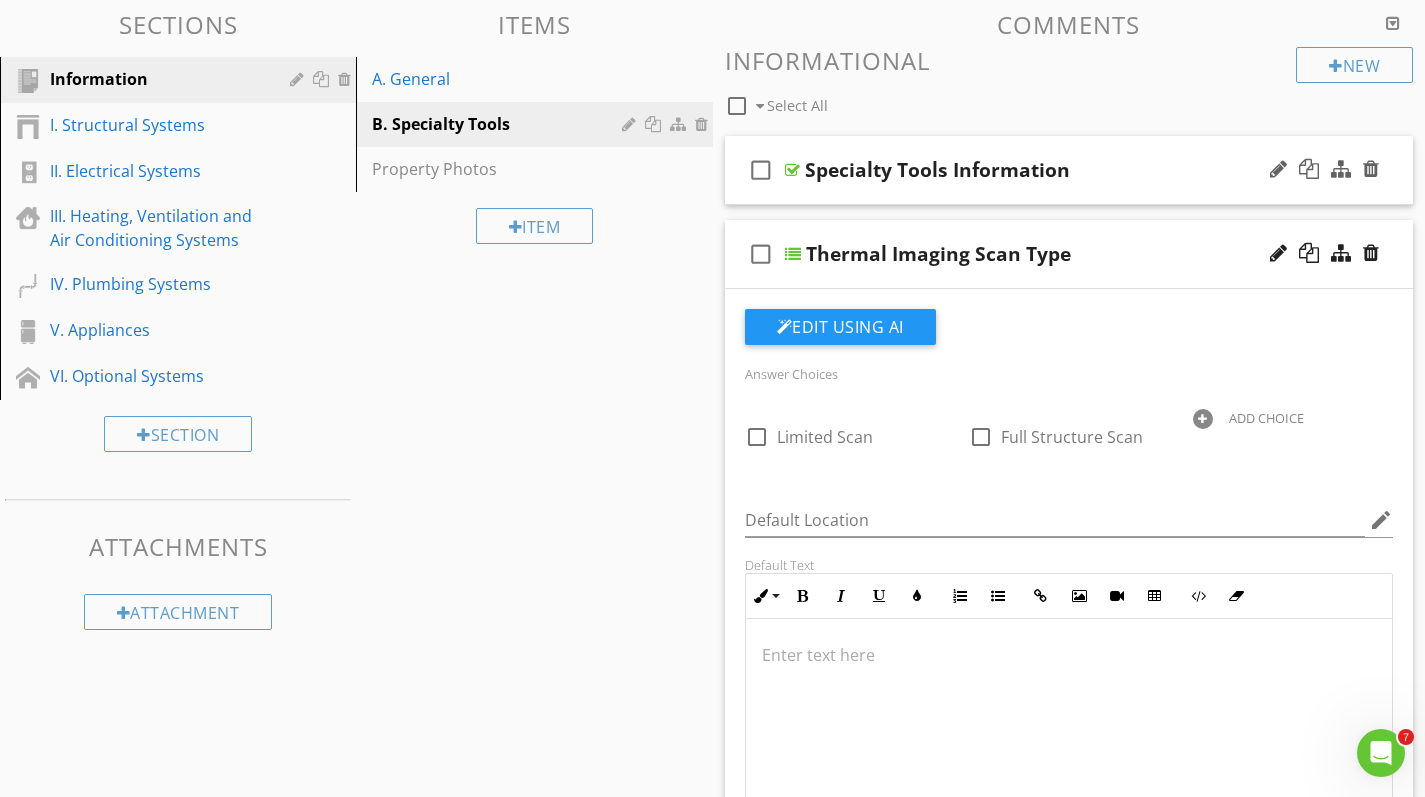 click on "check_box_outline_blank
Specialty Tools Information" at bounding box center (1069, 170) 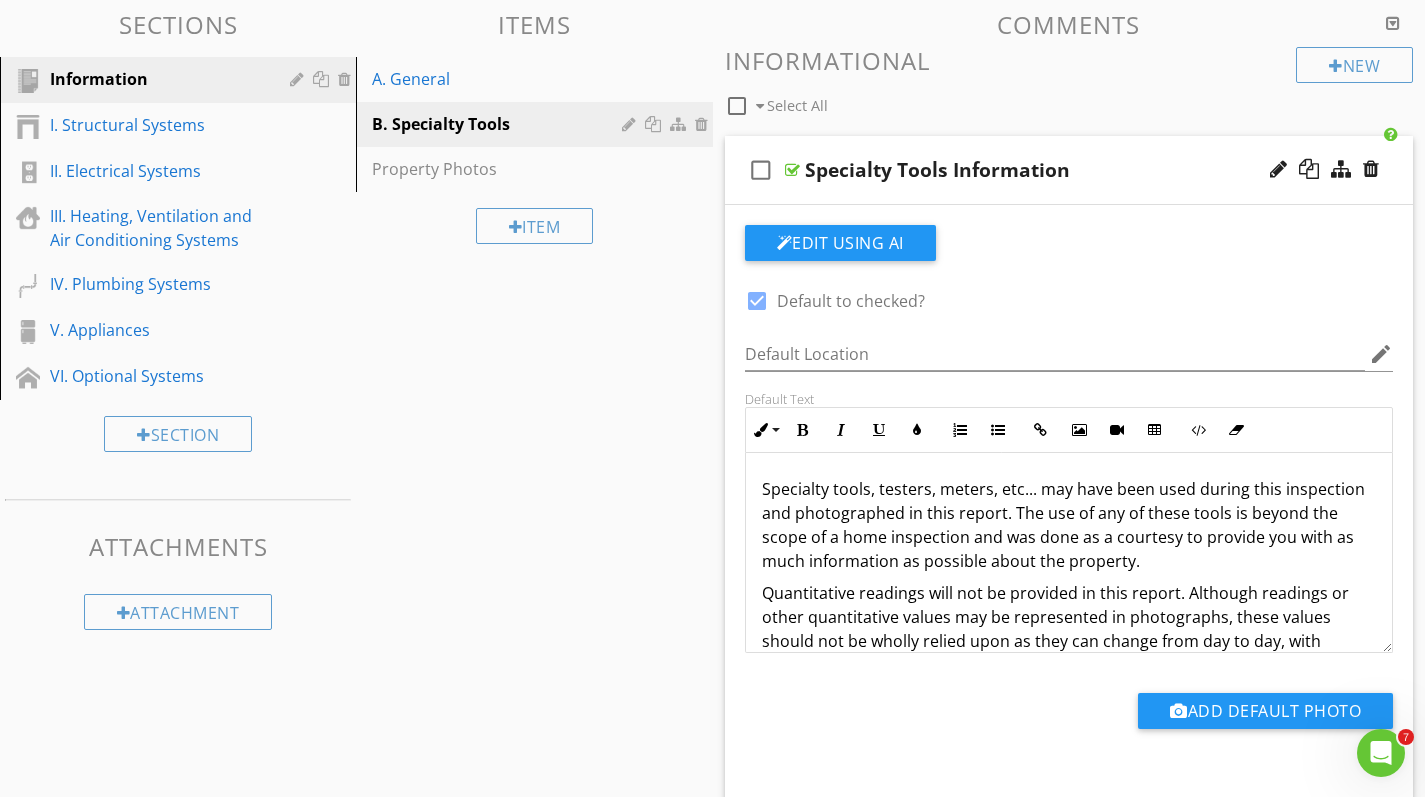 scroll, scrollTop: 0, scrollLeft: 0, axis: both 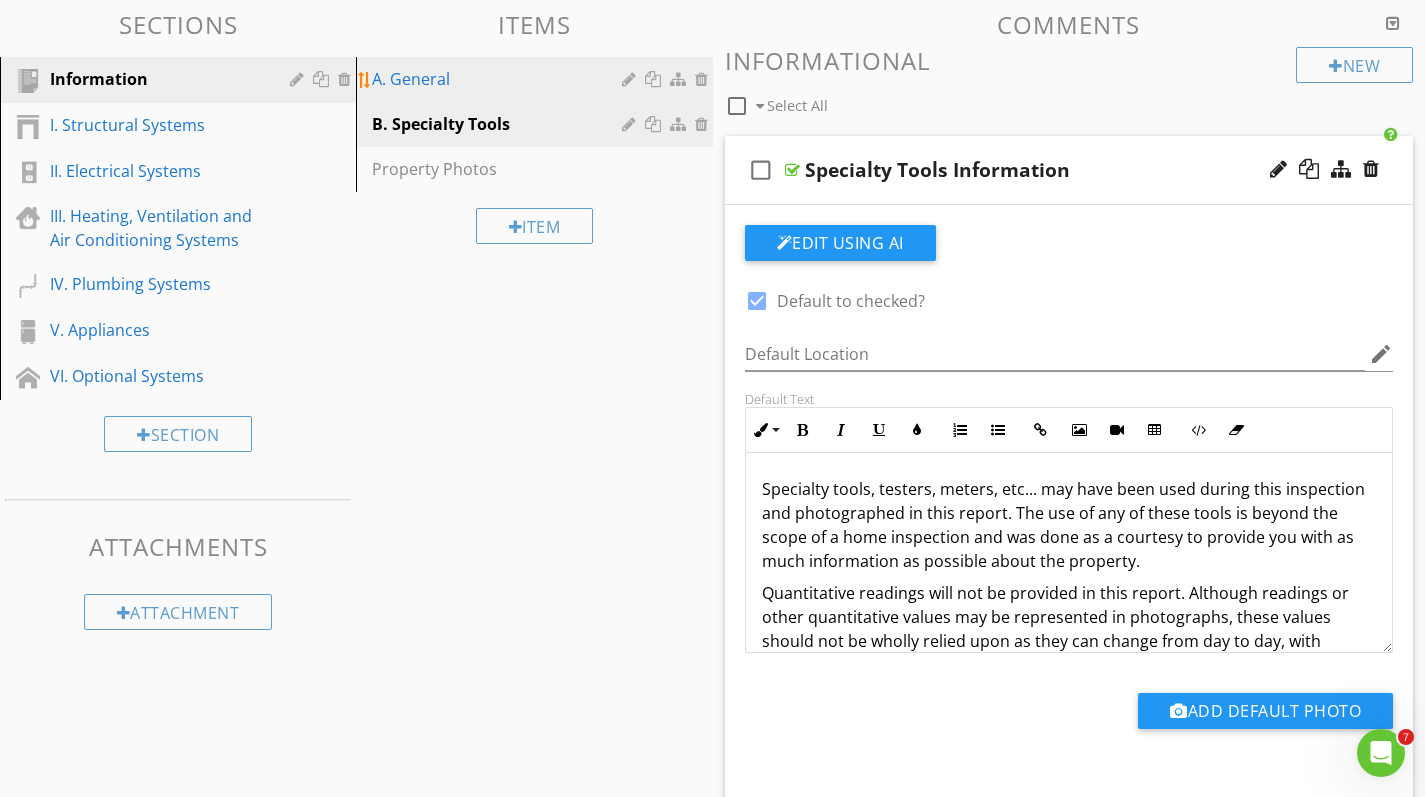 click on "A. General" at bounding box center [499, 79] 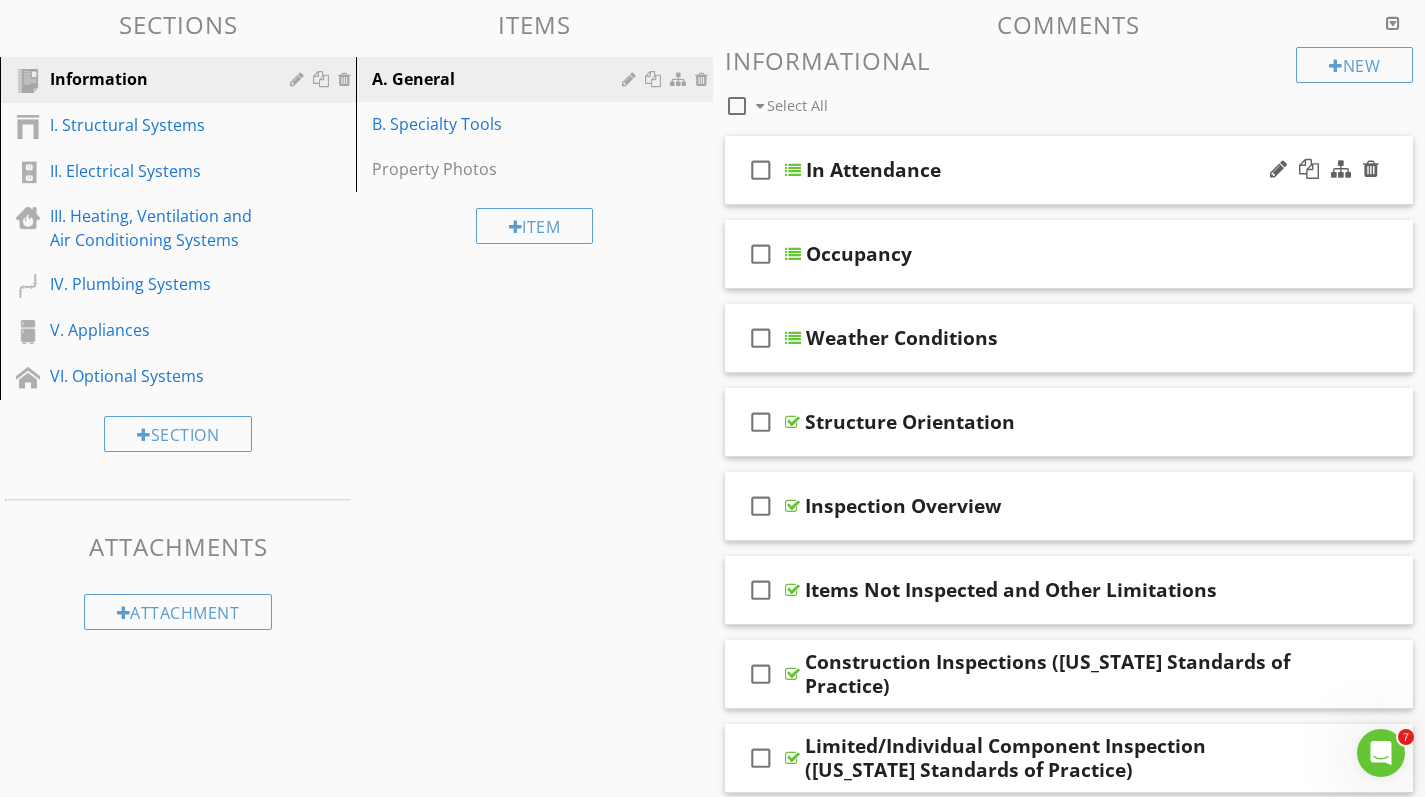 click on "In Attendance" at bounding box center (873, 170) 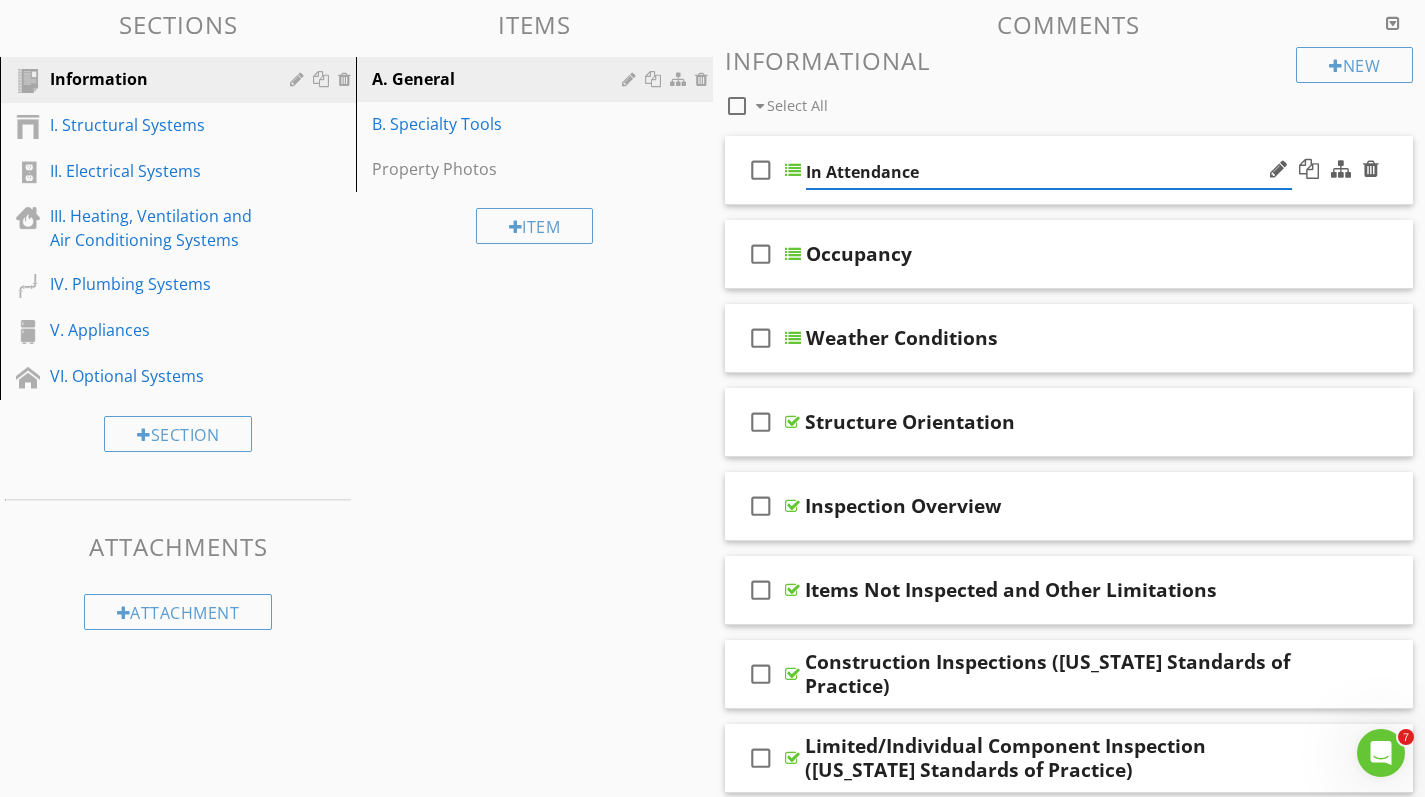 click at bounding box center (793, 170) 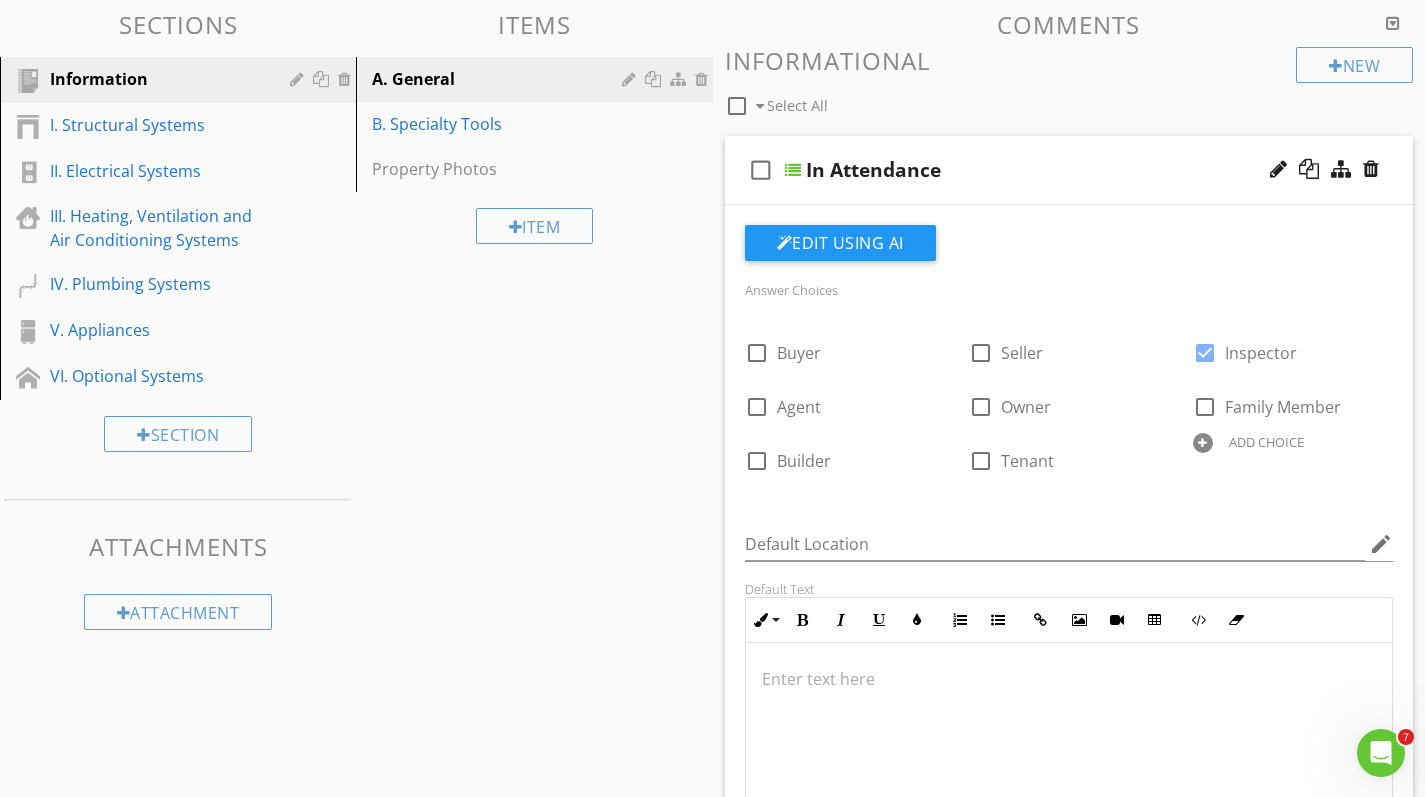 click at bounding box center (793, 170) 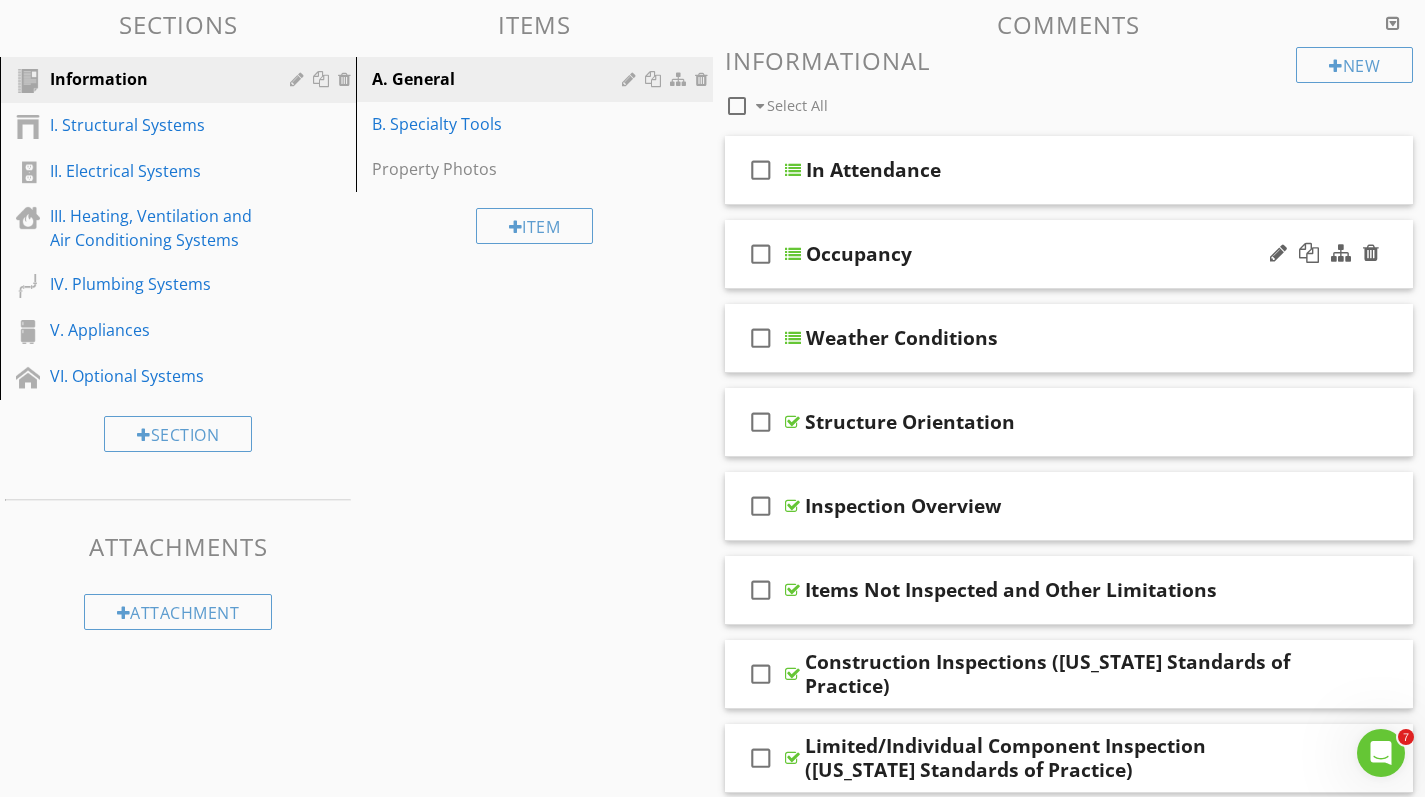 click at bounding box center [793, 254] 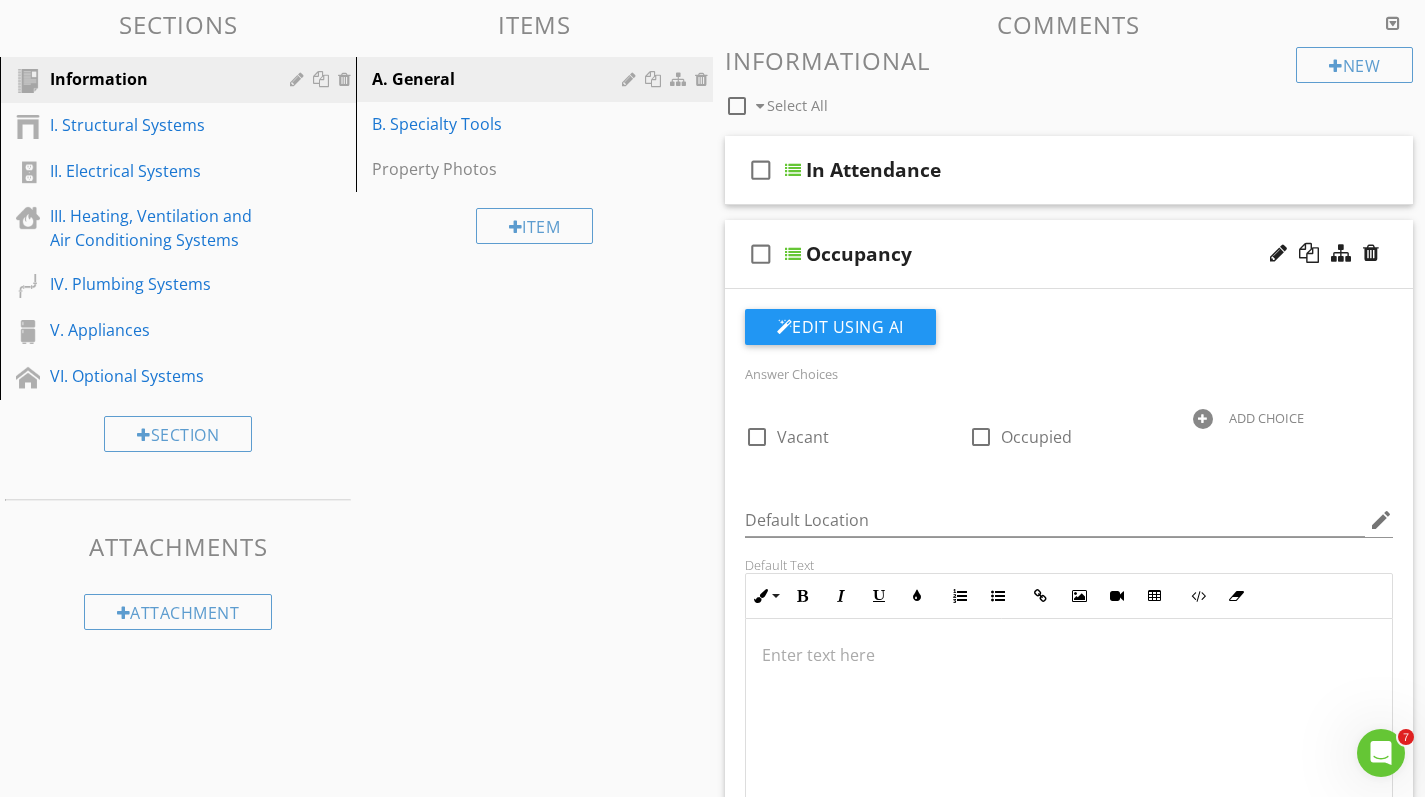 click at bounding box center (793, 254) 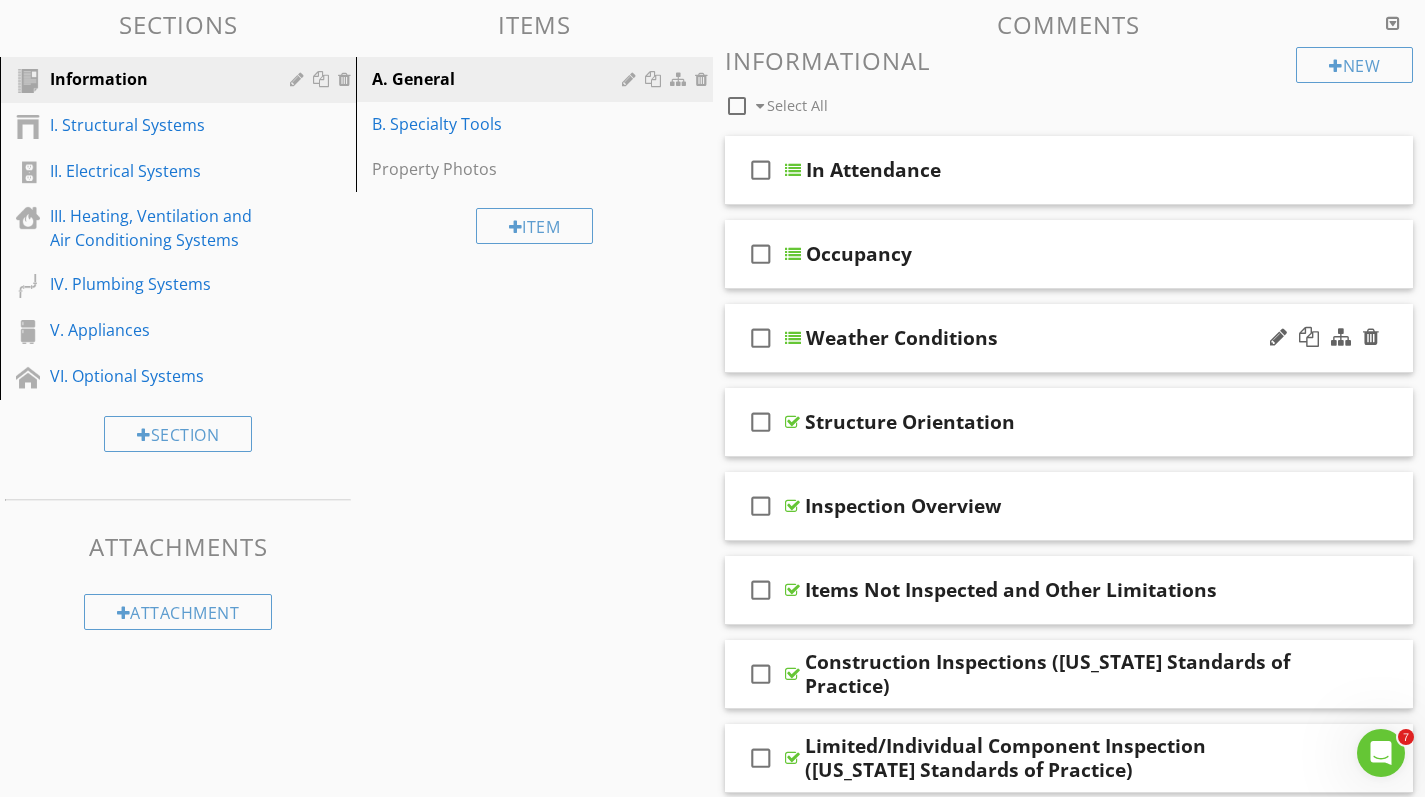 click at bounding box center [793, 338] 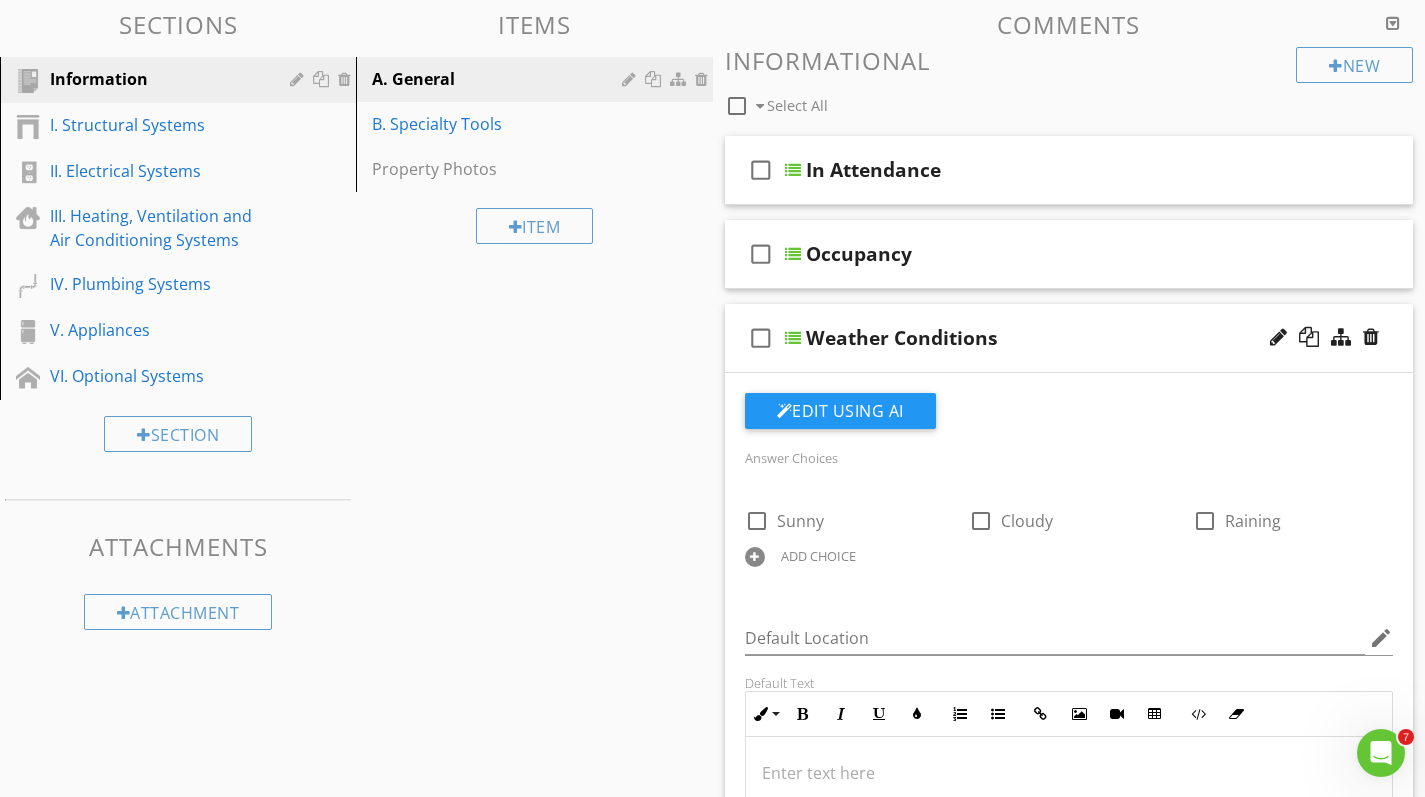 click at bounding box center [793, 338] 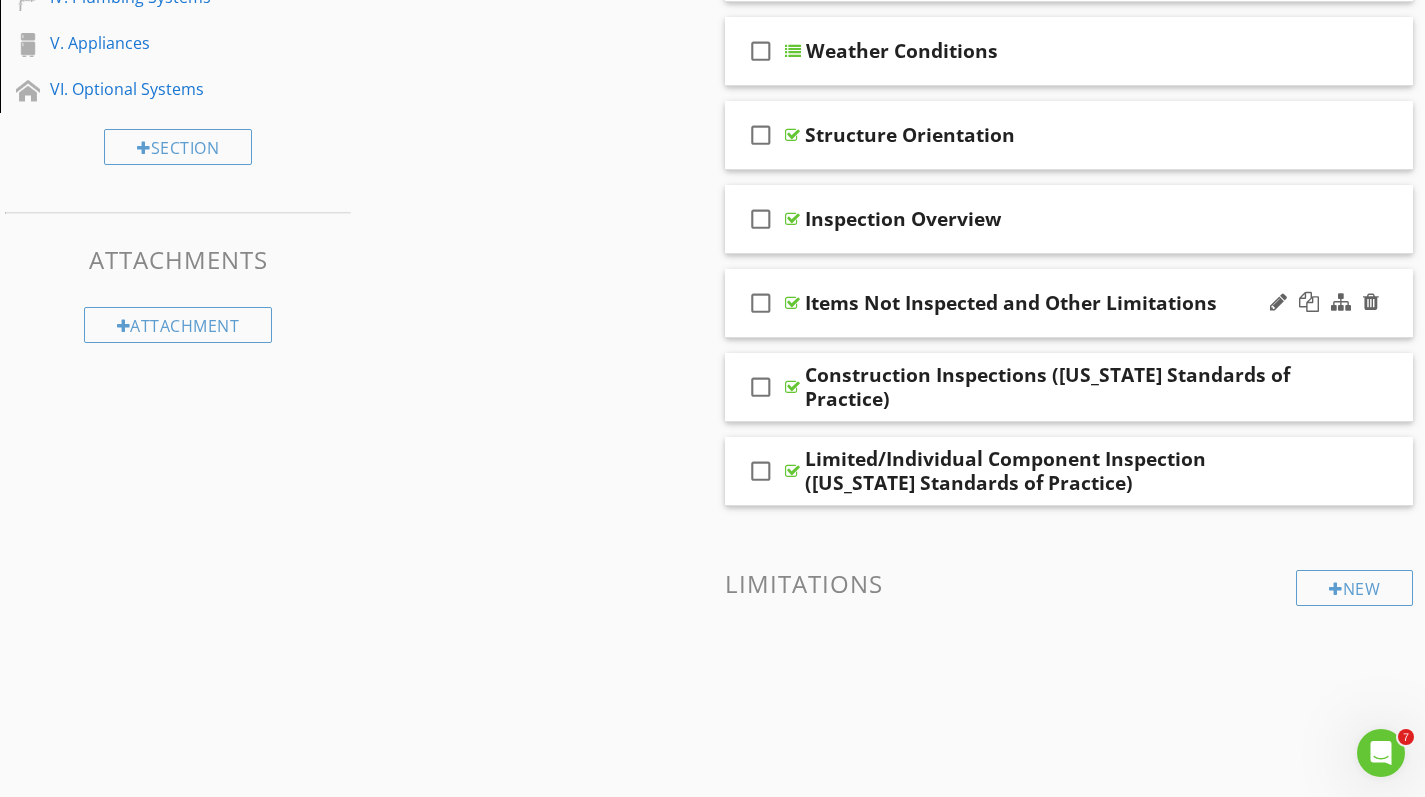 scroll, scrollTop: 506, scrollLeft: 0, axis: vertical 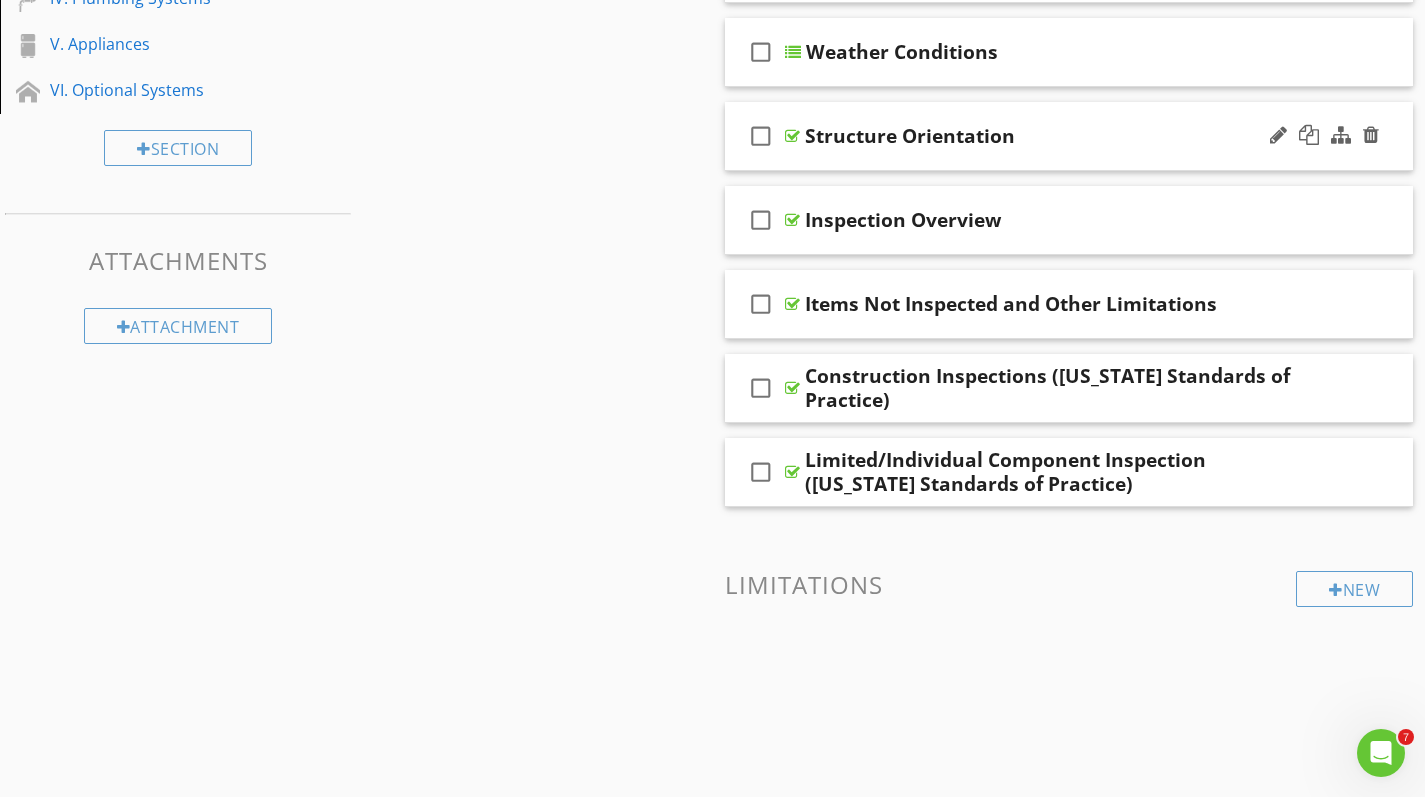 click at bounding box center (792, 136) 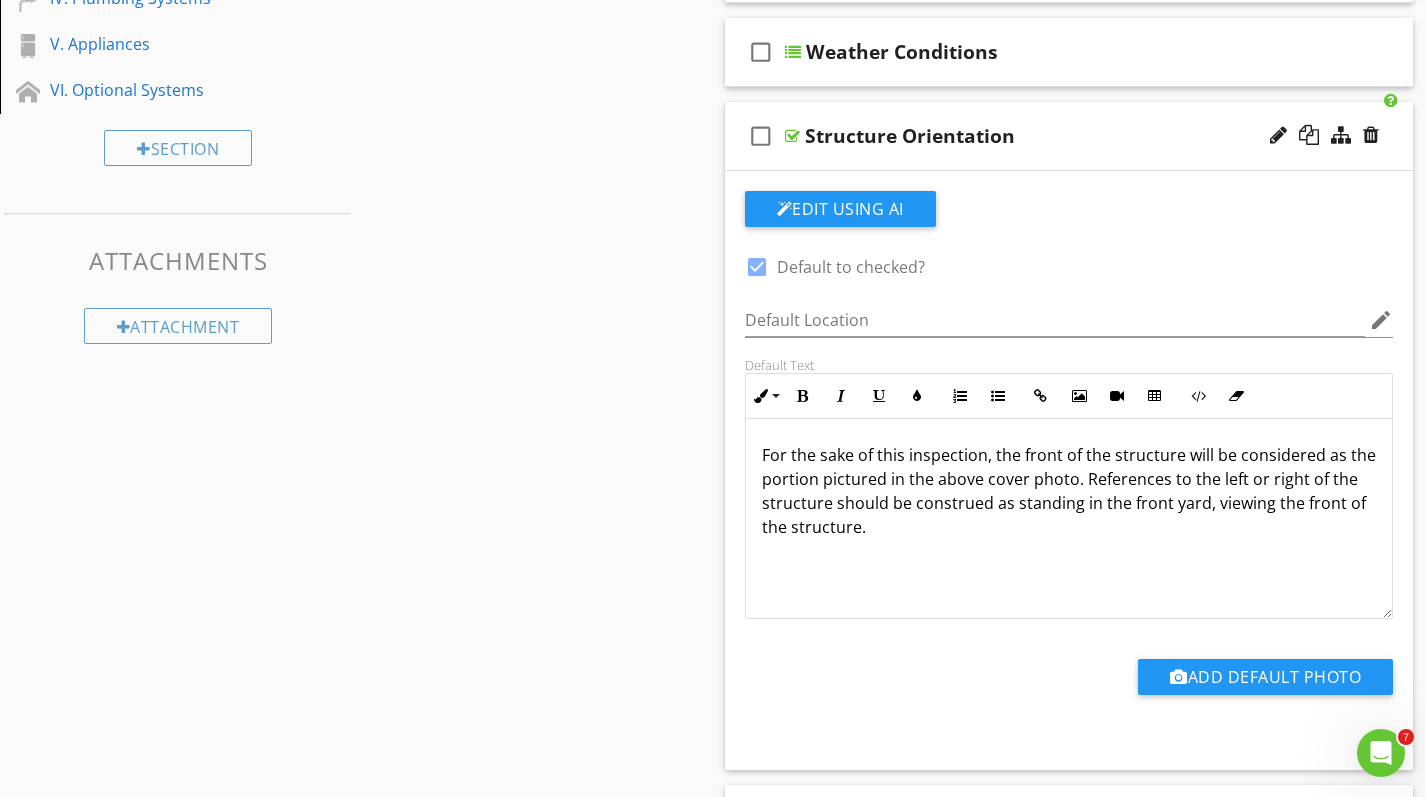 click at bounding box center (792, 136) 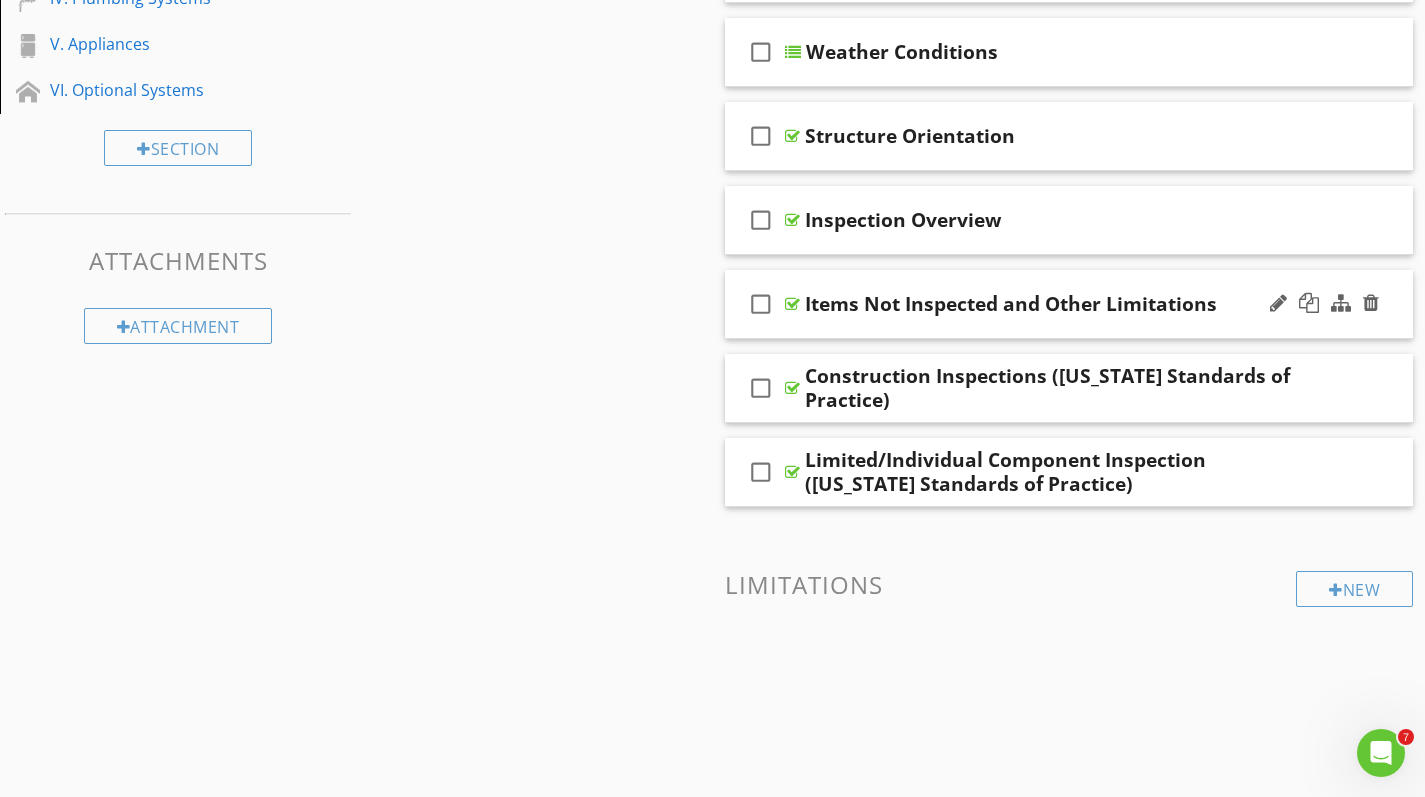 click at bounding box center (792, 304) 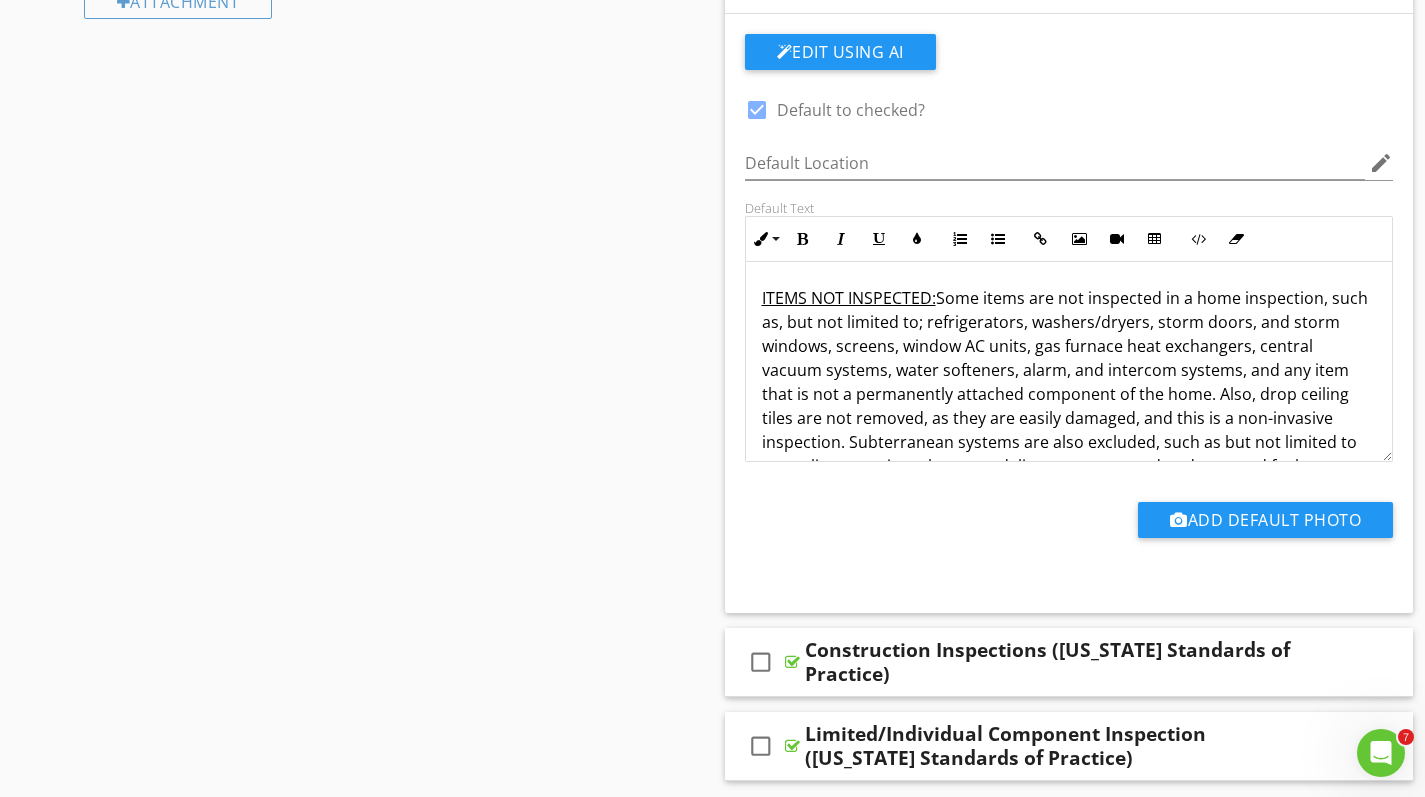 scroll, scrollTop: 834, scrollLeft: 0, axis: vertical 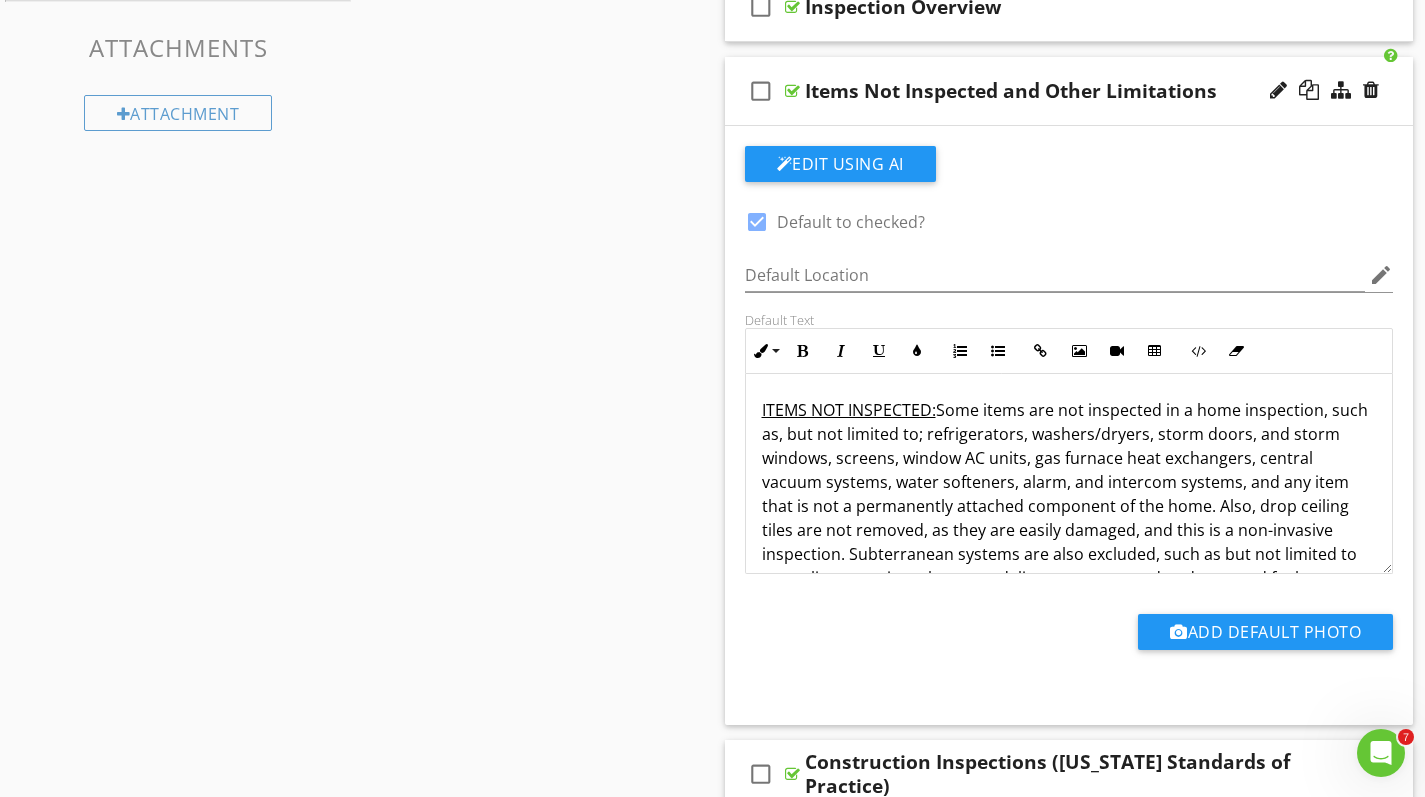 click at bounding box center [792, 91] 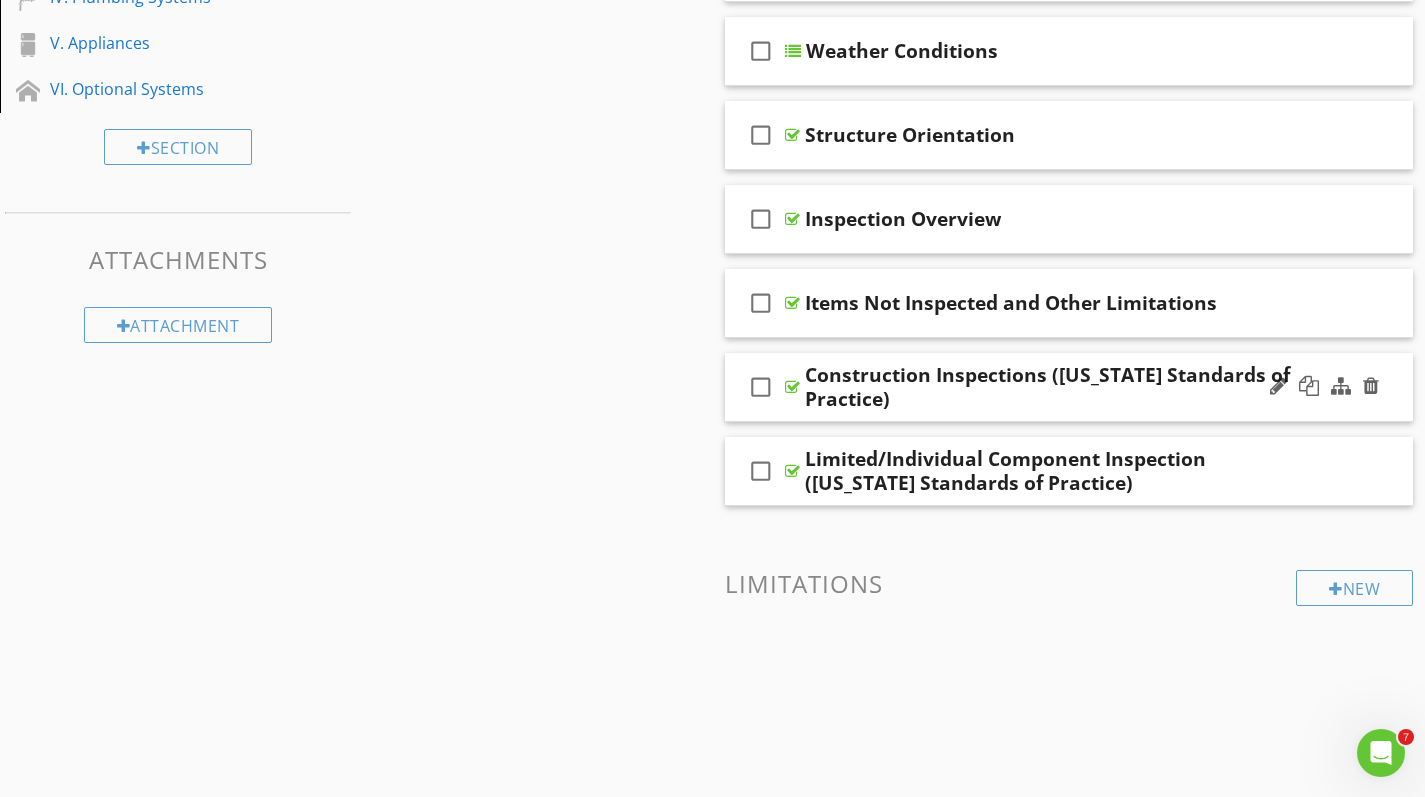 scroll, scrollTop: 506, scrollLeft: 0, axis: vertical 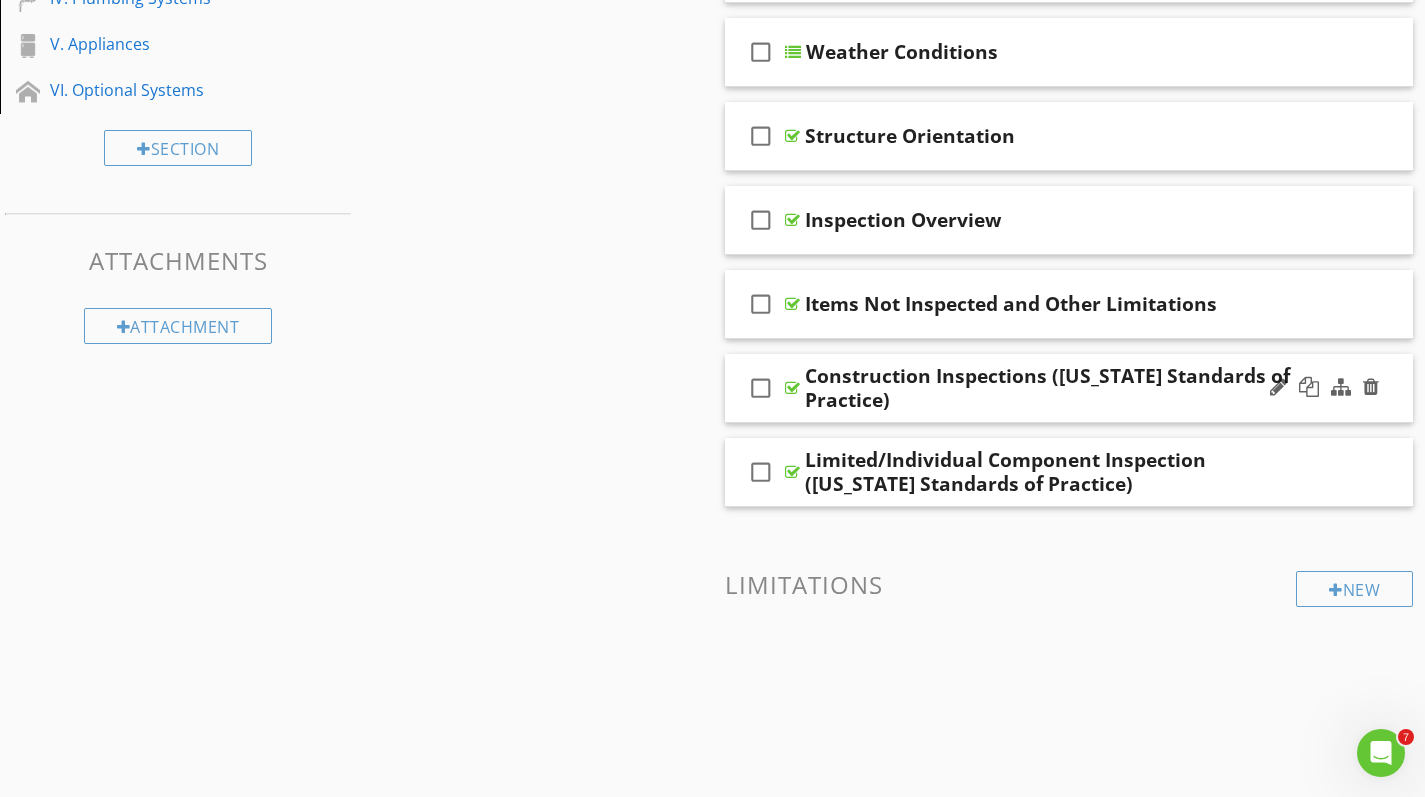 click at bounding box center (792, 388) 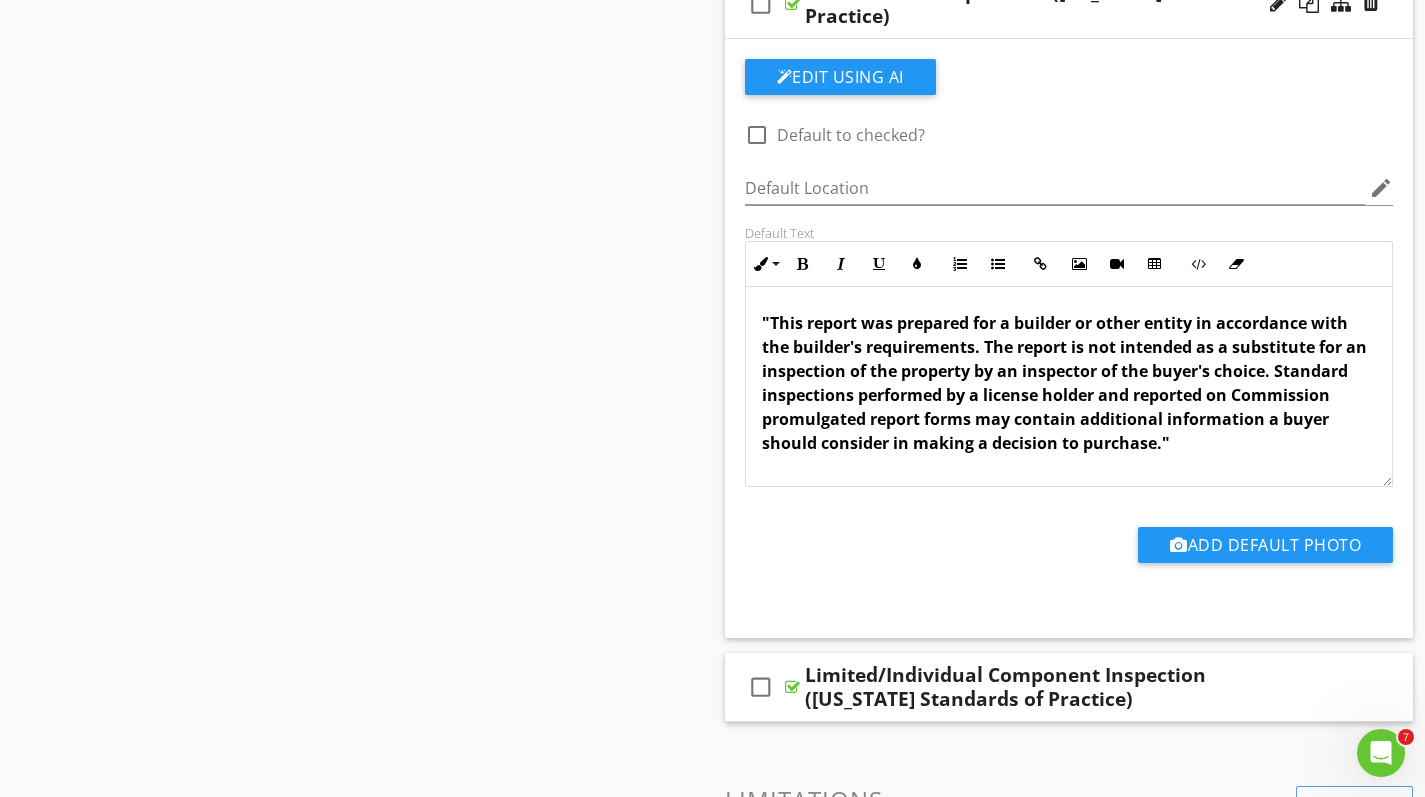 scroll, scrollTop: 903, scrollLeft: 0, axis: vertical 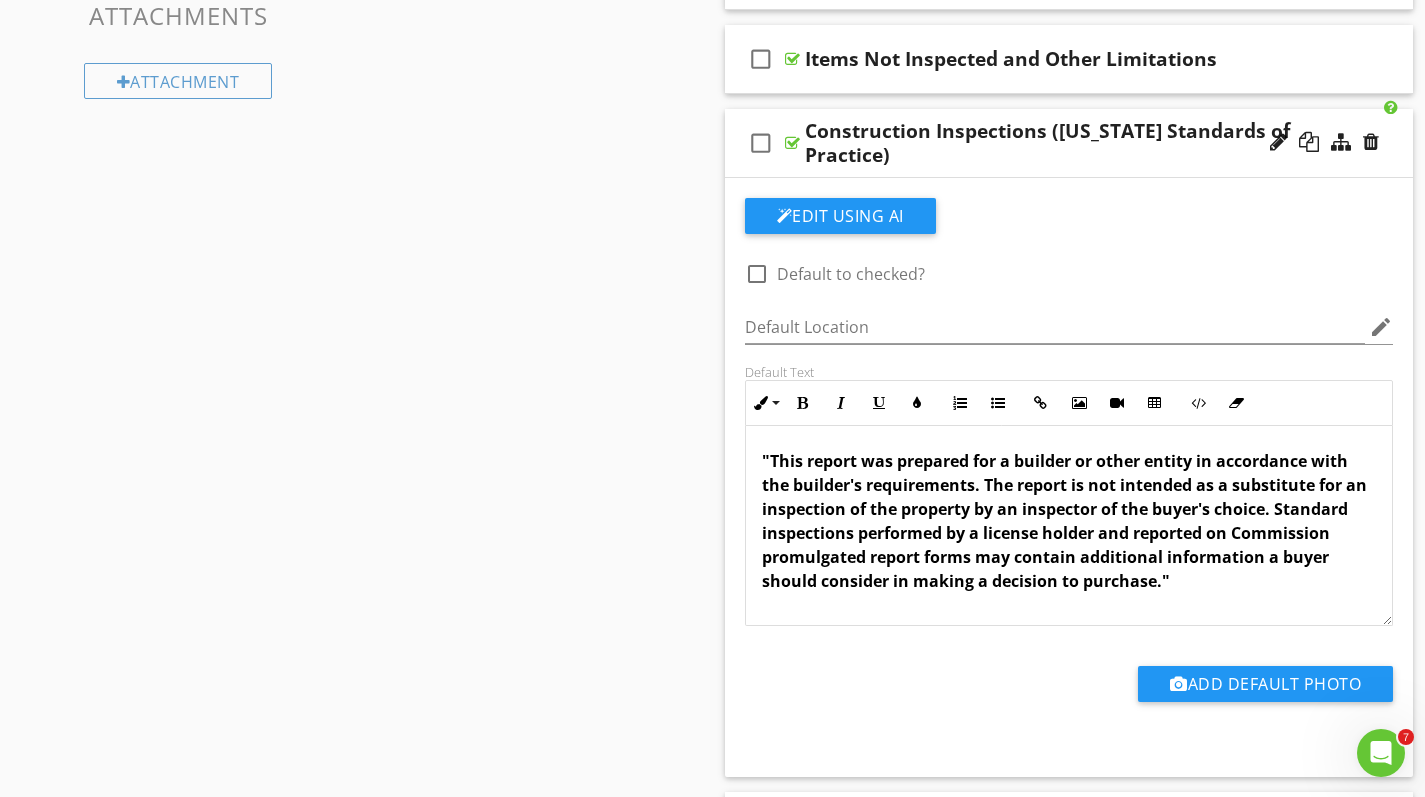click at bounding box center [792, 143] 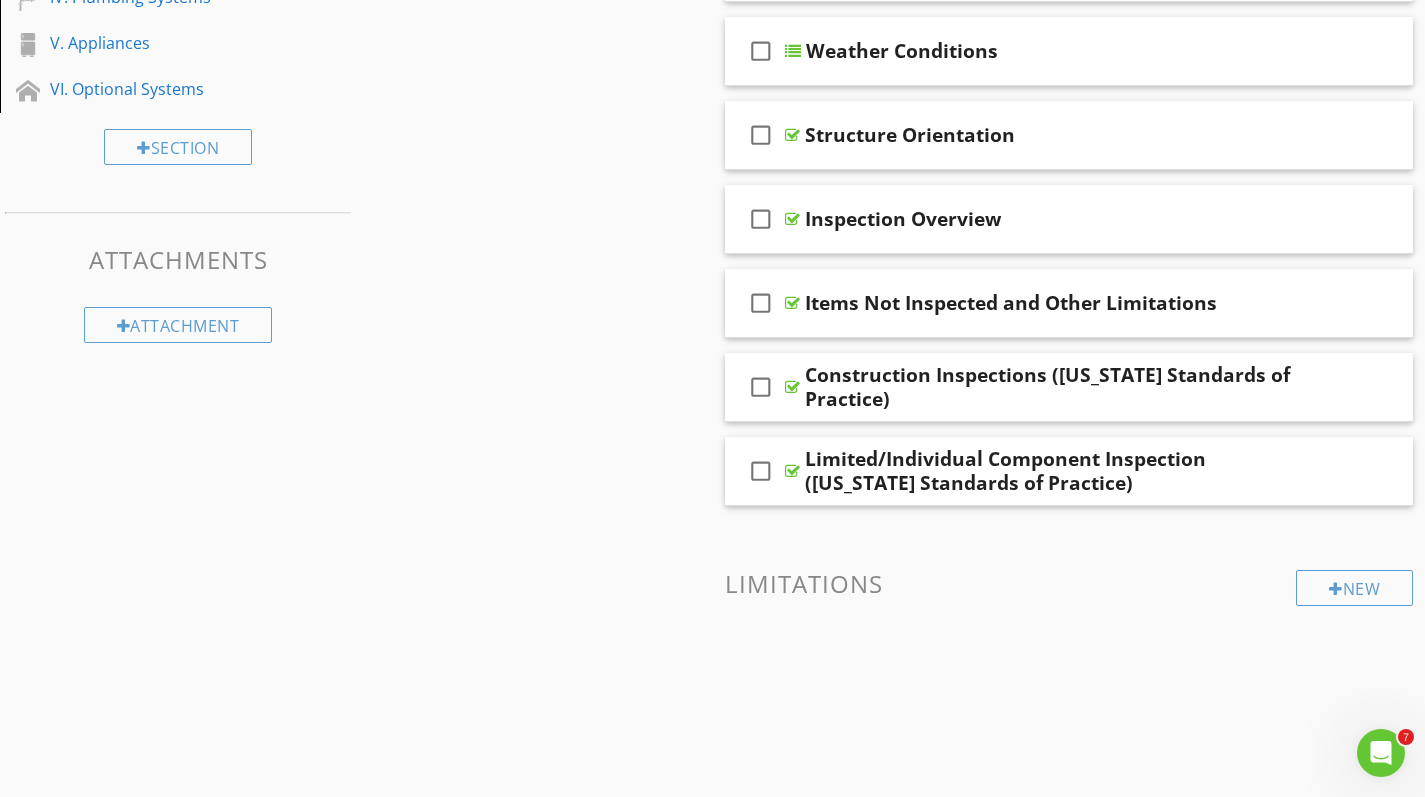 scroll, scrollTop: 506, scrollLeft: 0, axis: vertical 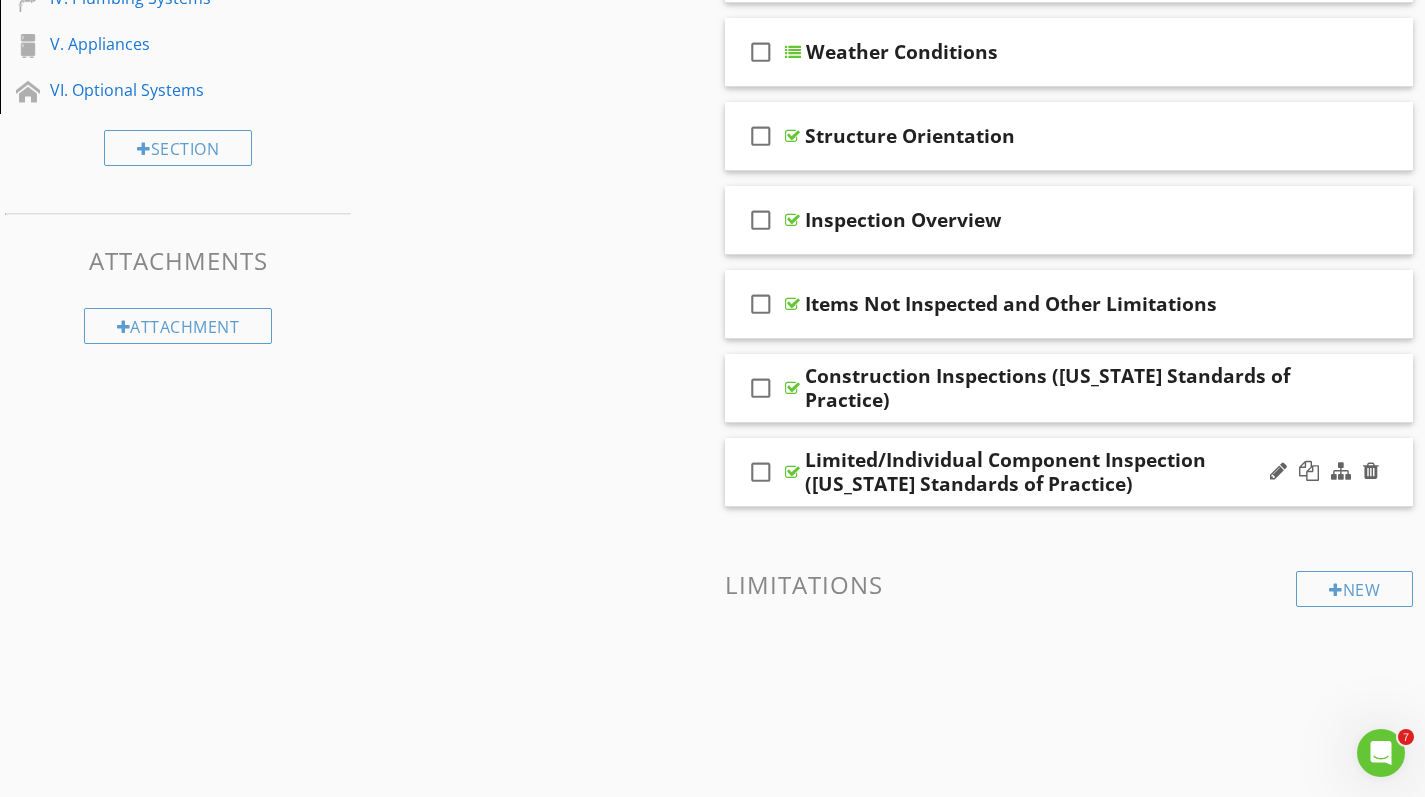 click at bounding box center (792, 472) 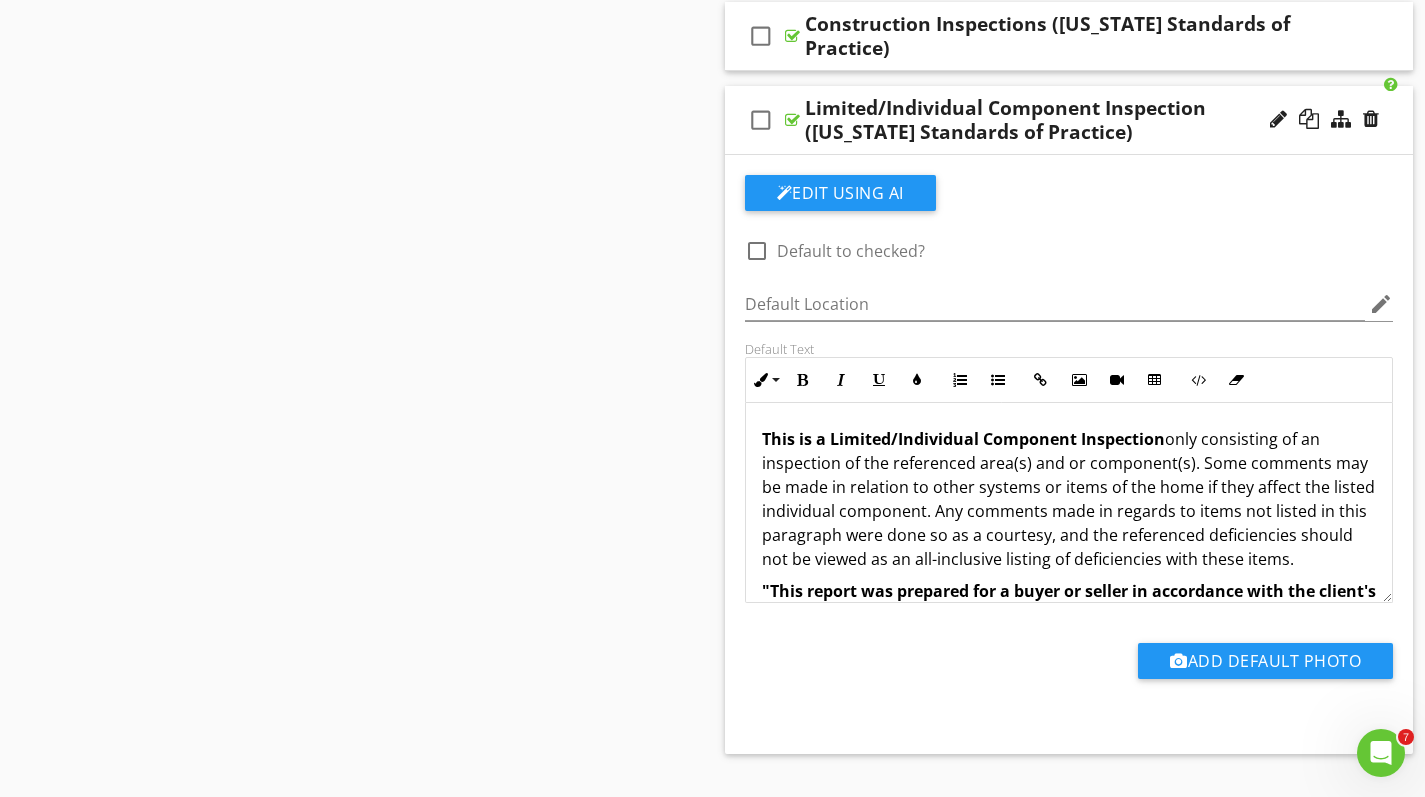 scroll, scrollTop: 943, scrollLeft: 0, axis: vertical 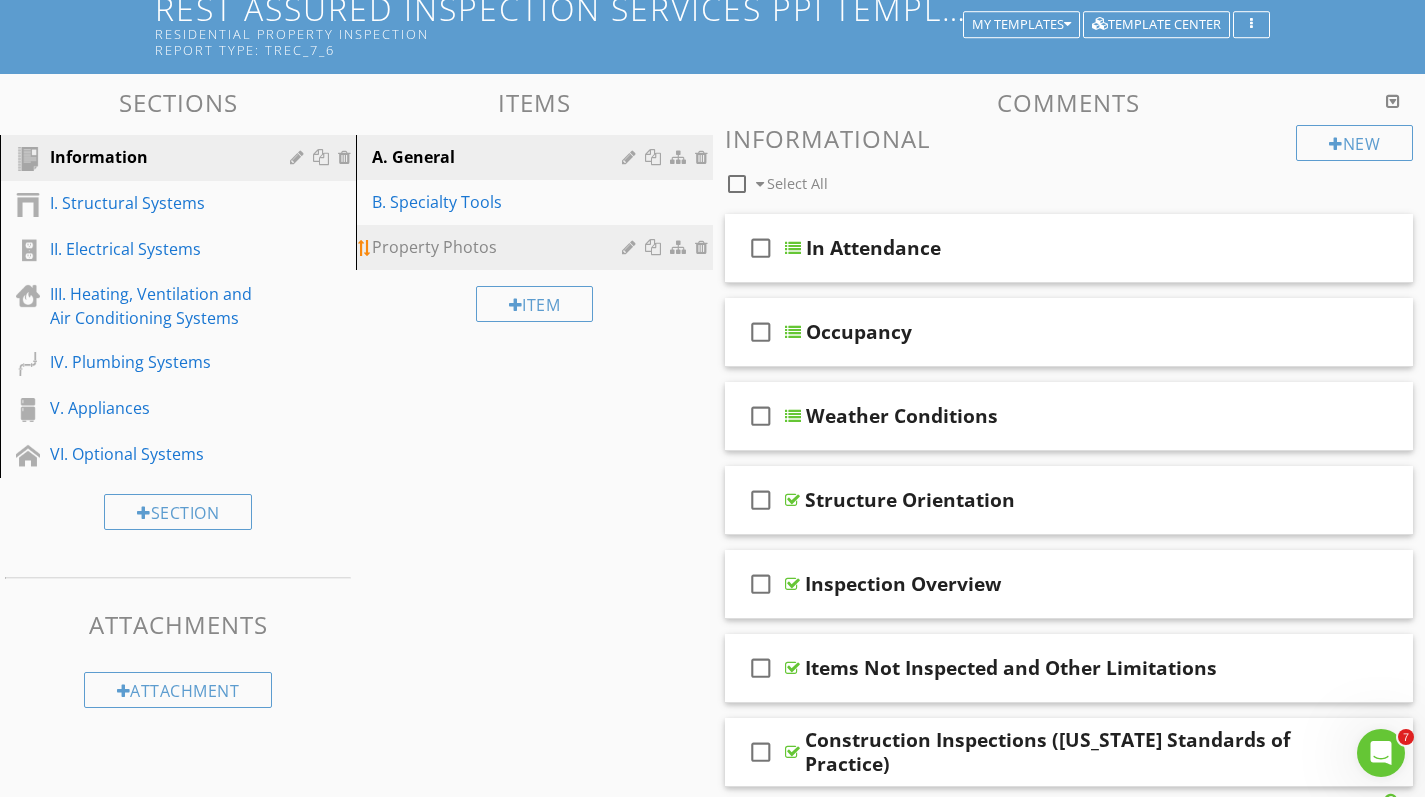 click on "Property Photos" at bounding box center [499, 247] 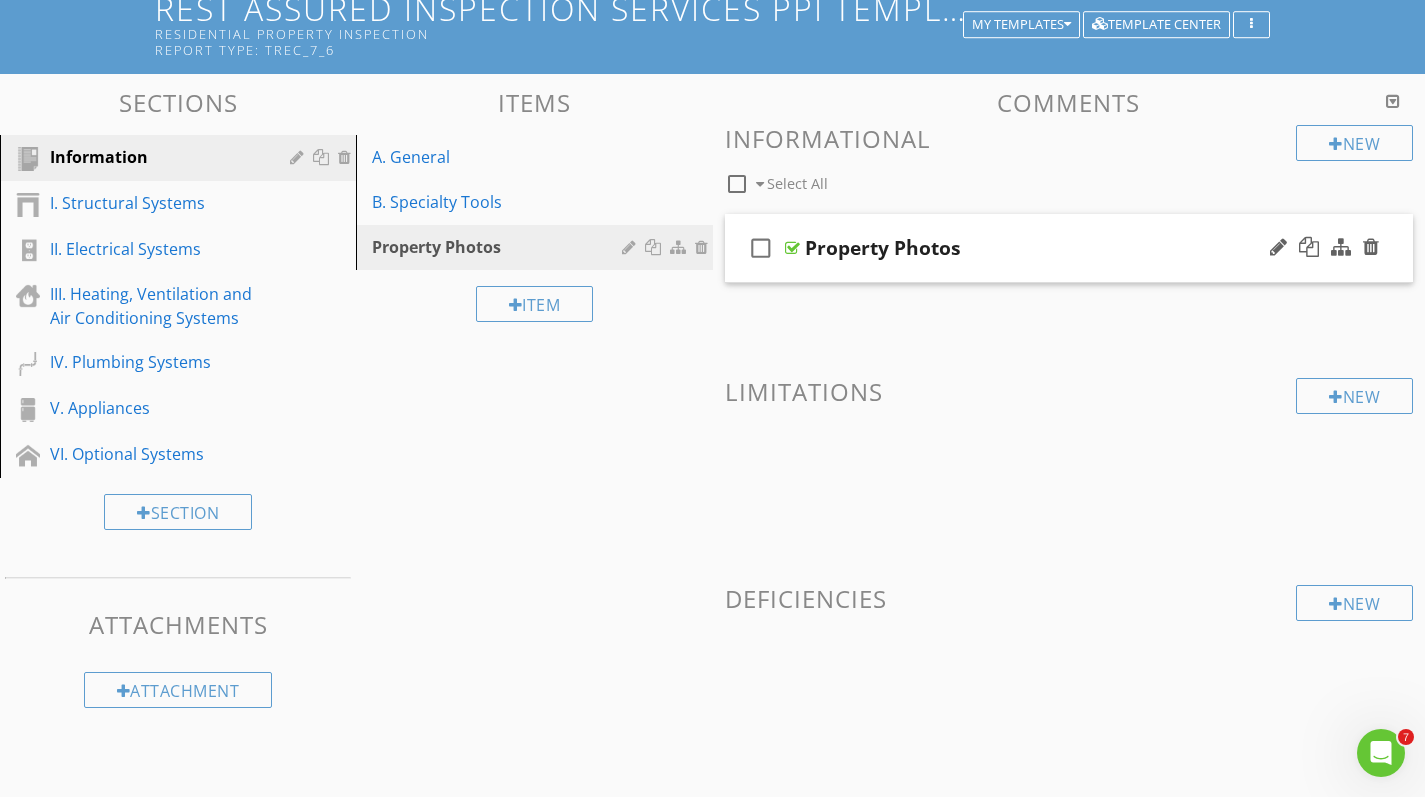 click at bounding box center [792, 248] 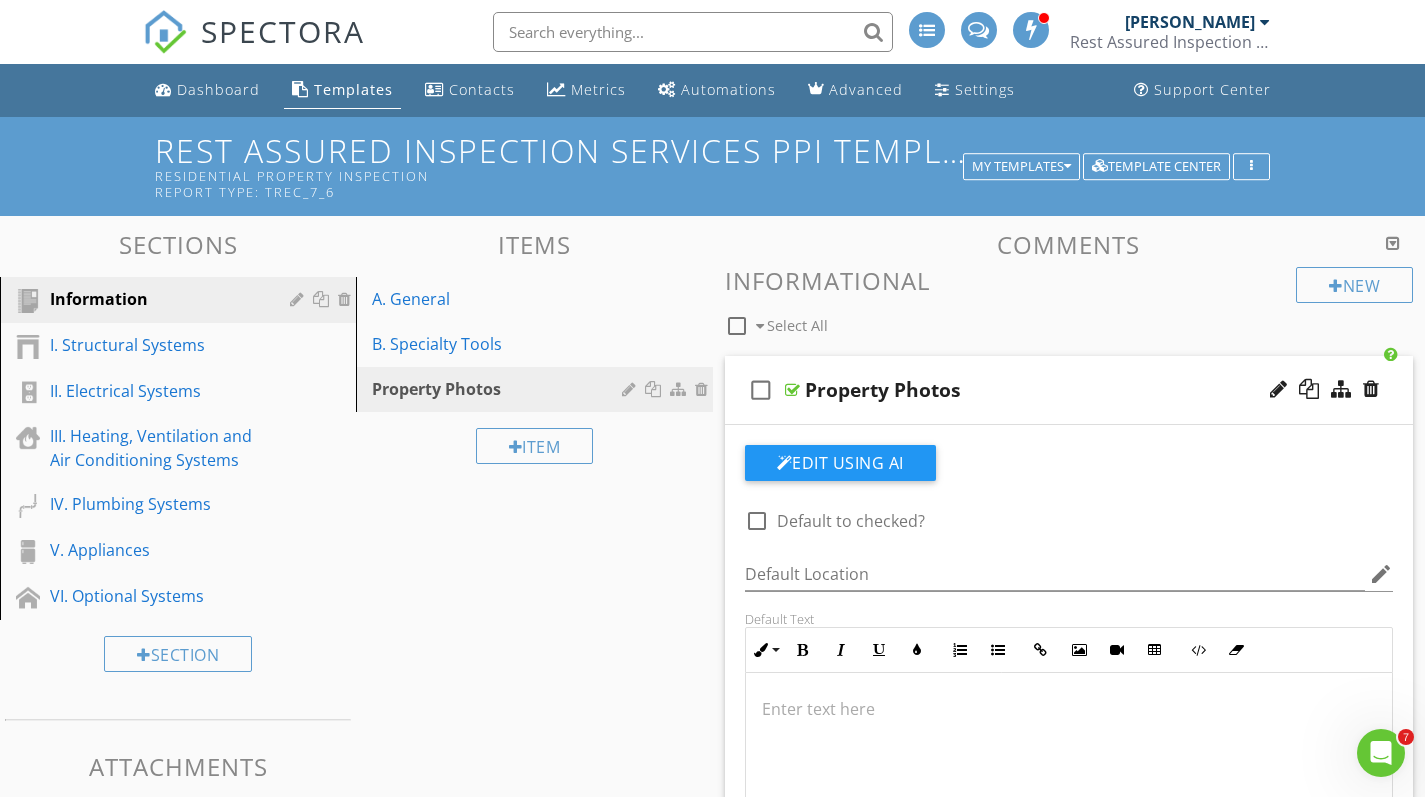 scroll, scrollTop: 0, scrollLeft: 0, axis: both 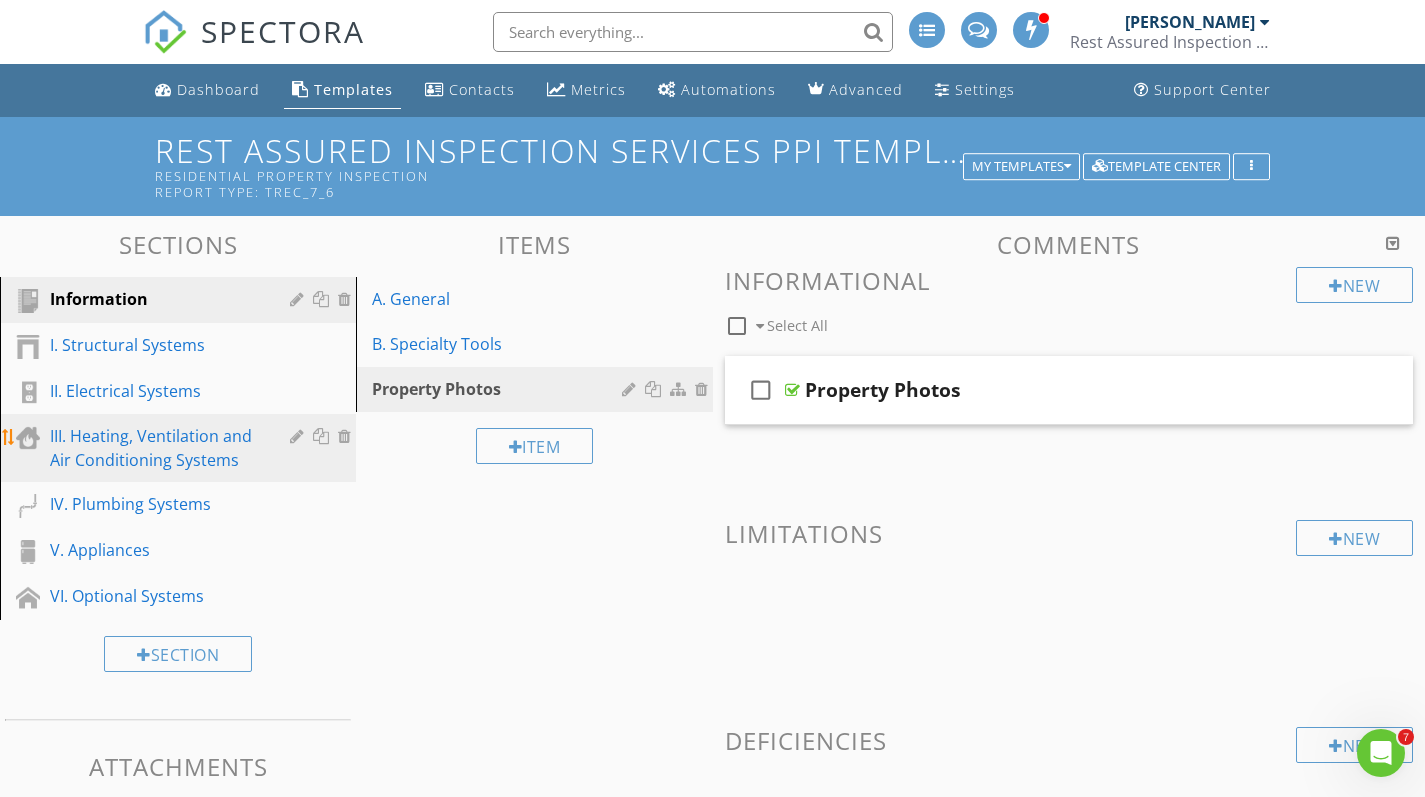 click on "III. Heating, Ventilation and Air Conditioning Systems" at bounding box center [155, 448] 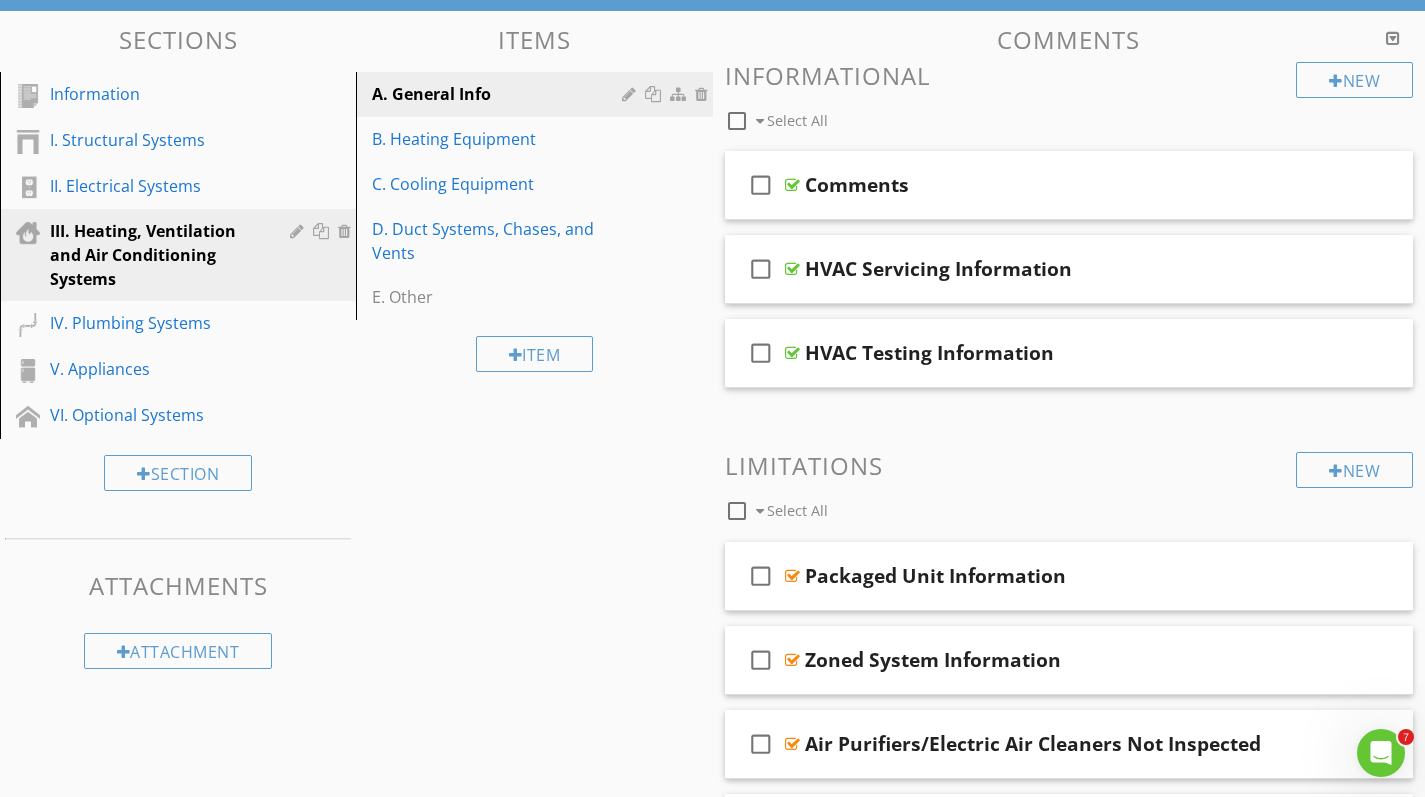 scroll, scrollTop: 203, scrollLeft: 0, axis: vertical 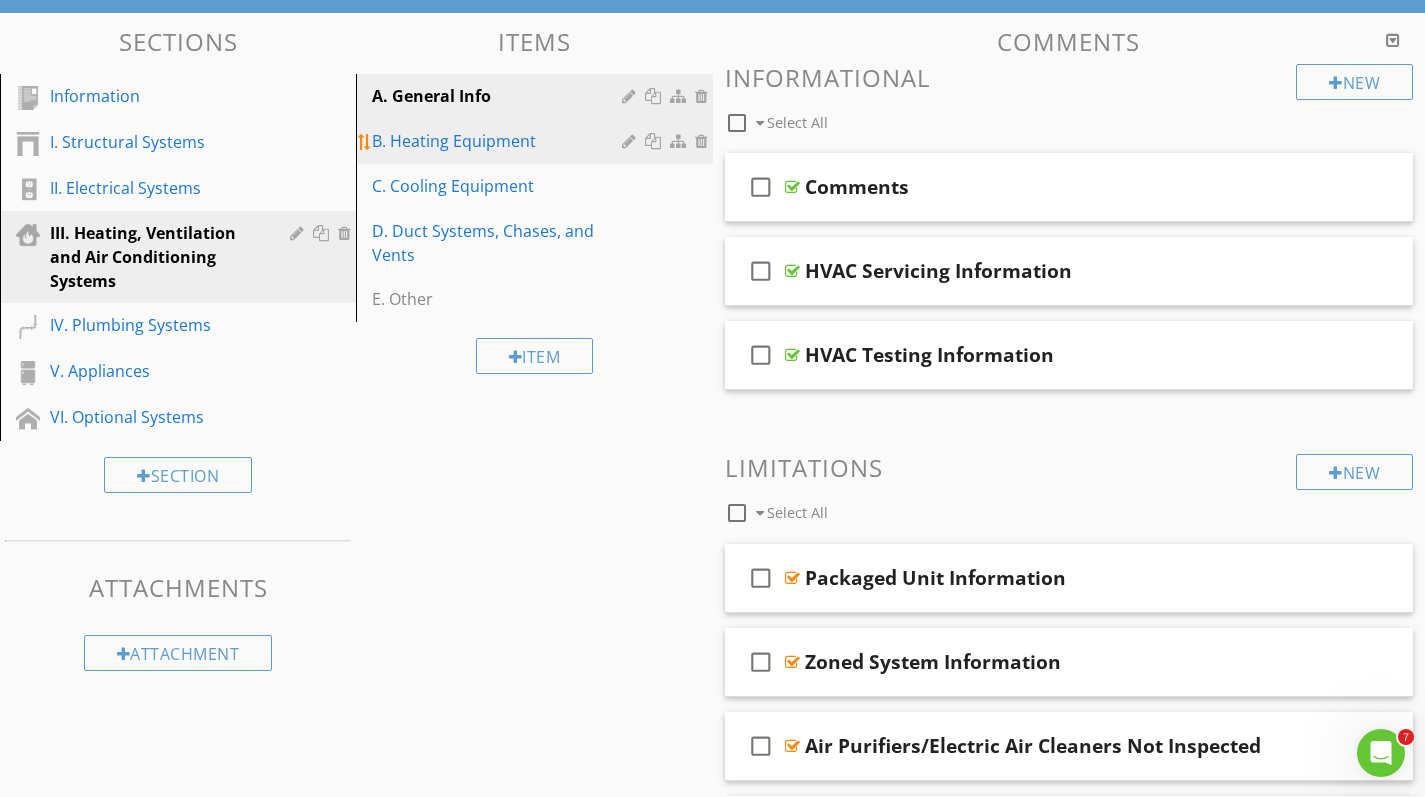 click on "B. Heating Equipment" at bounding box center (499, 141) 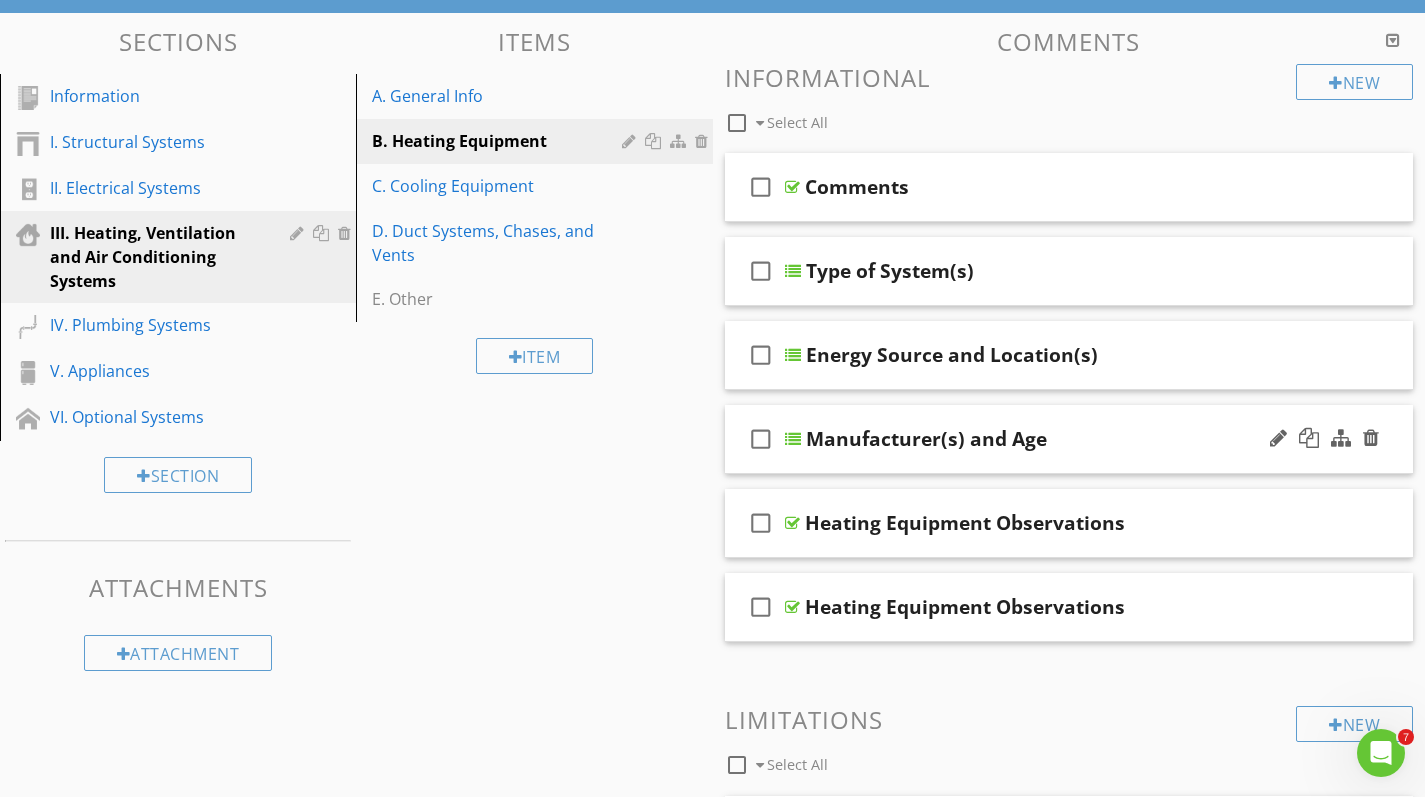 click at bounding box center [793, 439] 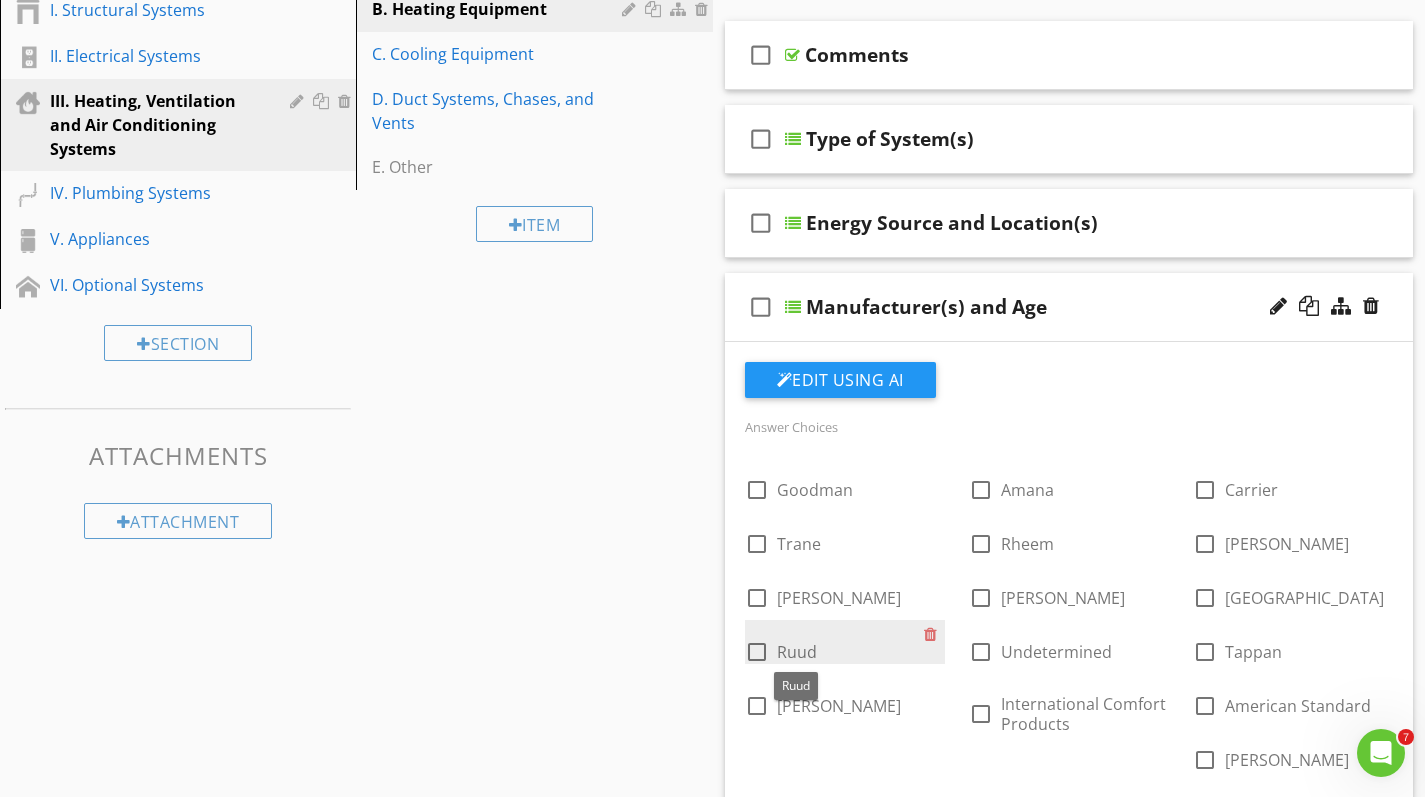 scroll, scrollTop: 351, scrollLeft: 0, axis: vertical 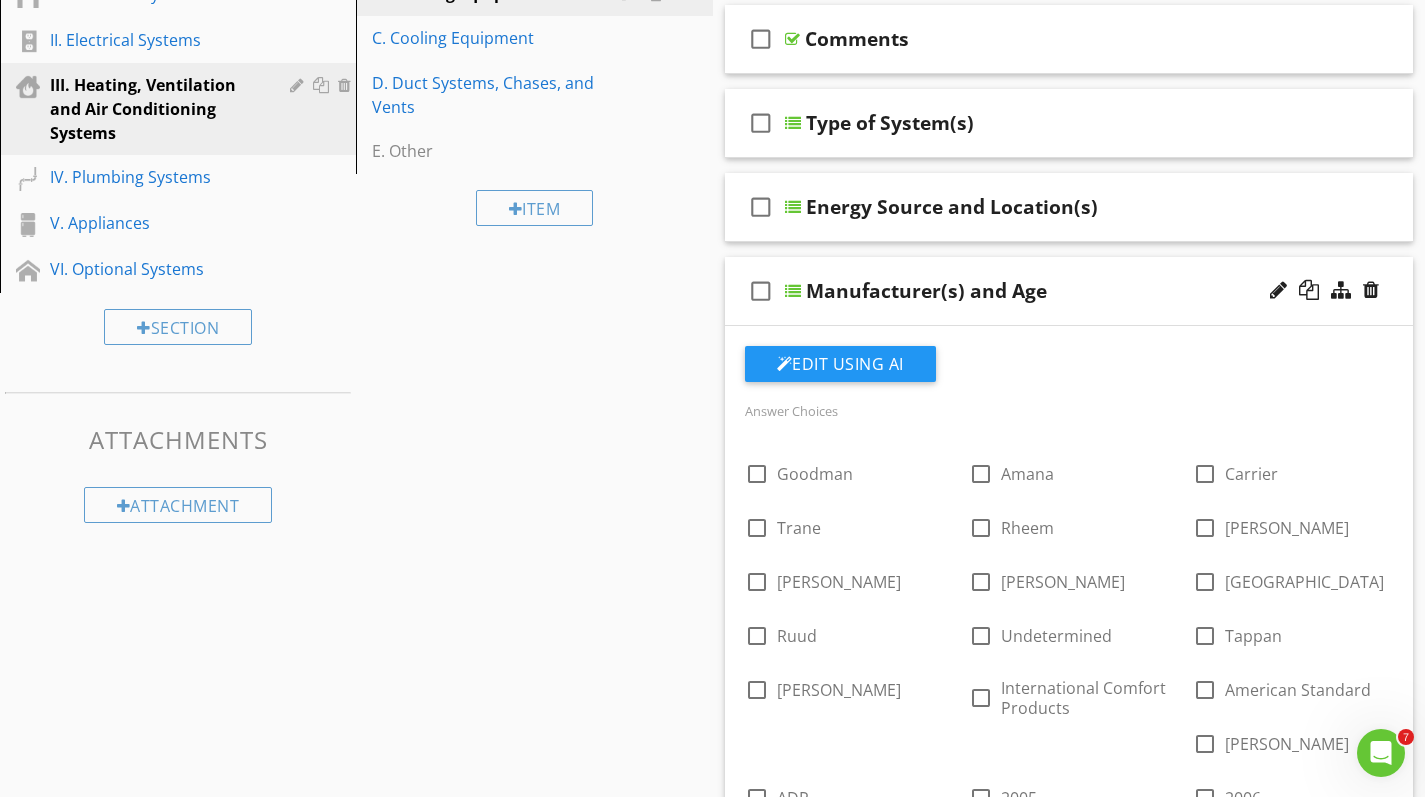 click at bounding box center [793, 291] 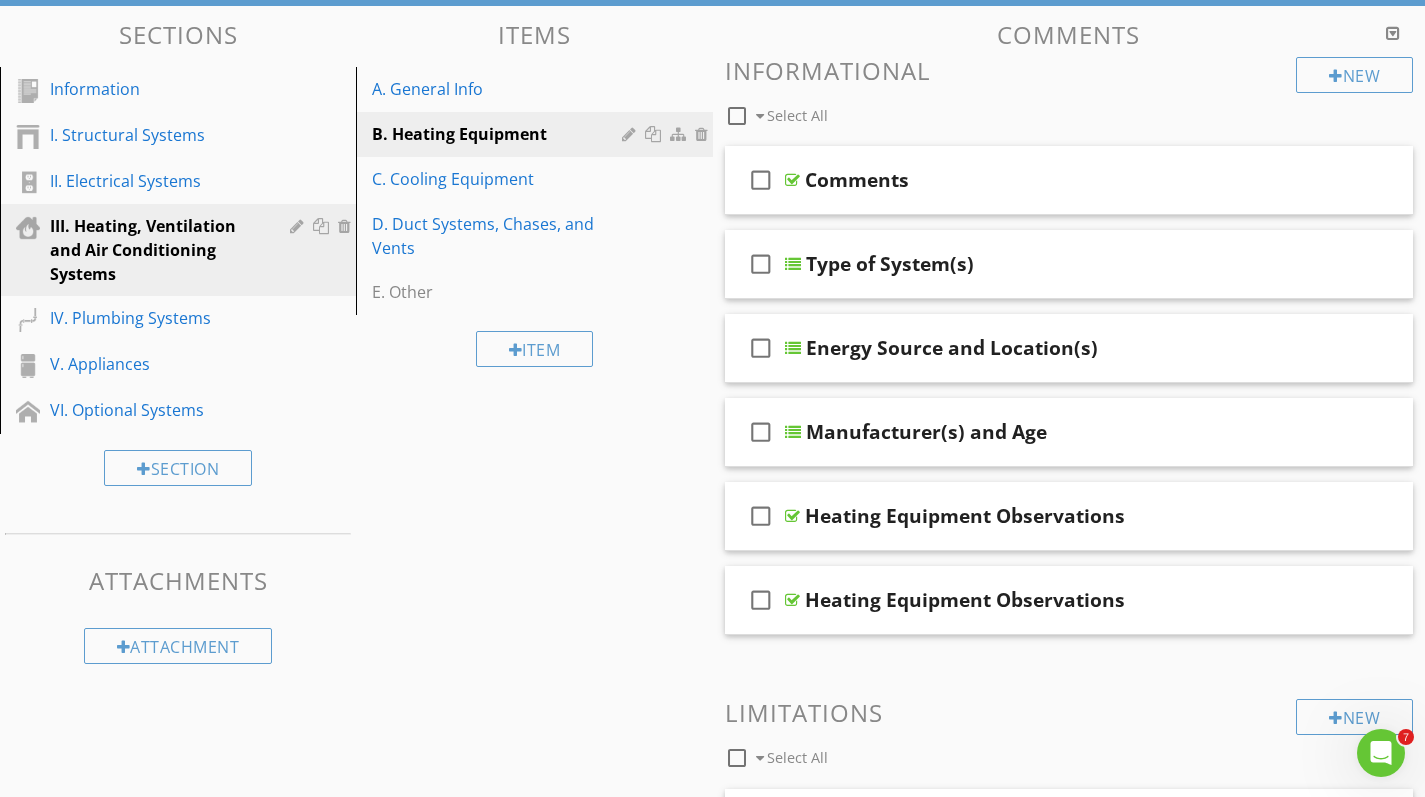 scroll, scrollTop: 206, scrollLeft: 0, axis: vertical 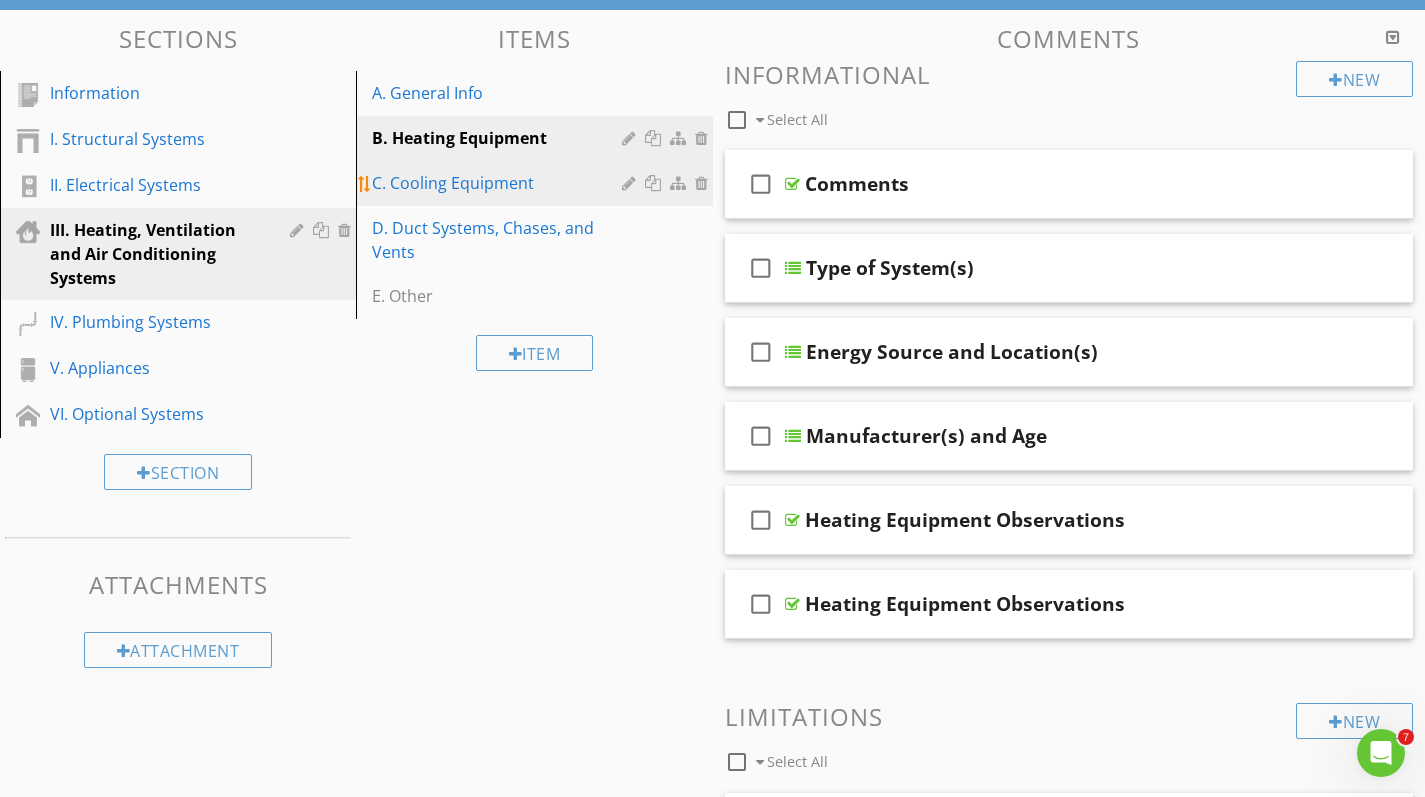 click on "C. Cooling Equipment" at bounding box center (499, 183) 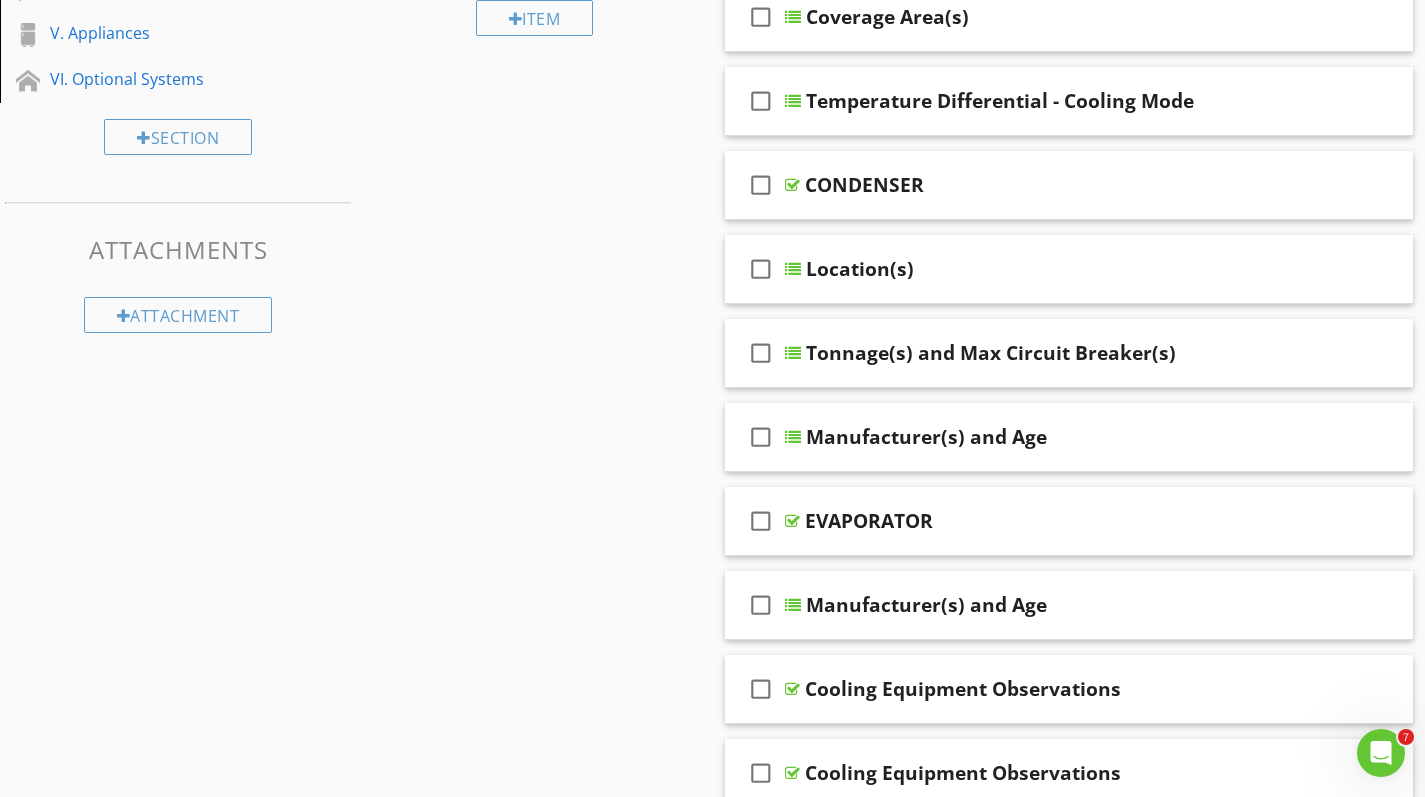 scroll, scrollTop: 558, scrollLeft: 0, axis: vertical 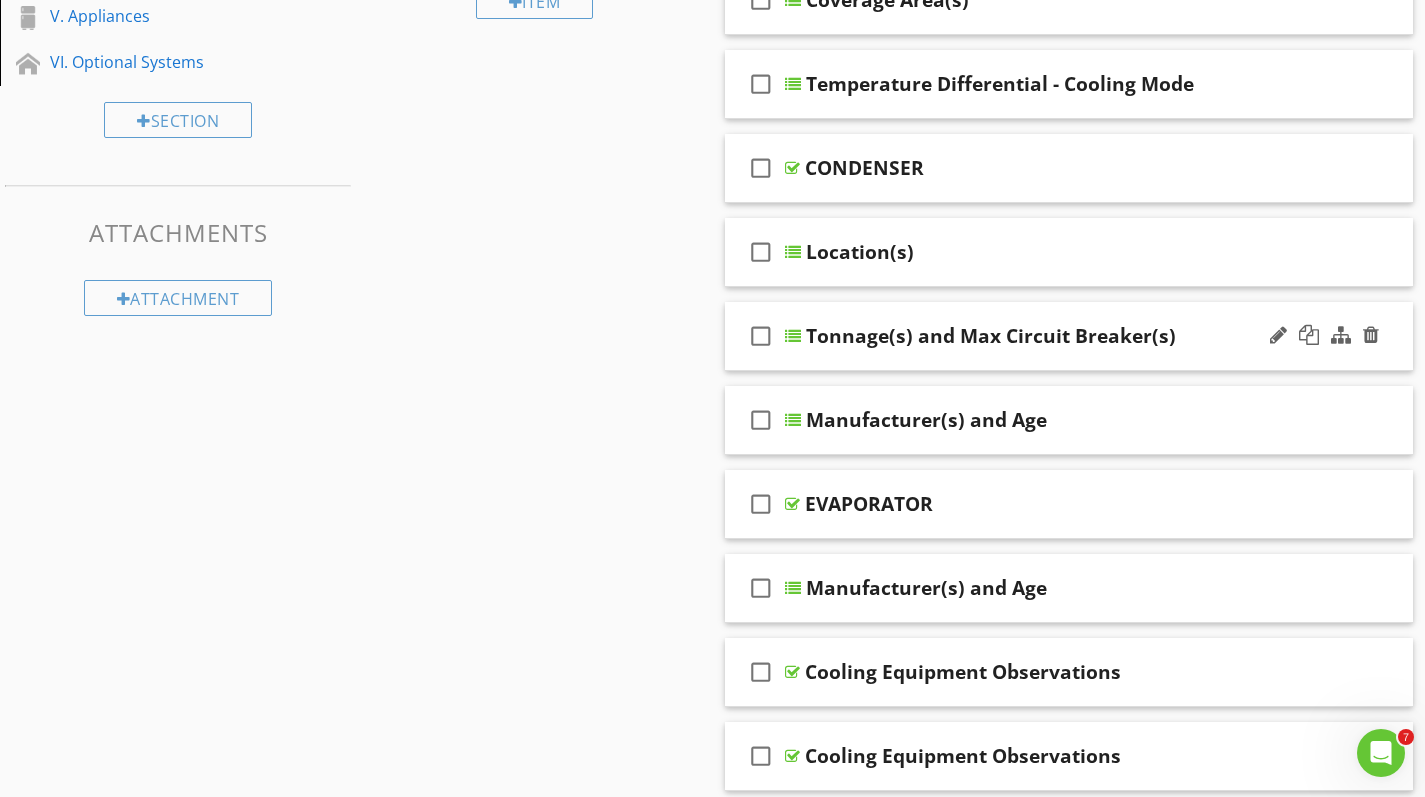 click at bounding box center [793, 336] 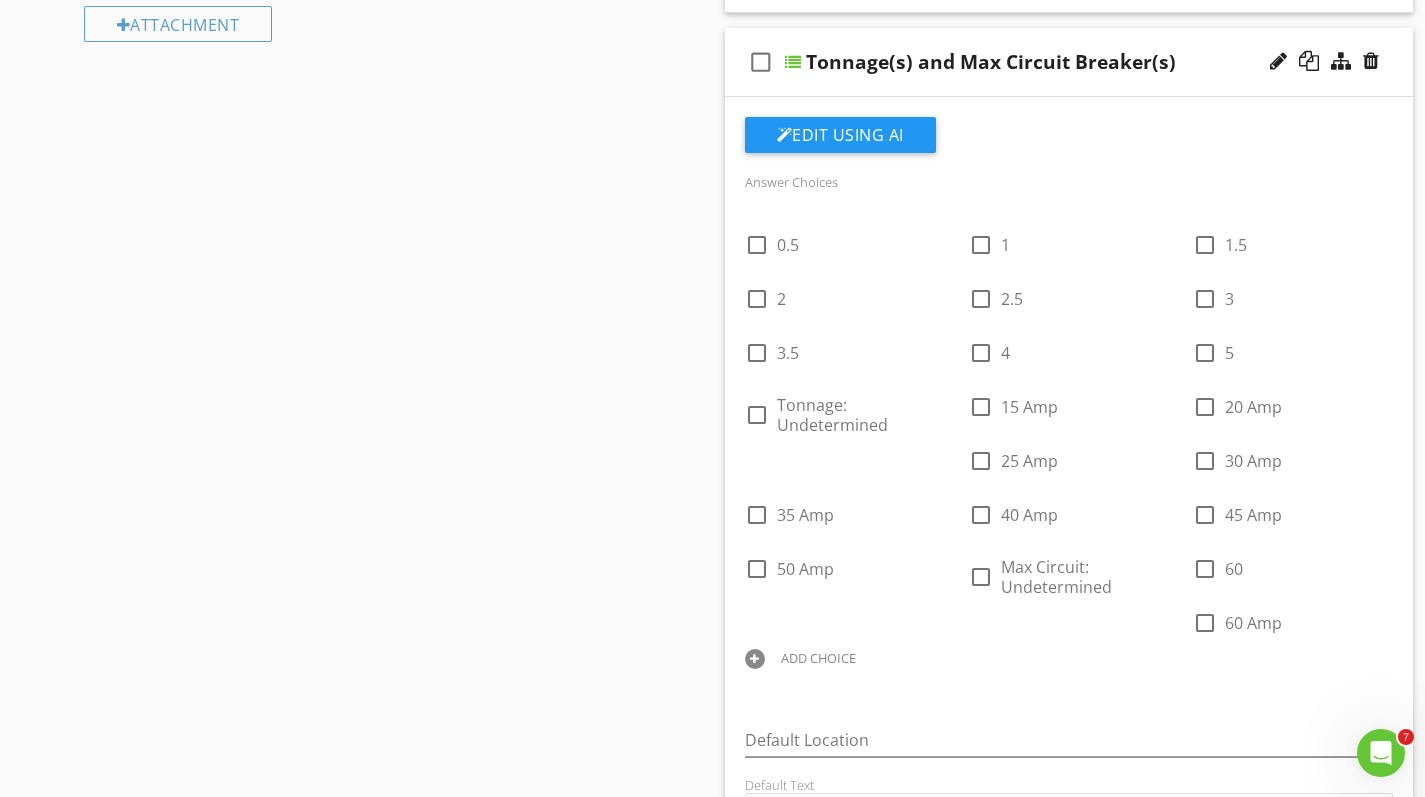 scroll, scrollTop: 838, scrollLeft: 0, axis: vertical 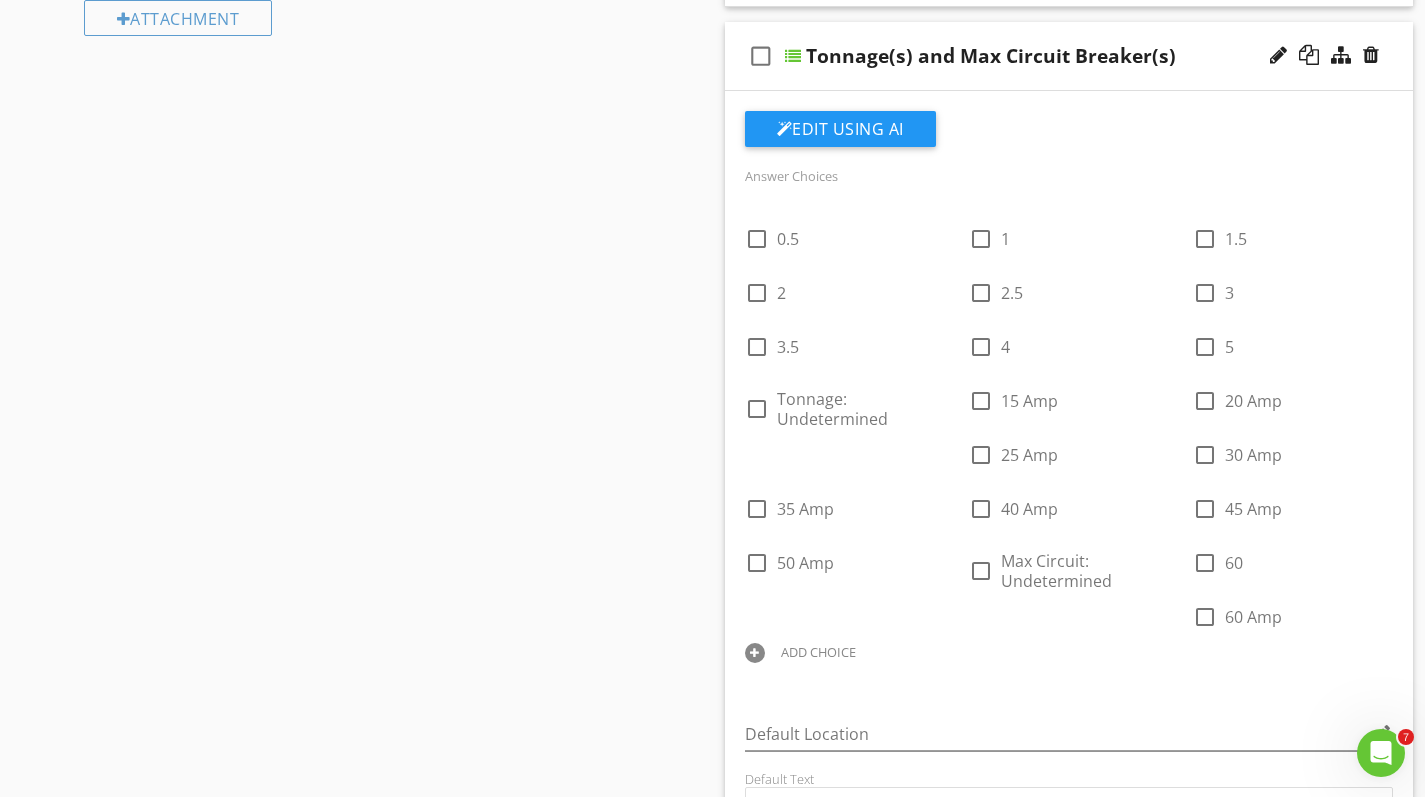 click on "Sections
Information           I. Structural Systems           II. Electrical Systems           III. Heating, Ventilation and Air Conditioning Systems           IV. Plumbing Systems           V. Appliances           VI. Optional Systems
Section
Attachments
Attachment
Items
A. General Info           B. Heating Equipment           C. Cooling Equipment           D. Duct Systems, Chases, and Vents           E. Other
Item
Comments
New
Informational   check_box_outline_blank     Select All       check_box_outline_blank
Comments
check_box_outline_blank
Type of System(s)
check_box_outline_blank
Coverage Area(s)
check_box_outline_blank                   check_box_outline_blank" at bounding box center [712, 4861] 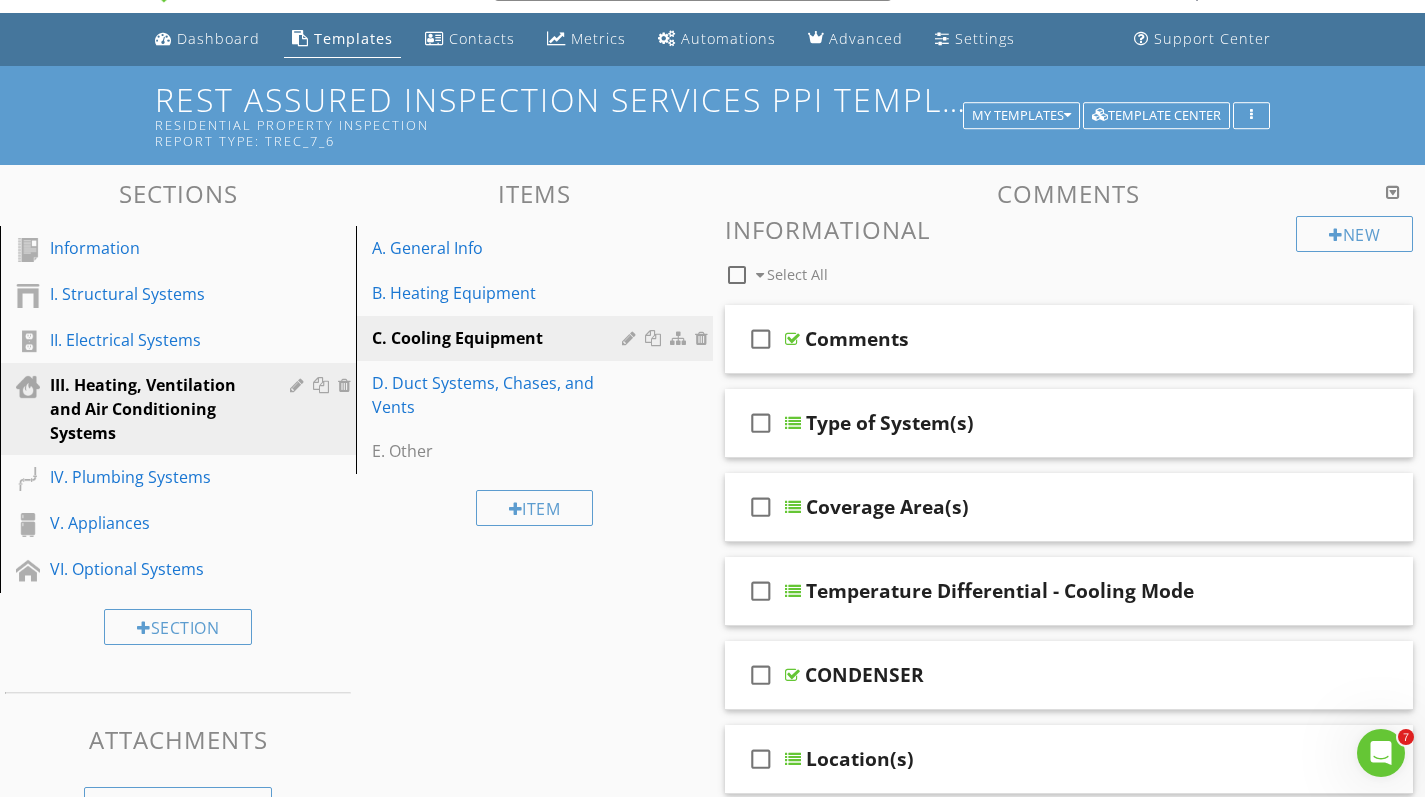 scroll, scrollTop: 50, scrollLeft: 0, axis: vertical 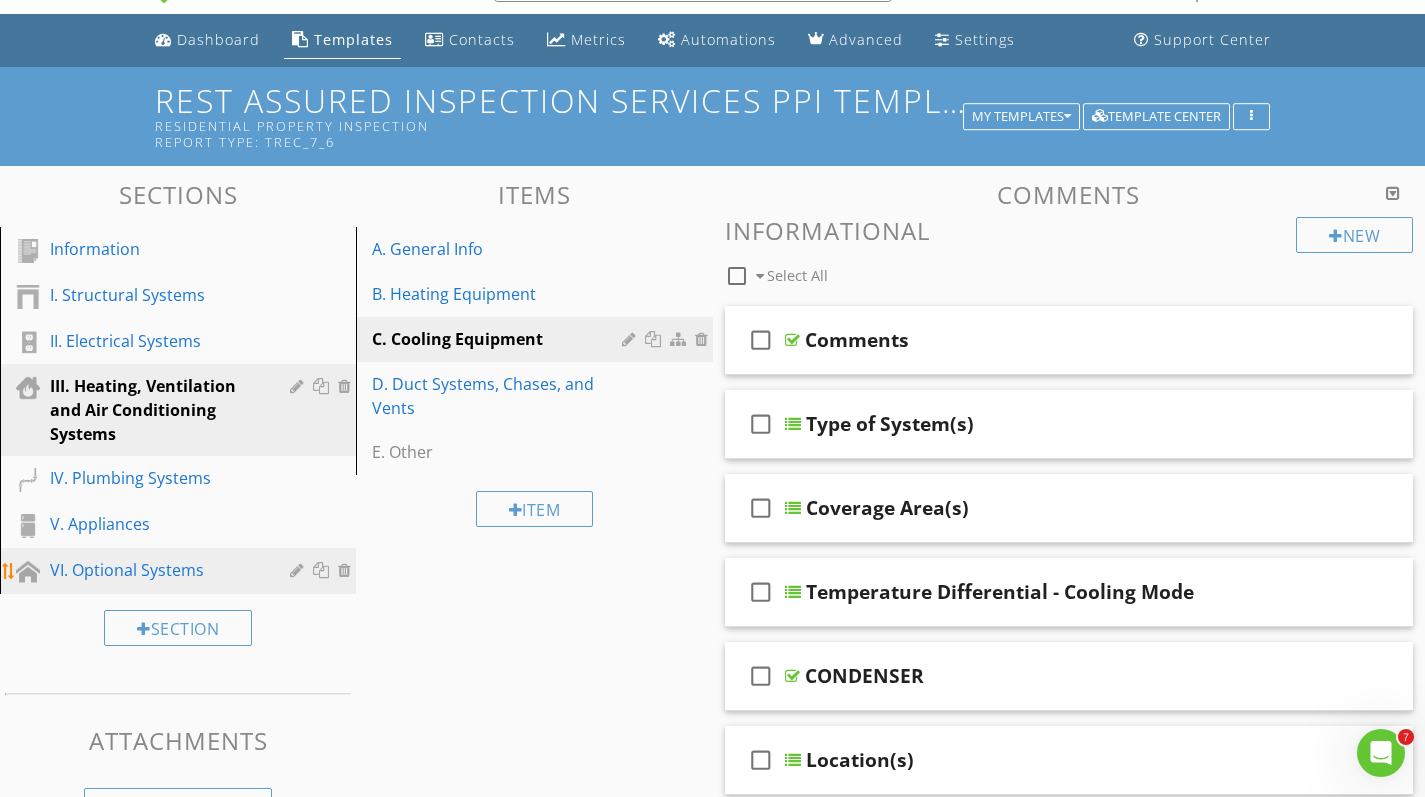 click on "VI. Optional Systems" at bounding box center [155, 570] 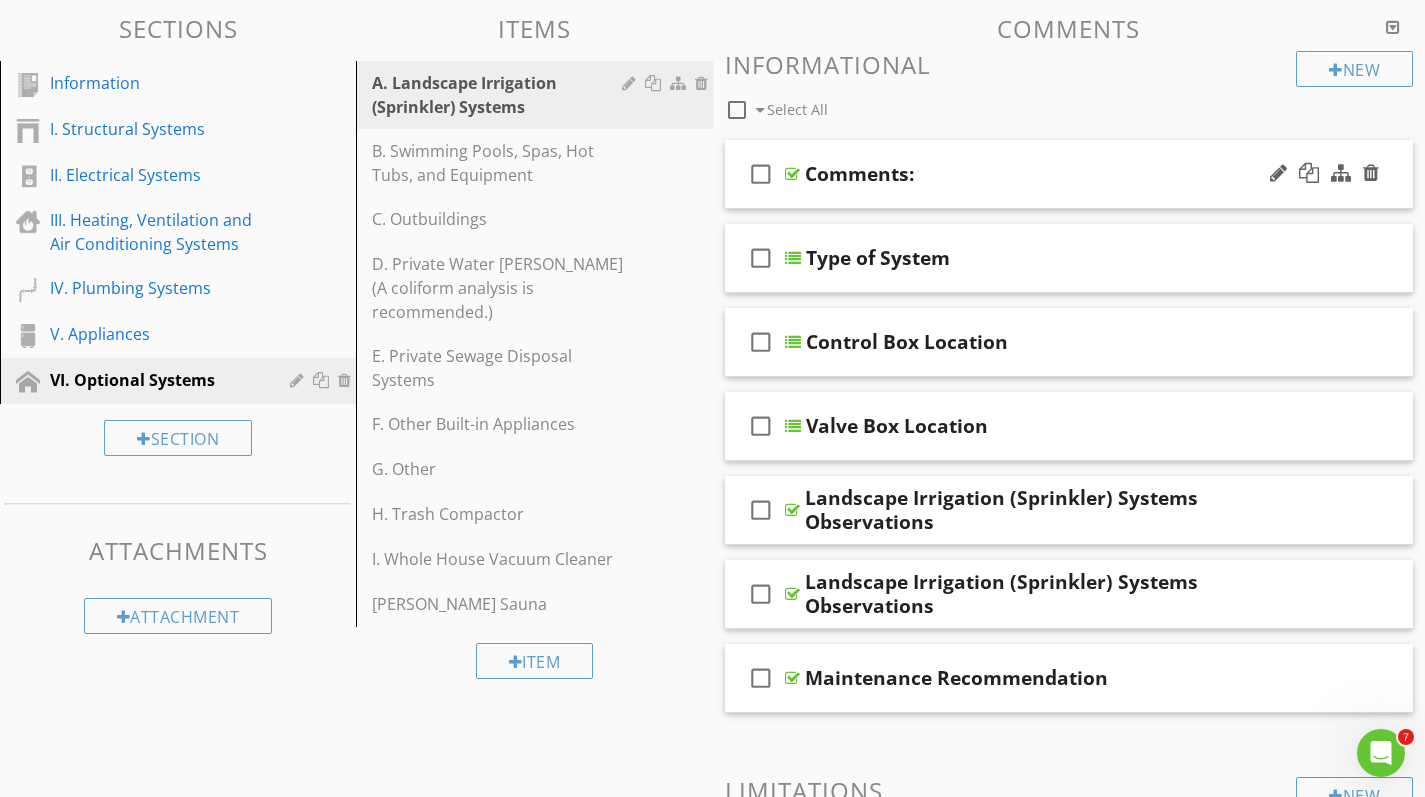 scroll, scrollTop: 223, scrollLeft: 0, axis: vertical 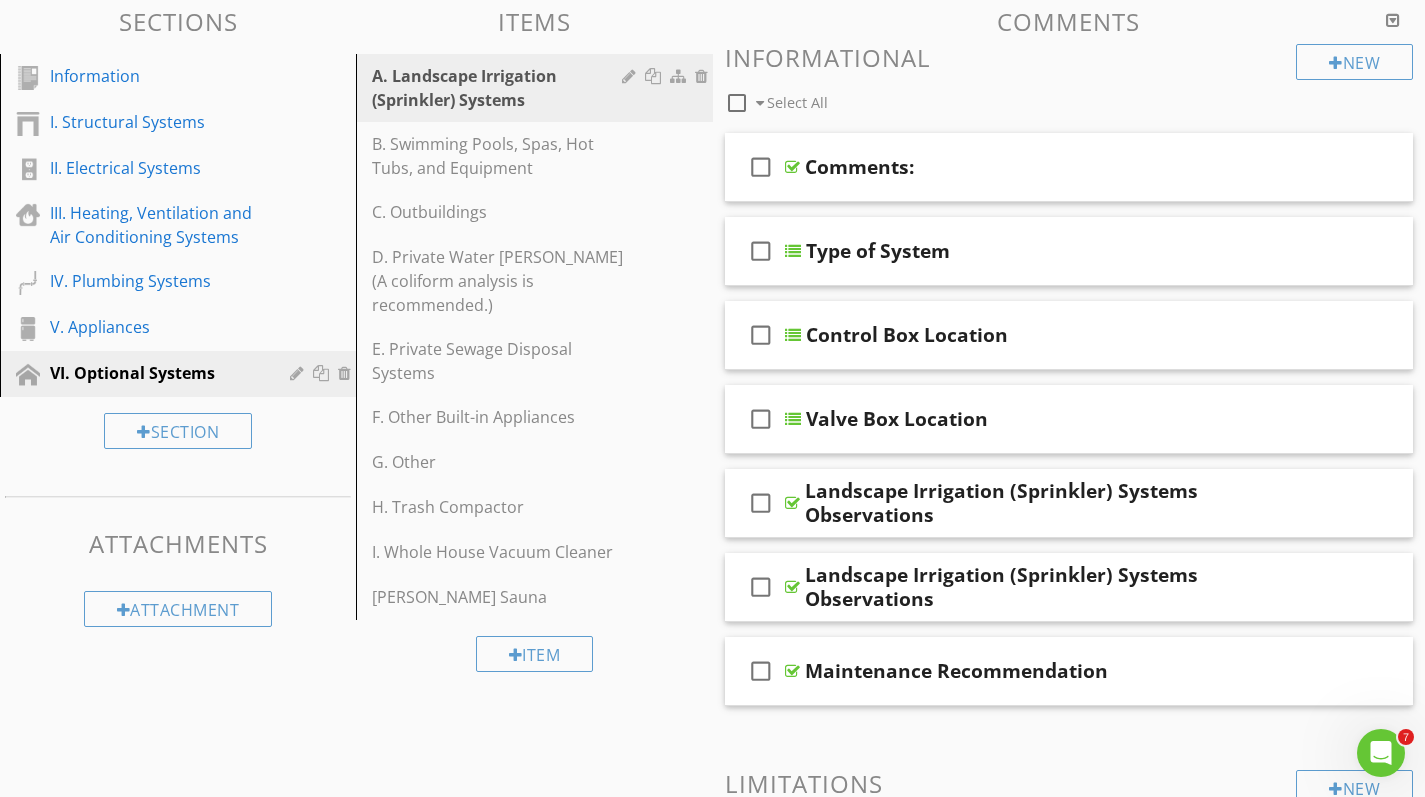 click on "Sections
Information           I. Structural Systems           II. Electrical Systems           III. Heating, Ventilation and Air Conditioning Systems           IV. Plumbing Systems           V. Appliances           VI. Optional Systems
Section
Attachments
Attachment
Items
A. Landscape Irrigation (Sprinkler) Systems           B. Swimming Pools, Spas, Hot Tubs, and Equipment           C. Outbuildings           D. Private Water Wells (A coliform analysis is recommended.)           E. Private Sewage Disposal Systems           F. Other Built-in Appliances           G. Other           H. Trash Compactor           I. Whole House Vacuum Cleaner           J. Sauna
Item
Comments
New
Informational   check_box_outline_blank     Select All       check_box_outline_blank" at bounding box center (712, 1417) 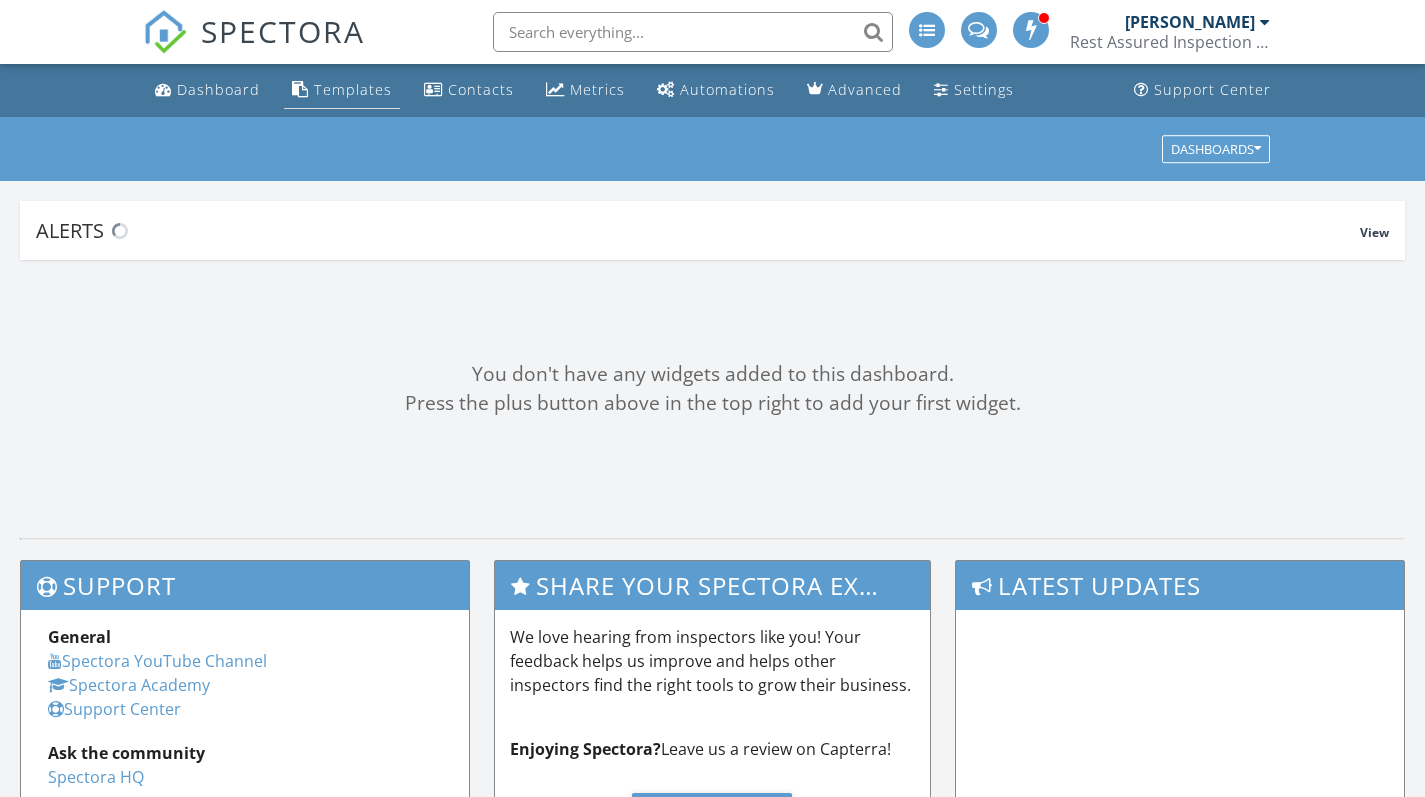 scroll, scrollTop: 0, scrollLeft: 0, axis: both 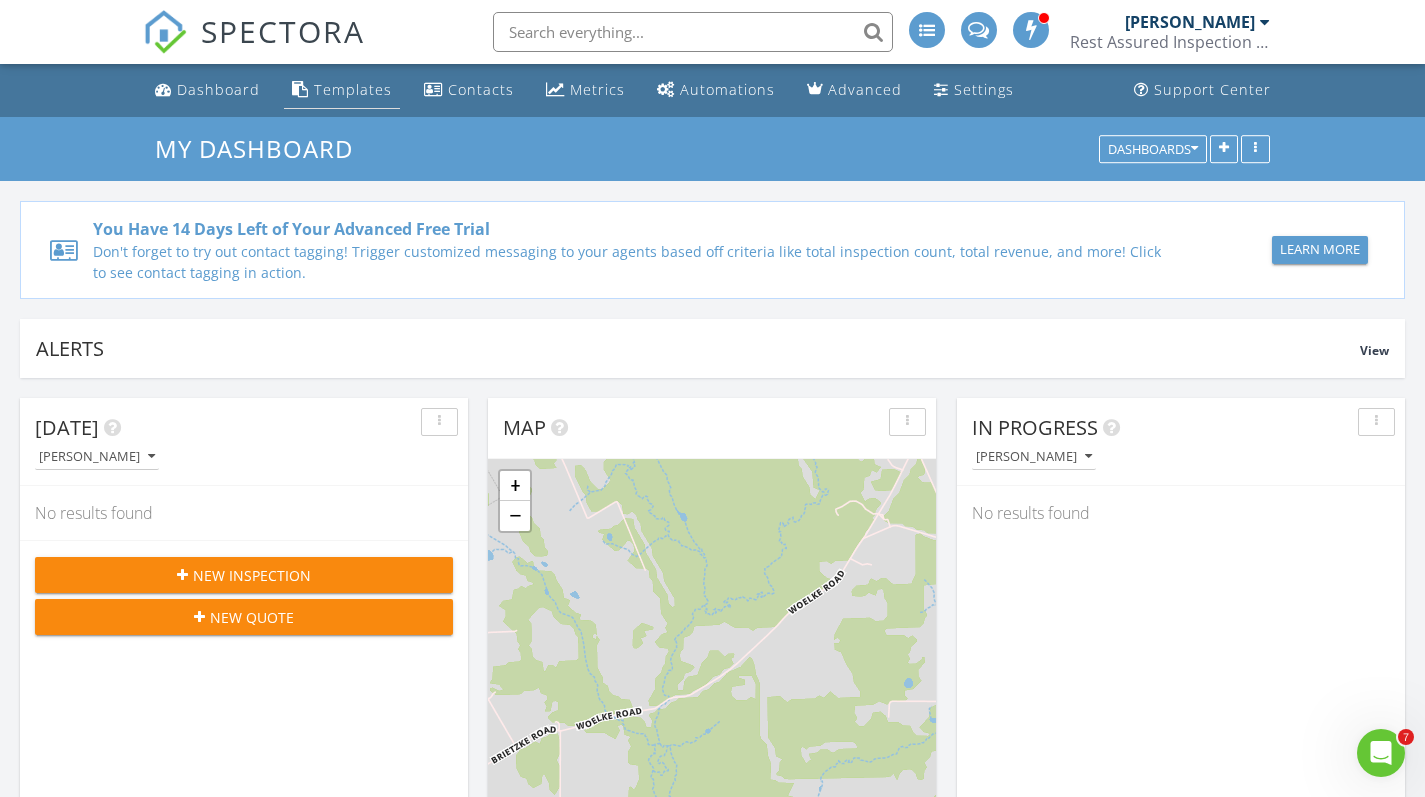 click on "Templates" at bounding box center [353, 89] 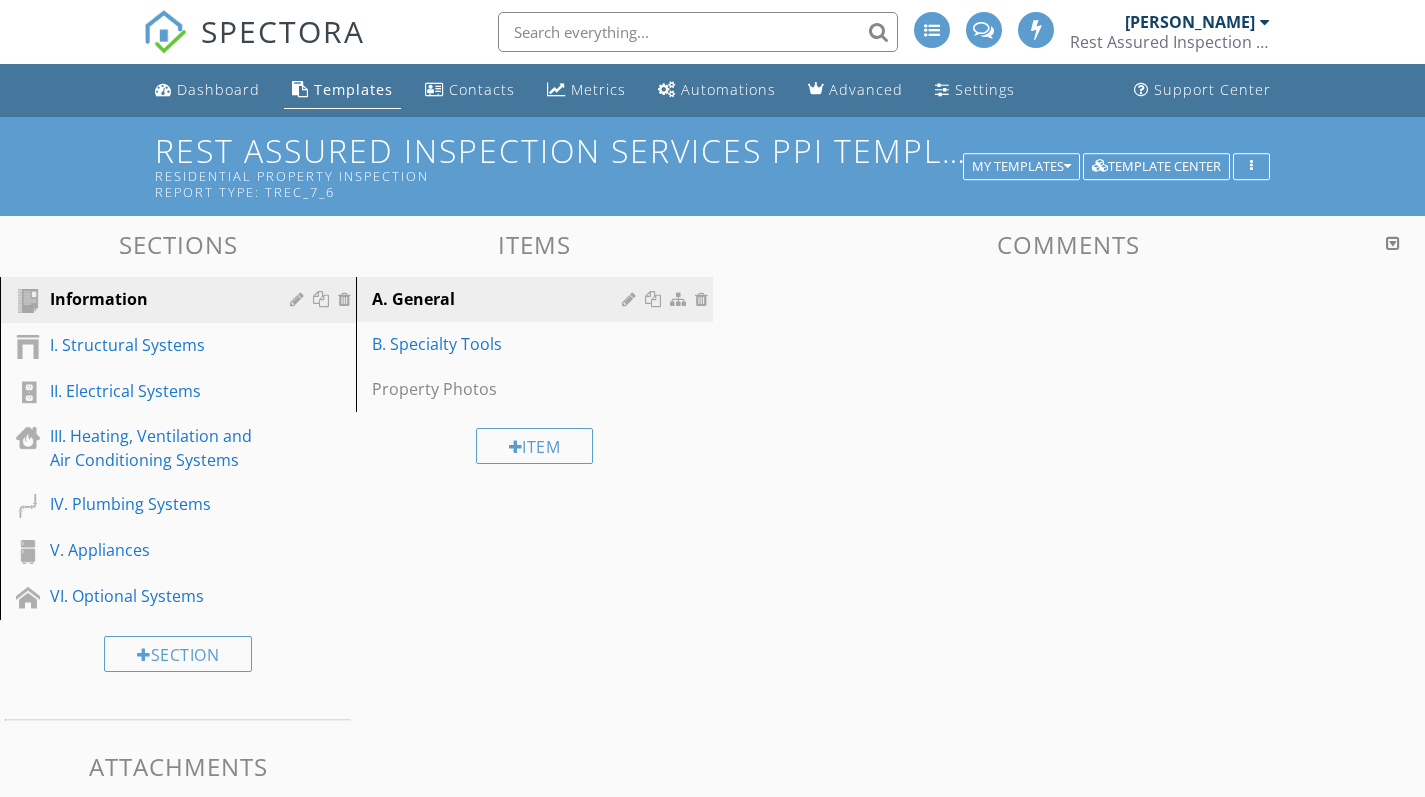 scroll, scrollTop: 0, scrollLeft: 0, axis: both 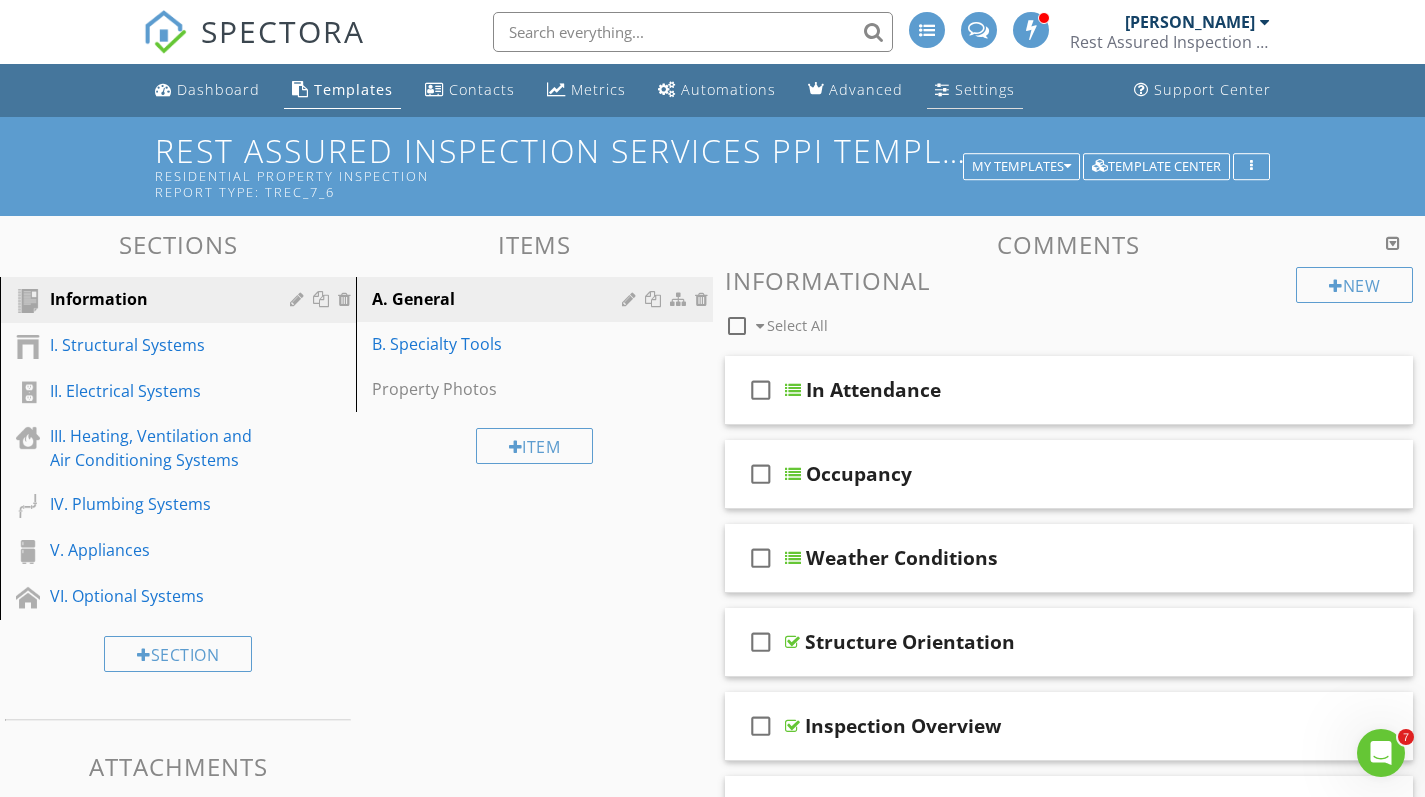 click on "Settings" at bounding box center [985, 89] 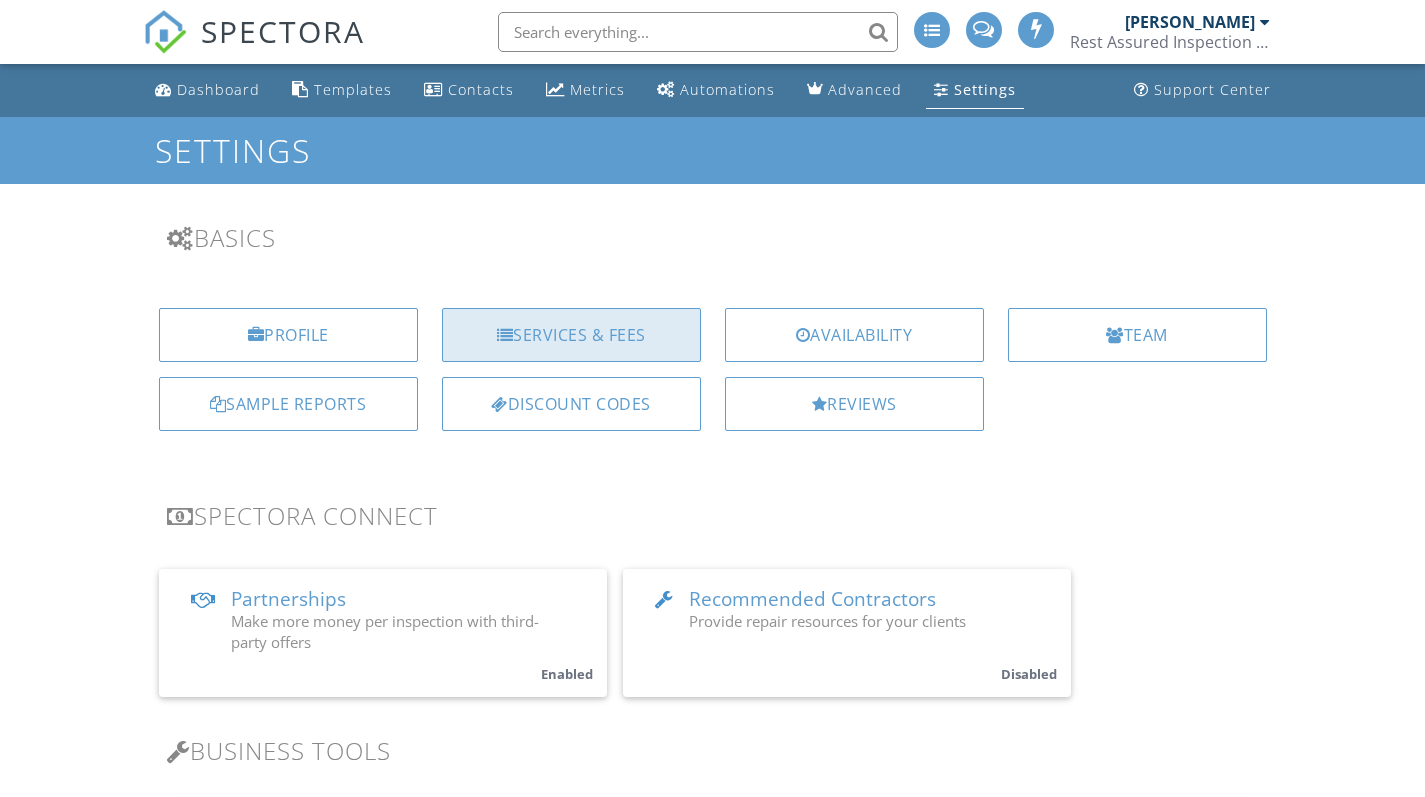 scroll, scrollTop: 0, scrollLeft: 0, axis: both 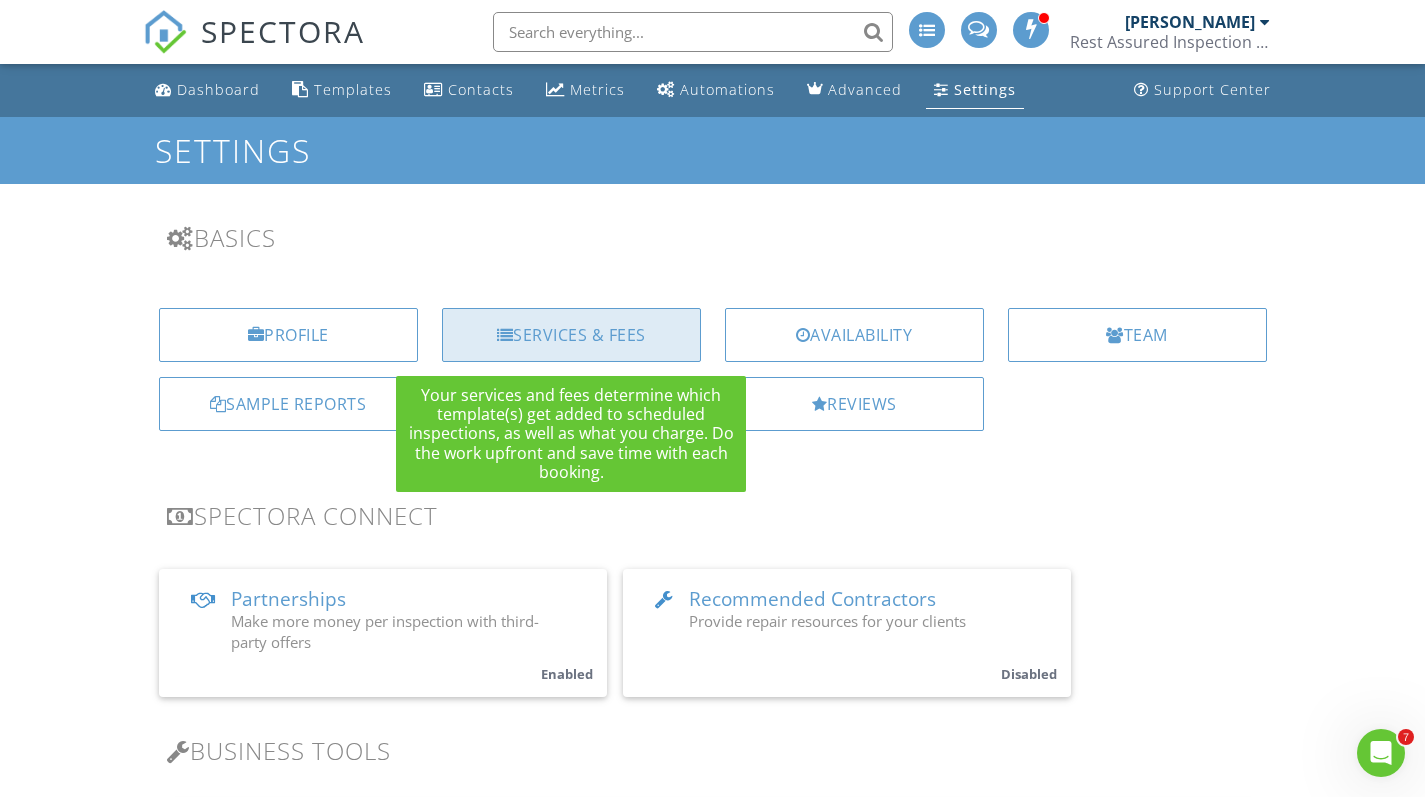 click on "Services & Fees" at bounding box center [571, 335] 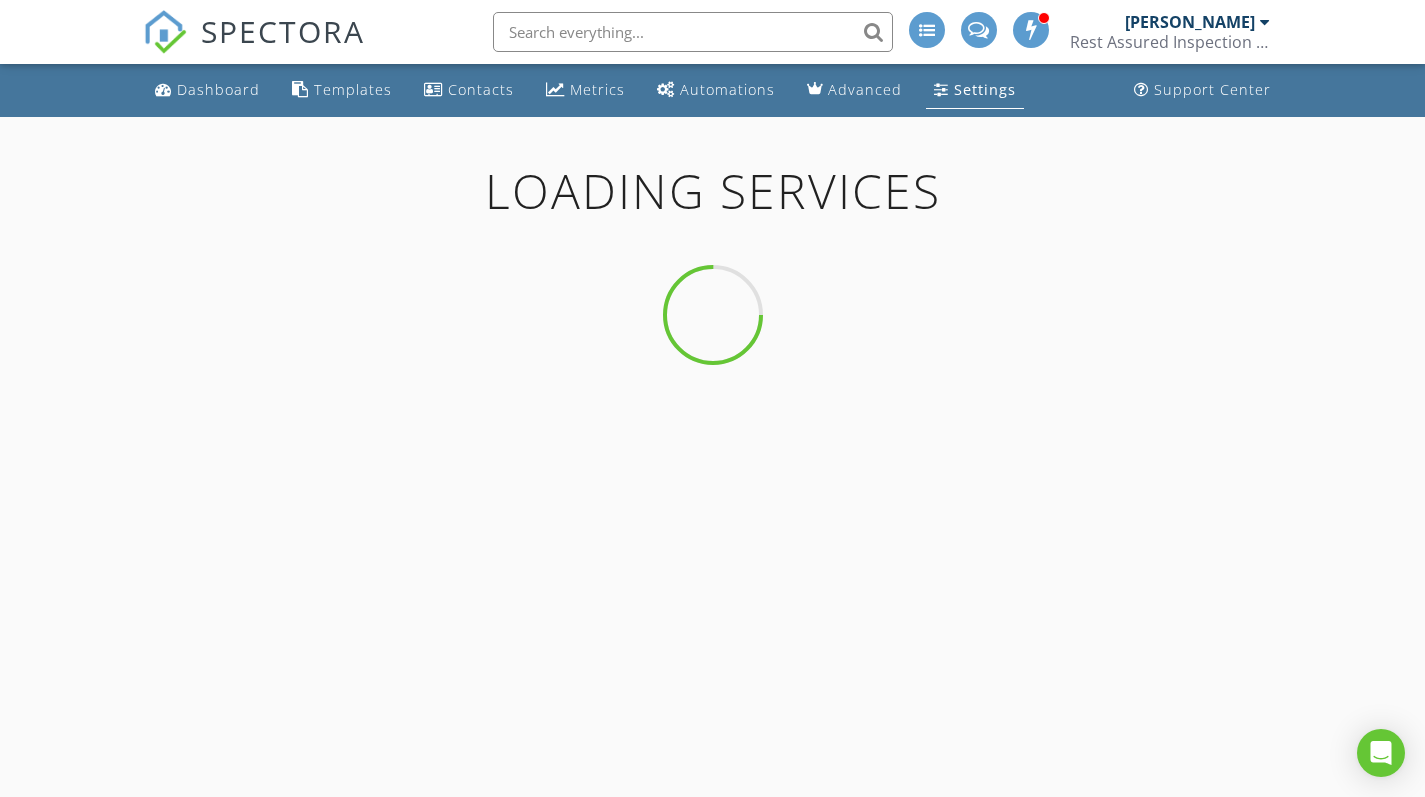 scroll, scrollTop: 0, scrollLeft: 0, axis: both 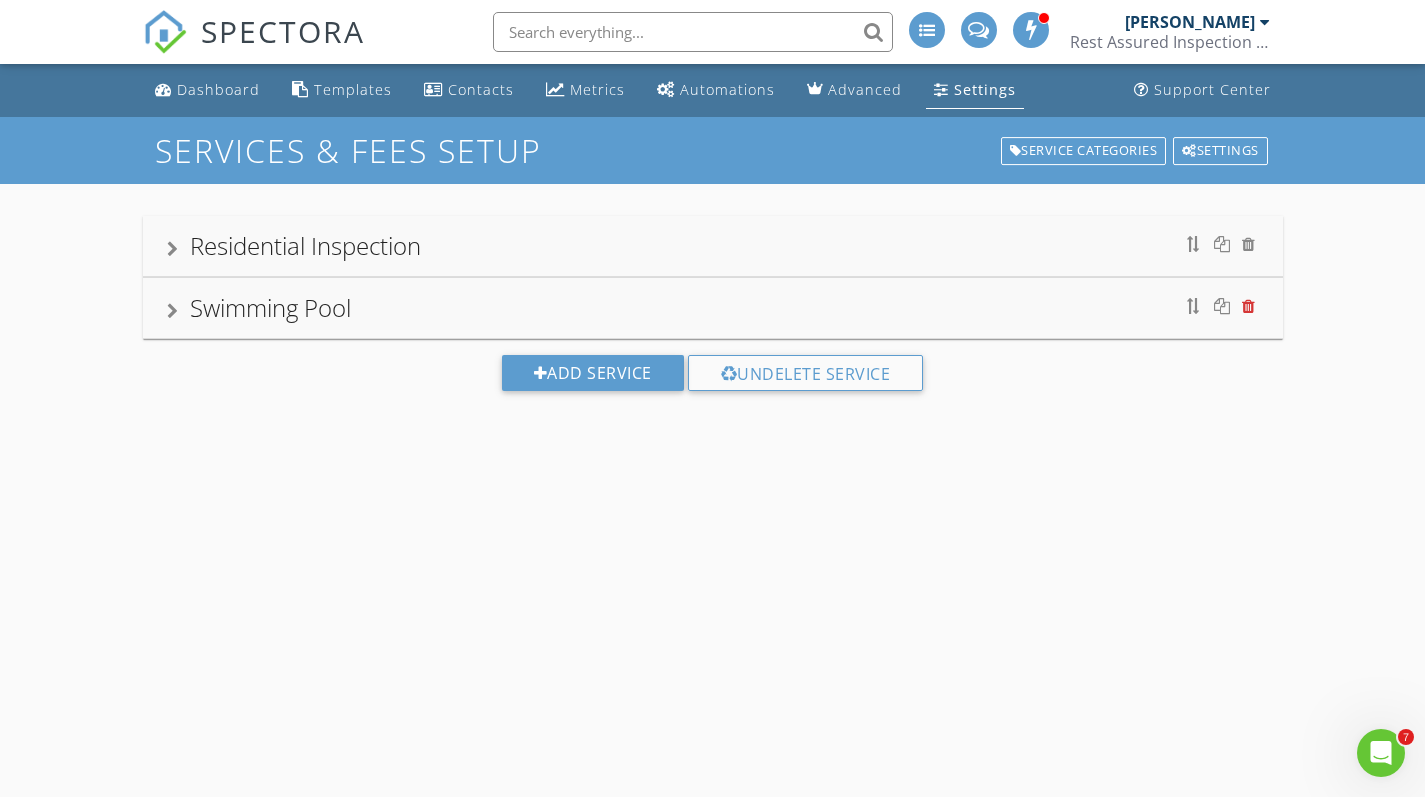 click at bounding box center (1248, 306) 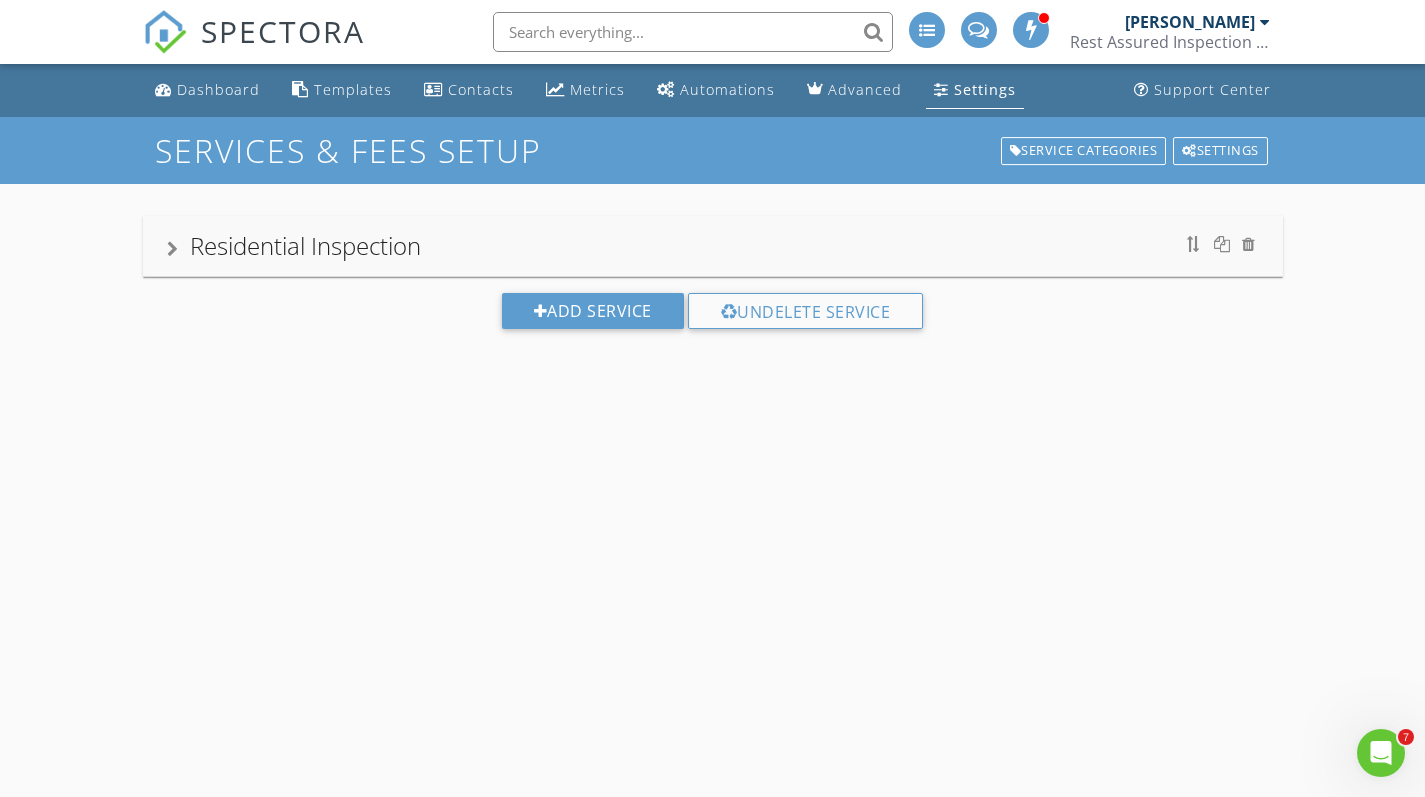 click on "Residential Inspection" at bounding box center (305, 245) 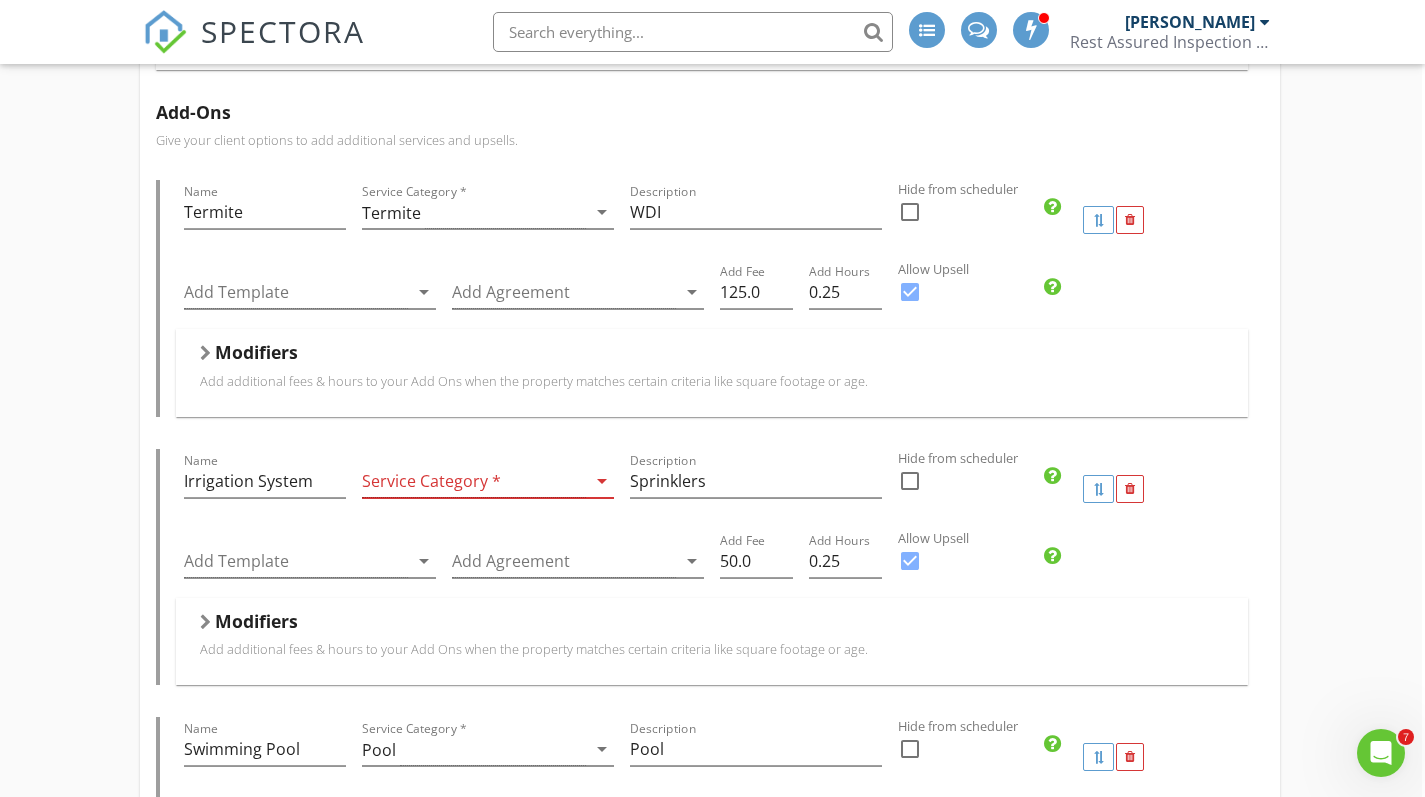 scroll, scrollTop: 631, scrollLeft: 3, axis: both 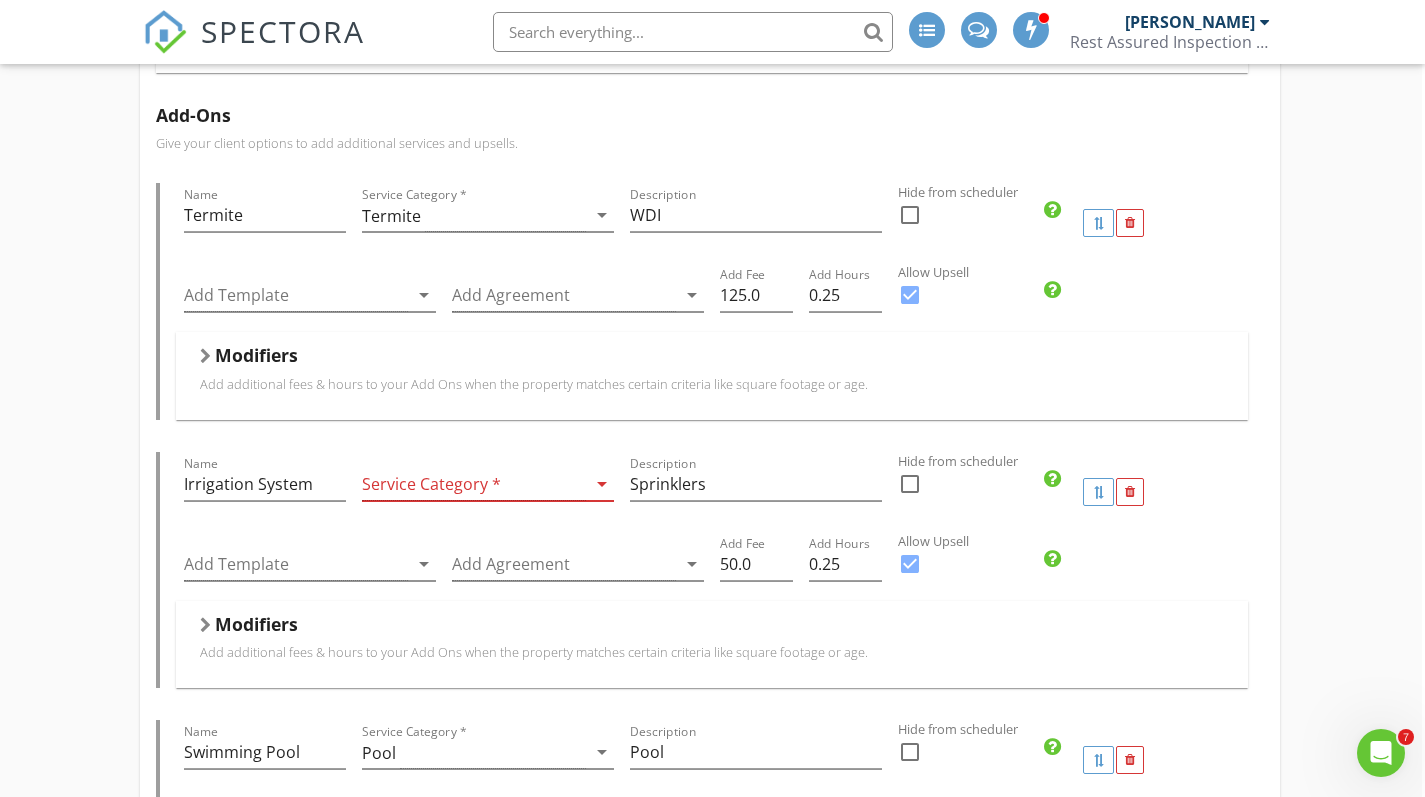 click on "arrow_drop_down" at bounding box center [602, 484] 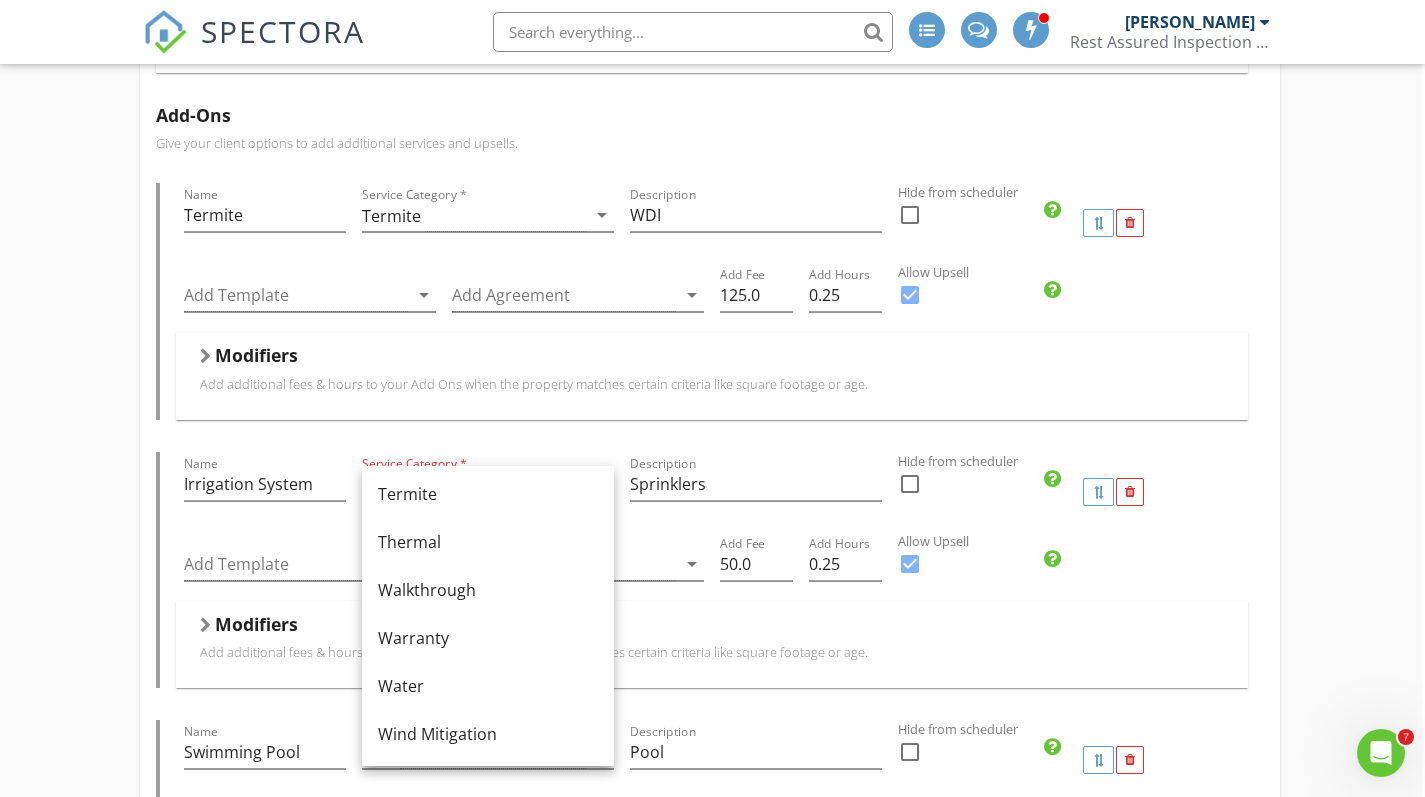 scroll, scrollTop: 1204, scrollLeft: 0, axis: vertical 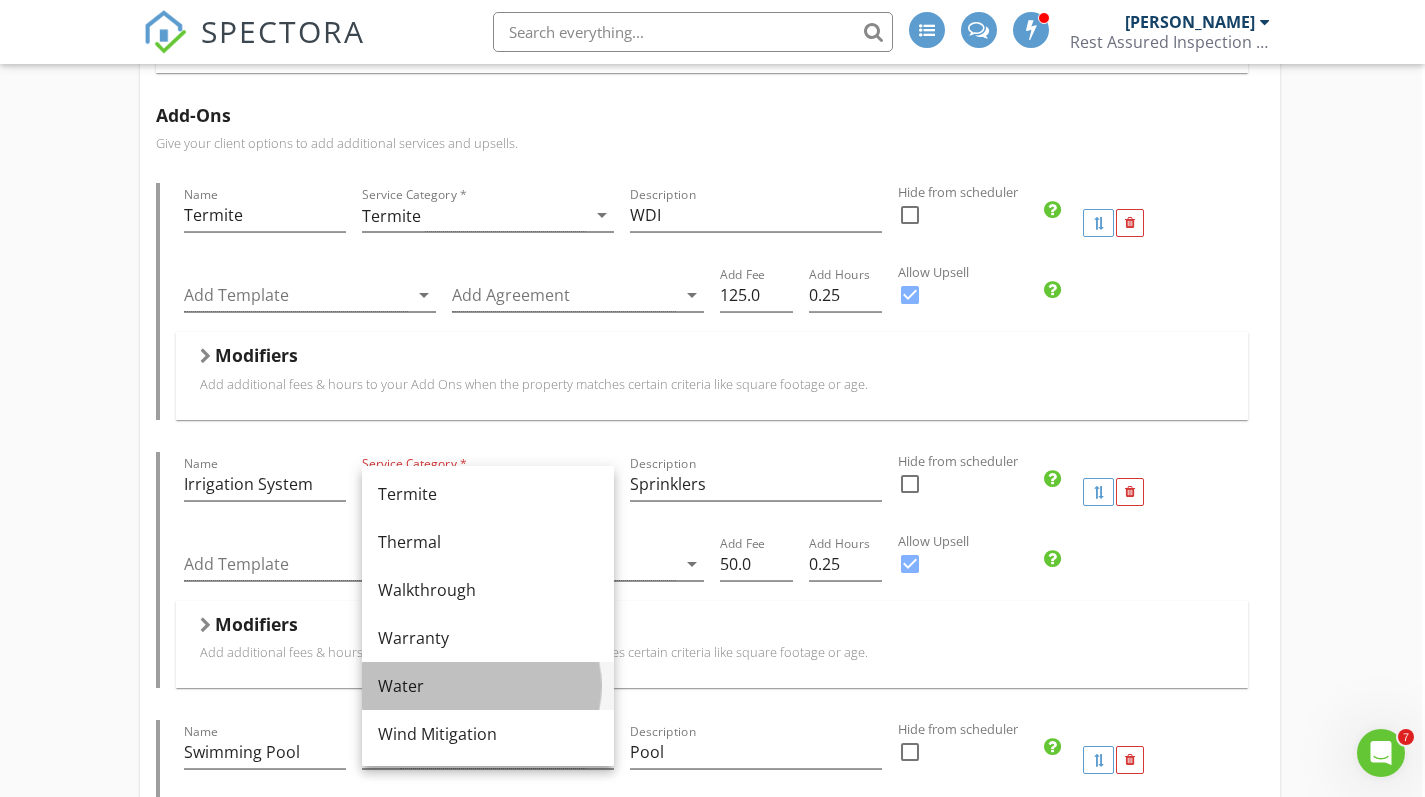 click on "Water" at bounding box center (488, 686) 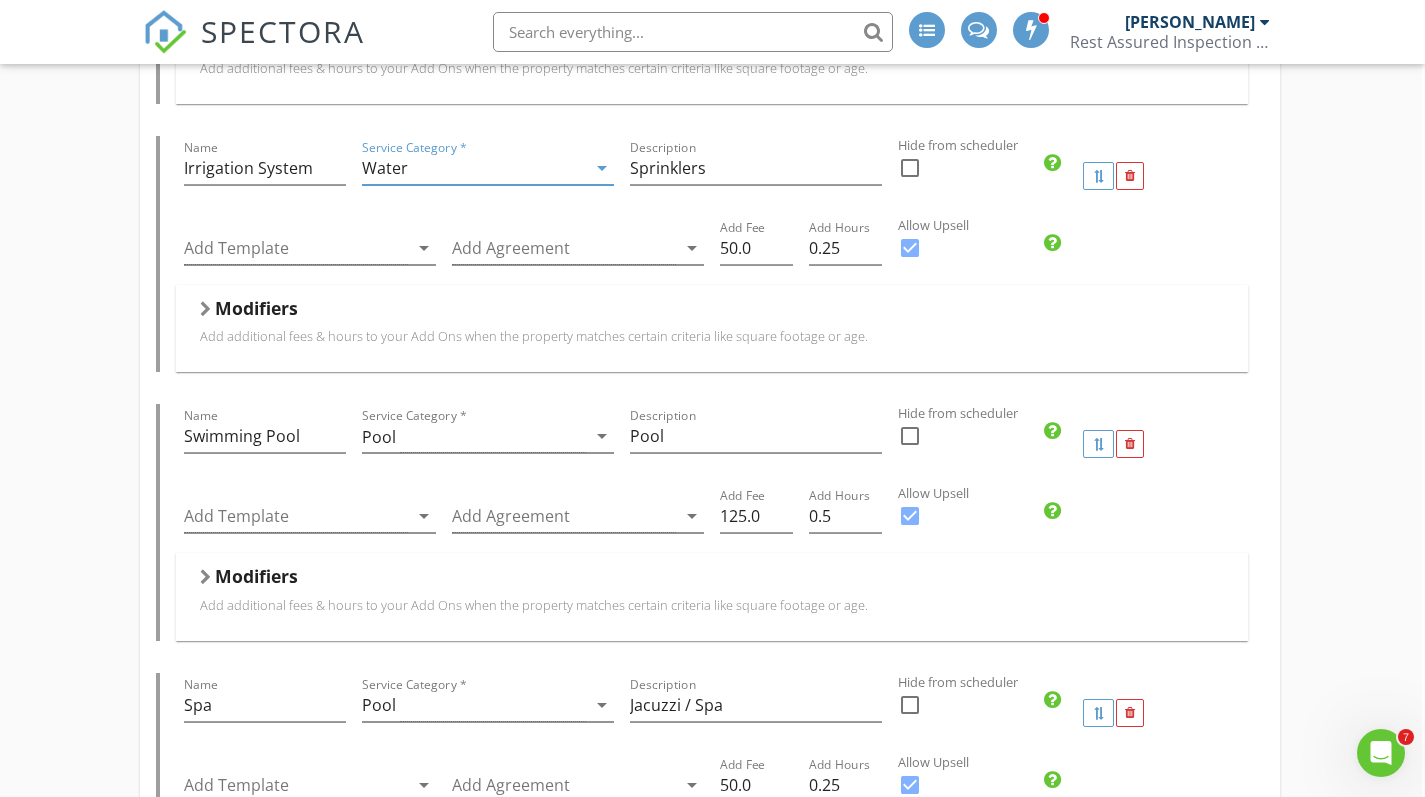 scroll, scrollTop: 949, scrollLeft: 3, axis: both 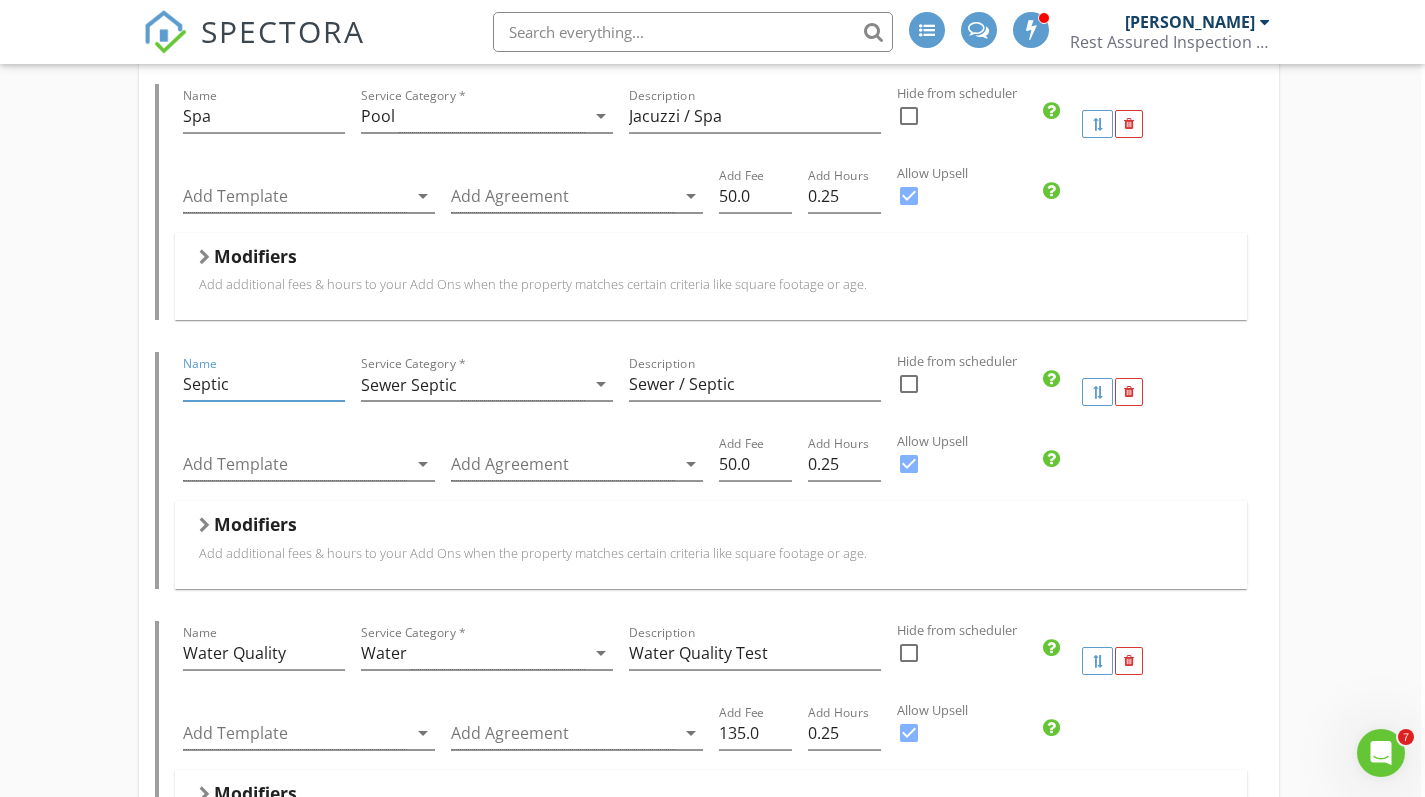 click on "Septic" at bounding box center [264, 384] 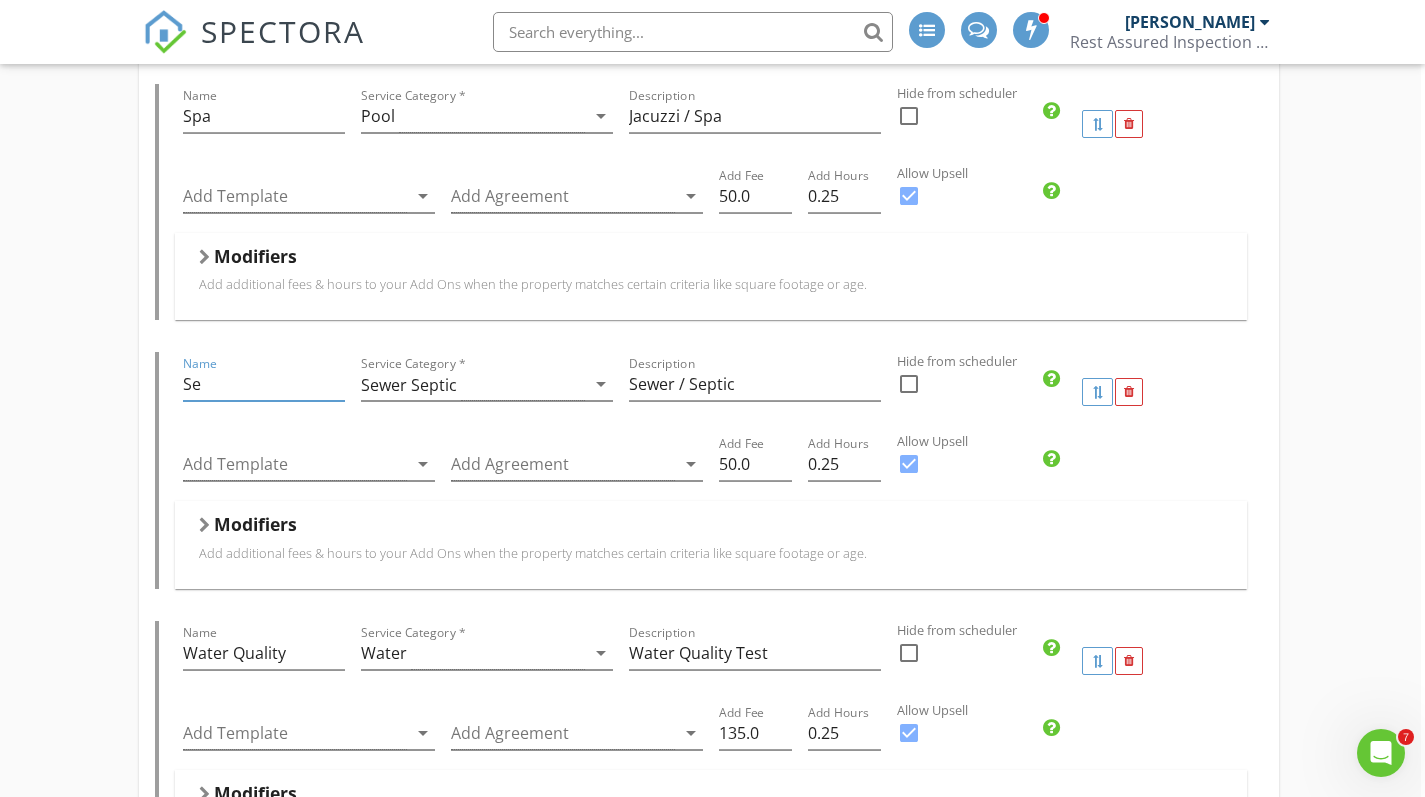 type on "S" 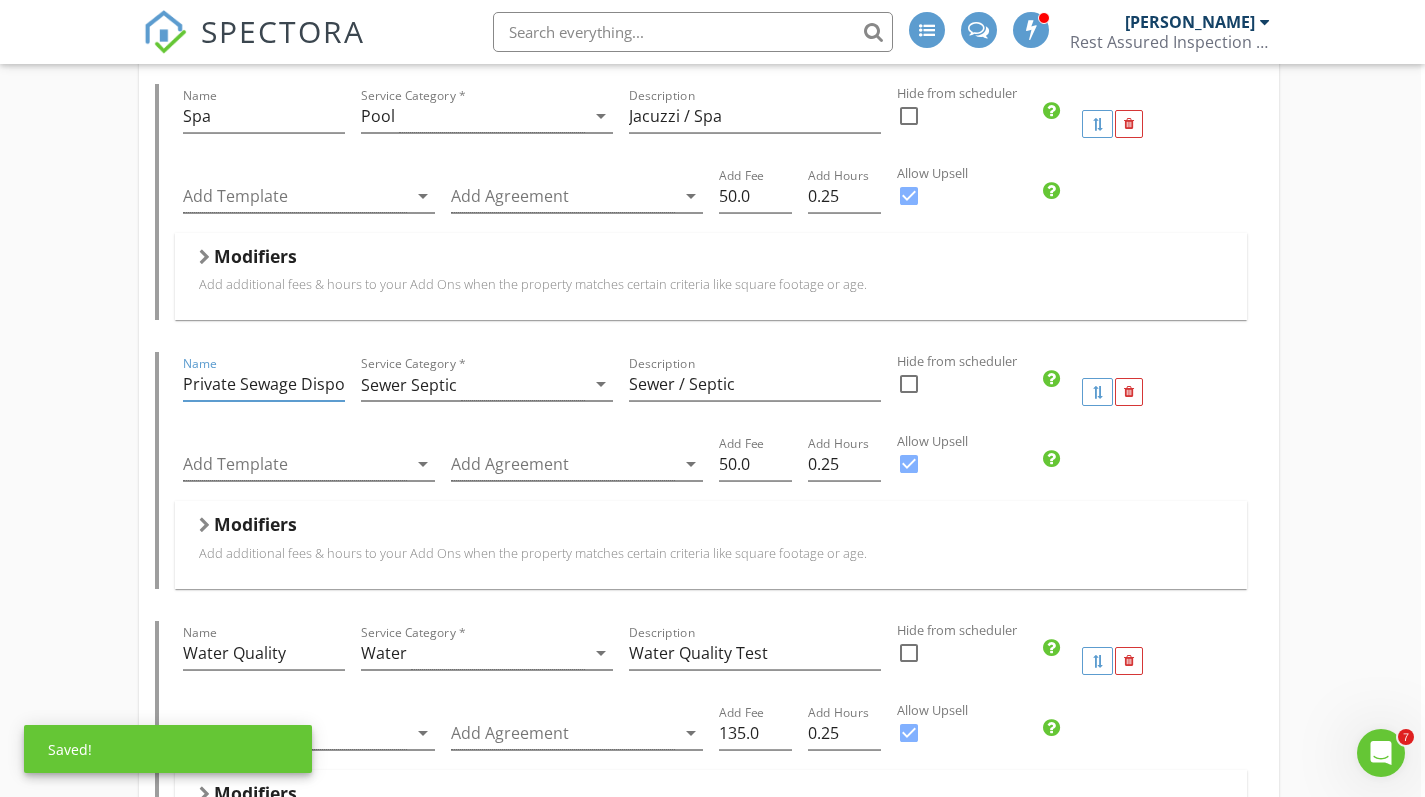 type on "Private Sewage Disposal System" 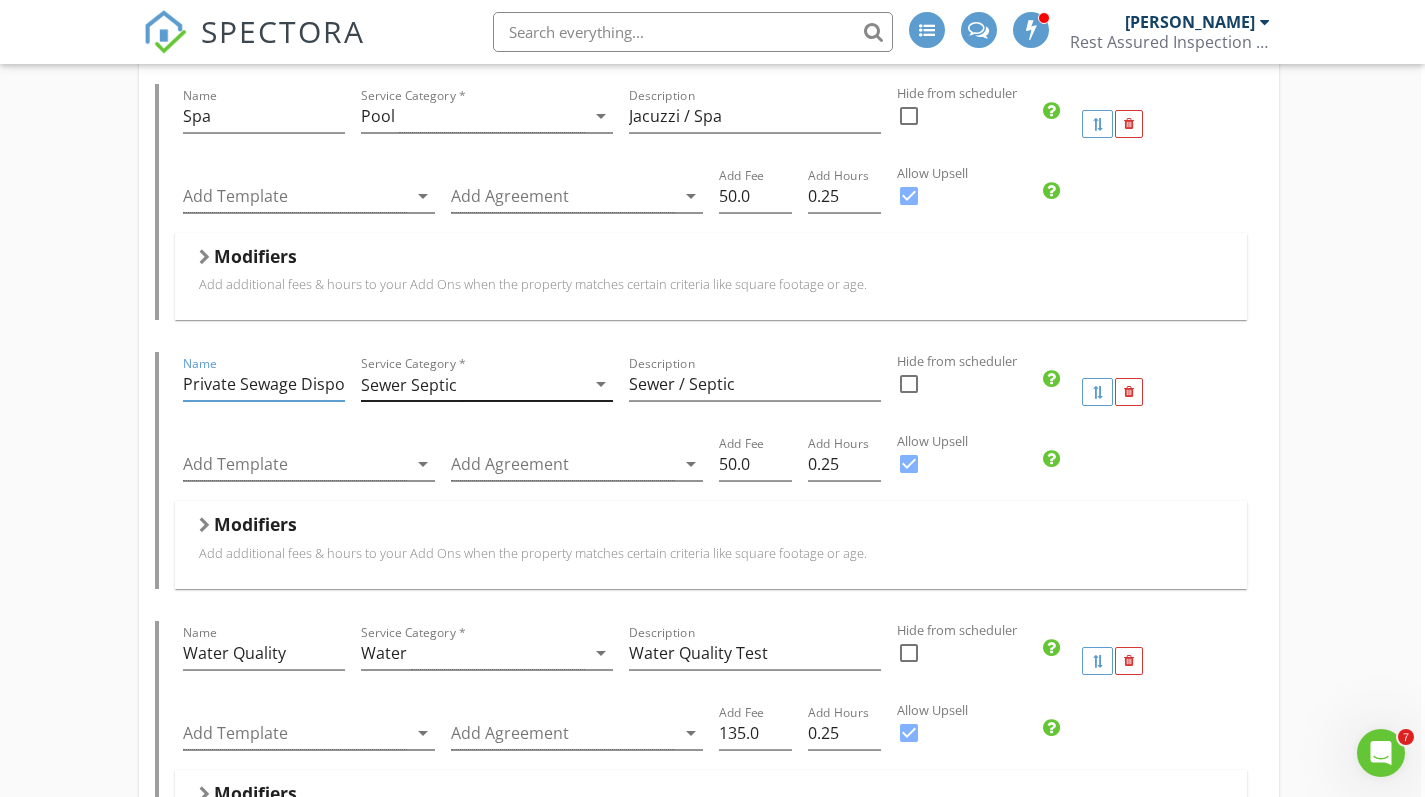 click on "Sewer Septic" at bounding box center (409, 385) 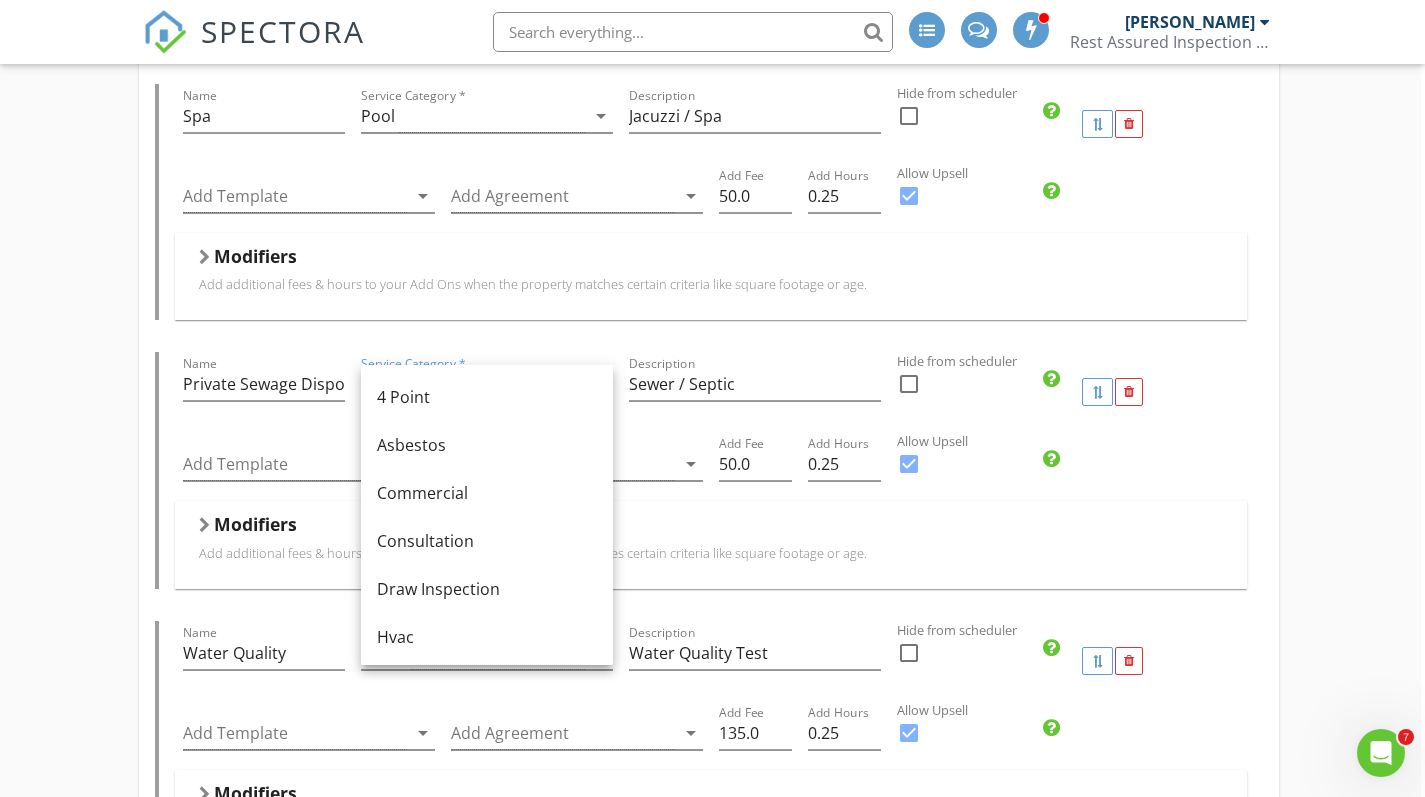 click on "Residential Inspection   Name Residential Inspection   Service Category * Residential arrow_drop_down   Description Standard Home Inspection   Hidden from scheduler   check_box_outline_blank     Template(s) Rest Assured Inspection Services PPI Template arrow_drop_down   Agreement(s) Inspection Agreement arrow_drop_down   $   Base Cost 385.0   Base Duration (HRs) 2.5         Integrations       check_box Secure24: Inspections with this service will auto-send to Secure24 upon publishing.           Modifiers
Add additional fees & hours to your service when the
property matches certain criteria like square footage or age.
When Foundation arrow_drop_down   Equals Slab arrow_drop_down         Add Fee 0.0   Add Hours 0   When Foundation arrow_drop_down   Equals Basement arrow_drop_down         Add Fee 50.0   Add Hours 0.5   When Foundation arrow_drop_down   Equals Crawlspace arrow_drop_down         Add Fee 125.0   Add Hours 1   When Sq. Ft.   Type Range" at bounding box center (708, 184) 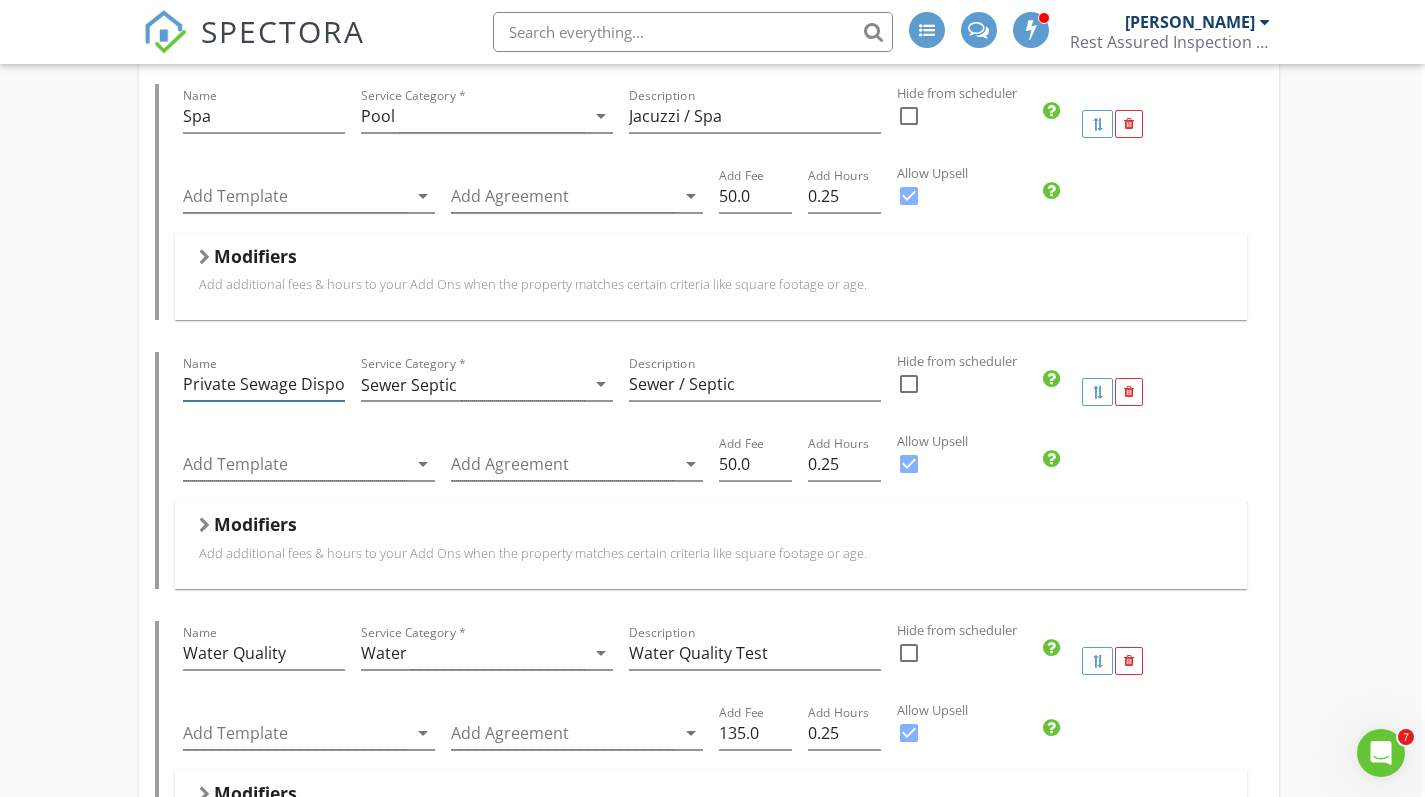 click on "Private Sewage Disposal System" at bounding box center (264, 384) 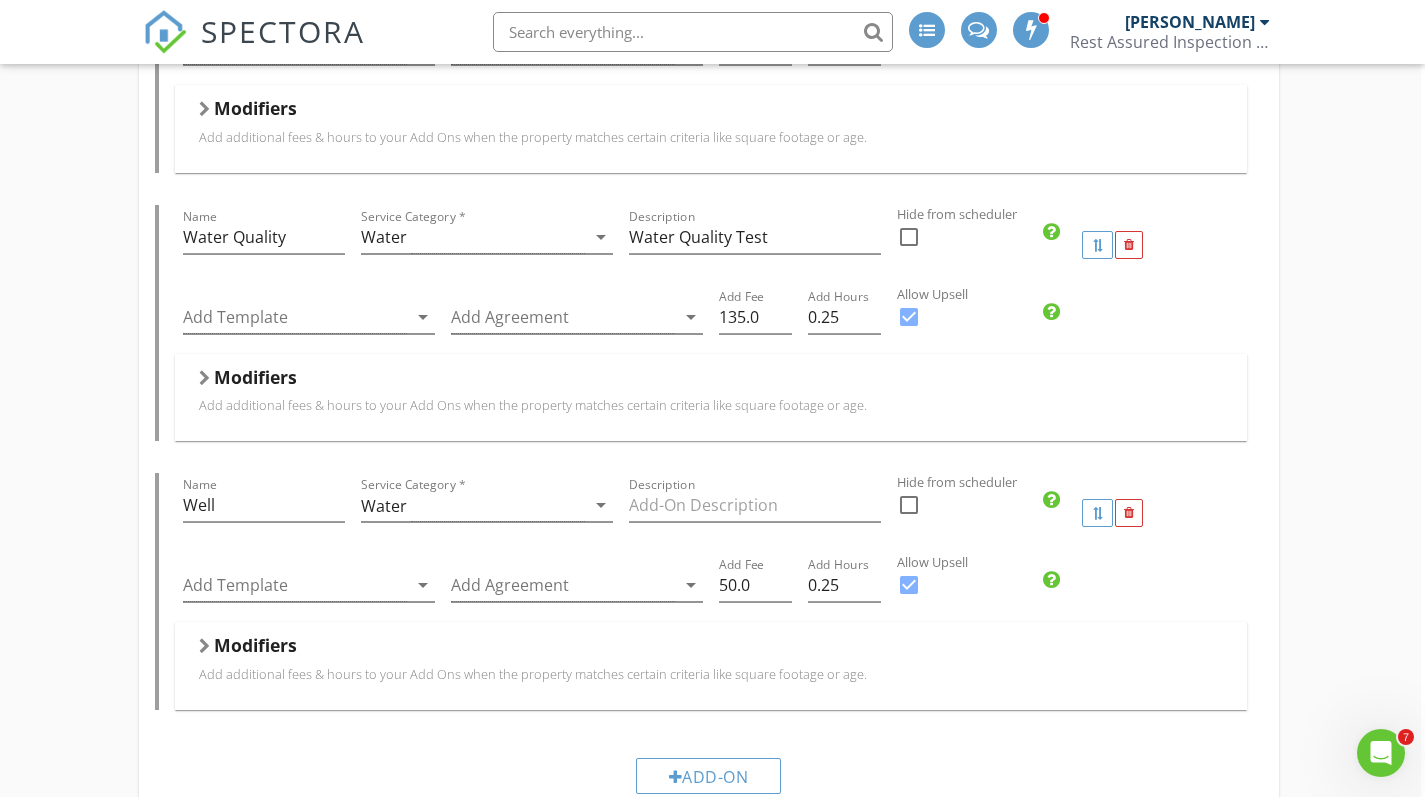 scroll, scrollTop: 1961, scrollLeft: 4, axis: both 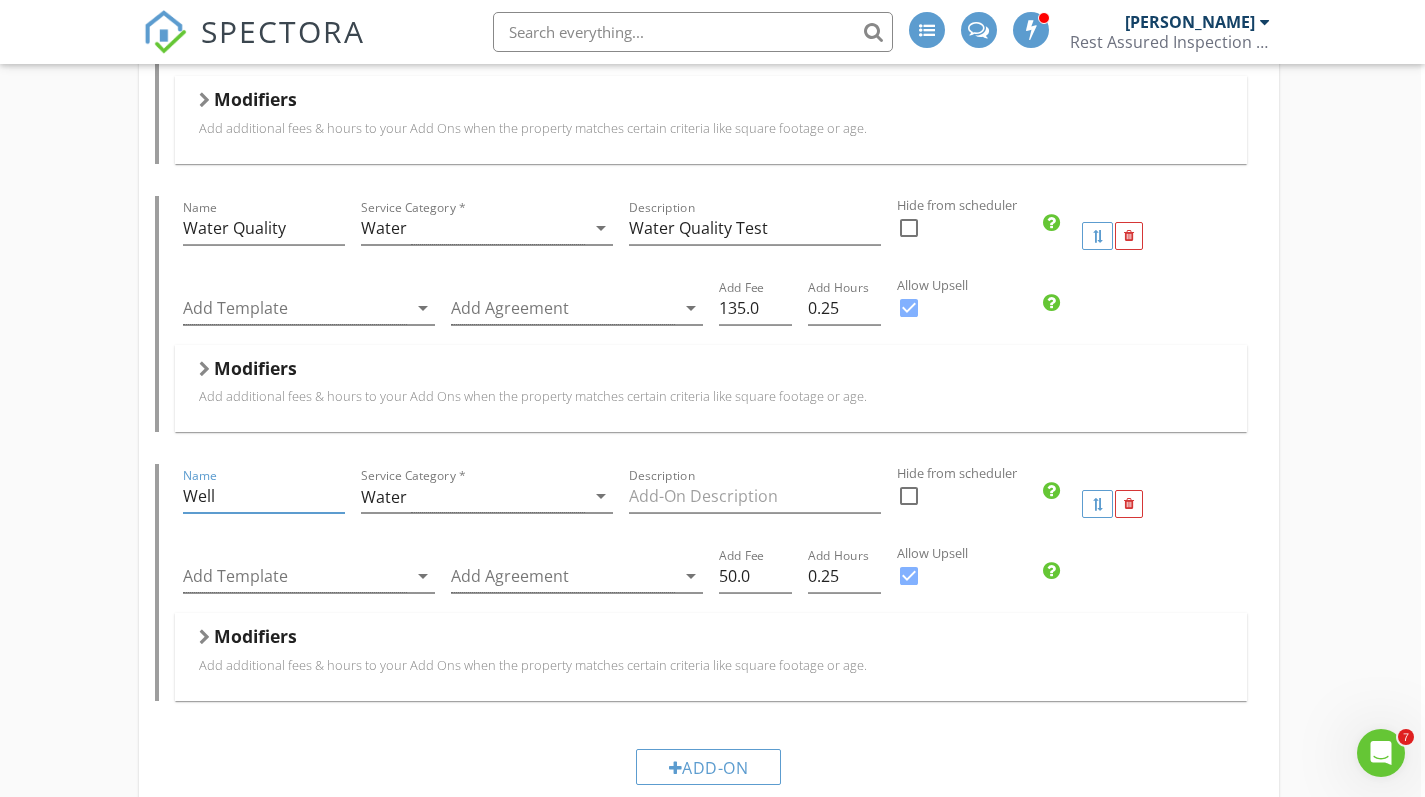 click on "Well" at bounding box center [264, 496] 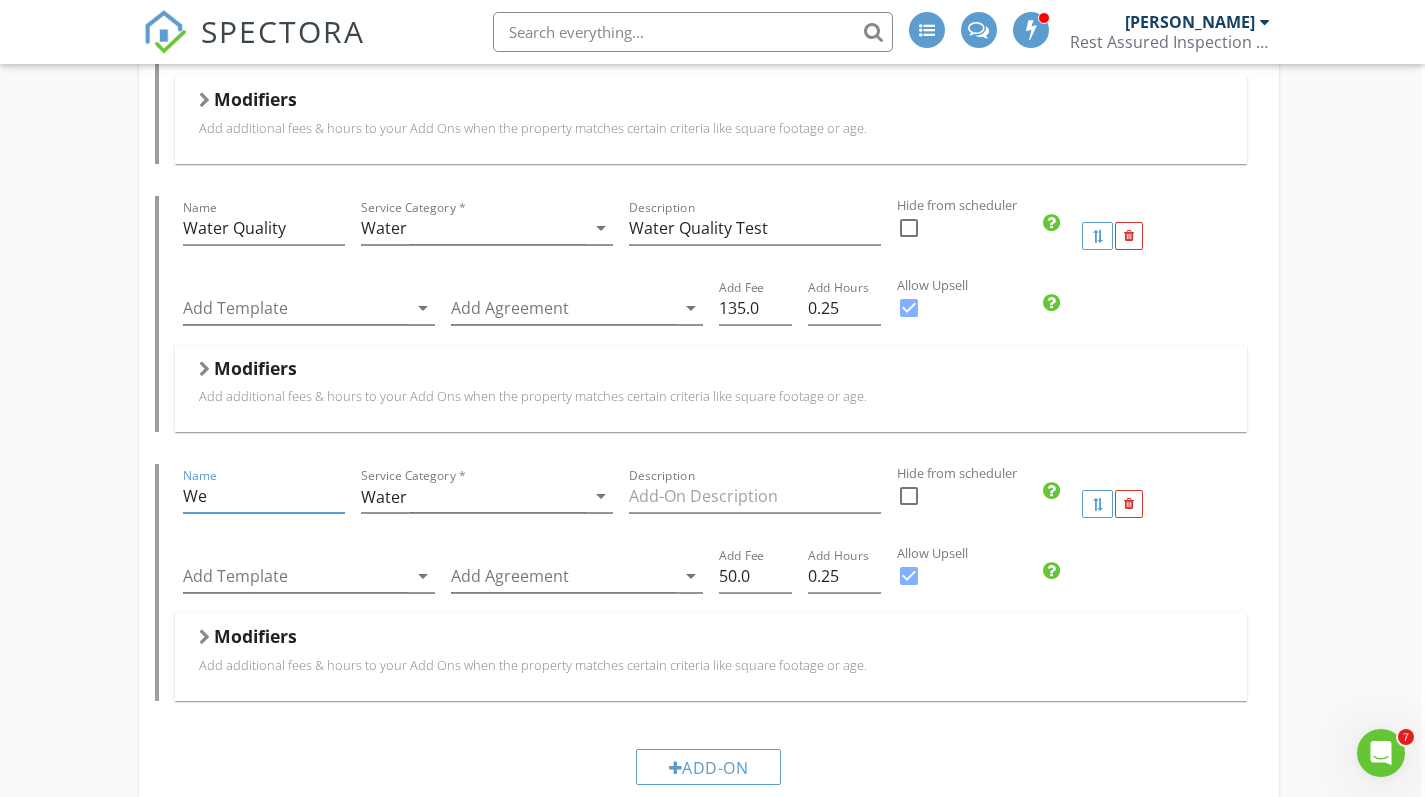 type on "W" 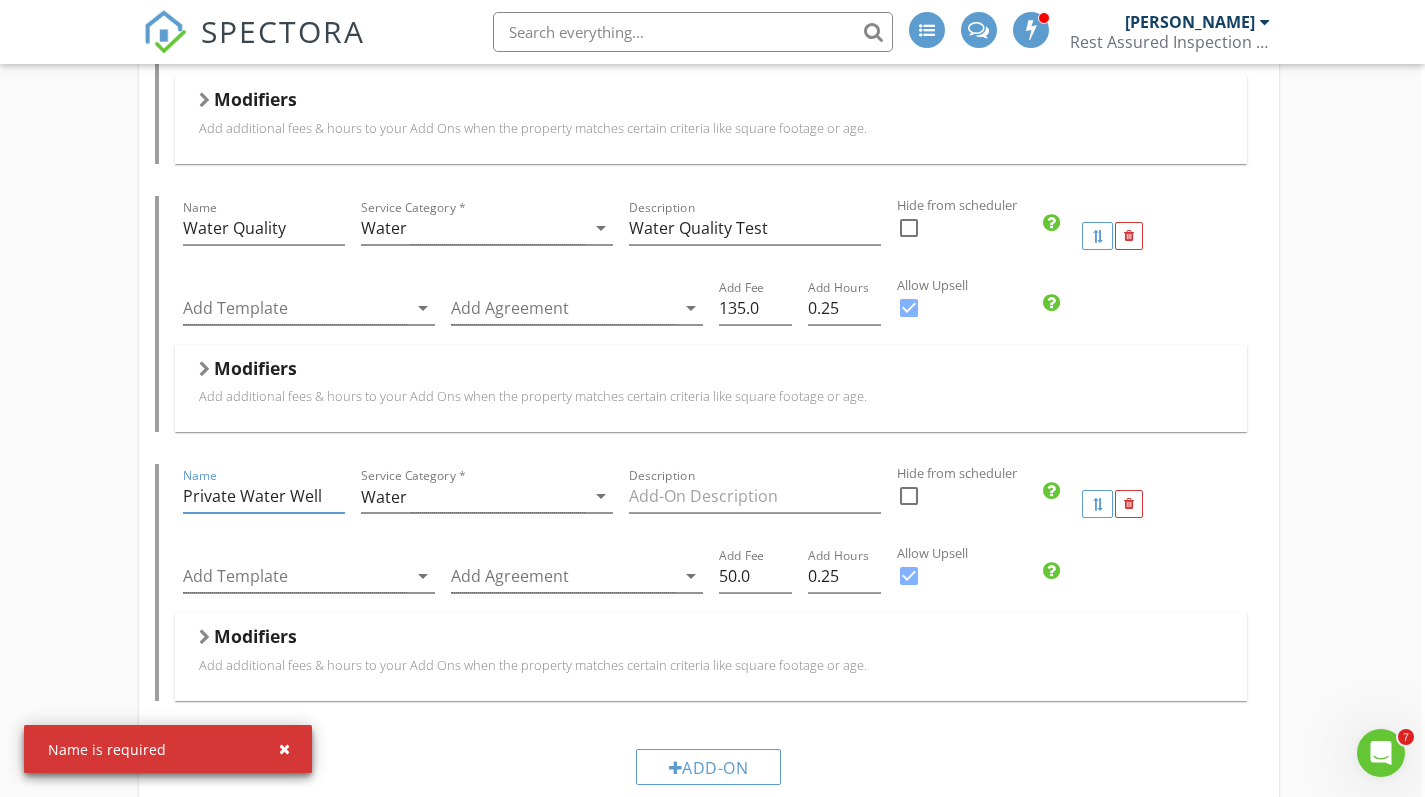 type on "Private Water Well" 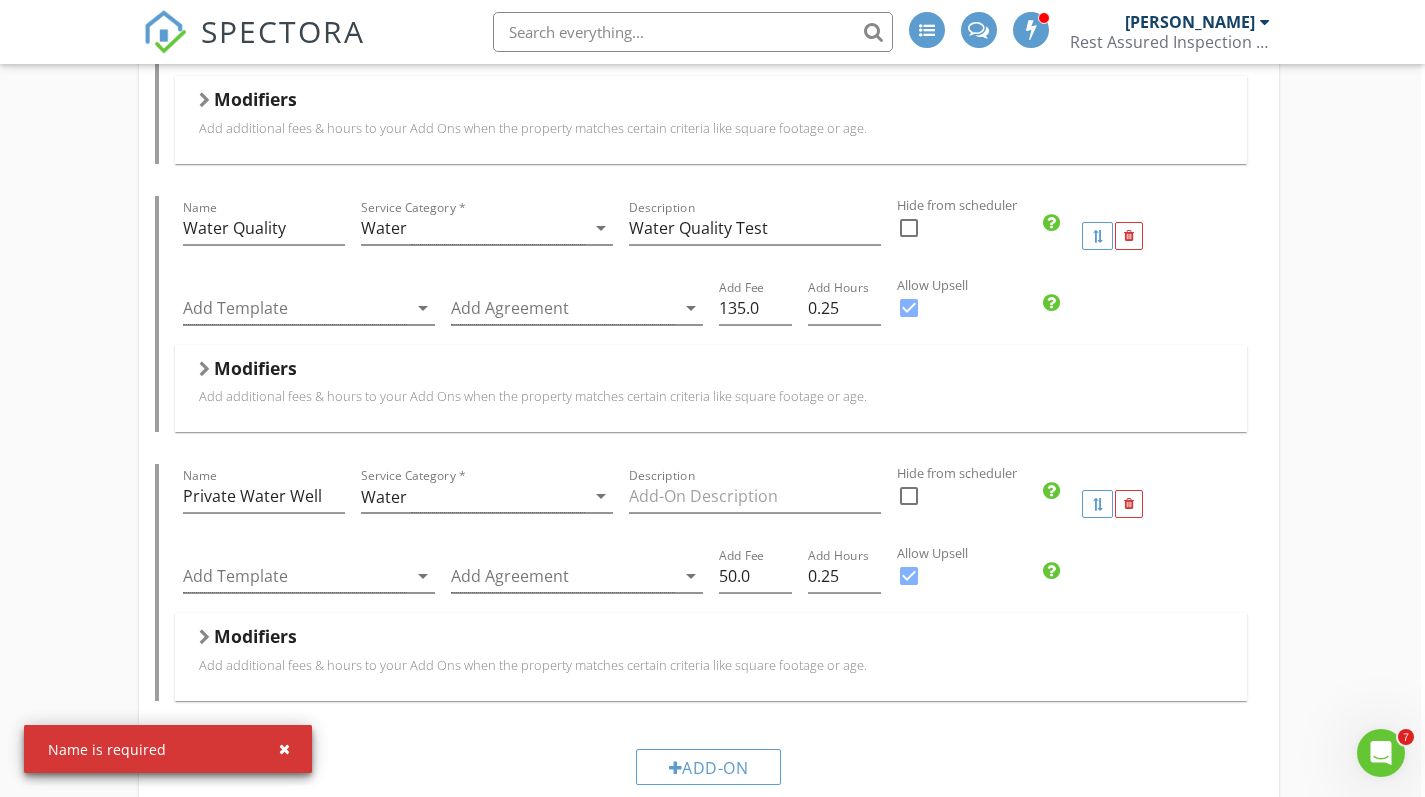 click on "Allow Upsell" at bounding box center [1141, 553] 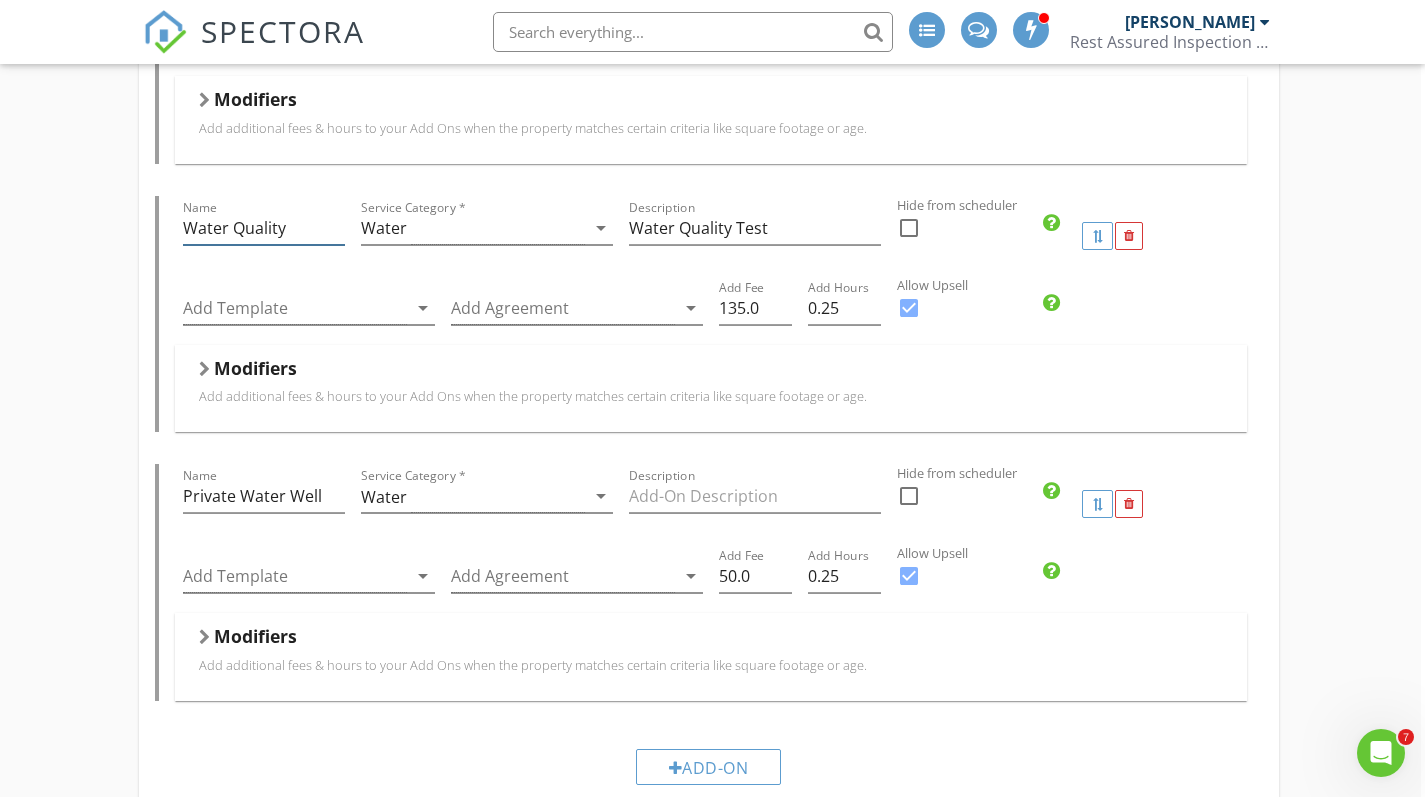click on "Water Quality" at bounding box center [264, 228] 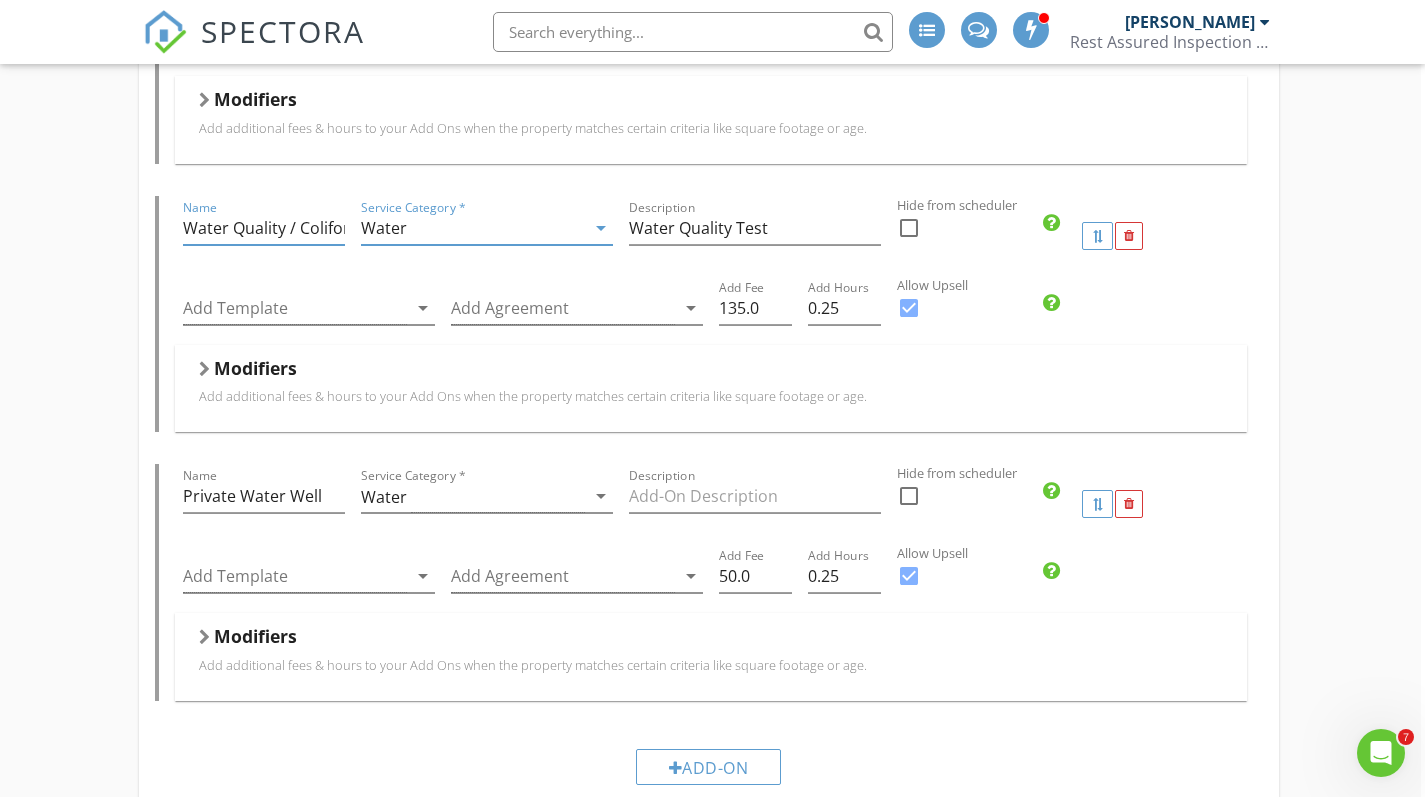 click on "Water Quality / Coliform Analysis" at bounding box center (264, 228) 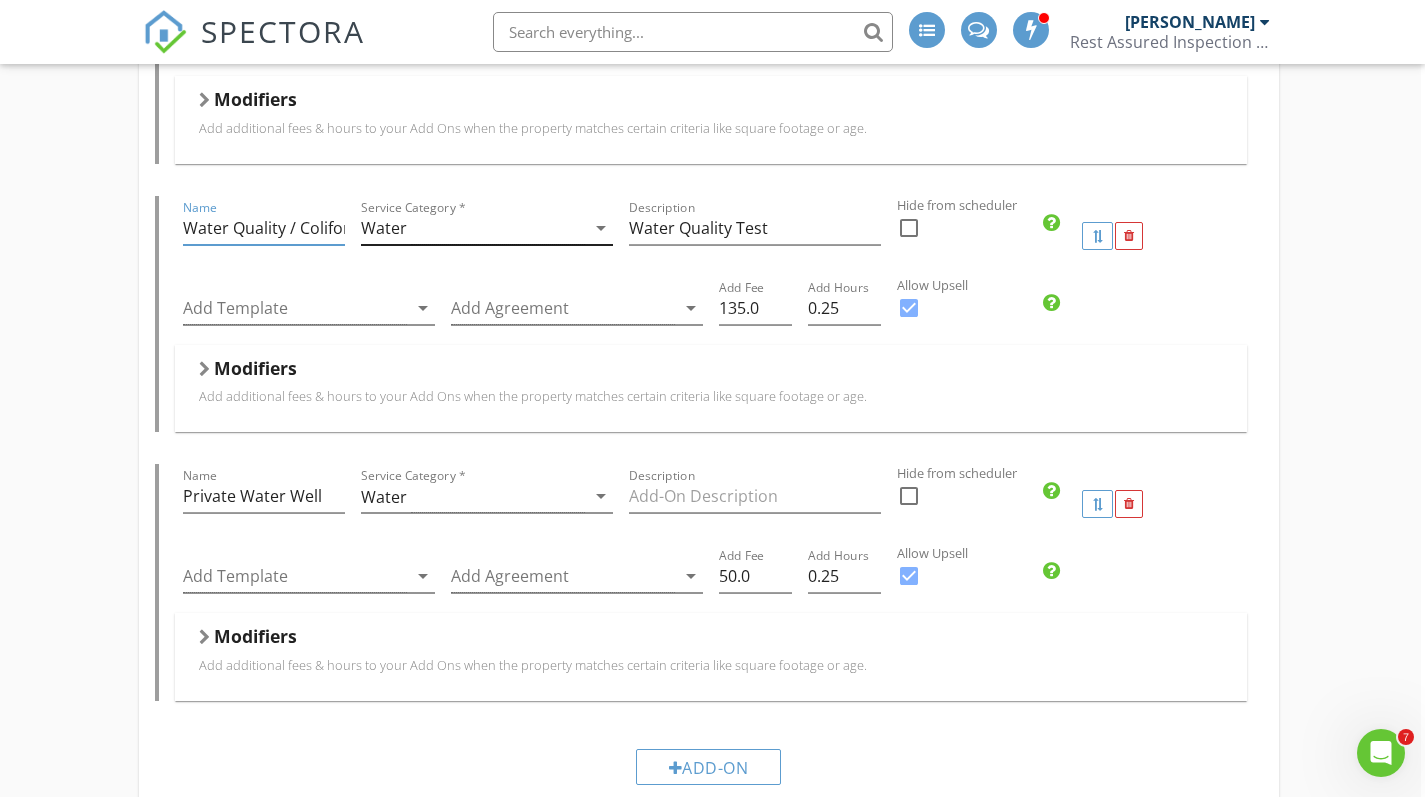 drag, startPoint x: 288, startPoint y: 224, endPoint x: 468, endPoint y: 241, distance: 180.801 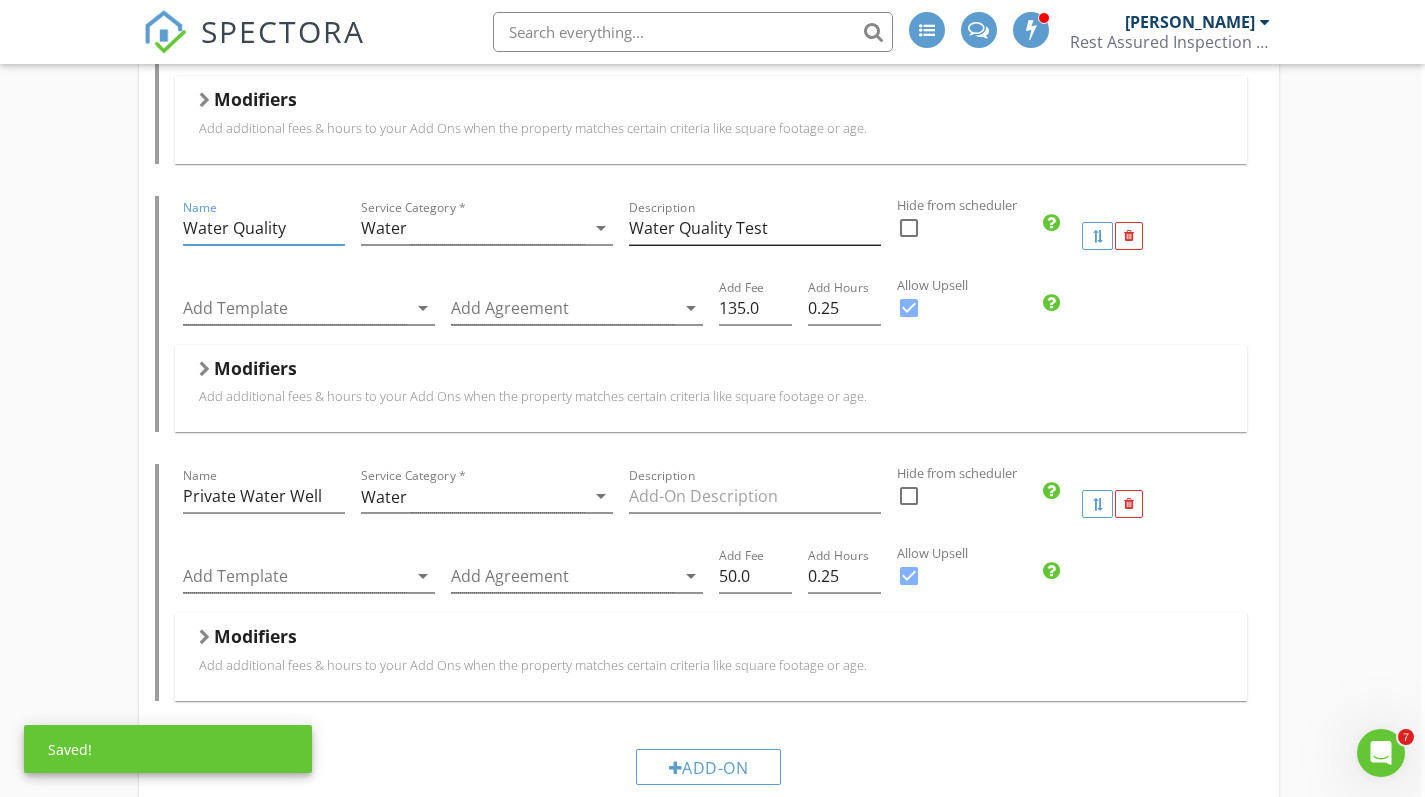type on "Water Quality" 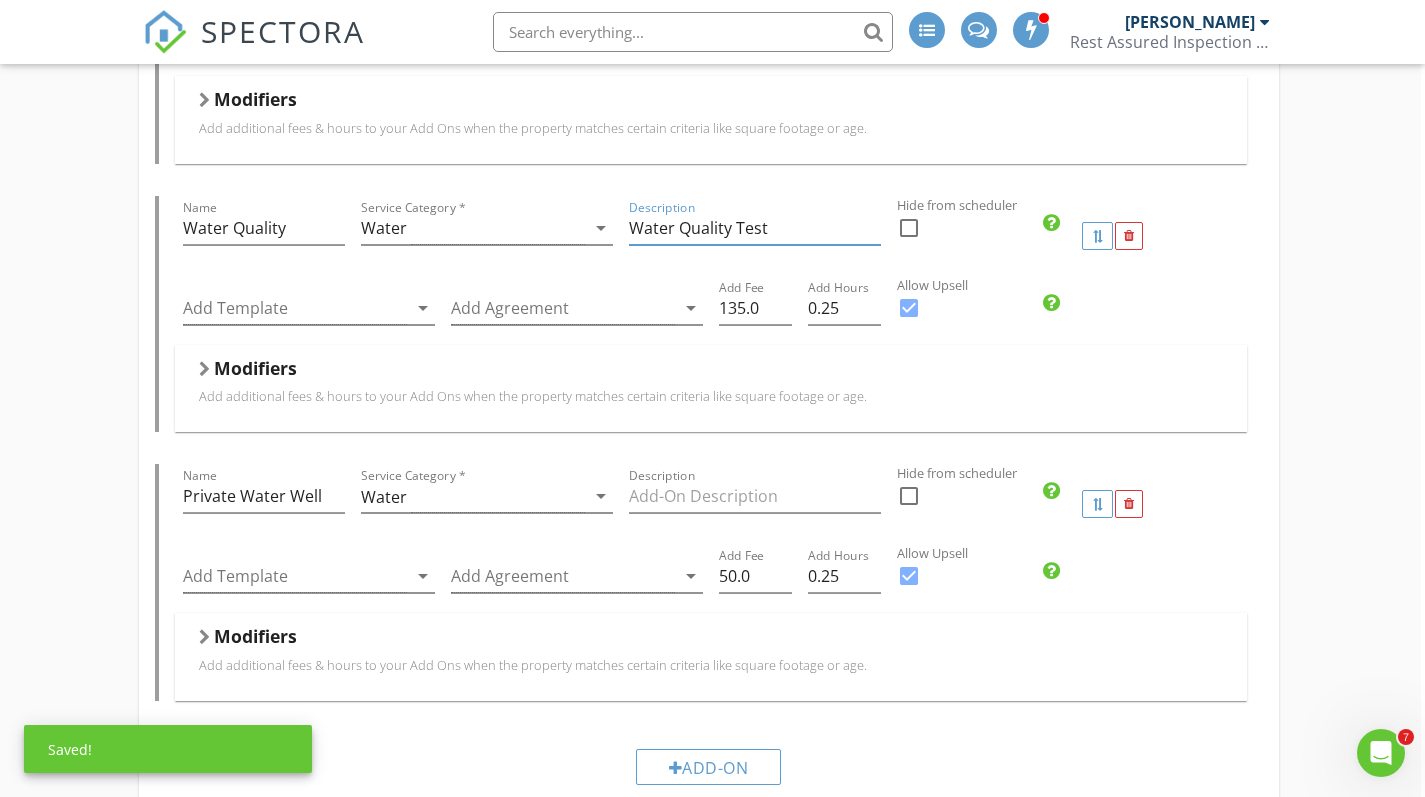click on "Water Quality Test" at bounding box center (755, 228) 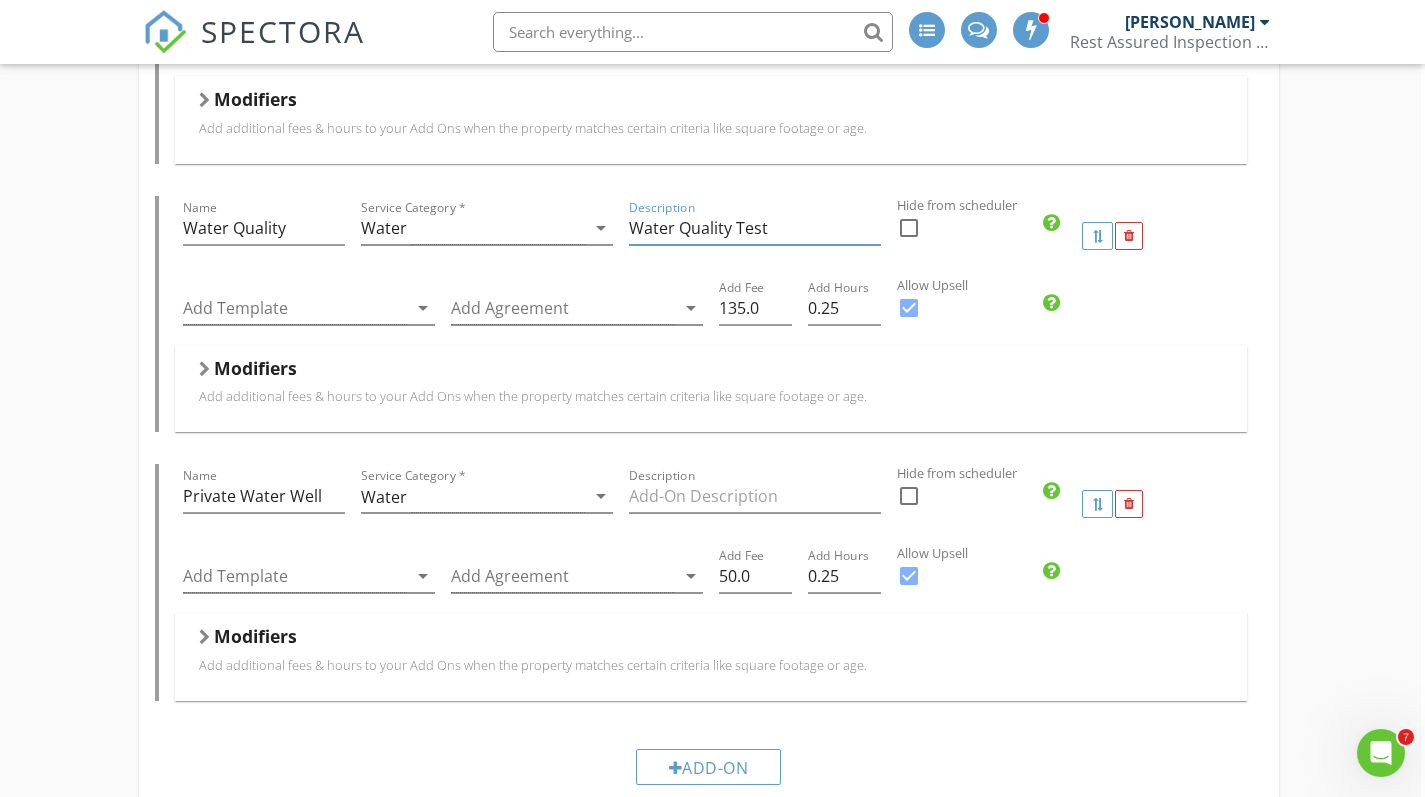 drag, startPoint x: 775, startPoint y: 222, endPoint x: 630, endPoint y: 226, distance: 145.05516 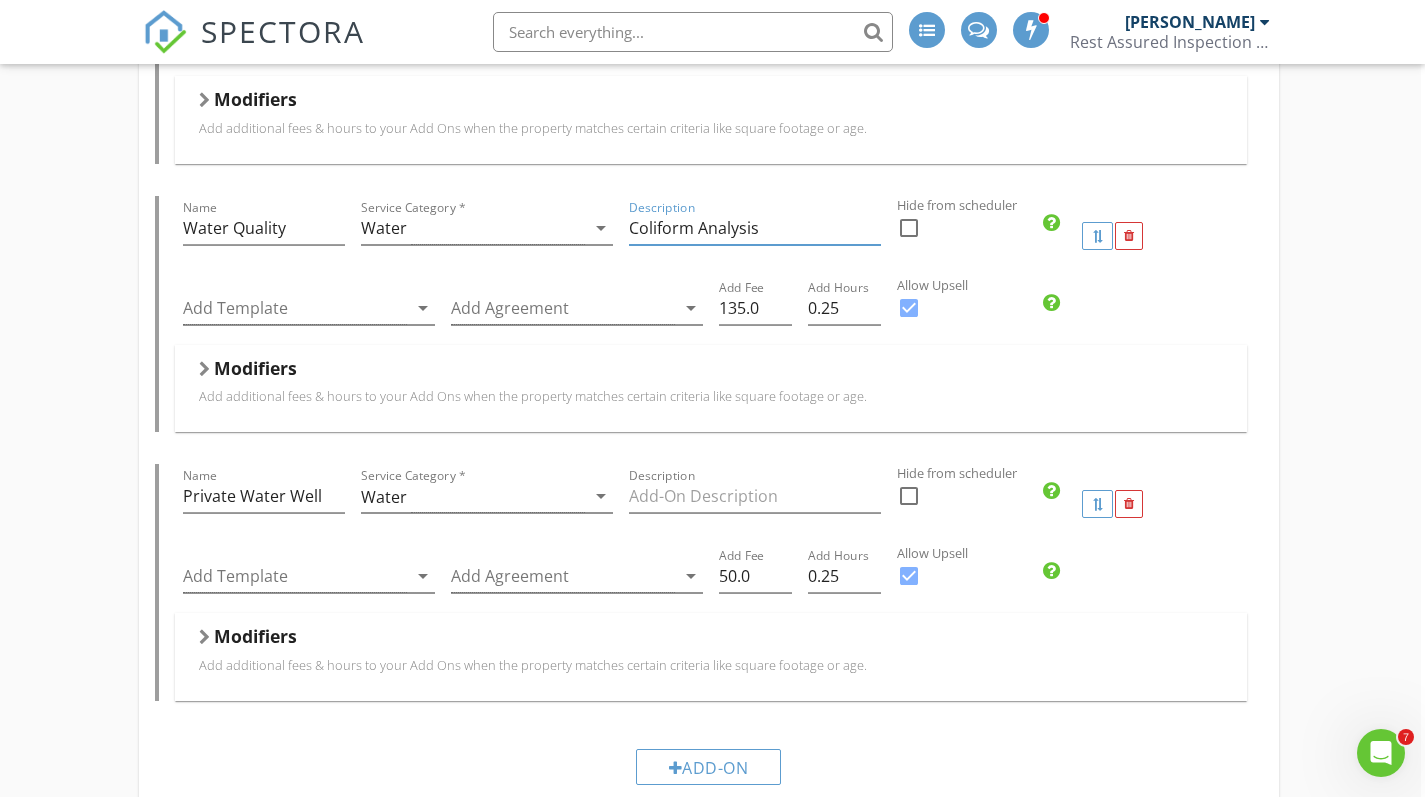 type on "Coliform Analysis" 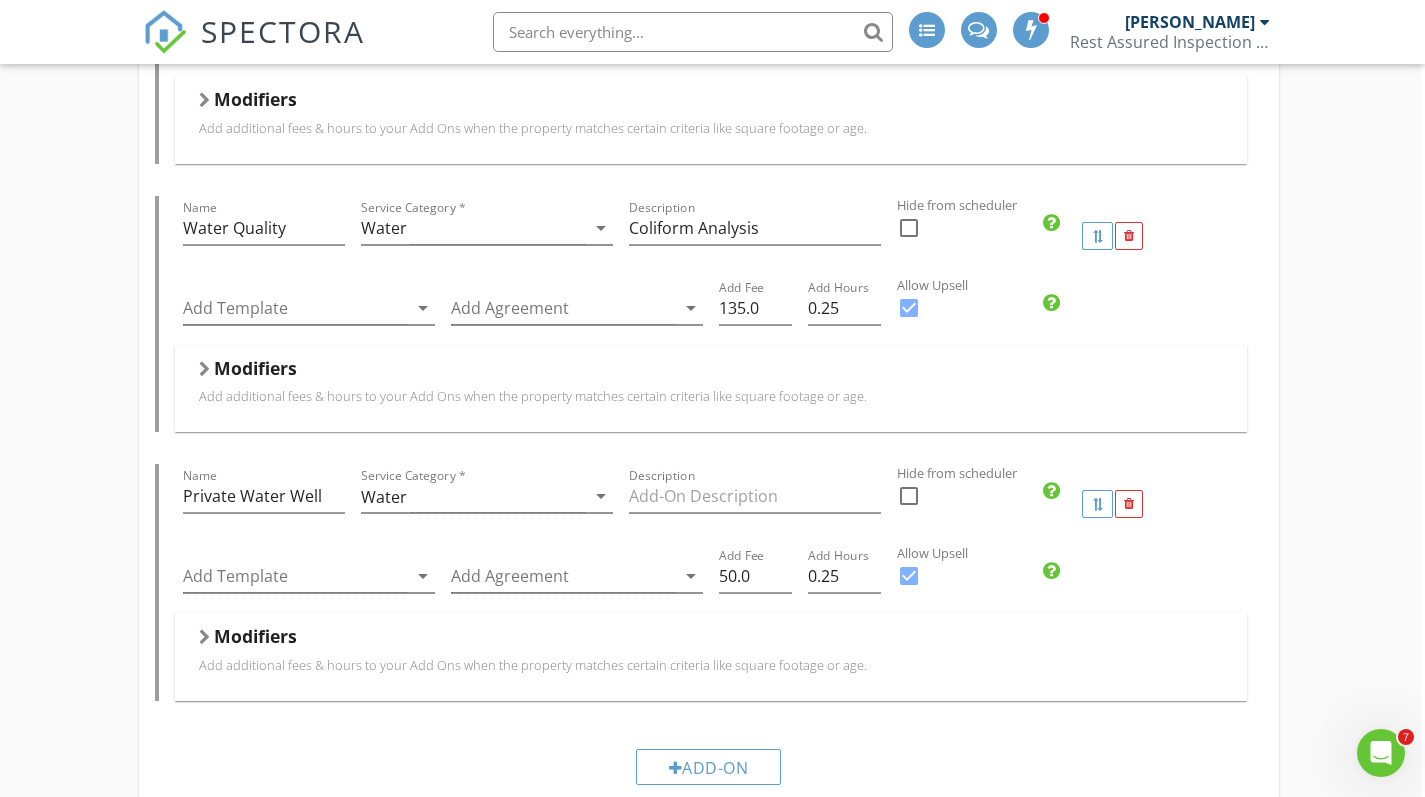 click on "Residential Inspection   Name Residential Inspection   Service Category * Residential arrow_drop_down   Description Standard Home Inspection   Hidden from scheduler   check_box_outline_blank     Template(s) Rest Assured Inspection Services PPI Template arrow_drop_down   Agreement(s) Inspection Agreement arrow_drop_down   $   Base Cost 385.0   Base Duration (HRs) 2.5         Integrations       check_box Secure24: Inspections with this service will auto-send to Secure24 upon publishing.           Modifiers
Add additional fees & hours to your service when the
property matches certain criteria like square footage or age.
When Foundation arrow_drop_down   Equals Slab arrow_drop_down         Add Fee 0.0   Add Hours 0   When Foundation arrow_drop_down   Equals Basement arrow_drop_down         Add Fee 50.0   Add Hours 0.5   When Foundation arrow_drop_down   Equals Crawlspace arrow_drop_down         Add Fee 125.0   Add Hours 1   When Sq. Ft.   Type Range" at bounding box center (708, -241) 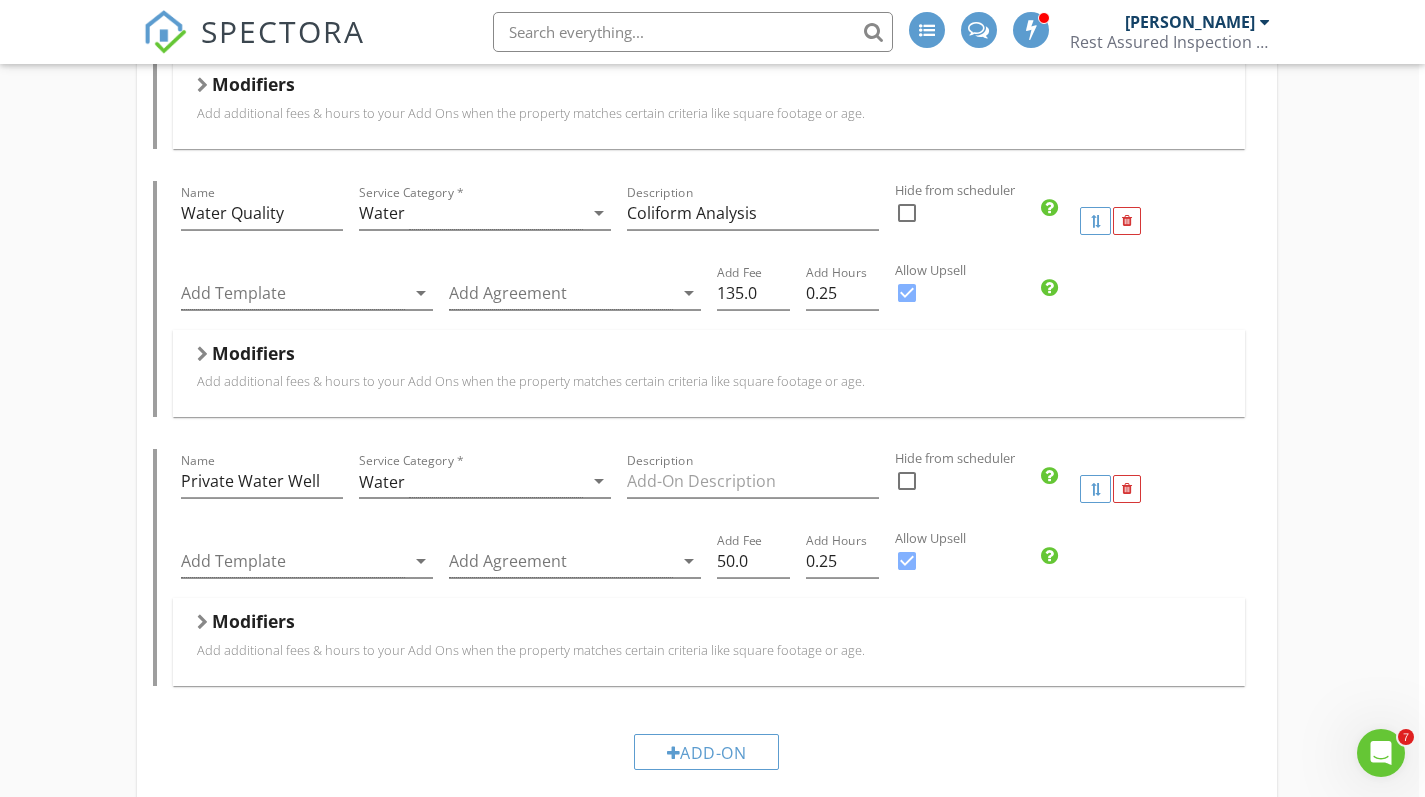 scroll, scrollTop: 2027, scrollLeft: 6, axis: both 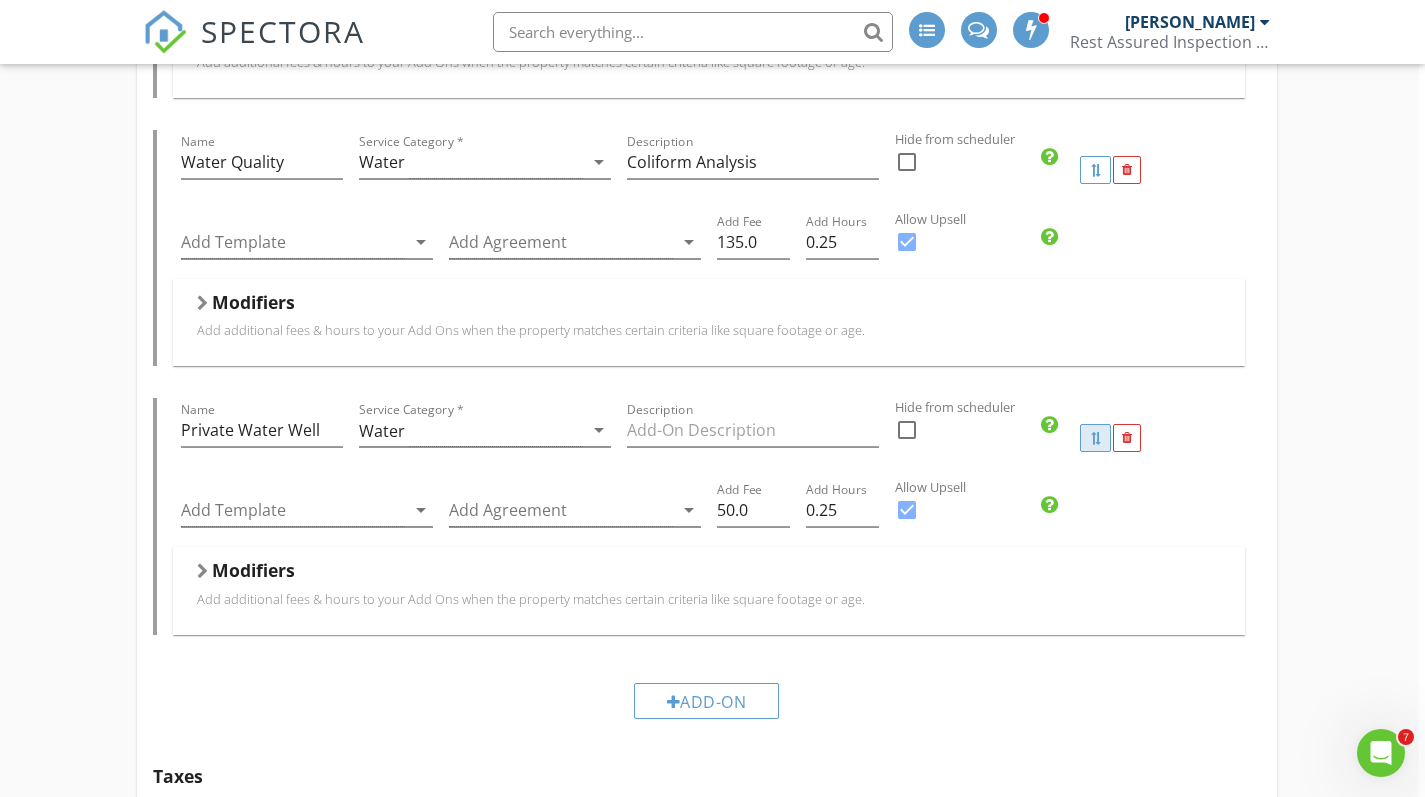 click at bounding box center [1095, 438] 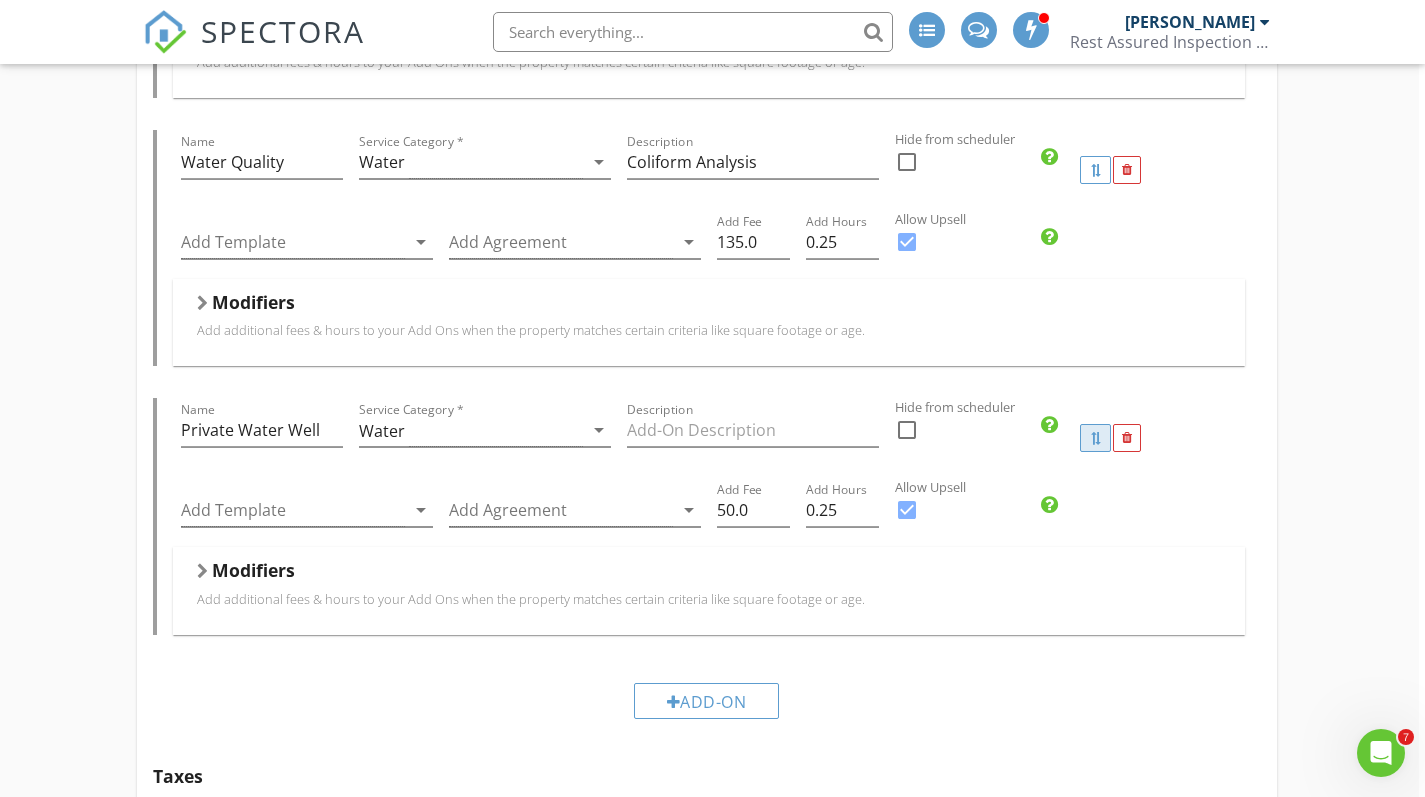 type 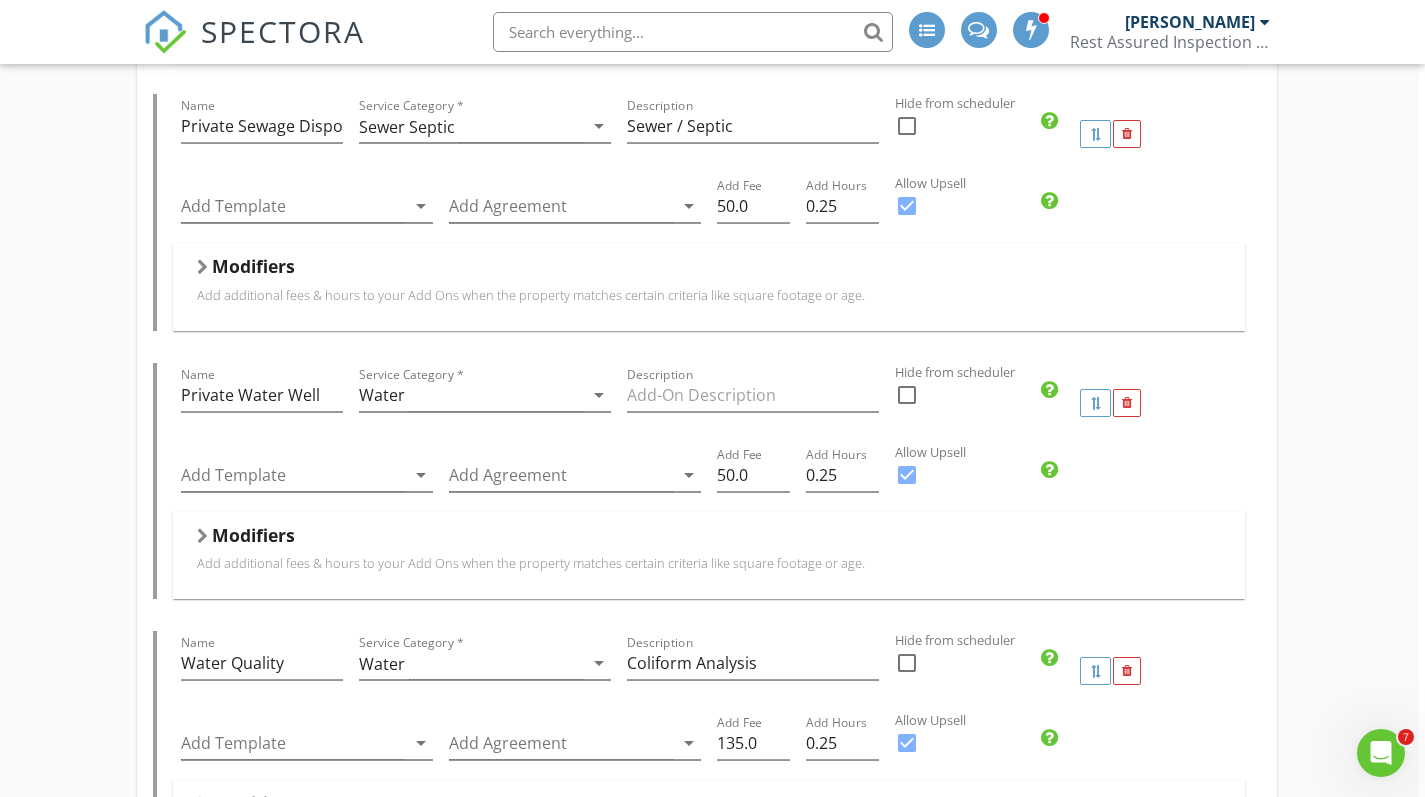 scroll, scrollTop: 1791, scrollLeft: 6, axis: both 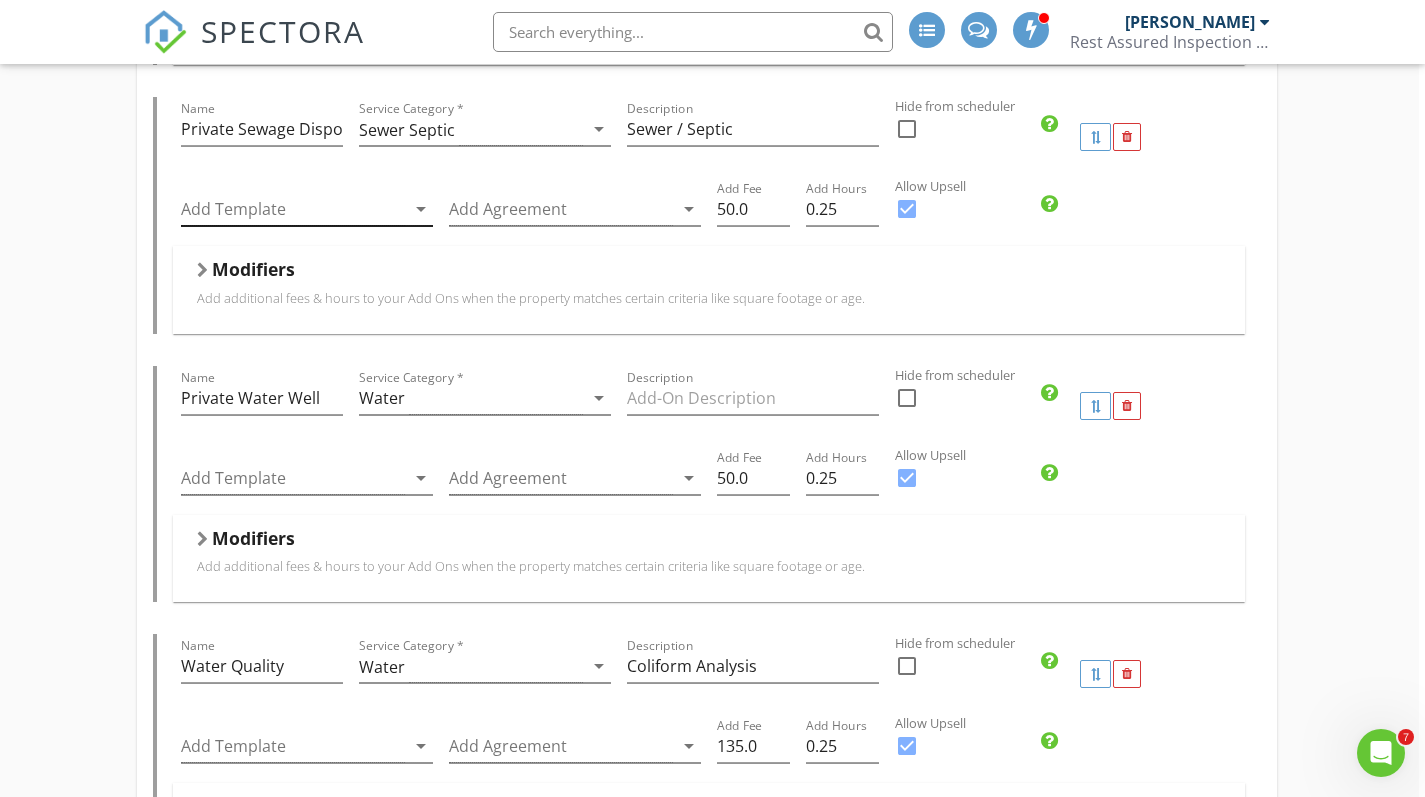 click on "arrow_drop_down" at bounding box center [421, 209] 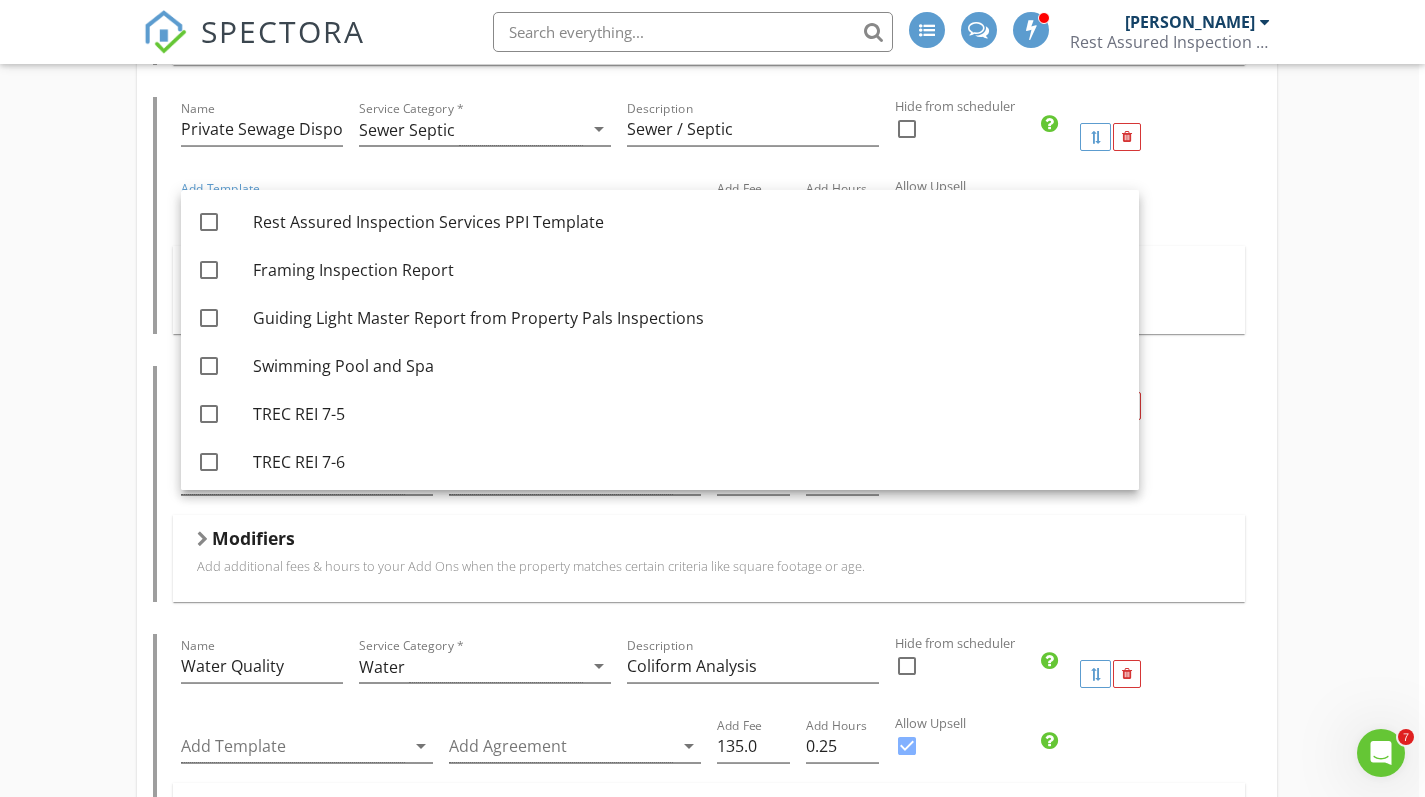 click on "Residential Inspection   Name Residential Inspection   Service Category * Residential arrow_drop_down   Description Standard Home Inspection   Hidden from scheduler   check_box_outline_blank     Template(s) Rest Assured Inspection Services PPI Template arrow_drop_down   Agreement(s) Inspection Agreement arrow_drop_down   $   Base Cost 385.0   Base Duration (HRs) 2.5         Integrations       check_box Secure24: Inspections with this service will auto-send to Secure24 upon publishing.           Modifiers
Add additional fees & hours to your service when the
property matches certain criteria like square footage or age.
When Foundation arrow_drop_down   Equals Slab arrow_drop_down         Add Fee 0.0   Add Hours 0   When Foundation arrow_drop_down   Equals Basement arrow_drop_down         Add Fee 50.0   Add Hours 0.5   When Foundation arrow_drop_down   Equals Crawlspace arrow_drop_down         Add Fee 125.0   Add Hours 1   When Sq. Ft.   Type Range" at bounding box center [706, -71] 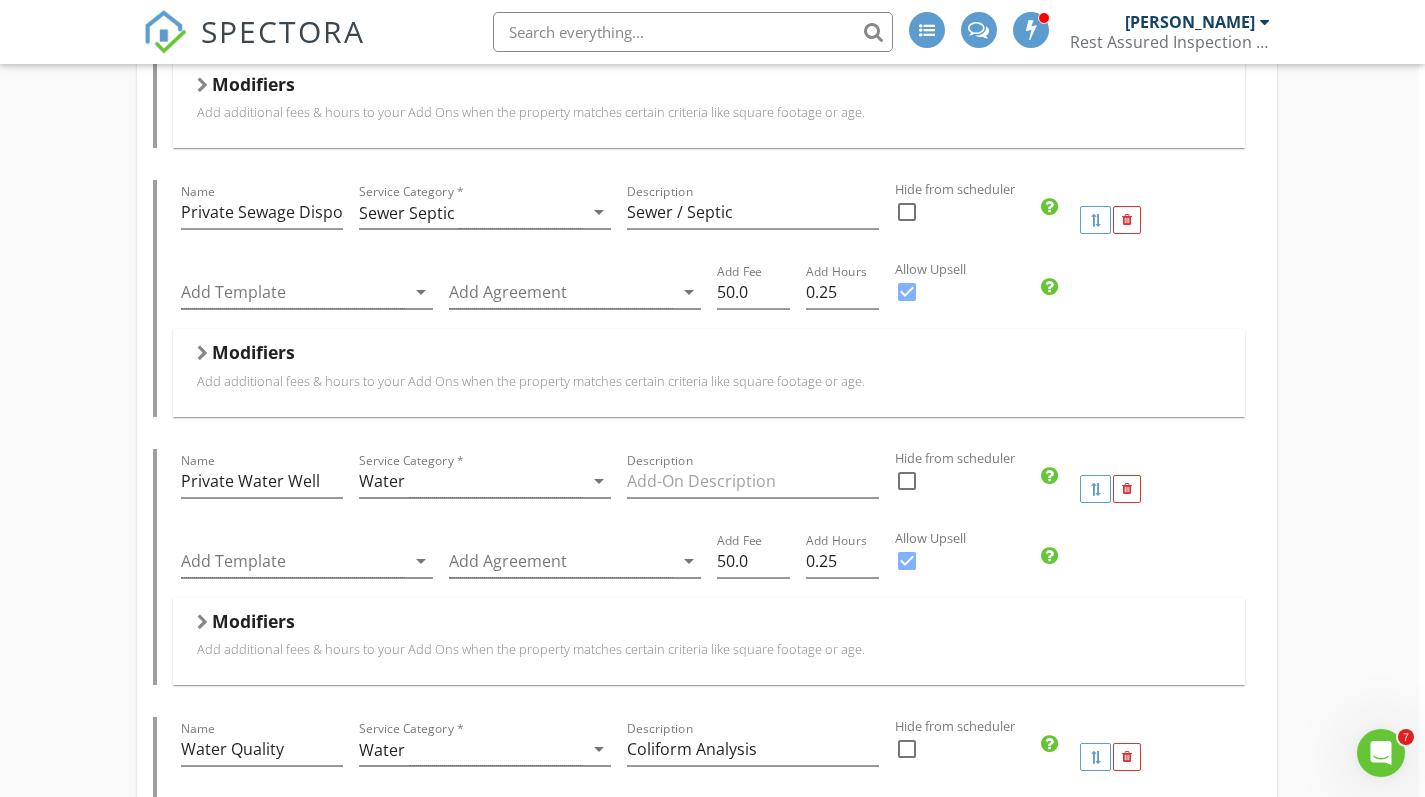 scroll, scrollTop: 1693, scrollLeft: 6, axis: both 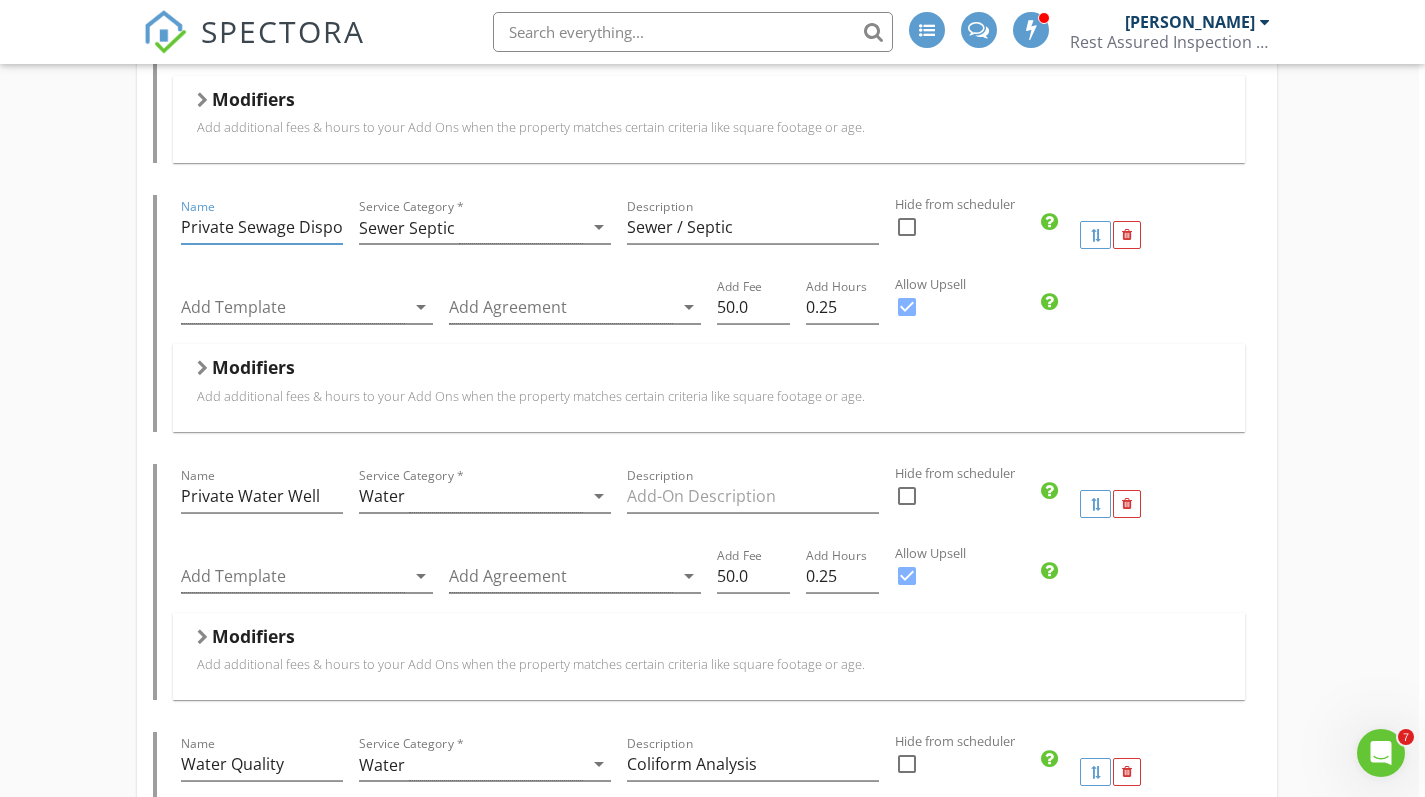 click on "Private Sewage Disposal System" at bounding box center [262, 227] 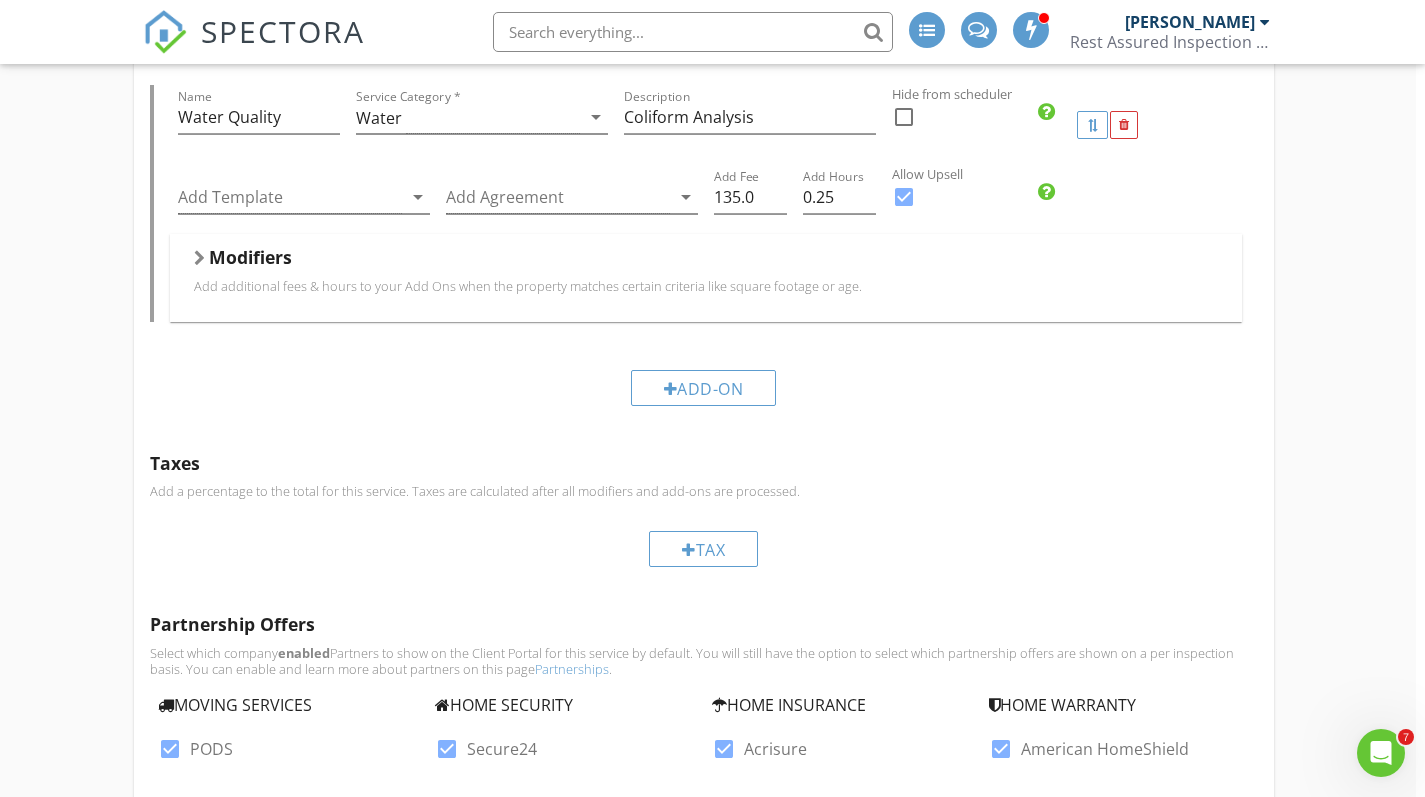 scroll, scrollTop: 2336, scrollLeft: 9, axis: both 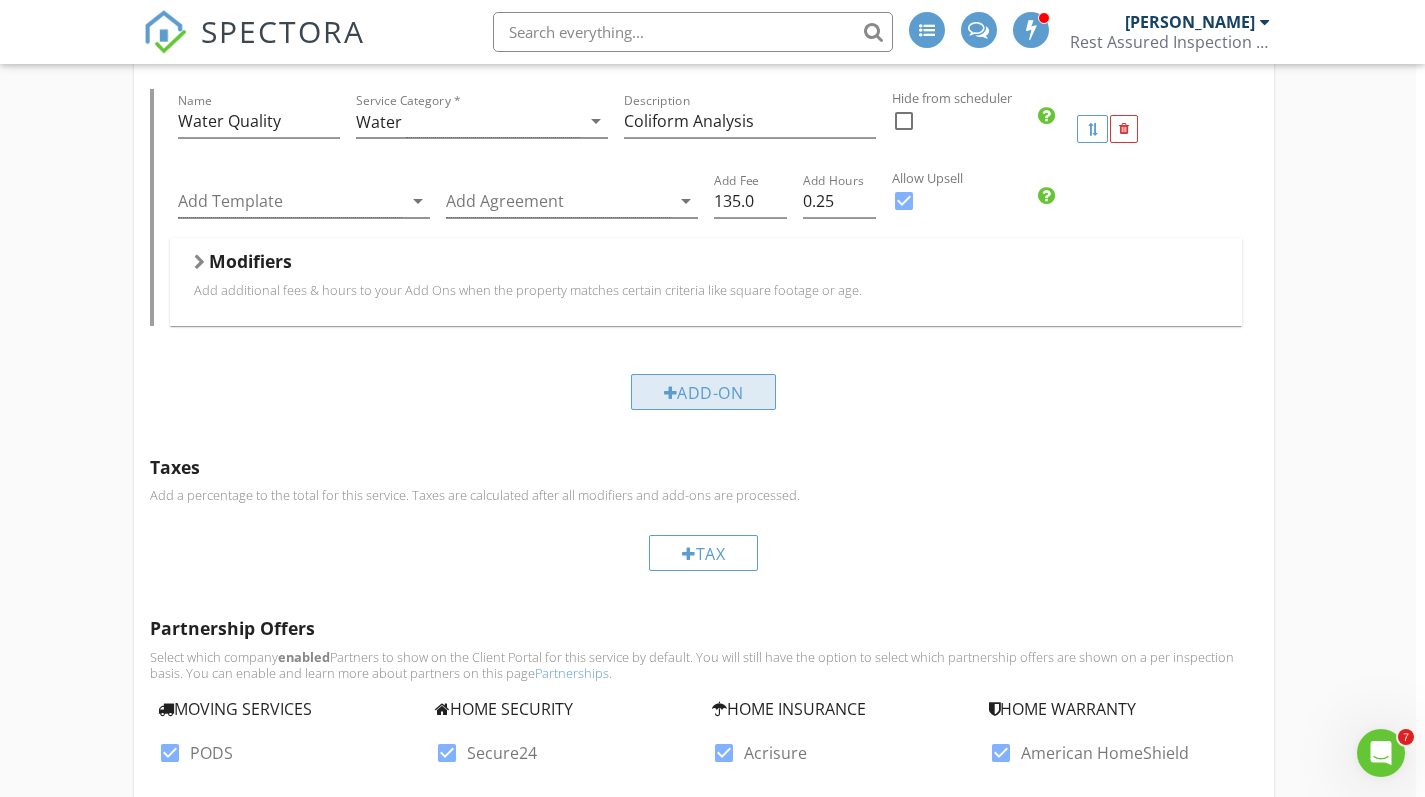 click on "Add-On" at bounding box center (704, 392) 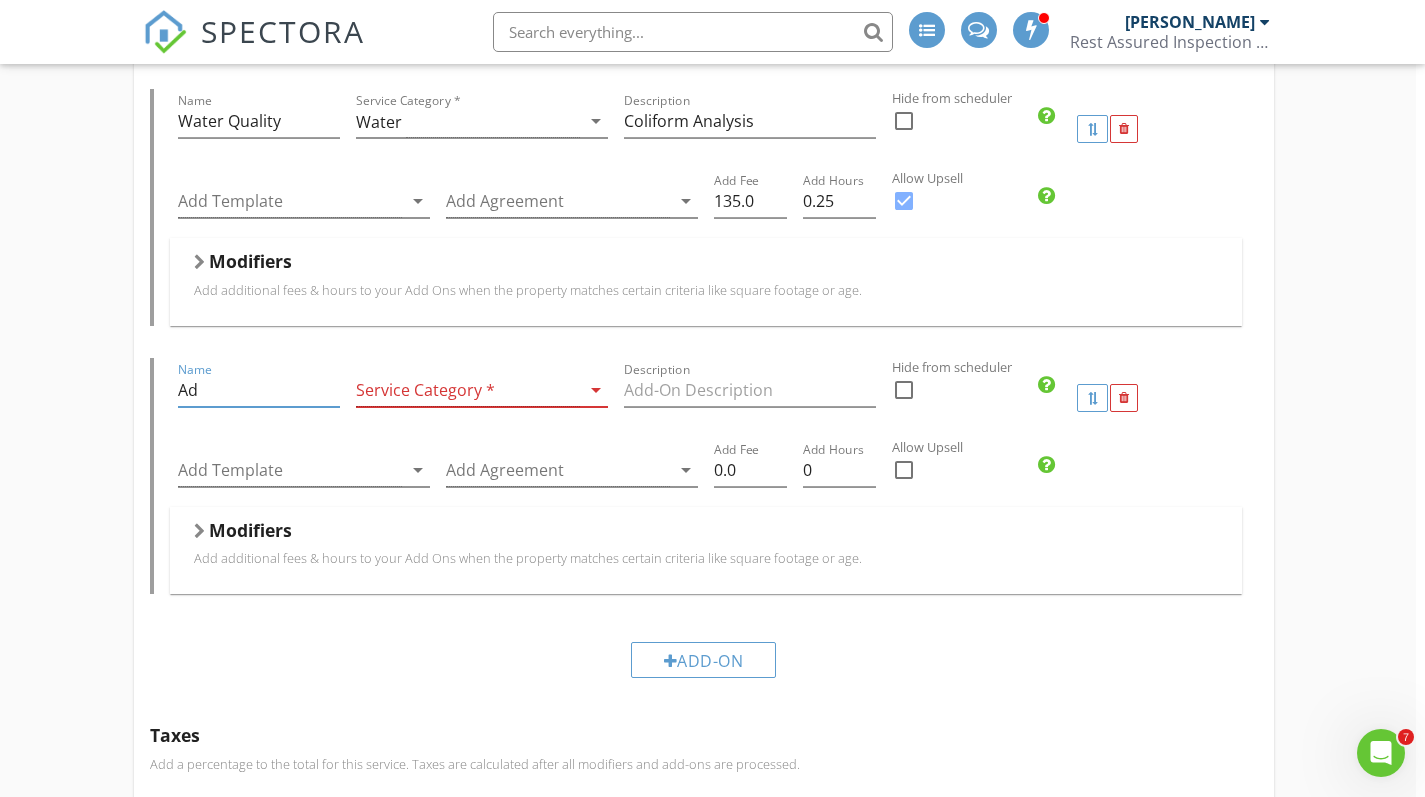 type on "A" 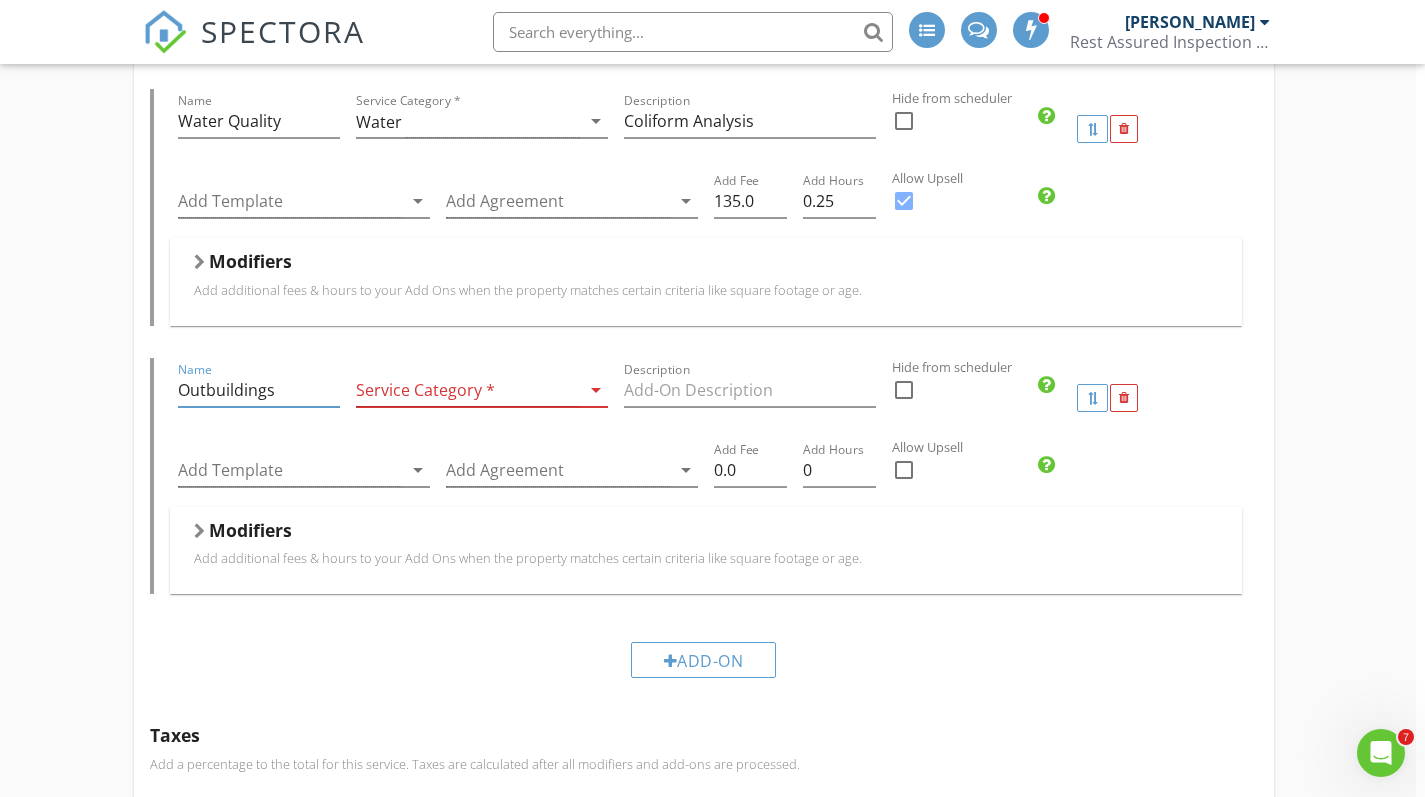 type on "Outbuildings" 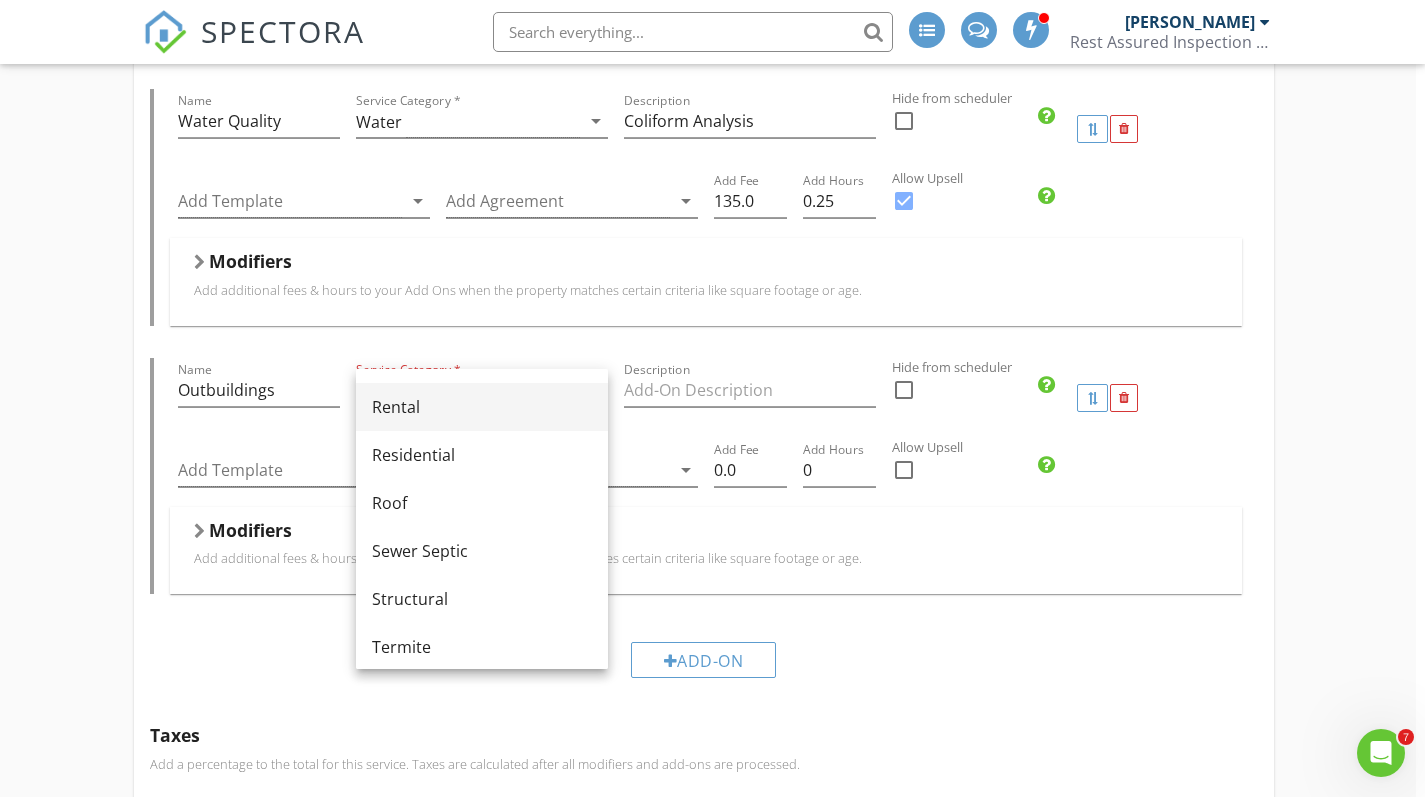scroll, scrollTop: 969, scrollLeft: 0, axis: vertical 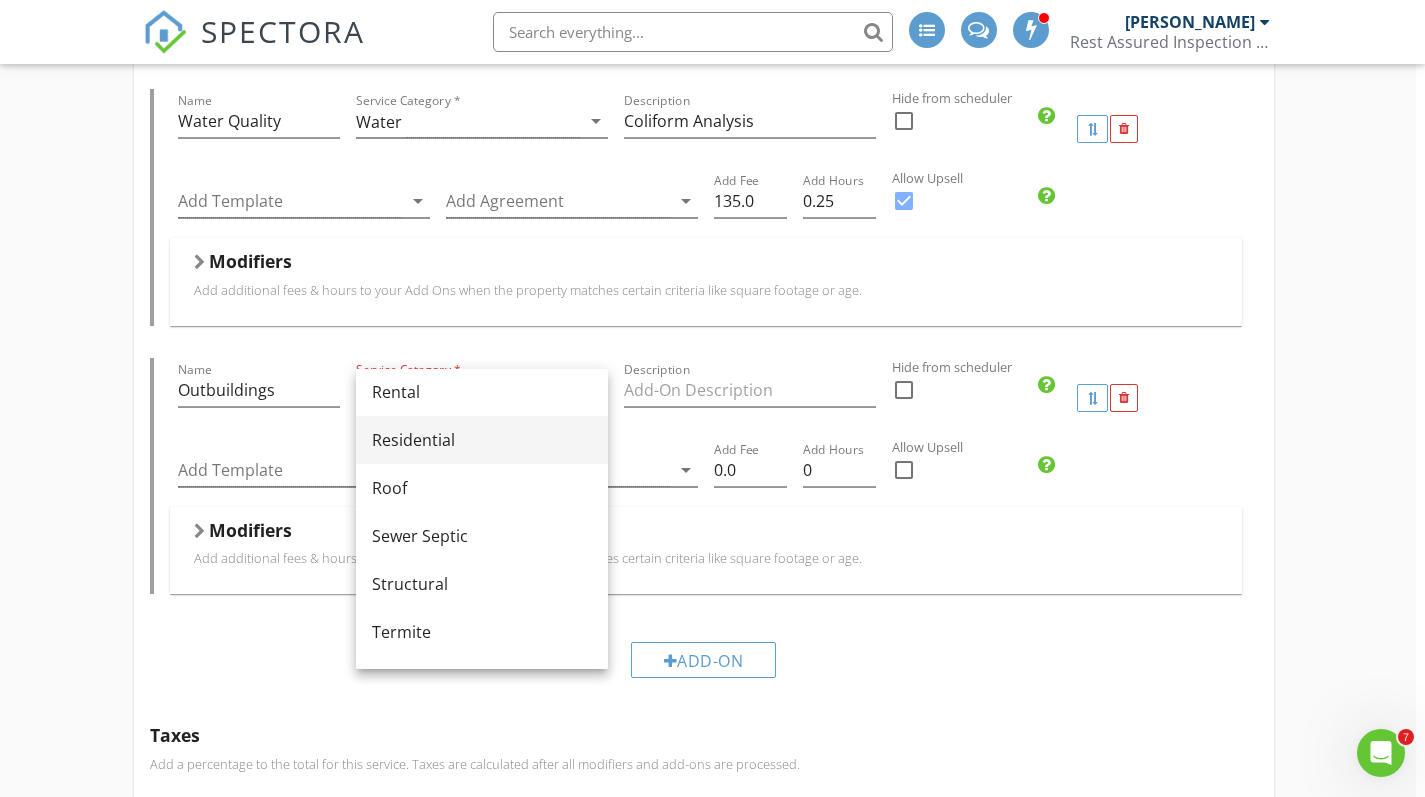 click on "Residential" at bounding box center [482, 440] 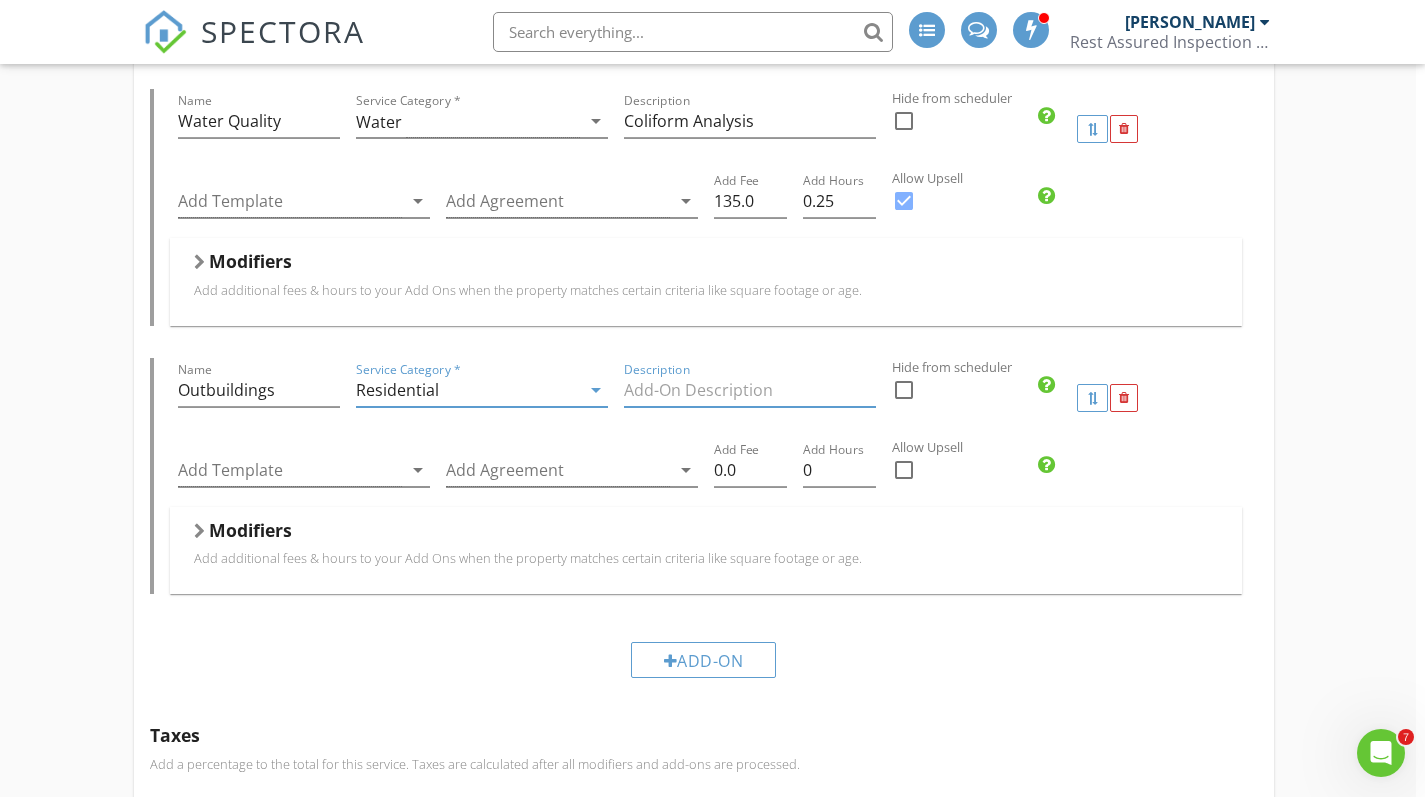 click at bounding box center (750, 390) 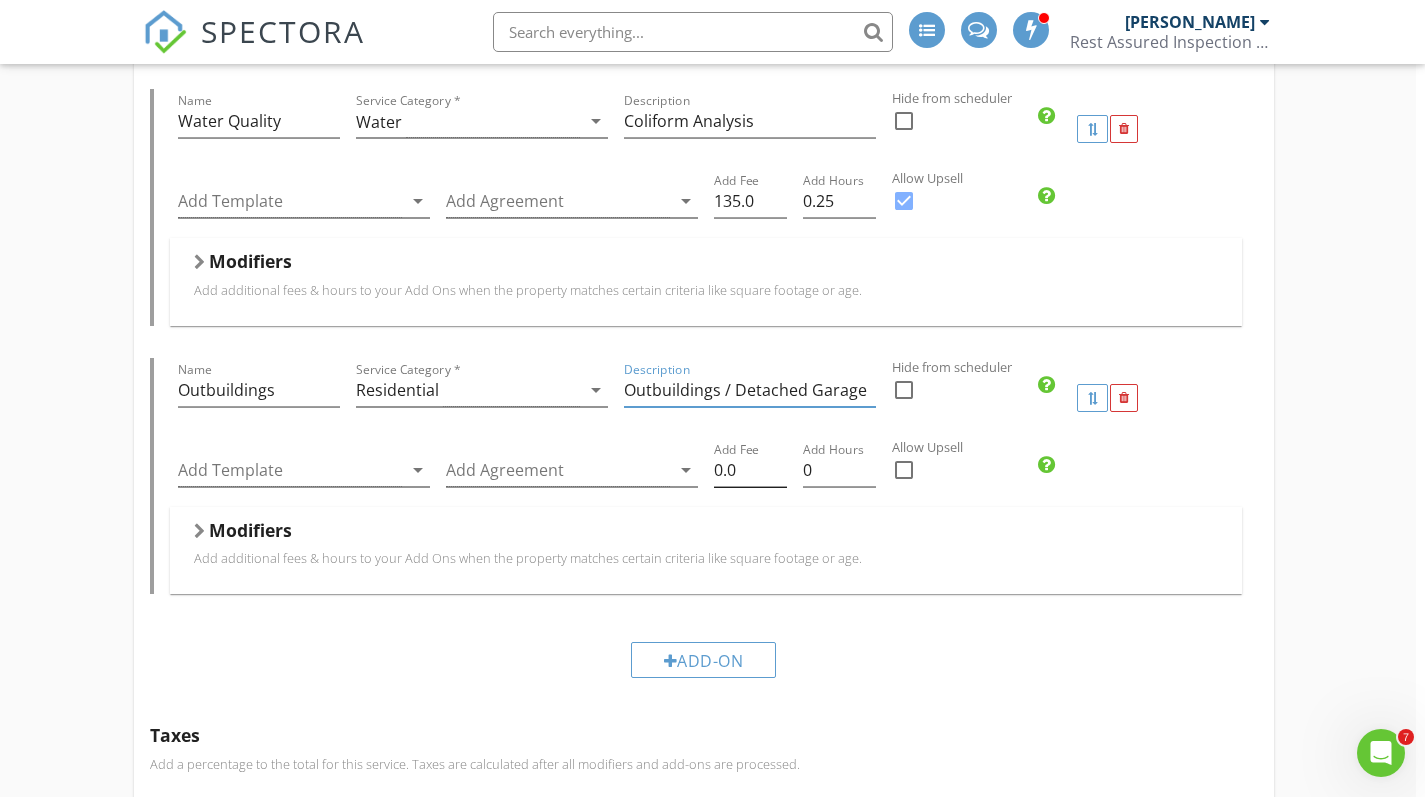 type on "Outbuildings / Detached Garage" 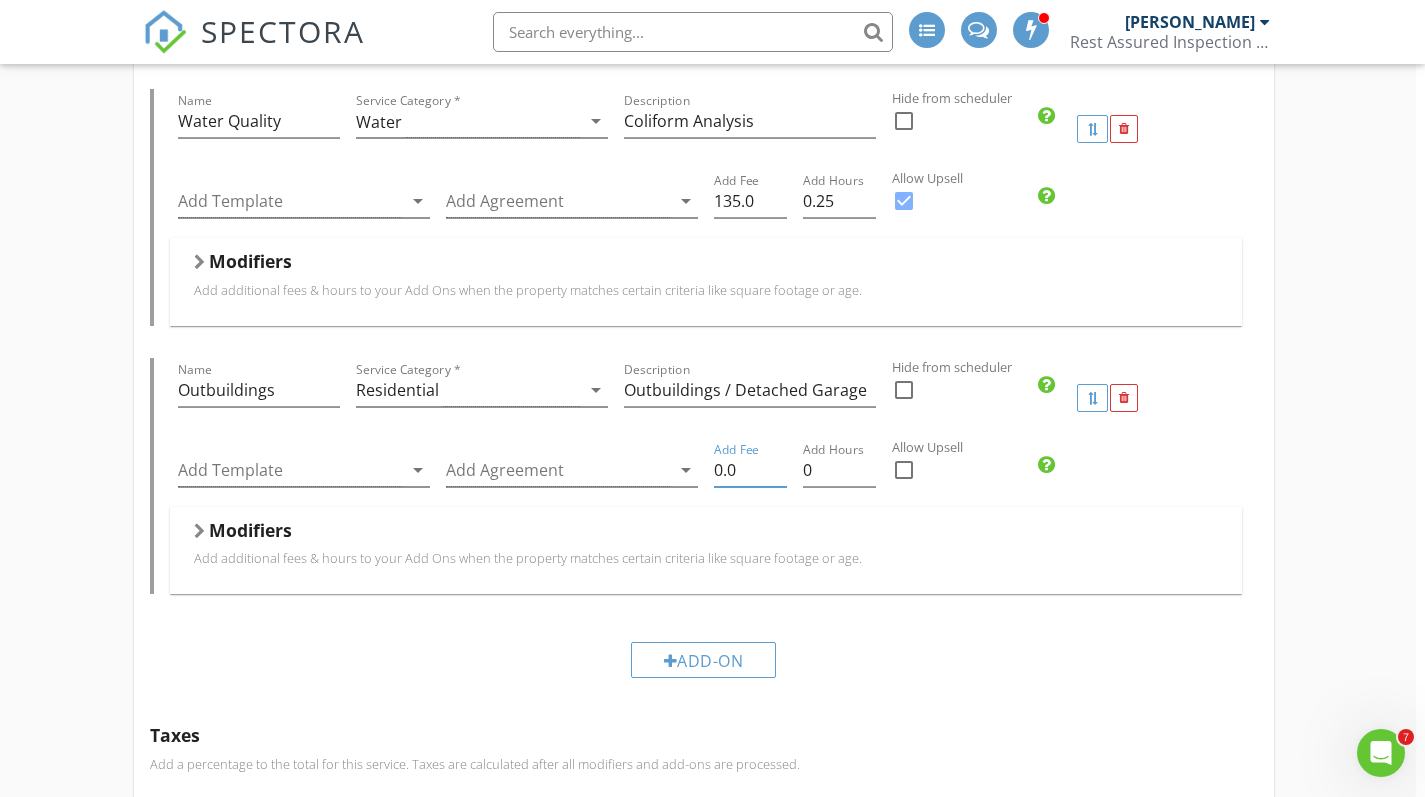 click on "0.0" at bounding box center (750, 470) 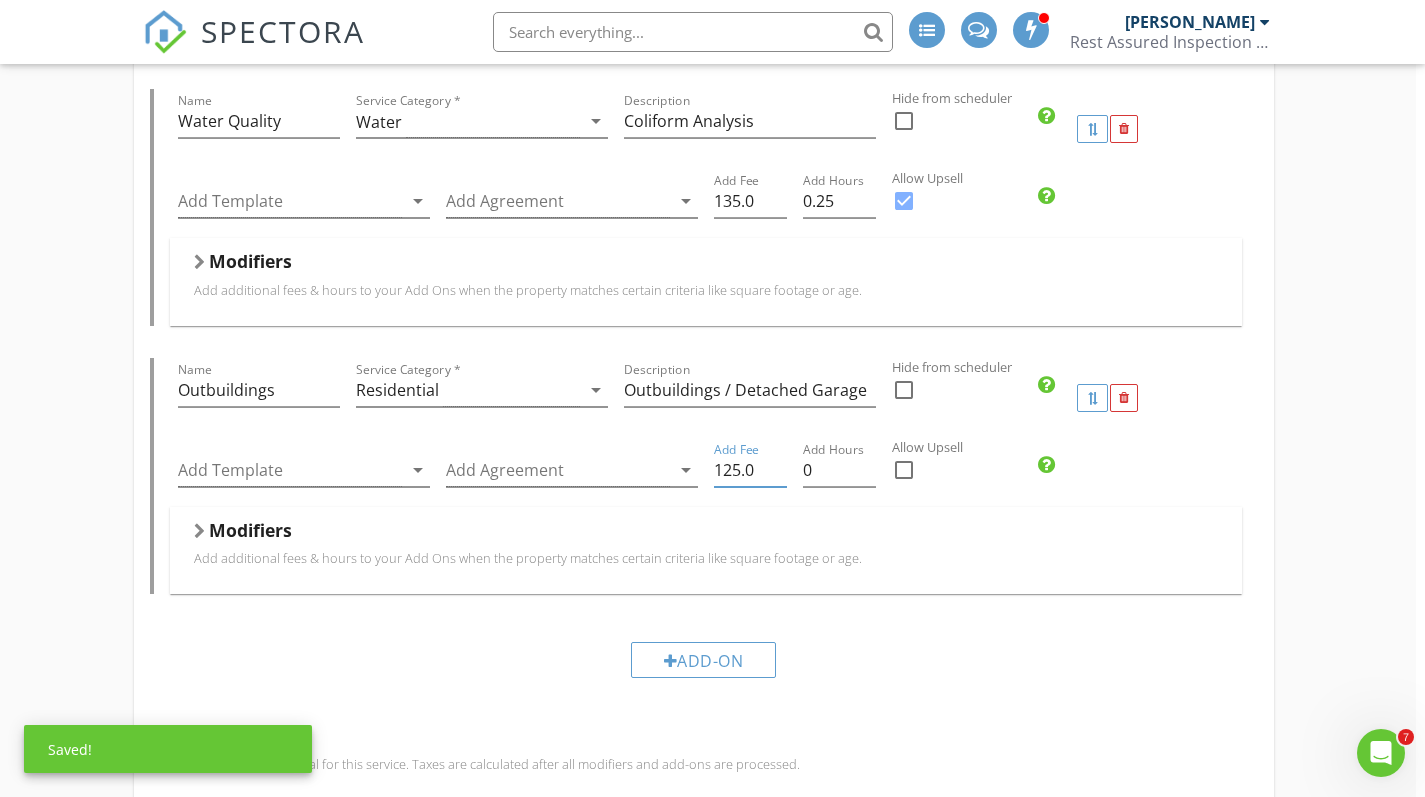 type on "125.0" 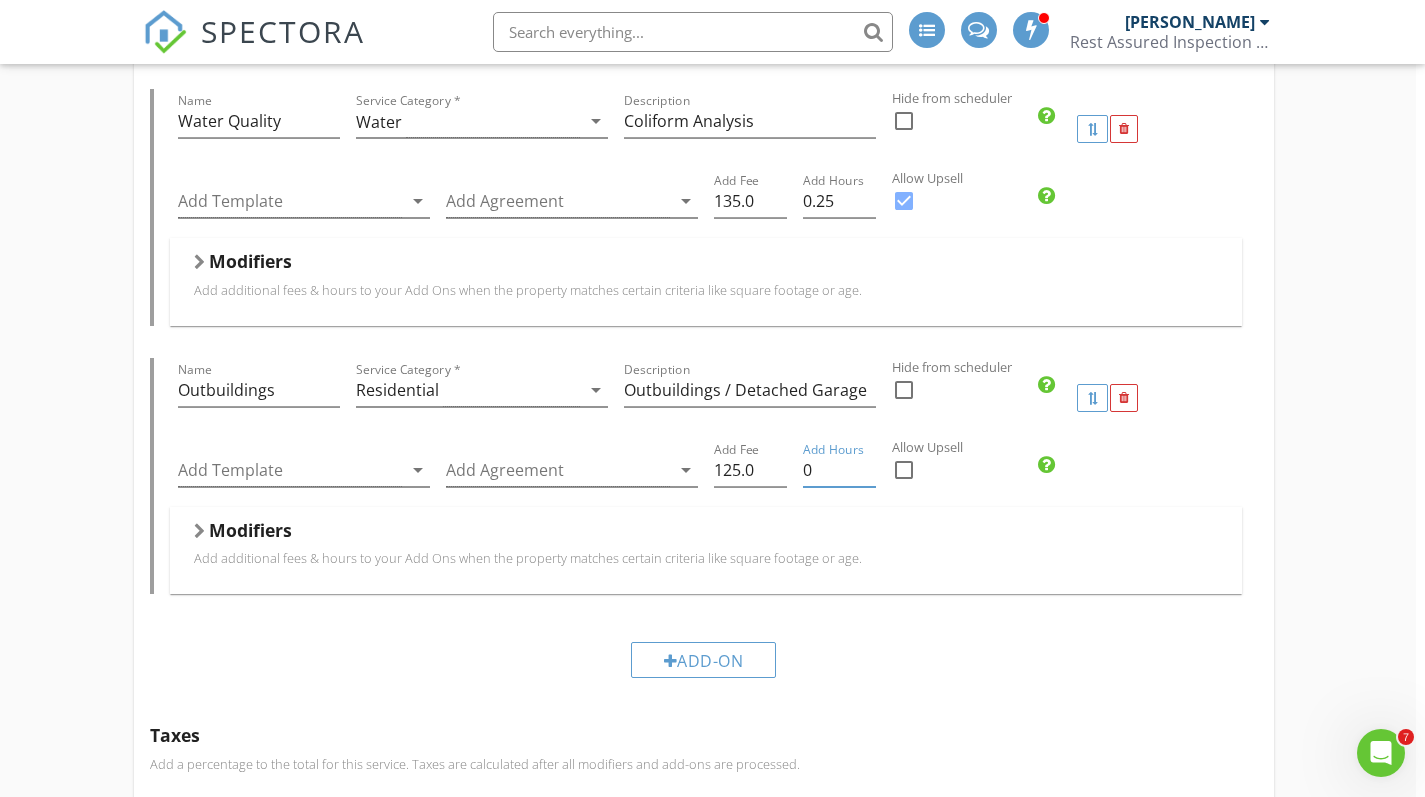 click at bounding box center [904, 470] 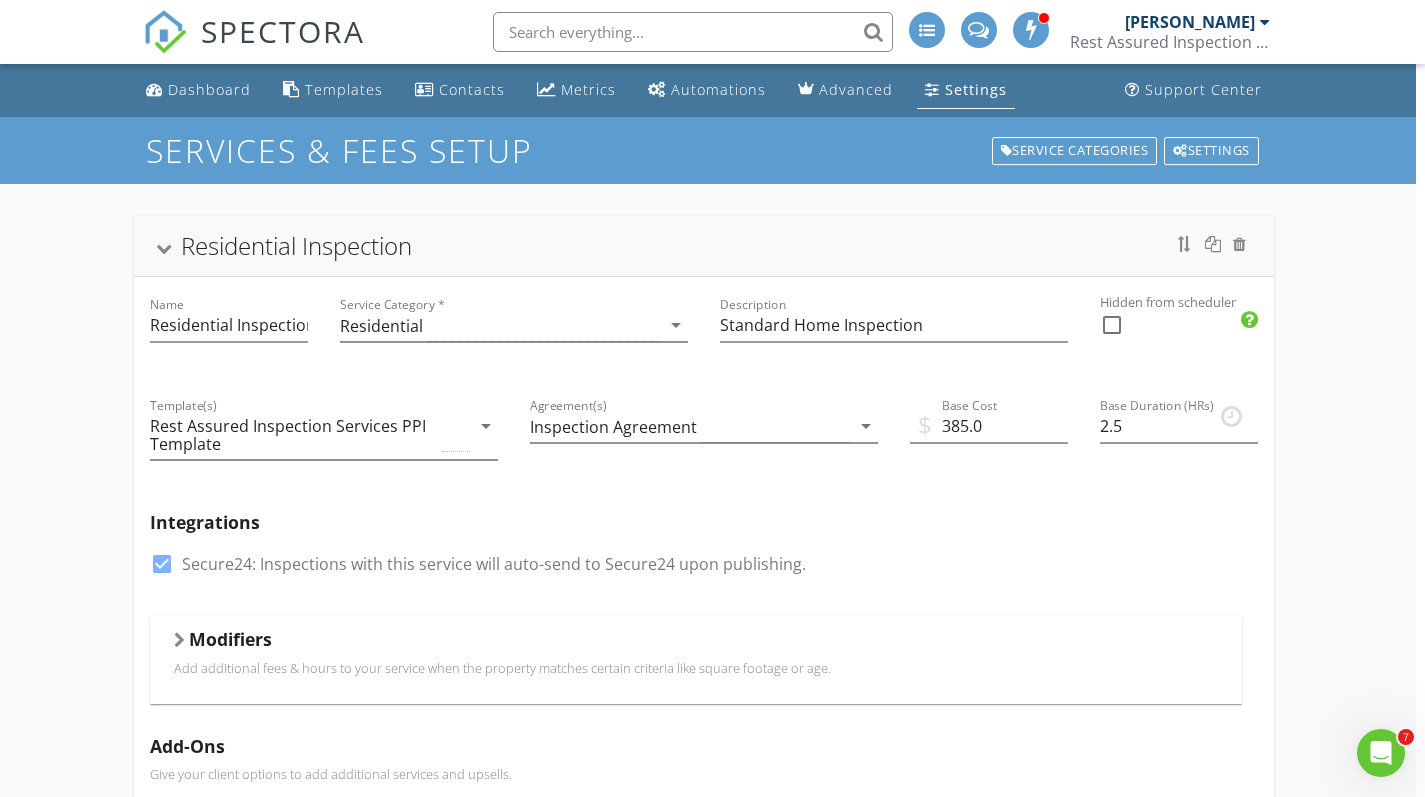 scroll, scrollTop: 0, scrollLeft: 9, axis: horizontal 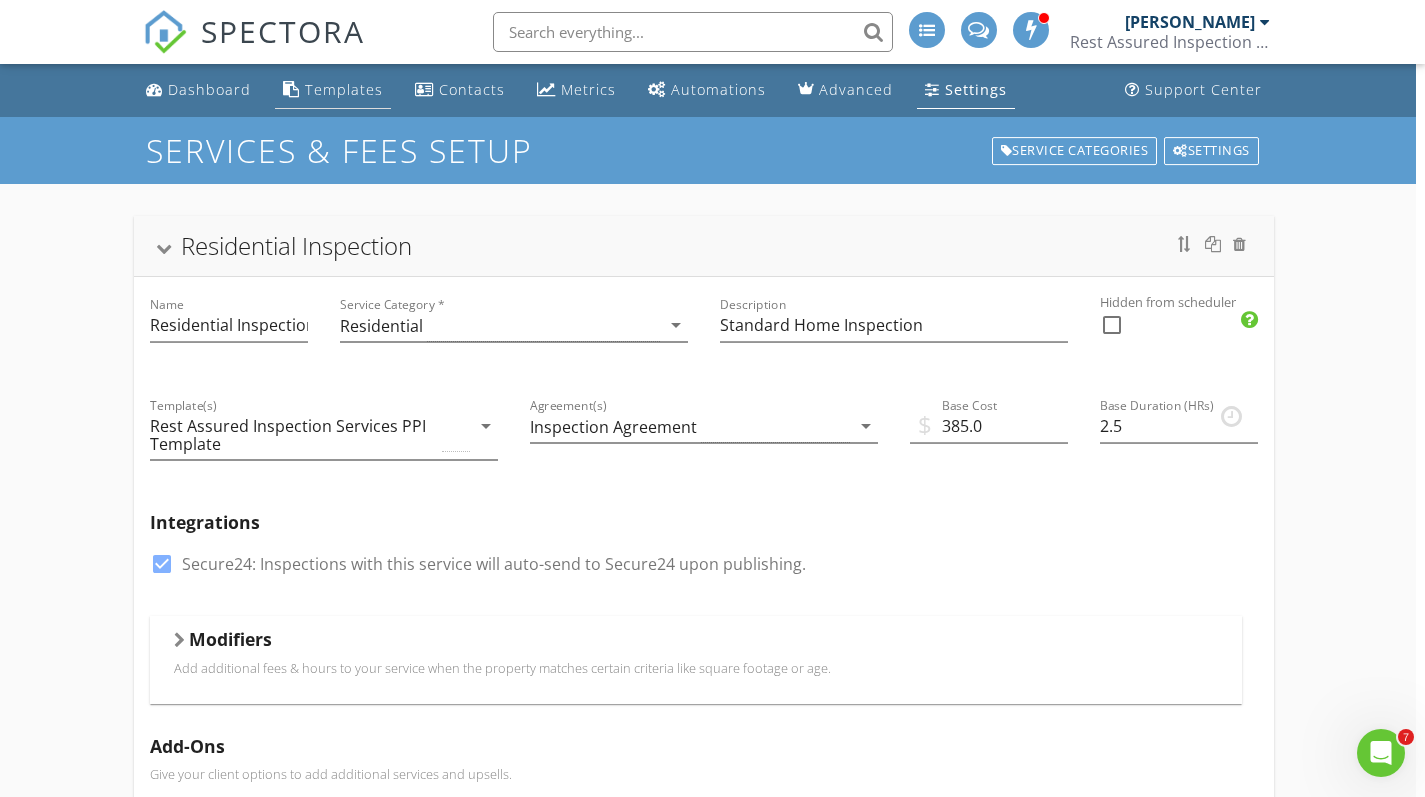 click on "Templates" at bounding box center (344, 89) 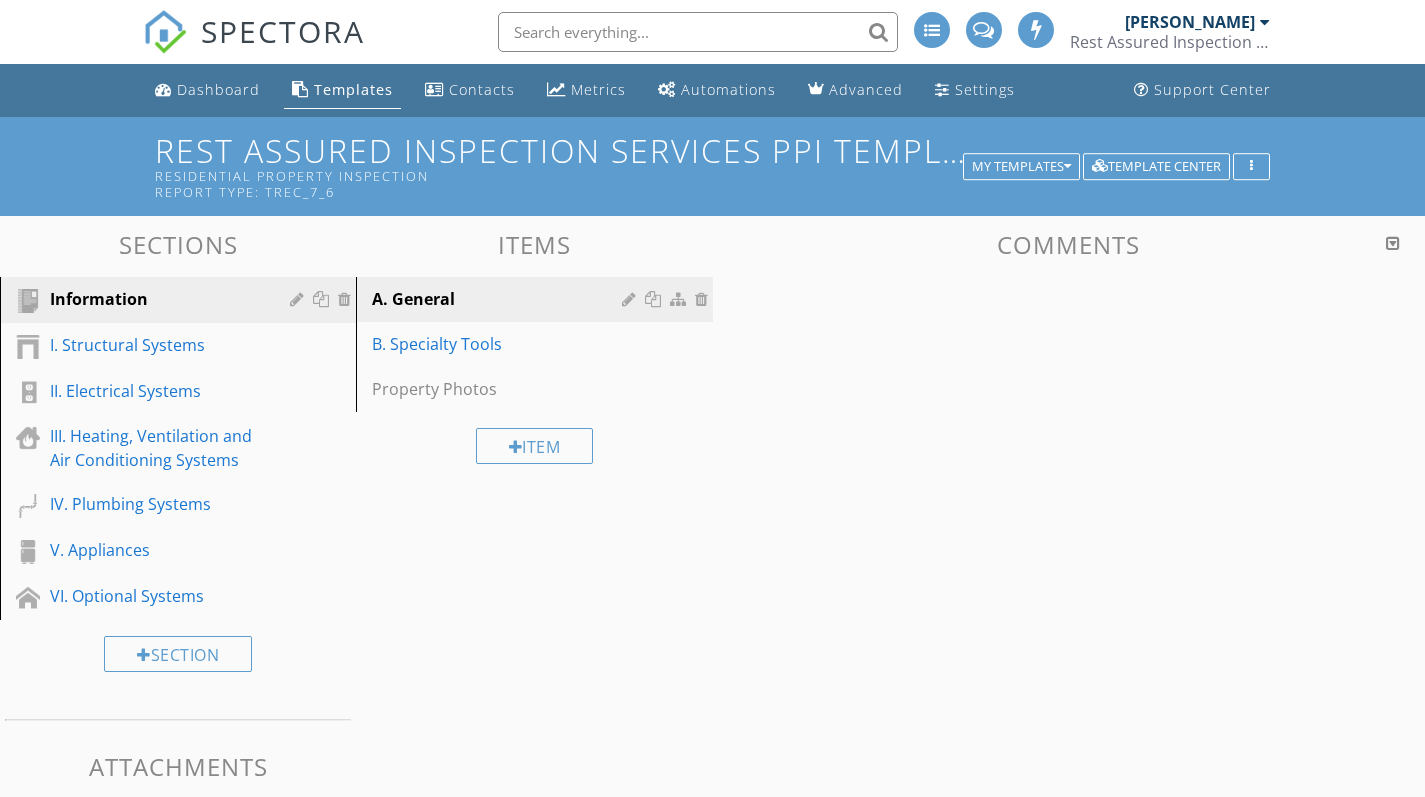 scroll, scrollTop: 0, scrollLeft: 0, axis: both 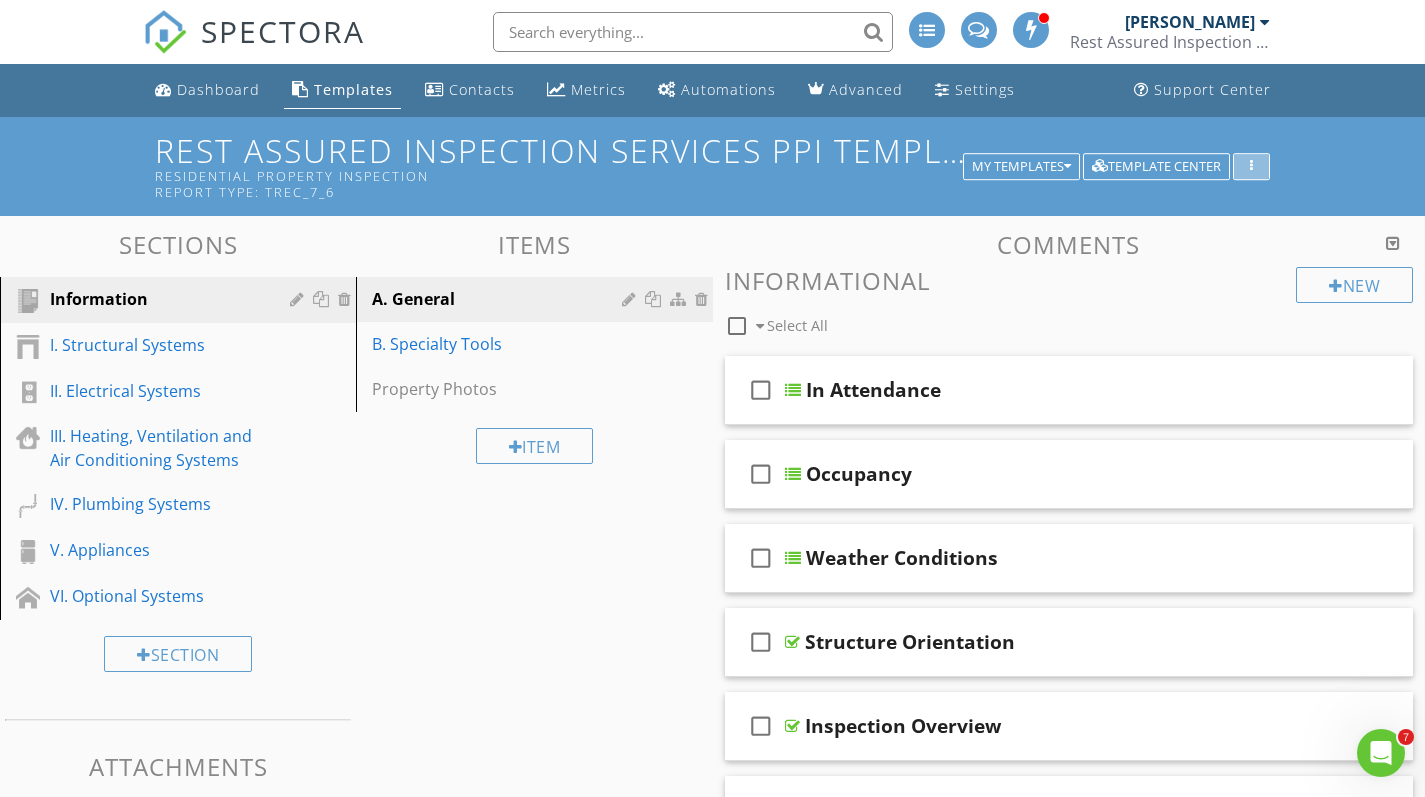 click at bounding box center [1251, 167] 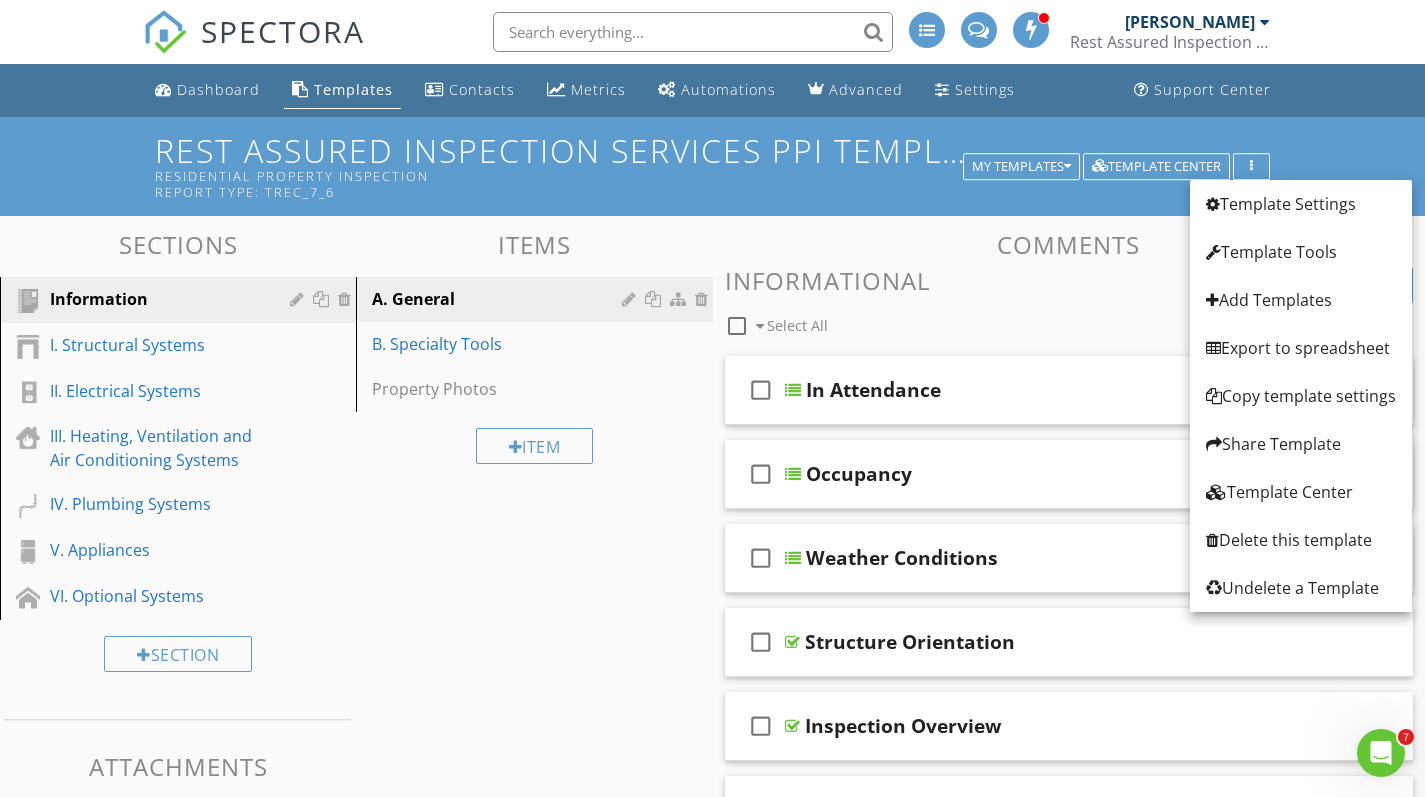 click on "Rest Assured Inspection Services PPI Template
Residential Property Inspection
Report Type: TREC_7_6
My Templates
Template Center" at bounding box center (712, 166) 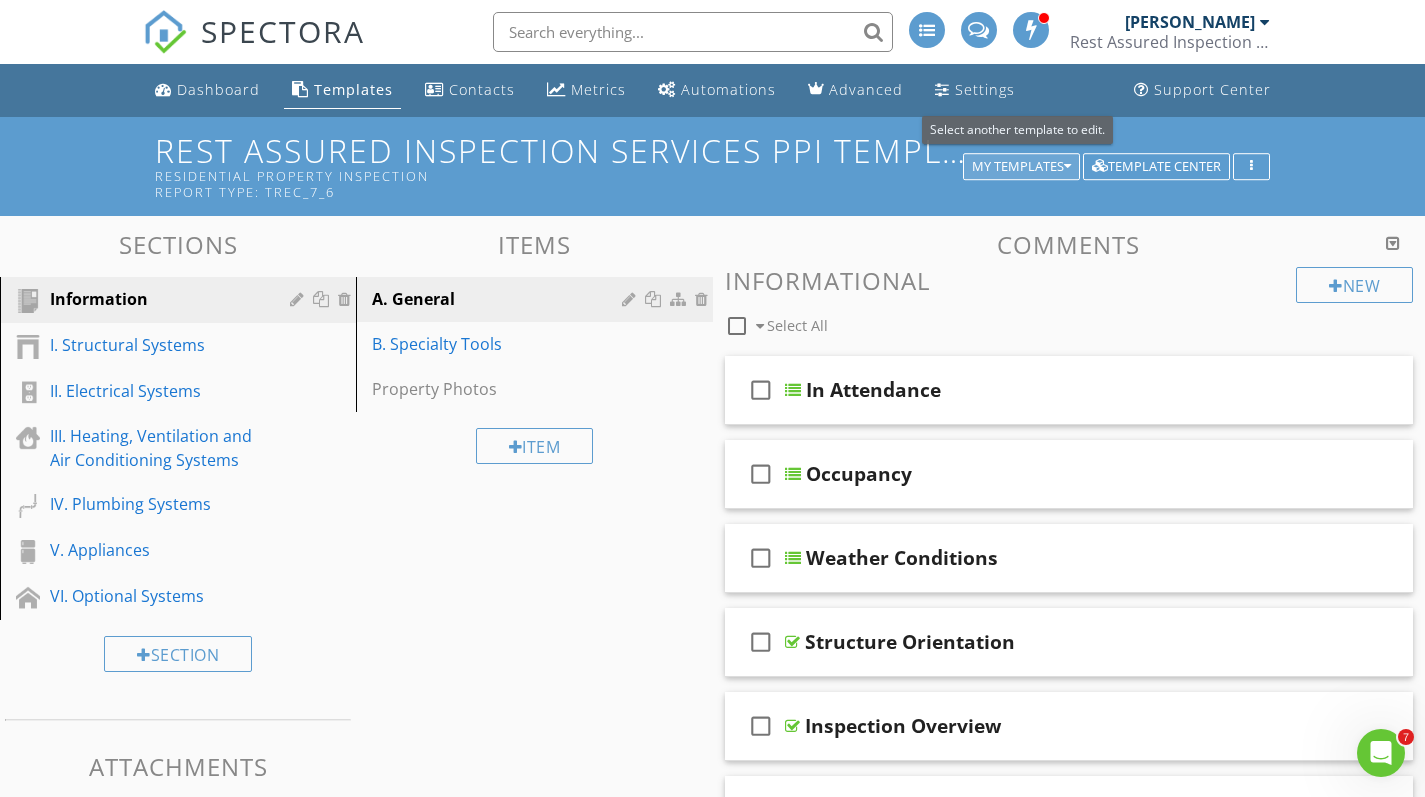 click at bounding box center (1067, 167) 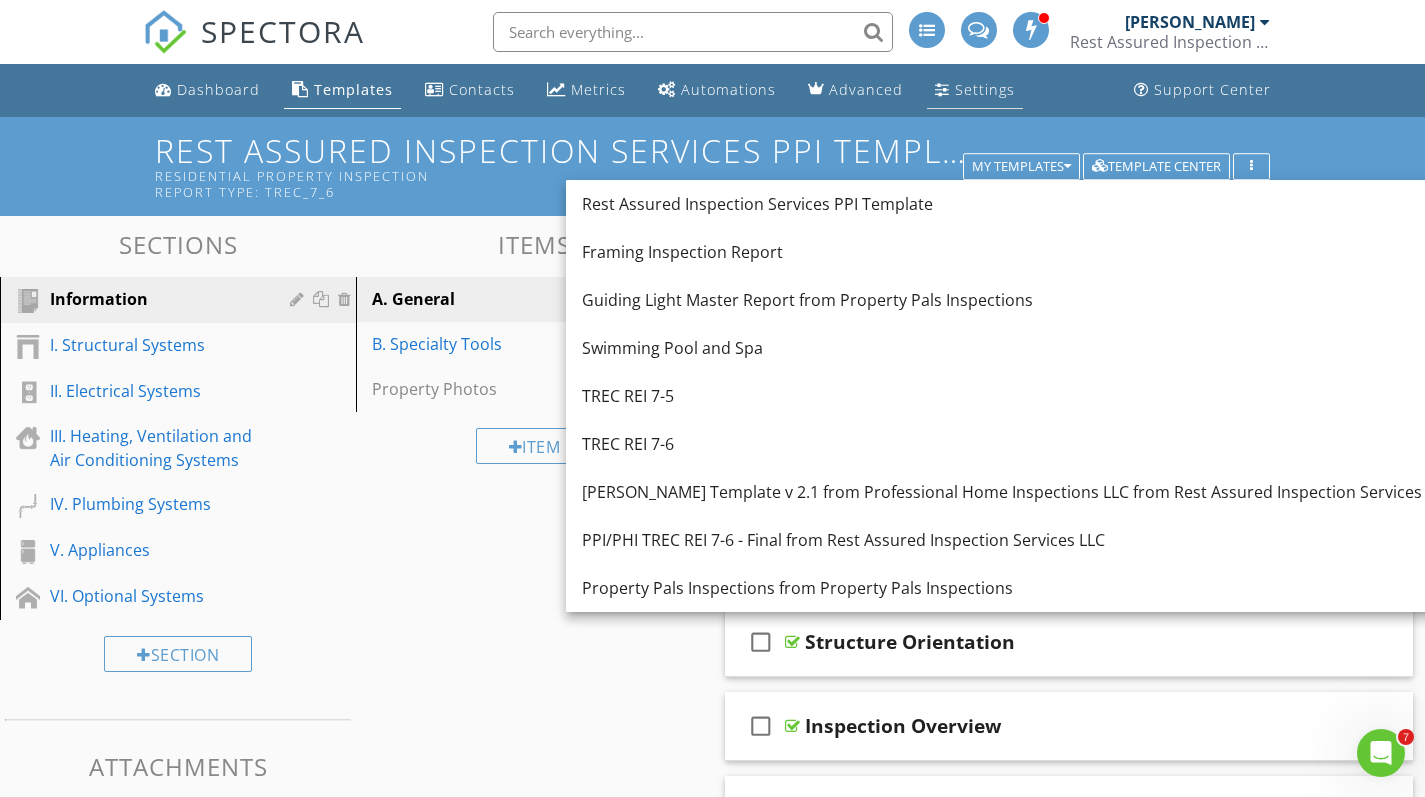 click on "Settings" at bounding box center (985, 89) 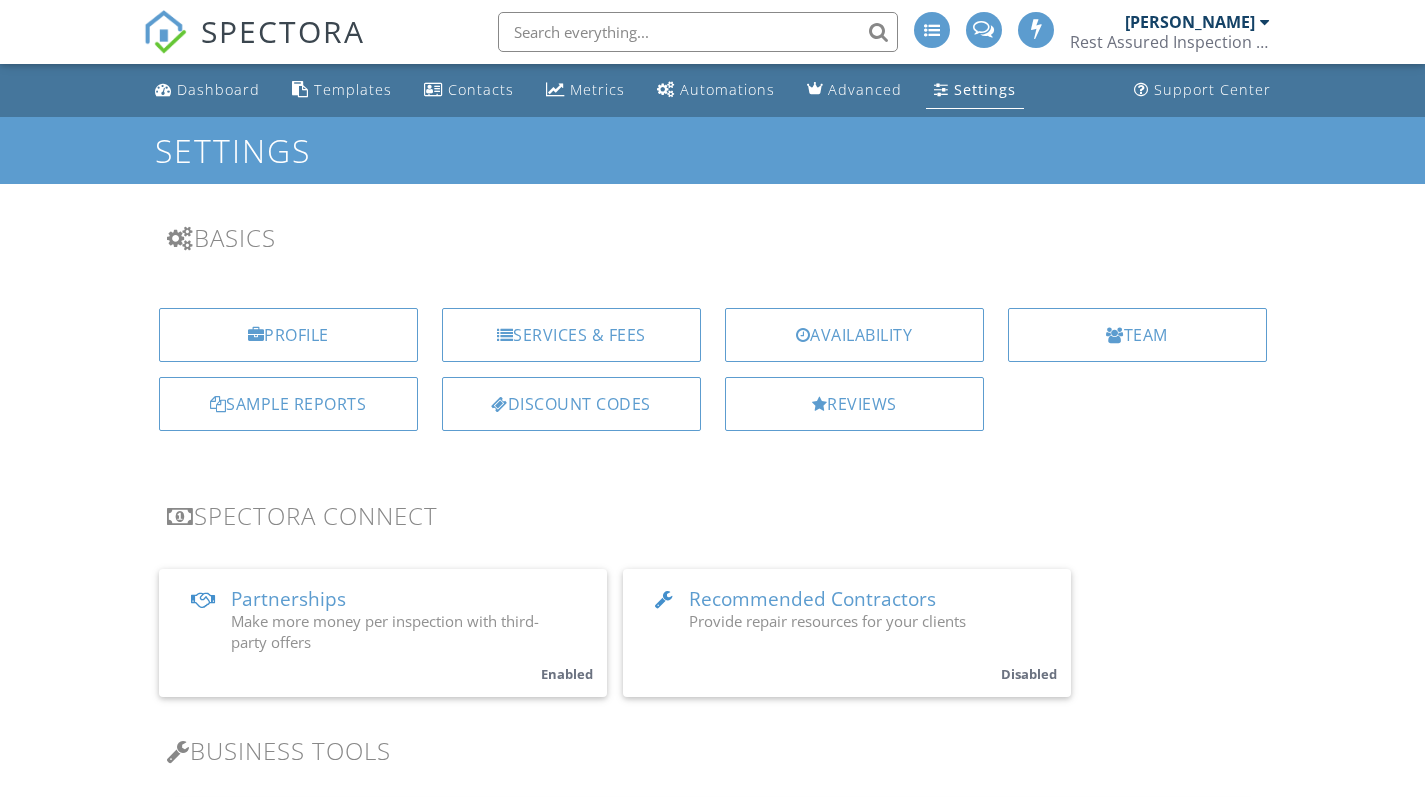 scroll, scrollTop: 0, scrollLeft: 0, axis: both 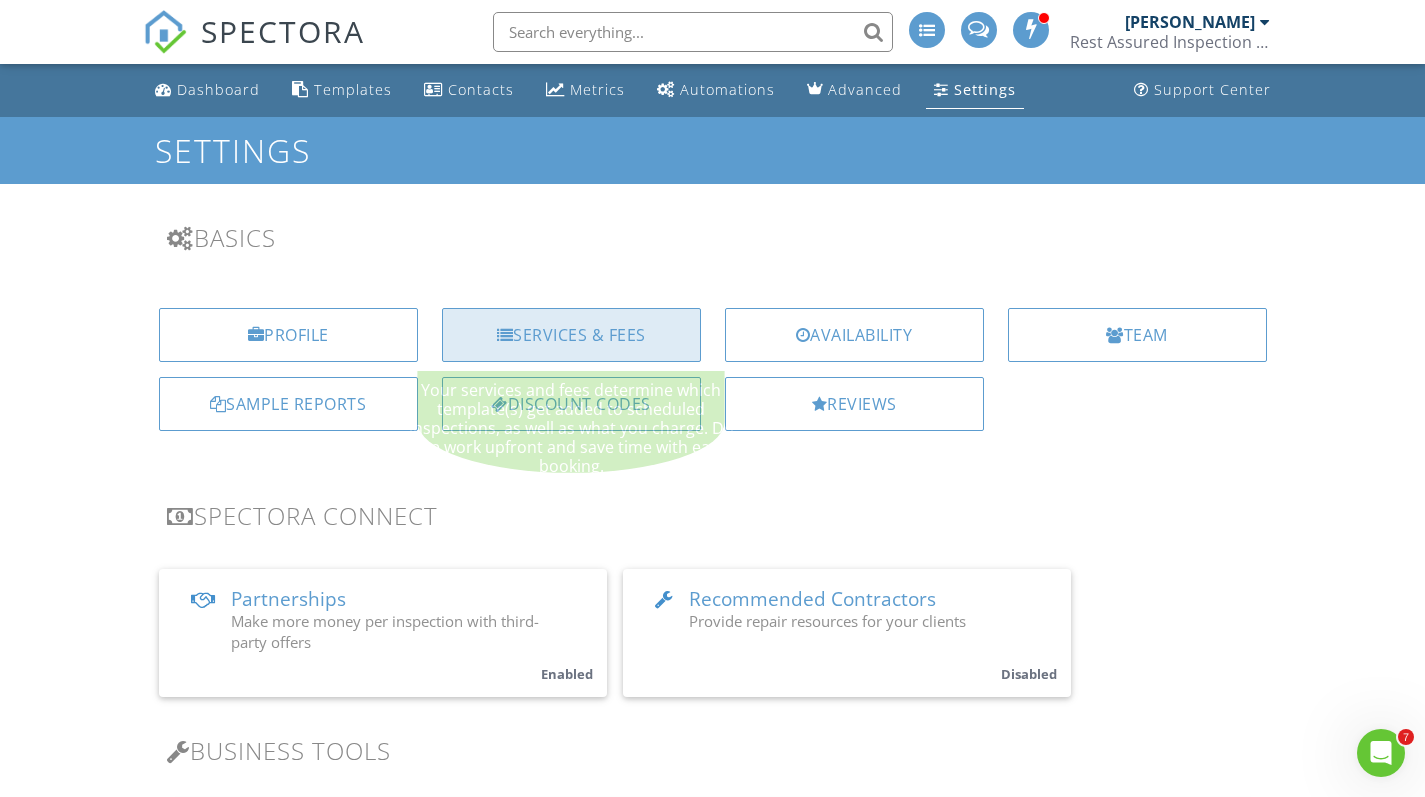 click on "Services & Fees" at bounding box center [571, 335] 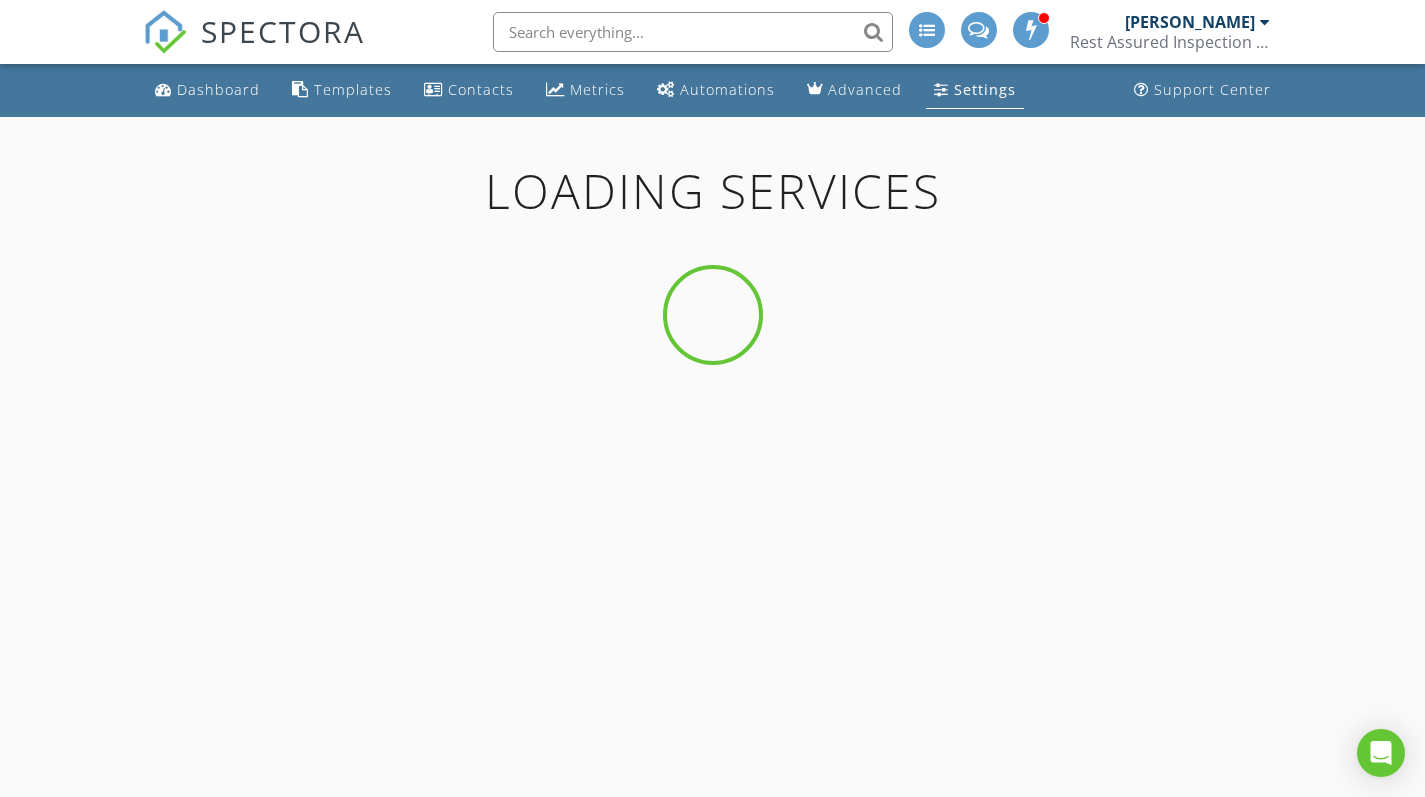 scroll, scrollTop: 0, scrollLeft: 0, axis: both 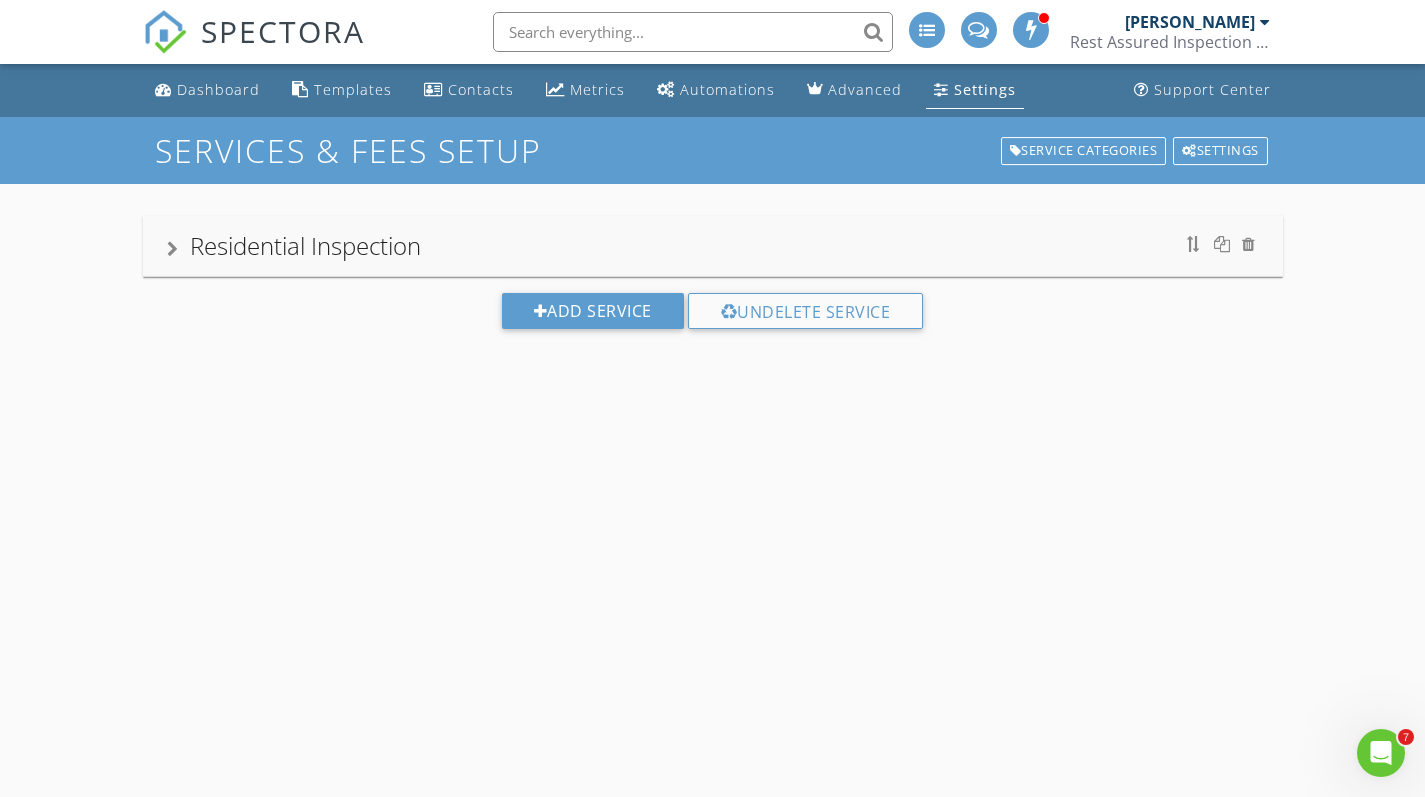 click on "Residential Inspection" at bounding box center [305, 245] 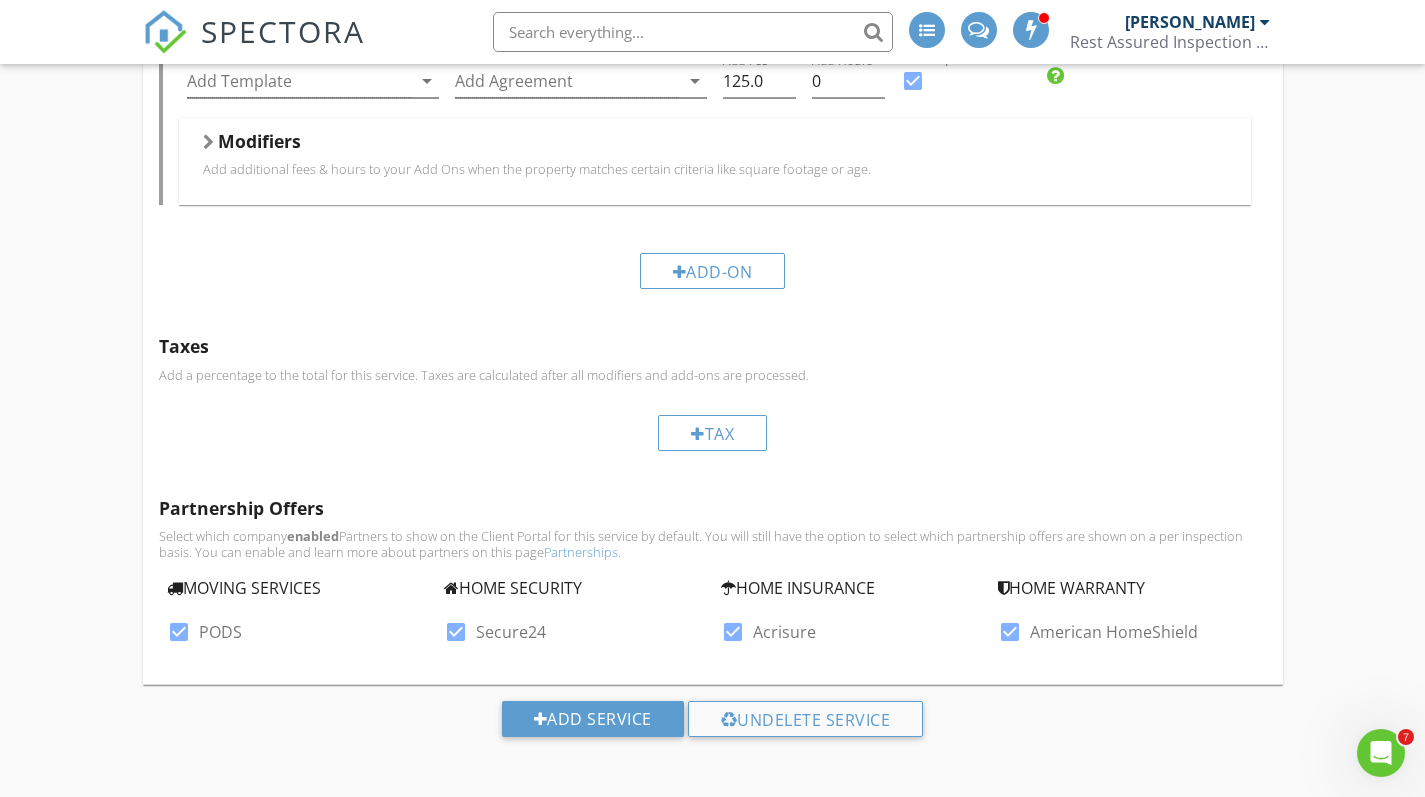 scroll, scrollTop: 2723, scrollLeft: 0, axis: vertical 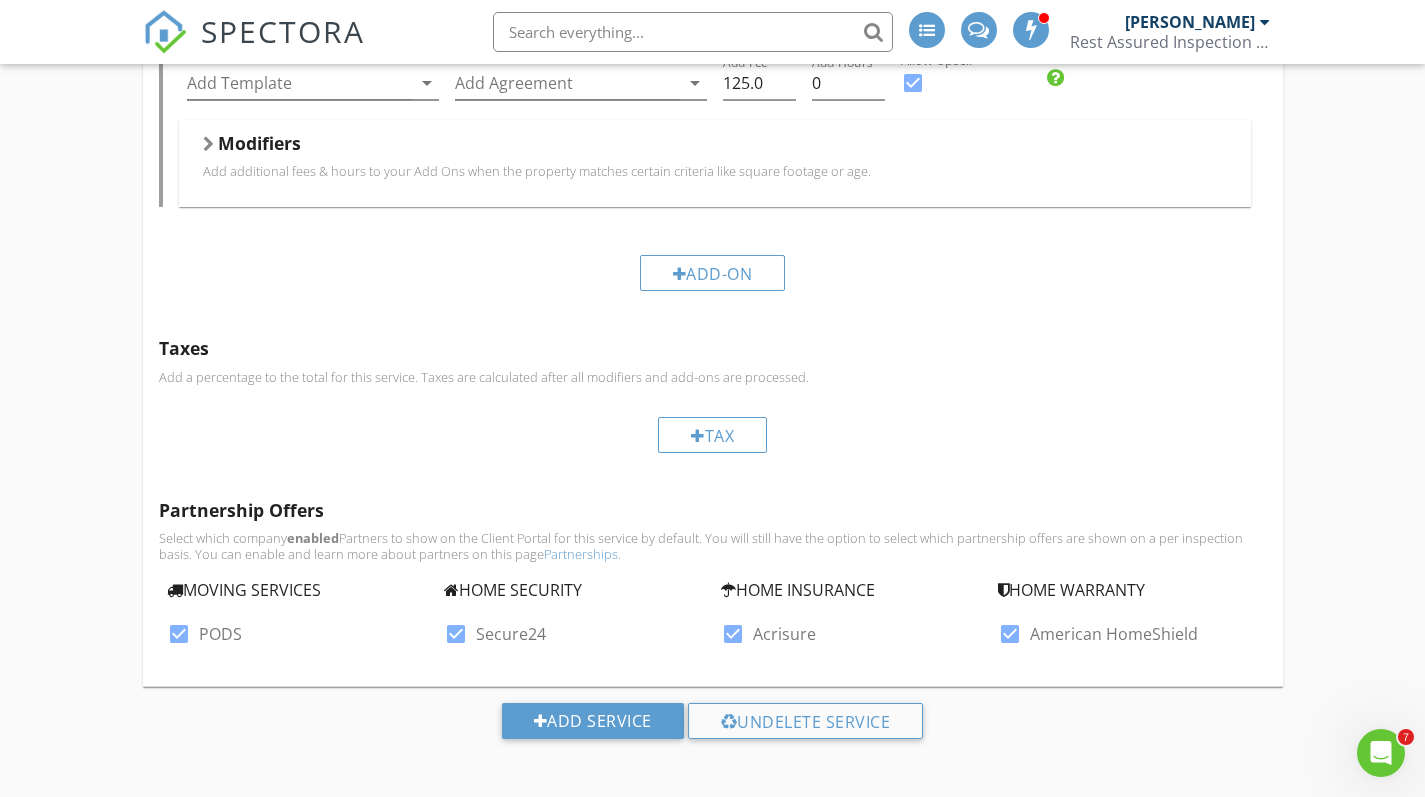 click on "Partnerships" at bounding box center [581, 554] 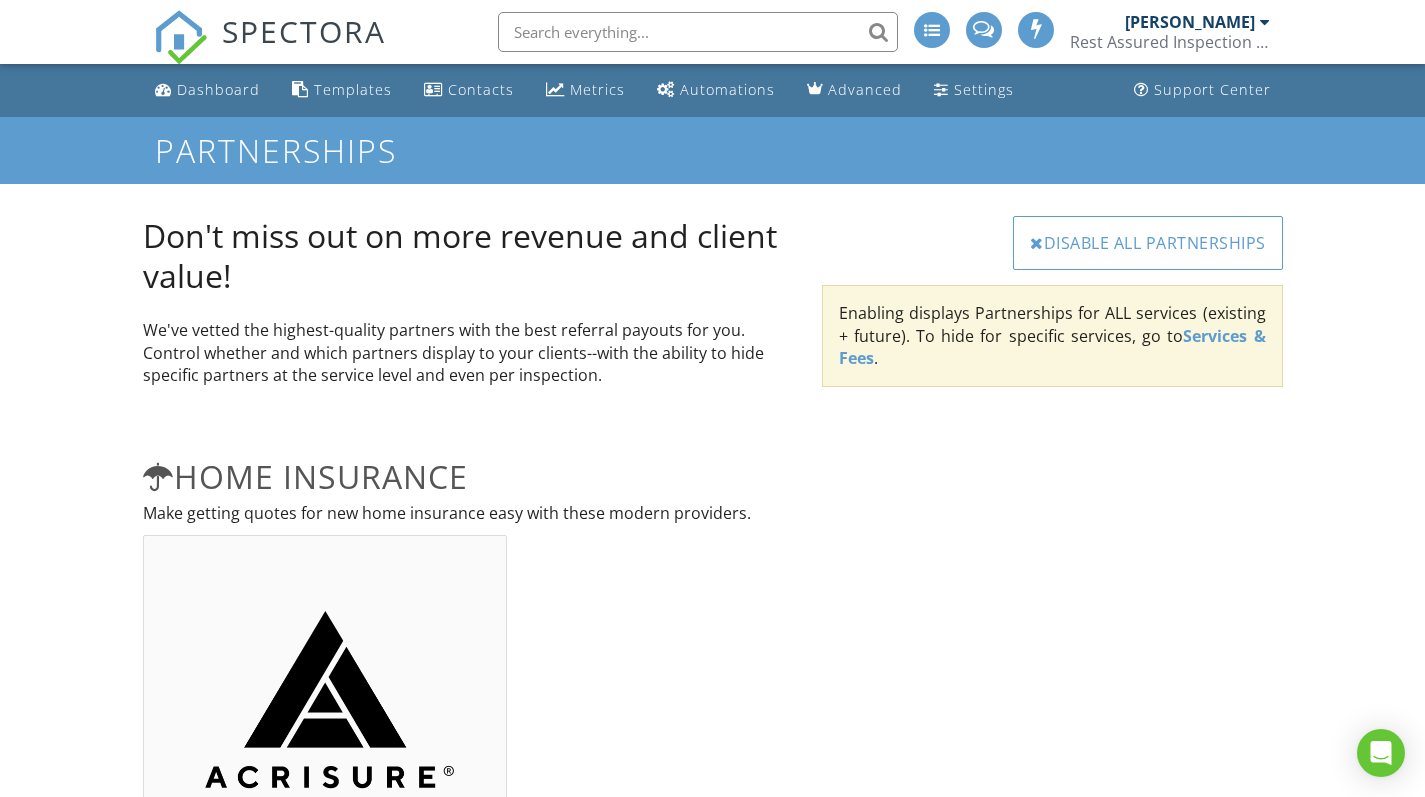 scroll, scrollTop: 0, scrollLeft: 0, axis: both 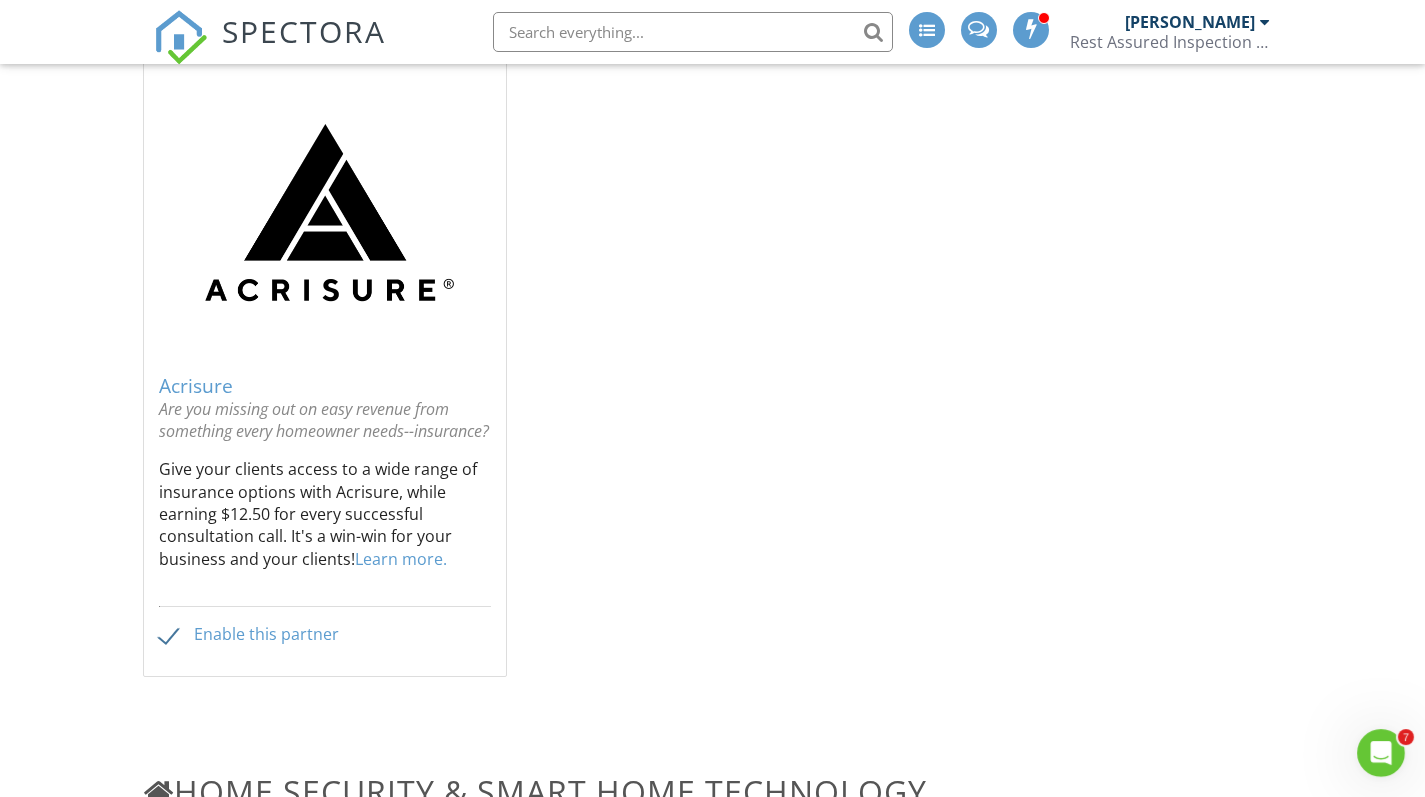 click on "Enable this partner" at bounding box center (249, 634) 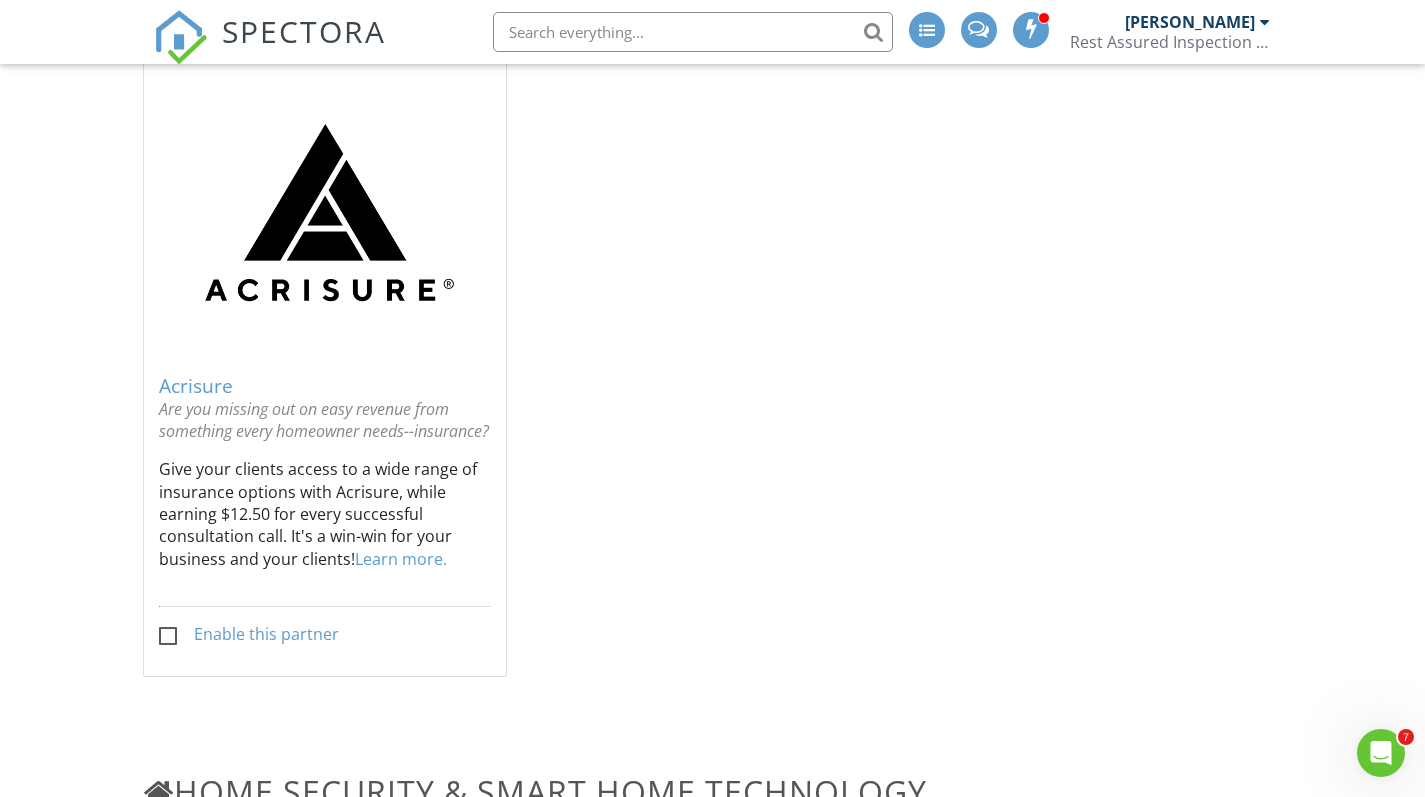 click on "Enable this partner" at bounding box center [249, 634] 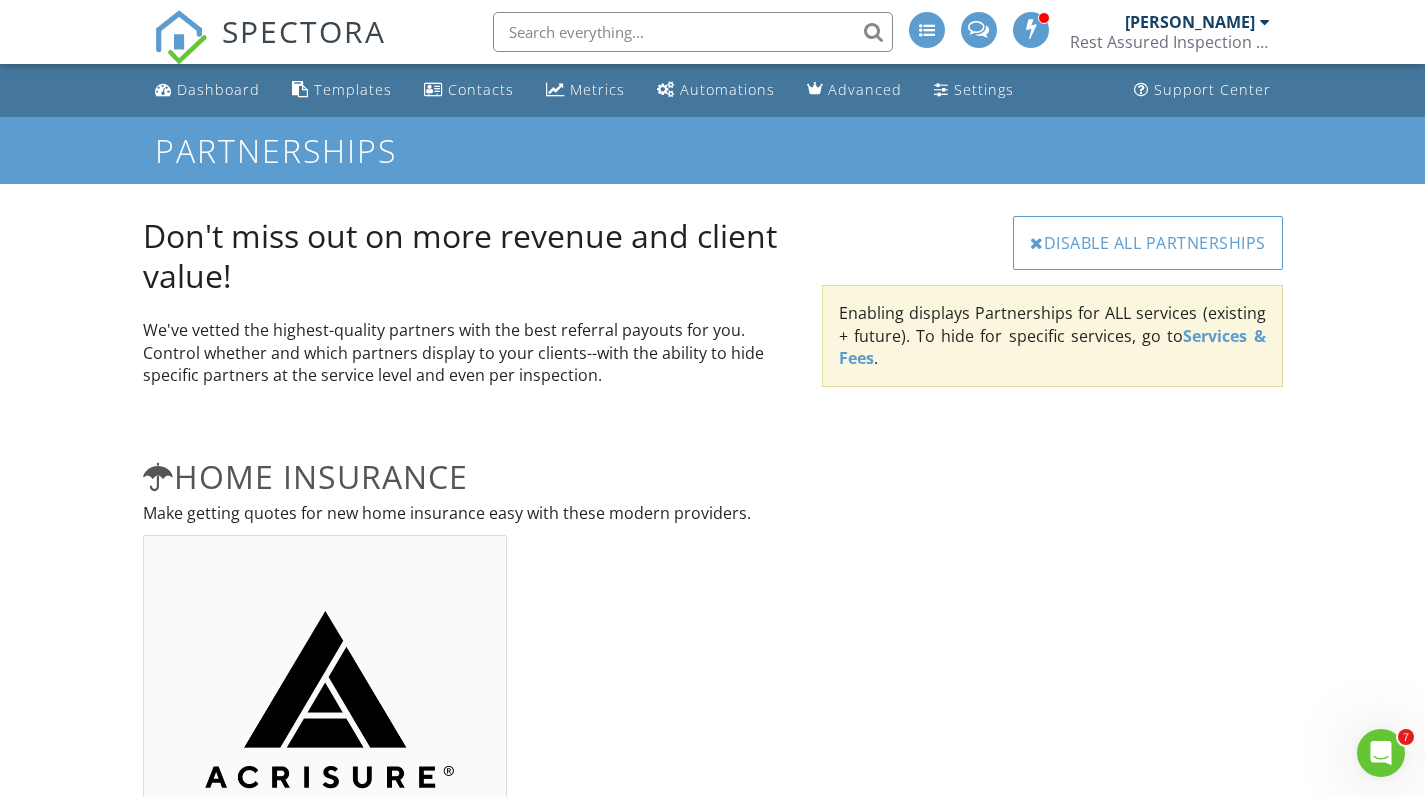 scroll, scrollTop: 0, scrollLeft: 0, axis: both 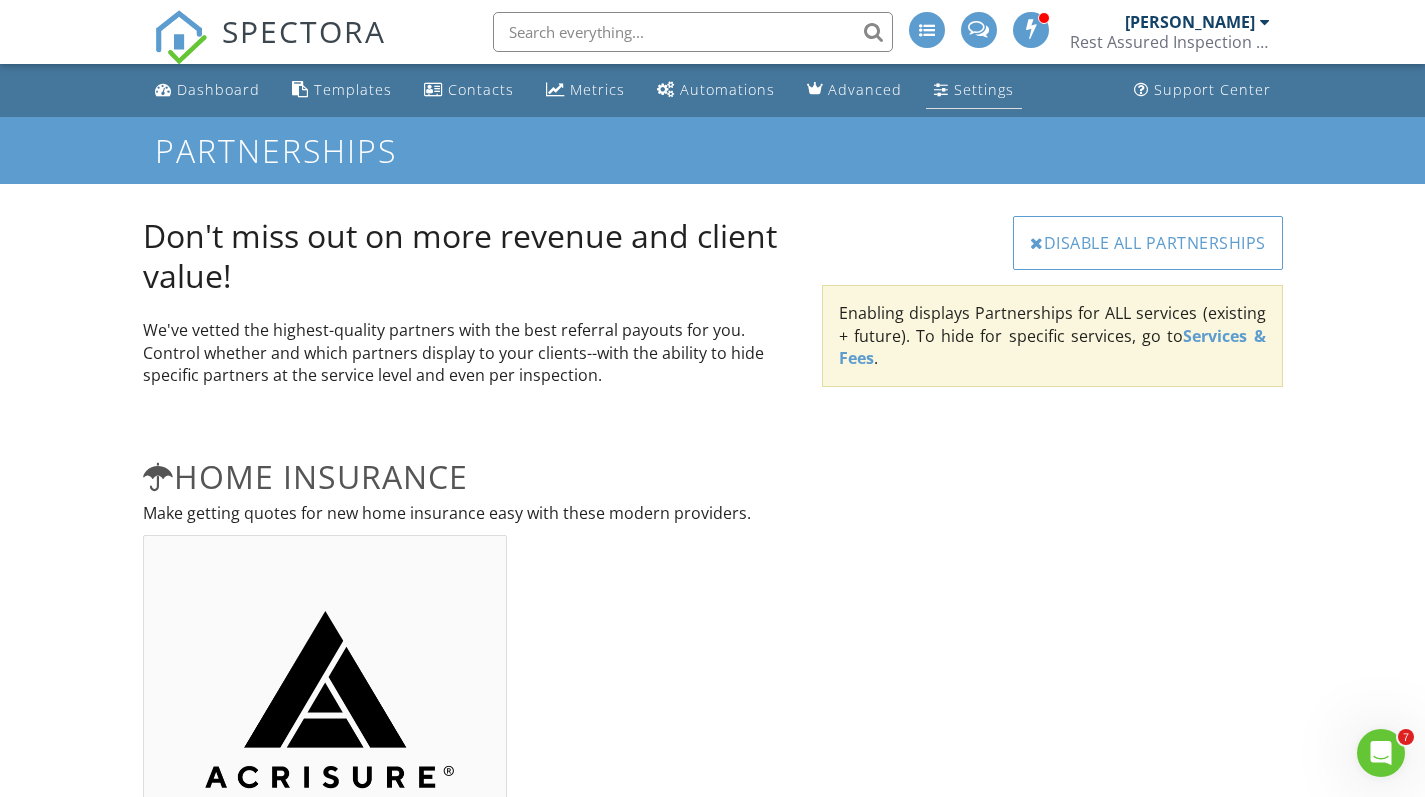 click on "Settings" at bounding box center [984, 89] 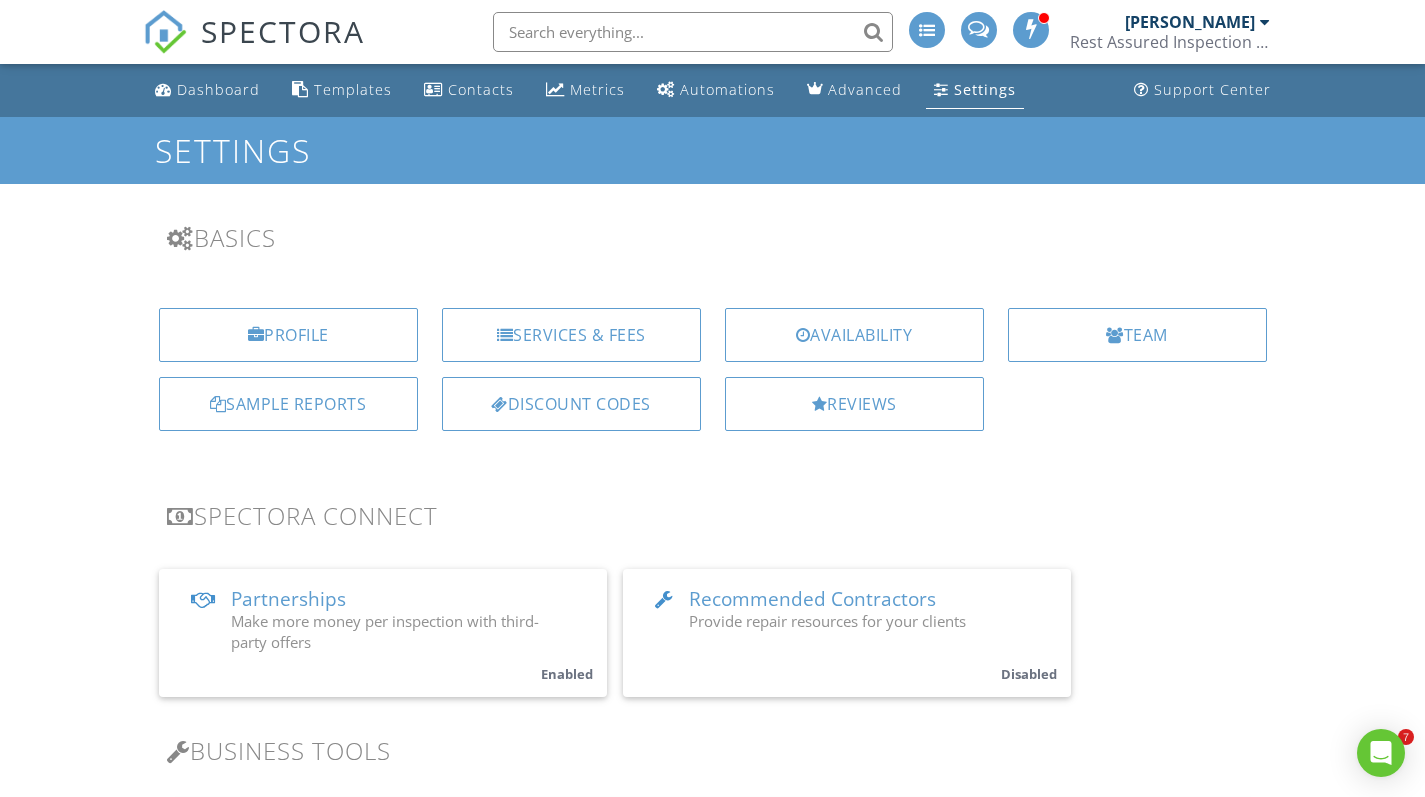scroll, scrollTop: 0, scrollLeft: 0, axis: both 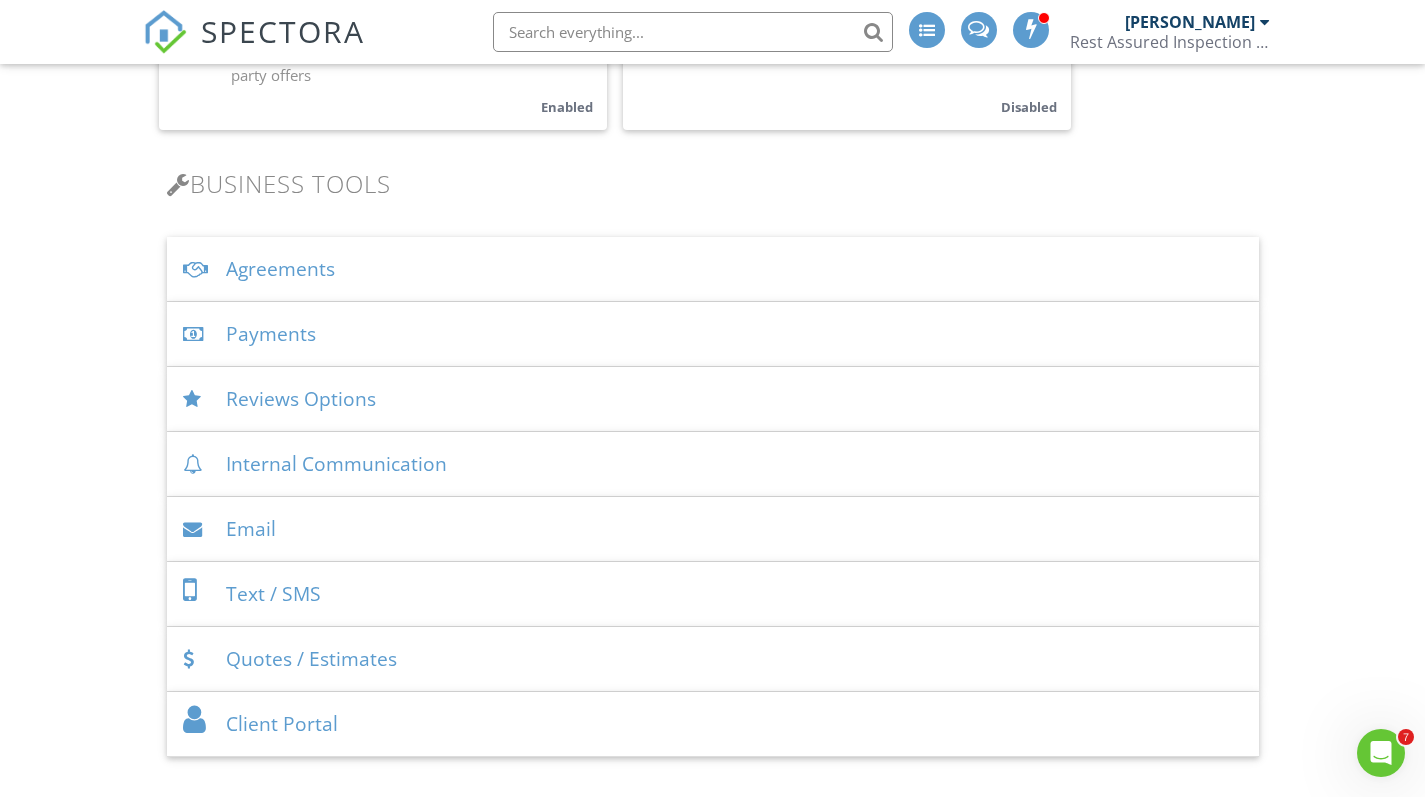 click on "Quotes / Estimates" at bounding box center [713, 659] 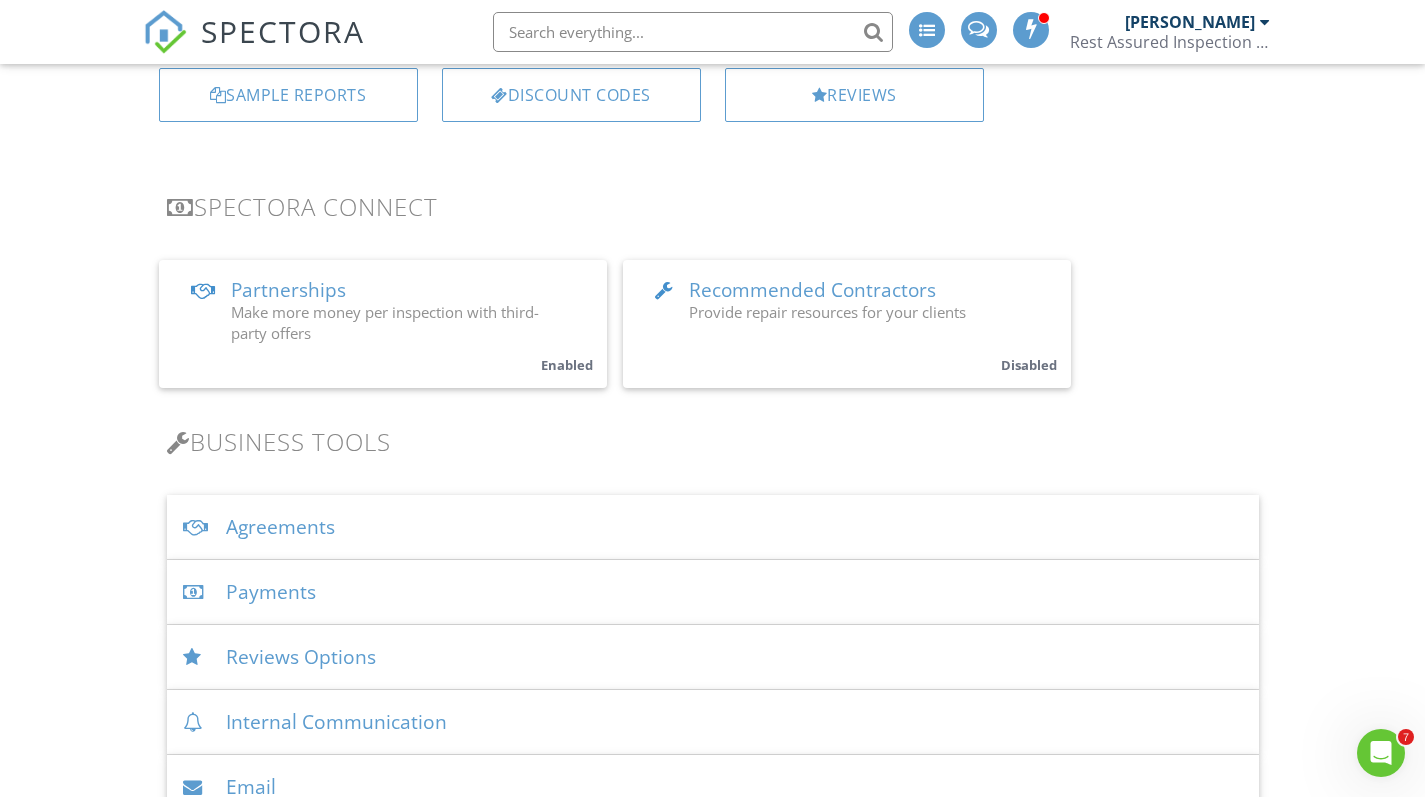 scroll, scrollTop: 317, scrollLeft: 0, axis: vertical 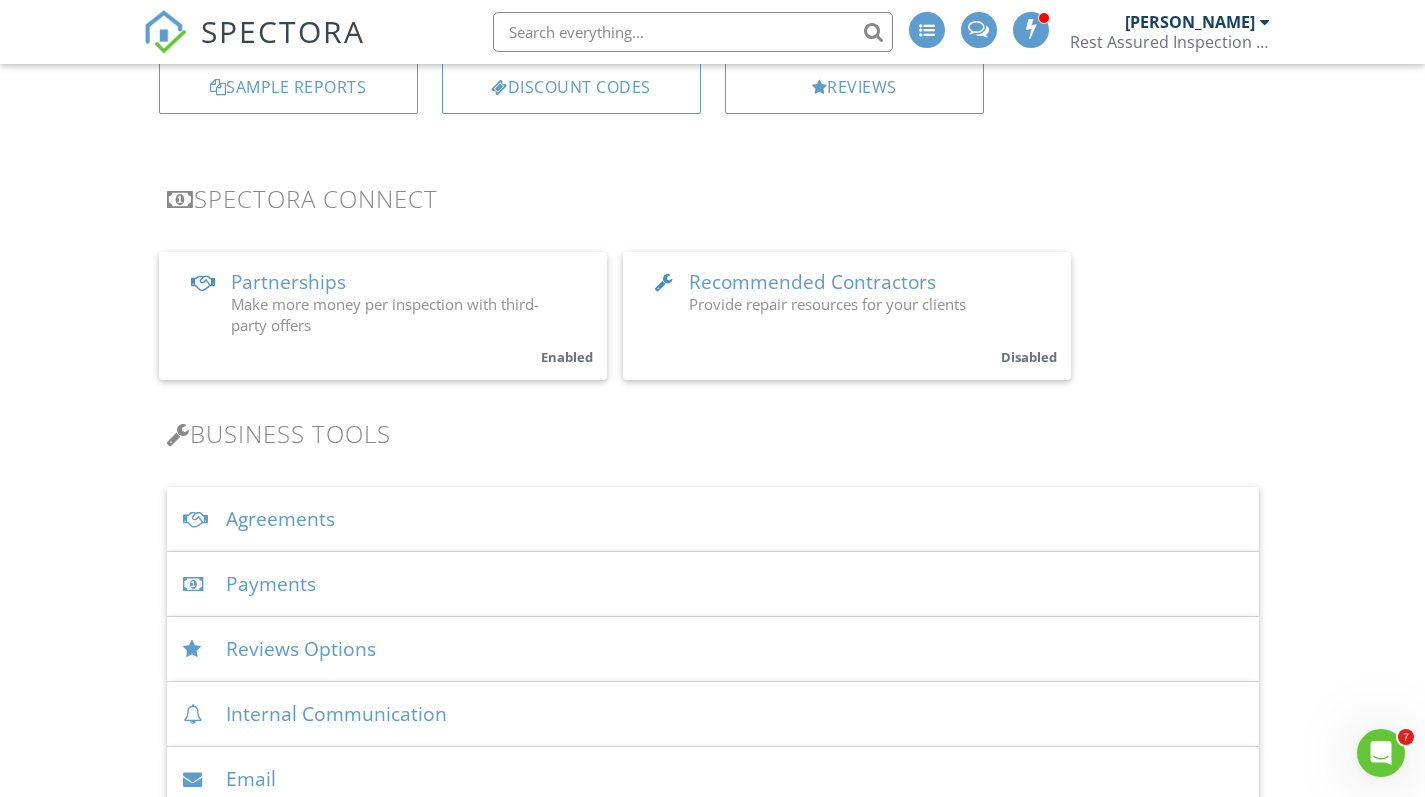 click on "Agreements" at bounding box center (713, 519) 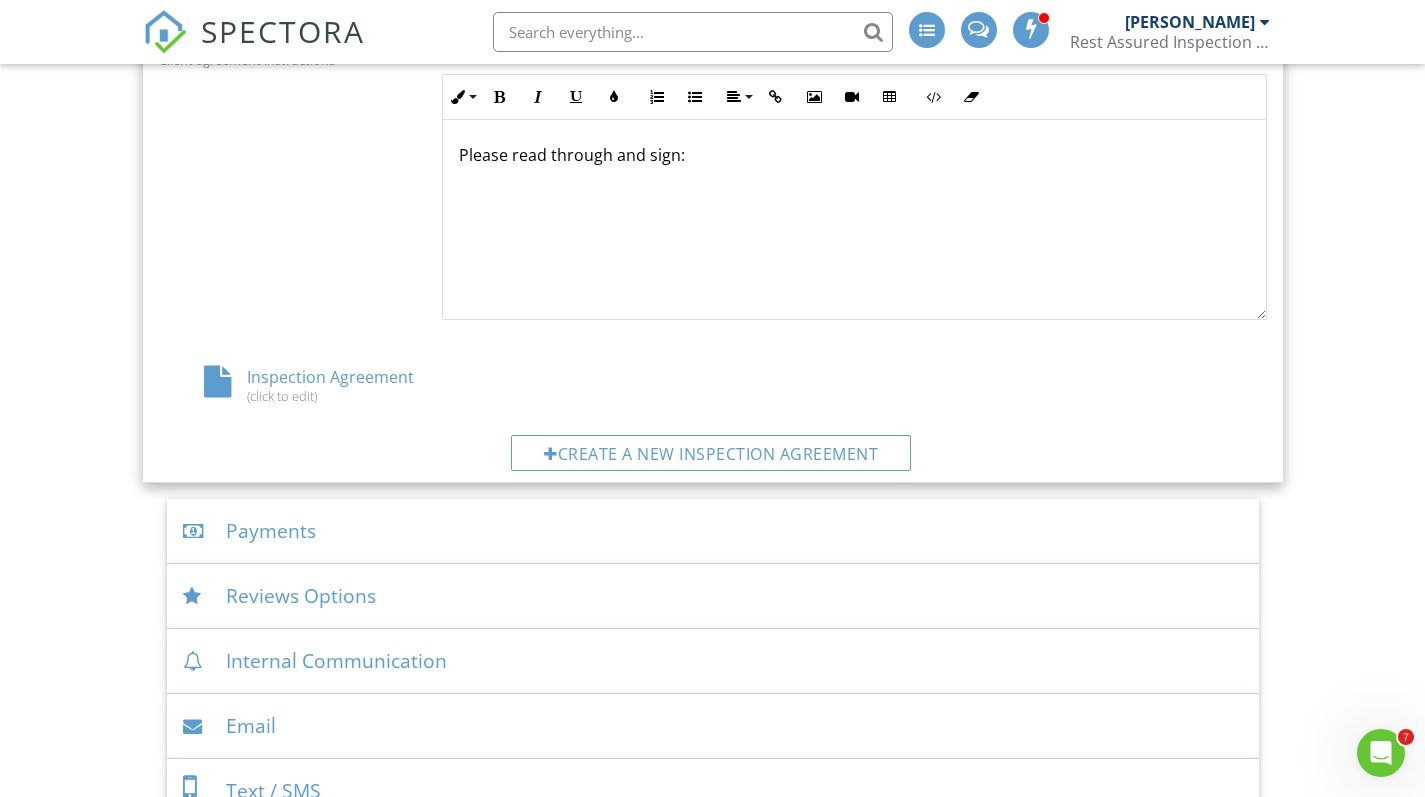 scroll, scrollTop: 1009, scrollLeft: 0, axis: vertical 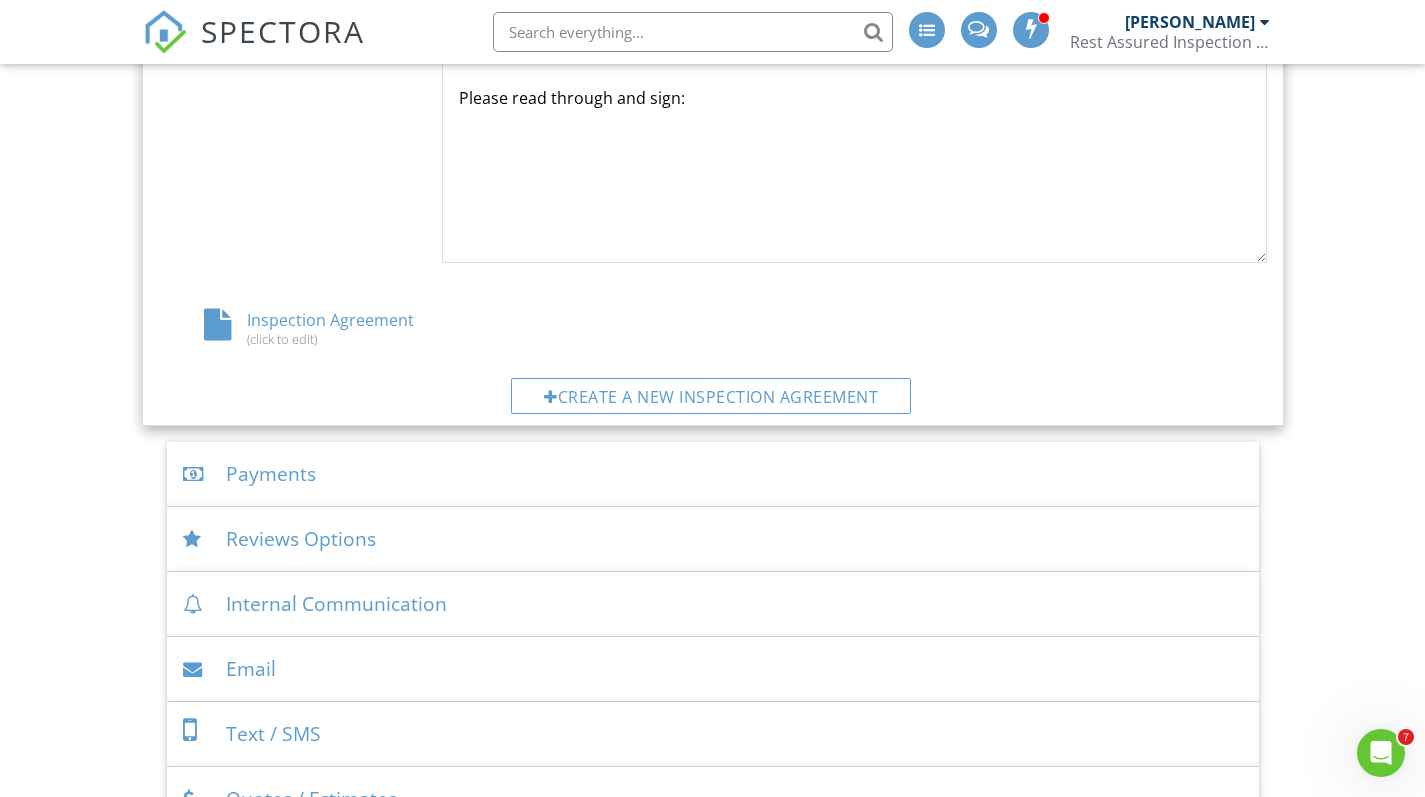 click on "Inspection Agreement
(click to edit)" at bounding box center [343, 328] 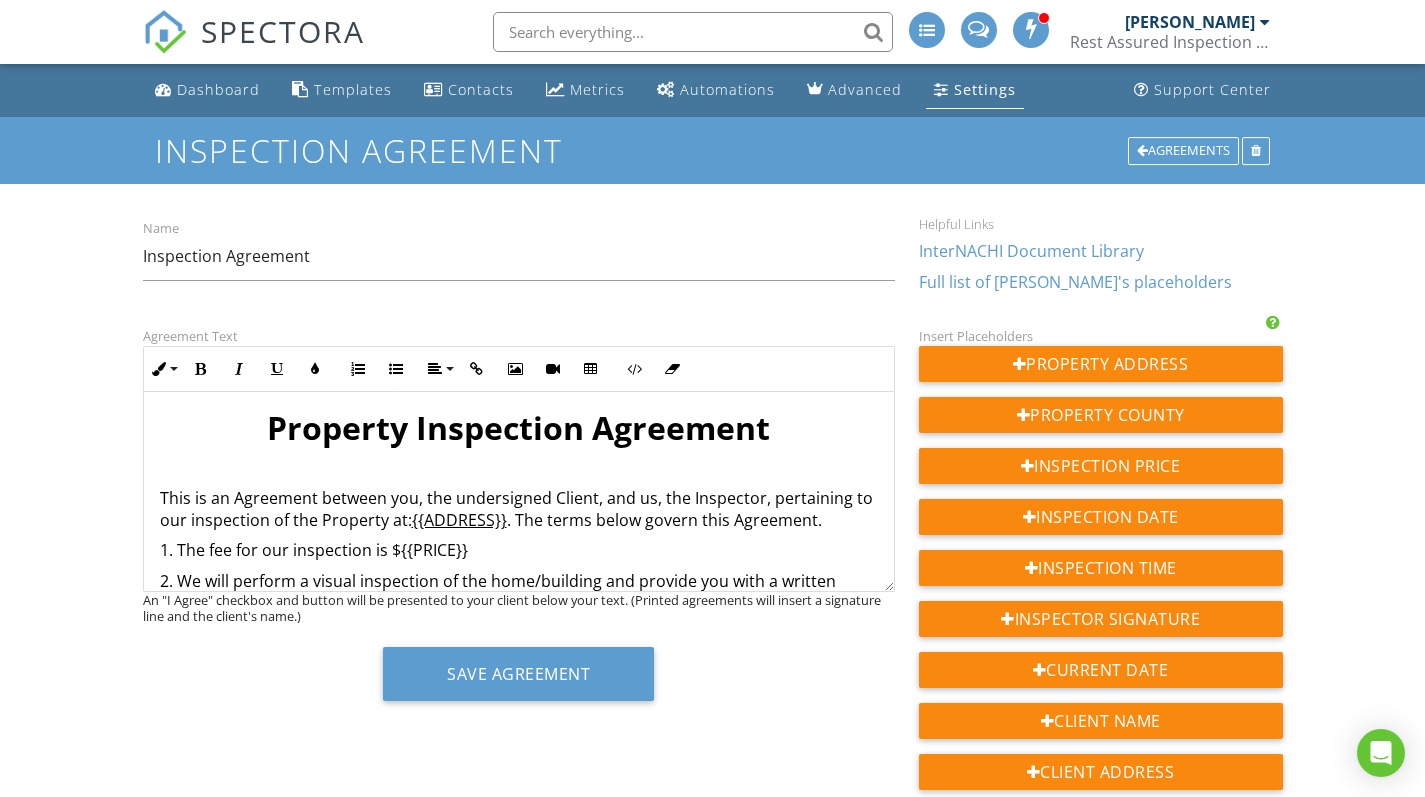 scroll, scrollTop: 0, scrollLeft: 0, axis: both 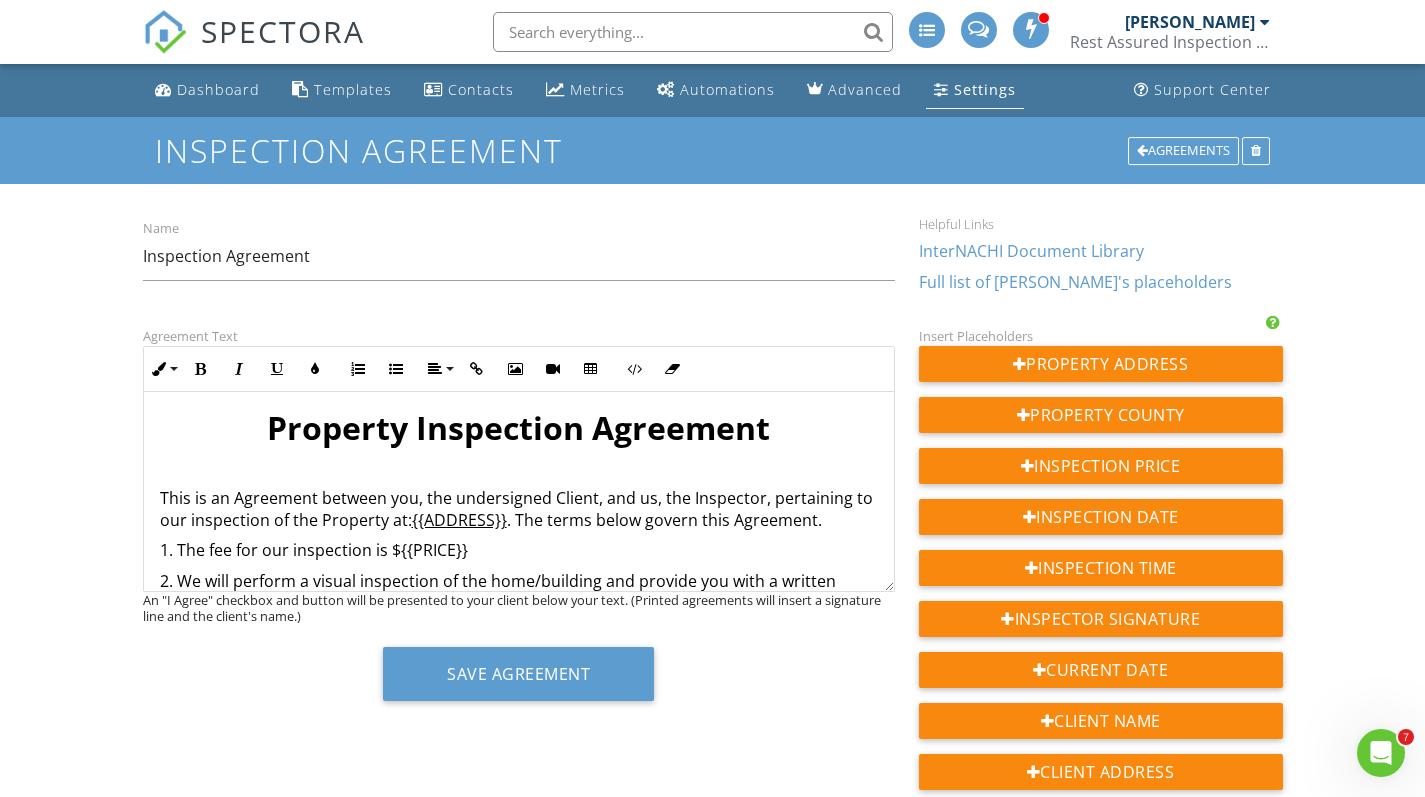 click on "Settings" at bounding box center [985, 89] 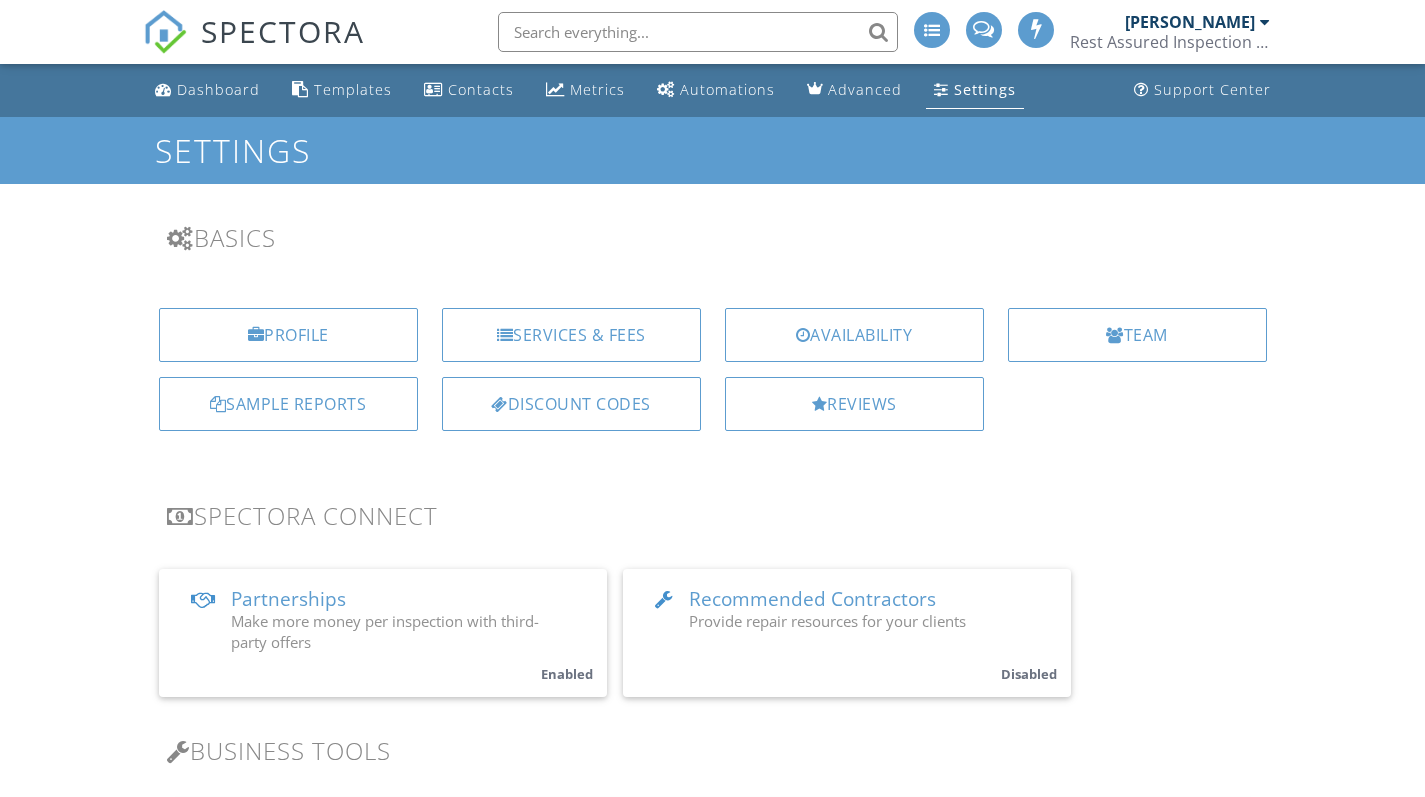 scroll, scrollTop: 0, scrollLeft: 0, axis: both 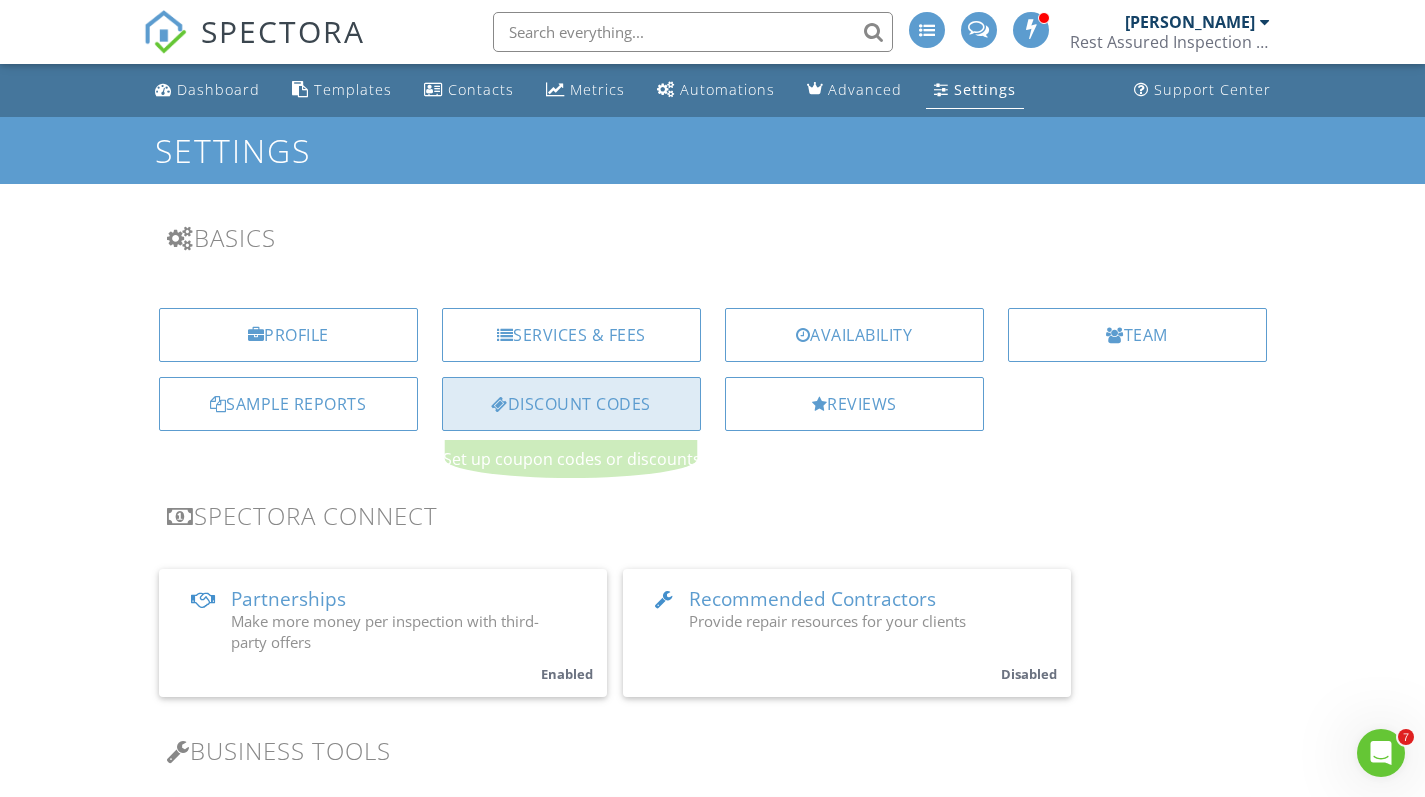 click on "Discount Codes" at bounding box center [571, 404] 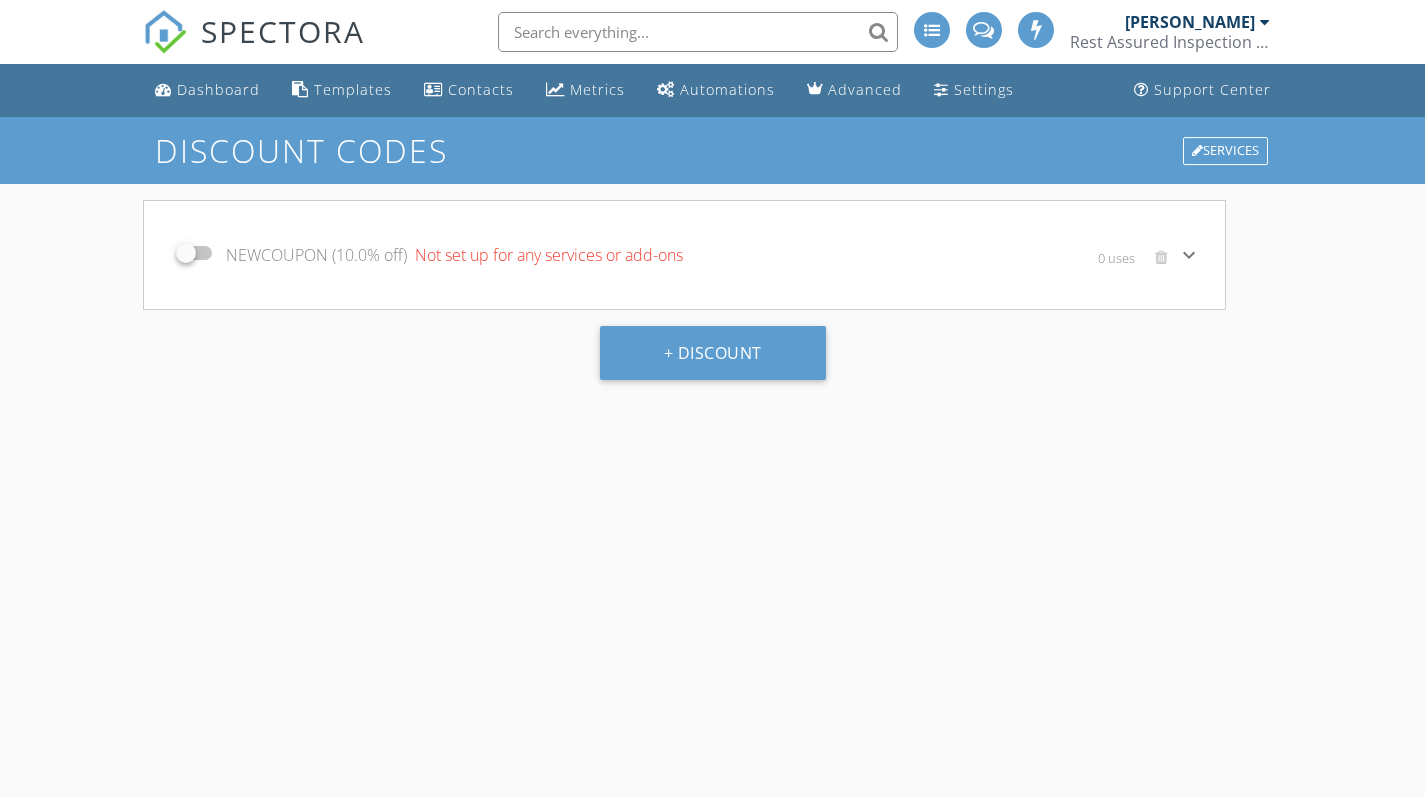 scroll, scrollTop: 0, scrollLeft: 0, axis: both 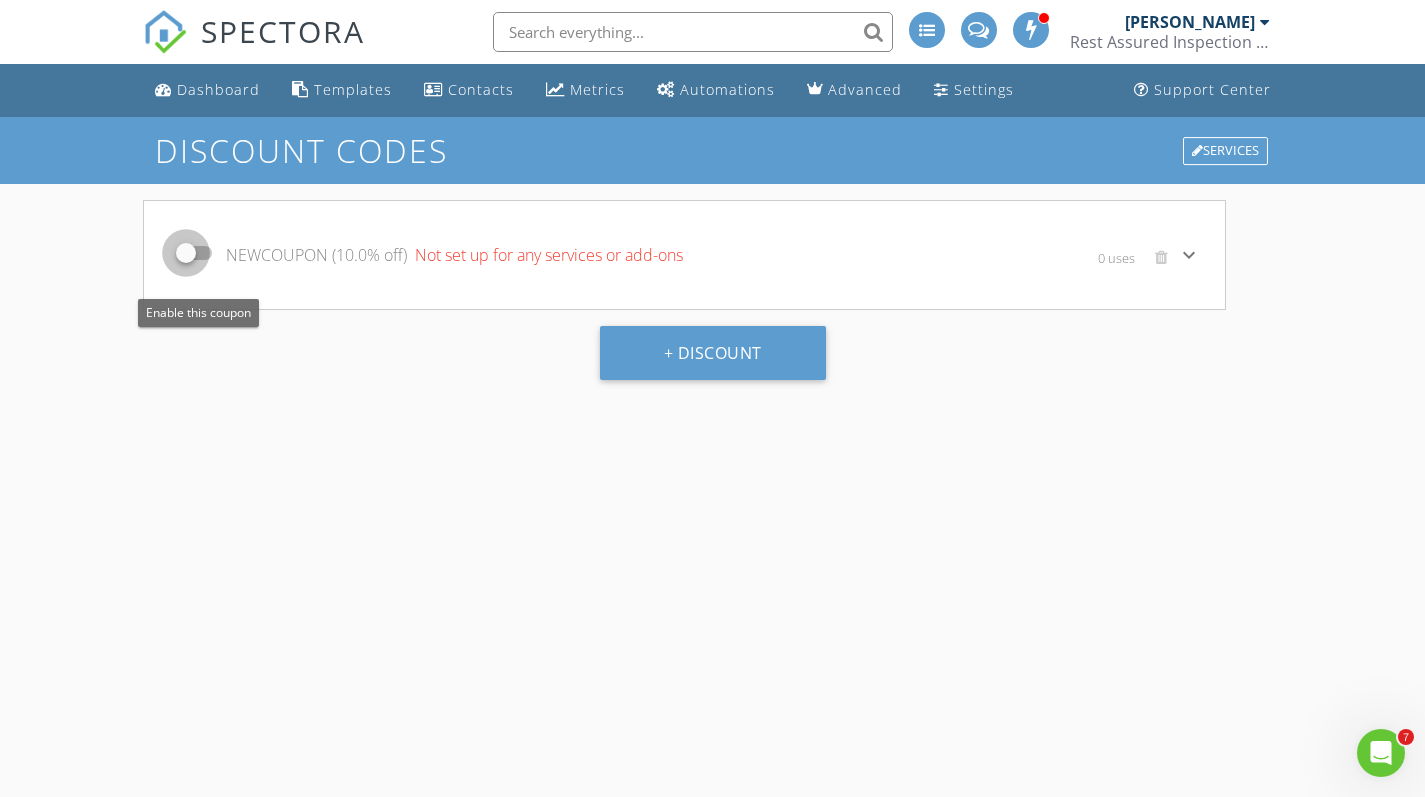 click at bounding box center [186, 253] 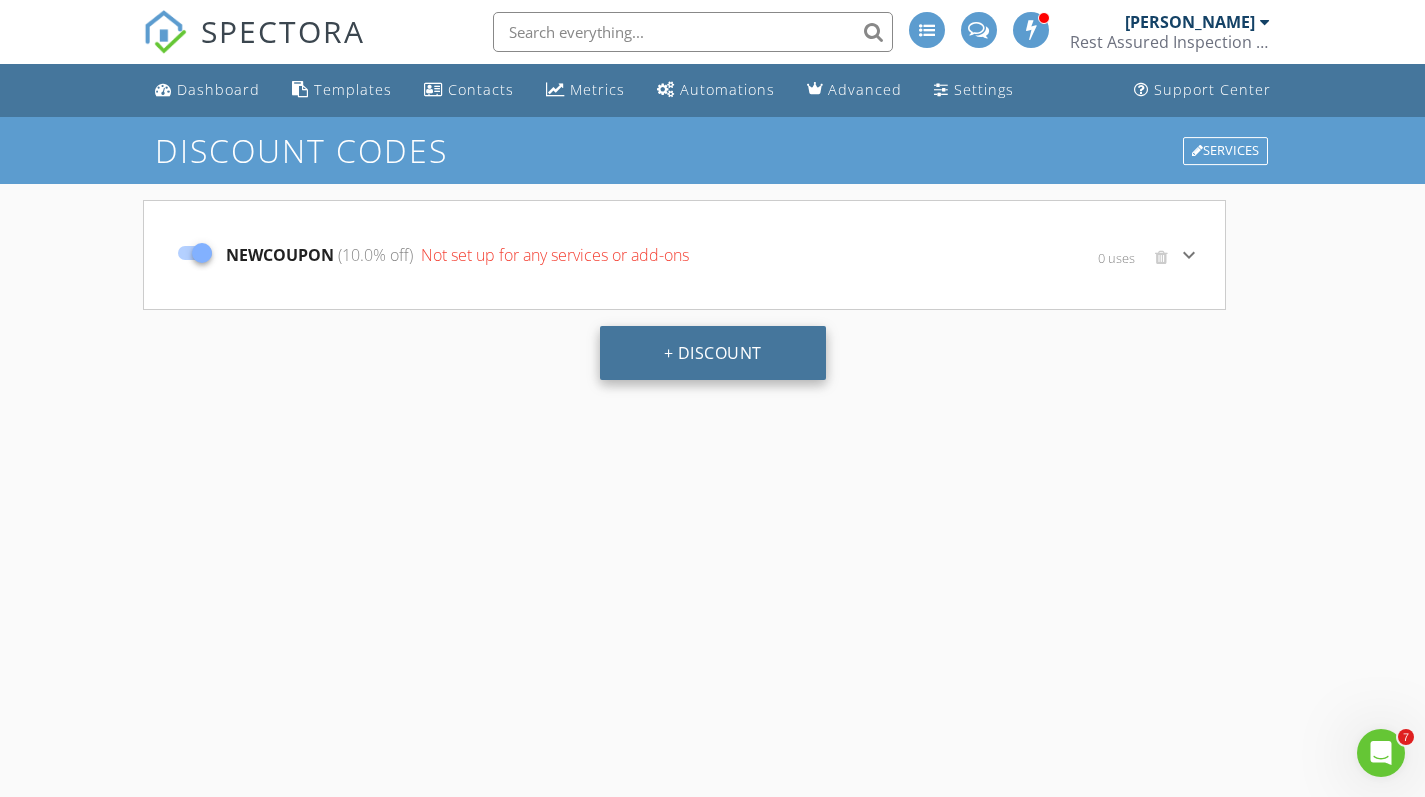 click on "+ Discount" at bounding box center (713, 353) 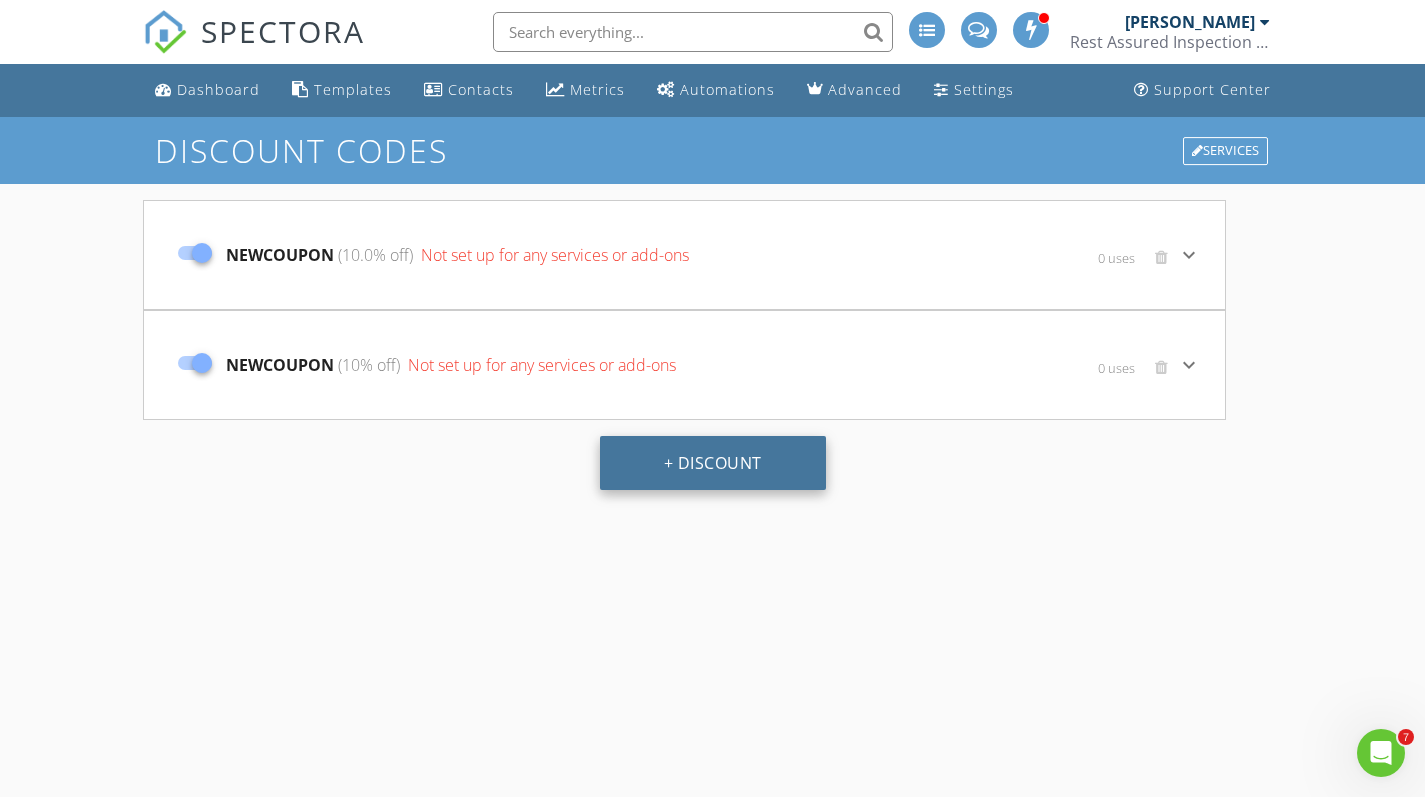 click on "+ Discount" at bounding box center [713, 463] 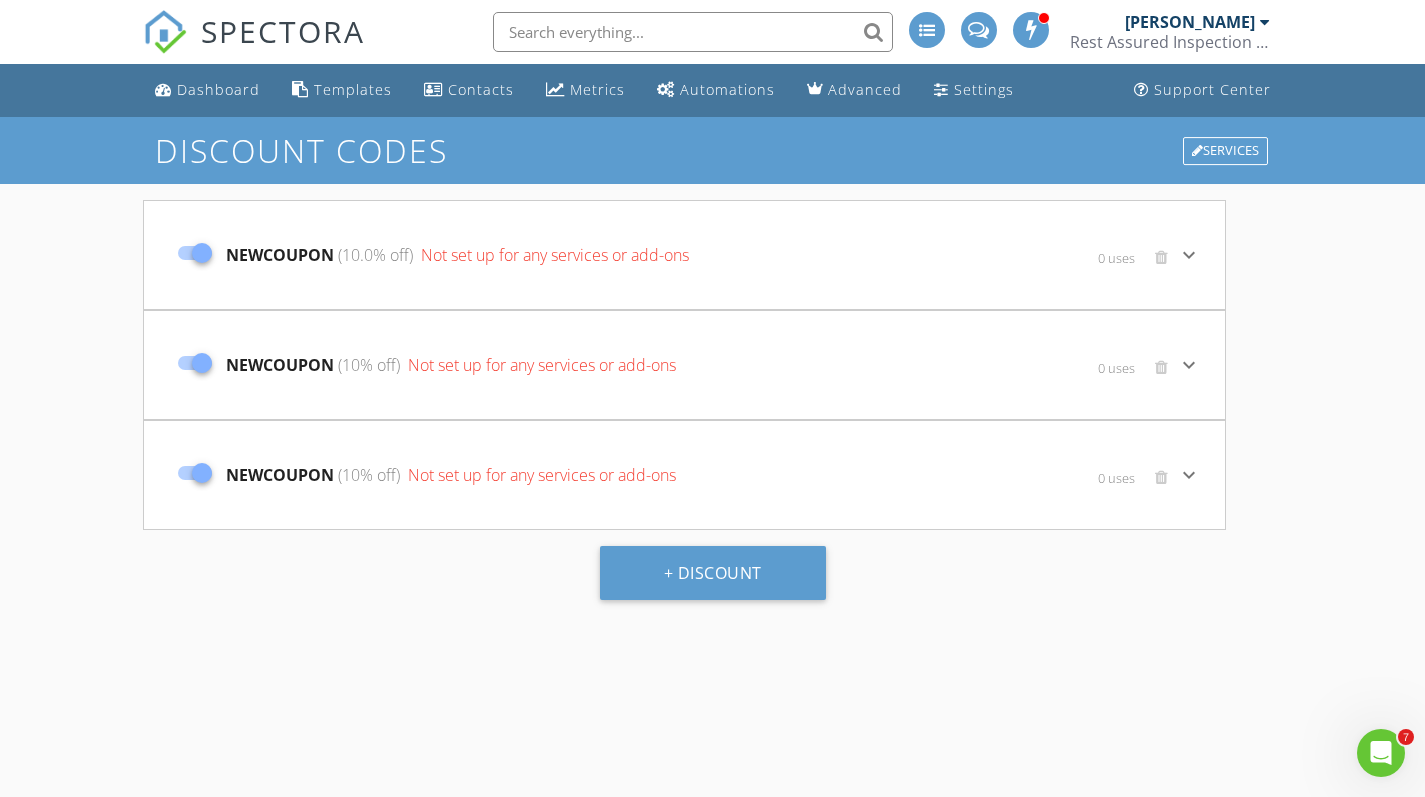 click on "keyboard_arrow_down" at bounding box center [1189, 255] 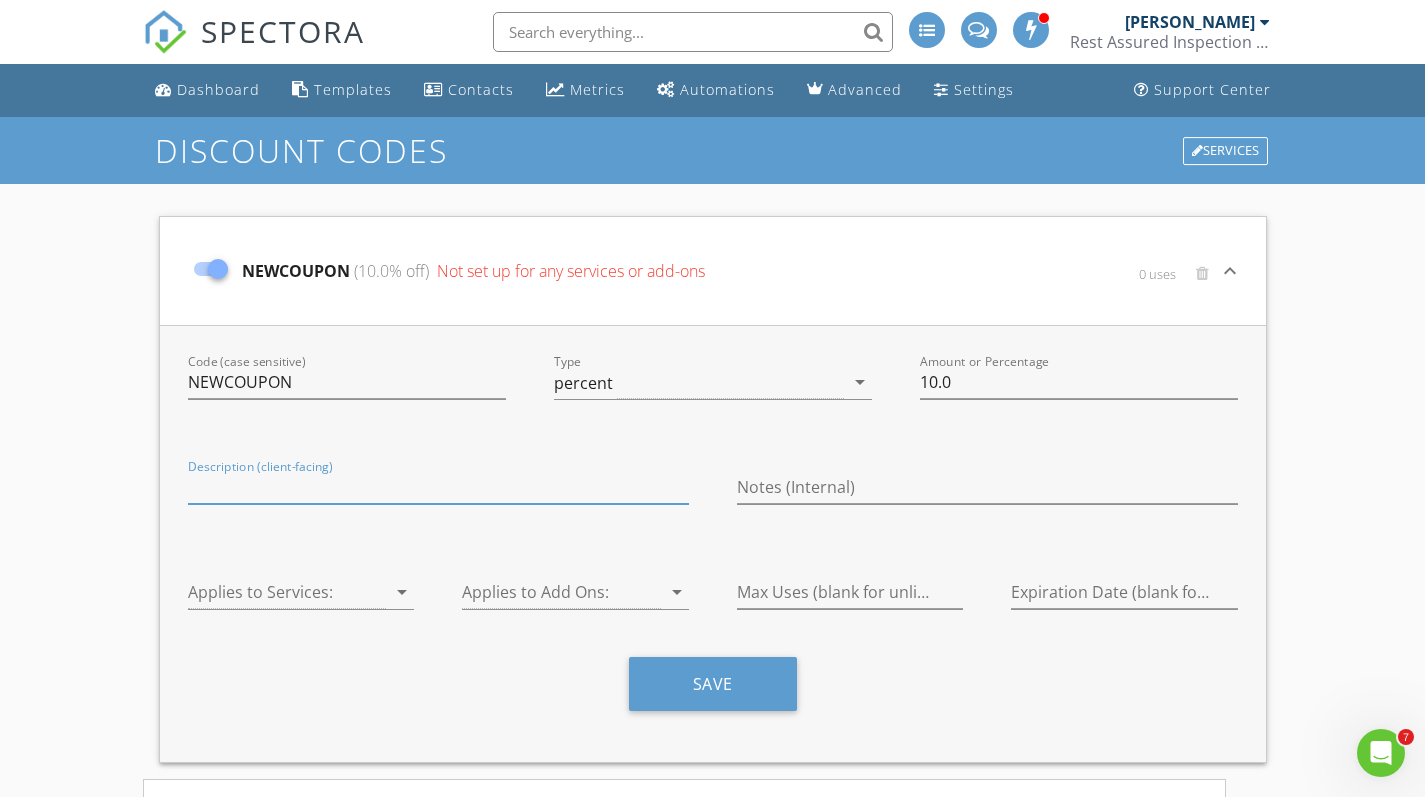 click at bounding box center (438, 487) 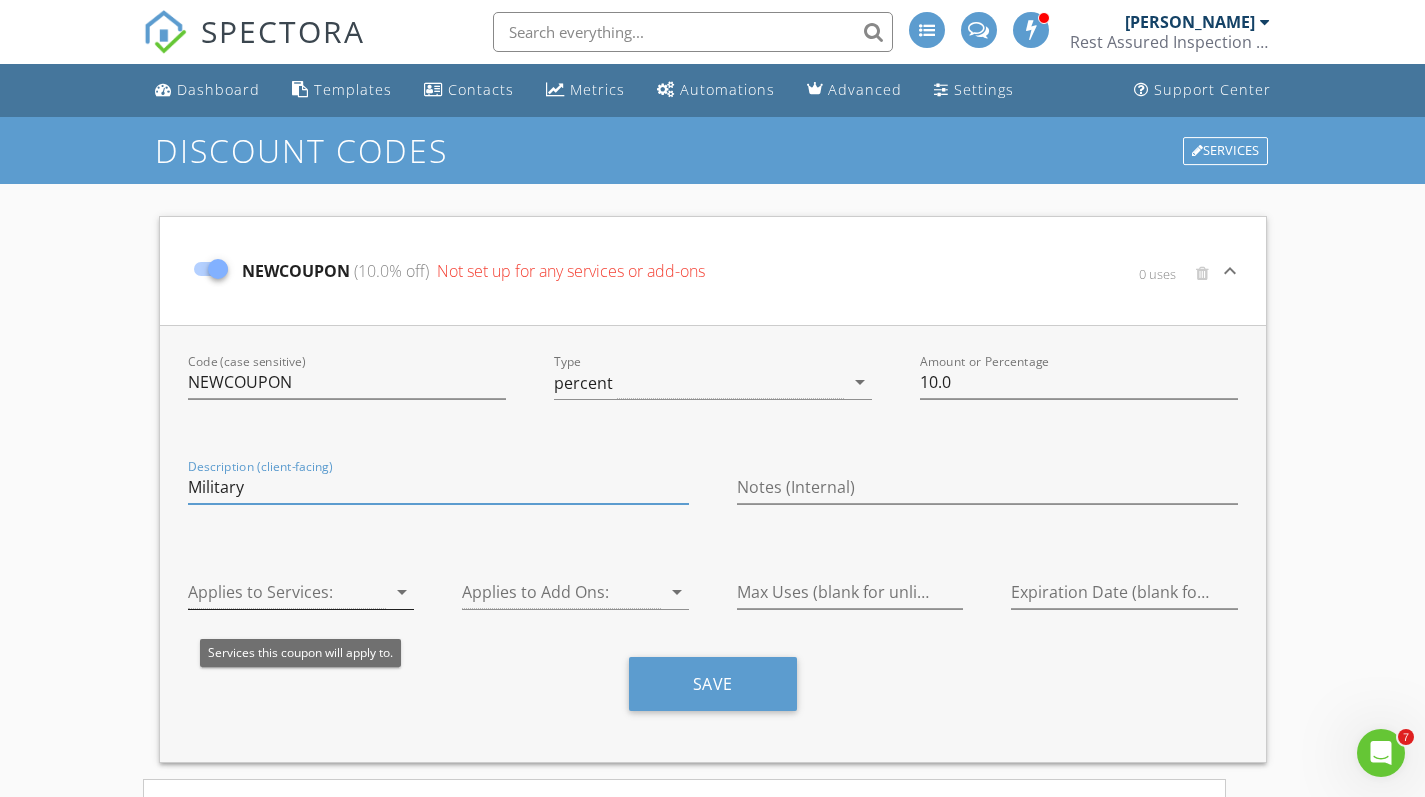 type on "Military" 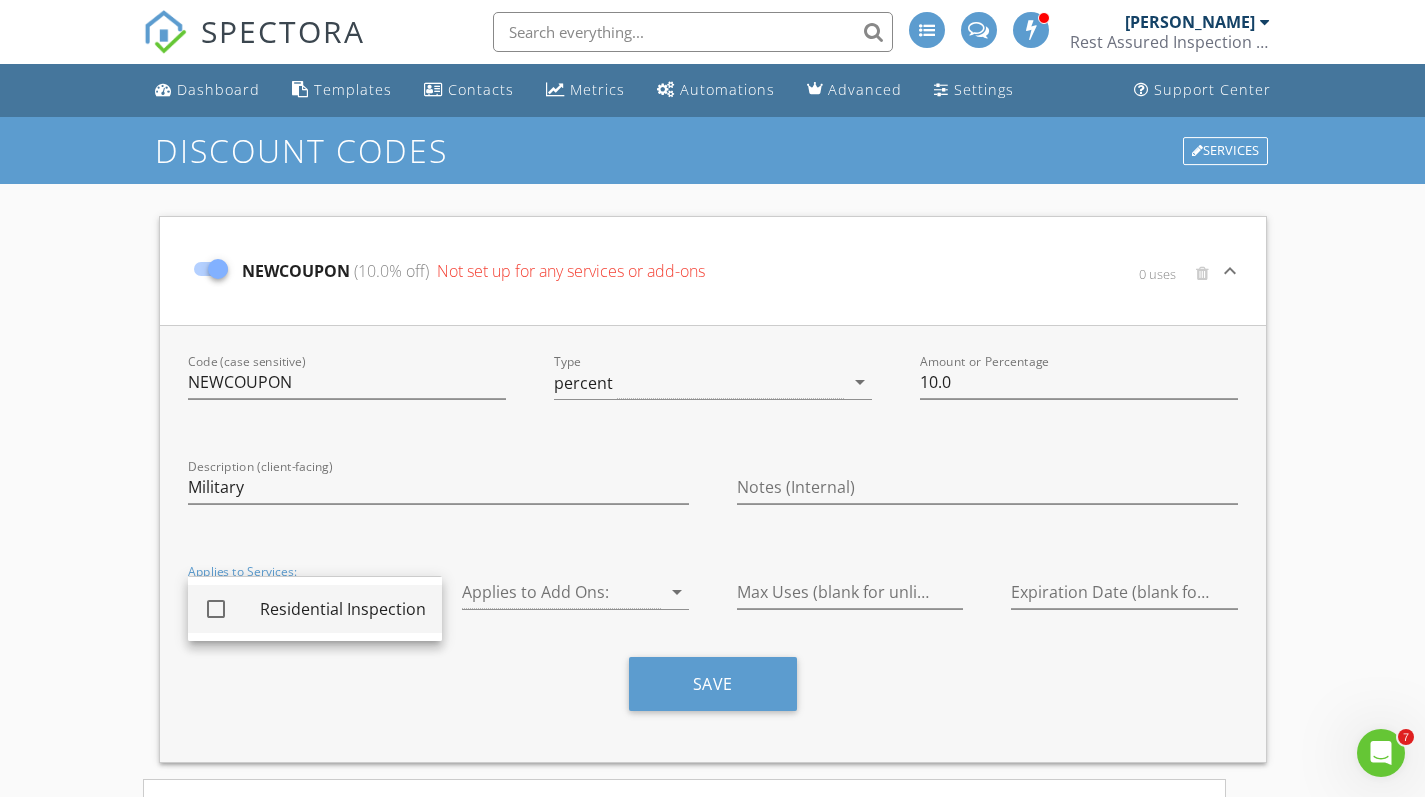 click at bounding box center (216, 609) 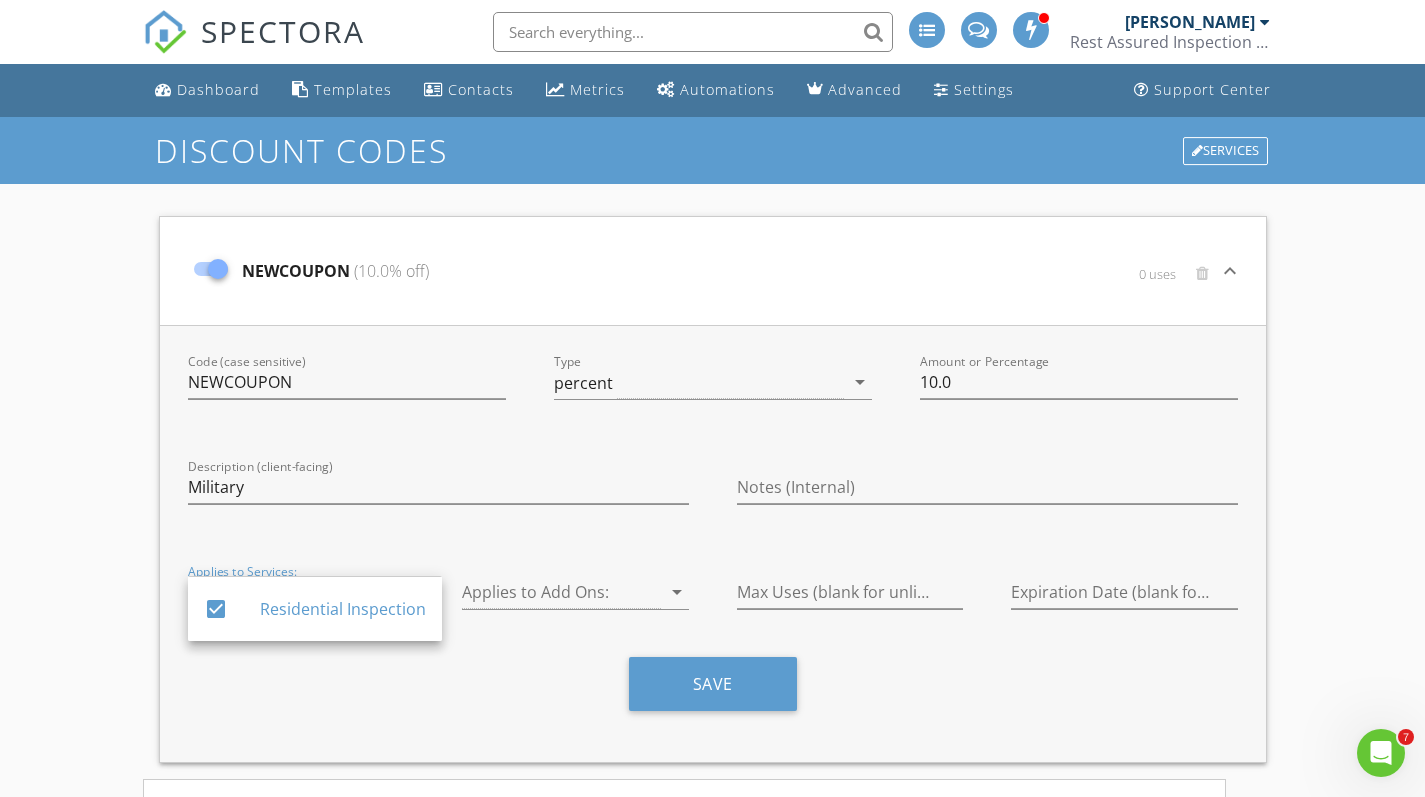 click on "Save" at bounding box center (713, 691) 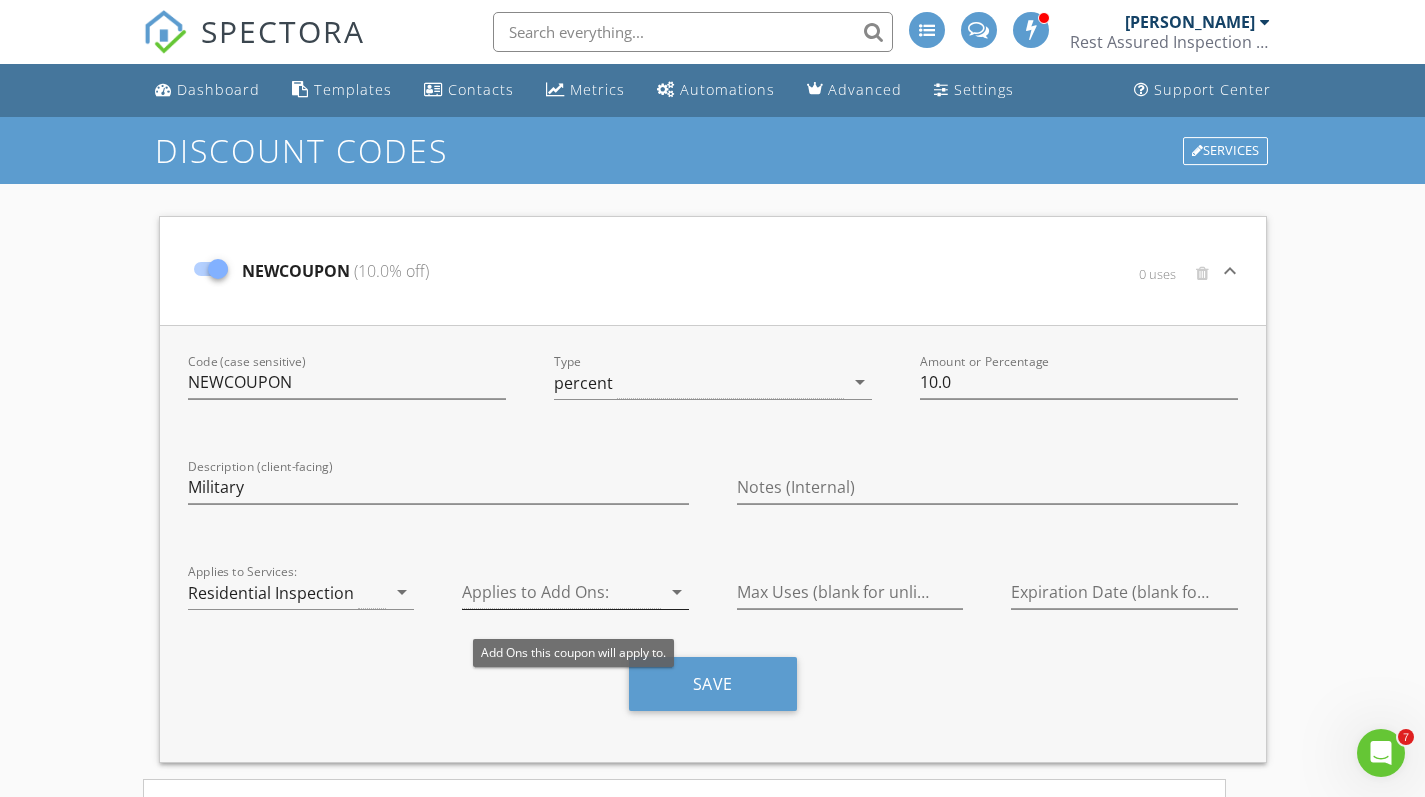 click on "arrow_drop_down" at bounding box center (677, 592) 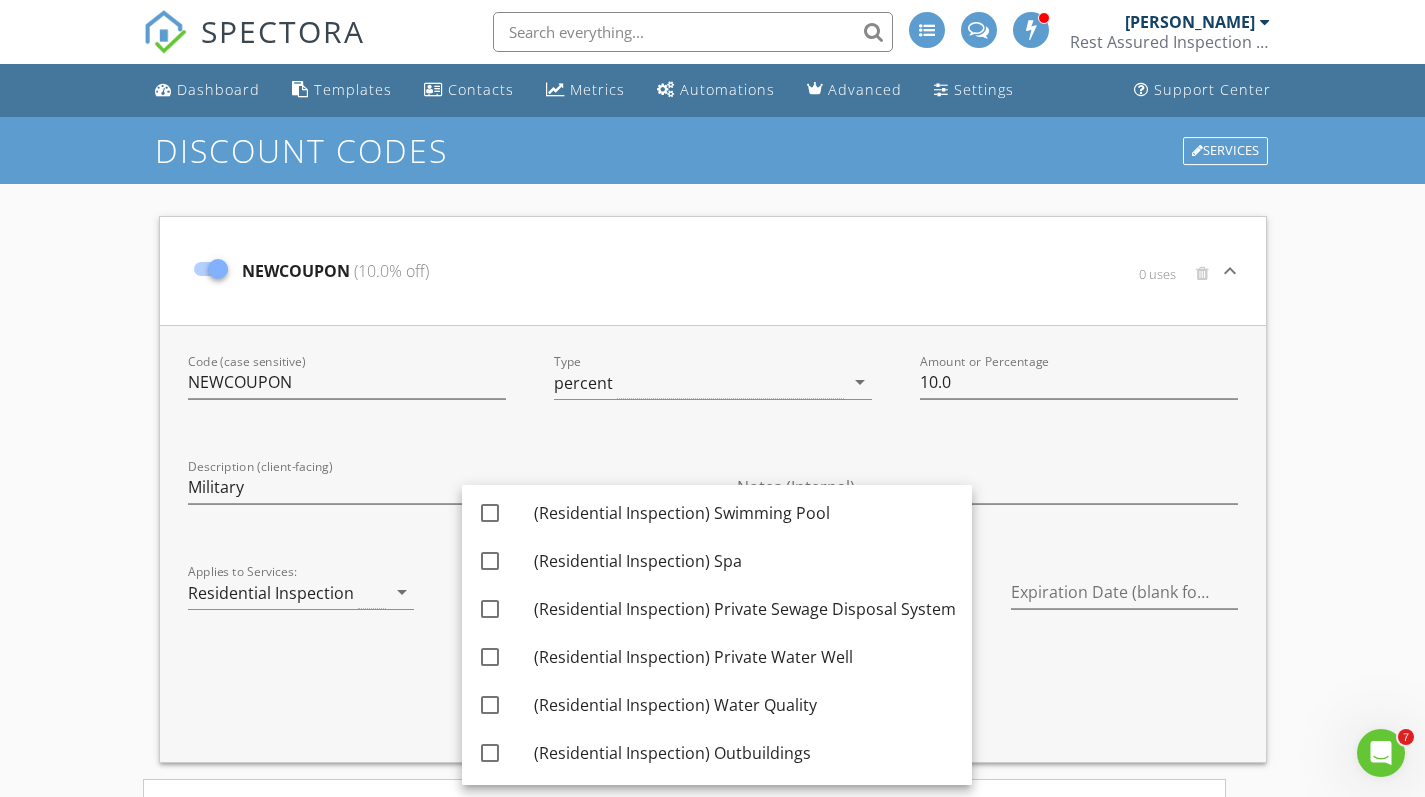 scroll, scrollTop: 101, scrollLeft: 0, axis: vertical 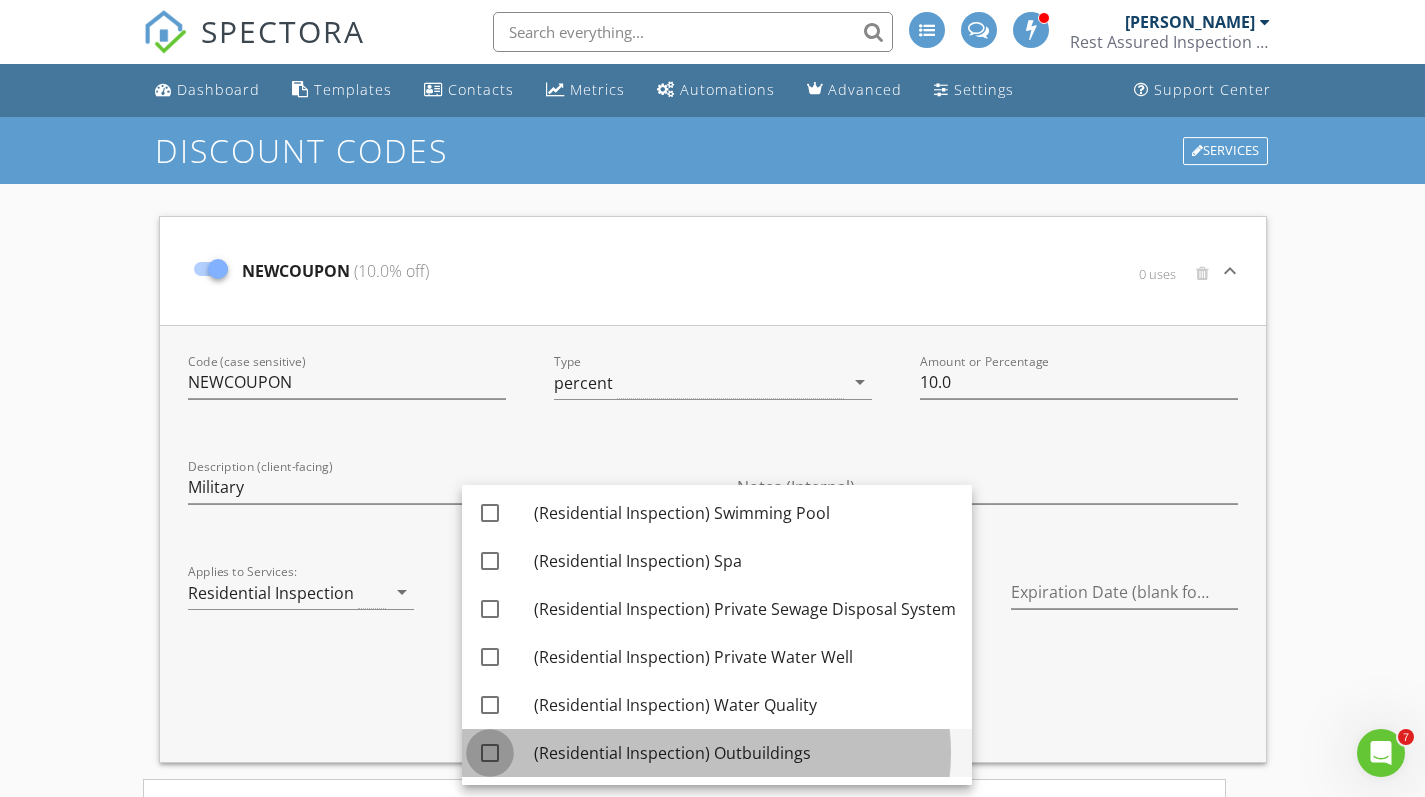 click at bounding box center [490, 753] 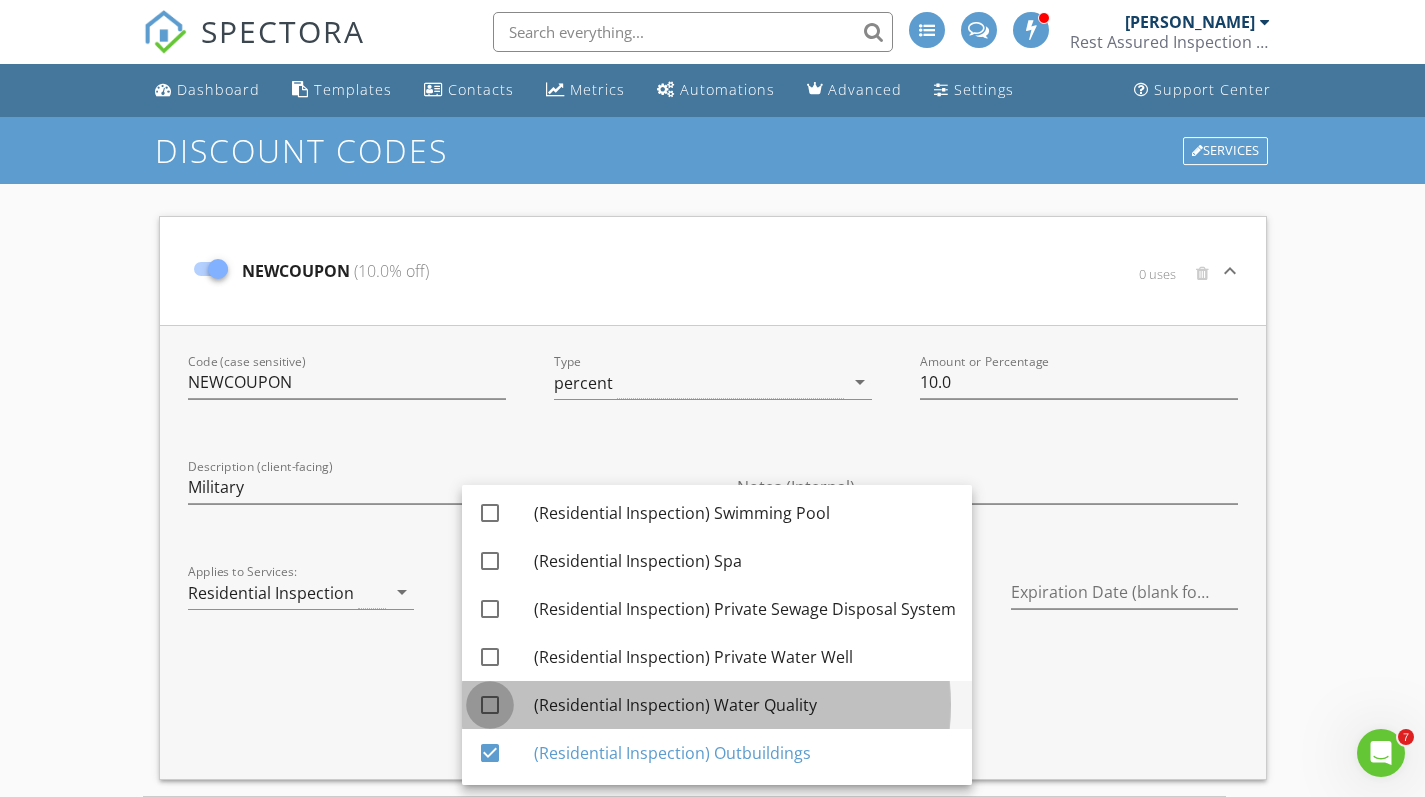click at bounding box center (490, 705) 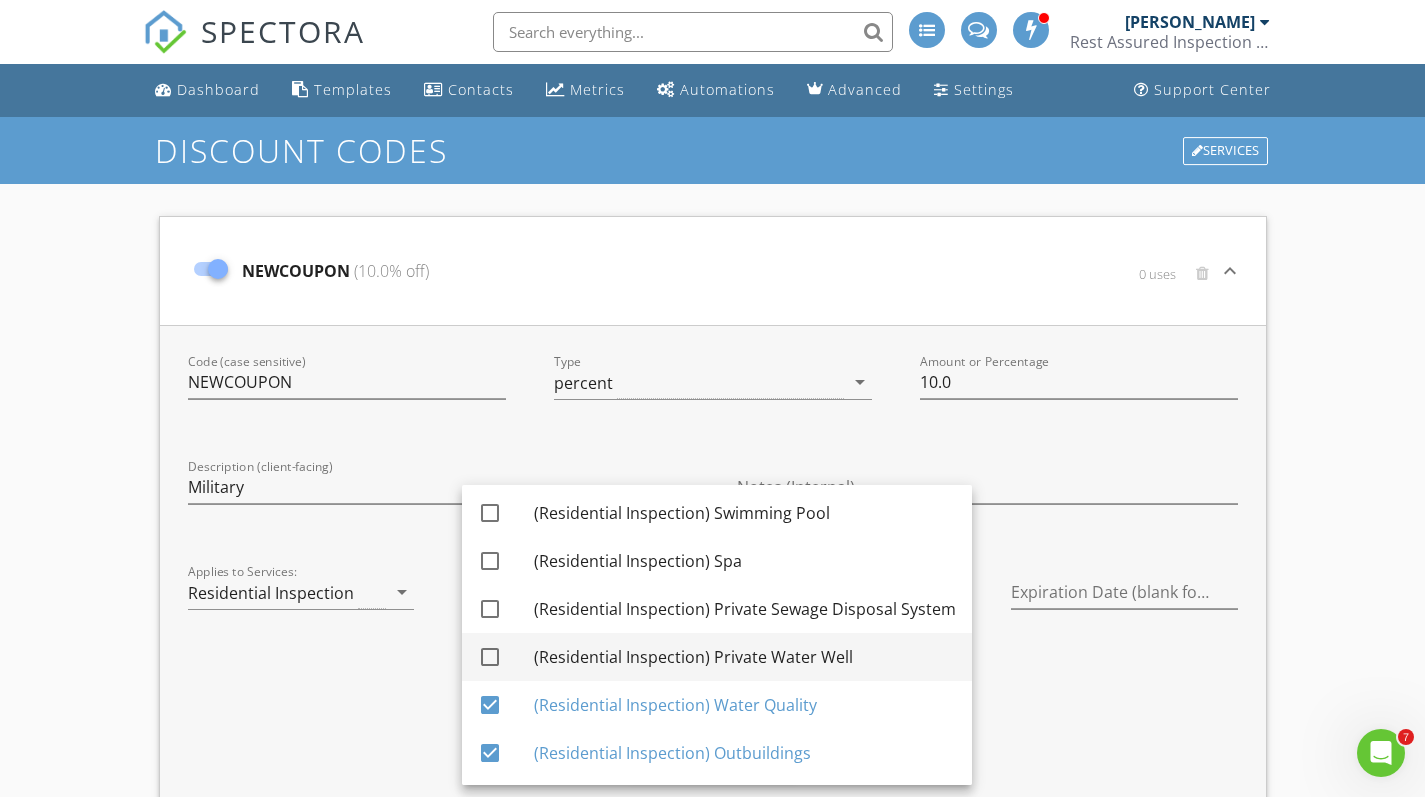click at bounding box center (490, 657) 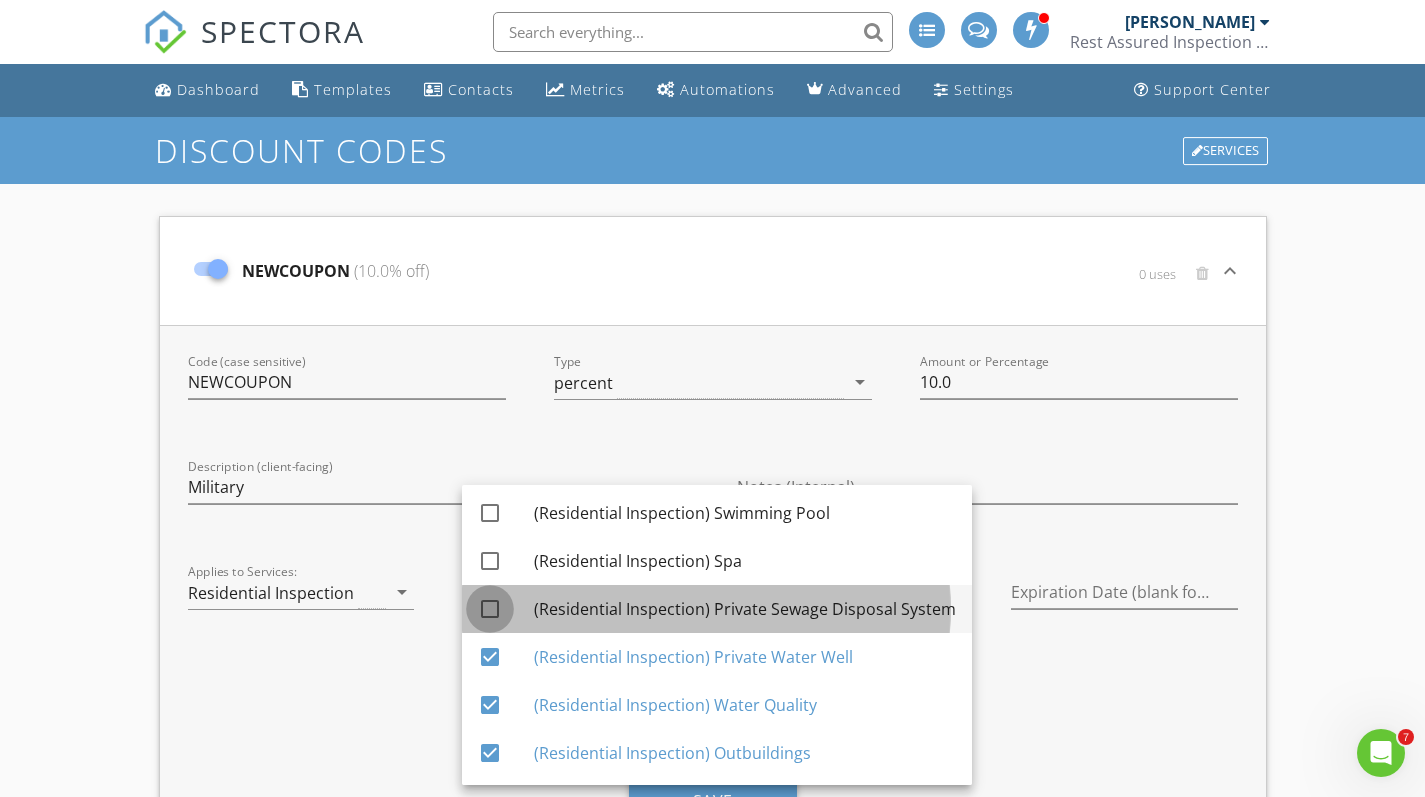 click at bounding box center [490, 609] 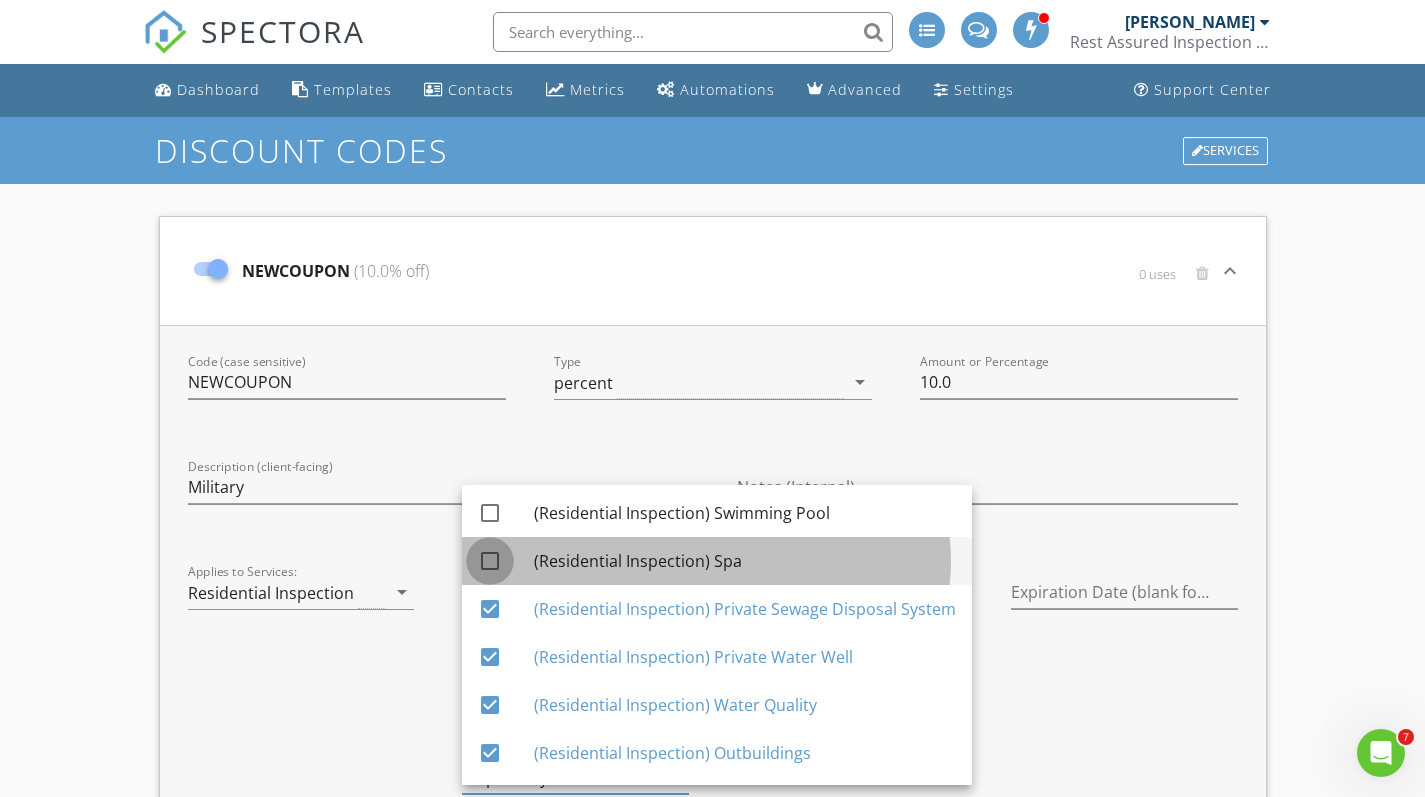 click at bounding box center (490, 561) 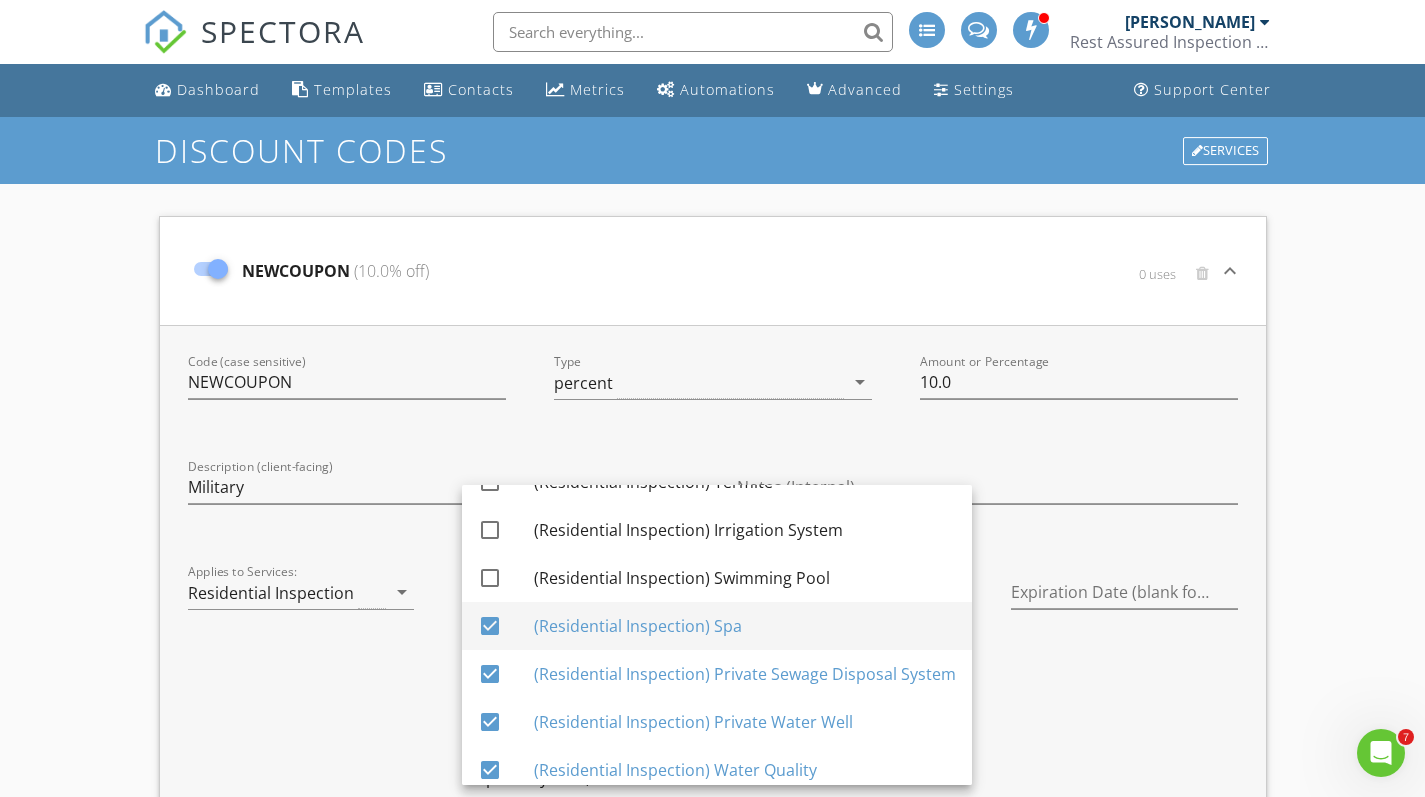 scroll, scrollTop: 33, scrollLeft: 0, axis: vertical 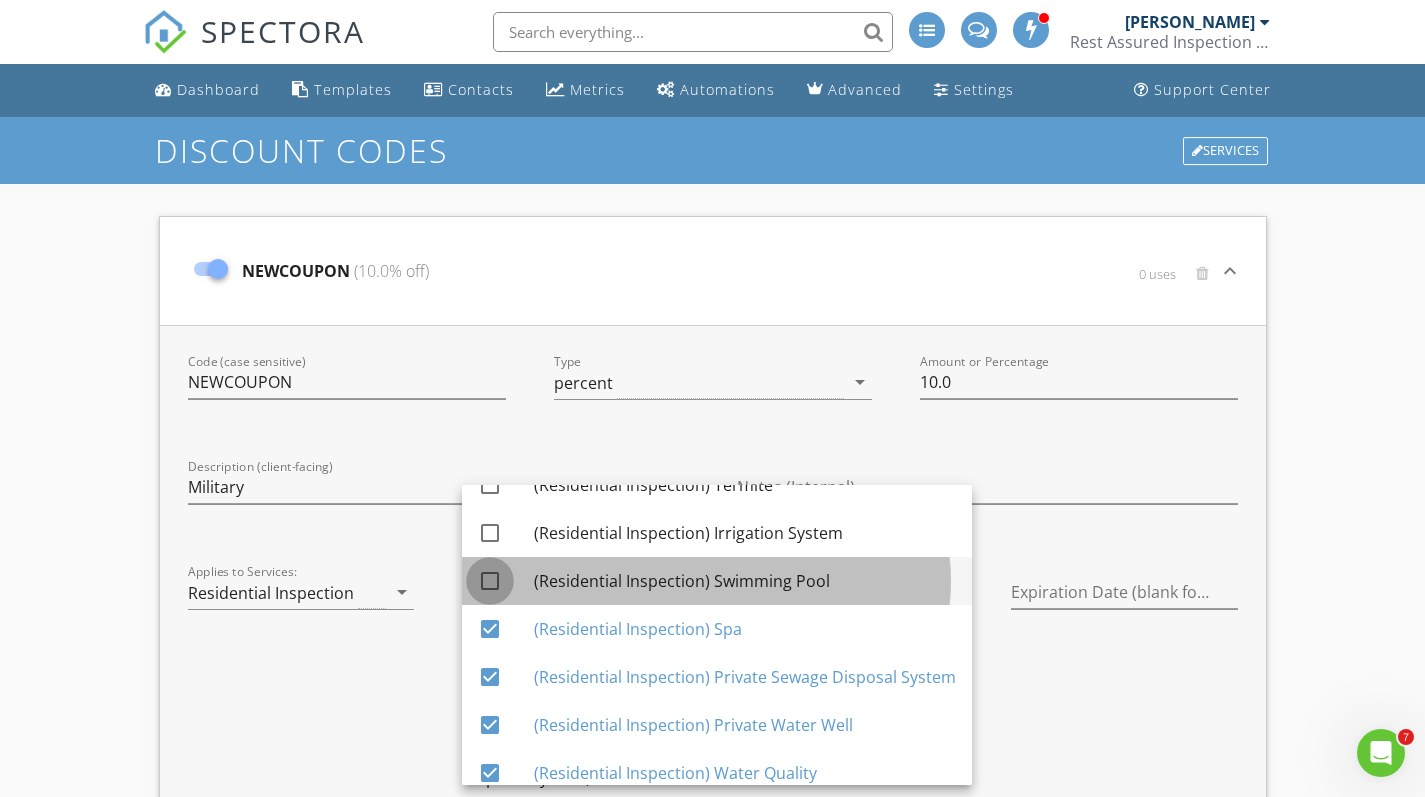 click at bounding box center (490, 581) 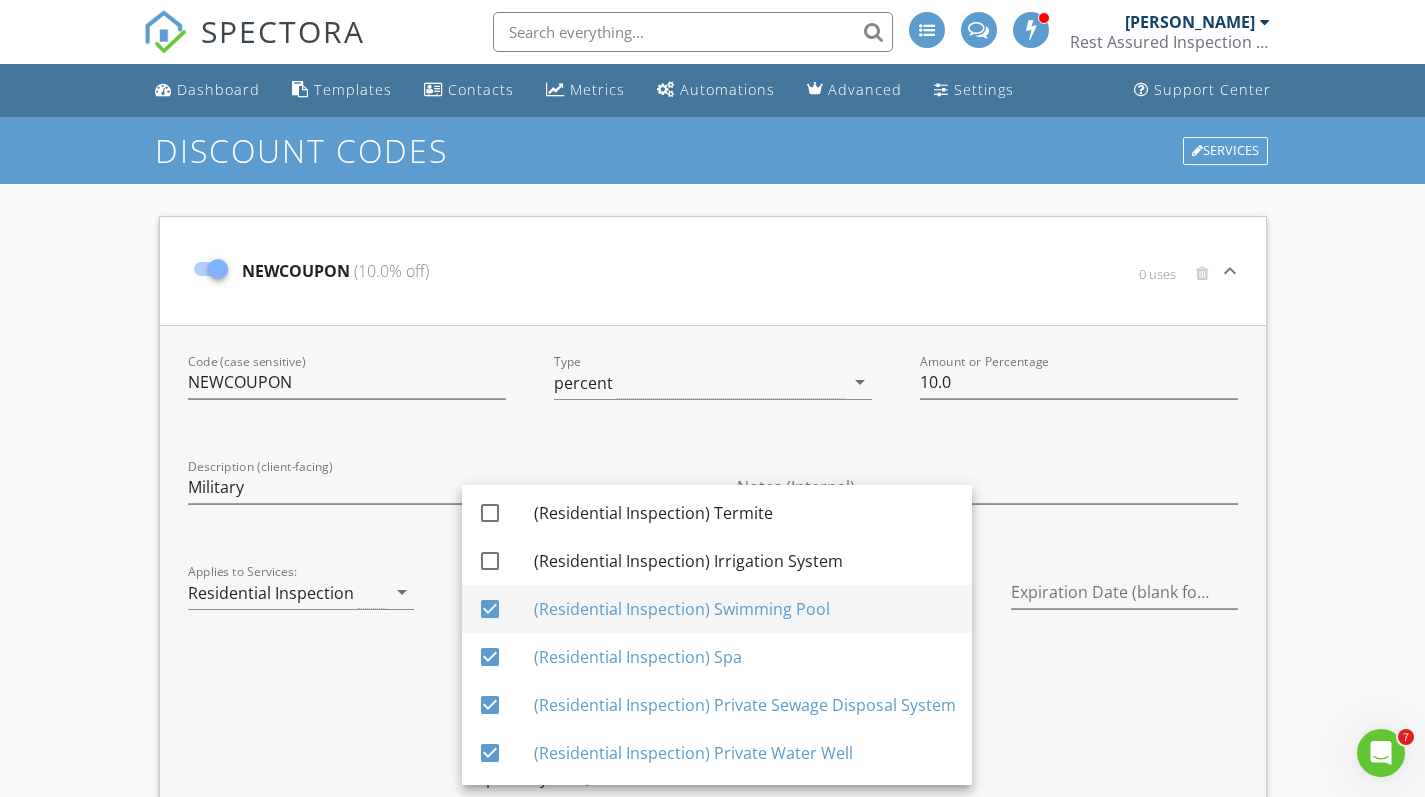 scroll, scrollTop: 0, scrollLeft: 0, axis: both 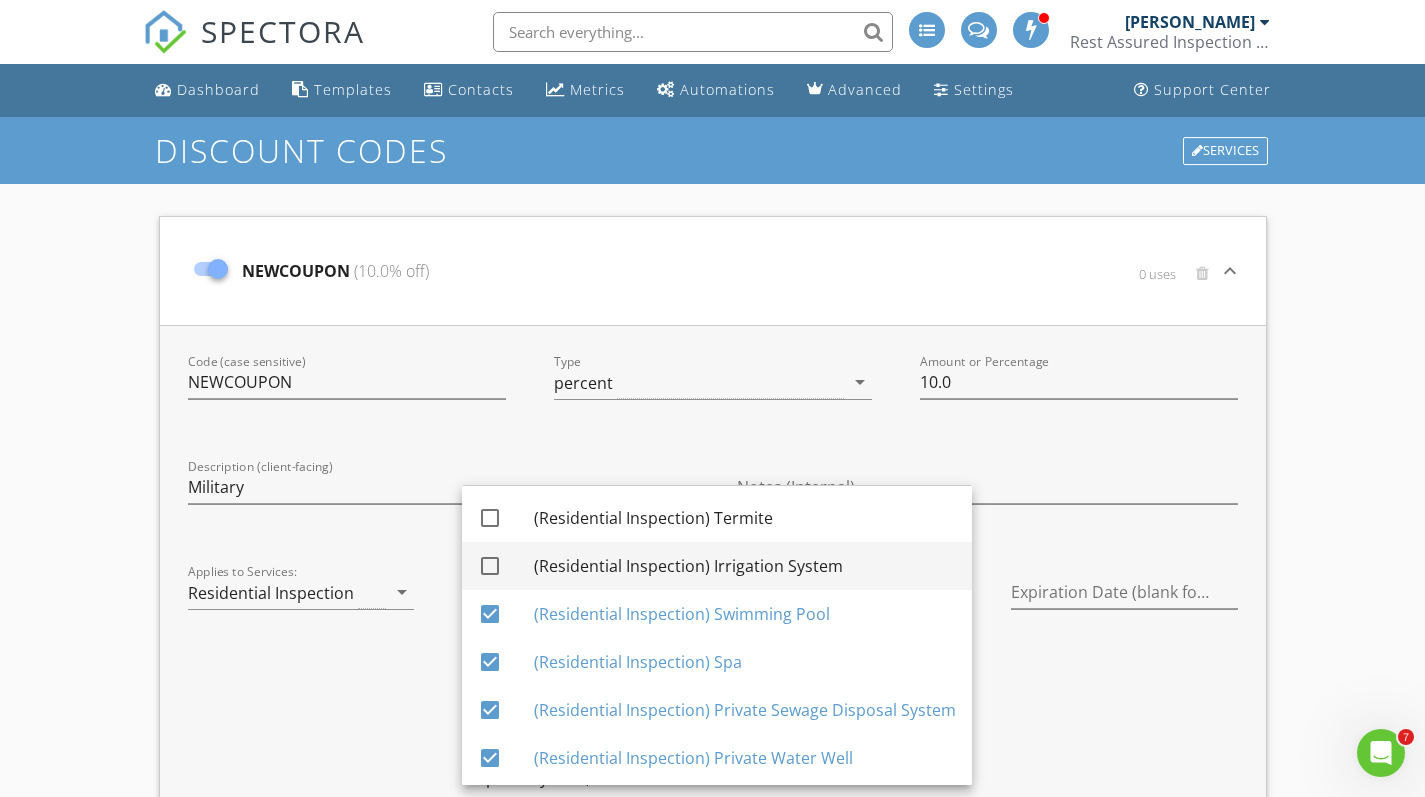 click at bounding box center [490, 566] 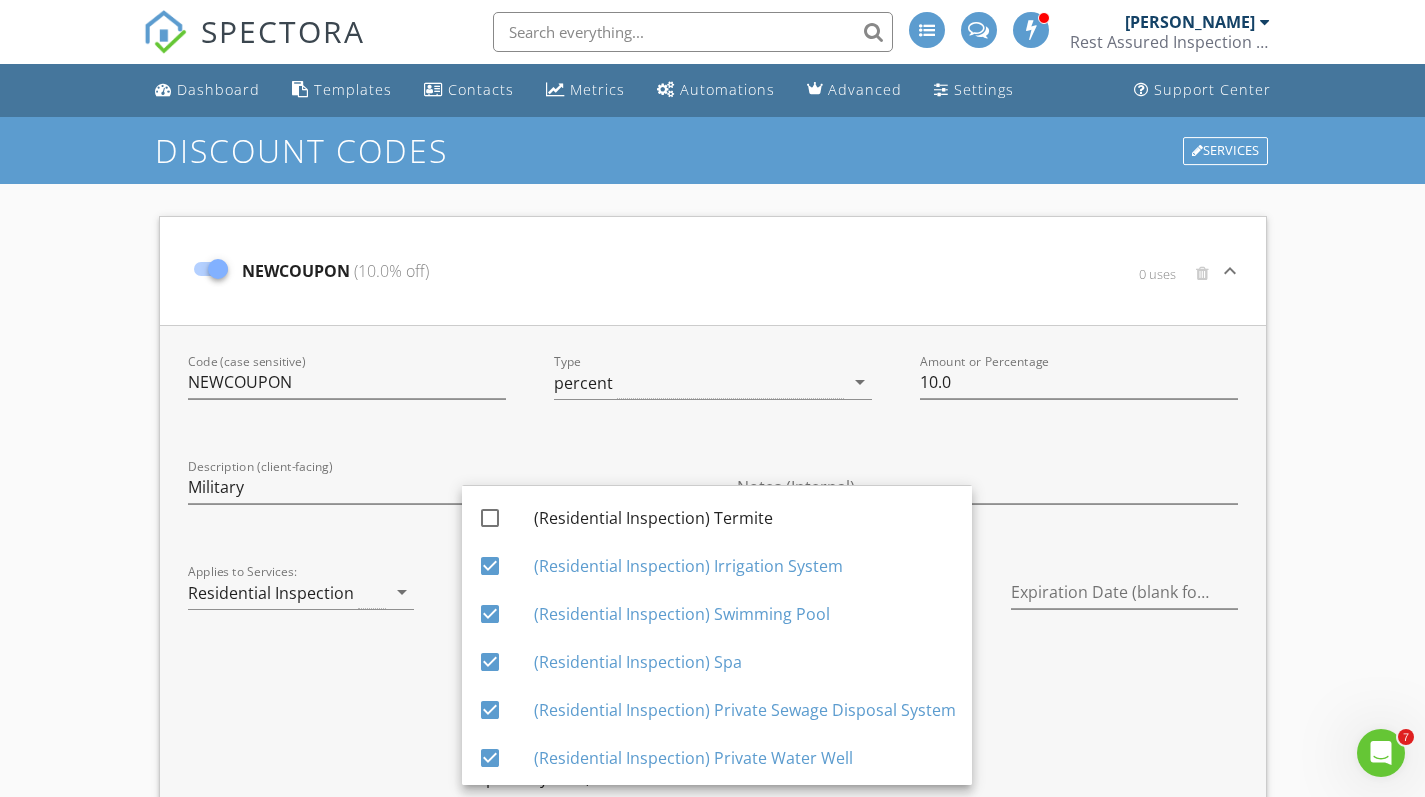 click on "Code (case sensitive) NEWCOUPON   Type percent arrow_drop_down   Amount or Percentage 10.0   Description (client-facing) Military   Notes (Internal)   Applies to Services: Residential Inspection arrow_drop_down   Applies to Add Ons: (Residential Inspection) Outbuildings ,  (Residential Inspection) Water Quality,  (Residential Inspection) Private Water Well,  (Residential Inspection) Private Sewage Disposal System,  (Residential Inspection) Spa,  (Residential Inspection) Swimming Pool,  (Residential Inspection) Irrigation System arrow_drop_down   Max Uses (blank for unlimited)   Expiration Date (blank for none)     Save" at bounding box center (713, 711) 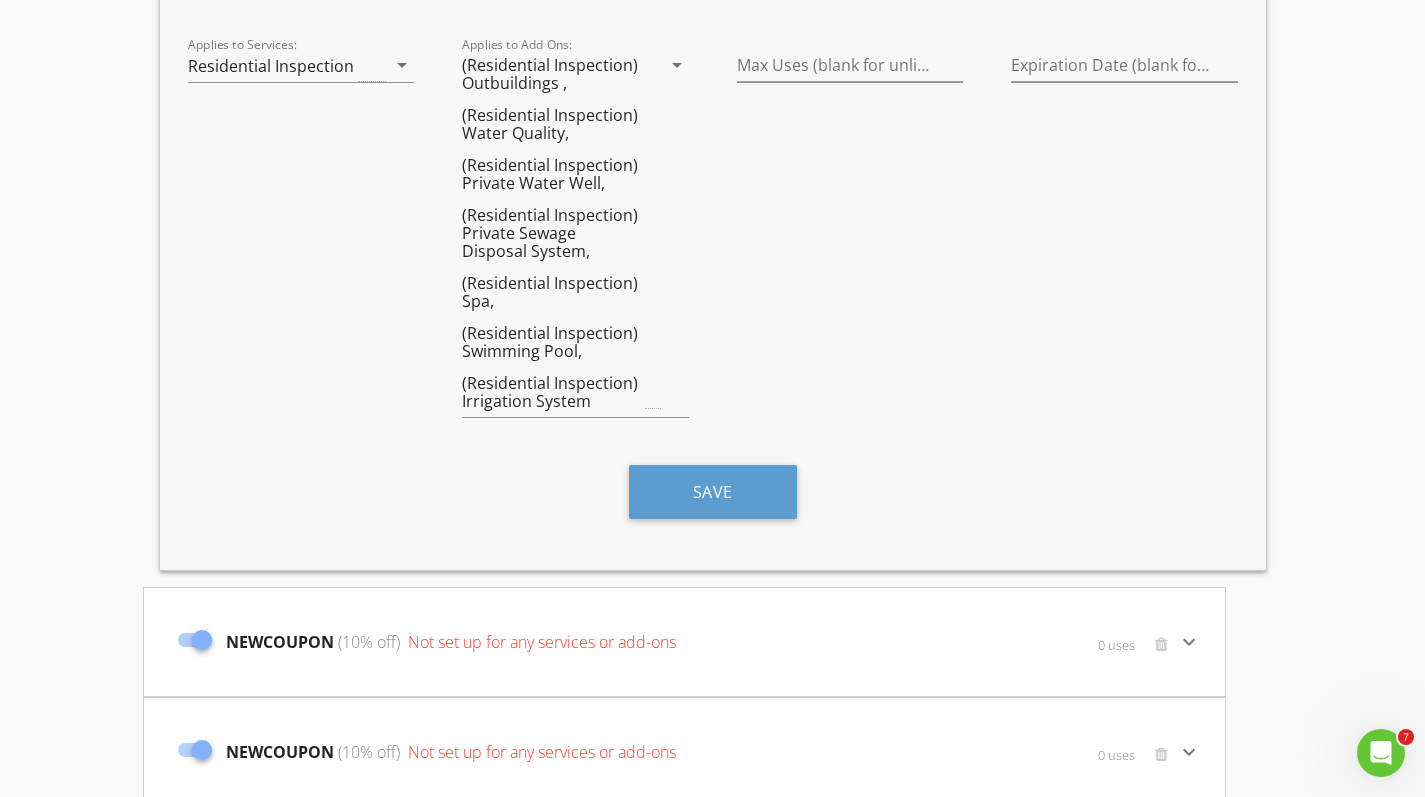 scroll, scrollTop: 534, scrollLeft: 0, axis: vertical 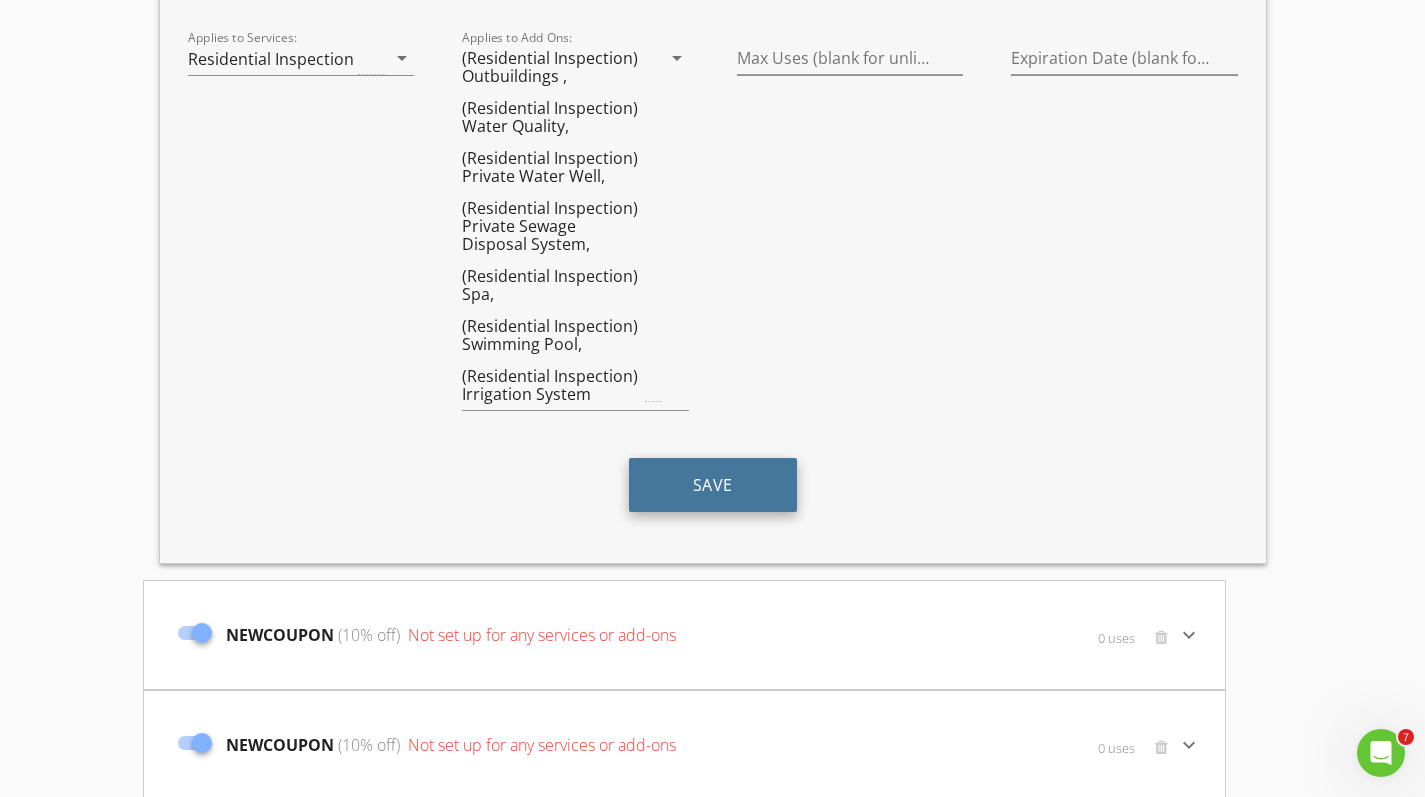 click on "Save" at bounding box center [713, 485] 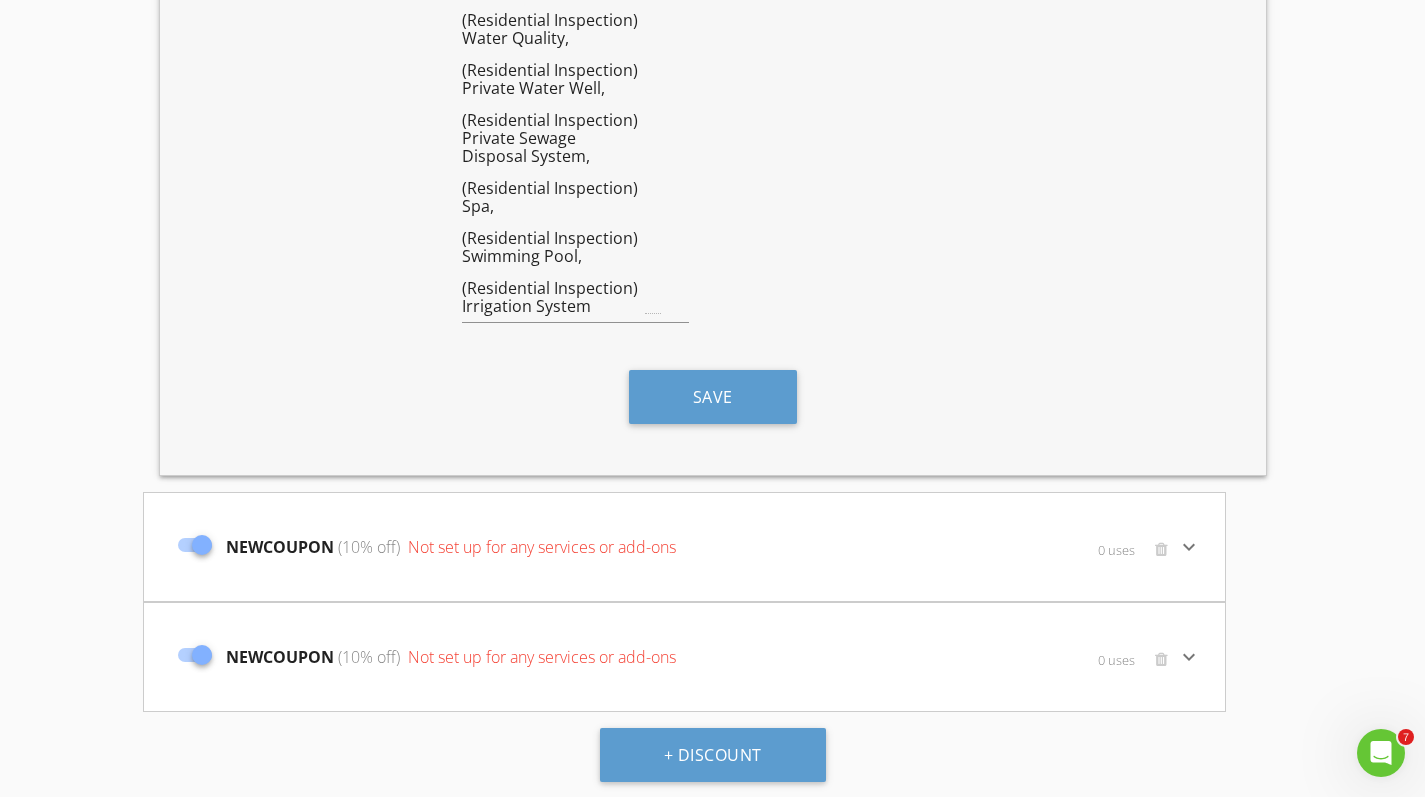 scroll, scrollTop: 622, scrollLeft: 0, axis: vertical 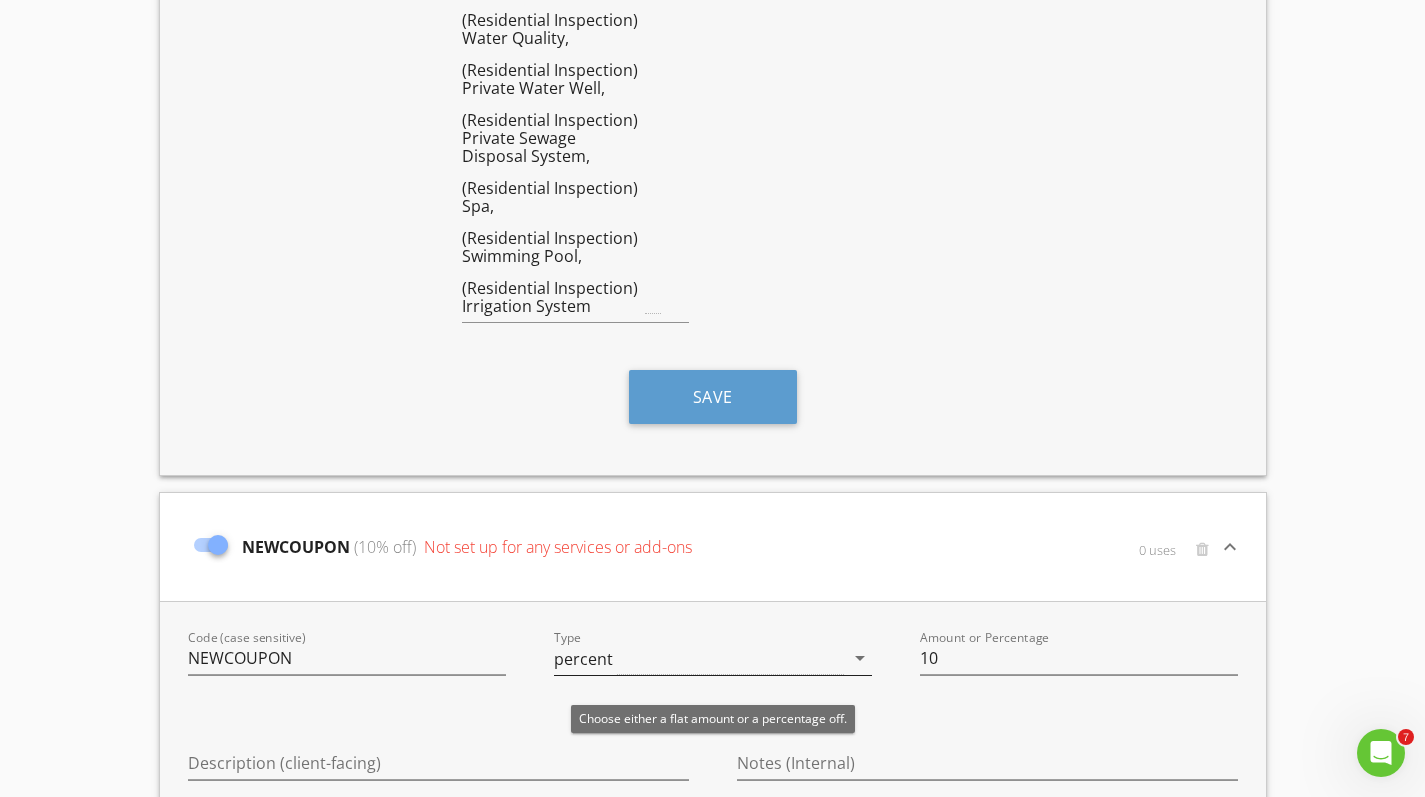 click on "arrow_drop_down" at bounding box center [860, 658] 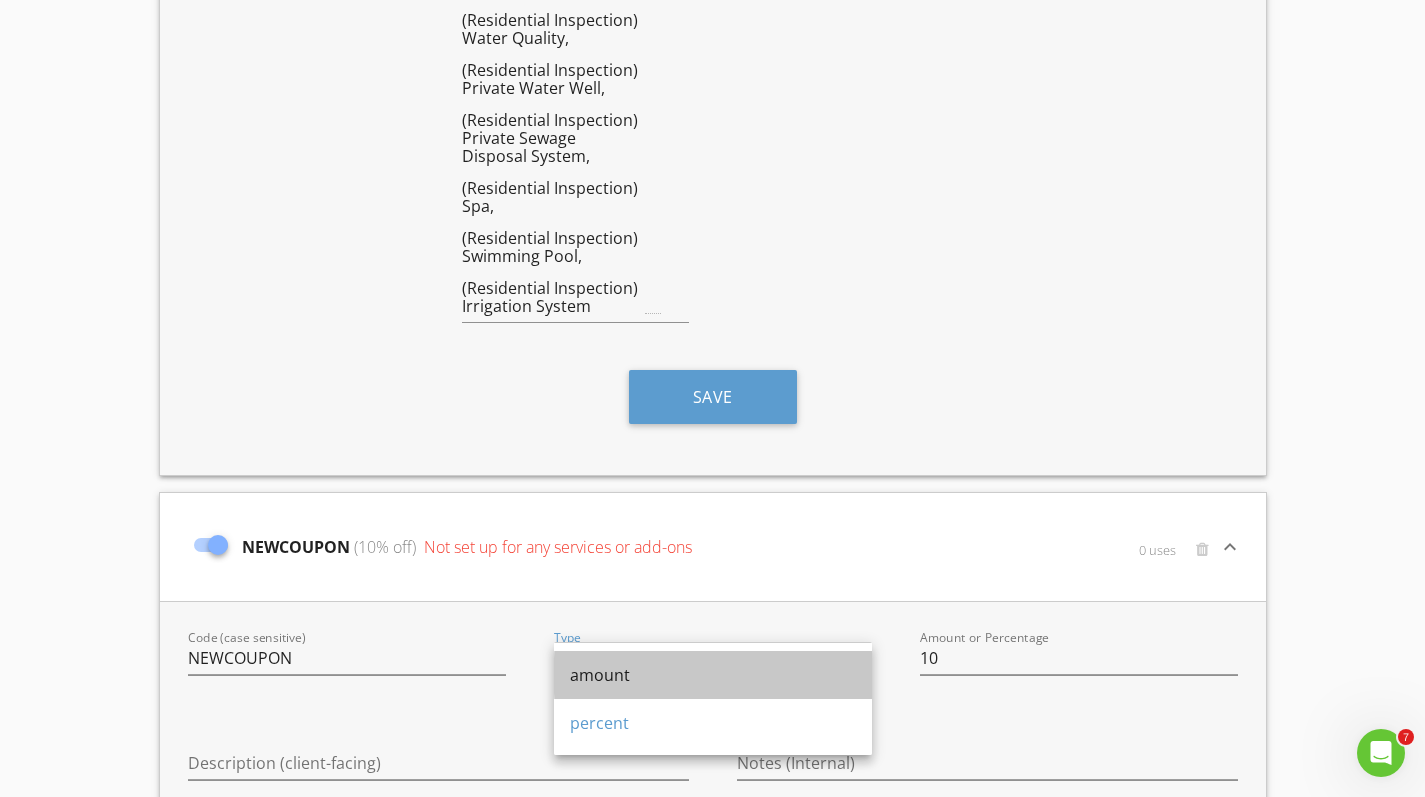 click on "amount" at bounding box center (713, 675) 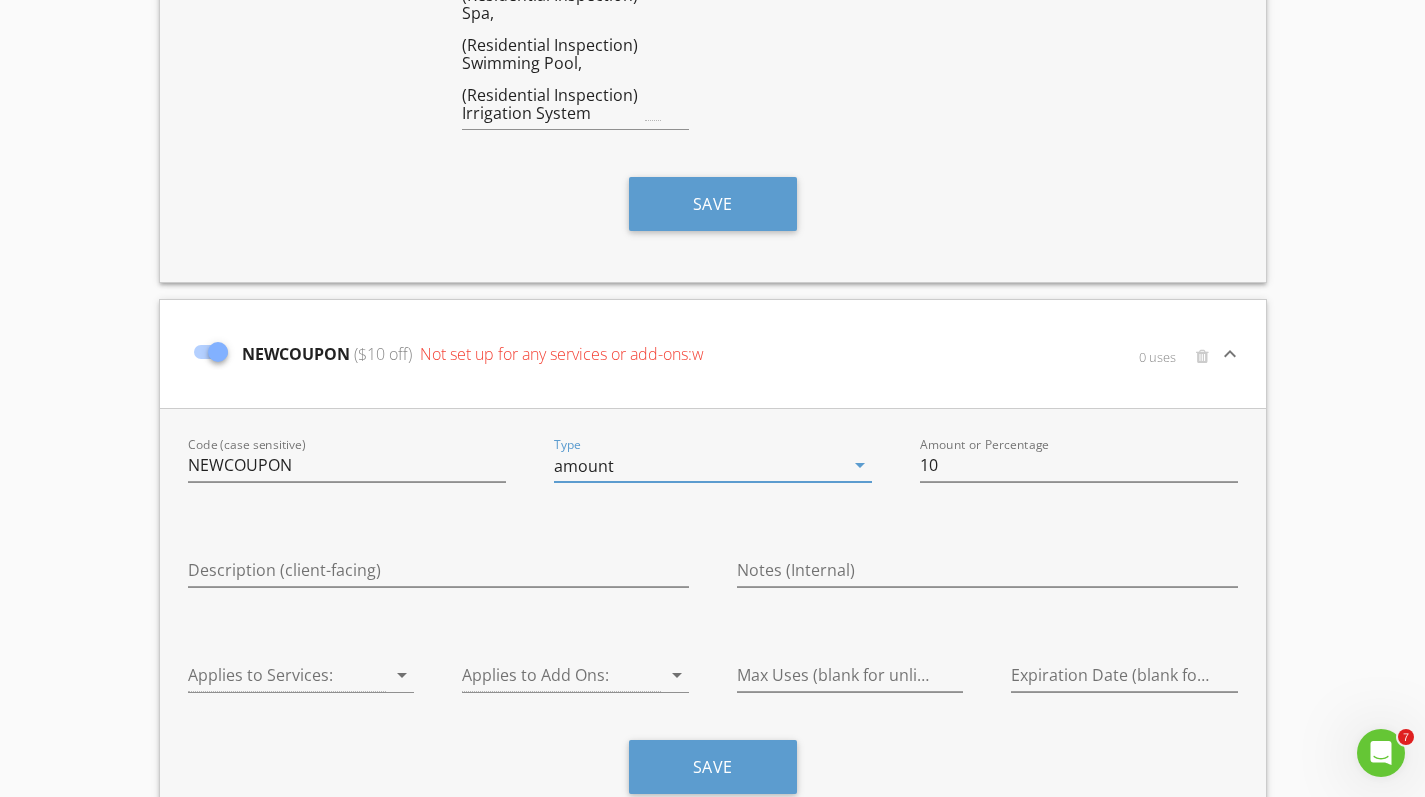 scroll, scrollTop: 817, scrollLeft: 0, axis: vertical 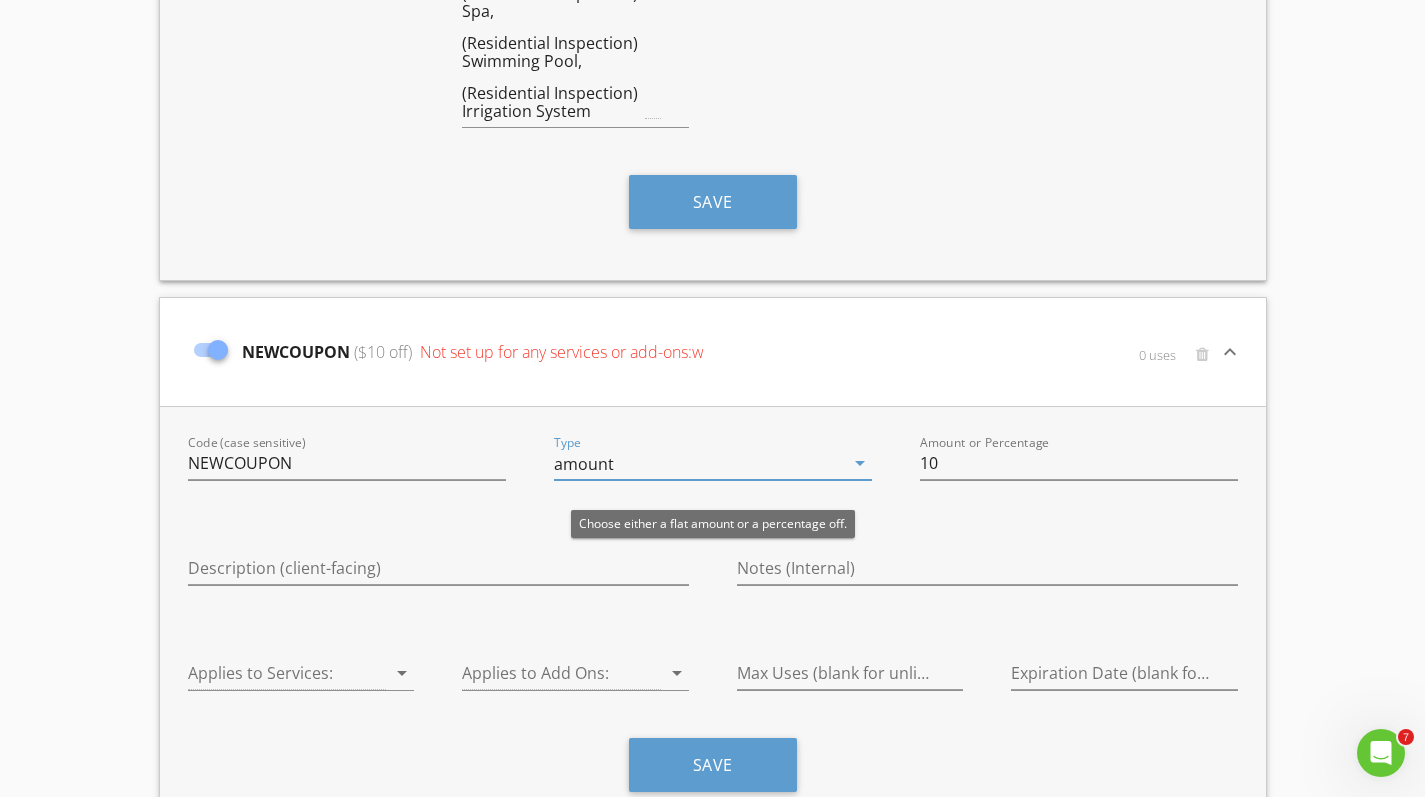 click on "arrow_drop_down" at bounding box center [860, 463] 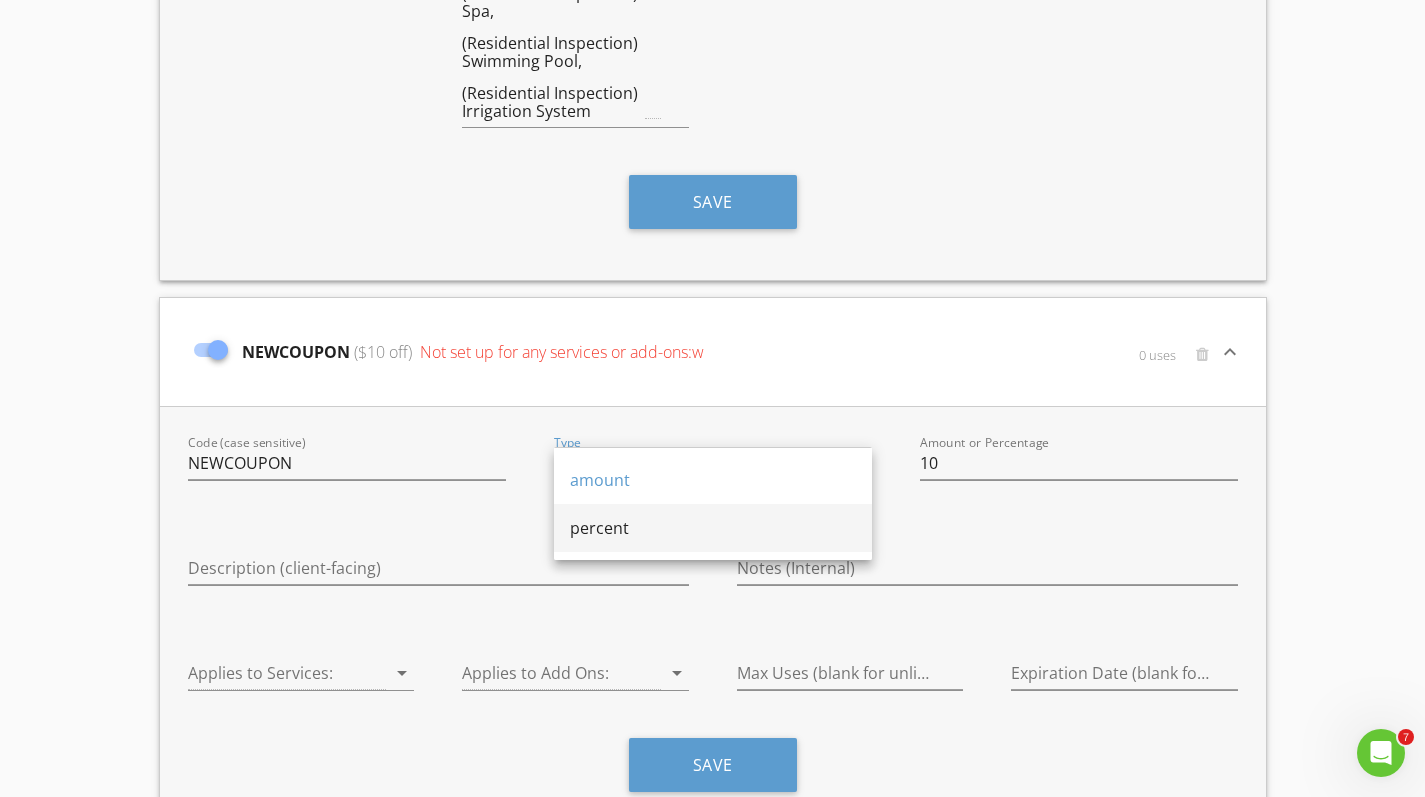 click on "percent" at bounding box center [713, 528] 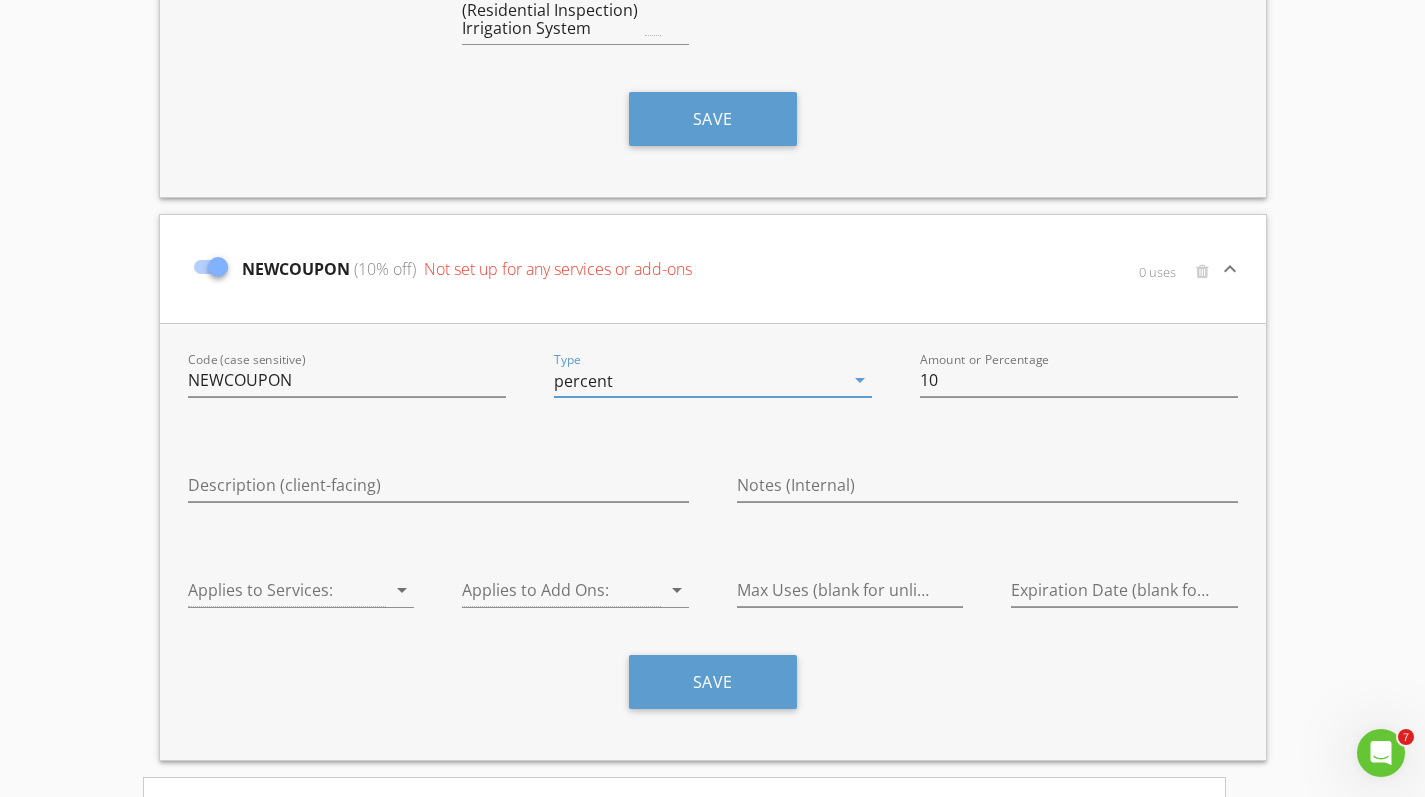 scroll, scrollTop: 899, scrollLeft: 0, axis: vertical 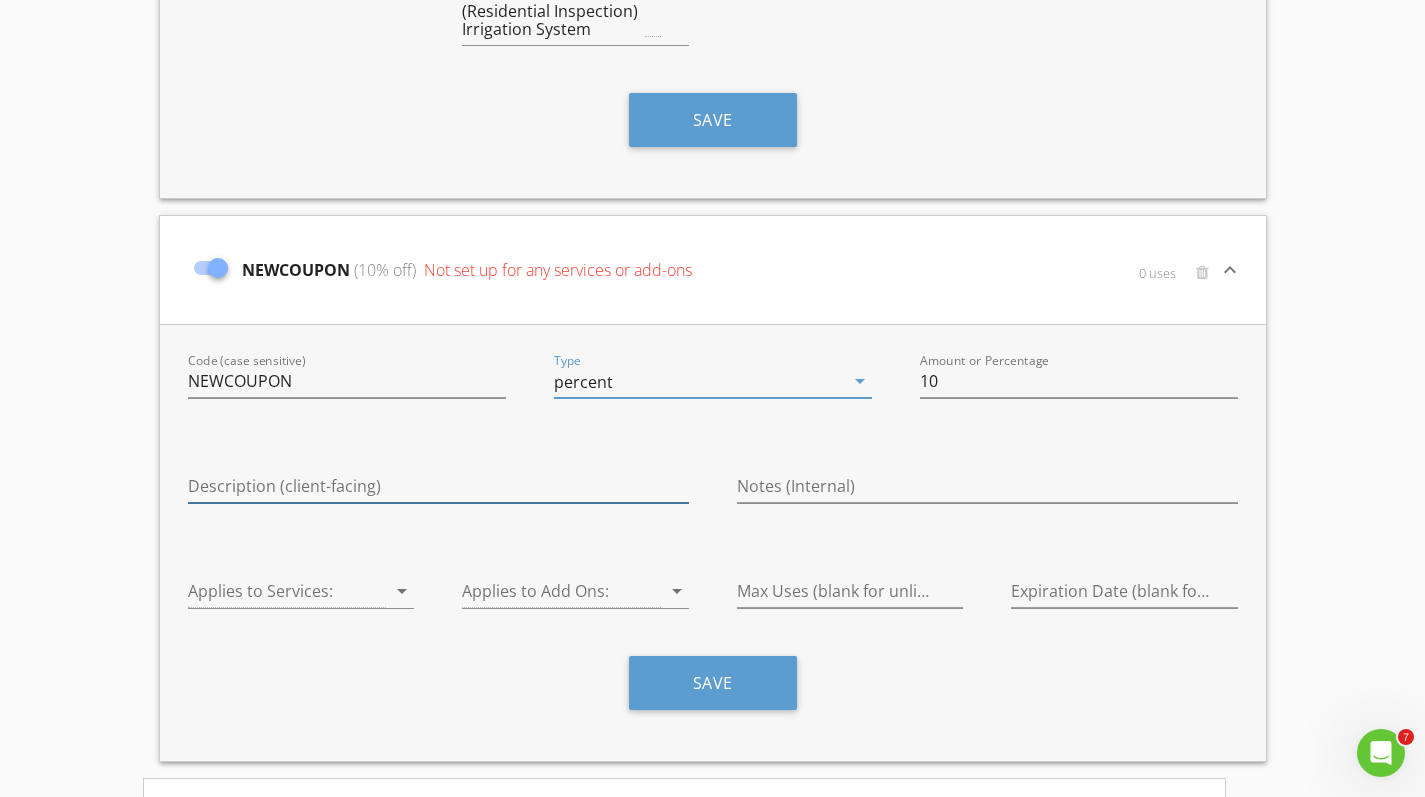 click at bounding box center (438, 486) 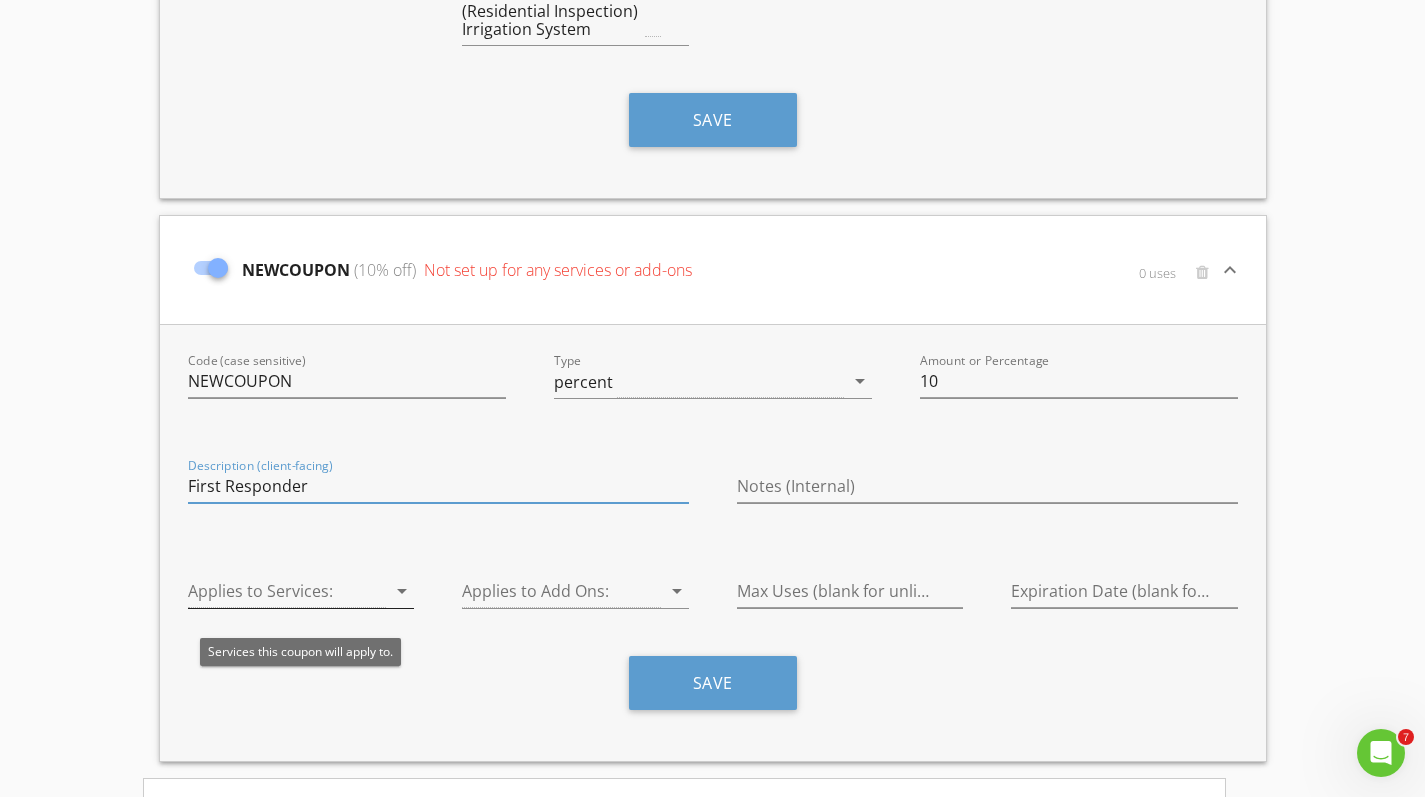 type on "First Responder" 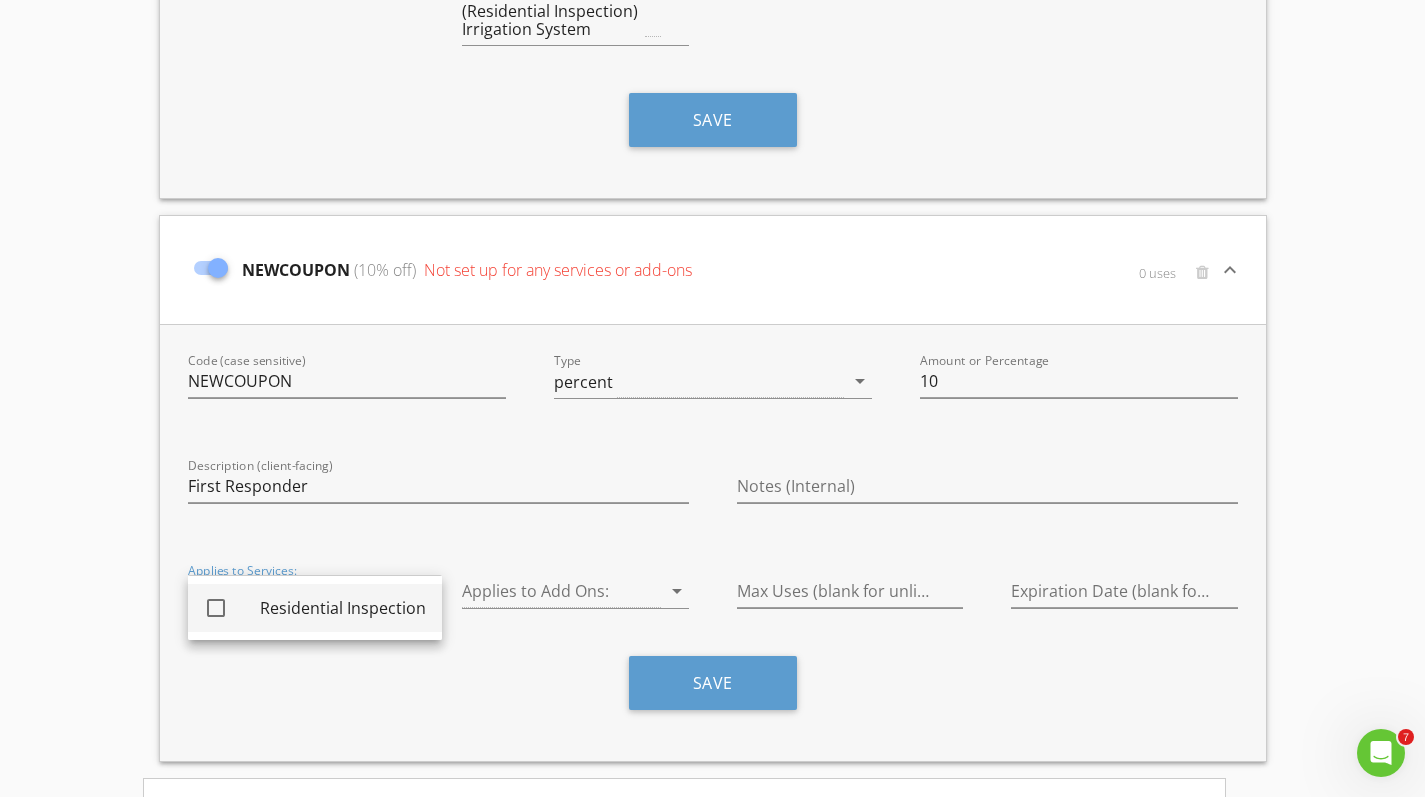 click at bounding box center [216, 608] 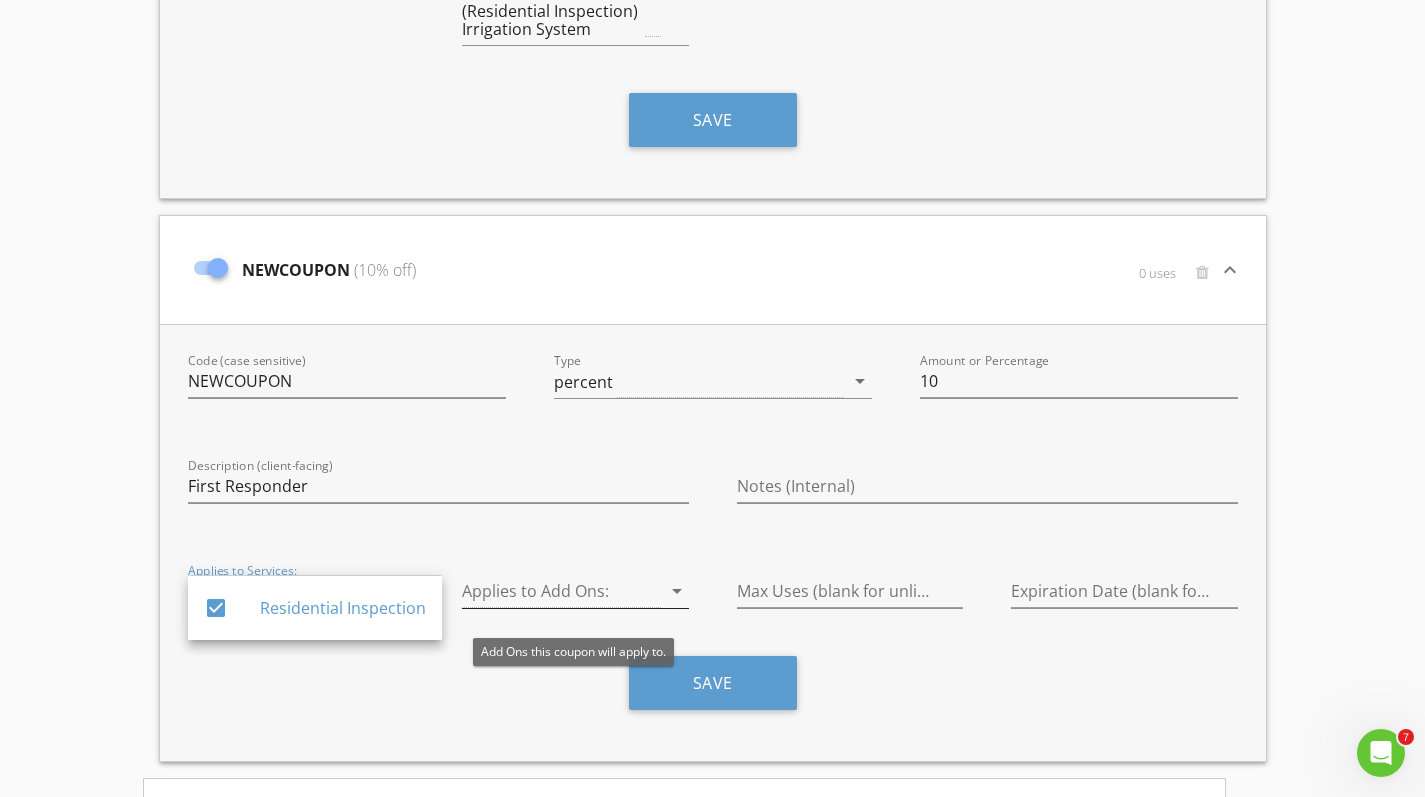click on "arrow_drop_down" at bounding box center (677, 591) 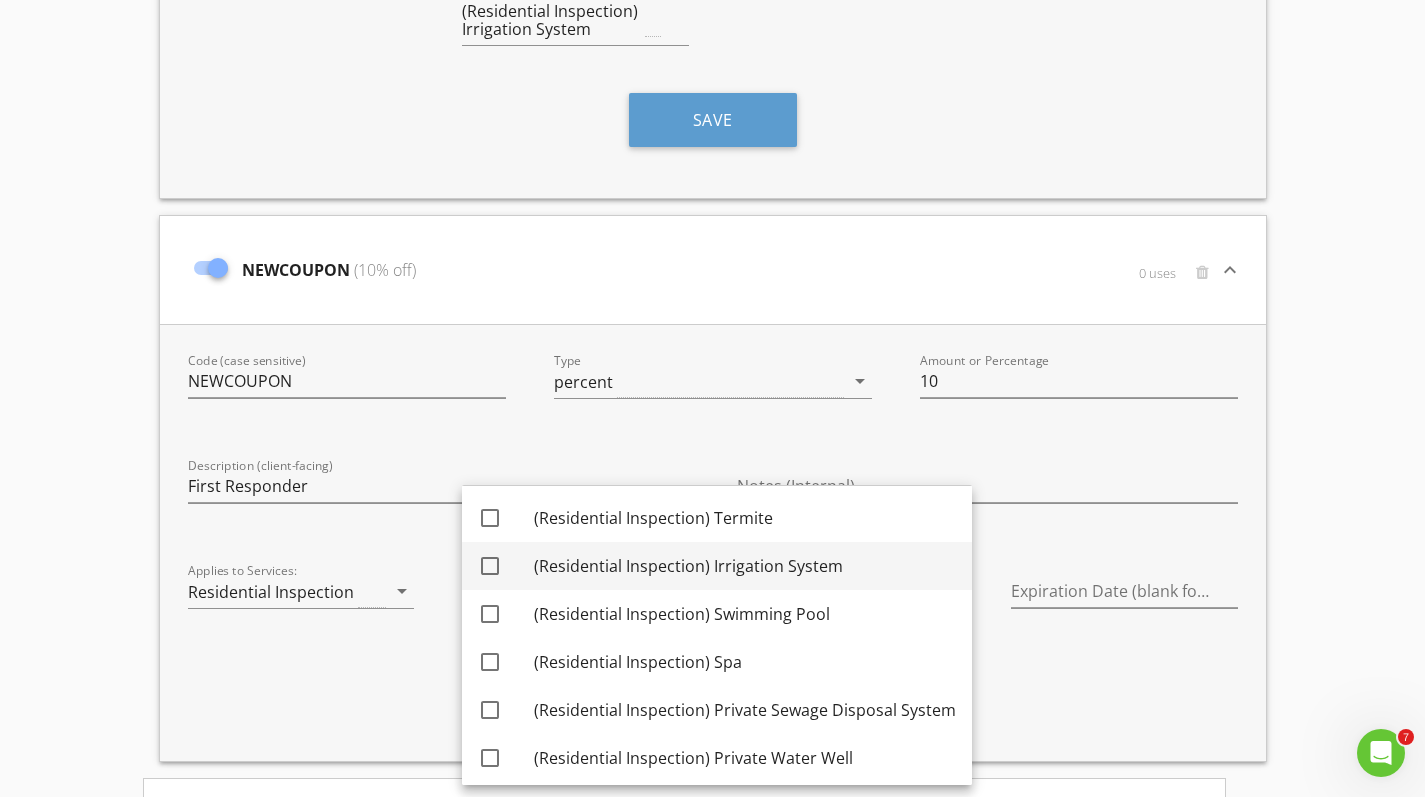 click at bounding box center (490, 566) 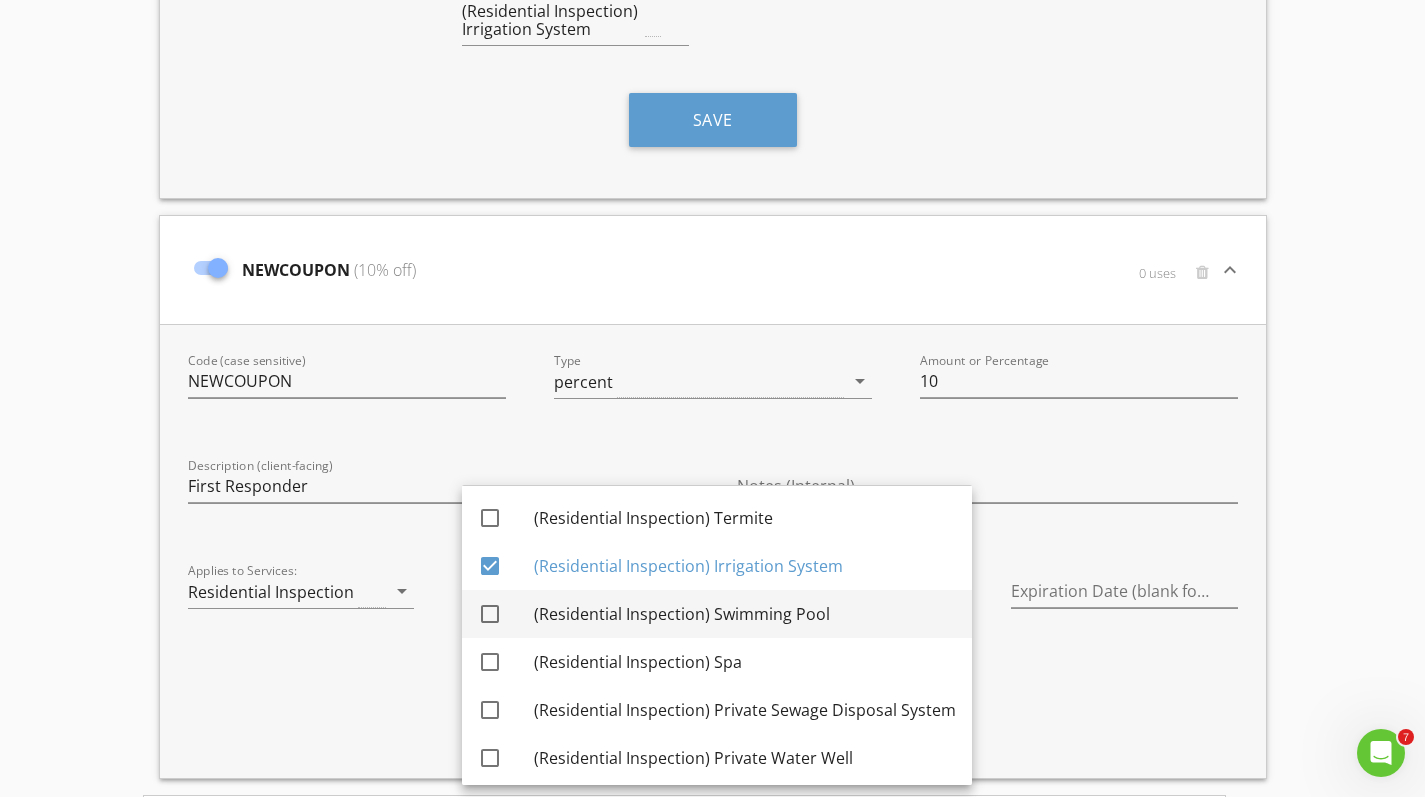 click at bounding box center (490, 614) 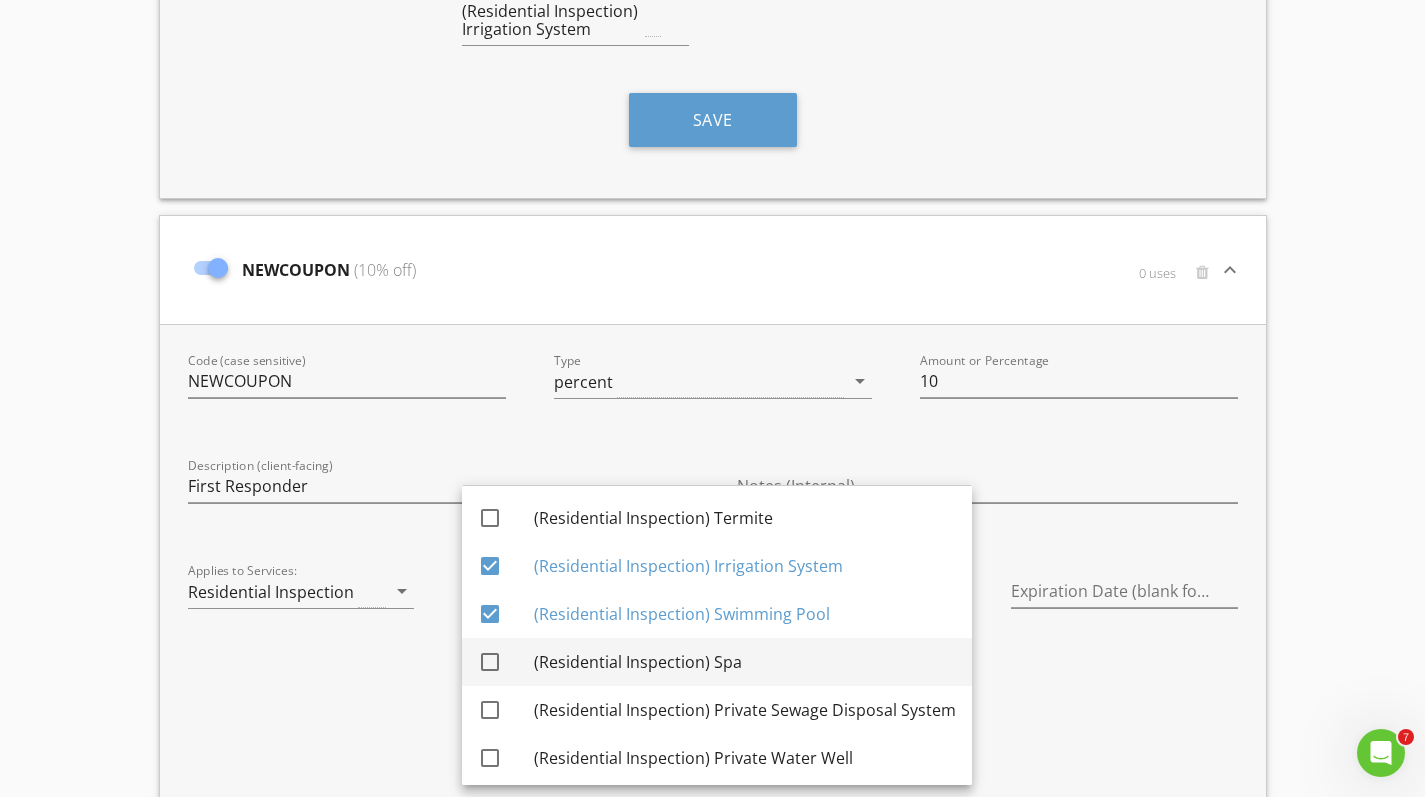 click at bounding box center [490, 662] 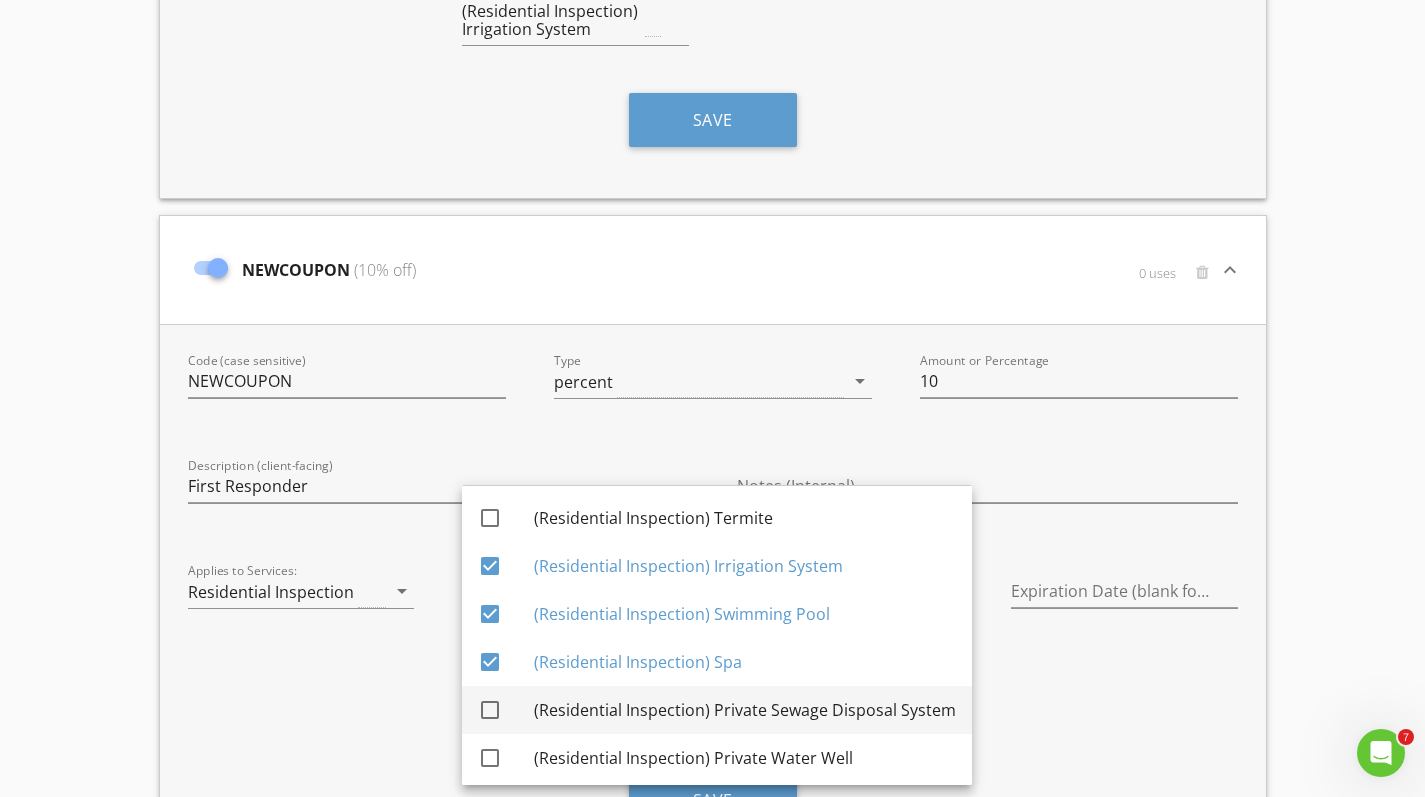 click at bounding box center [490, 710] 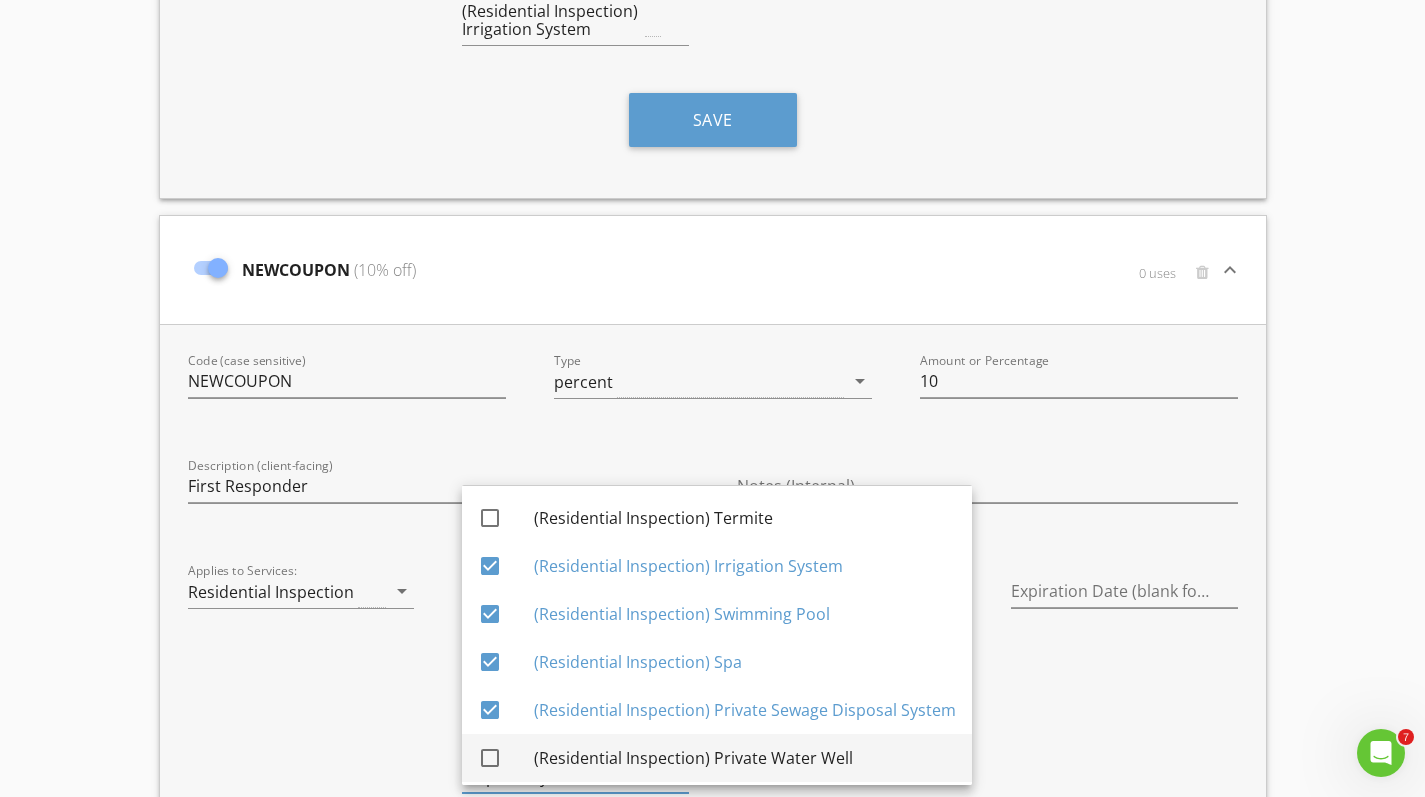 click at bounding box center [490, 758] 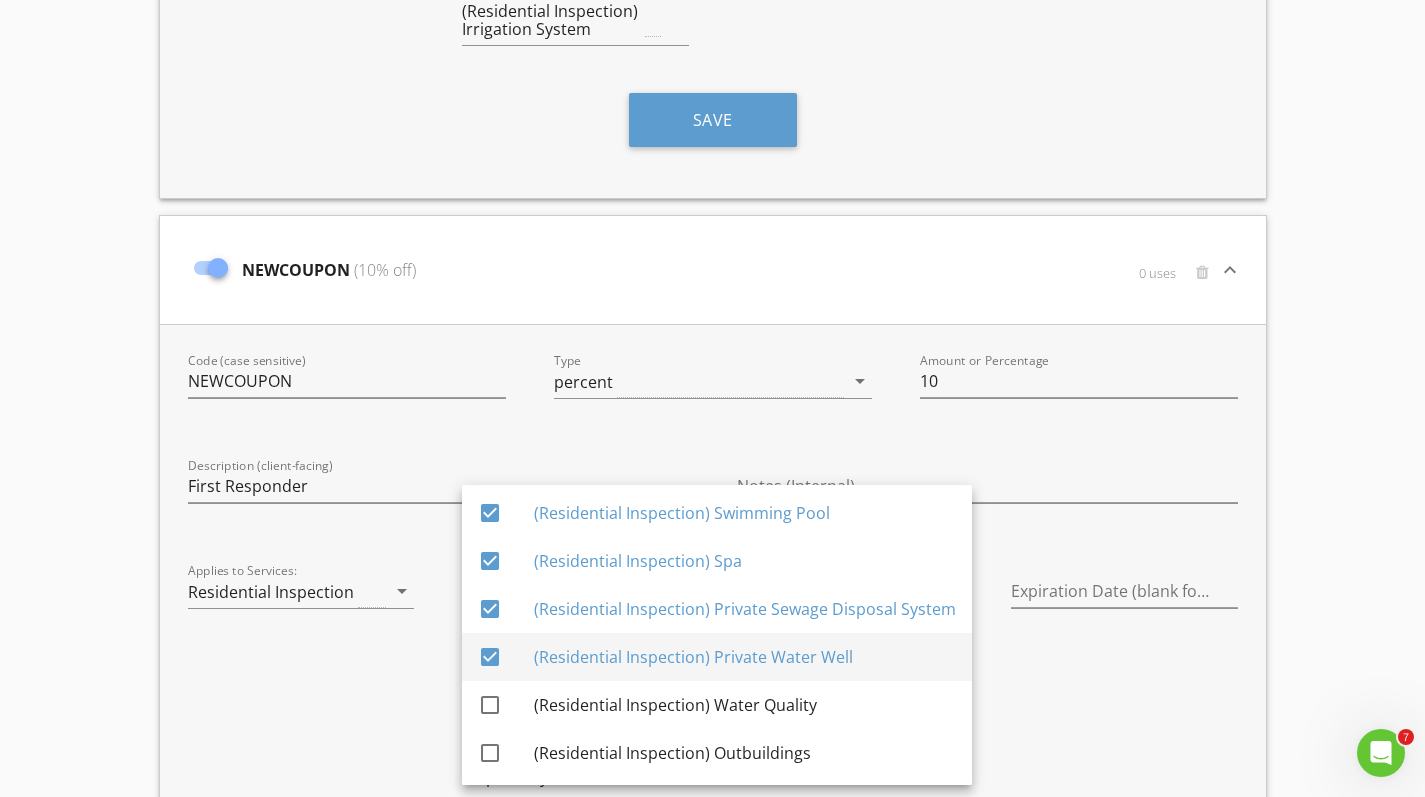 scroll, scrollTop: 101, scrollLeft: 0, axis: vertical 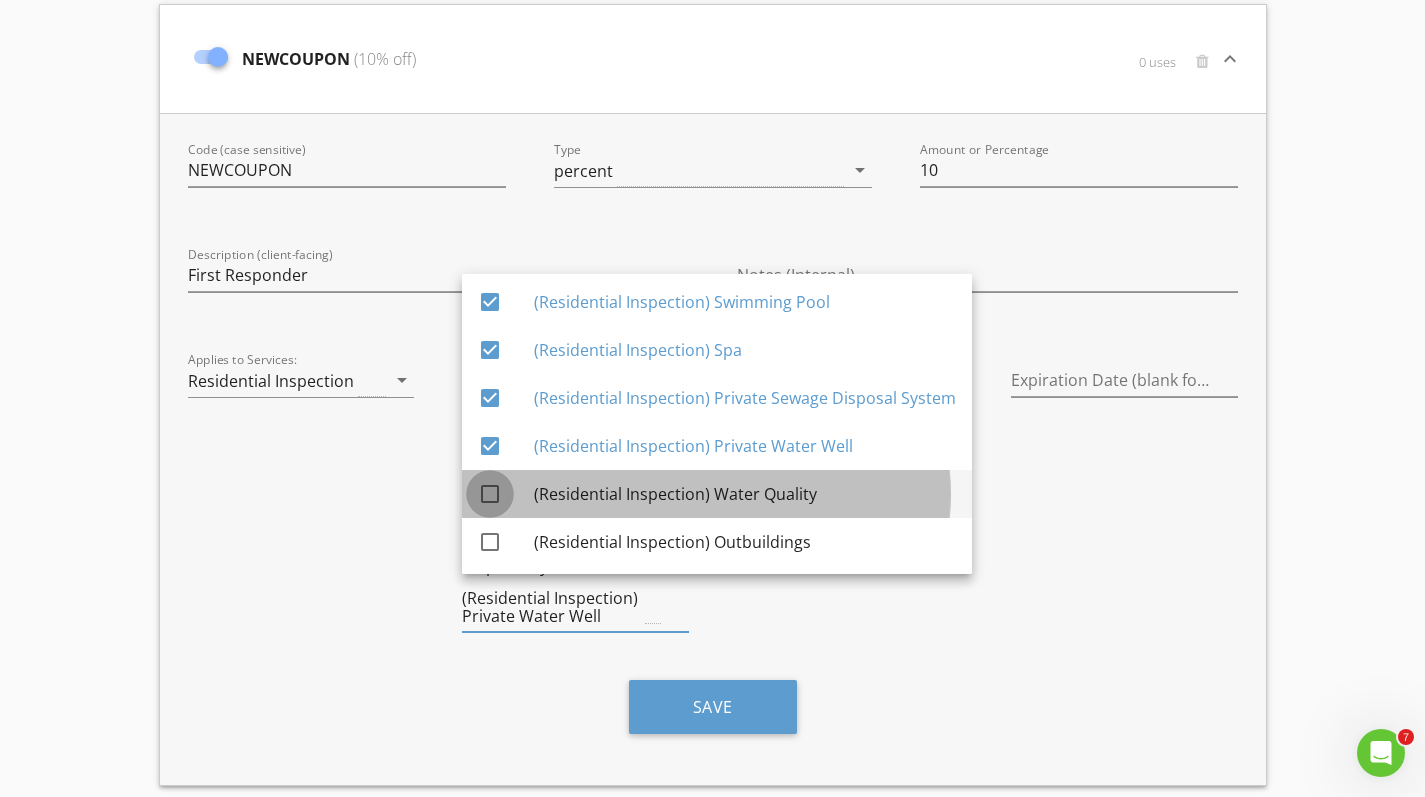 click at bounding box center (490, 494) 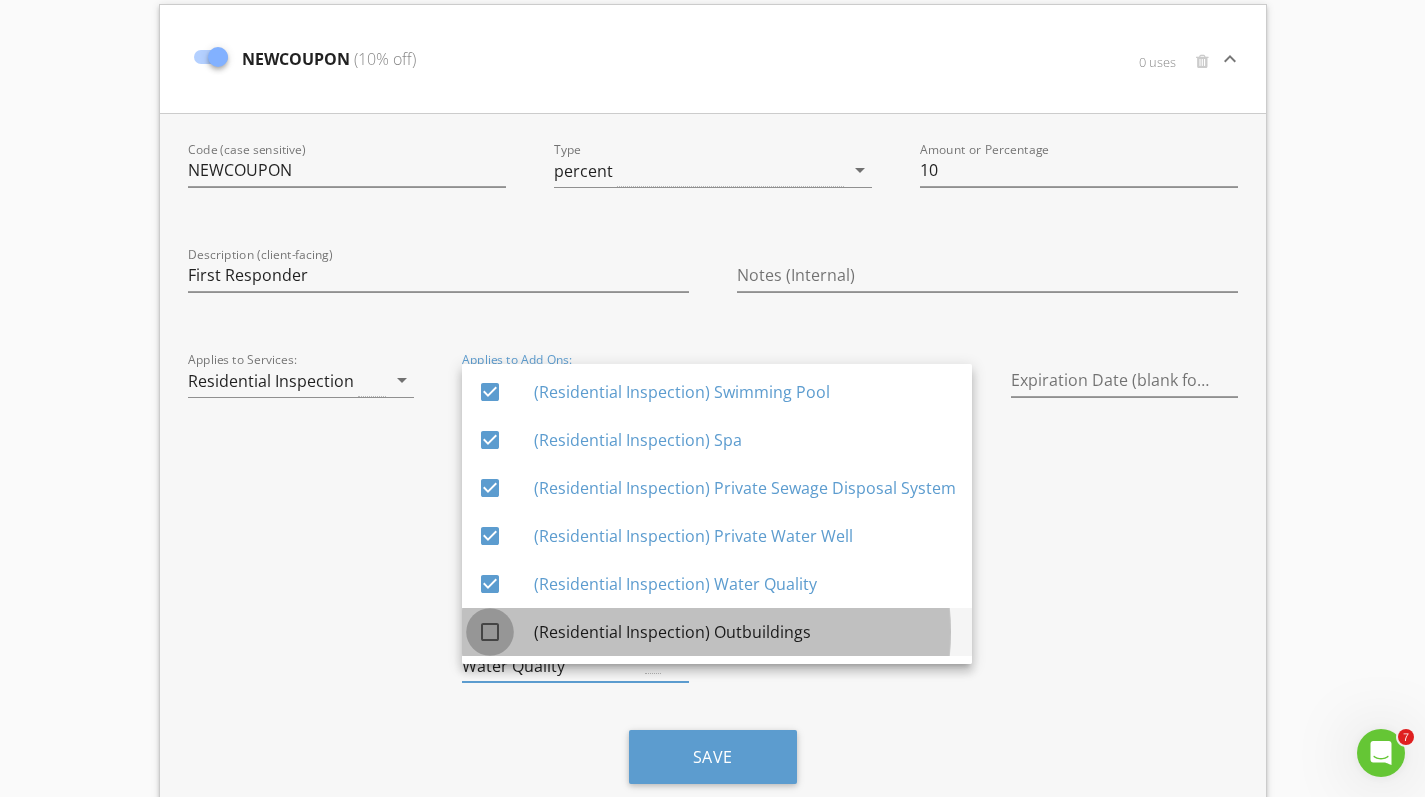 click at bounding box center (490, 632) 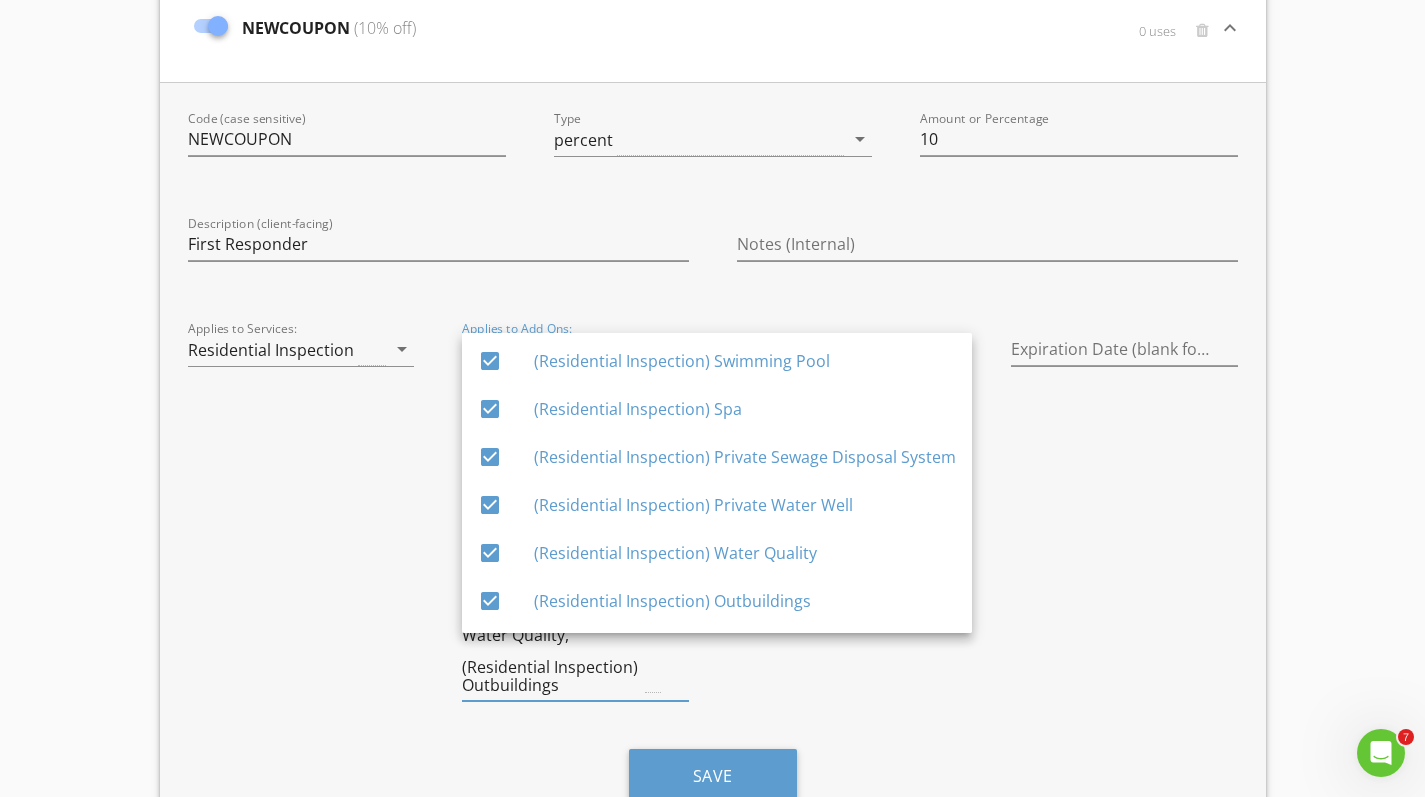 scroll, scrollTop: 1139, scrollLeft: 0, axis: vertical 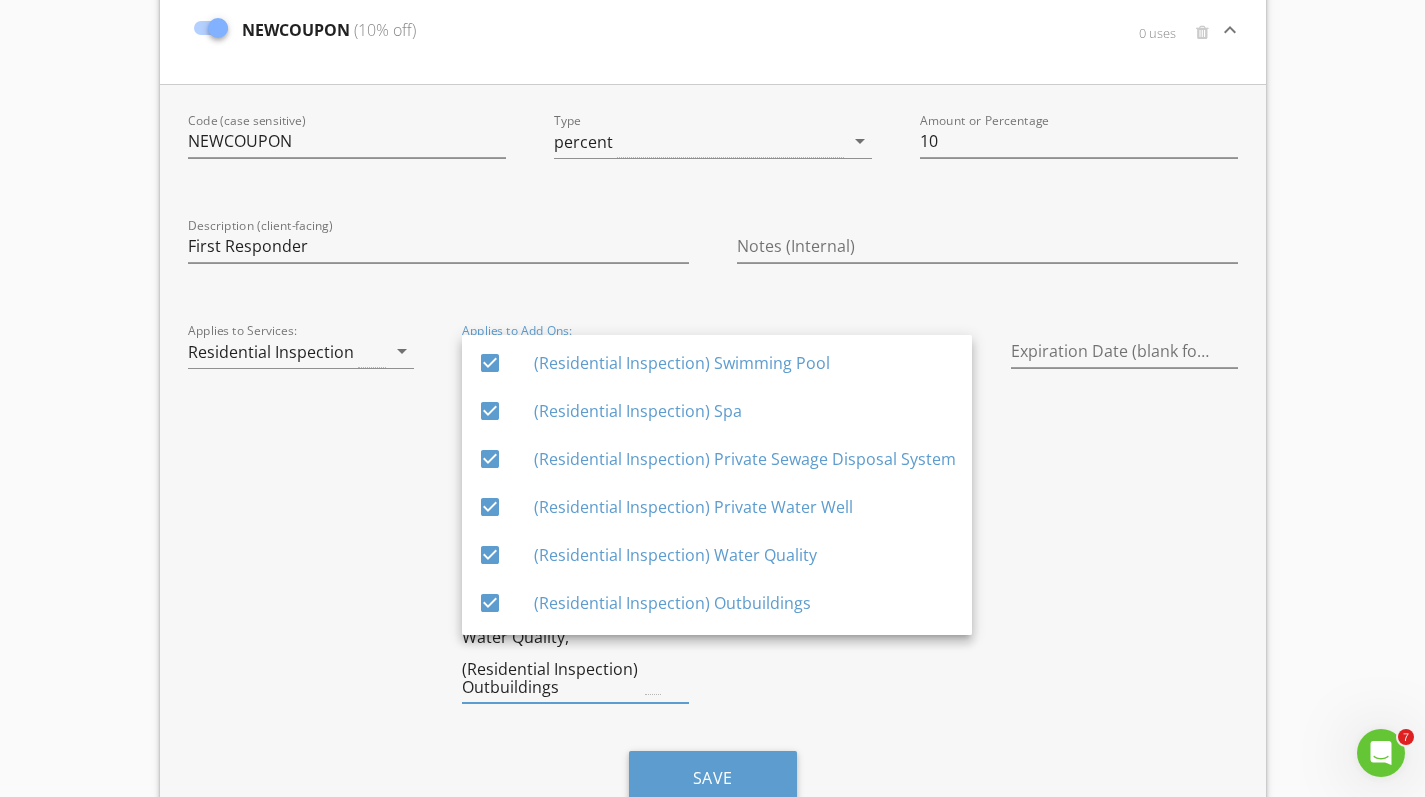click on "Expiration Date (blank for none)" at bounding box center (1124, 521) 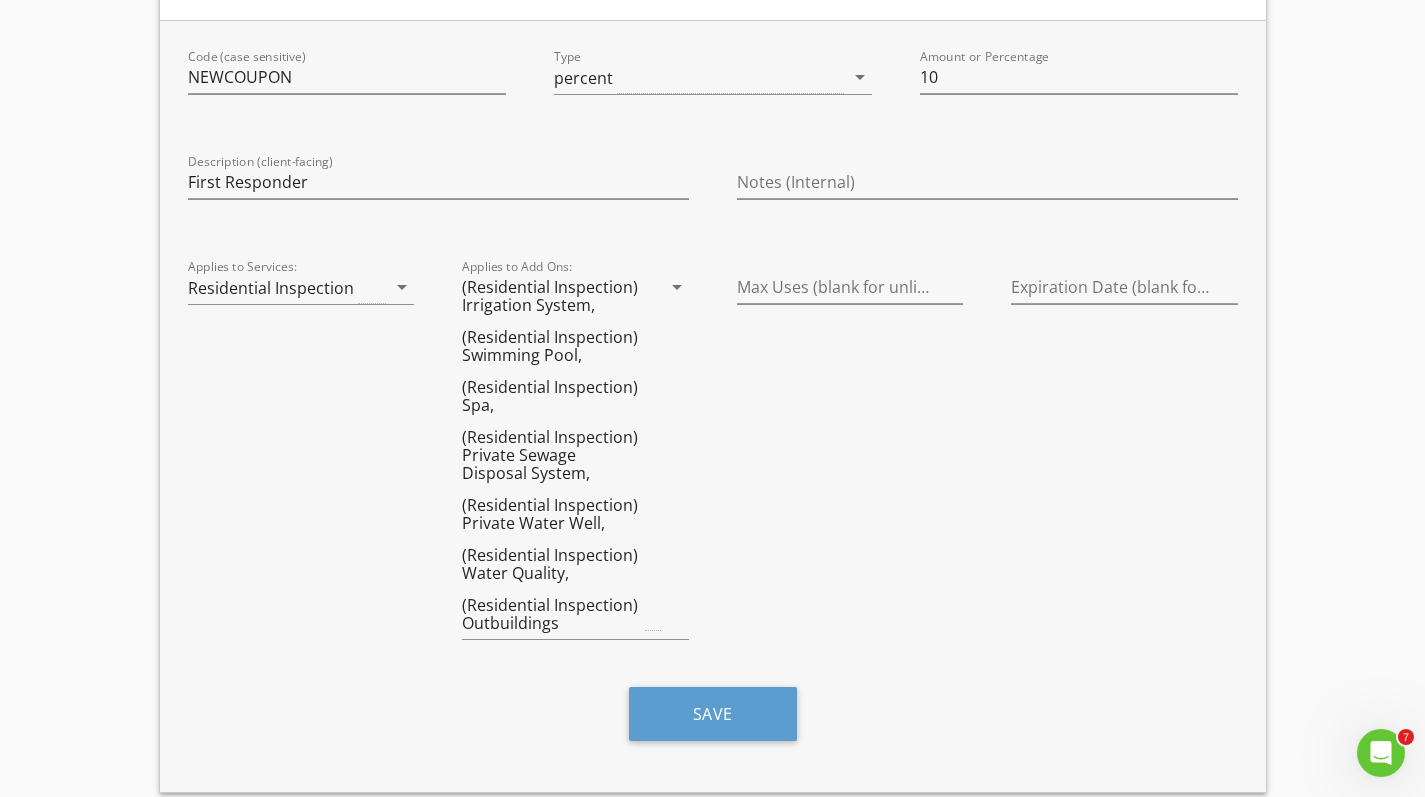 scroll, scrollTop: 1278, scrollLeft: 0, axis: vertical 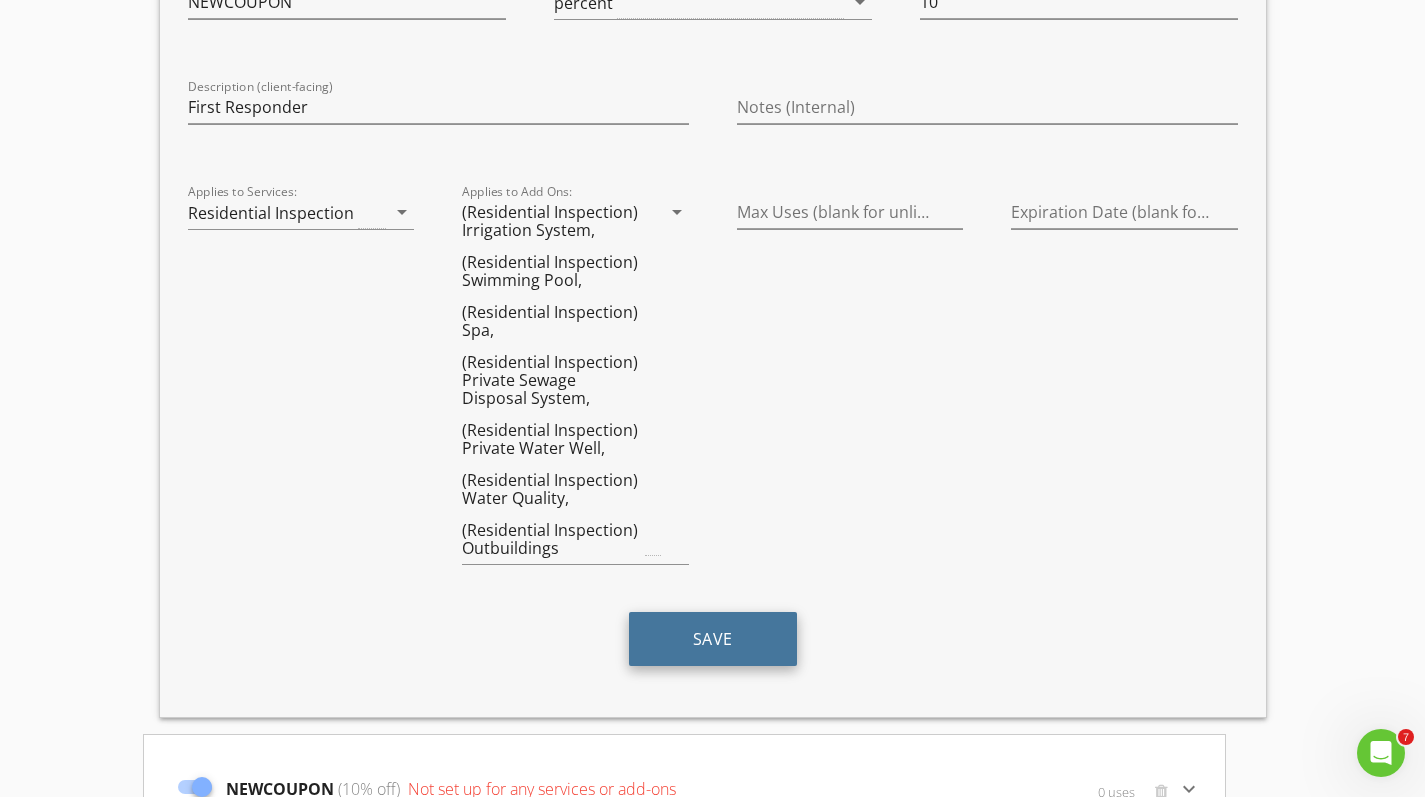 click on "Save" at bounding box center [713, 639] 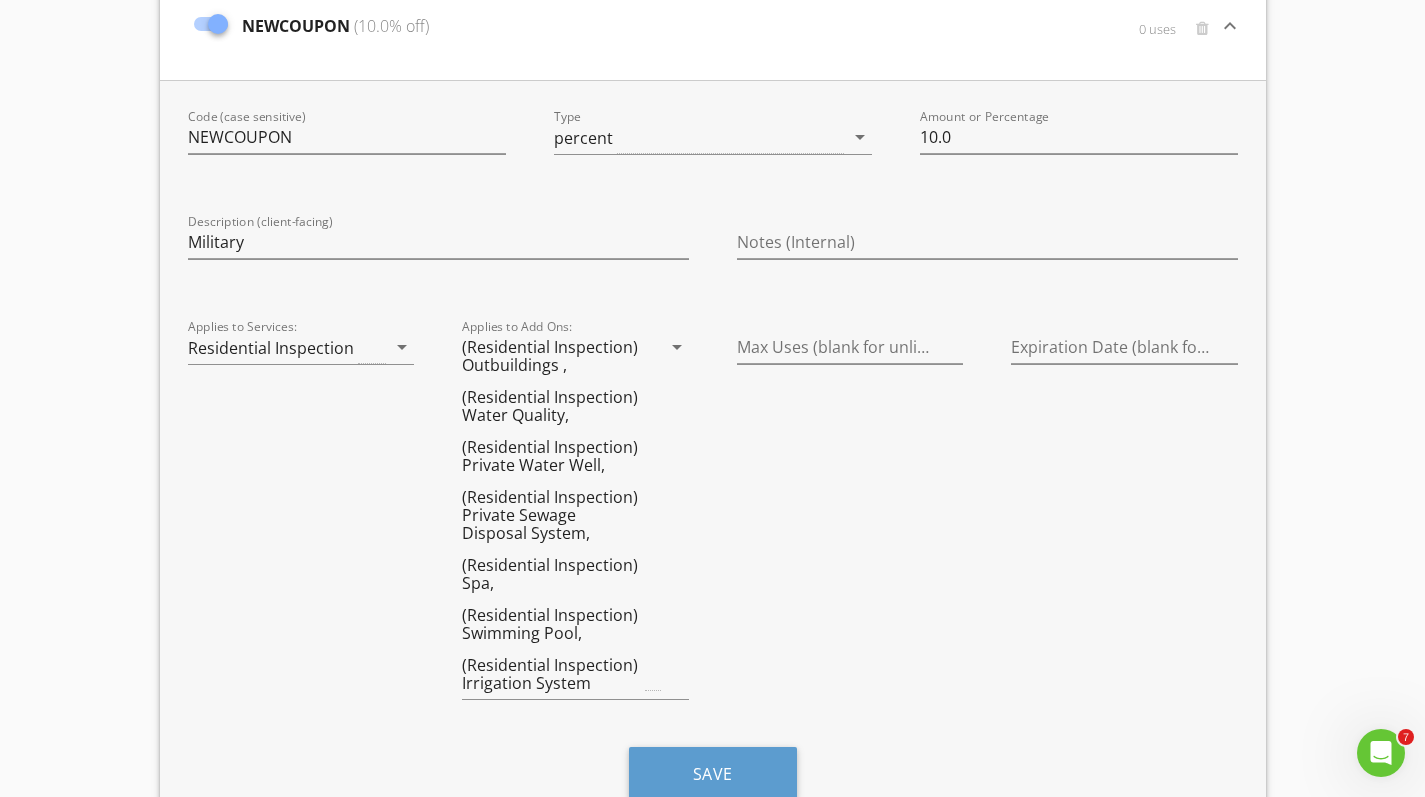 scroll, scrollTop: 232, scrollLeft: 0, axis: vertical 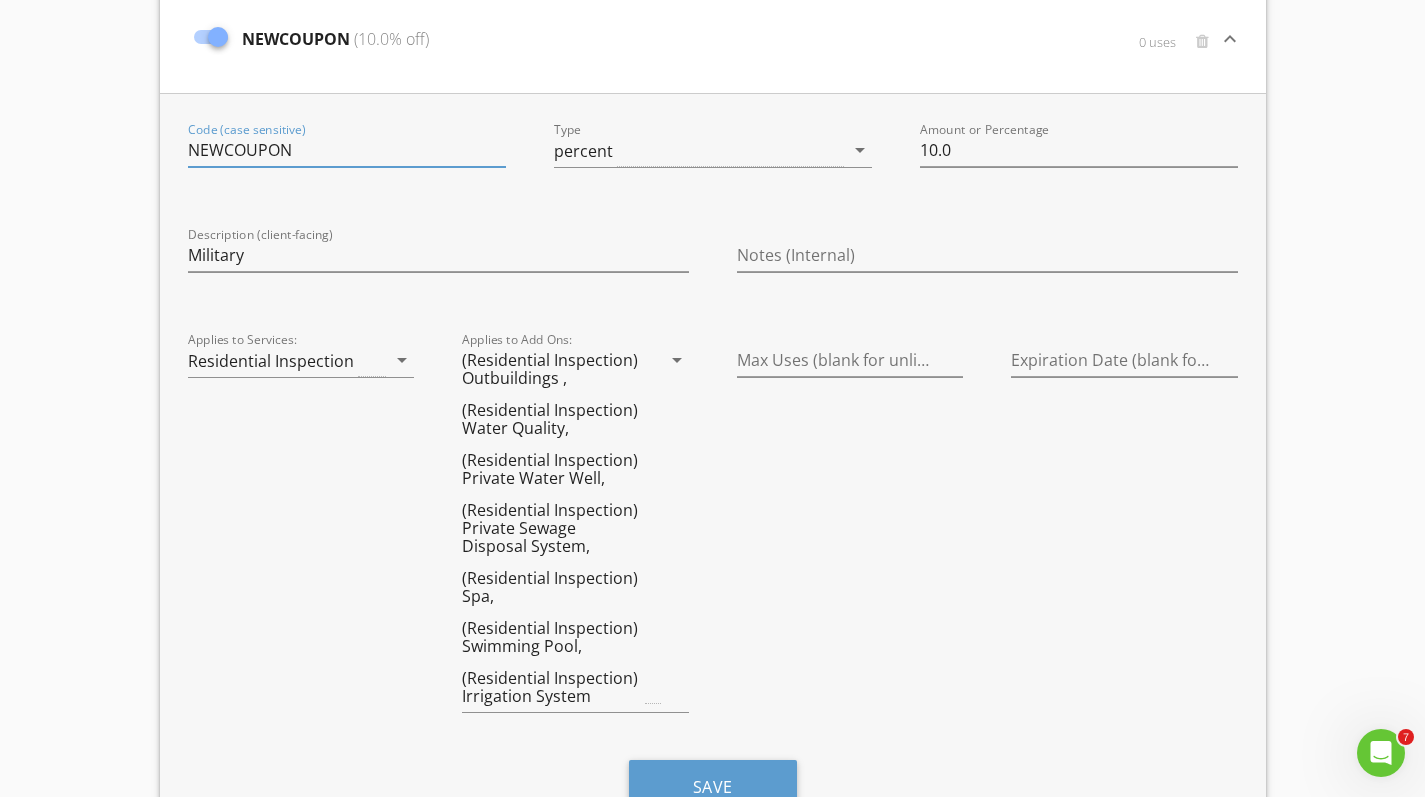 click on "NEWCOUPON" at bounding box center (347, 150) 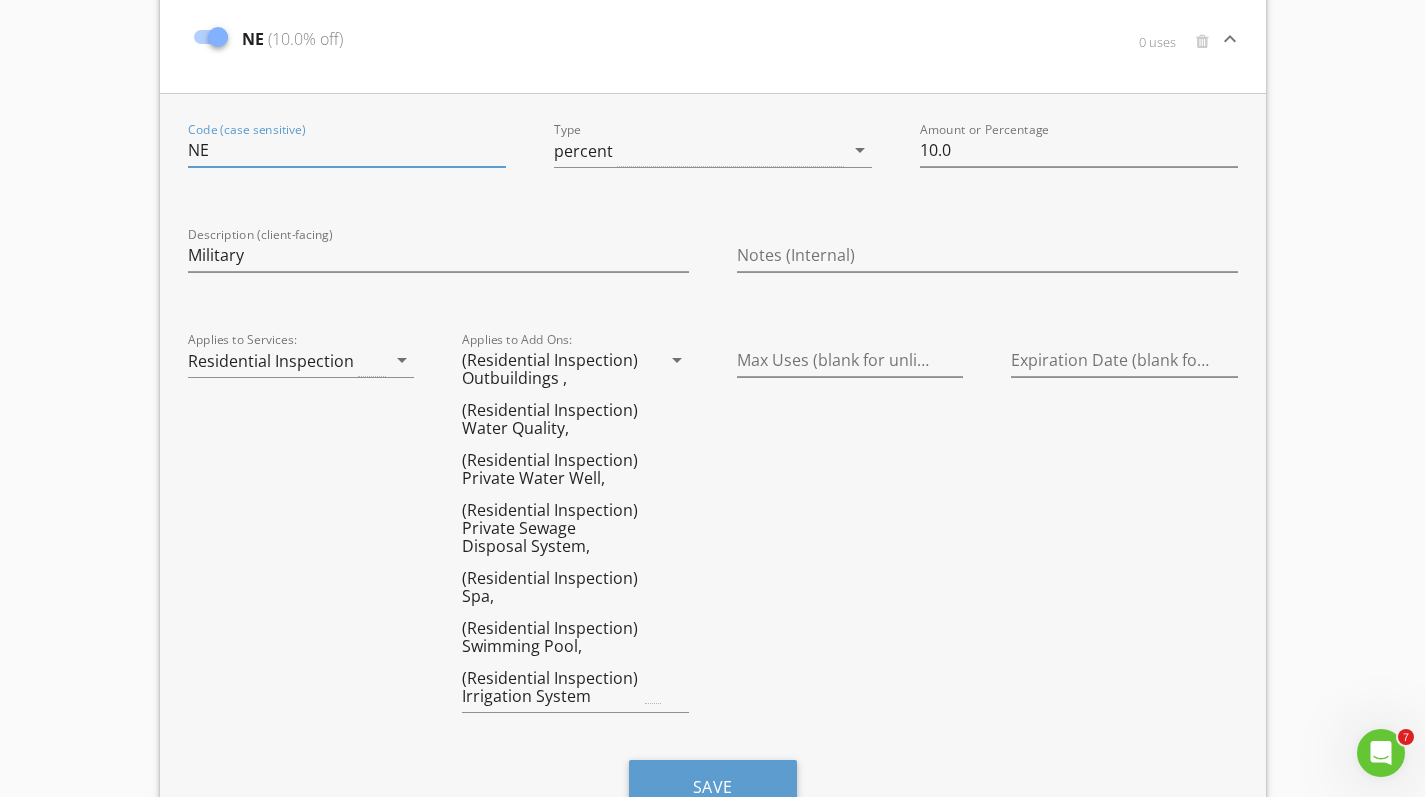 type on "N" 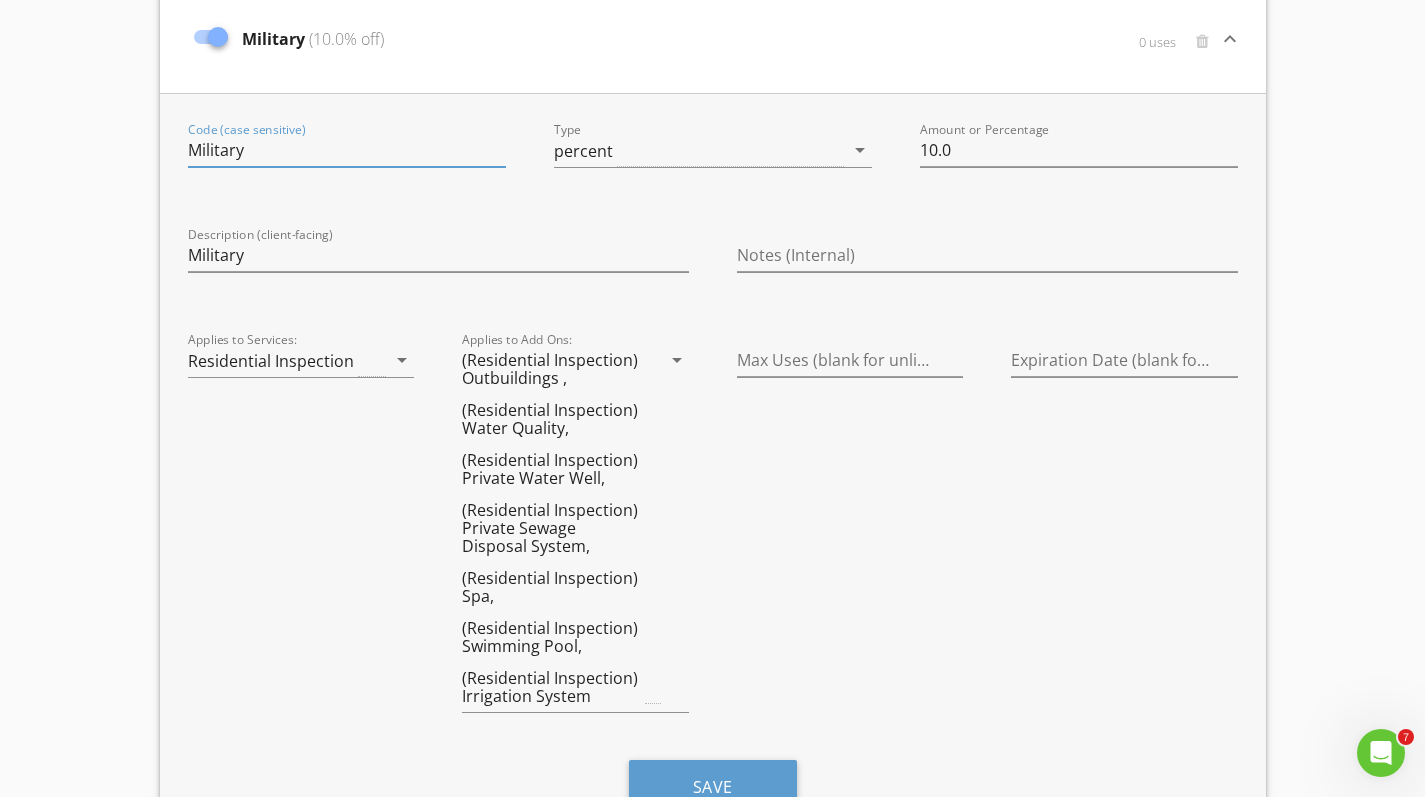 type on "Military" 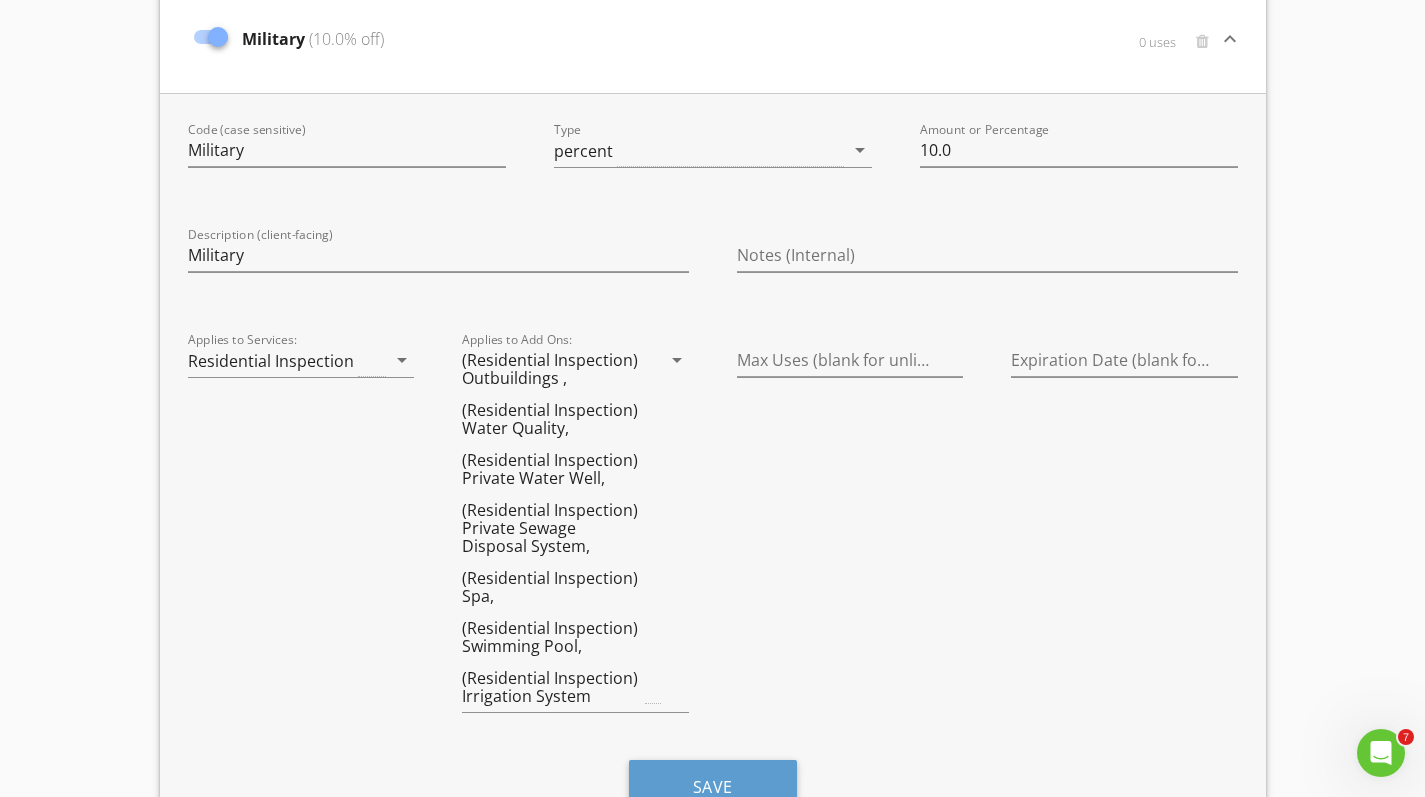 click on "Max Uses (blank for unlimited)" at bounding box center [850, 530] 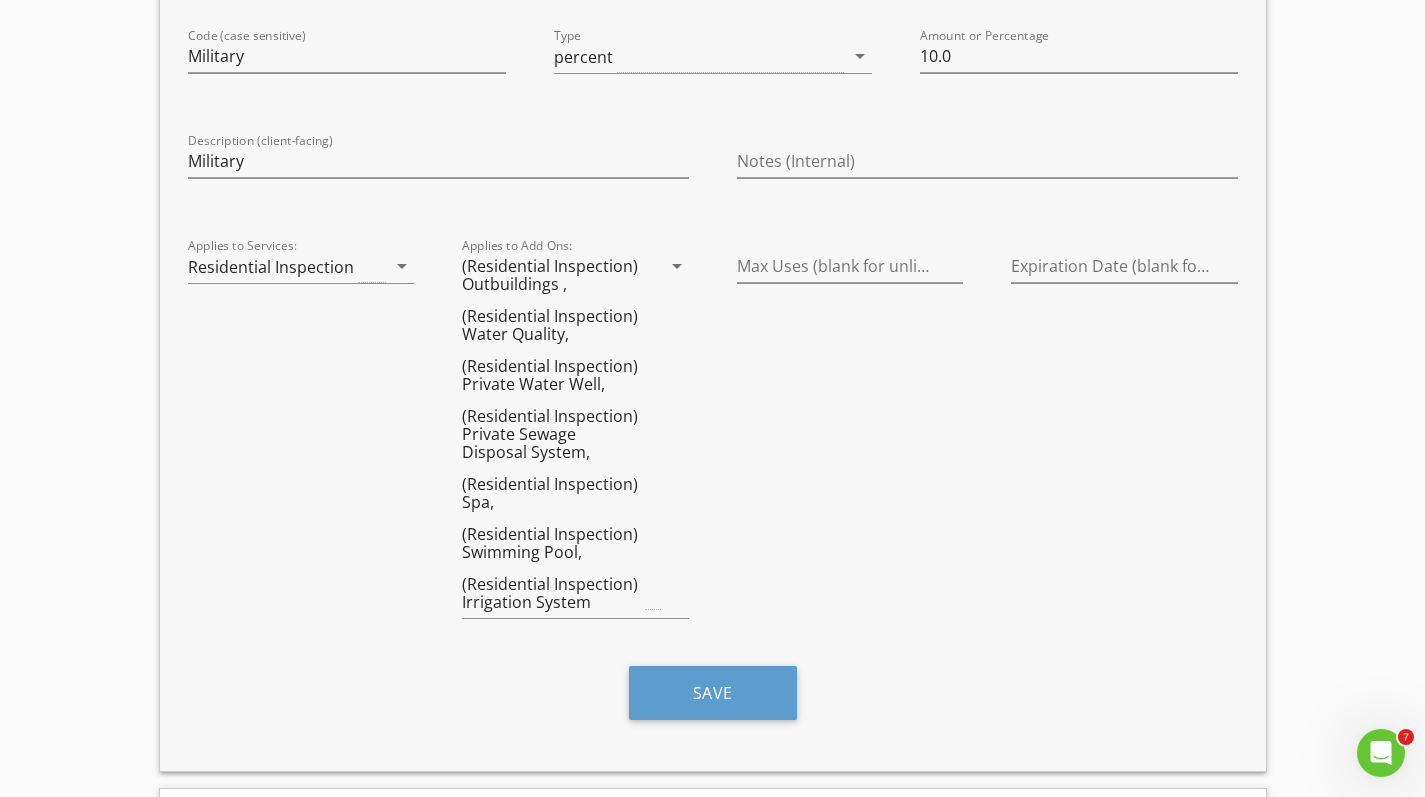 scroll, scrollTop: 330, scrollLeft: 0, axis: vertical 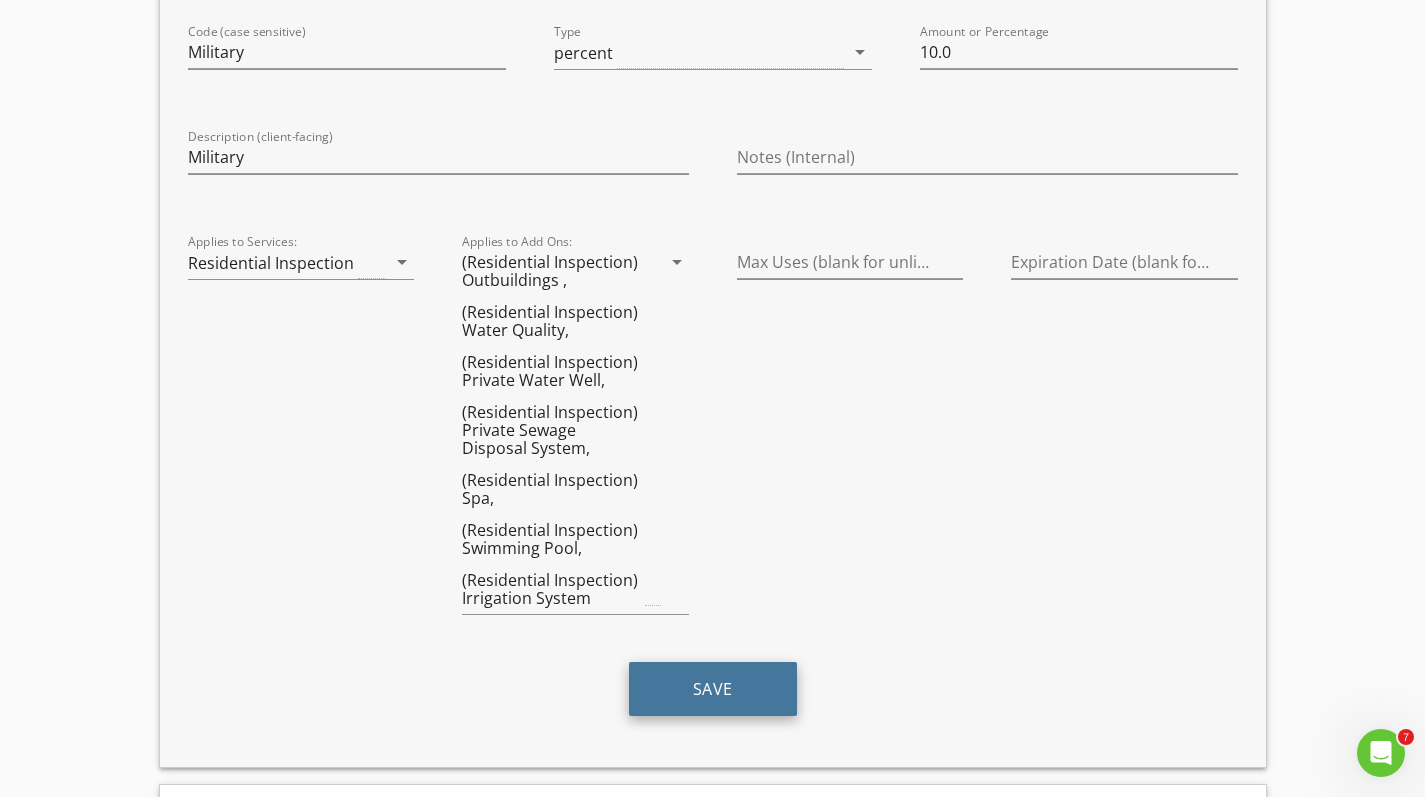 click on "Save" at bounding box center (713, 689) 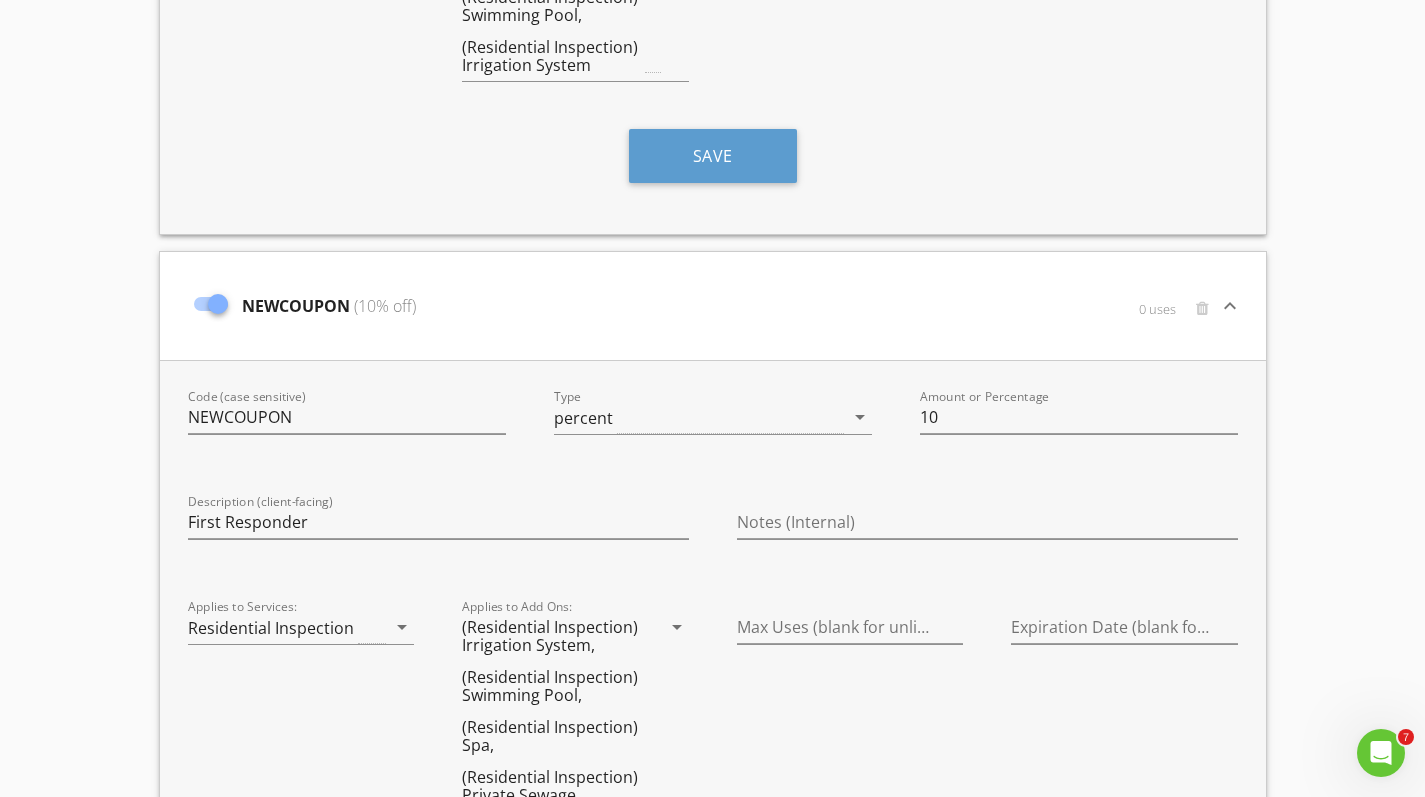 scroll, scrollTop: 864, scrollLeft: 0, axis: vertical 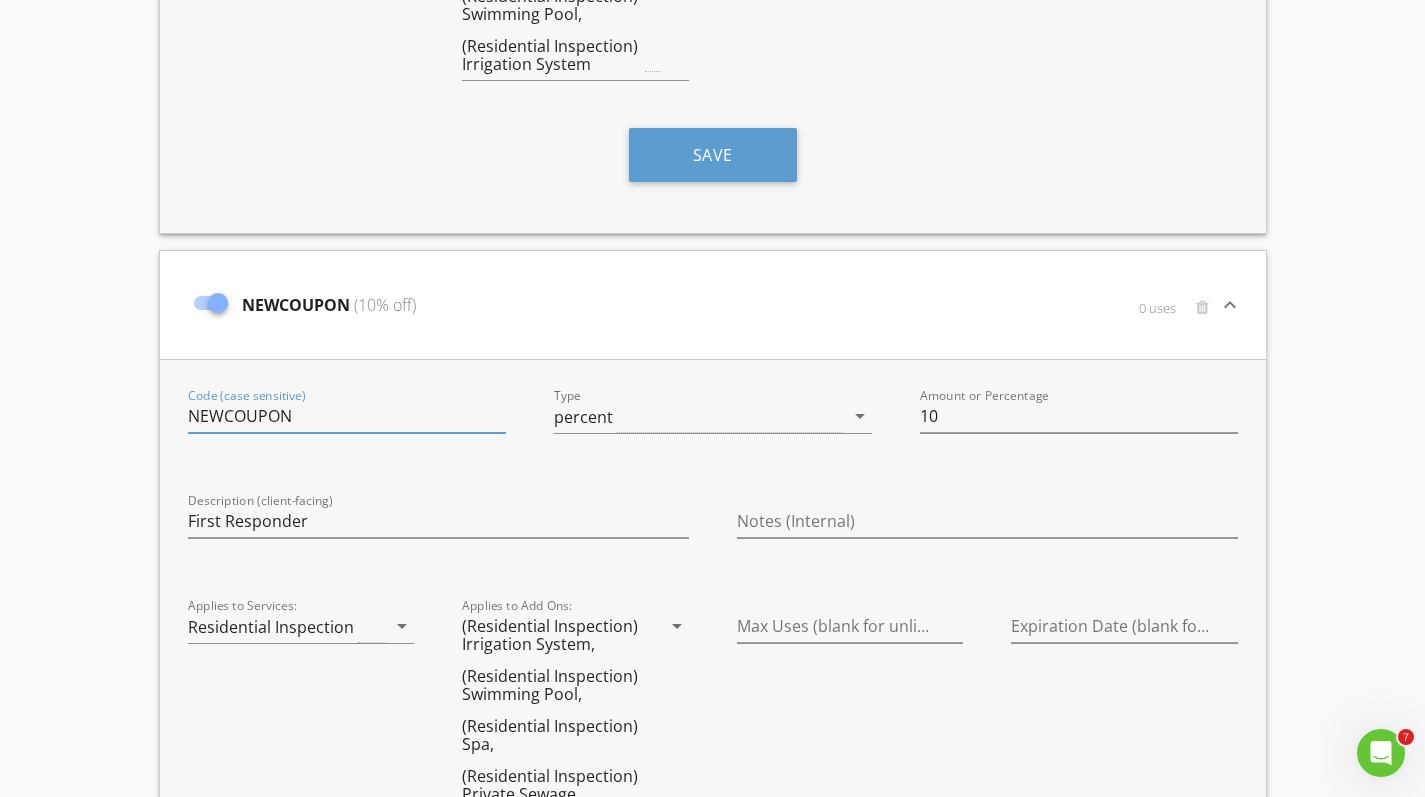 click on "NEWCOUPON" at bounding box center (347, 416) 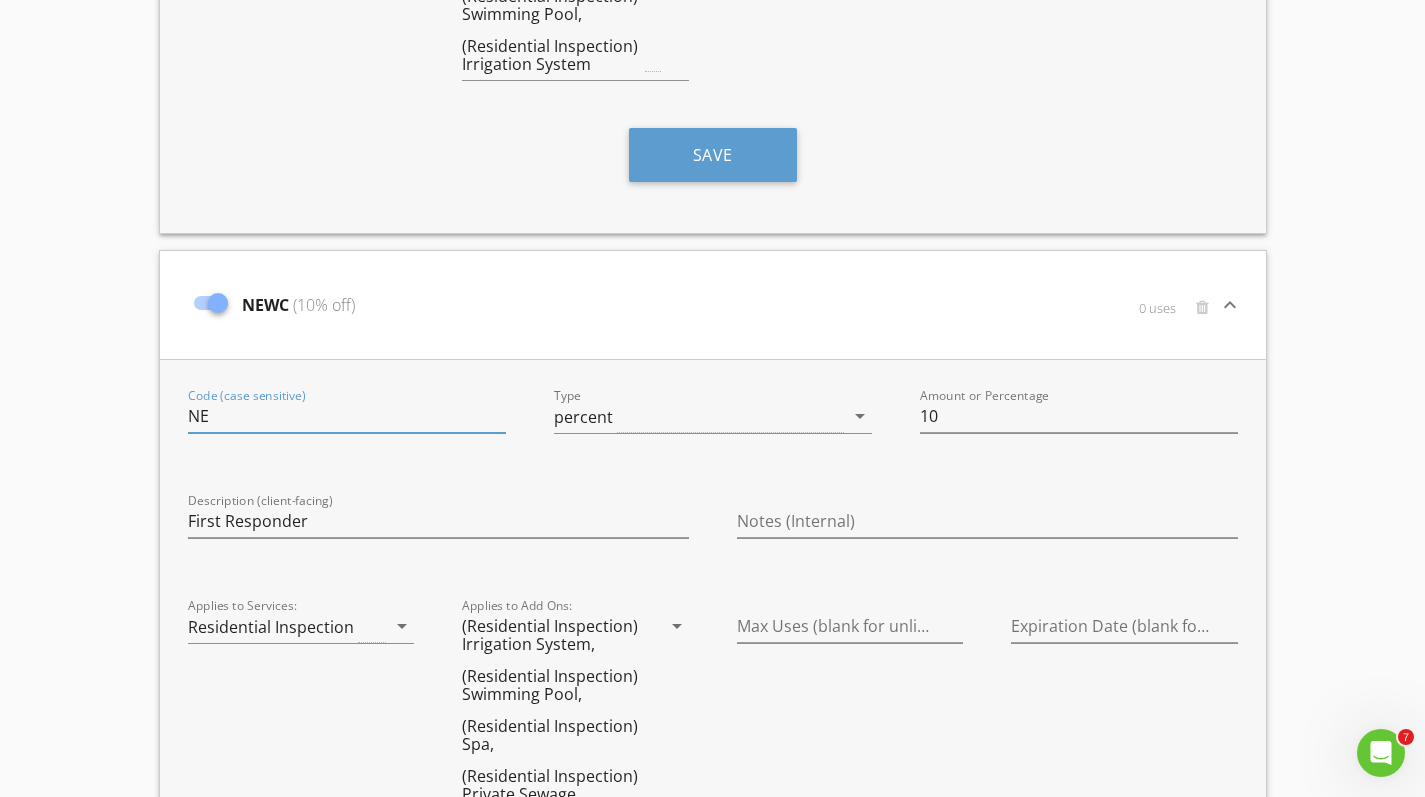 type on "N" 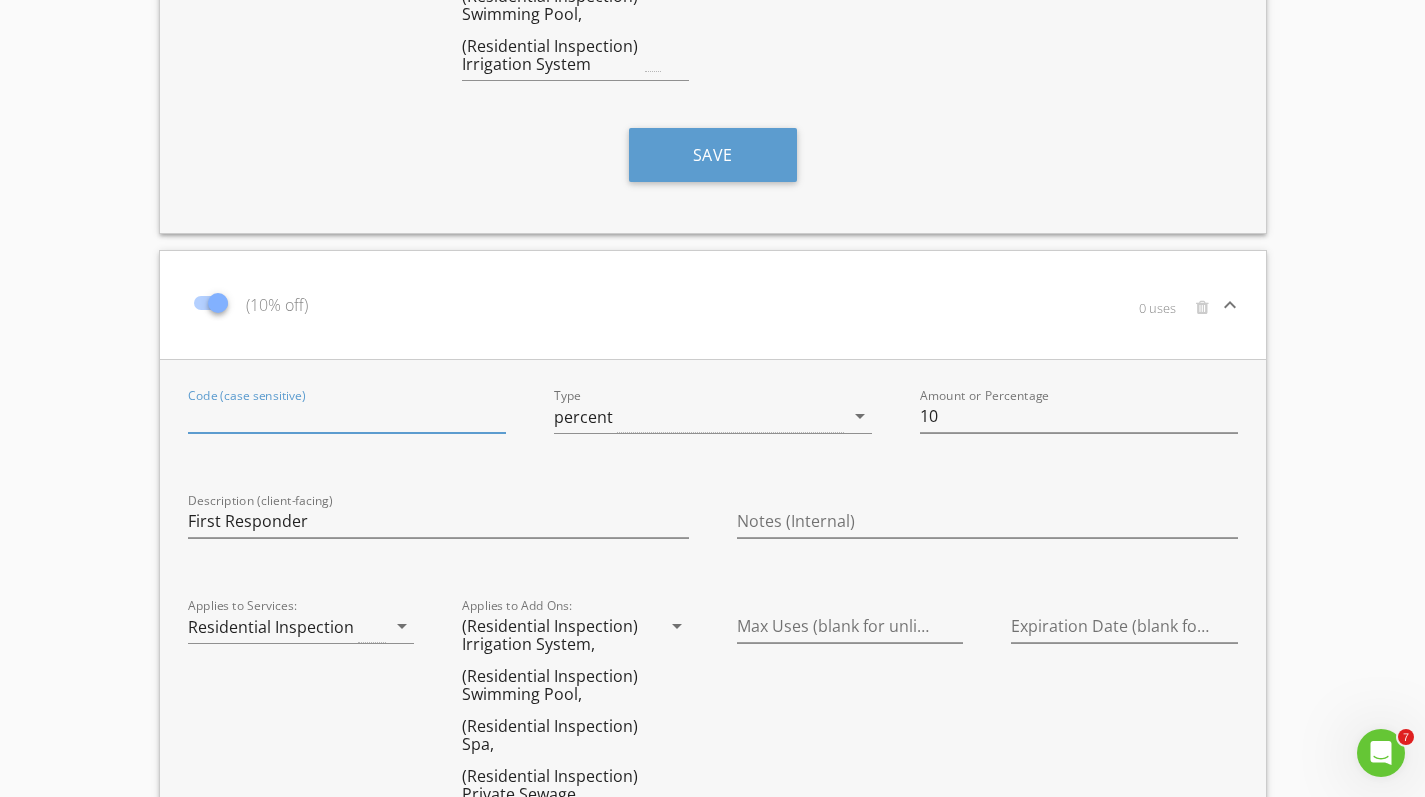 type on "f" 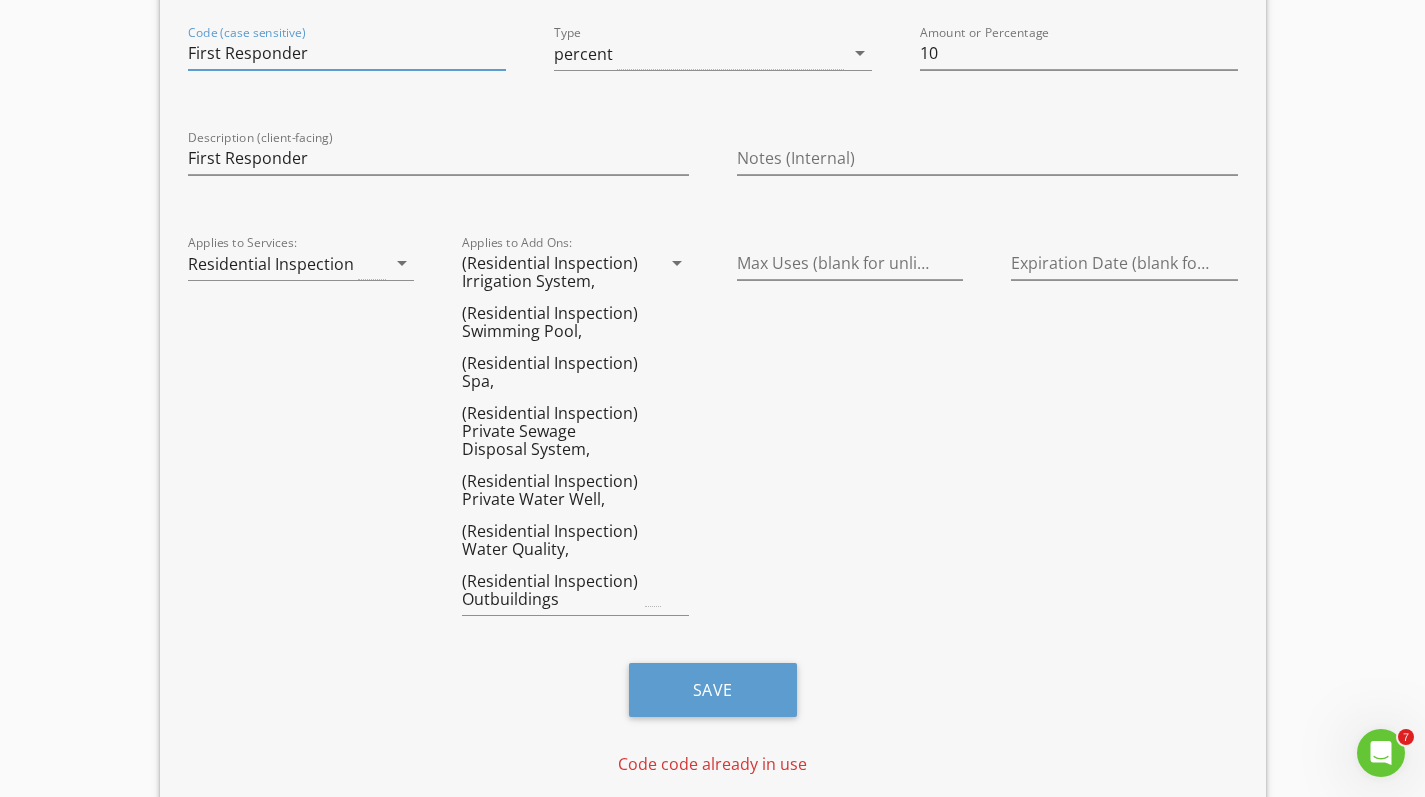 scroll, scrollTop: 1241, scrollLeft: 0, axis: vertical 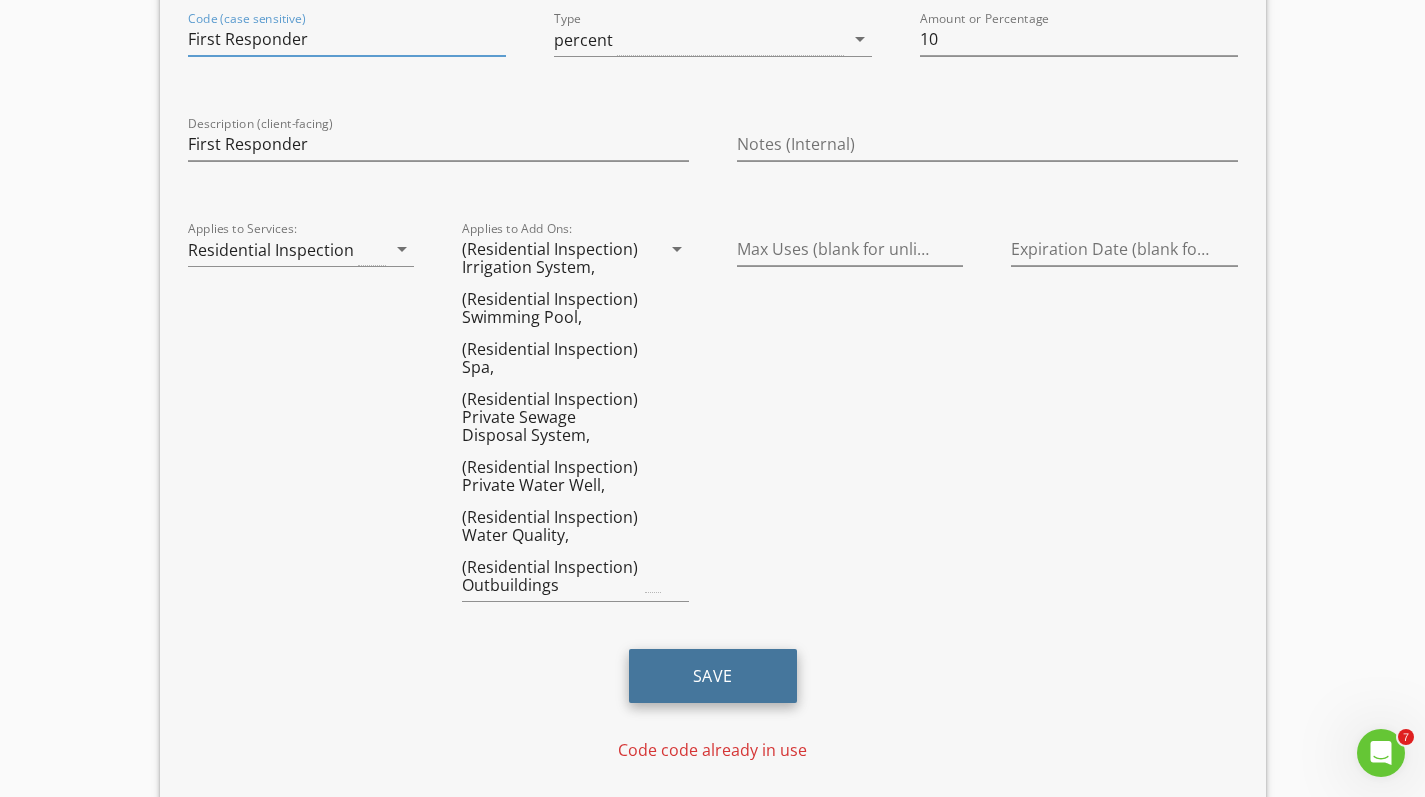 type on "First Responder" 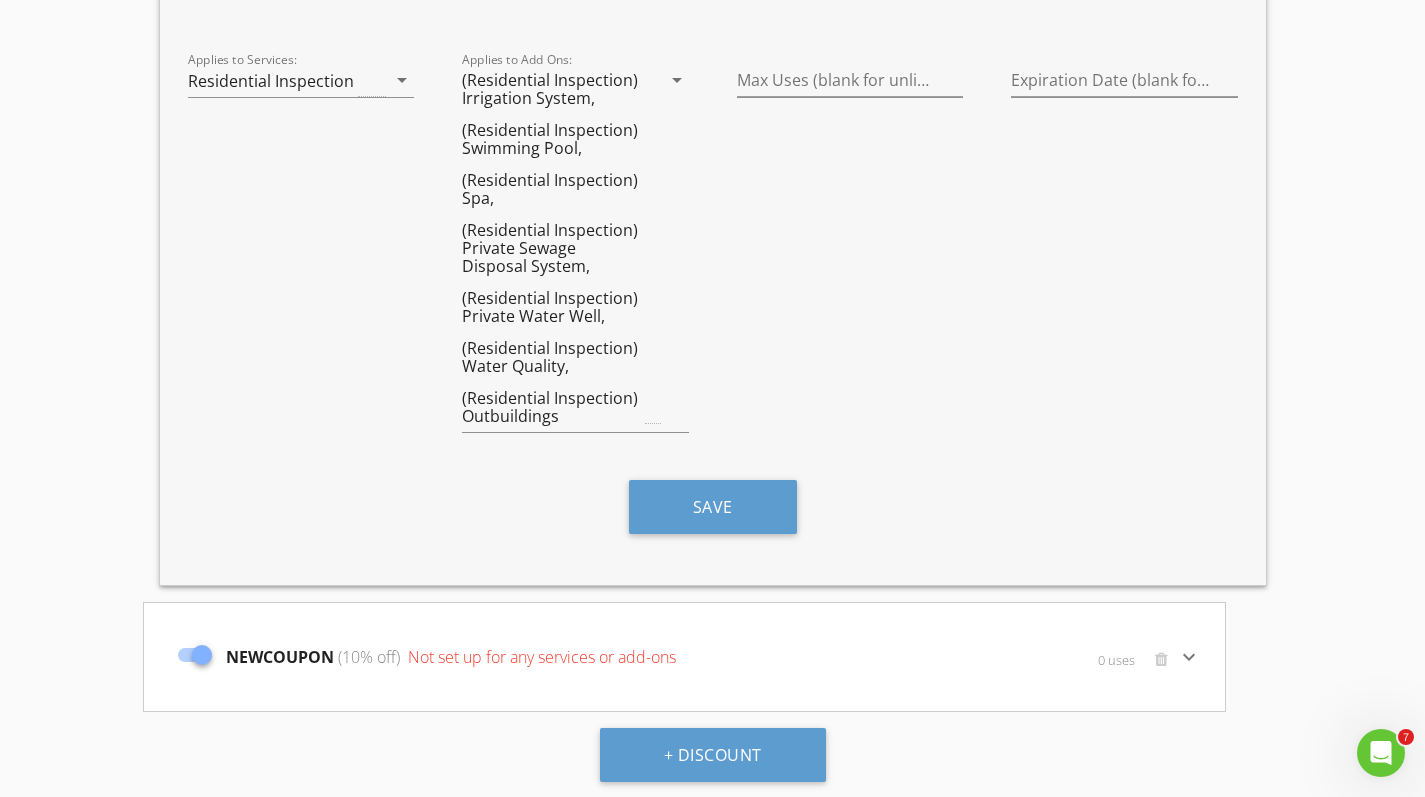 scroll, scrollTop: 1410, scrollLeft: 0, axis: vertical 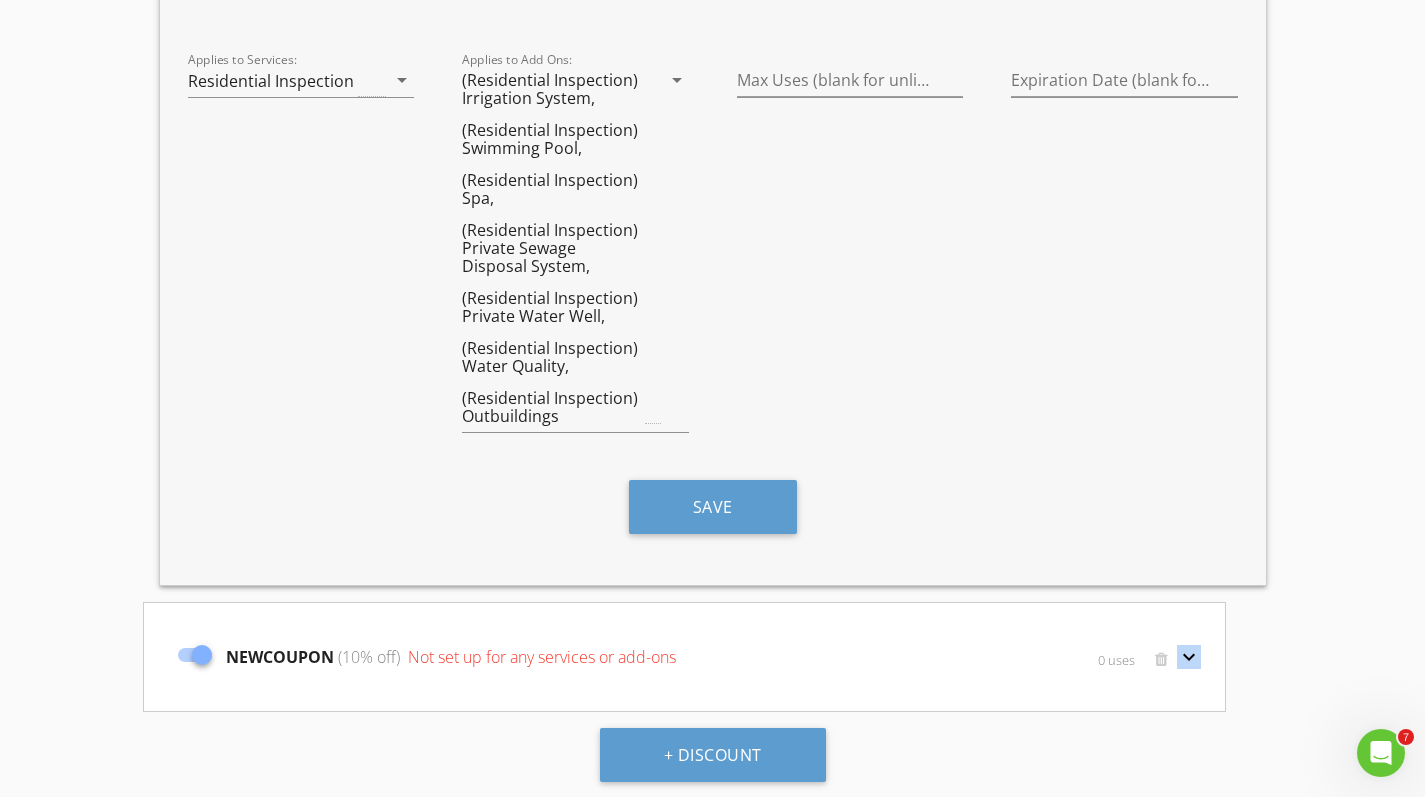 click on "keyboard_arrow_down" at bounding box center [1189, 657] 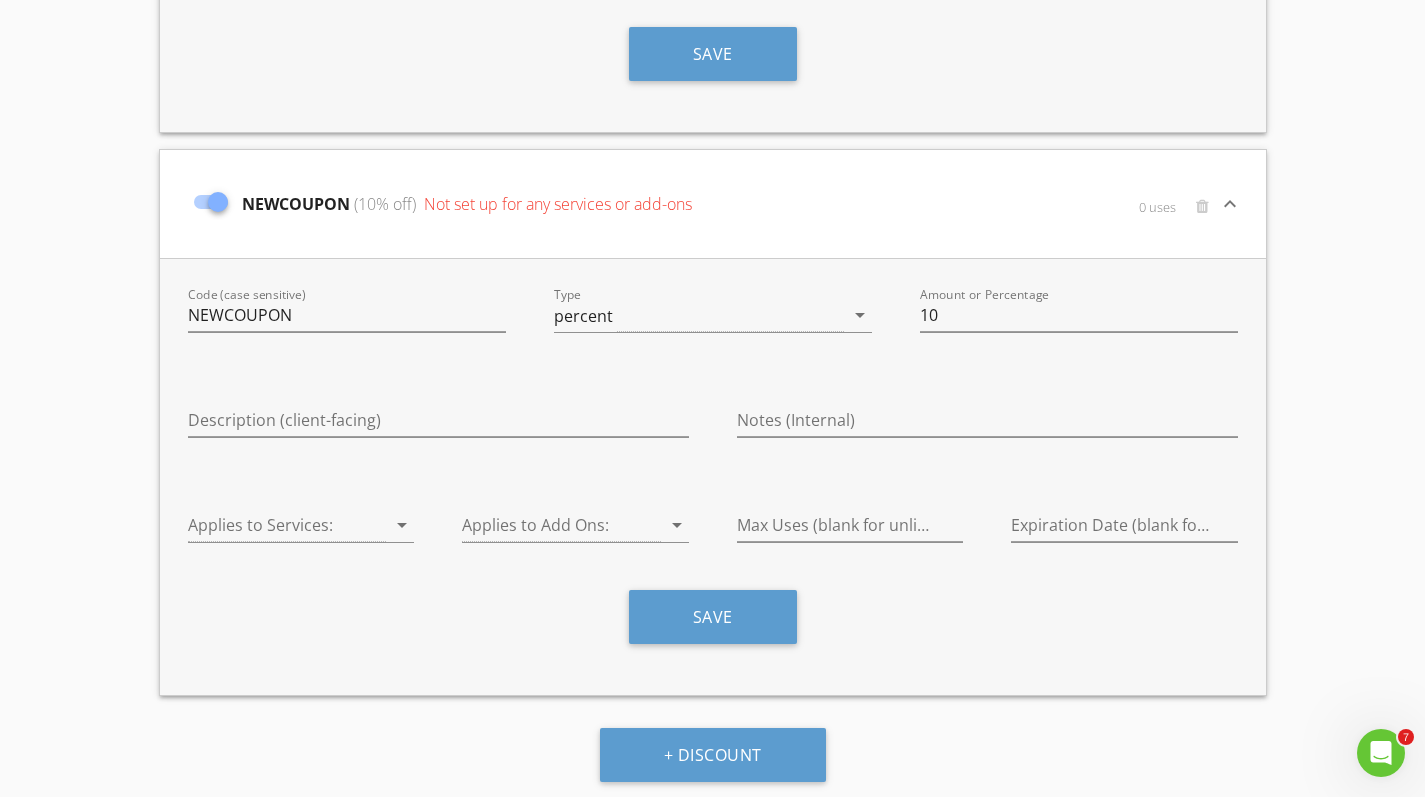 scroll, scrollTop: 1863, scrollLeft: 0, axis: vertical 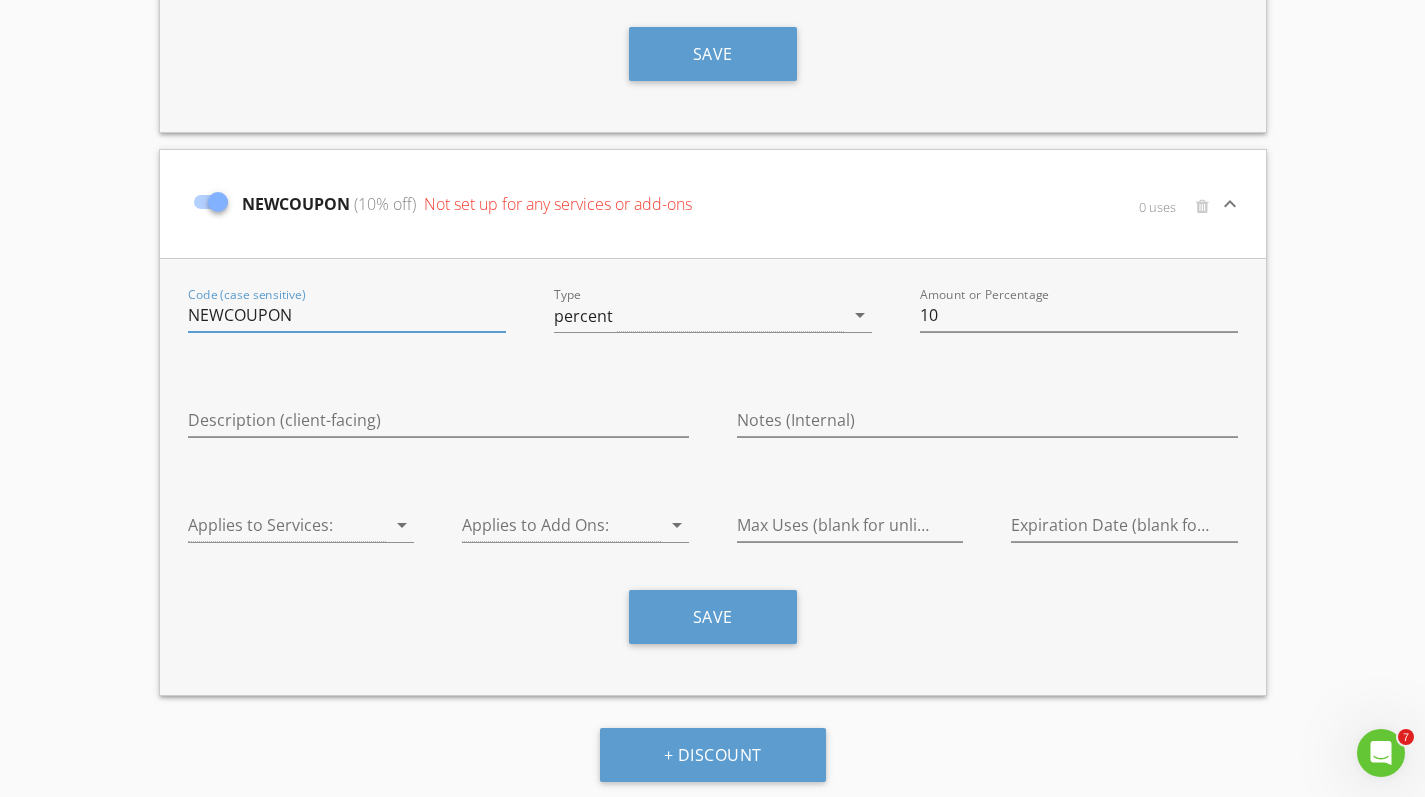 click on "NEWCOUPON" at bounding box center [347, 315] 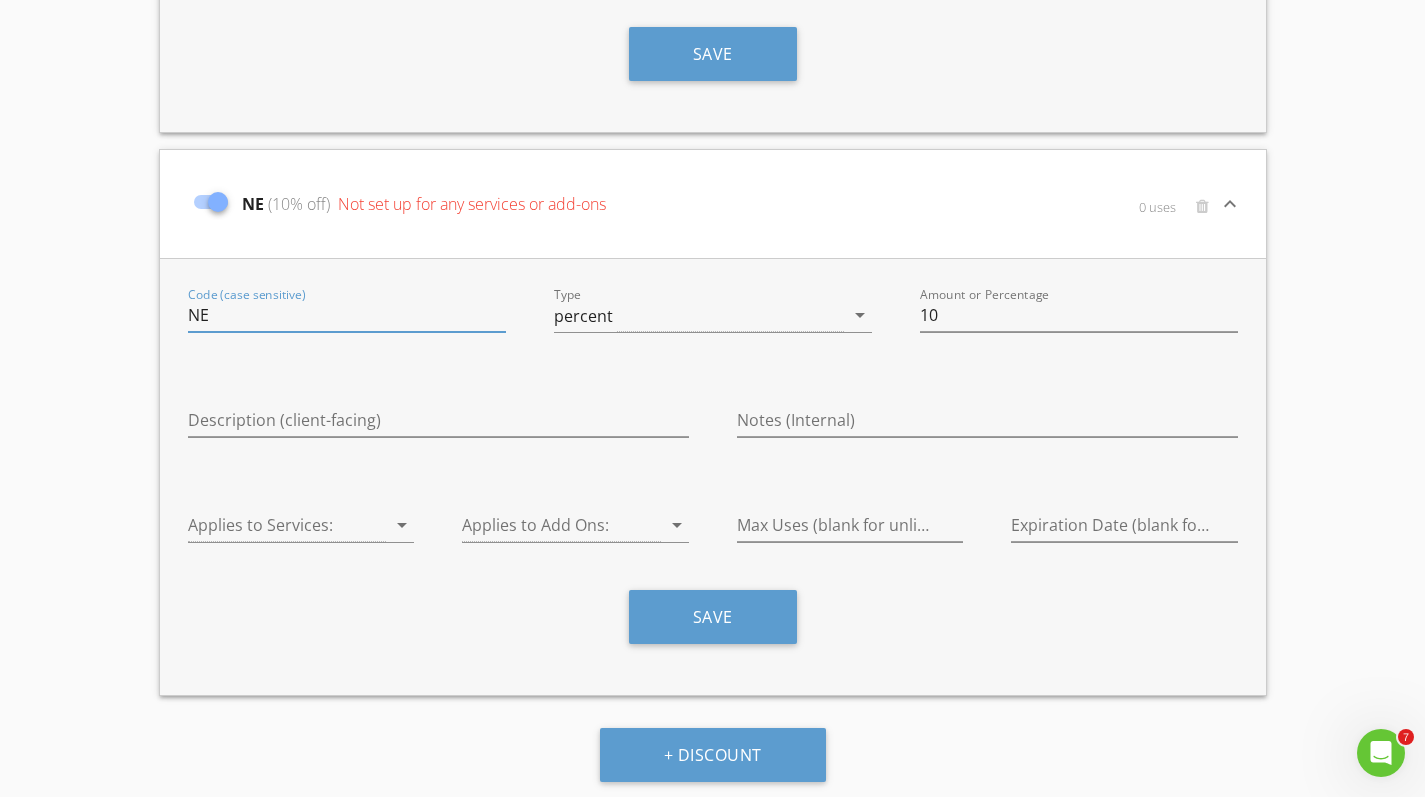 type on "N" 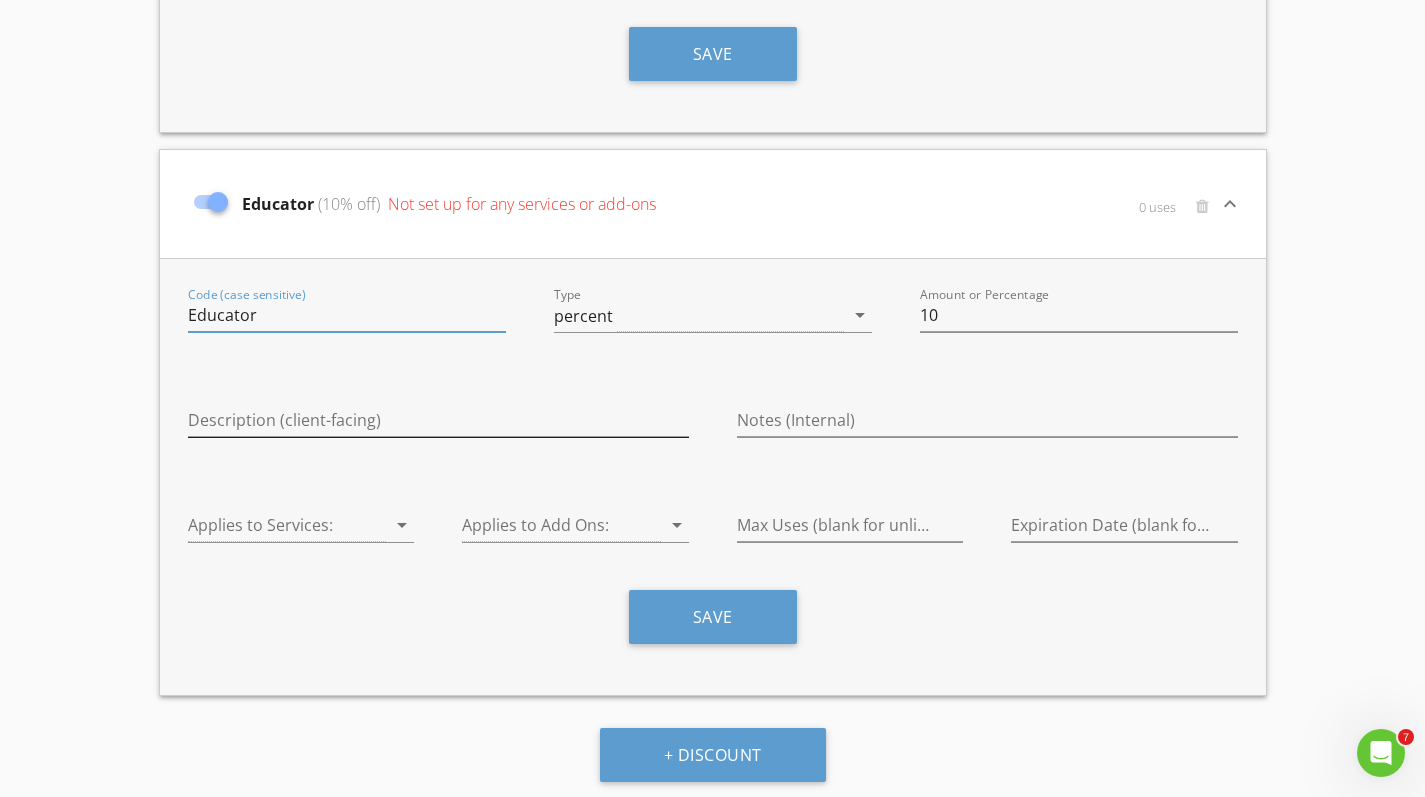 type on "Educator" 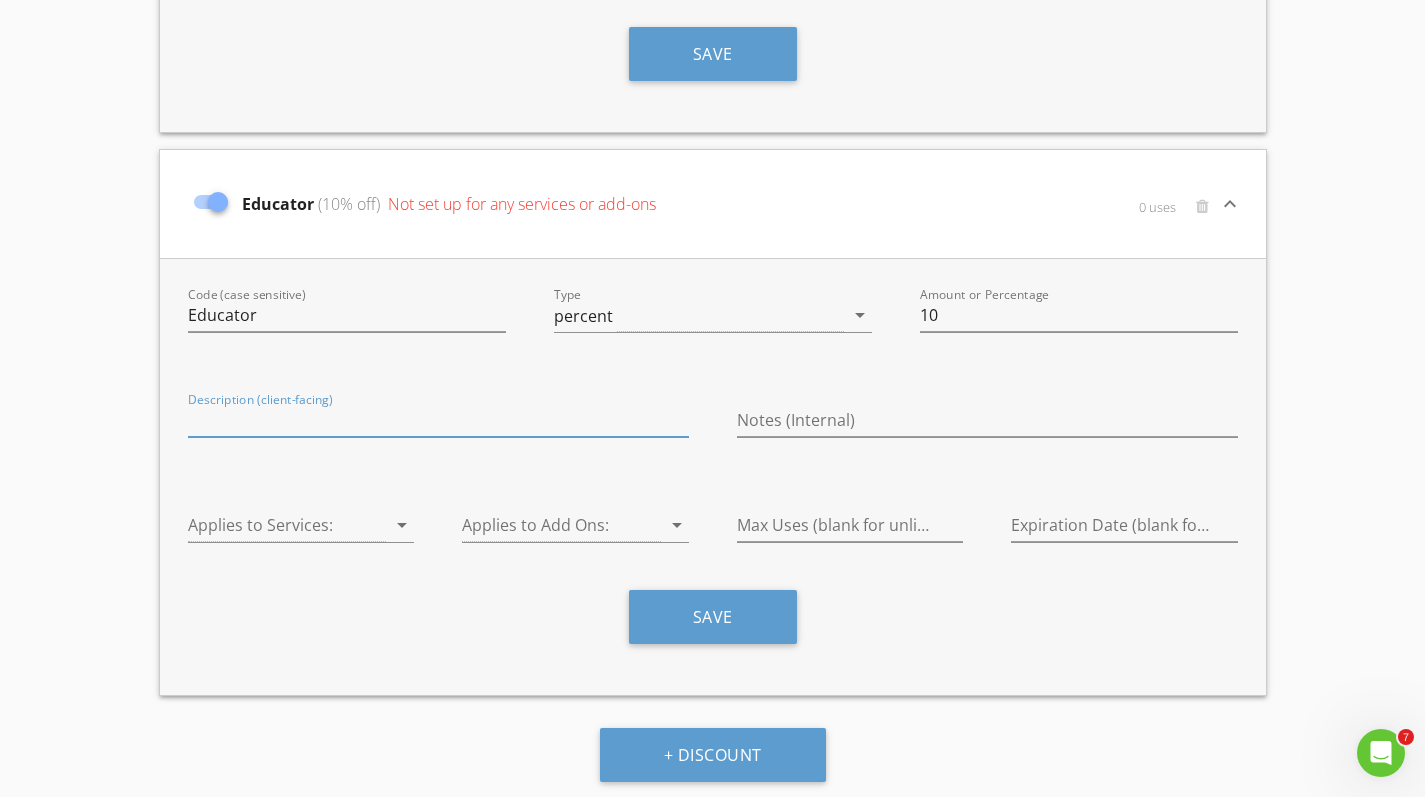 click at bounding box center [438, 420] 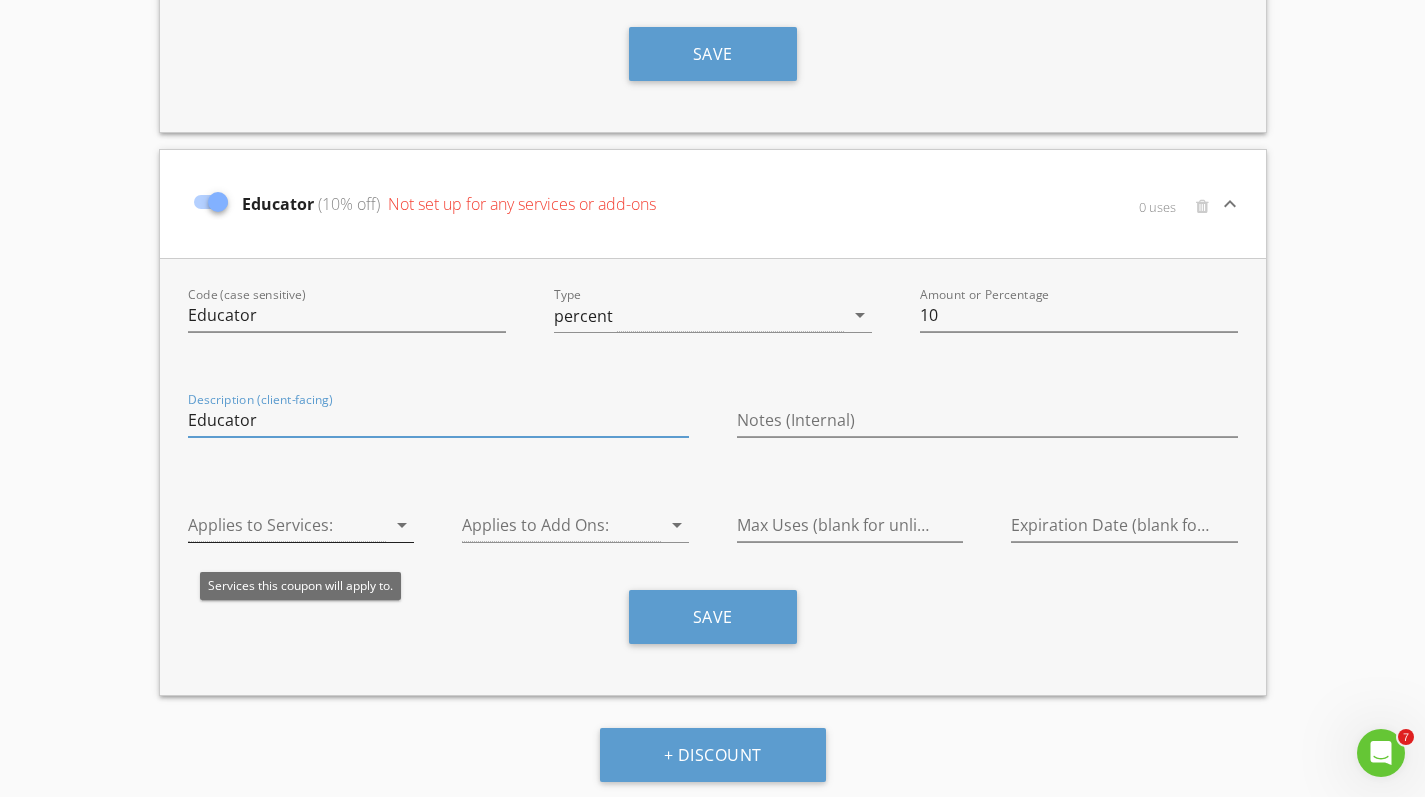 type on "Educator" 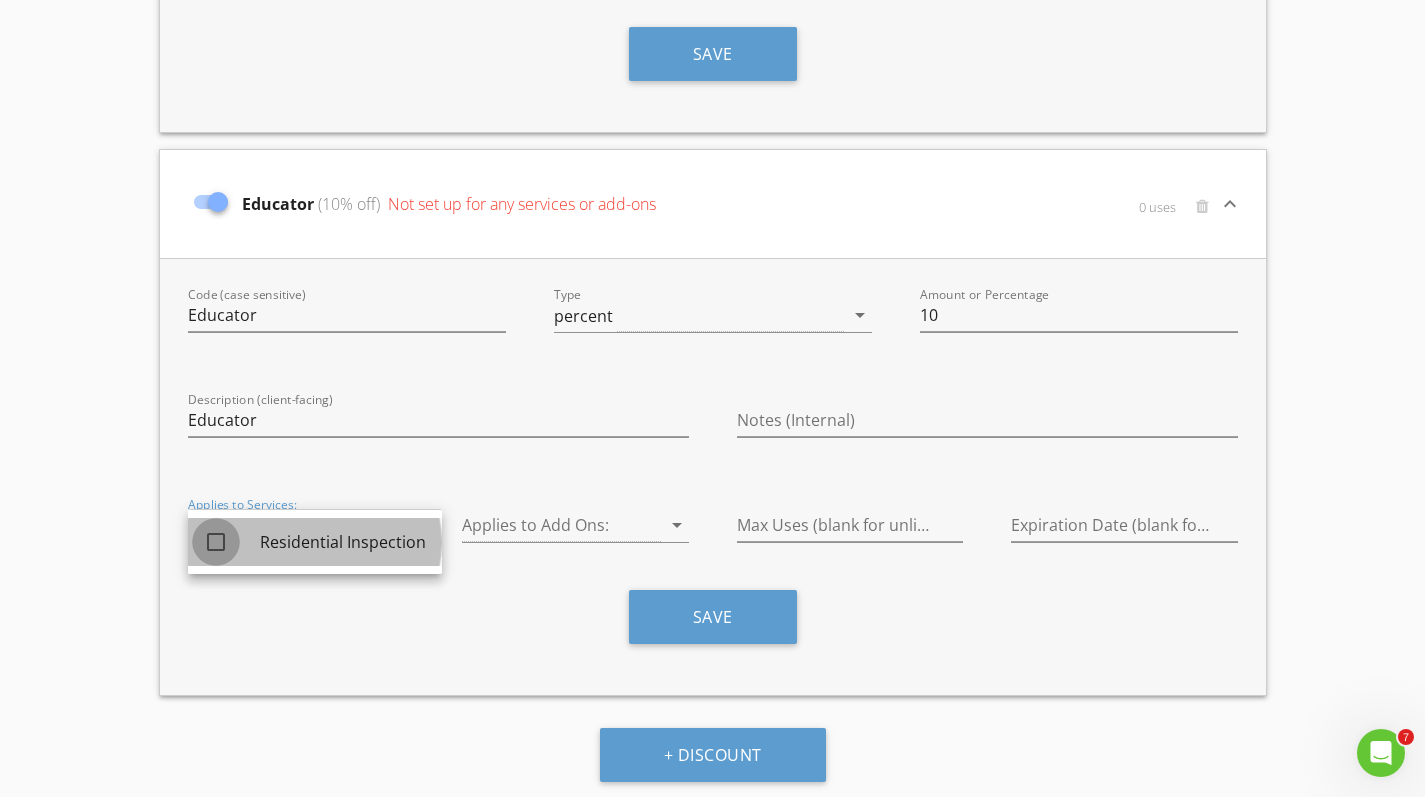 click at bounding box center [216, 542] 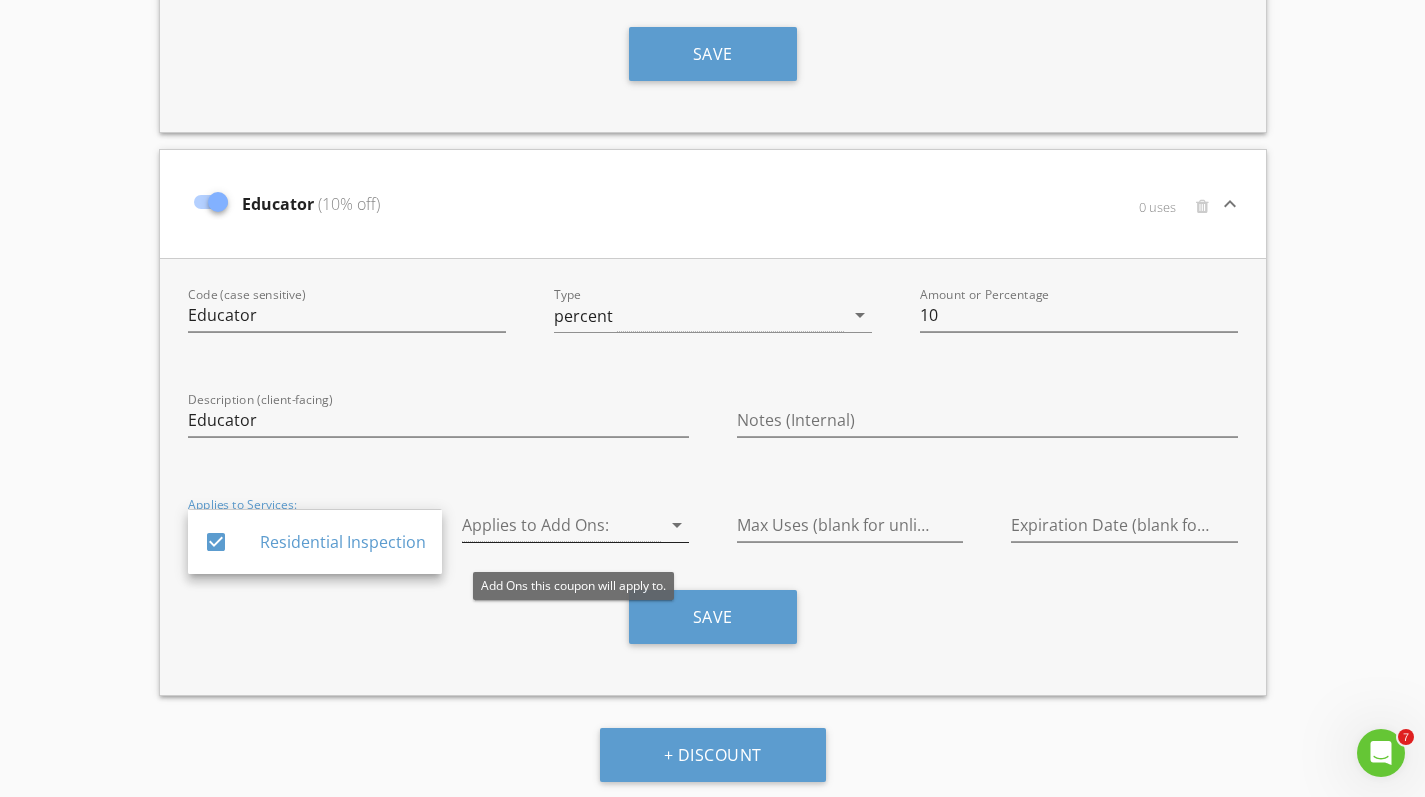 click on "arrow_drop_down" at bounding box center [677, 525] 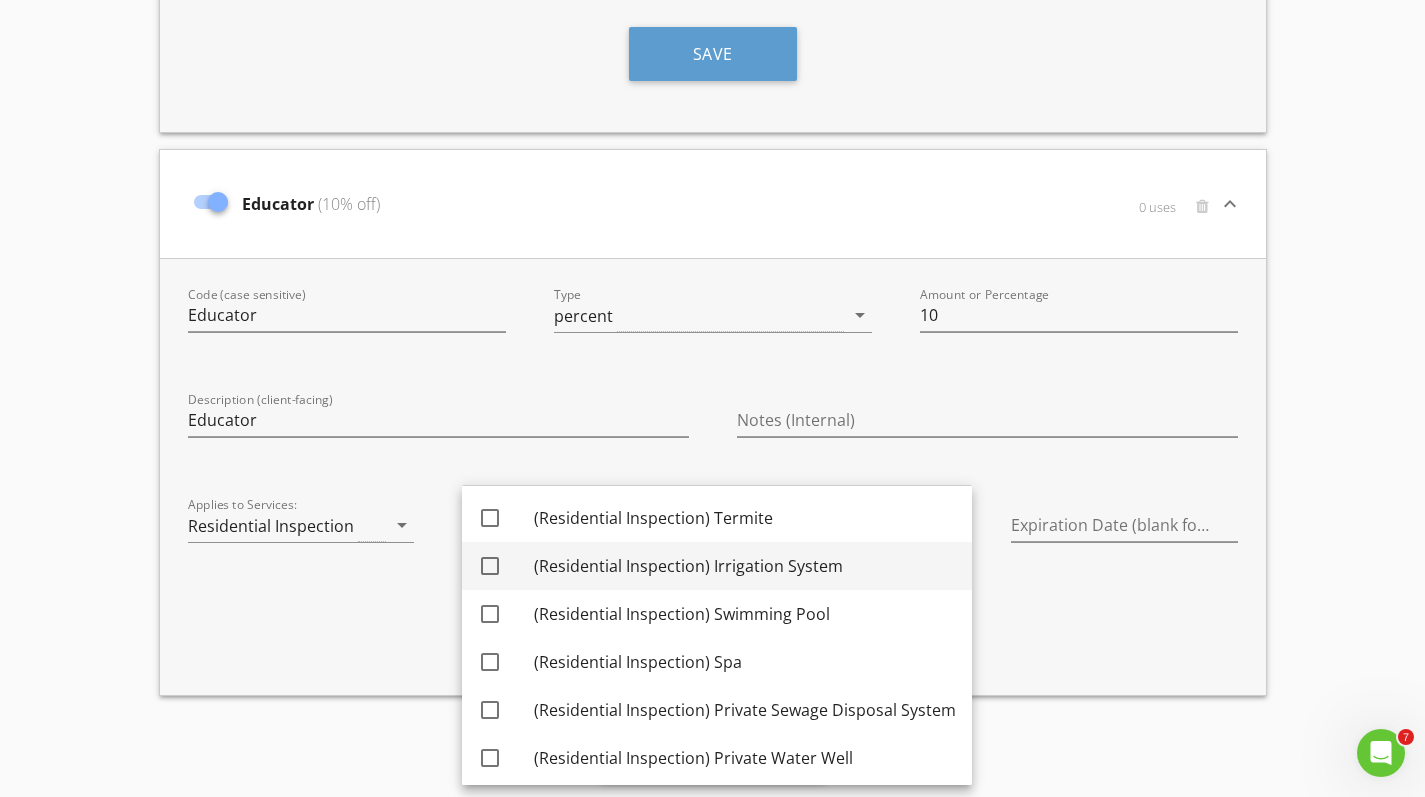 click at bounding box center (490, 566) 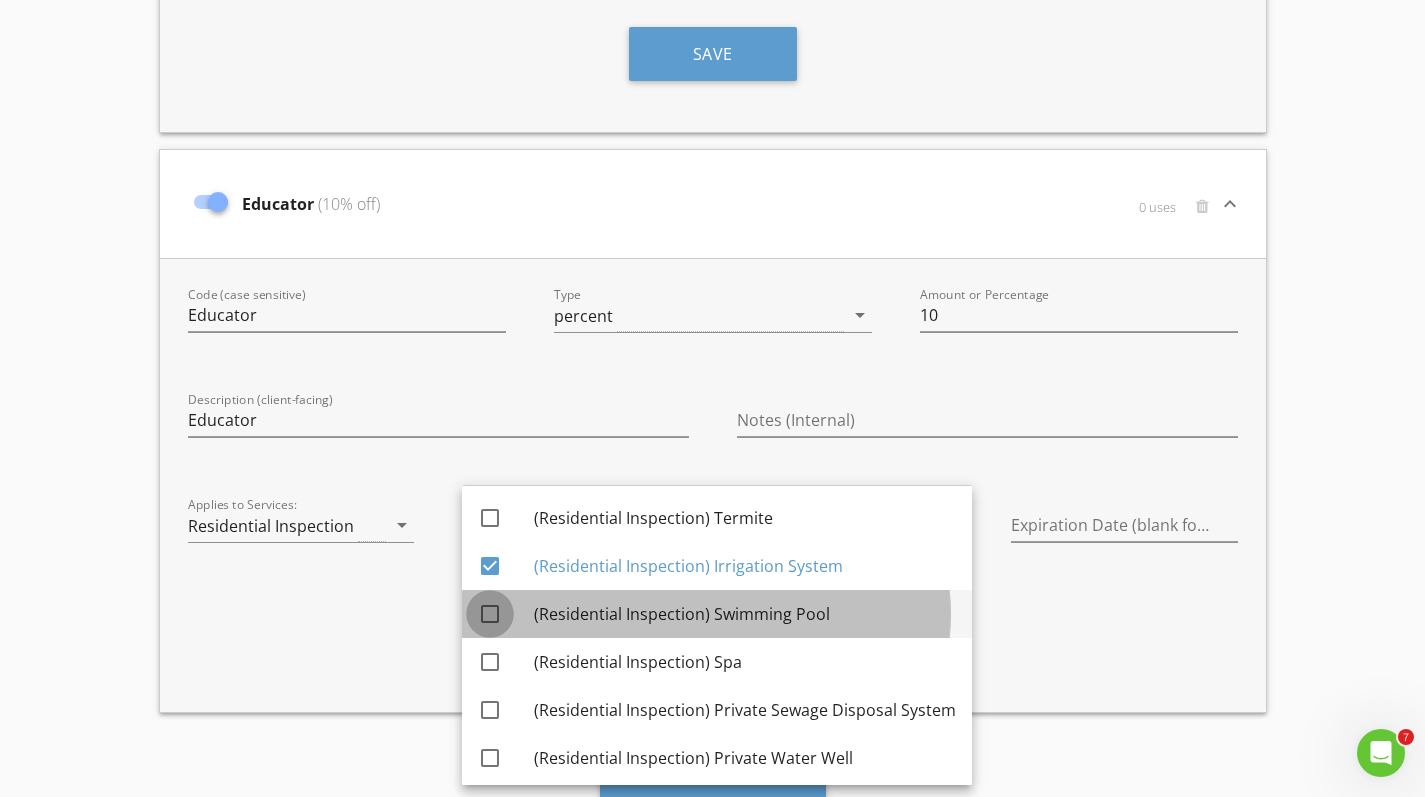 click at bounding box center [490, 614] 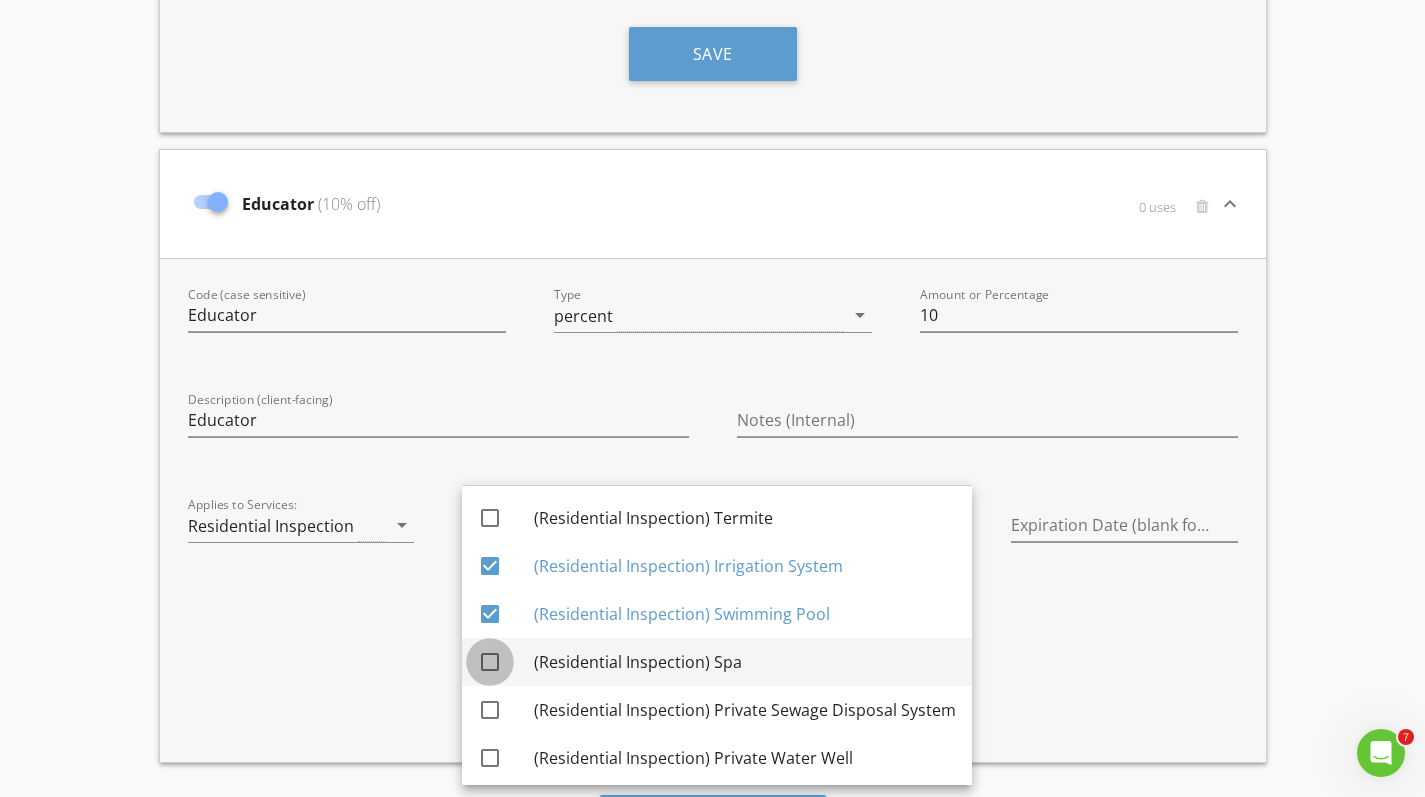 click at bounding box center [490, 662] 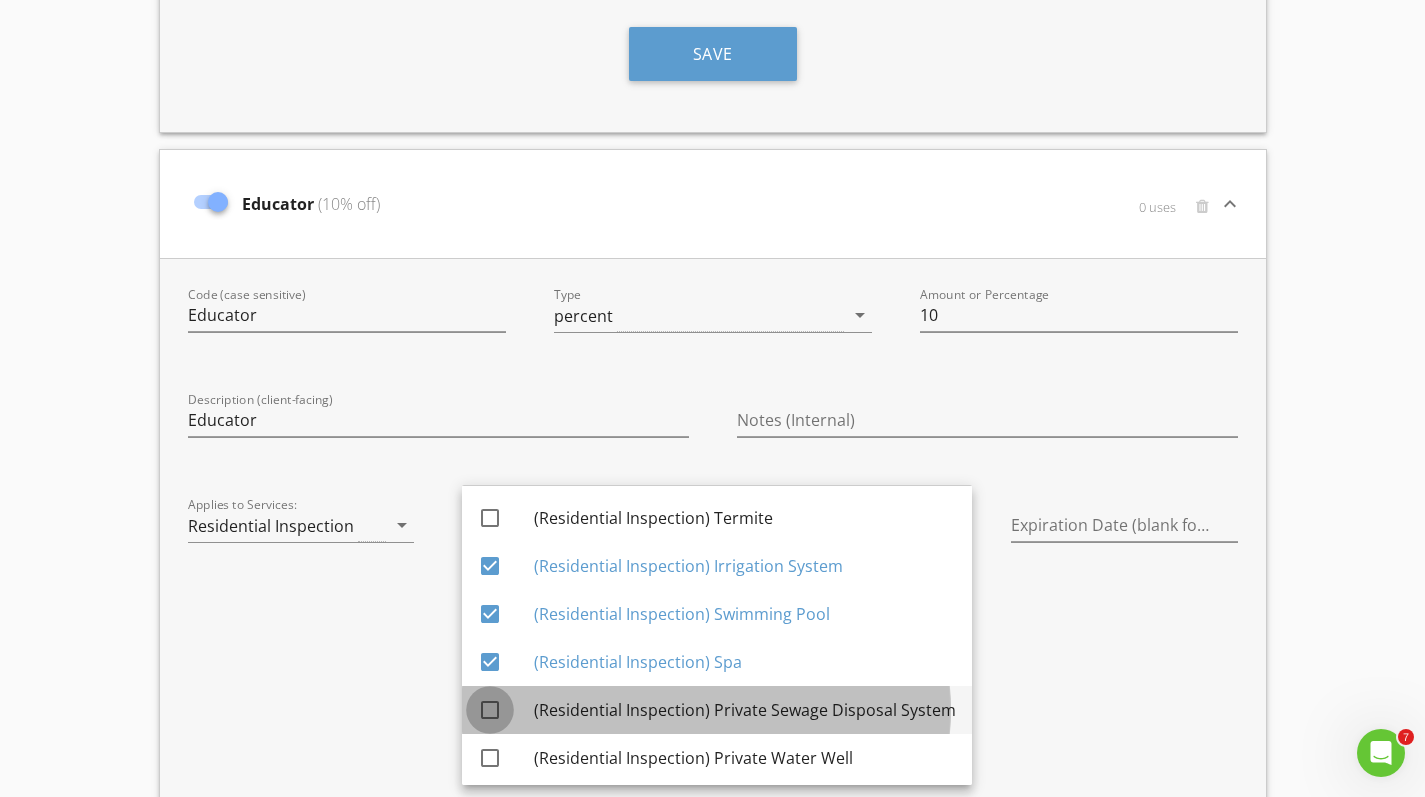 click at bounding box center (490, 710) 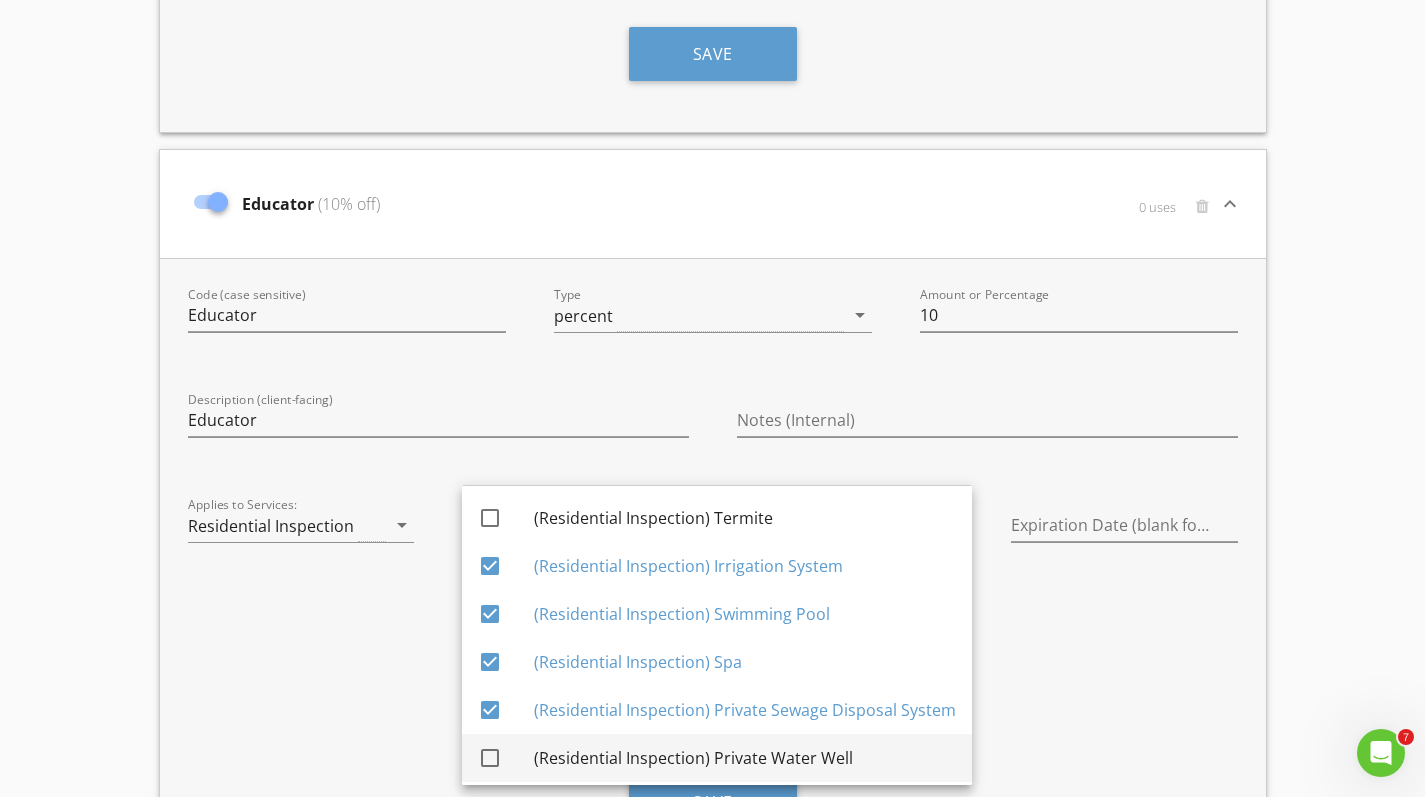 click at bounding box center (490, 758) 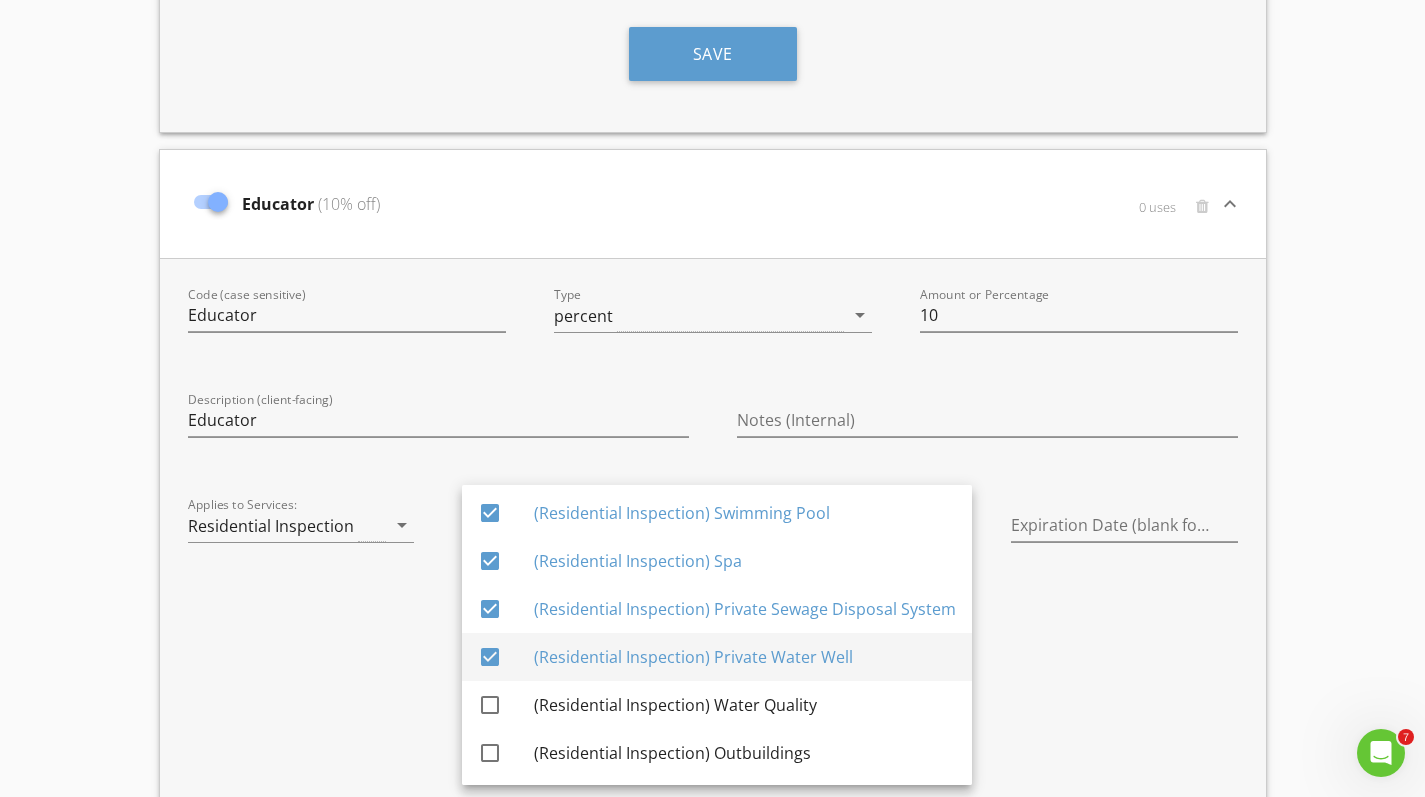 scroll, scrollTop: 101, scrollLeft: 0, axis: vertical 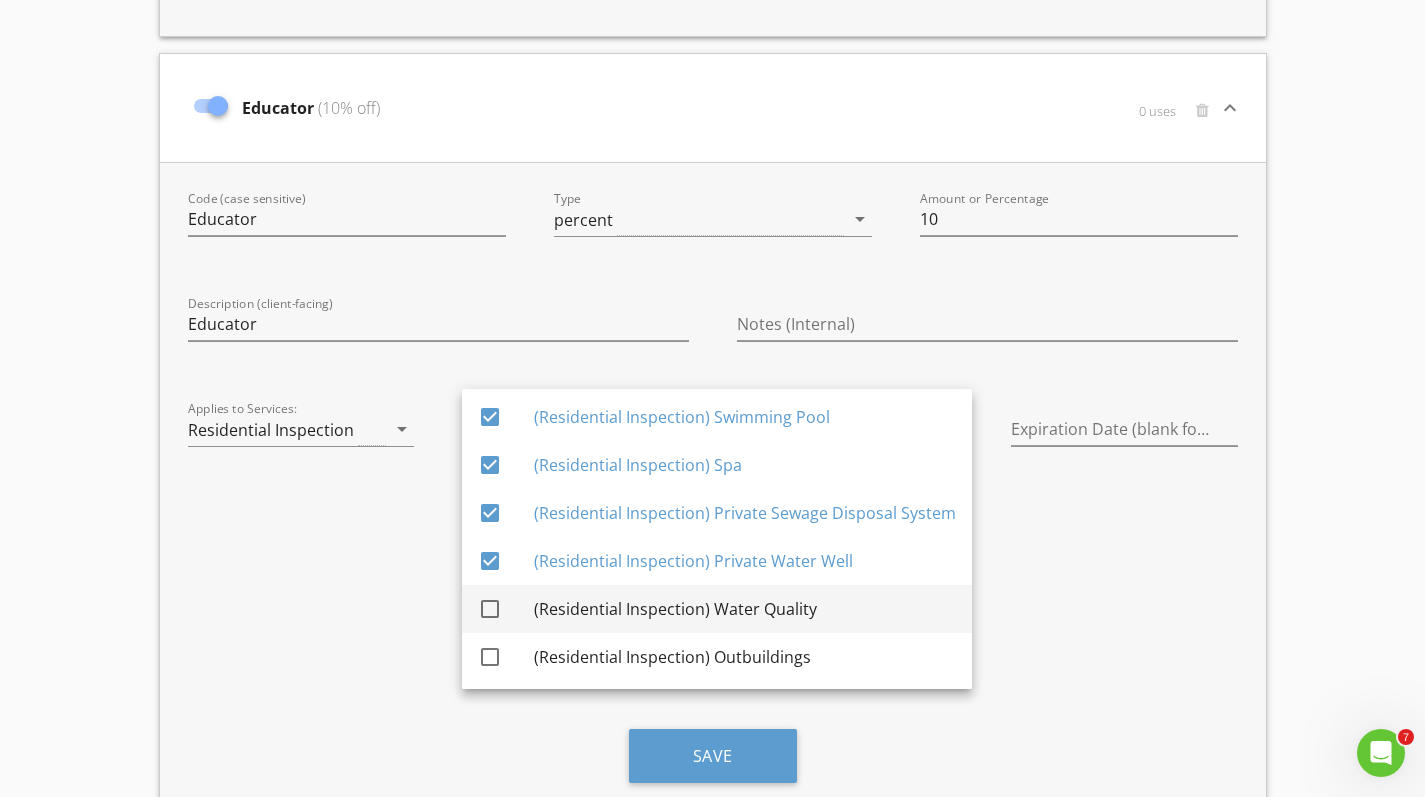 click at bounding box center (490, 609) 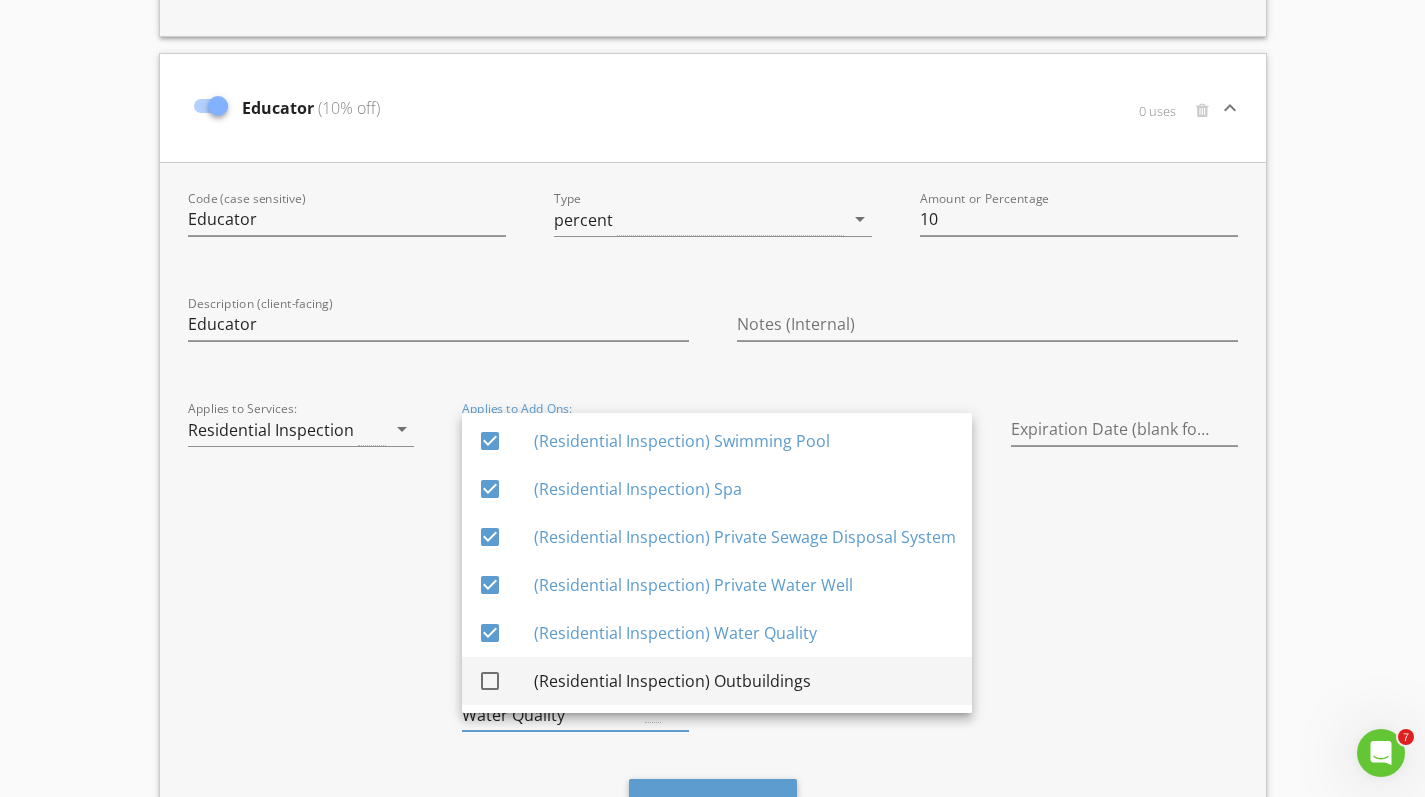 click at bounding box center [490, 681] 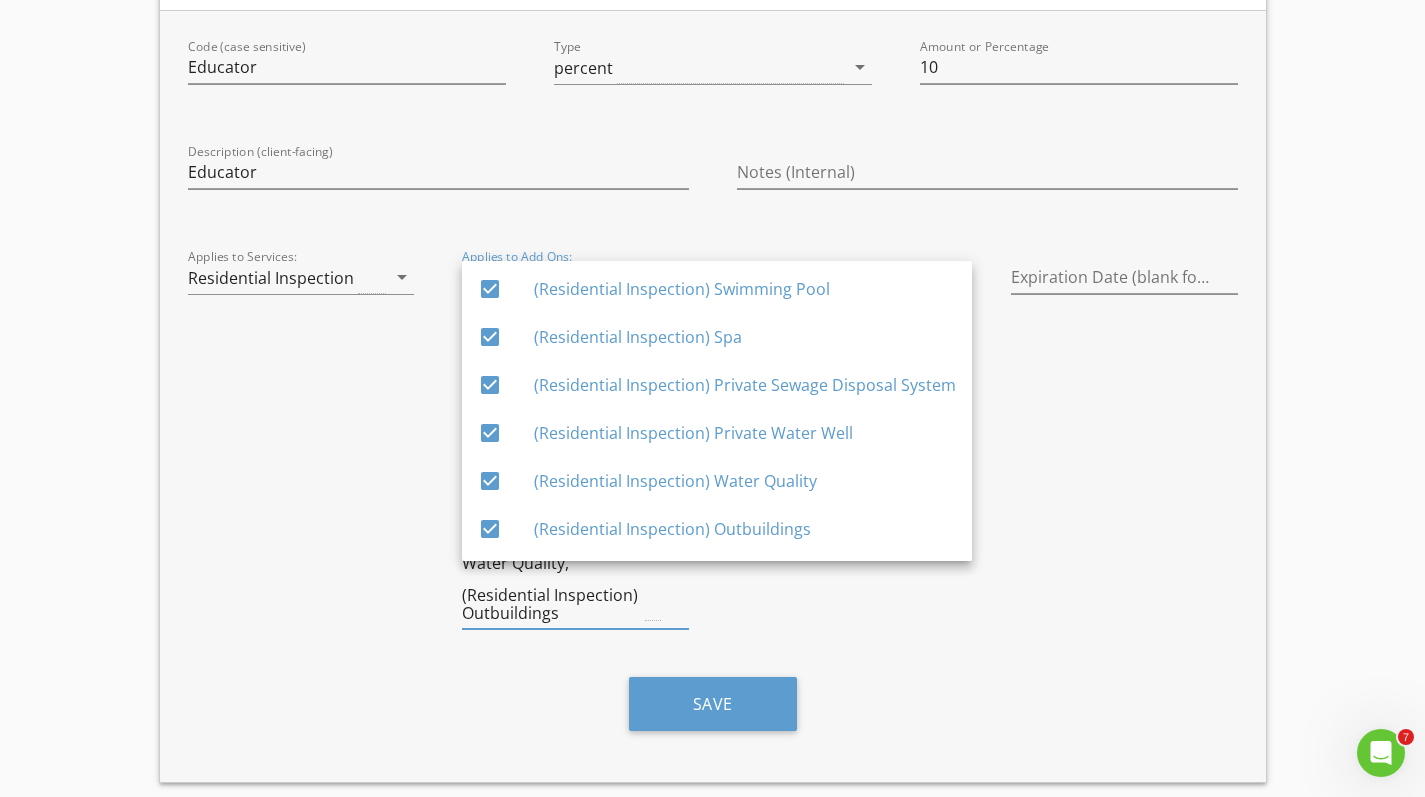 scroll, scrollTop: 2111, scrollLeft: 0, axis: vertical 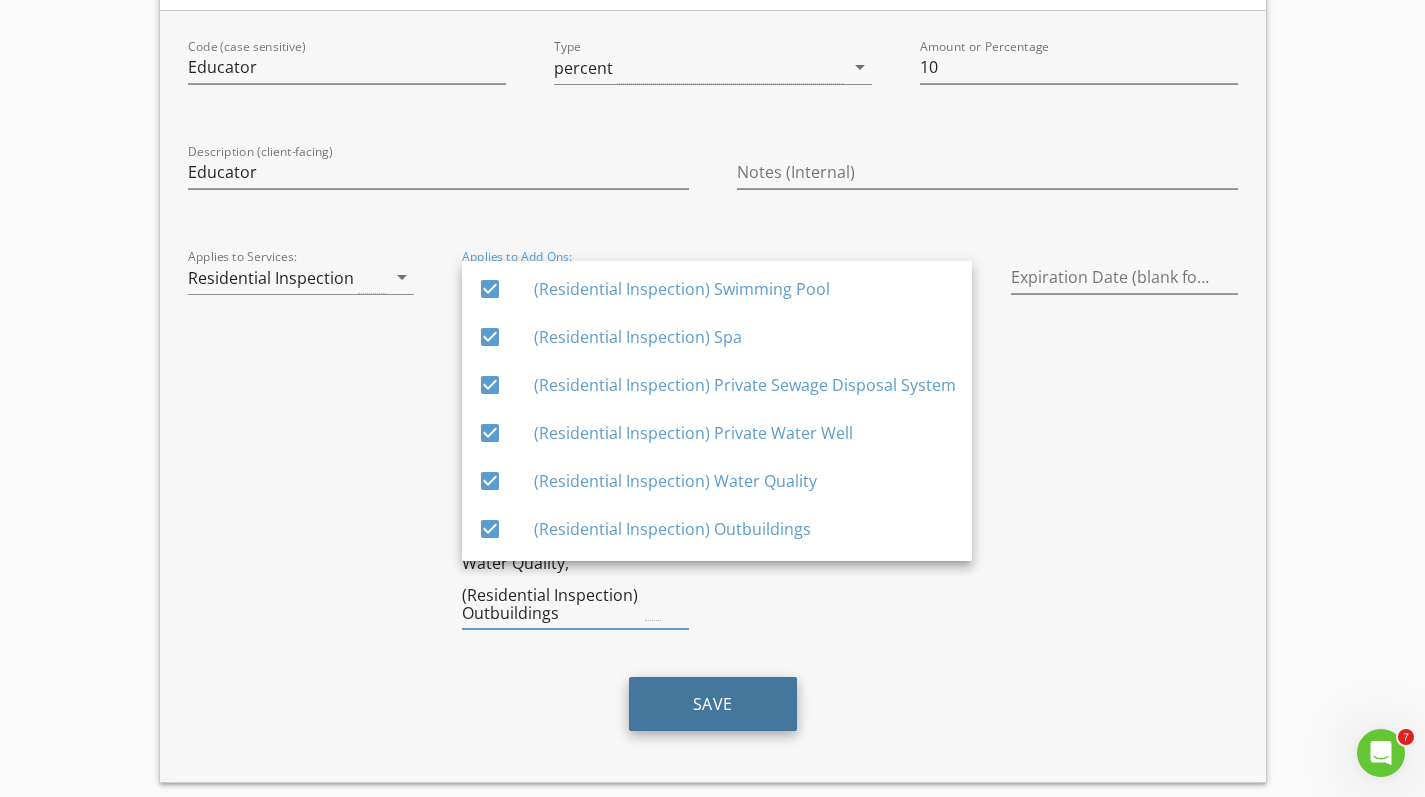 click on "Save" at bounding box center [713, 704] 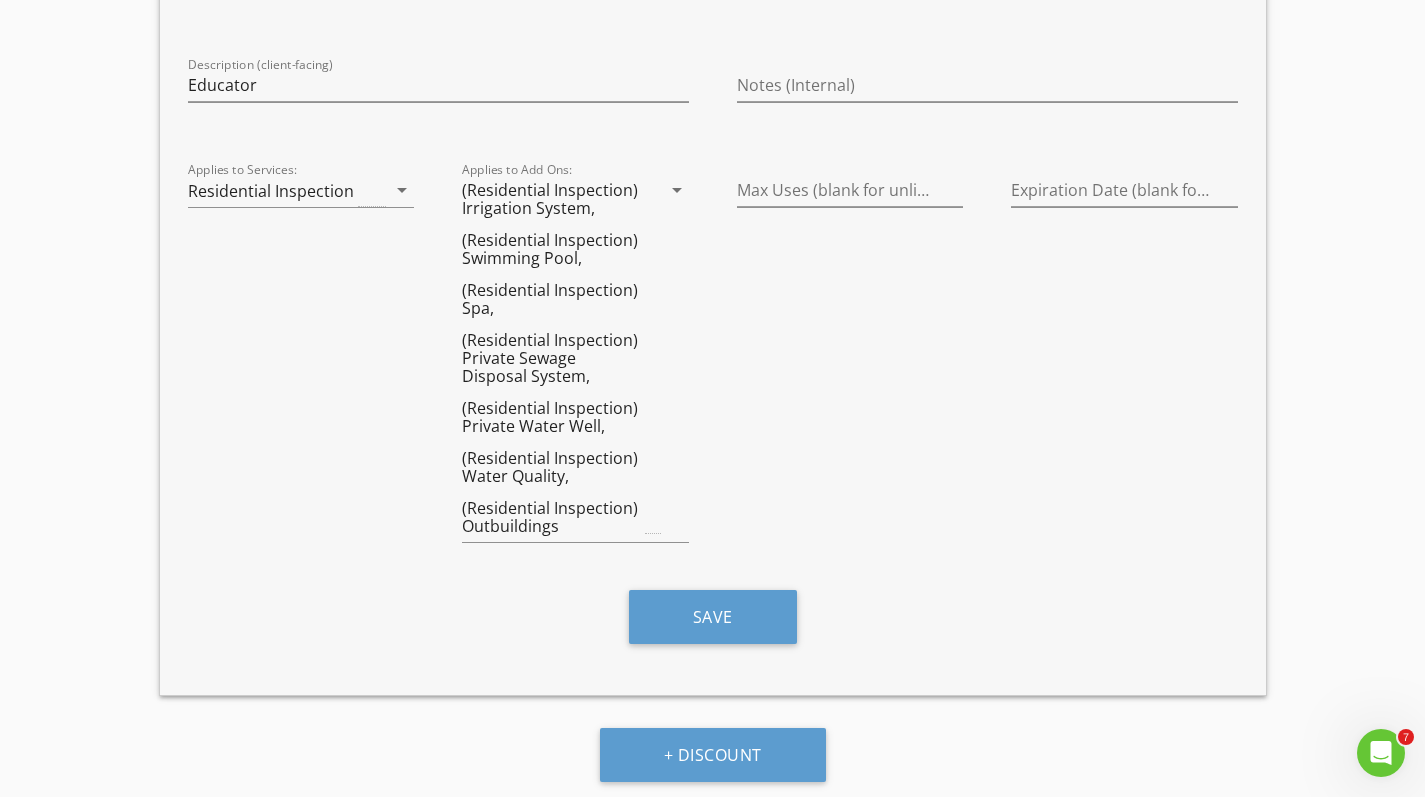 scroll, scrollTop: 2198, scrollLeft: 0, axis: vertical 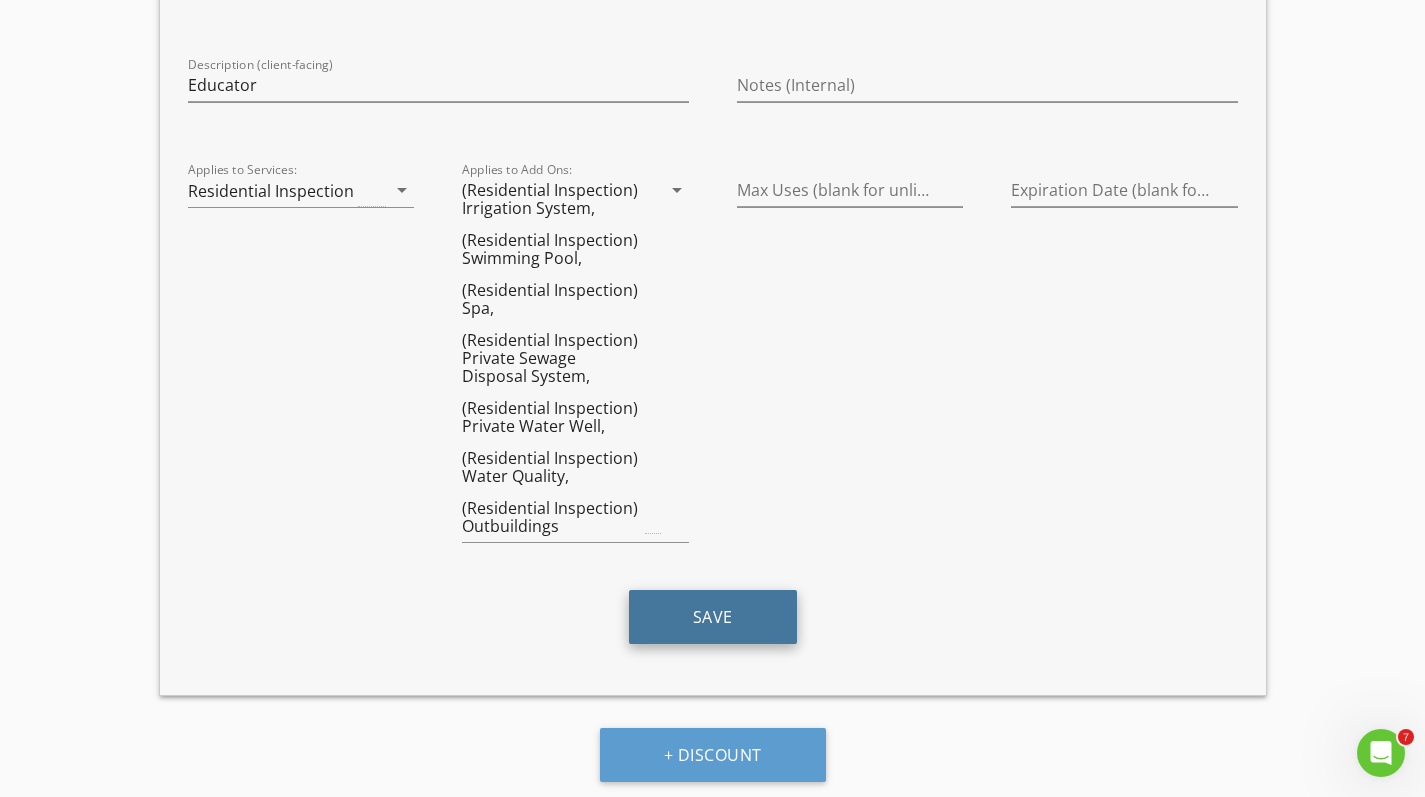click on "Save" at bounding box center (713, 617) 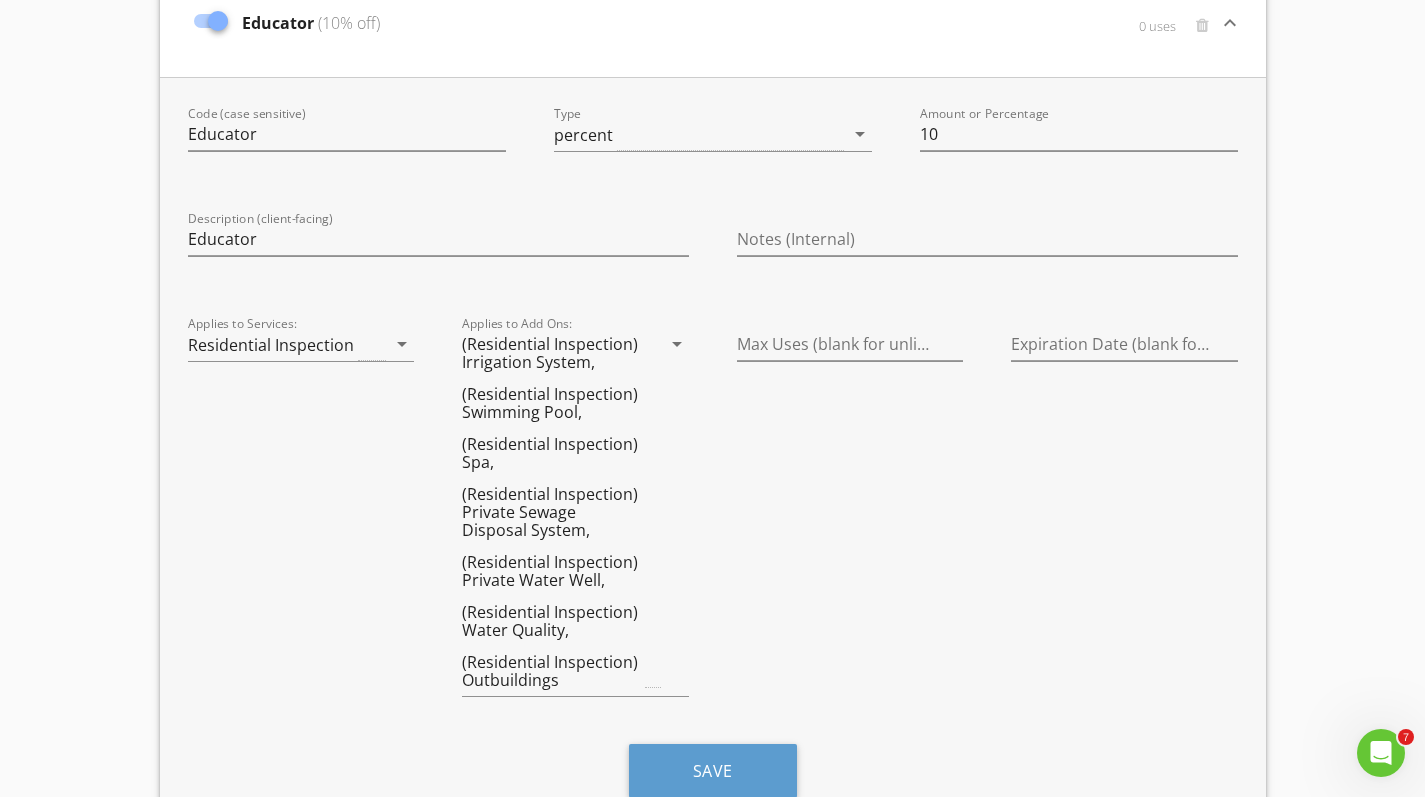 scroll, scrollTop: 2037, scrollLeft: 0, axis: vertical 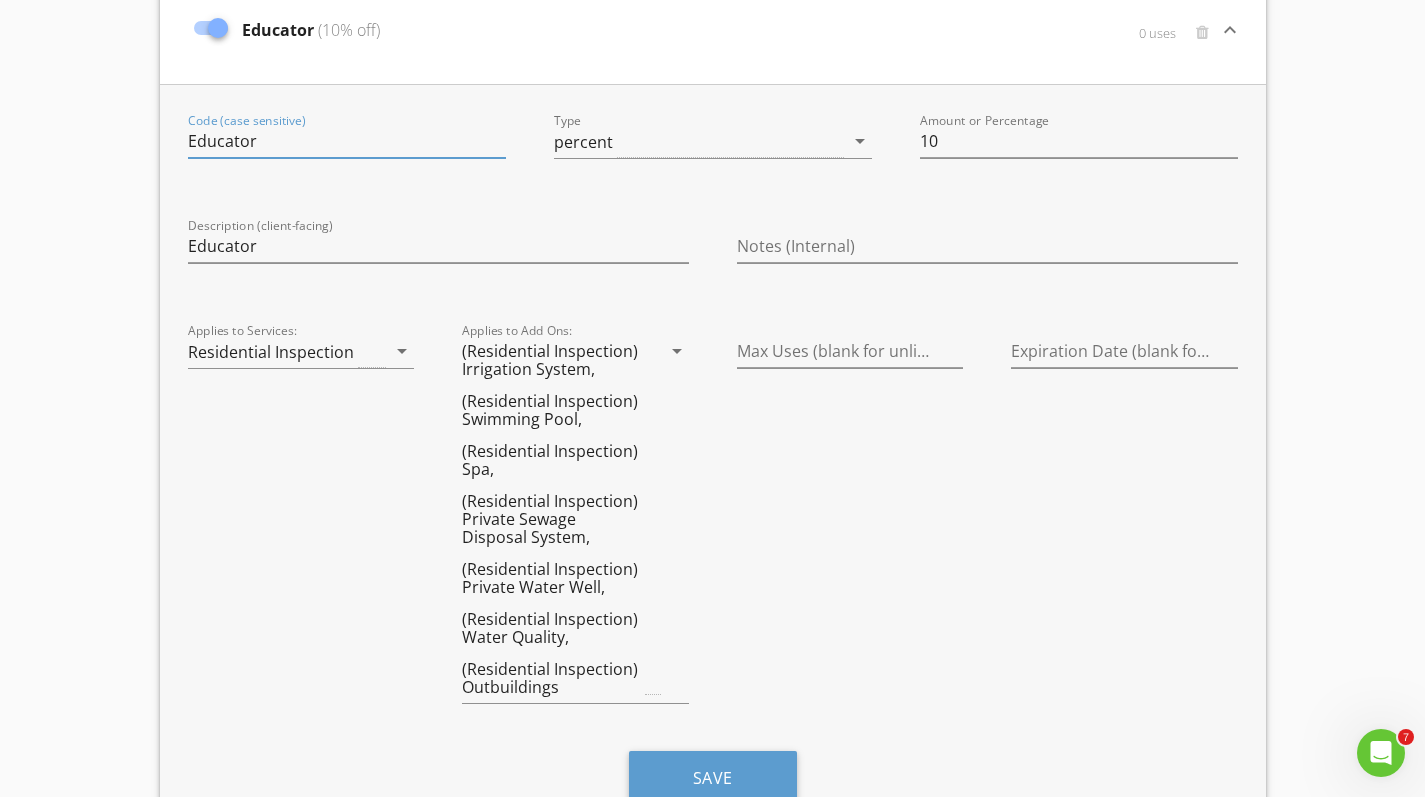 click on "Educator" at bounding box center [347, 141] 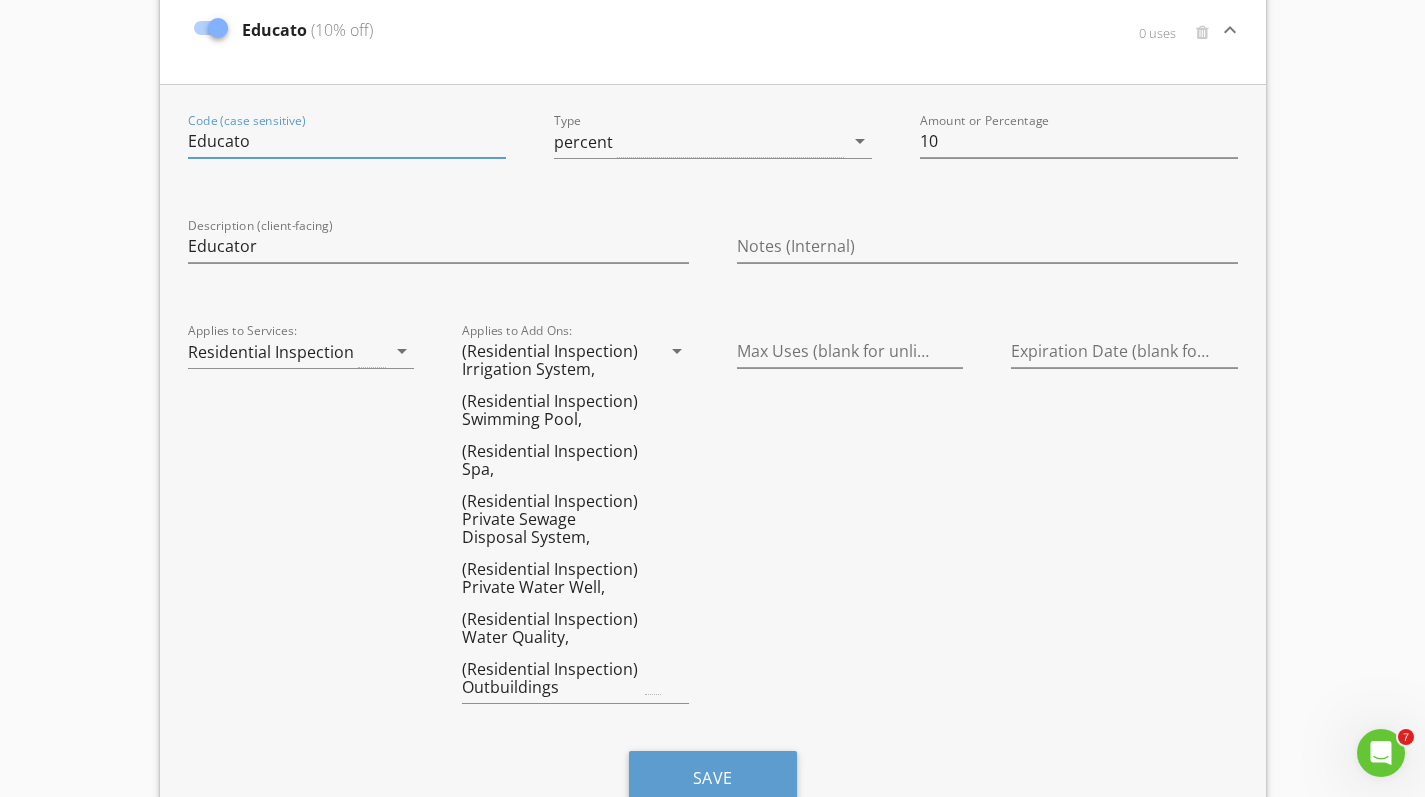 type on "Educator" 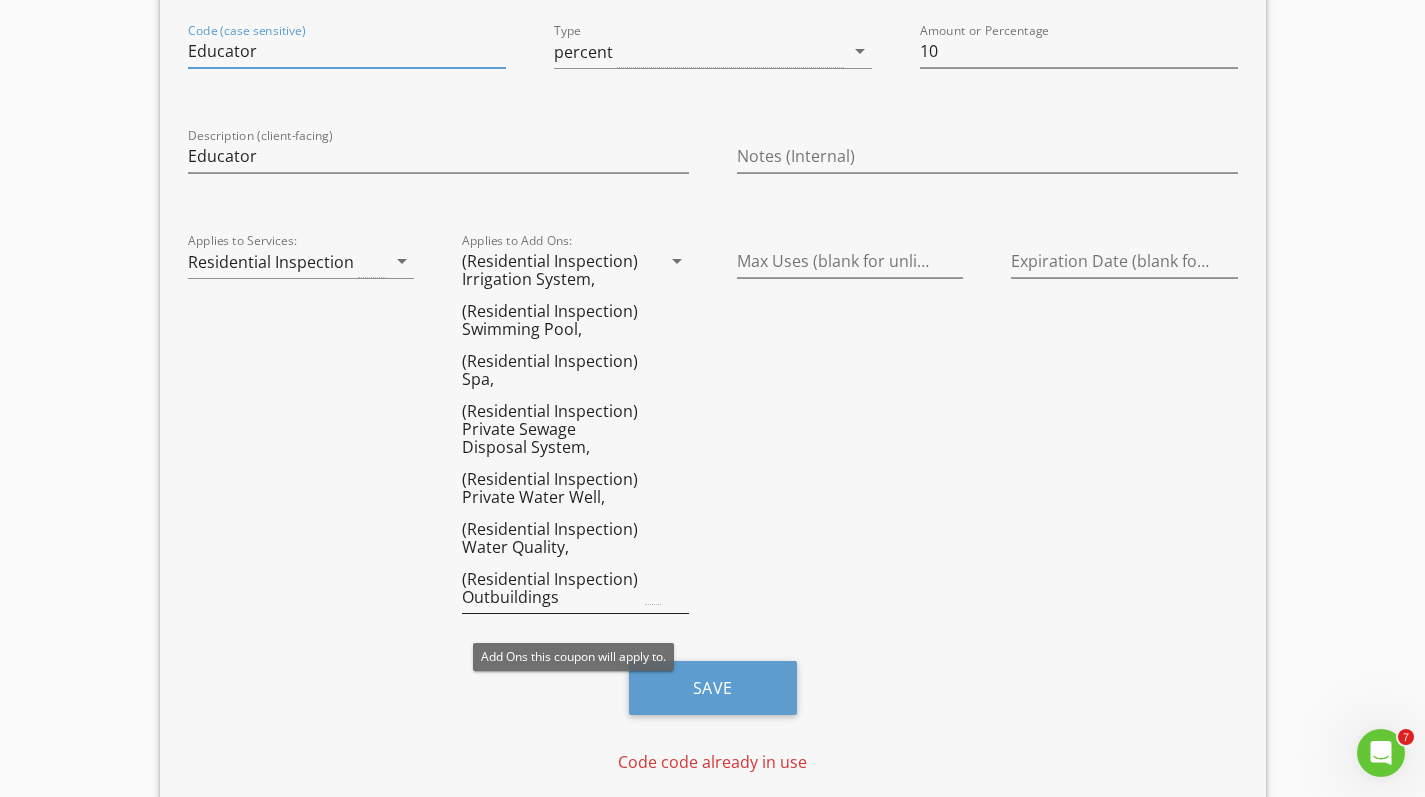 scroll, scrollTop: 2129, scrollLeft: 0, axis: vertical 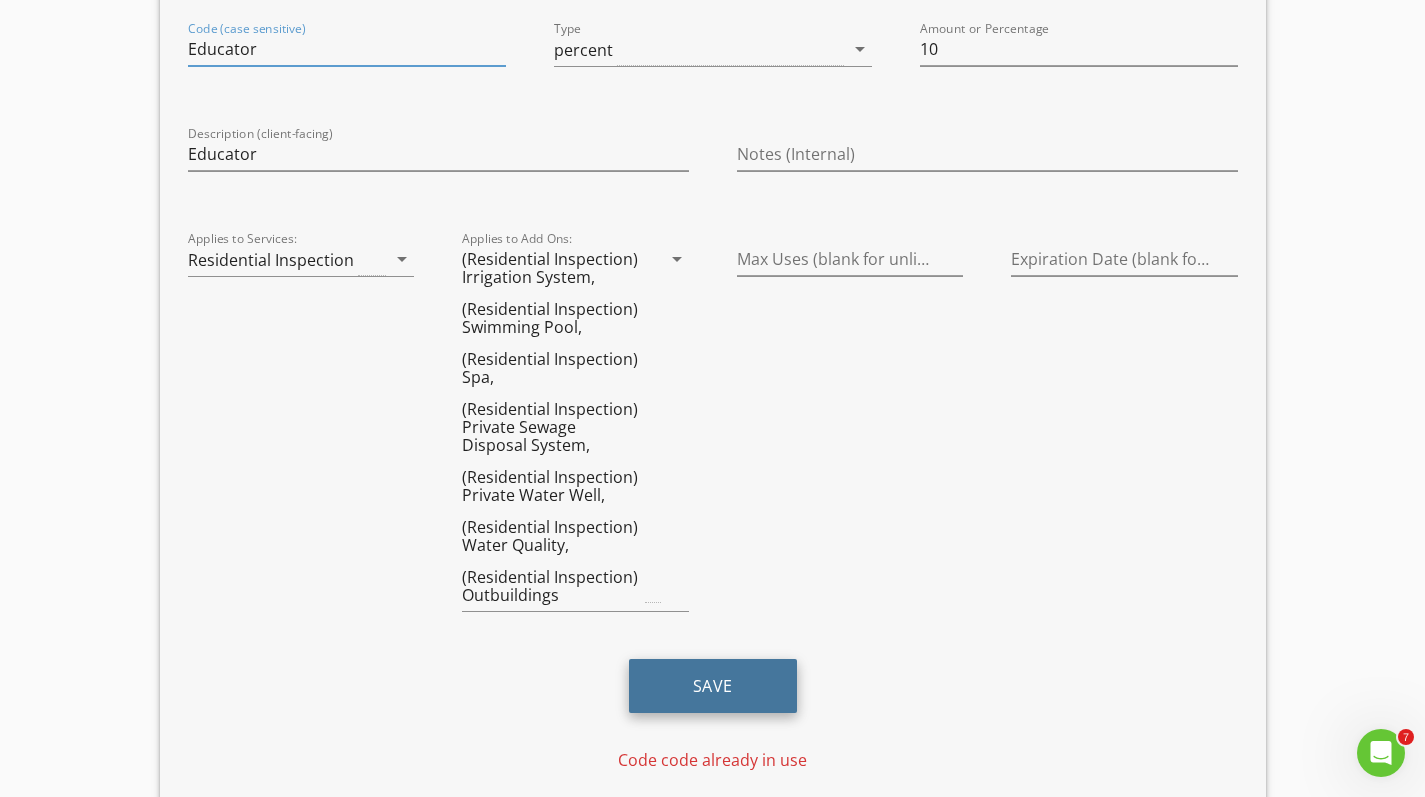 click on "Save" at bounding box center (713, 686) 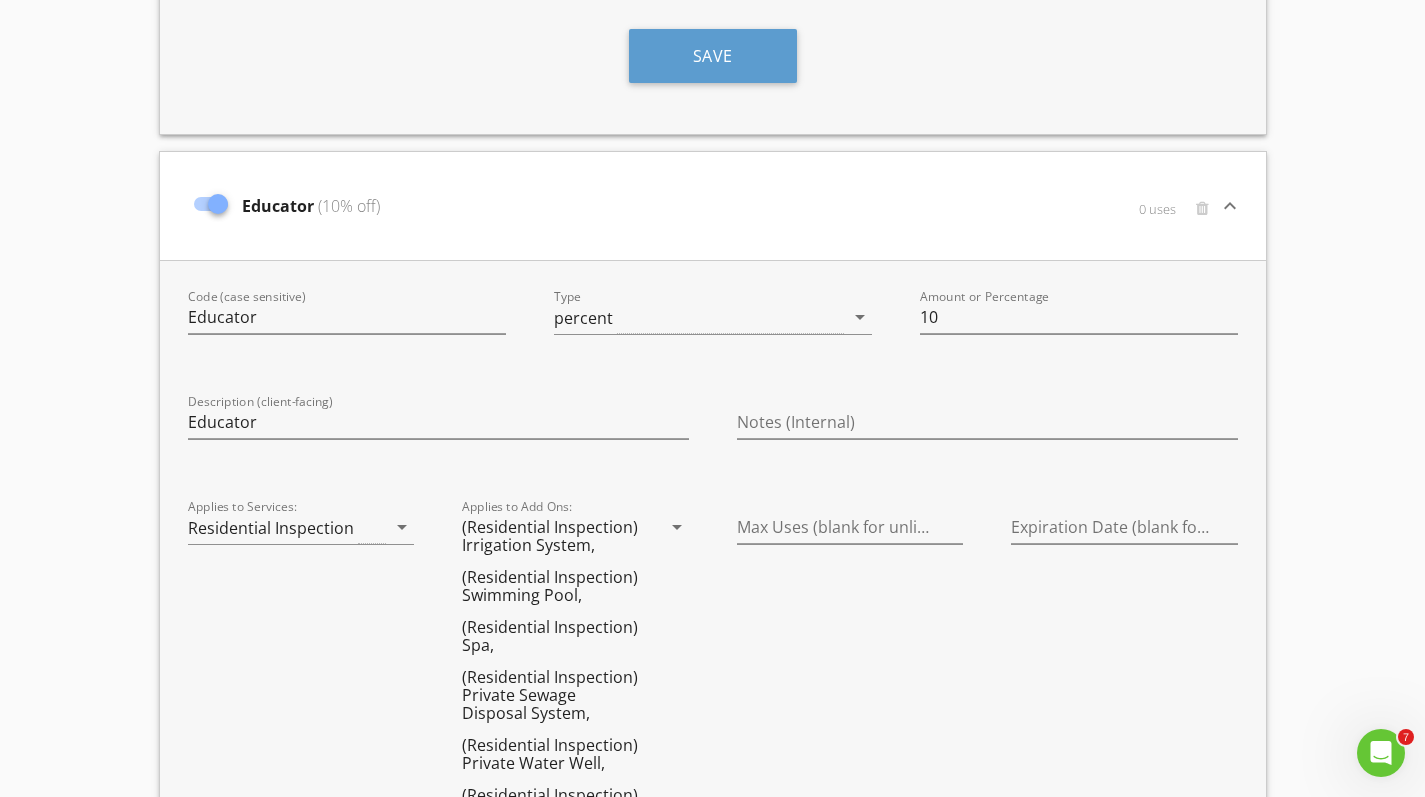 scroll, scrollTop: 1932, scrollLeft: 0, axis: vertical 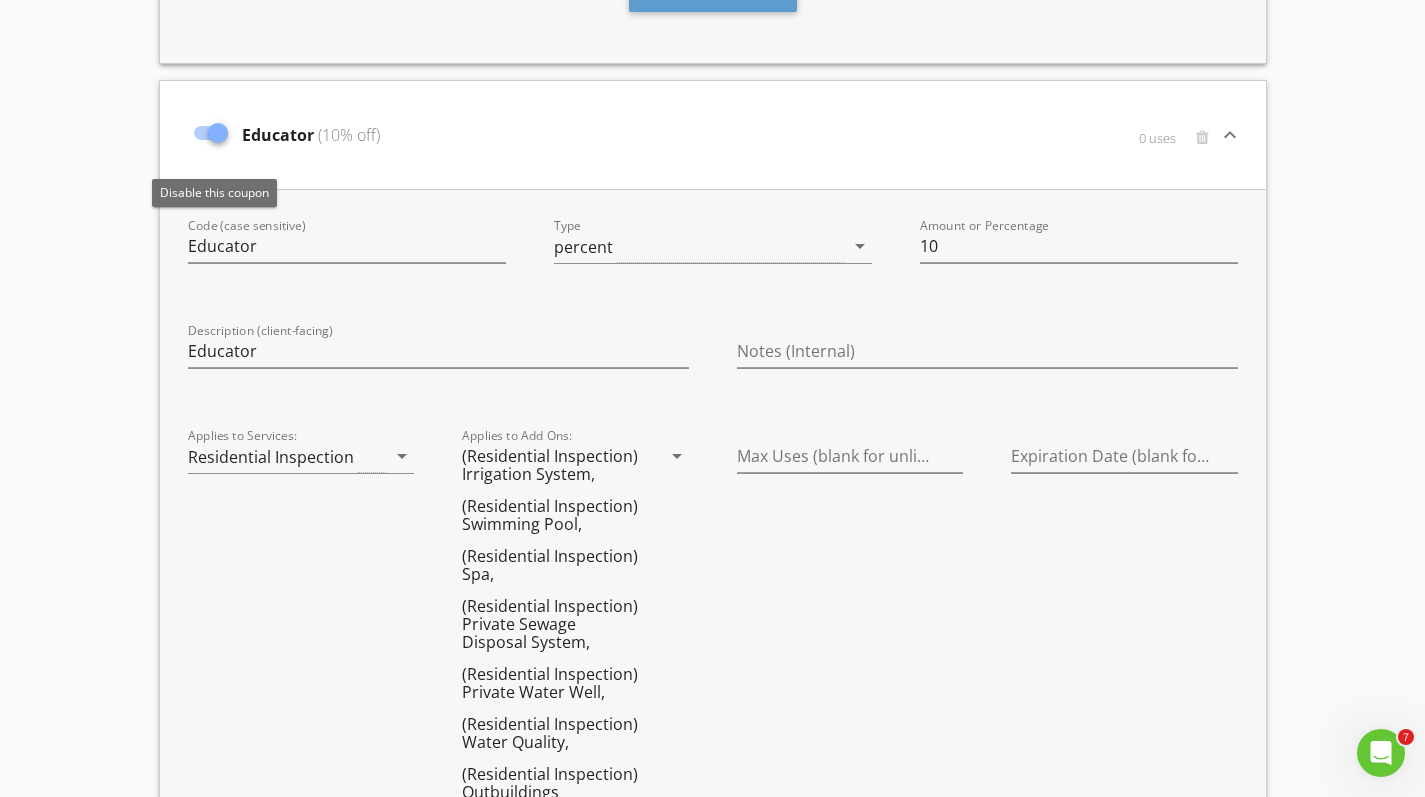 click at bounding box center (218, 133) 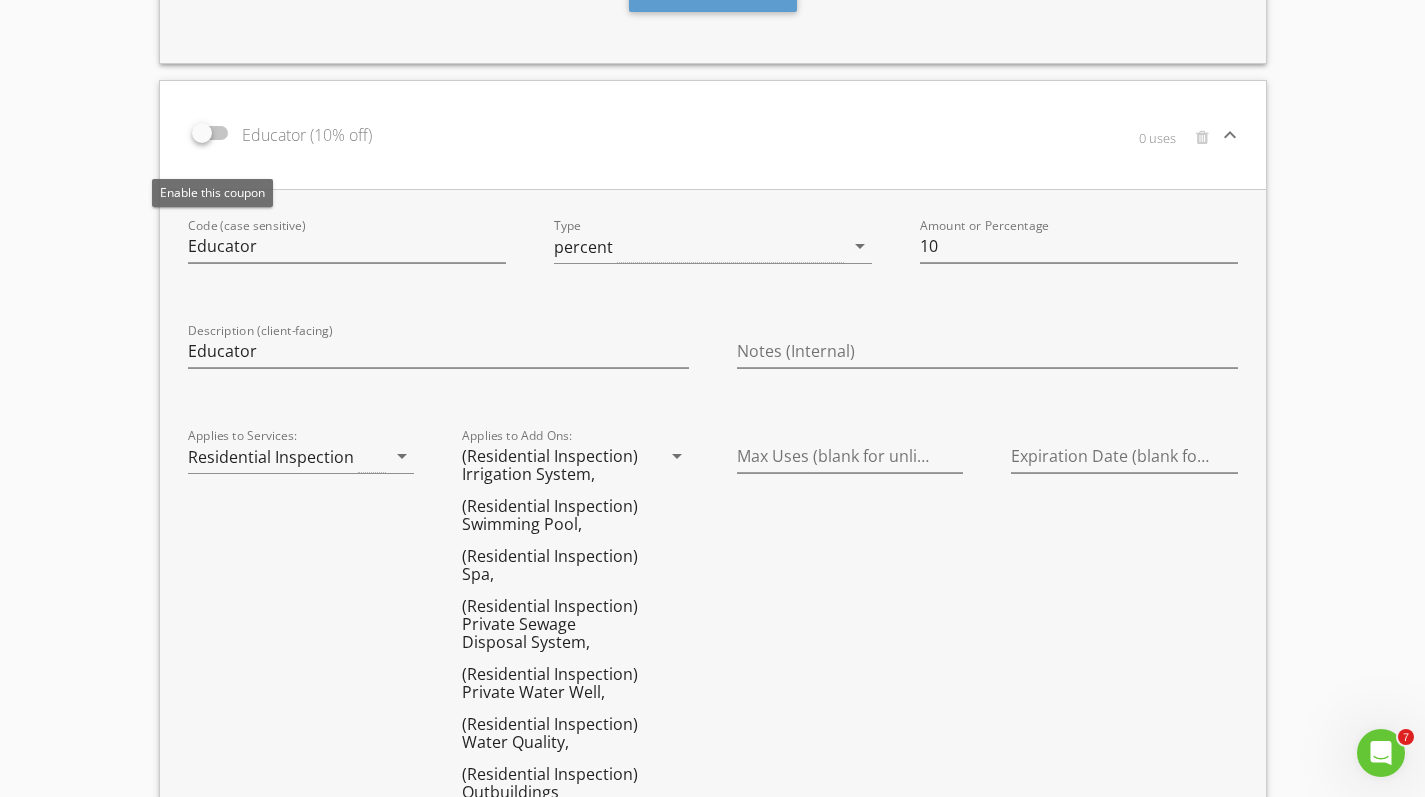 click at bounding box center (202, 133) 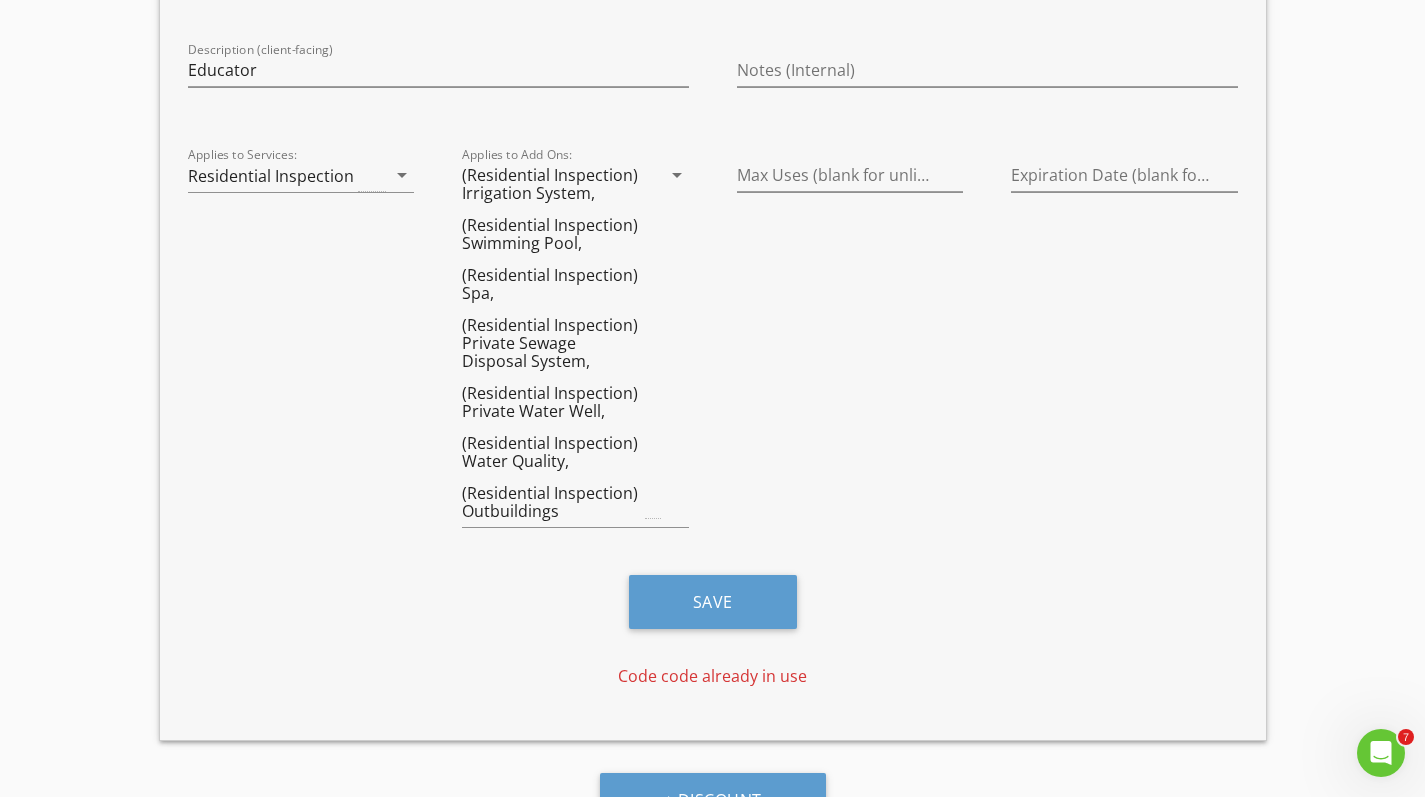 scroll, scrollTop: 2215, scrollLeft: 0, axis: vertical 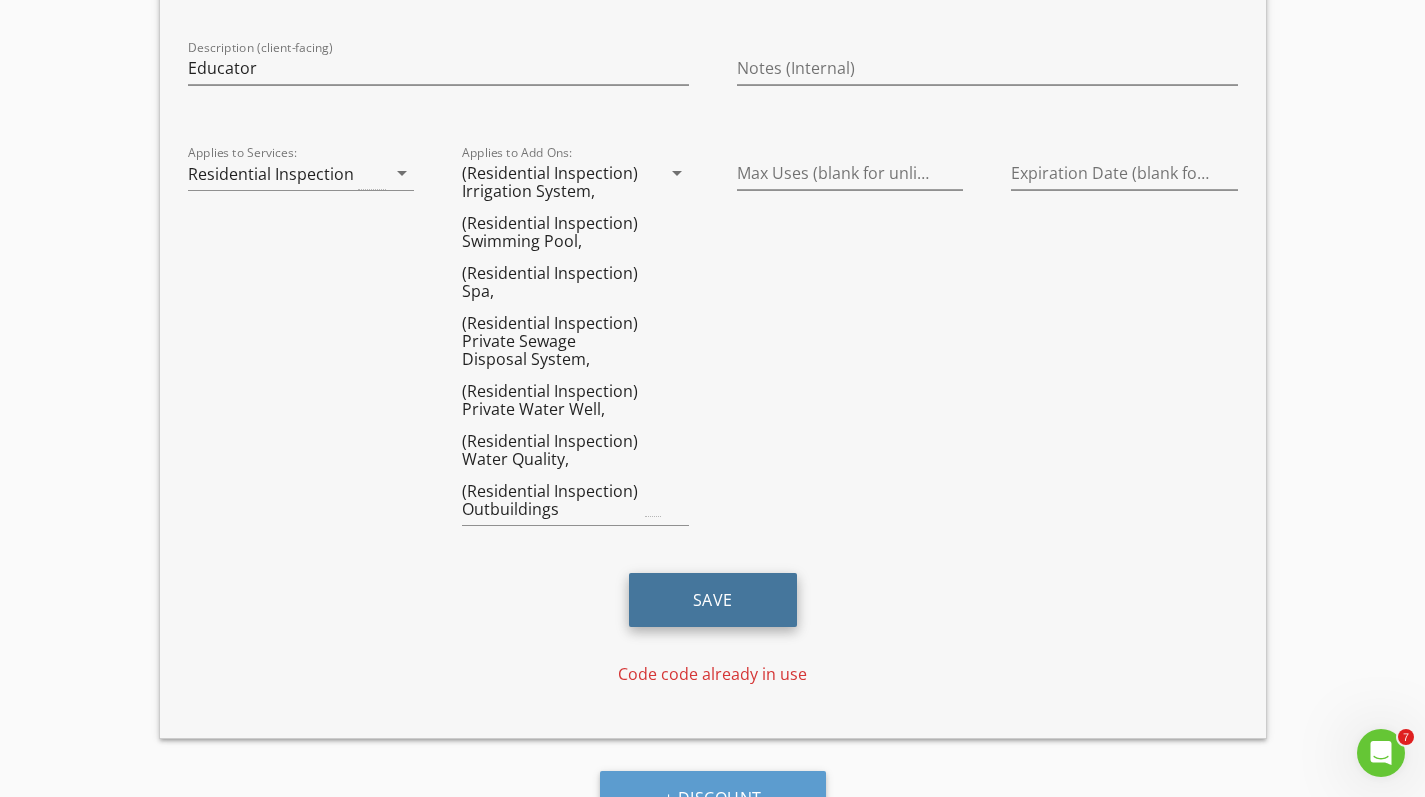click on "Save" at bounding box center [713, 600] 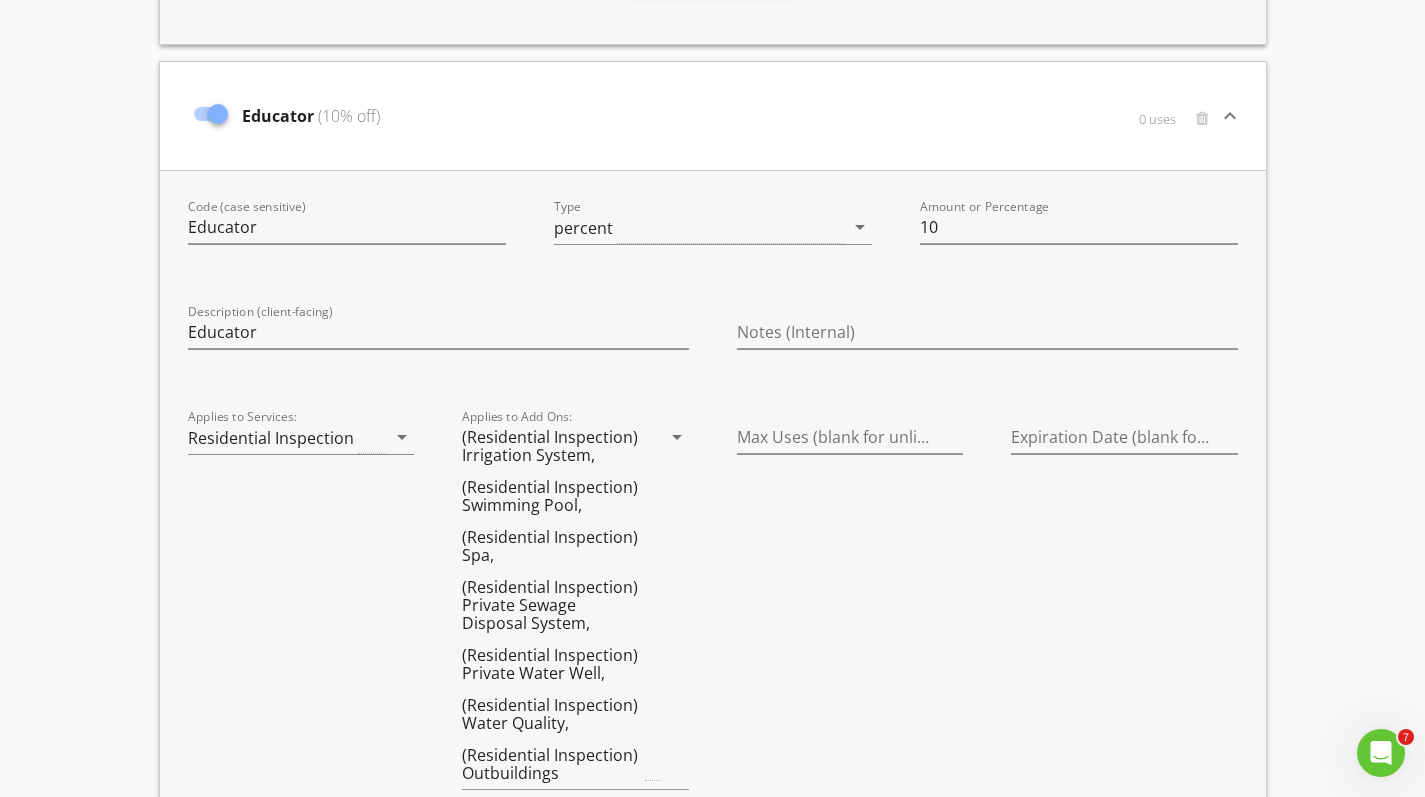 scroll, scrollTop: 1943, scrollLeft: 0, axis: vertical 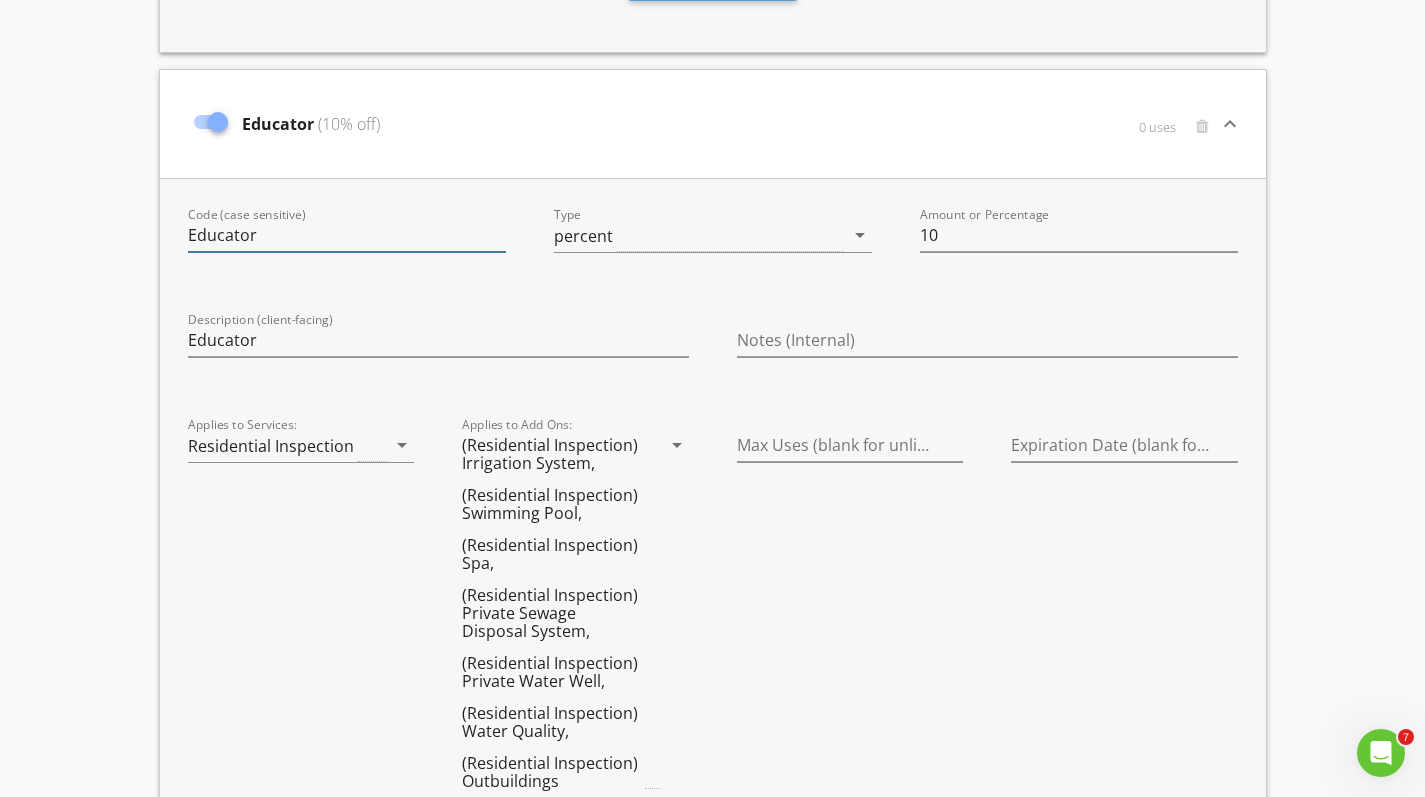 click on "Educator" at bounding box center [347, 235] 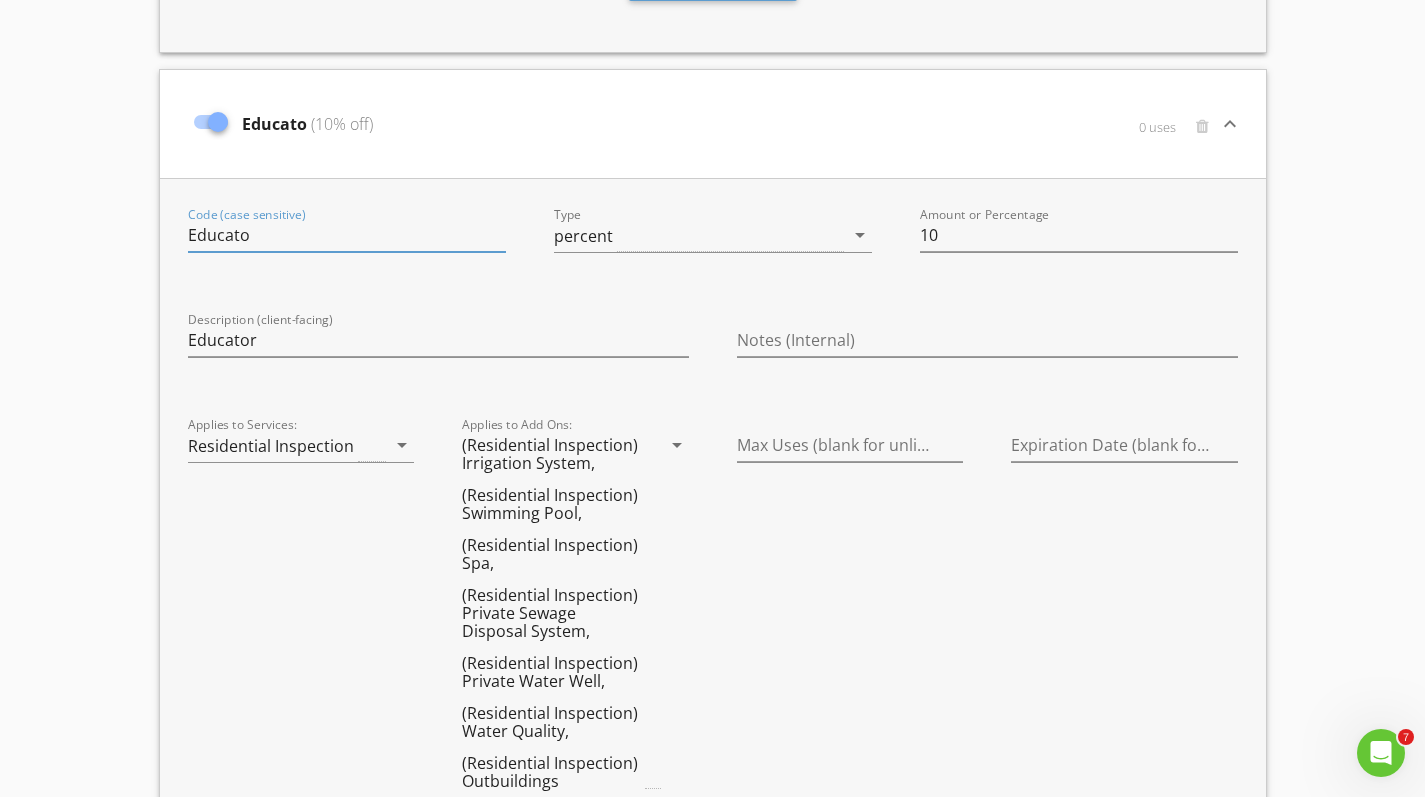 type on "Educator" 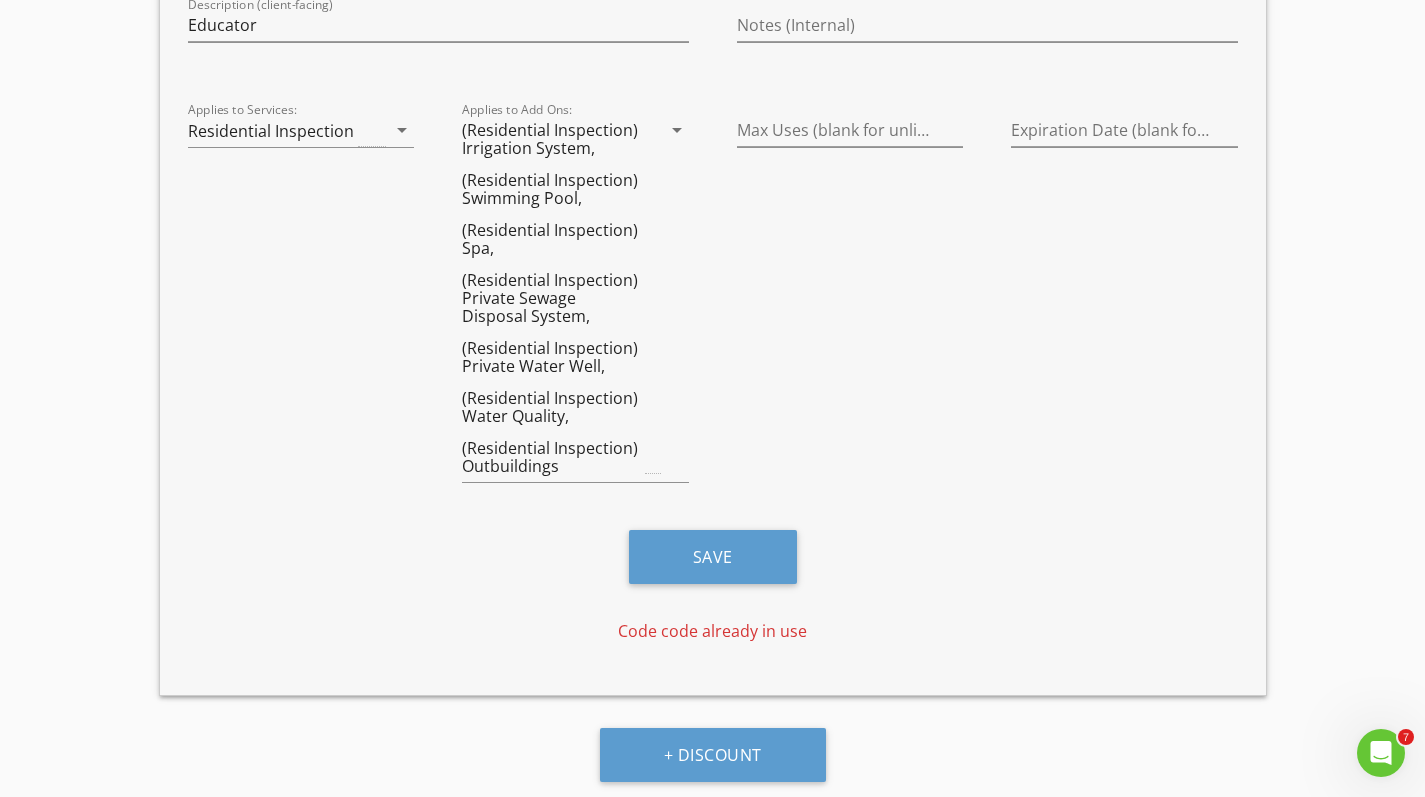 scroll, scrollTop: 2258, scrollLeft: 0, axis: vertical 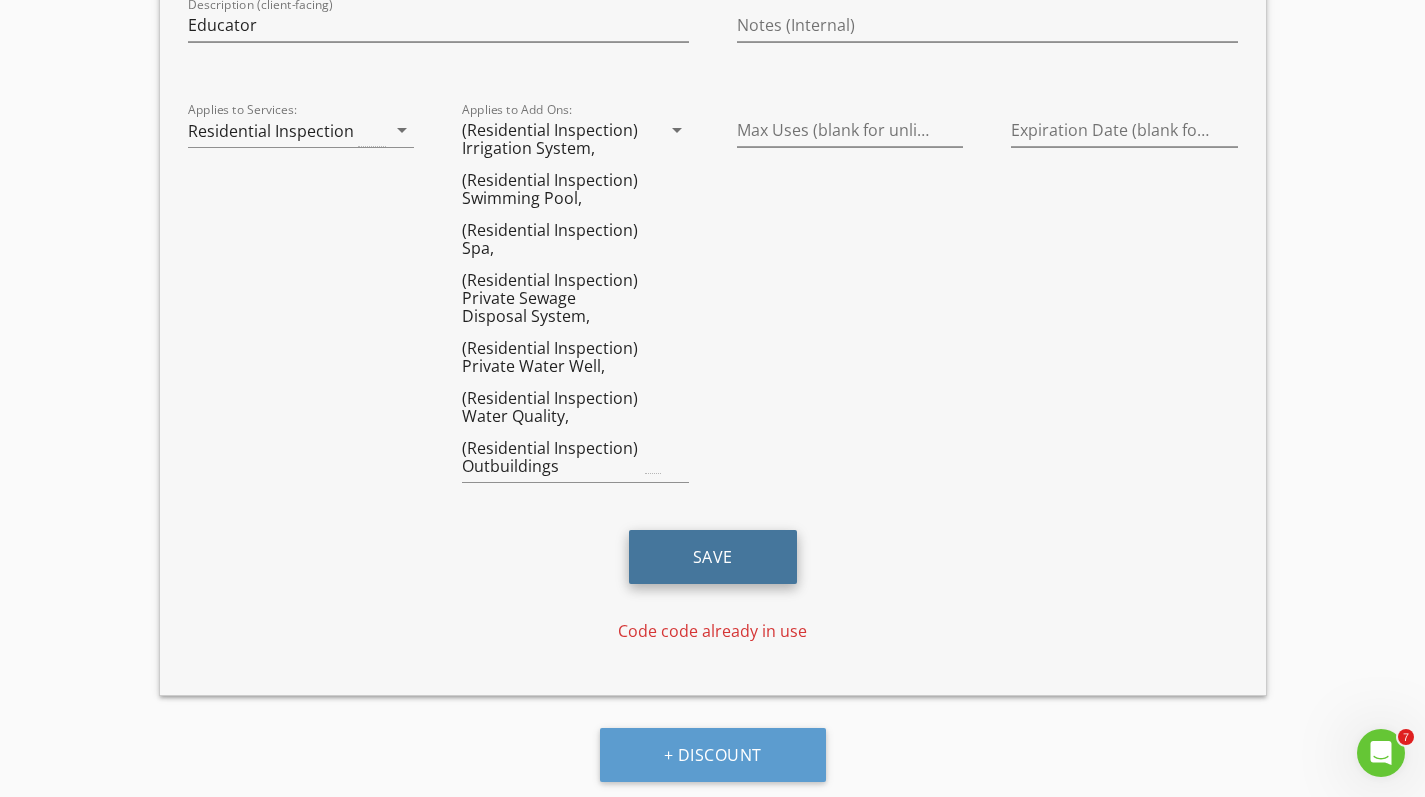 click on "Save" at bounding box center [713, 557] 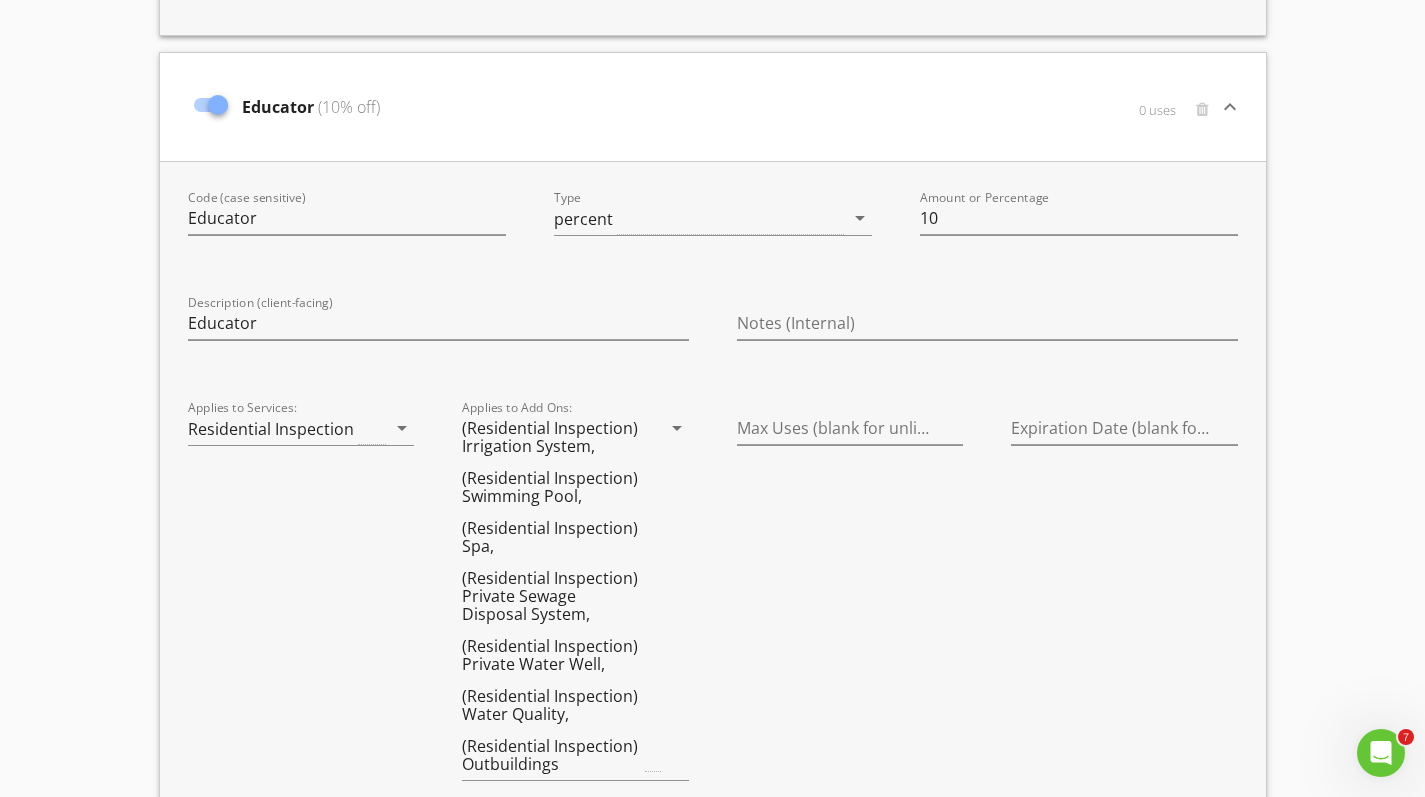 scroll, scrollTop: 1945, scrollLeft: 0, axis: vertical 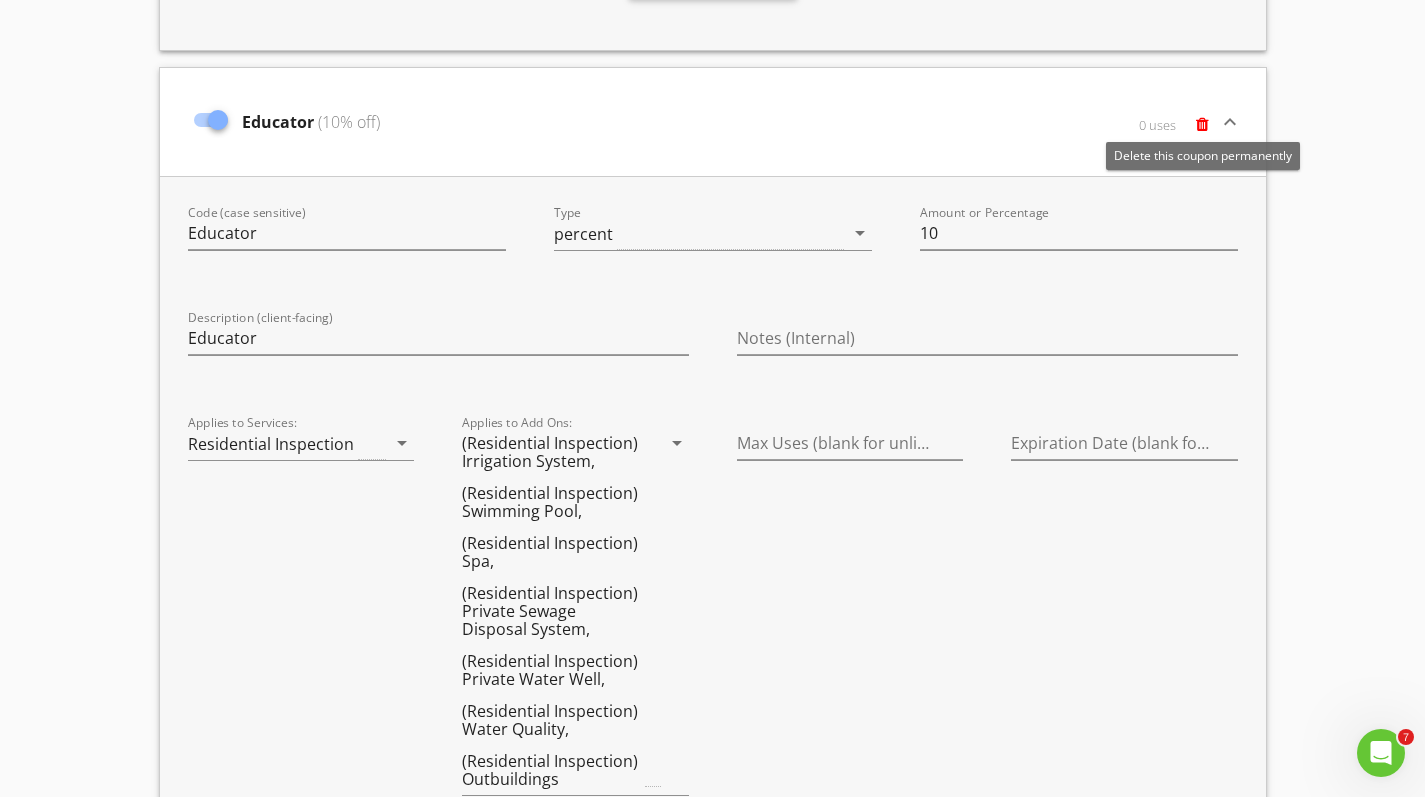 click at bounding box center [1202, 124] 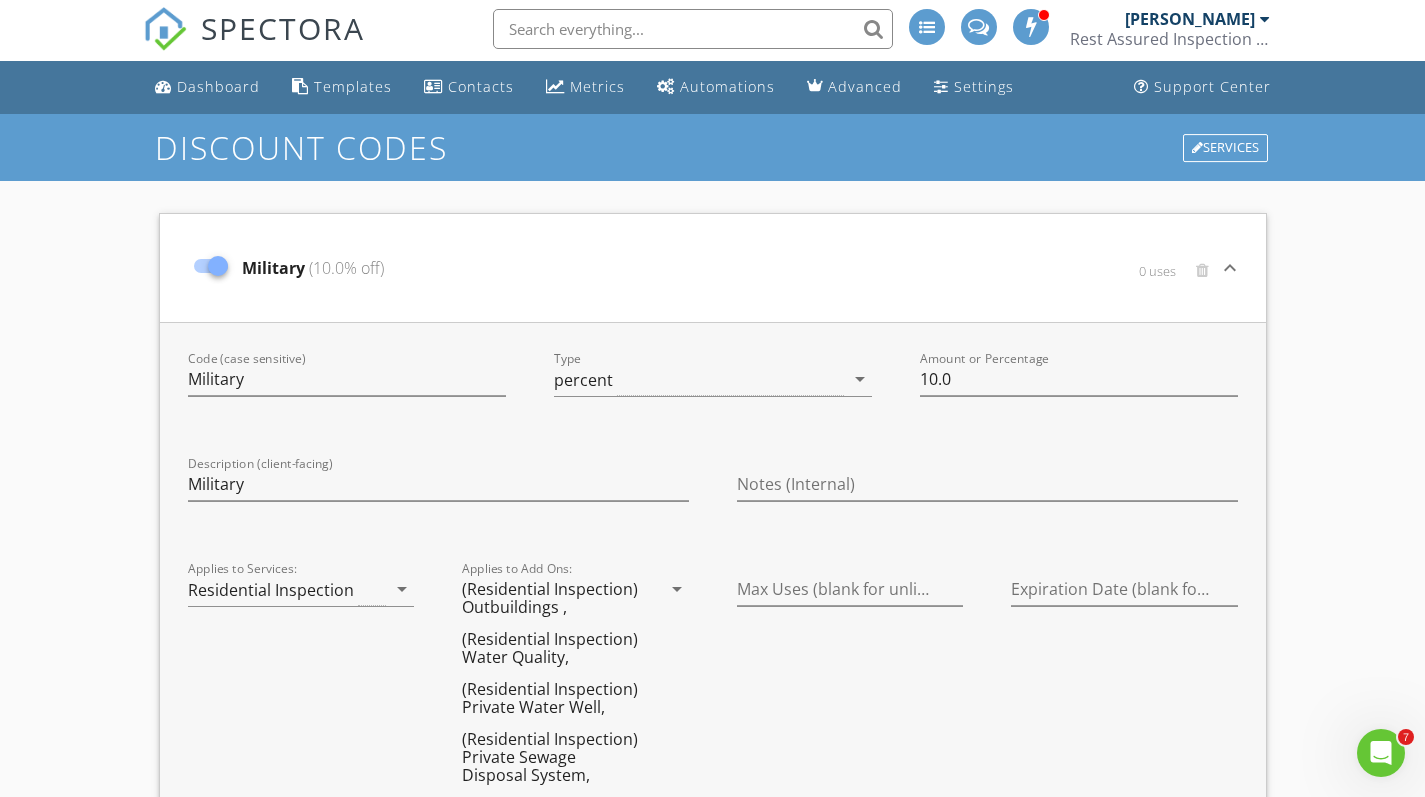scroll, scrollTop: 0, scrollLeft: 0, axis: both 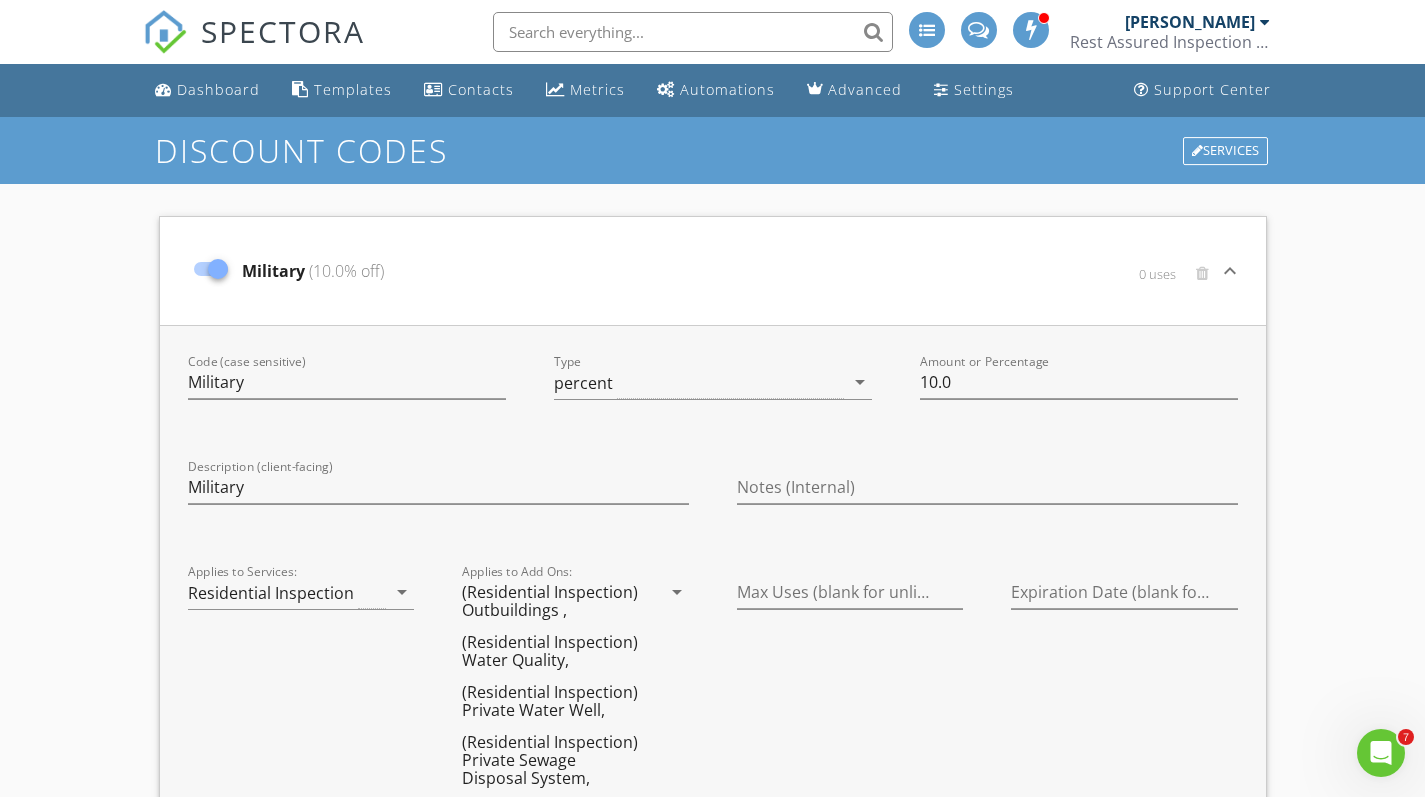 click on "keyboard_arrow_down" at bounding box center [1230, 271] 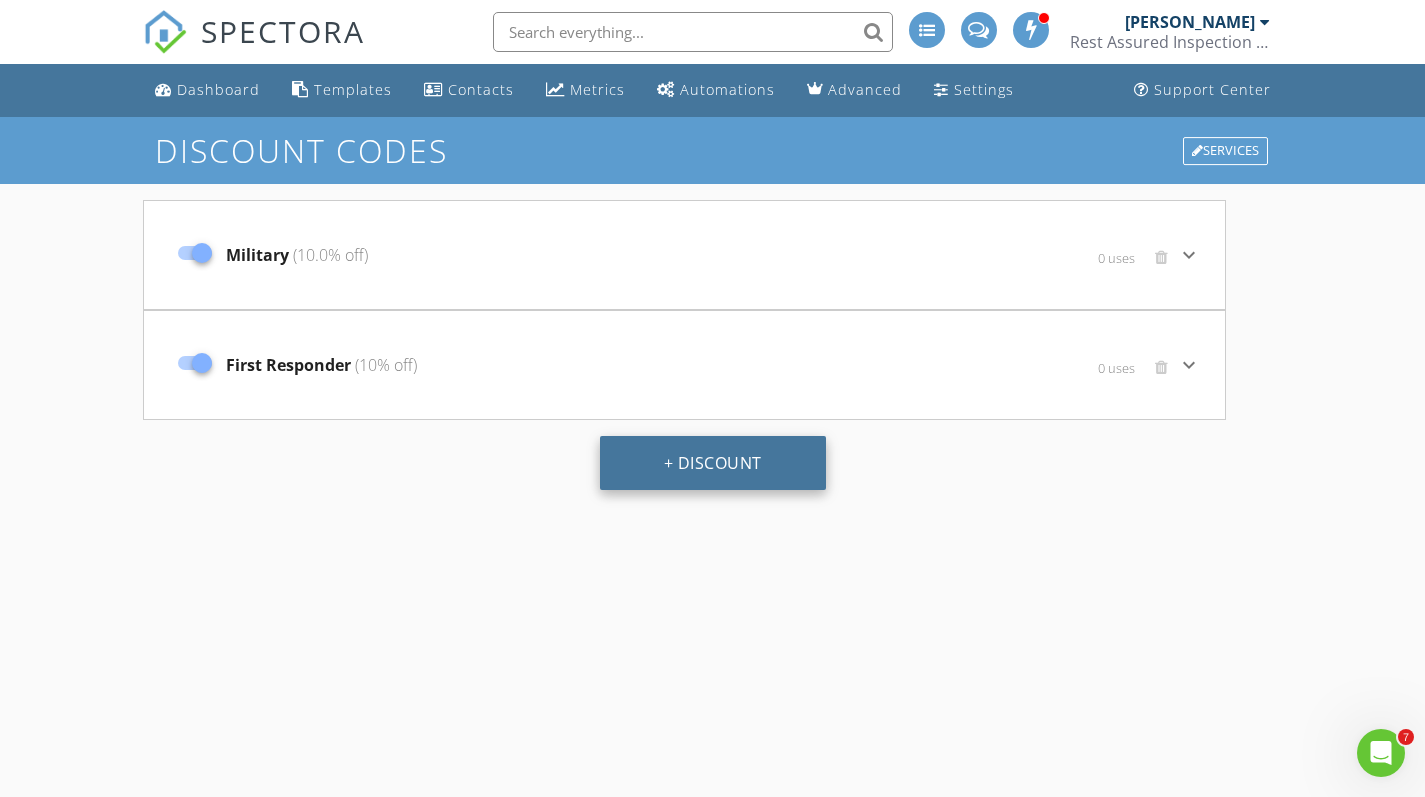 click on "+ Discount" at bounding box center (713, 463) 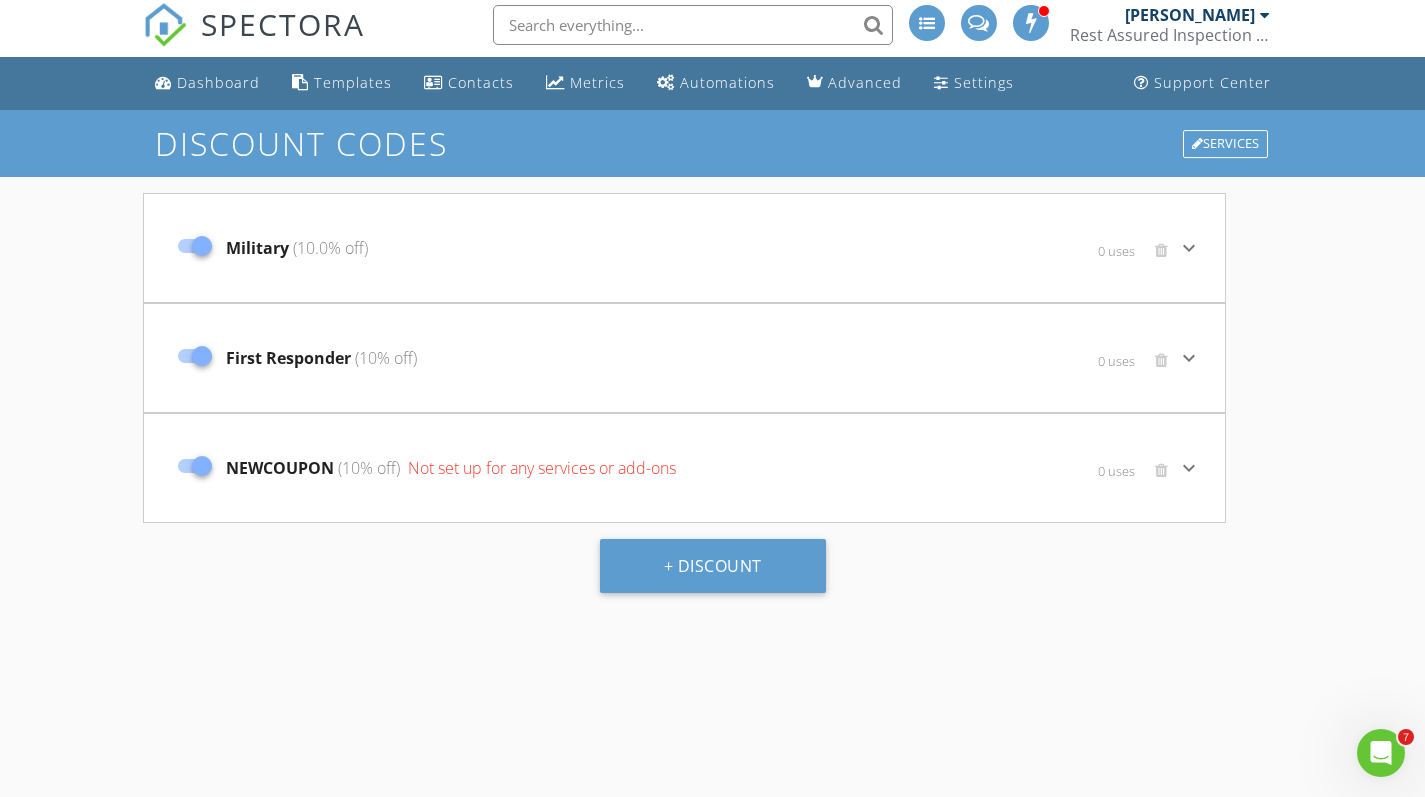 scroll, scrollTop: 12, scrollLeft: 0, axis: vertical 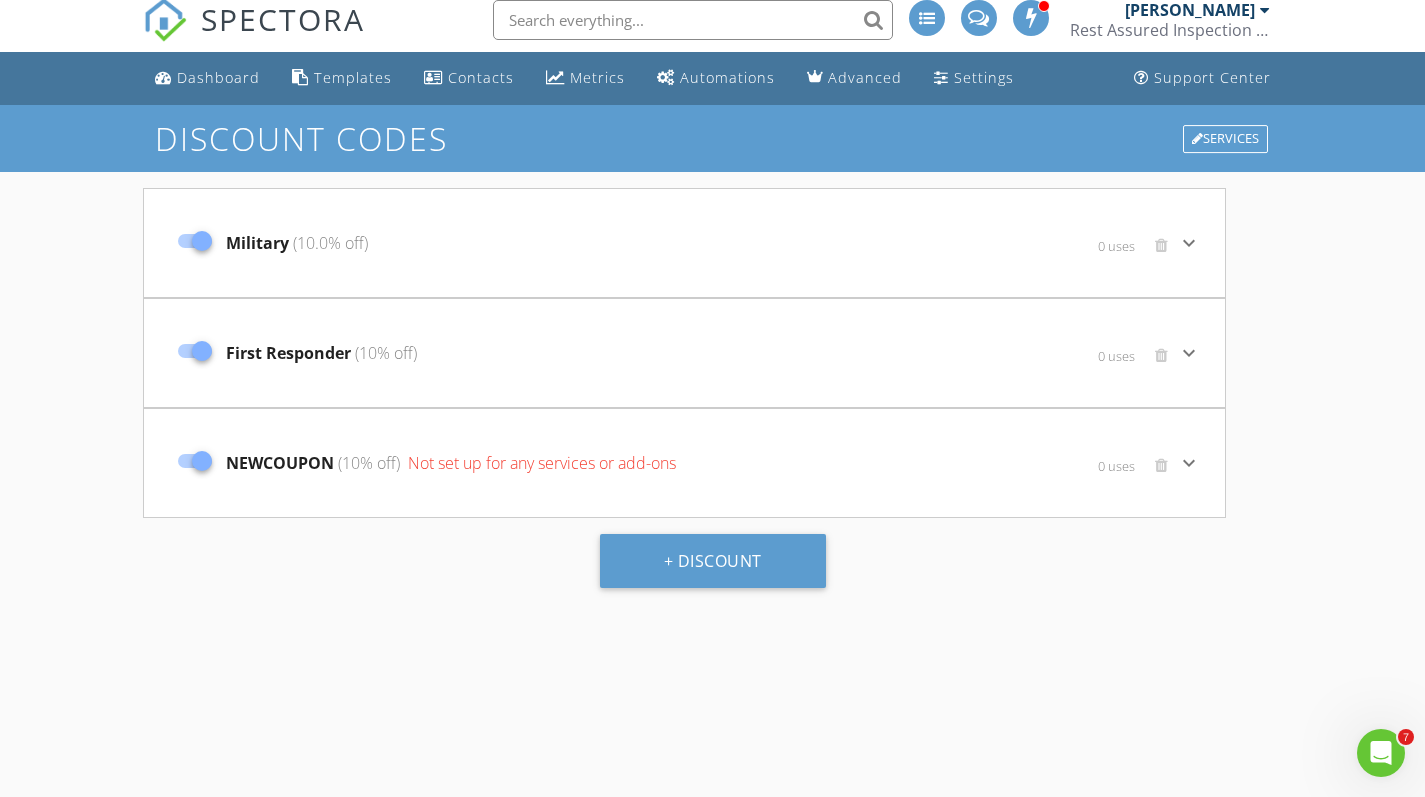 click on "keyboard_arrow_down" at bounding box center (1189, 463) 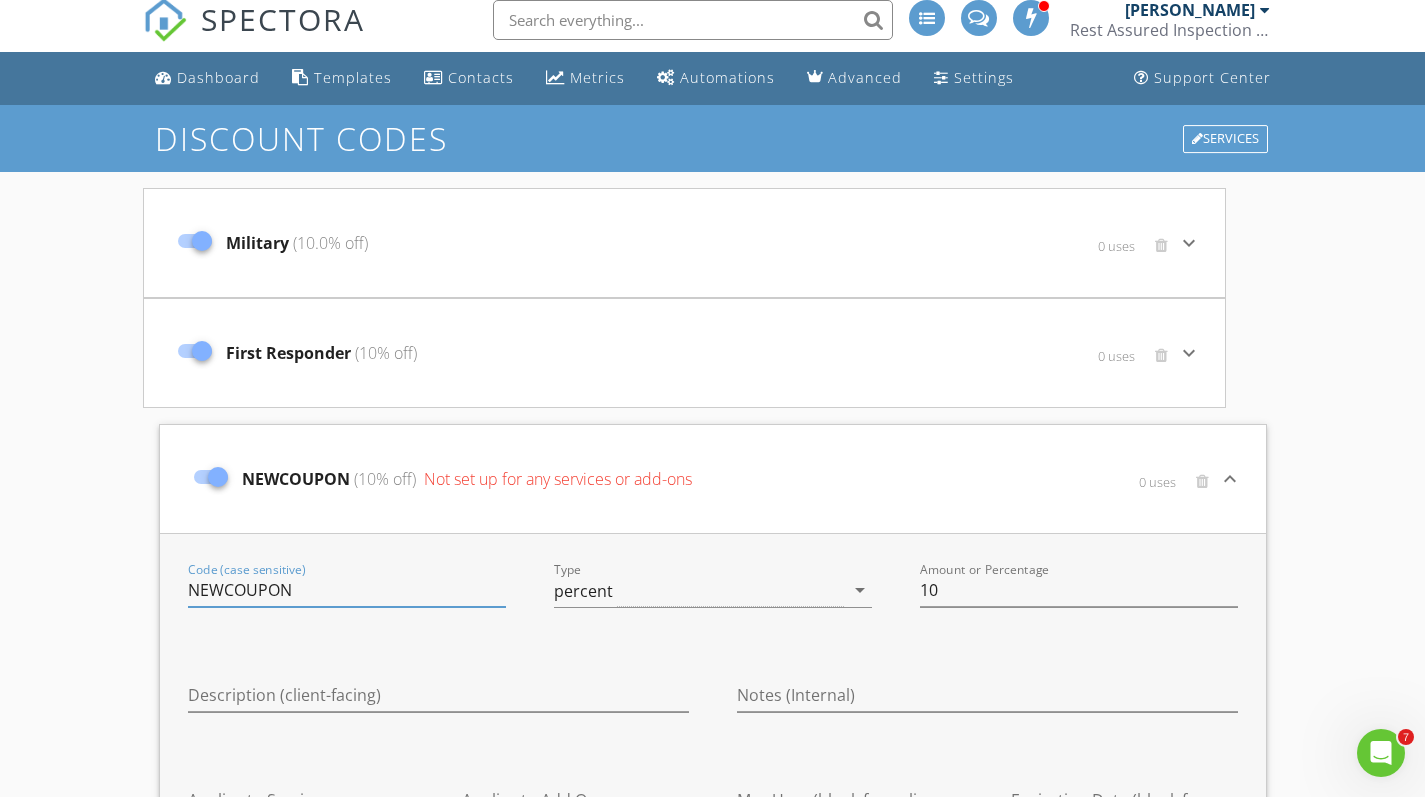 type 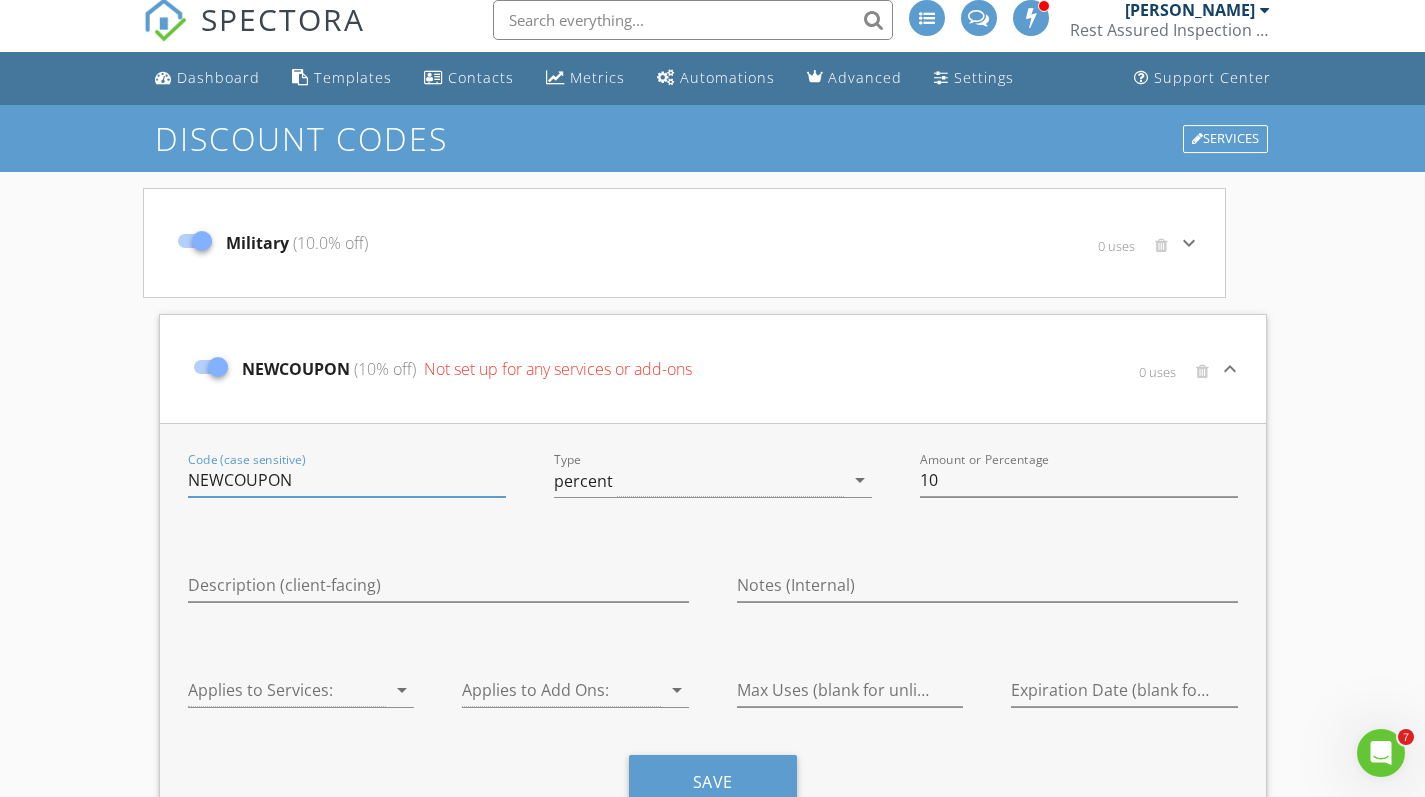 drag, startPoint x: 317, startPoint y: 481, endPoint x: 171, endPoint y: 477, distance: 146.05478 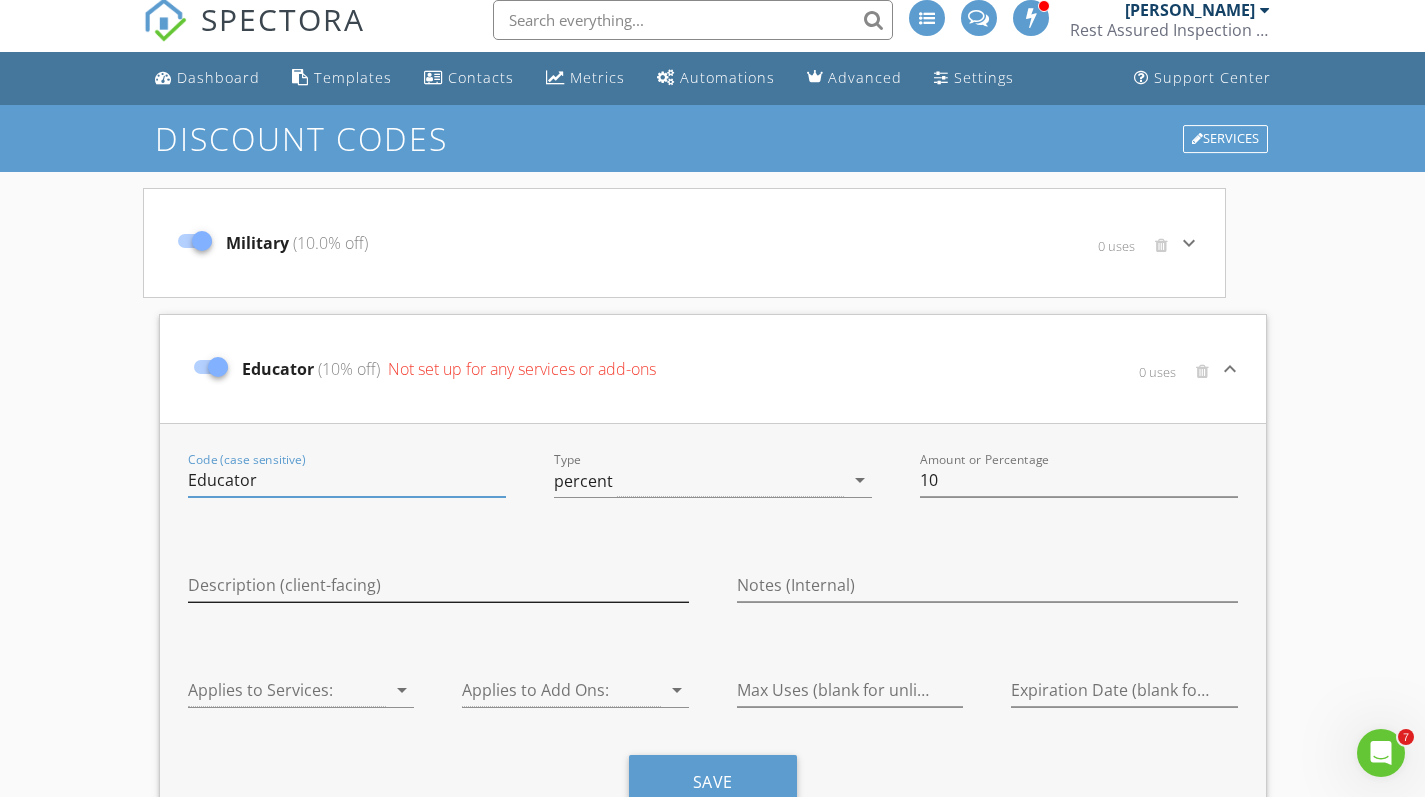 type on "Educator" 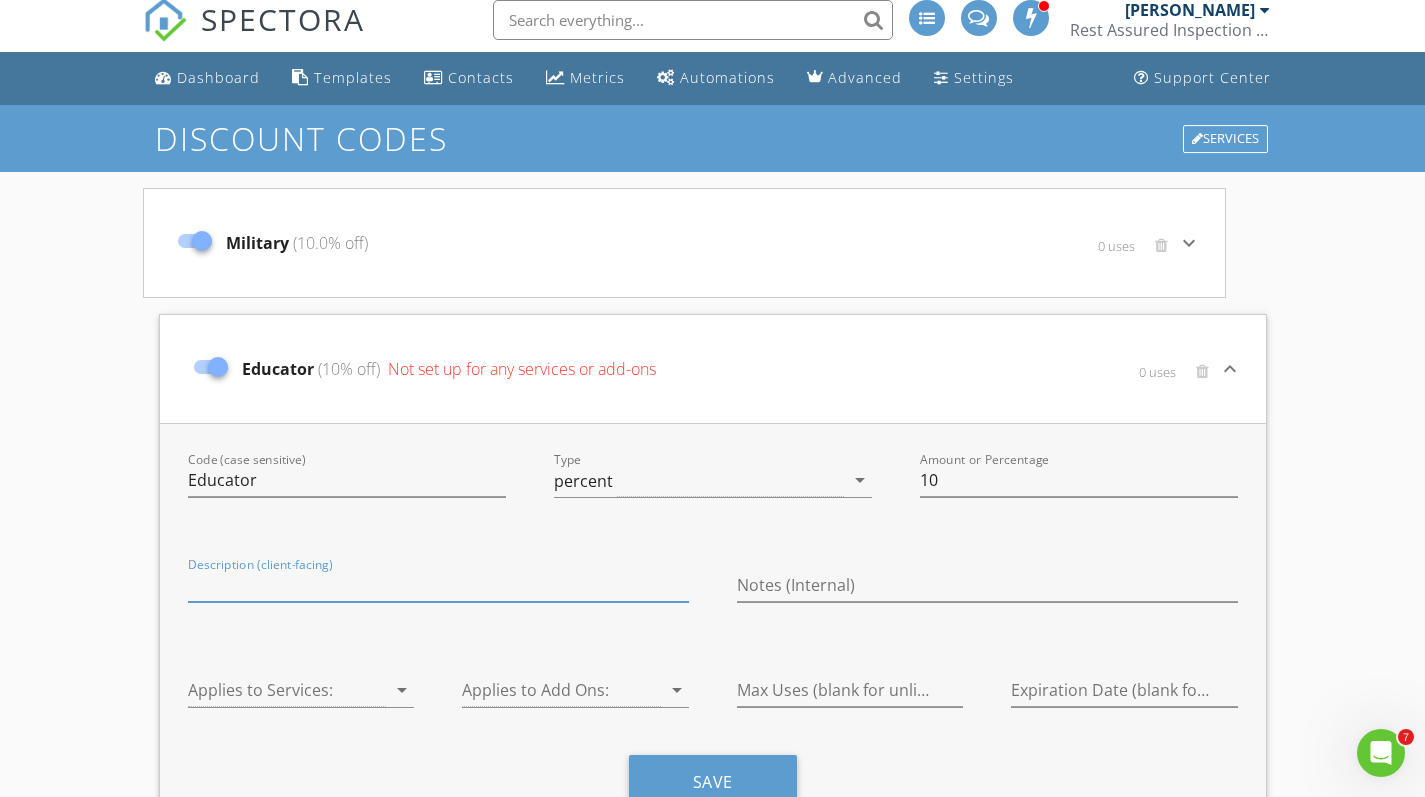 click at bounding box center [438, 585] 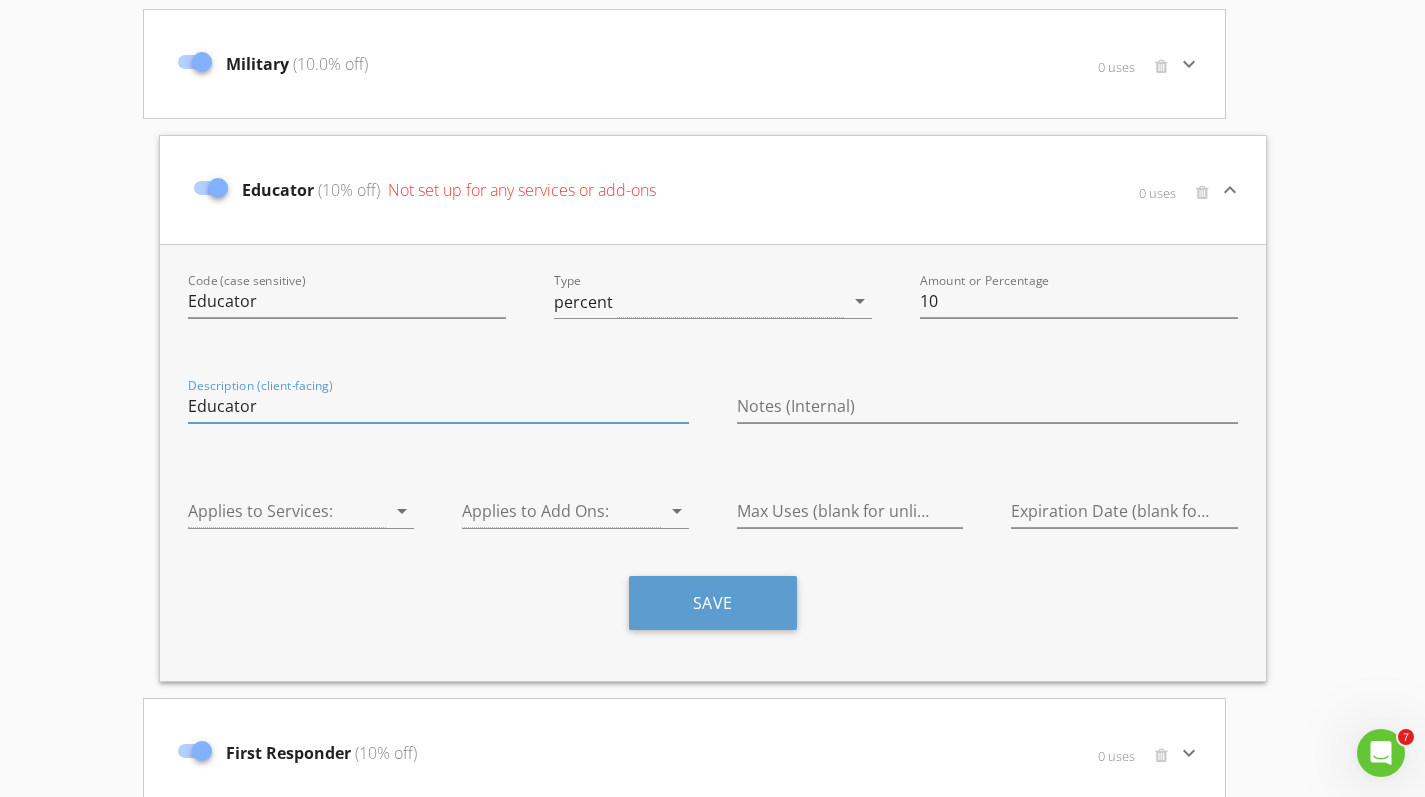 scroll, scrollTop: 194, scrollLeft: 0, axis: vertical 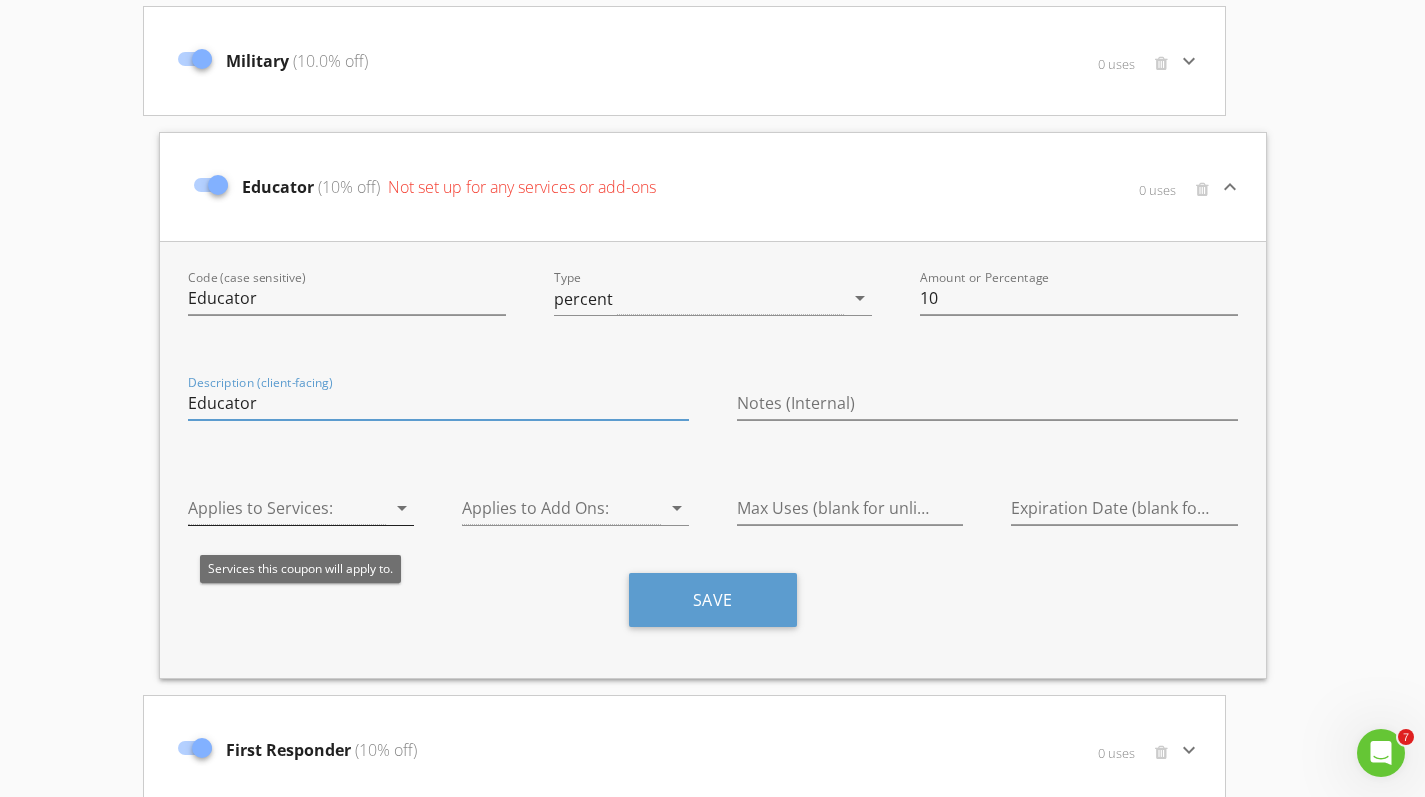 type on "Educator" 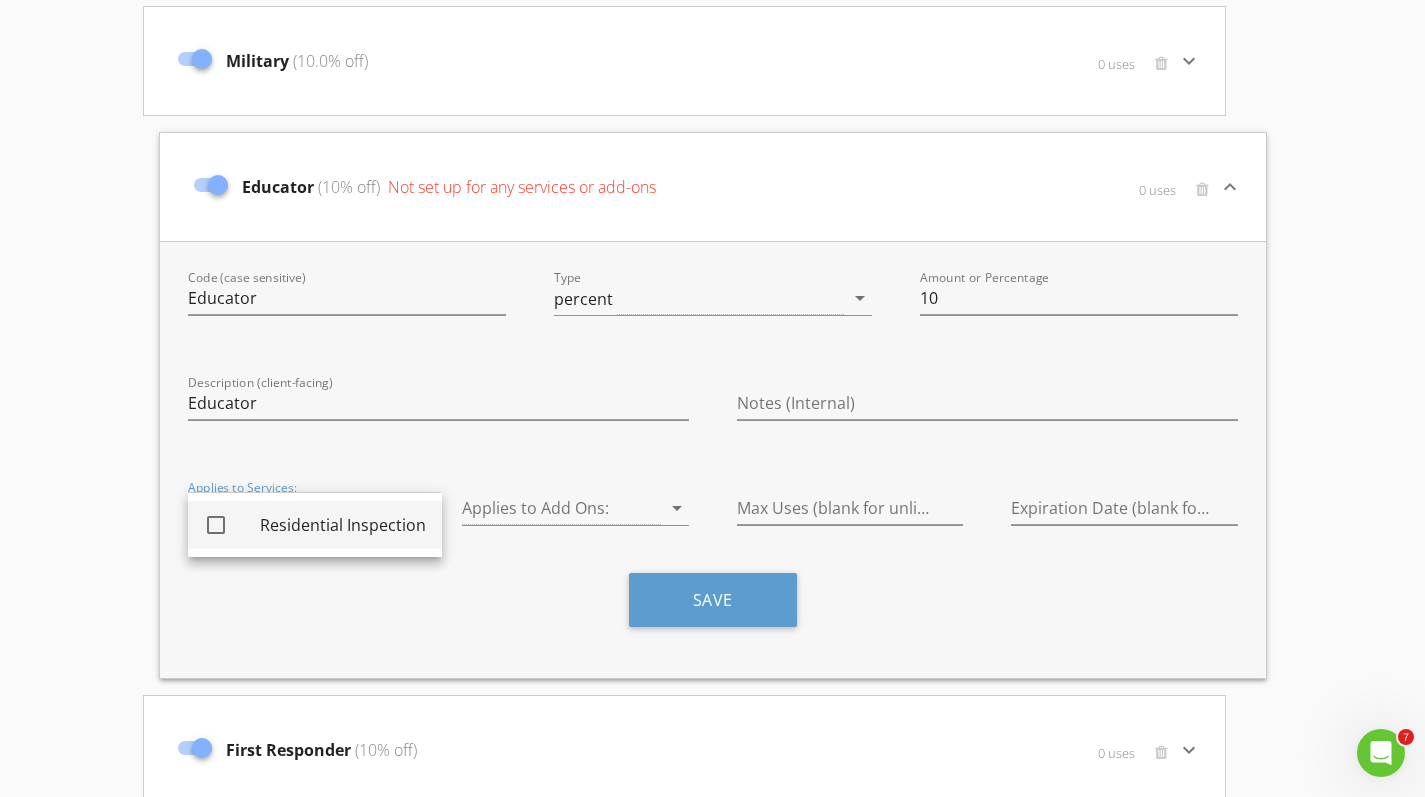 click at bounding box center [216, 525] 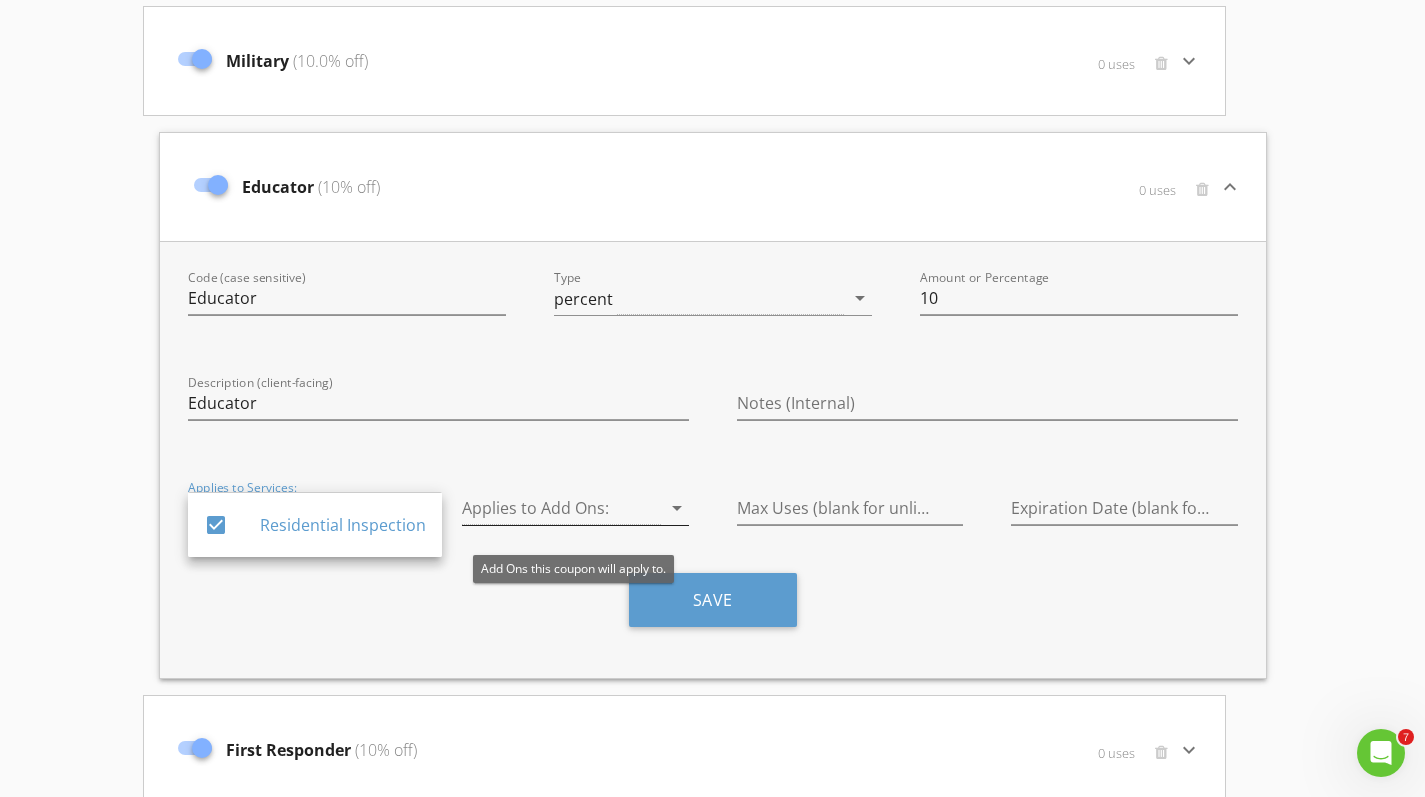 click on "arrow_drop_down" at bounding box center (677, 508) 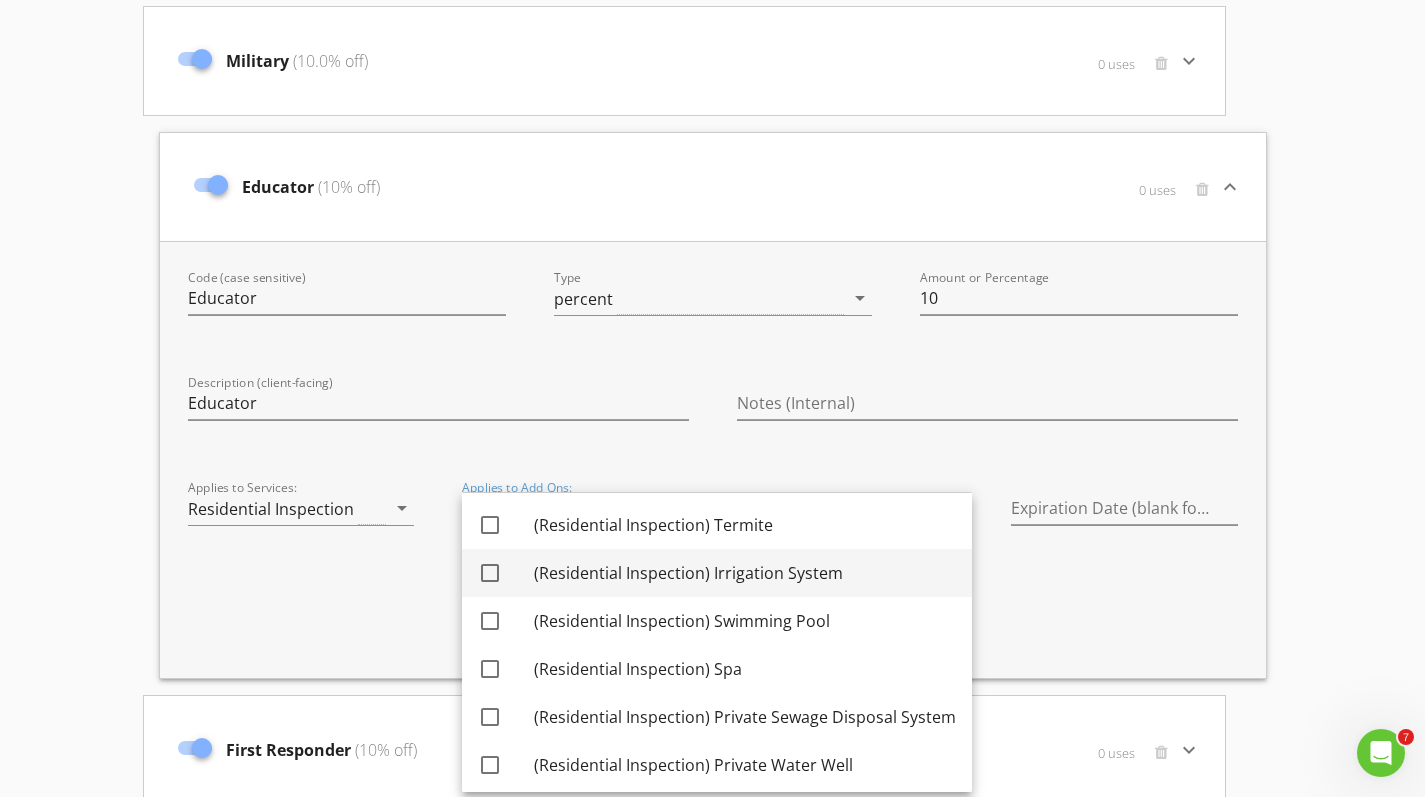 click at bounding box center [490, 573] 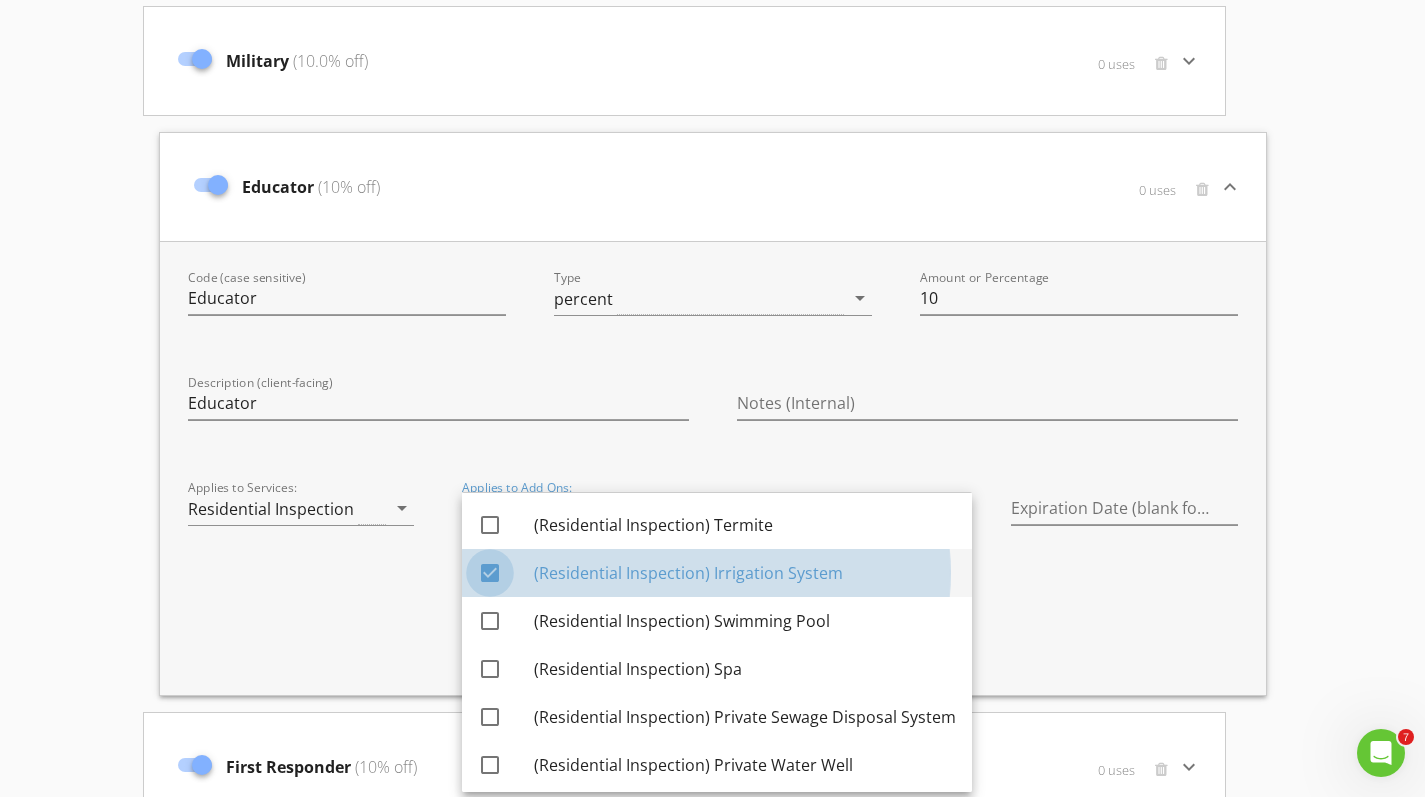 checkbox on "true" 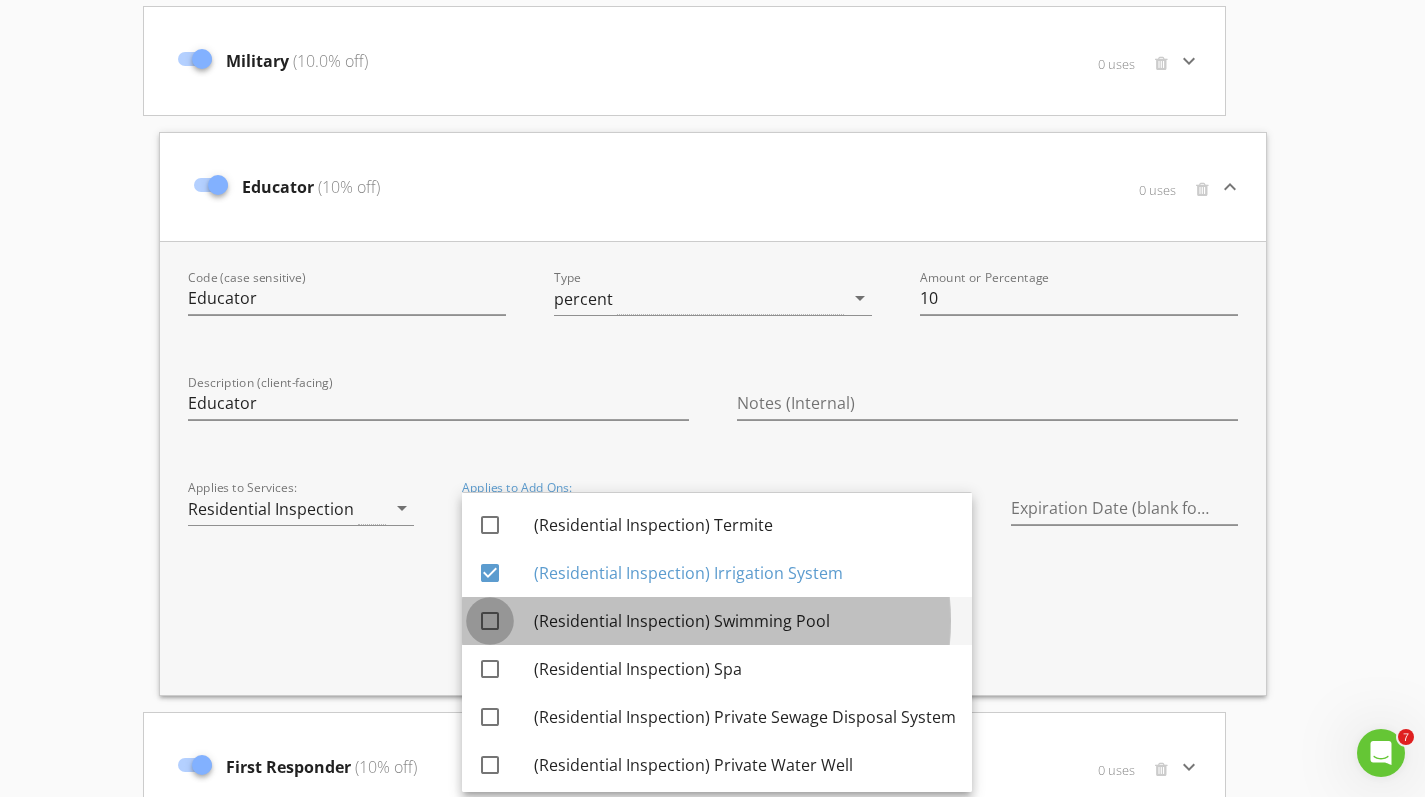click at bounding box center (490, 621) 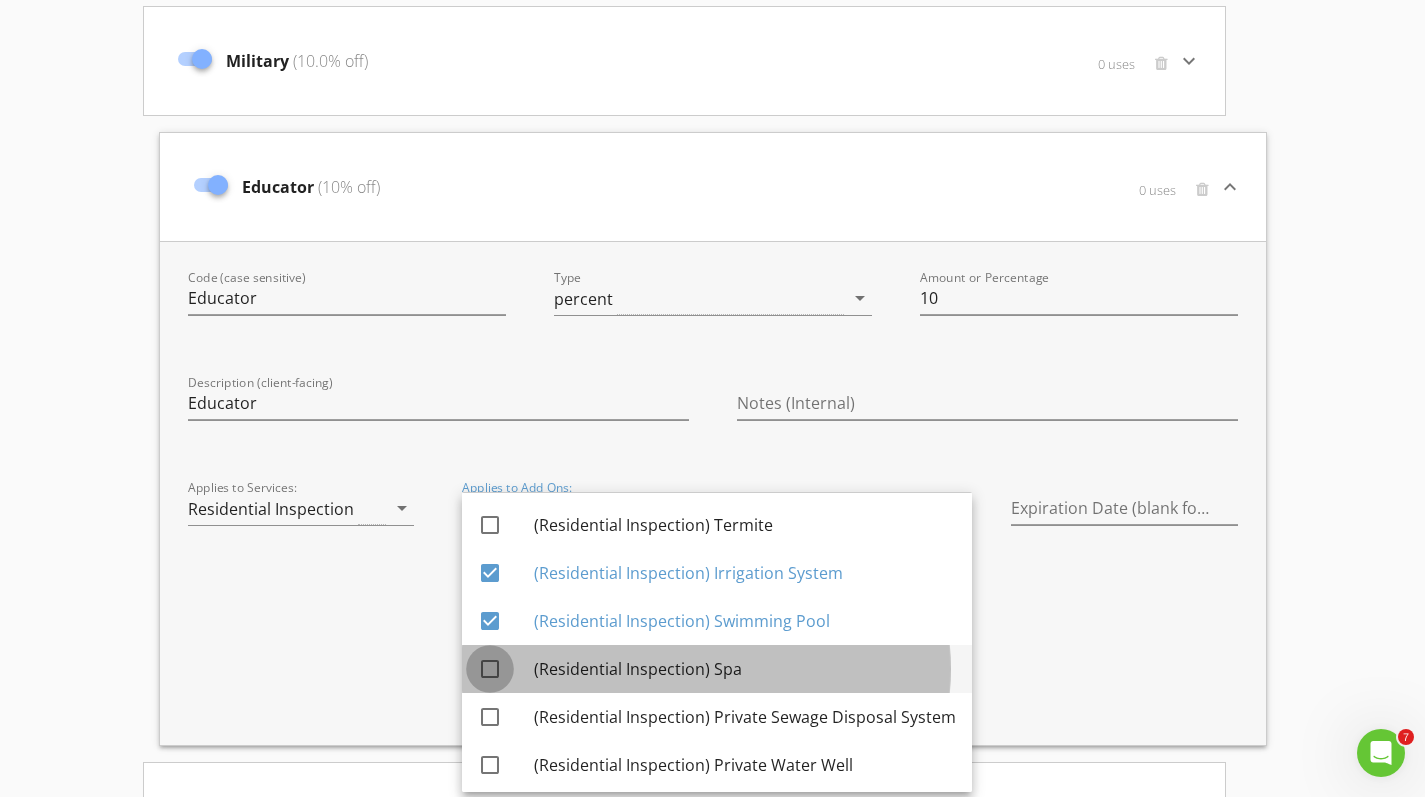 click at bounding box center [490, 669] 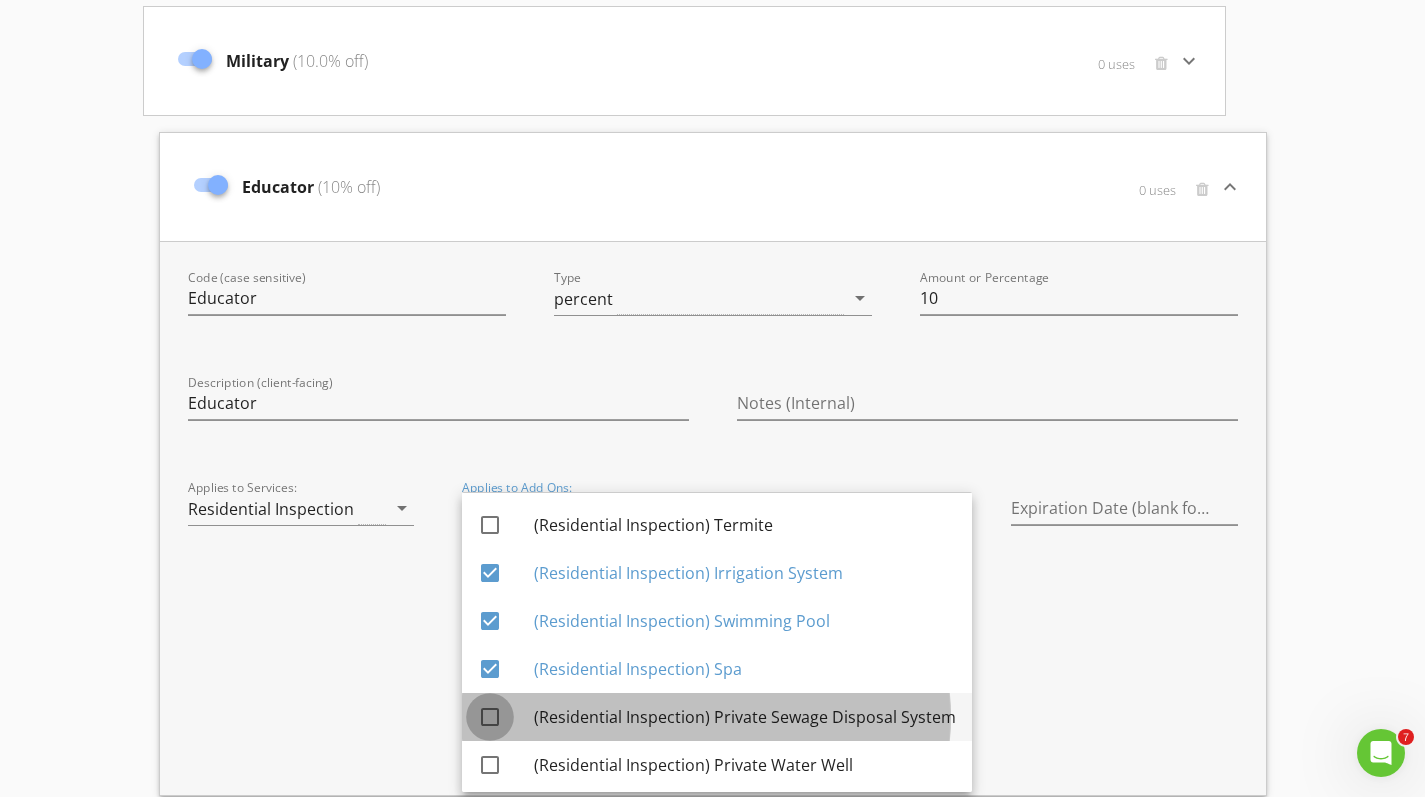 click at bounding box center (490, 717) 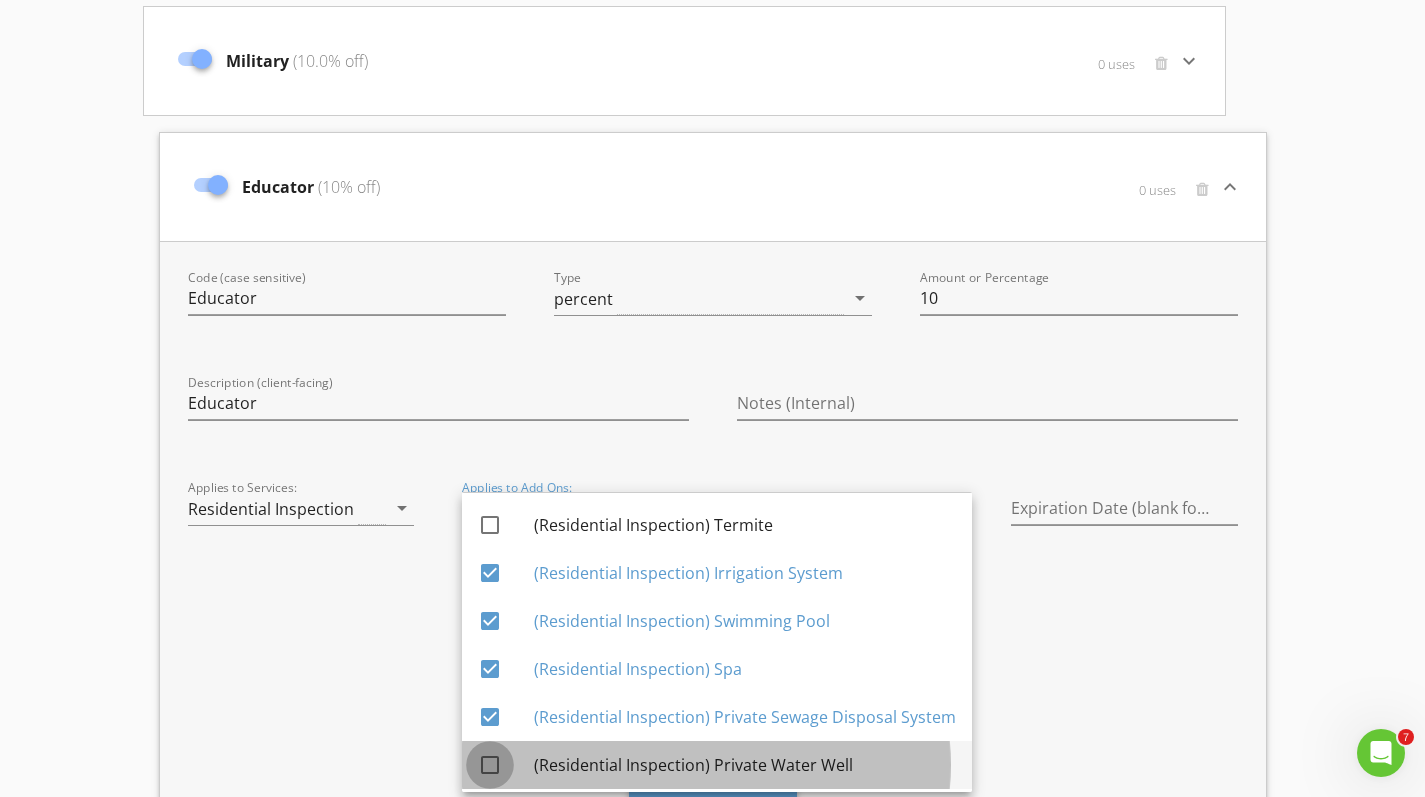 click at bounding box center (490, 765) 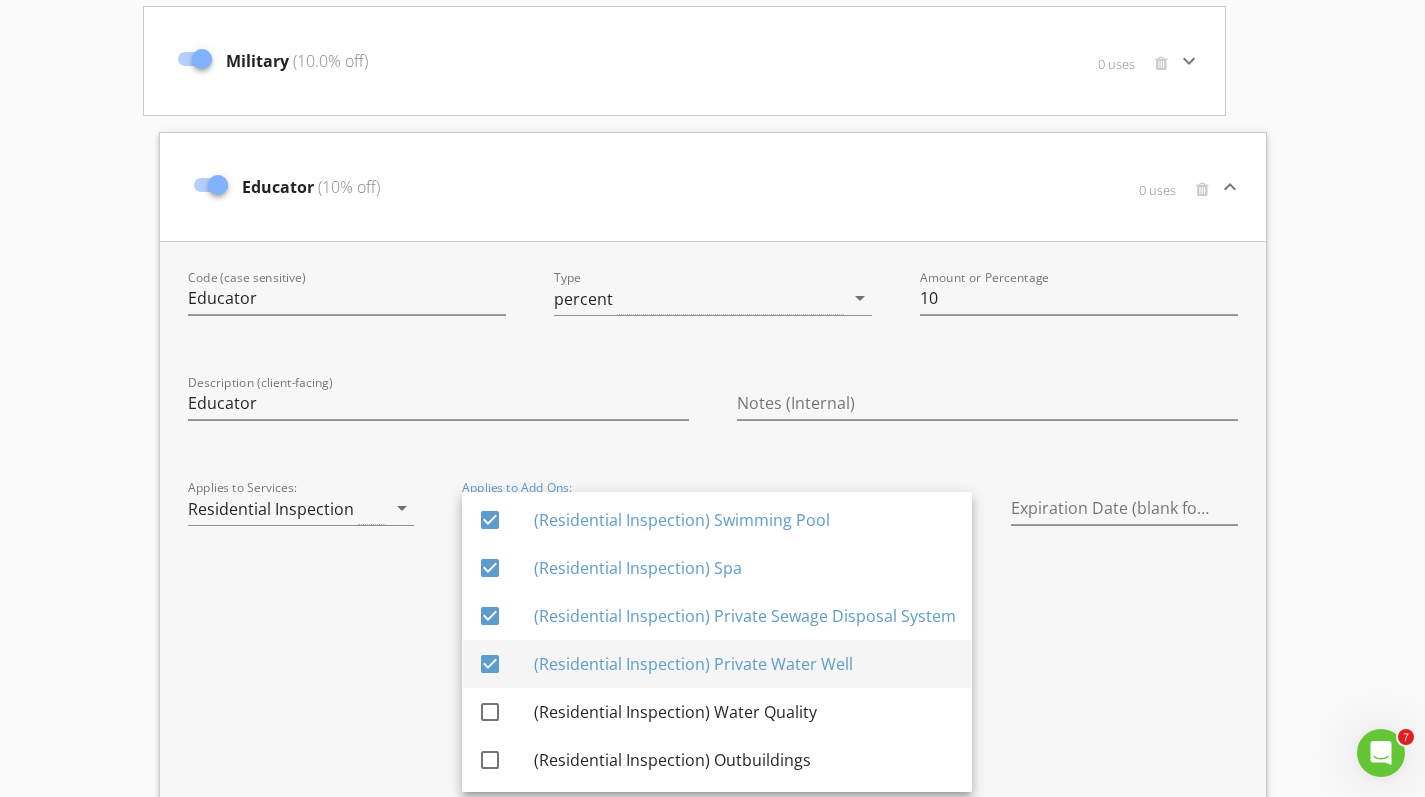 scroll, scrollTop: 101, scrollLeft: 0, axis: vertical 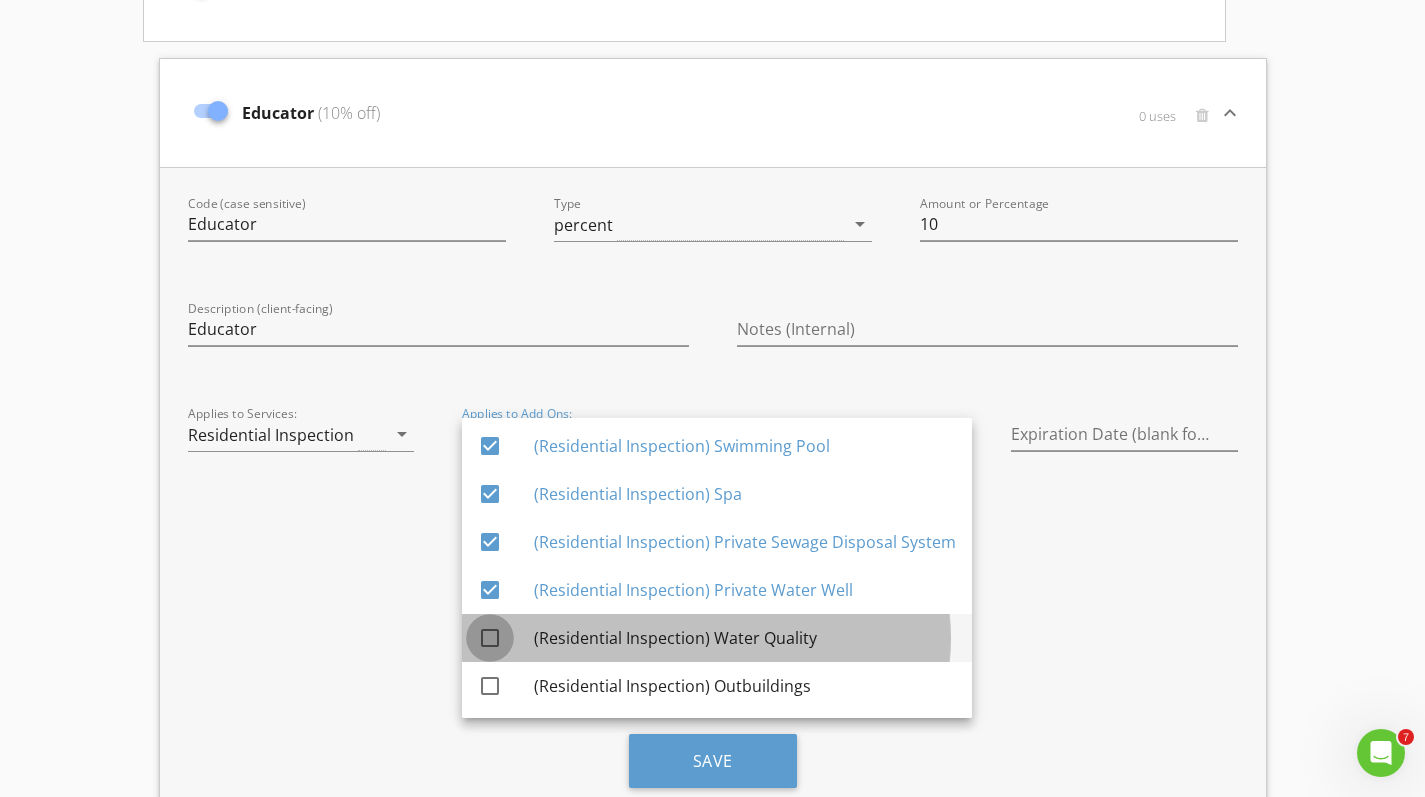 click at bounding box center [490, 638] 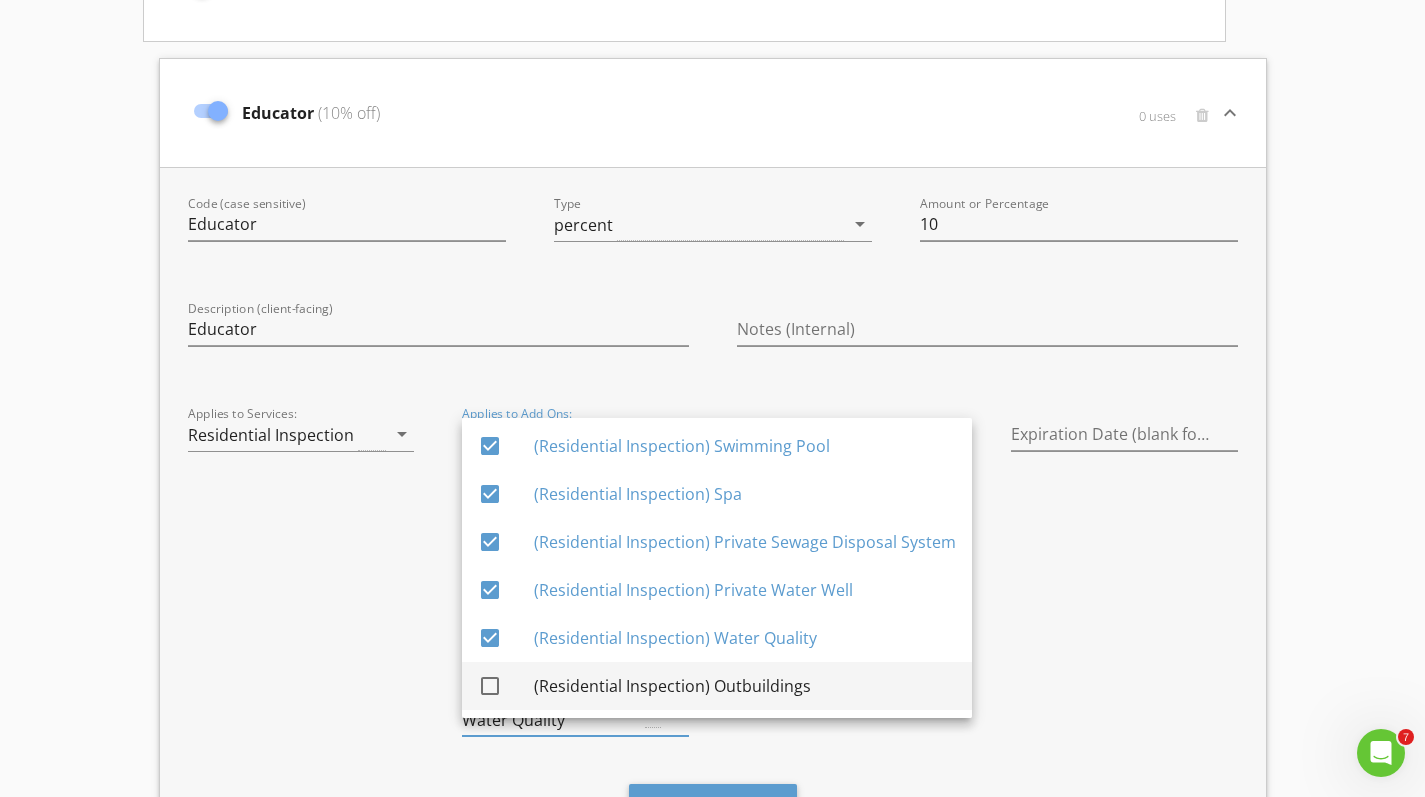 click at bounding box center [490, 686] 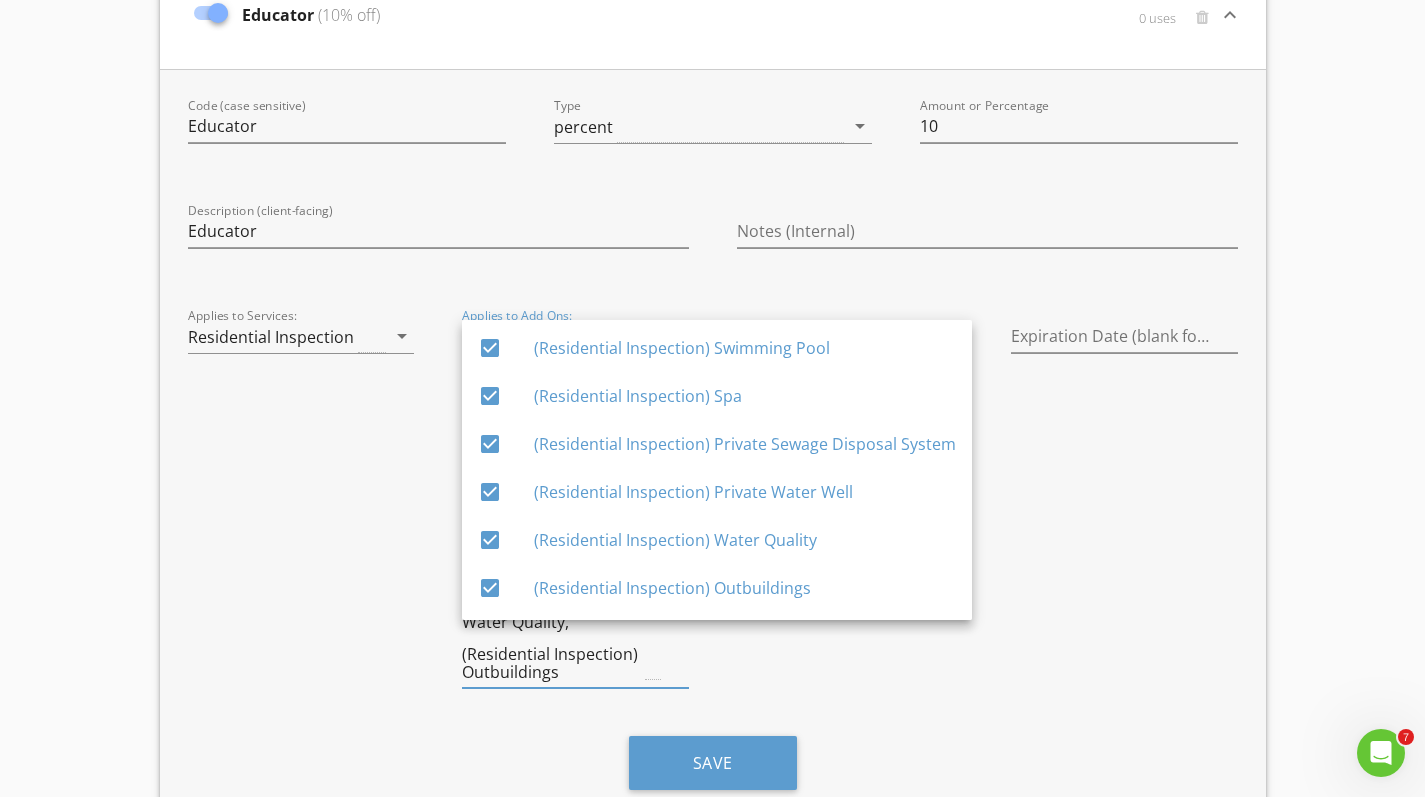 scroll, scrollTop: 364, scrollLeft: 0, axis: vertical 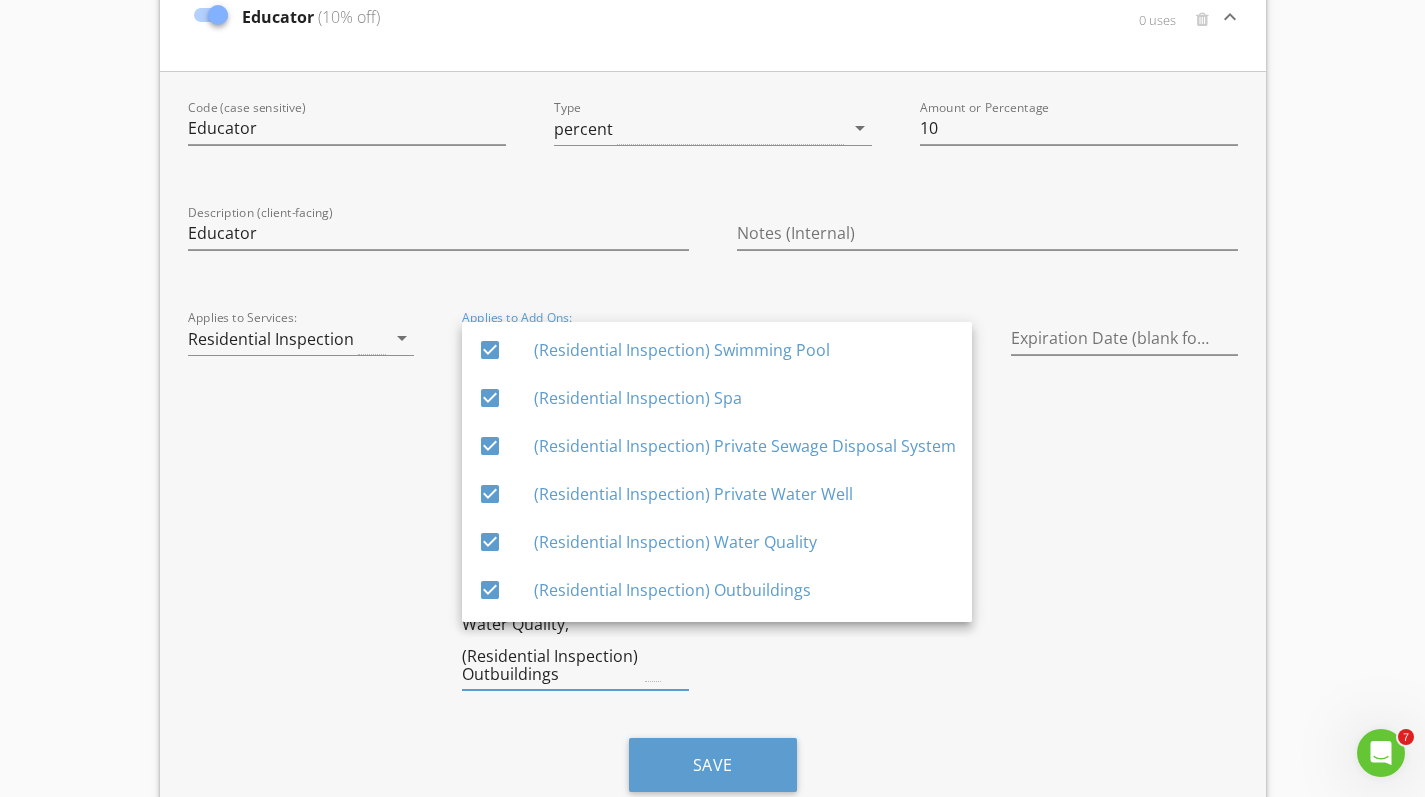 click on "Expiration Date (blank for none)" at bounding box center [1124, 508] 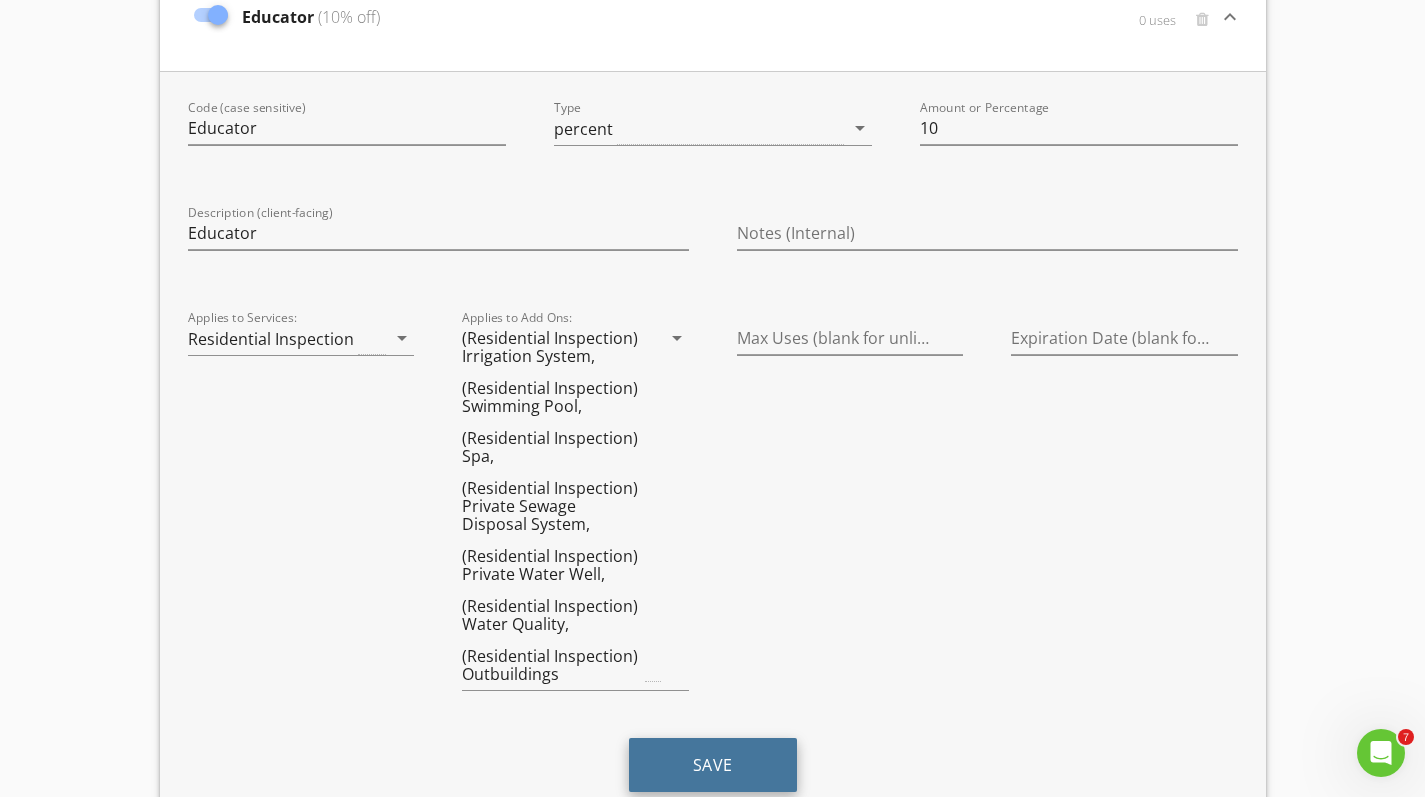 click on "Save" at bounding box center [713, 765] 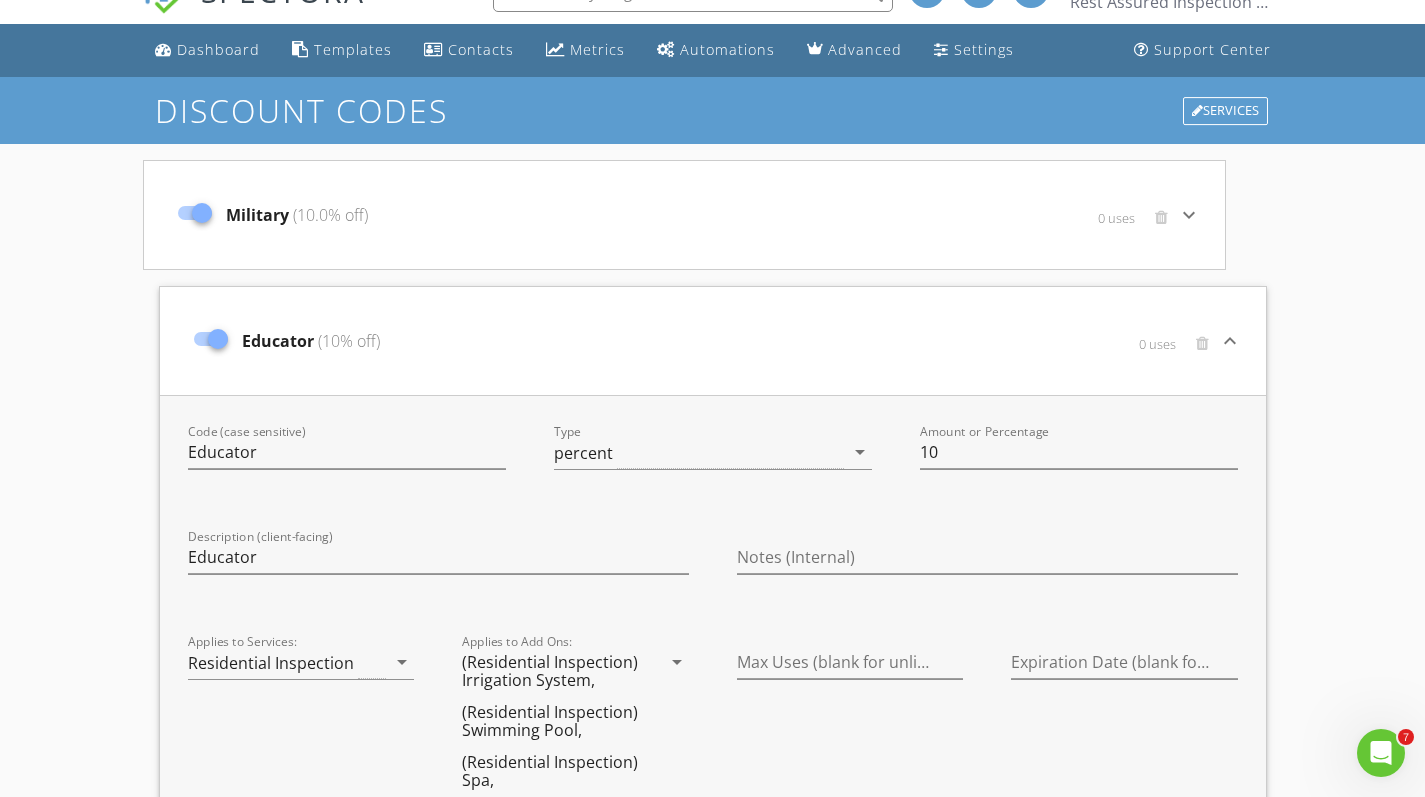 scroll, scrollTop: 39, scrollLeft: 0, axis: vertical 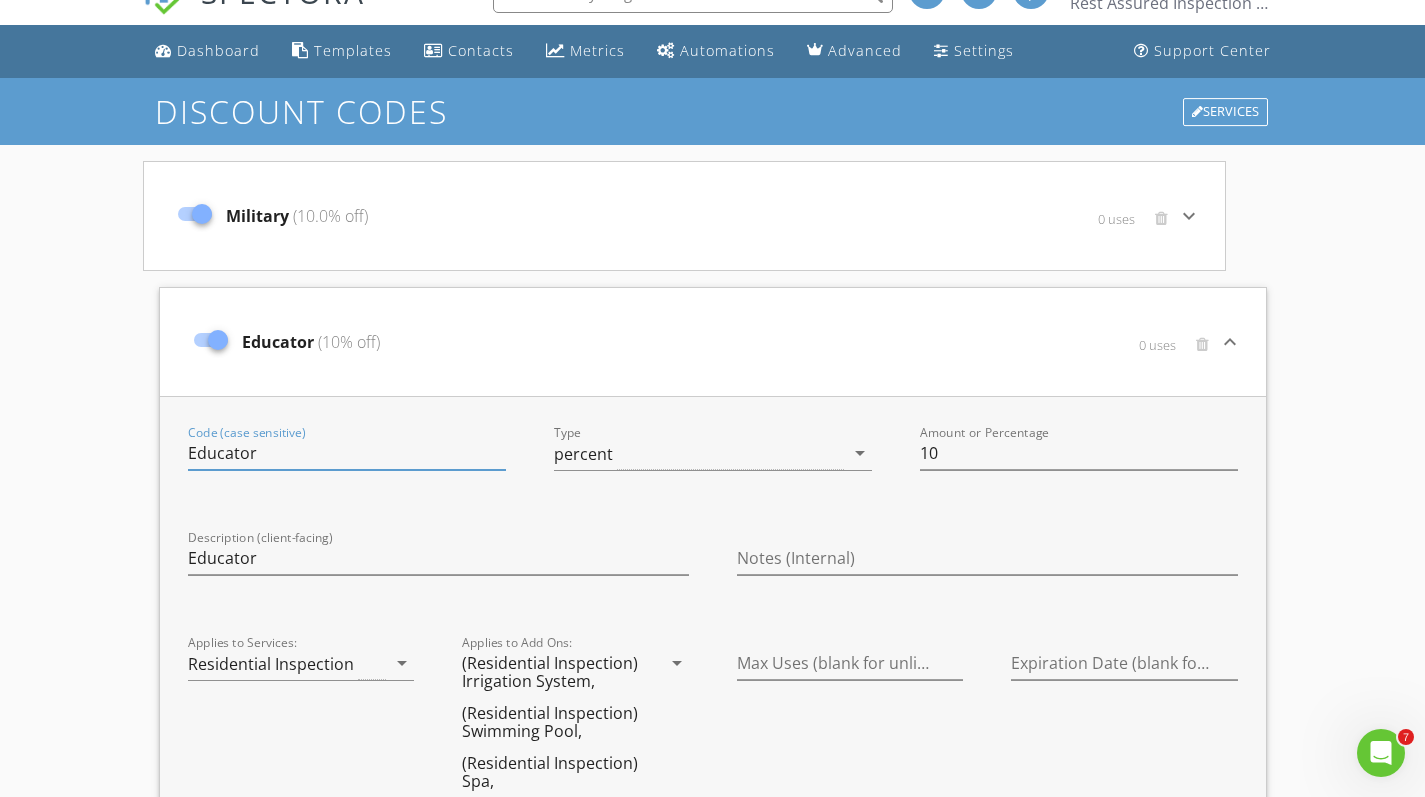 click on "Educator" at bounding box center [347, 453] 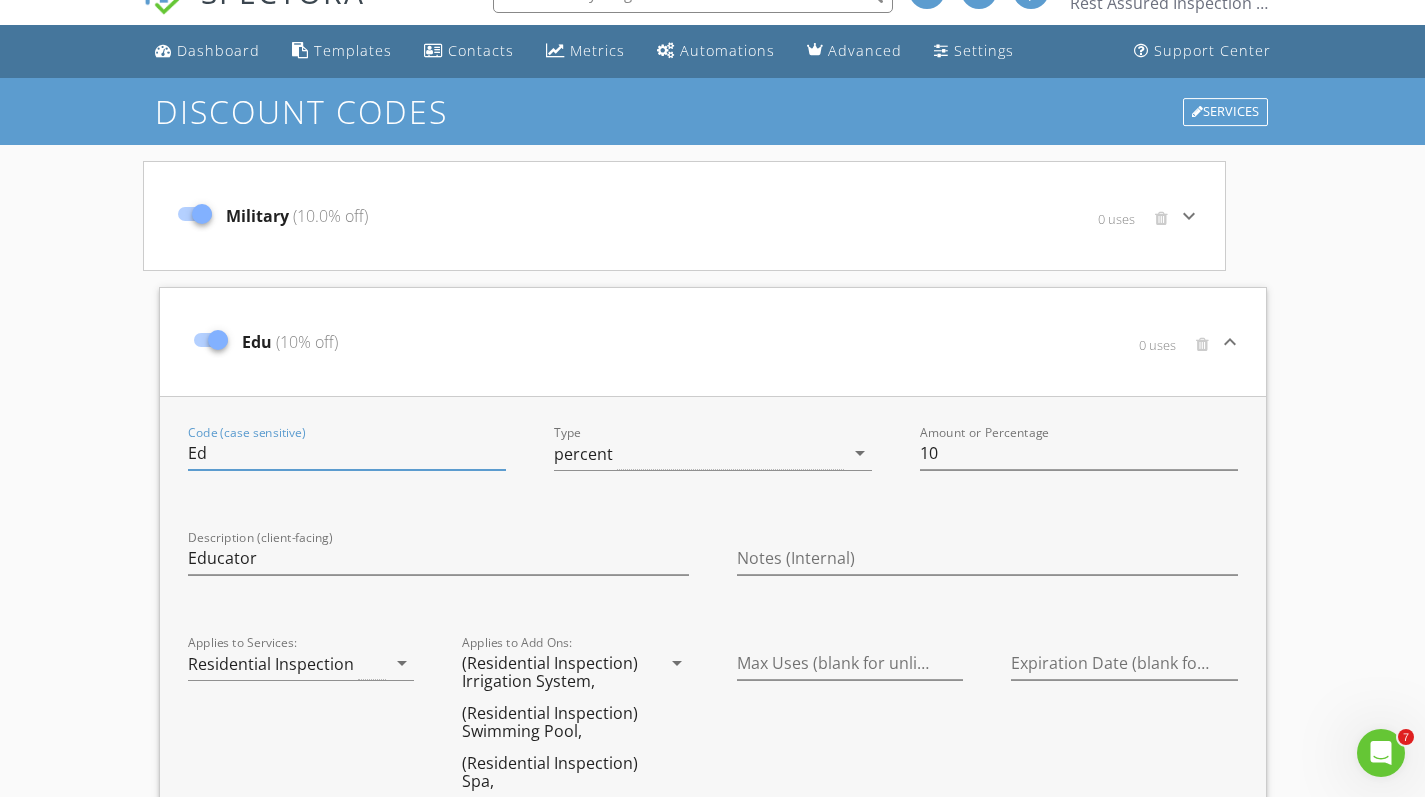 type on "E" 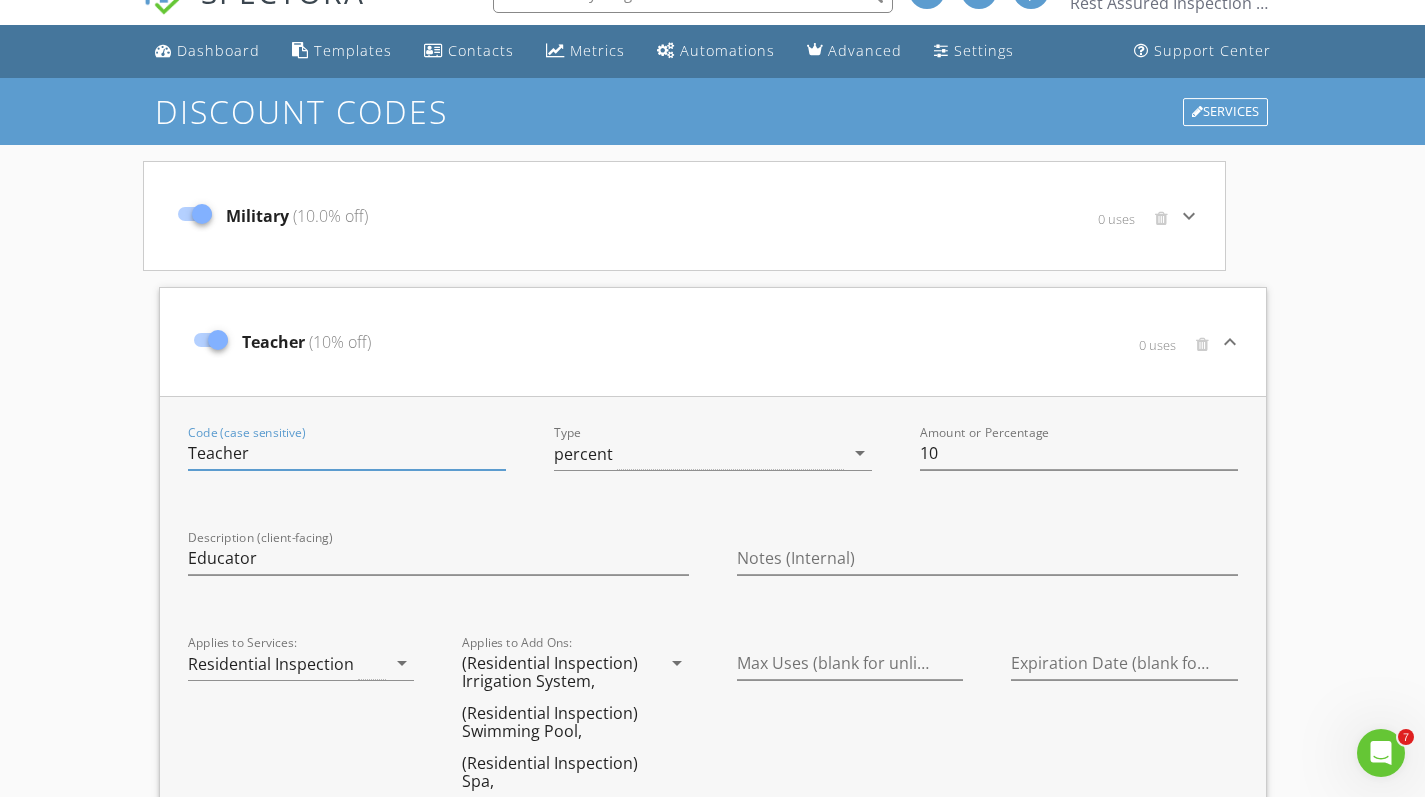 type on "Teacher" 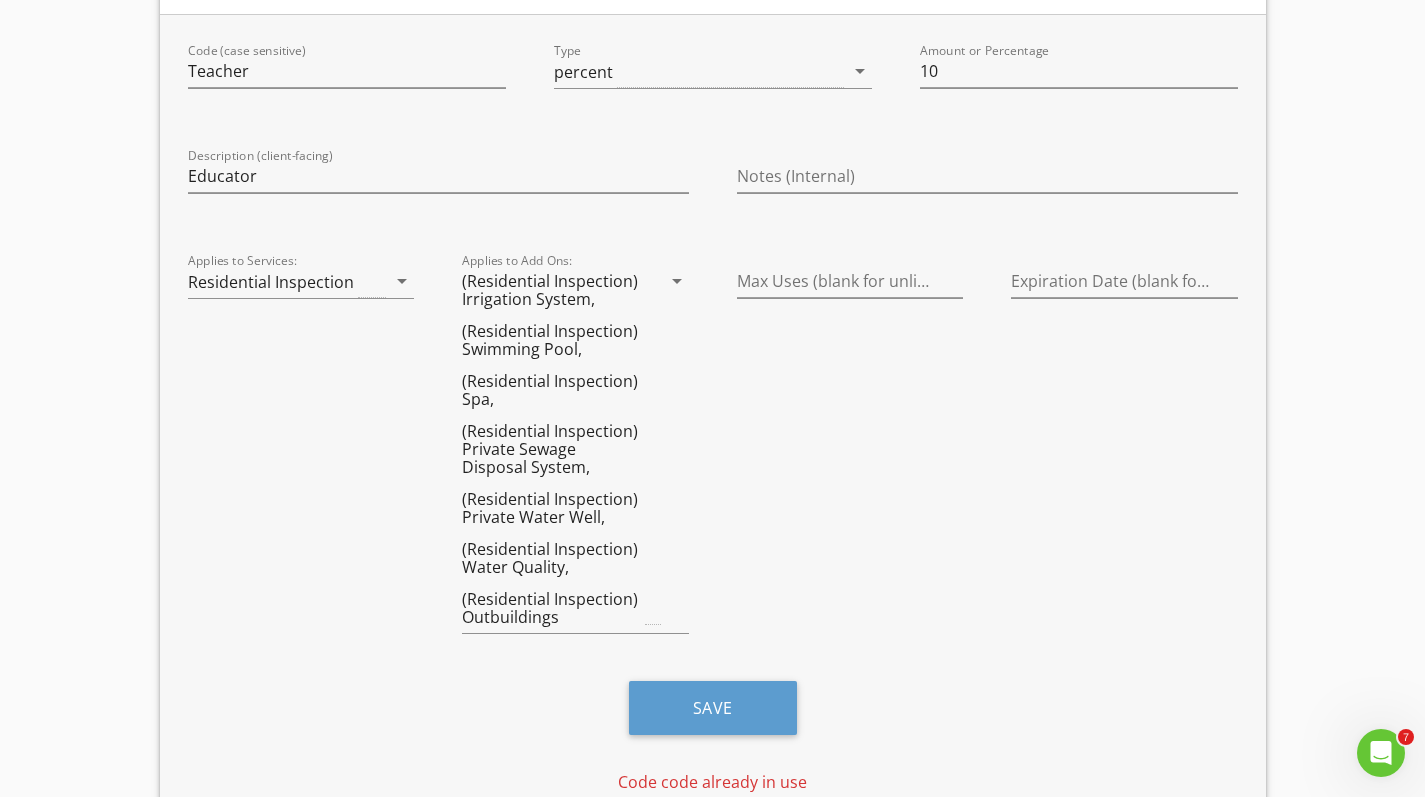 scroll, scrollTop: 497, scrollLeft: 0, axis: vertical 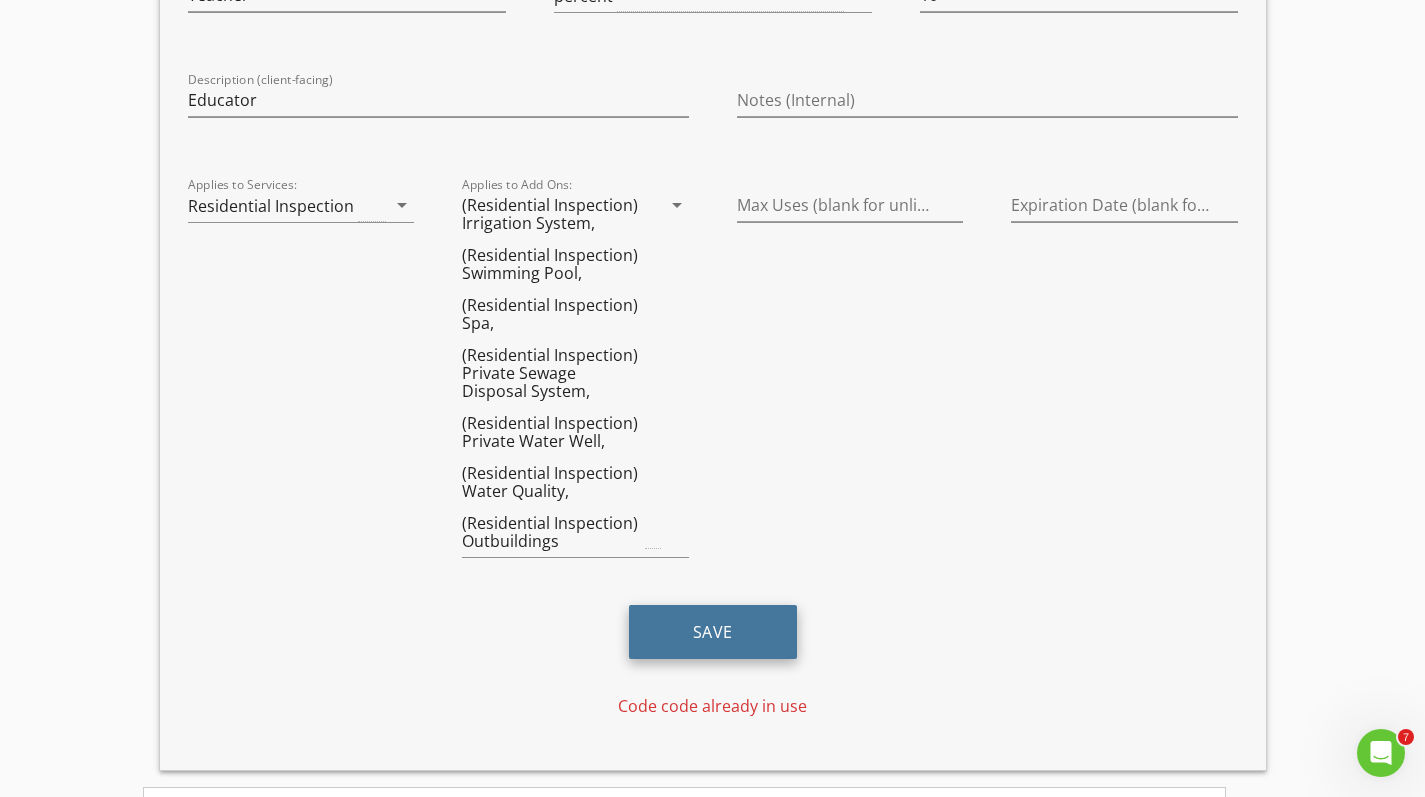 click on "Save" at bounding box center (713, 632) 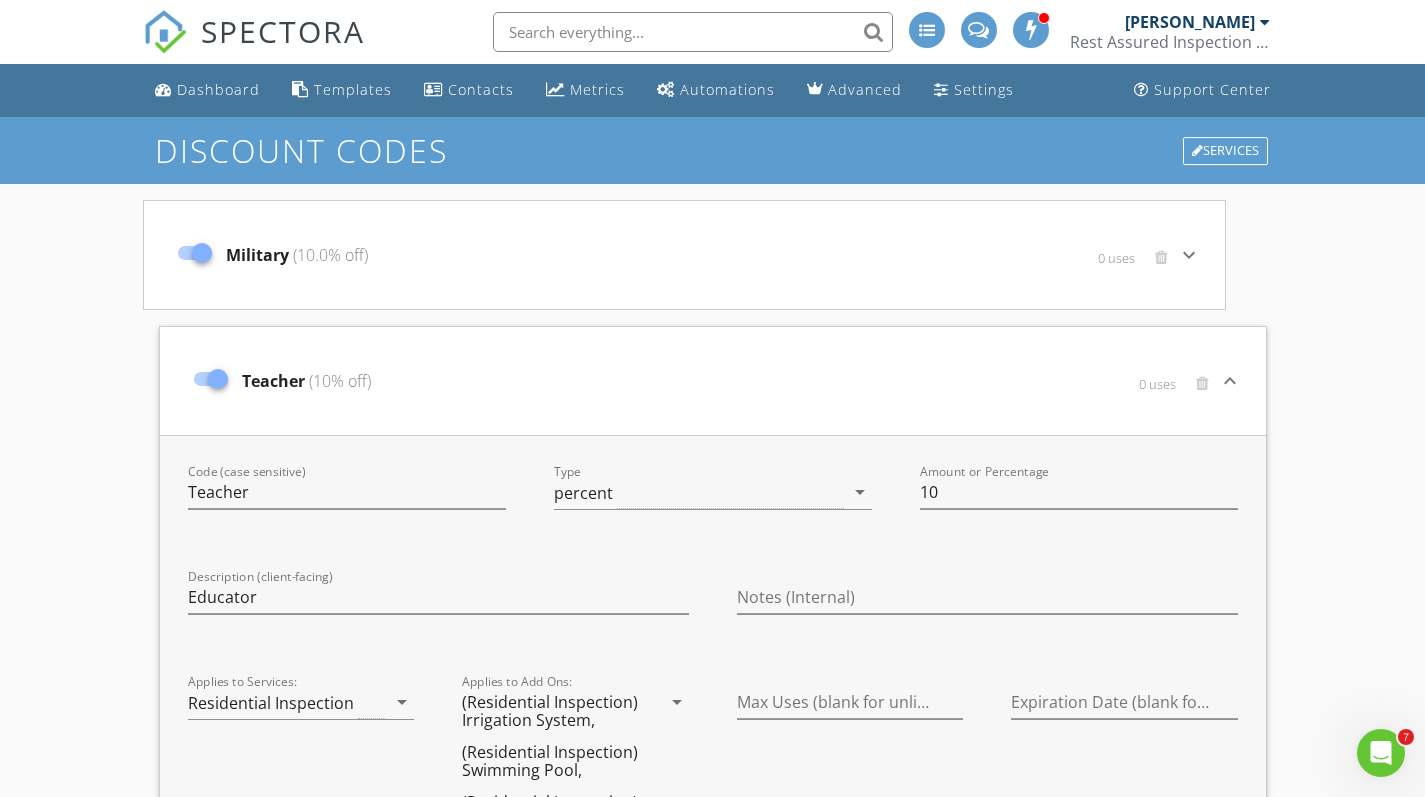 scroll, scrollTop: 0, scrollLeft: 0, axis: both 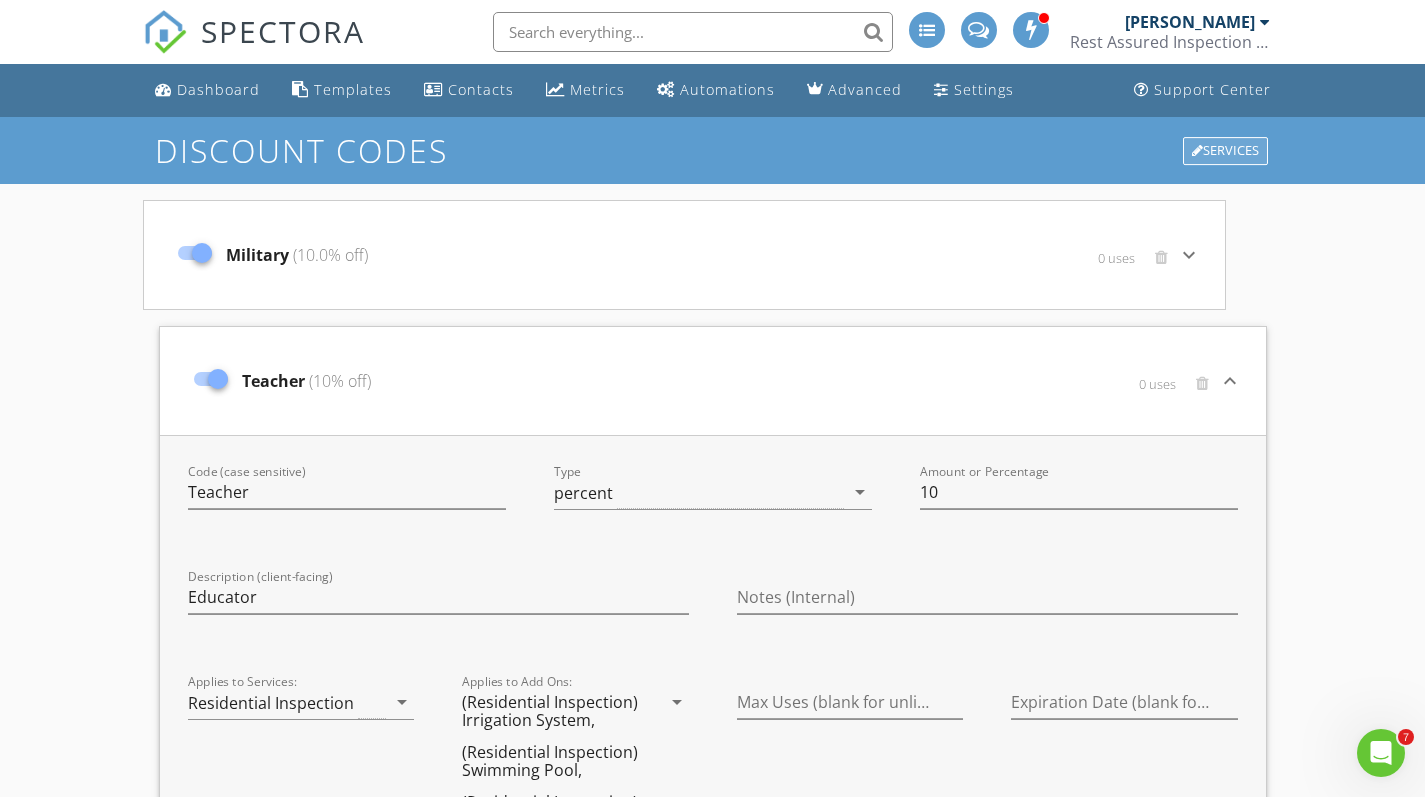 click on "Services" at bounding box center [1225, 151] 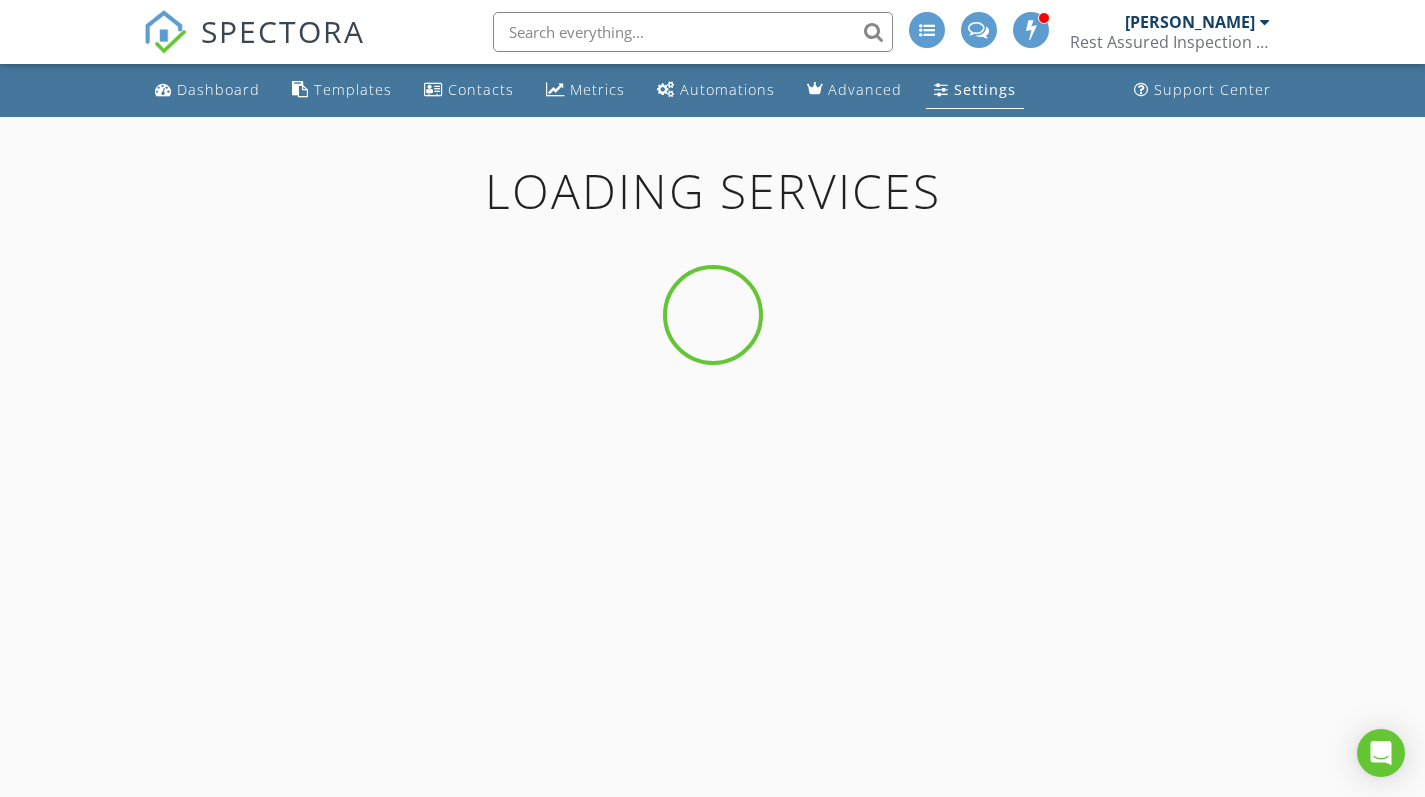 scroll, scrollTop: 0, scrollLeft: 0, axis: both 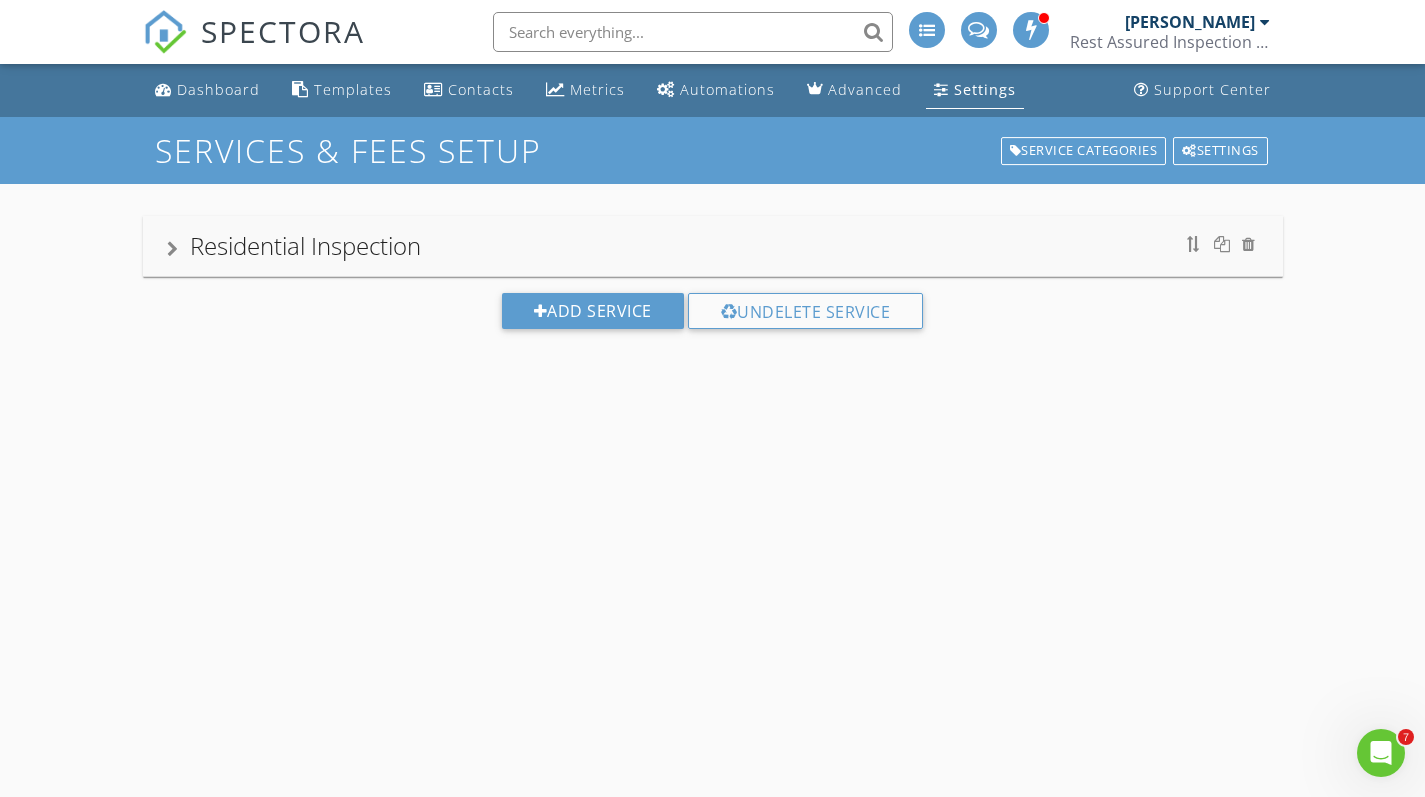 click at bounding box center [172, 249] 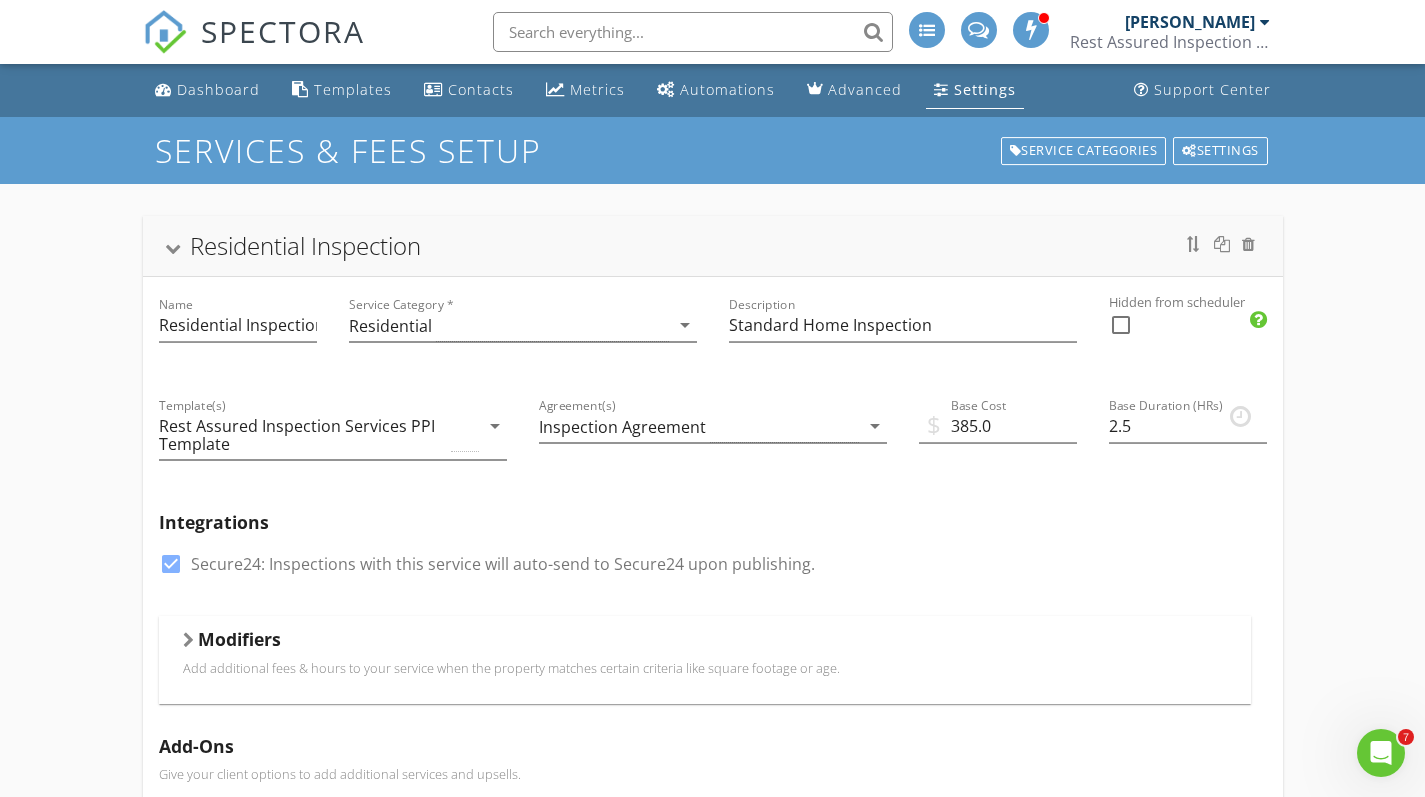 scroll, scrollTop: 0, scrollLeft: 0, axis: both 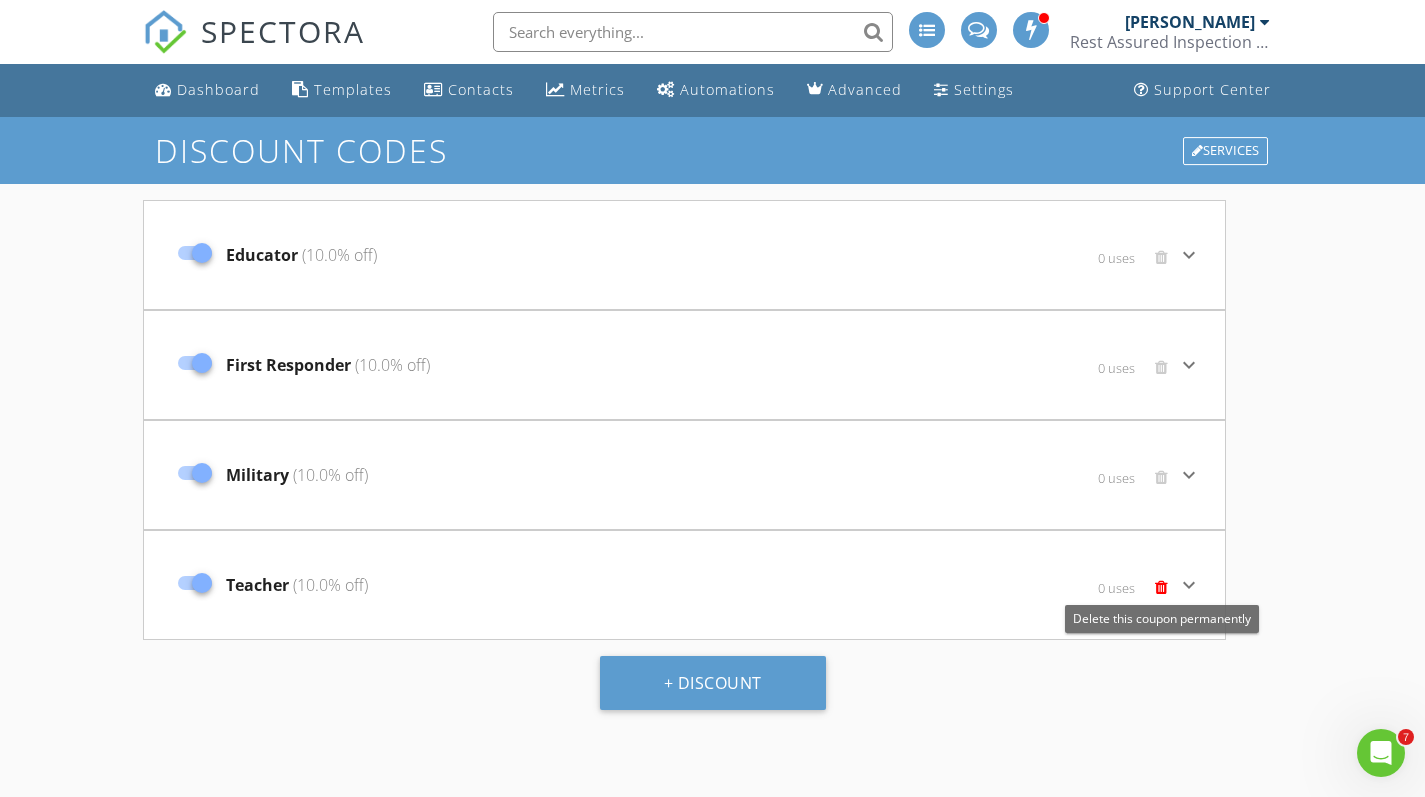 click at bounding box center [1161, 587] 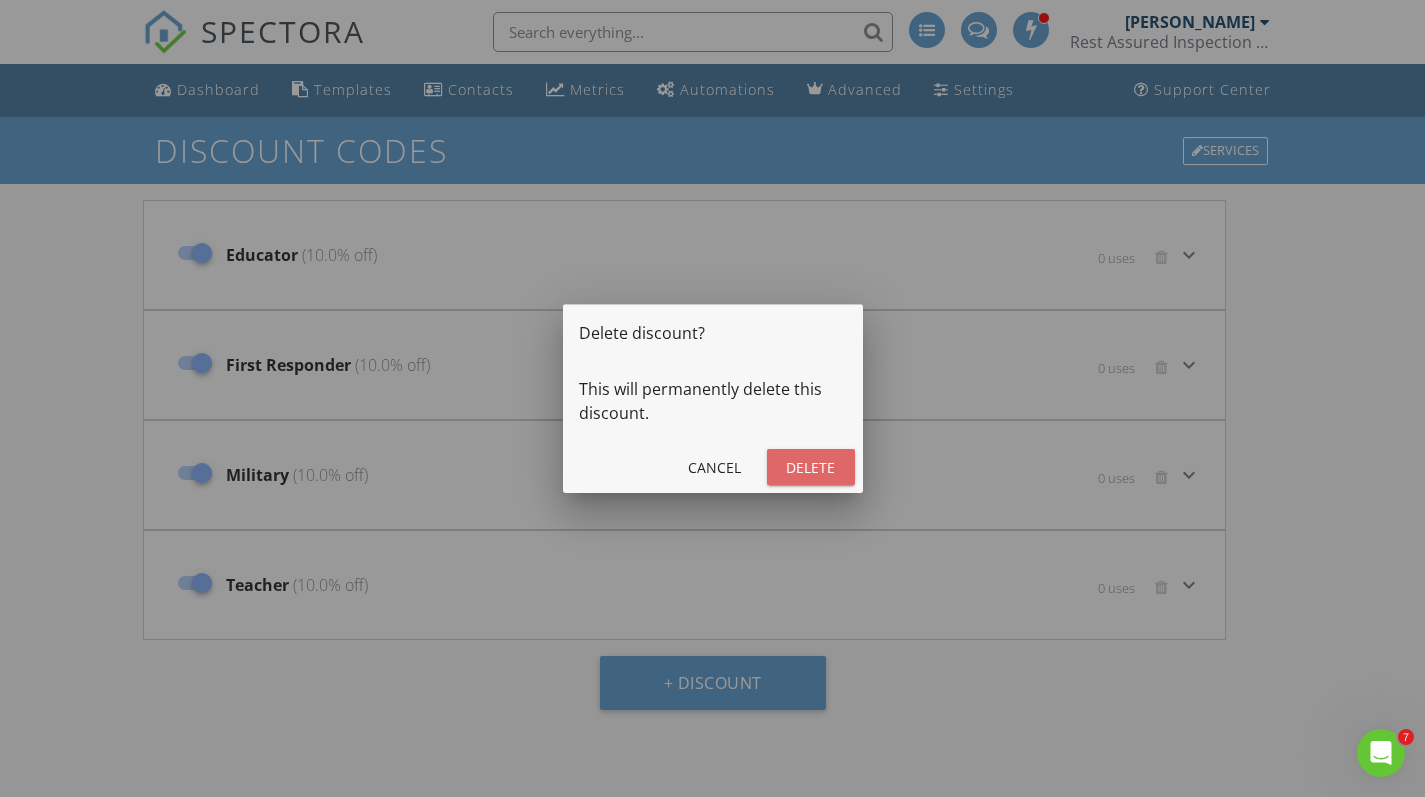 click on "Delete" at bounding box center (811, 467) 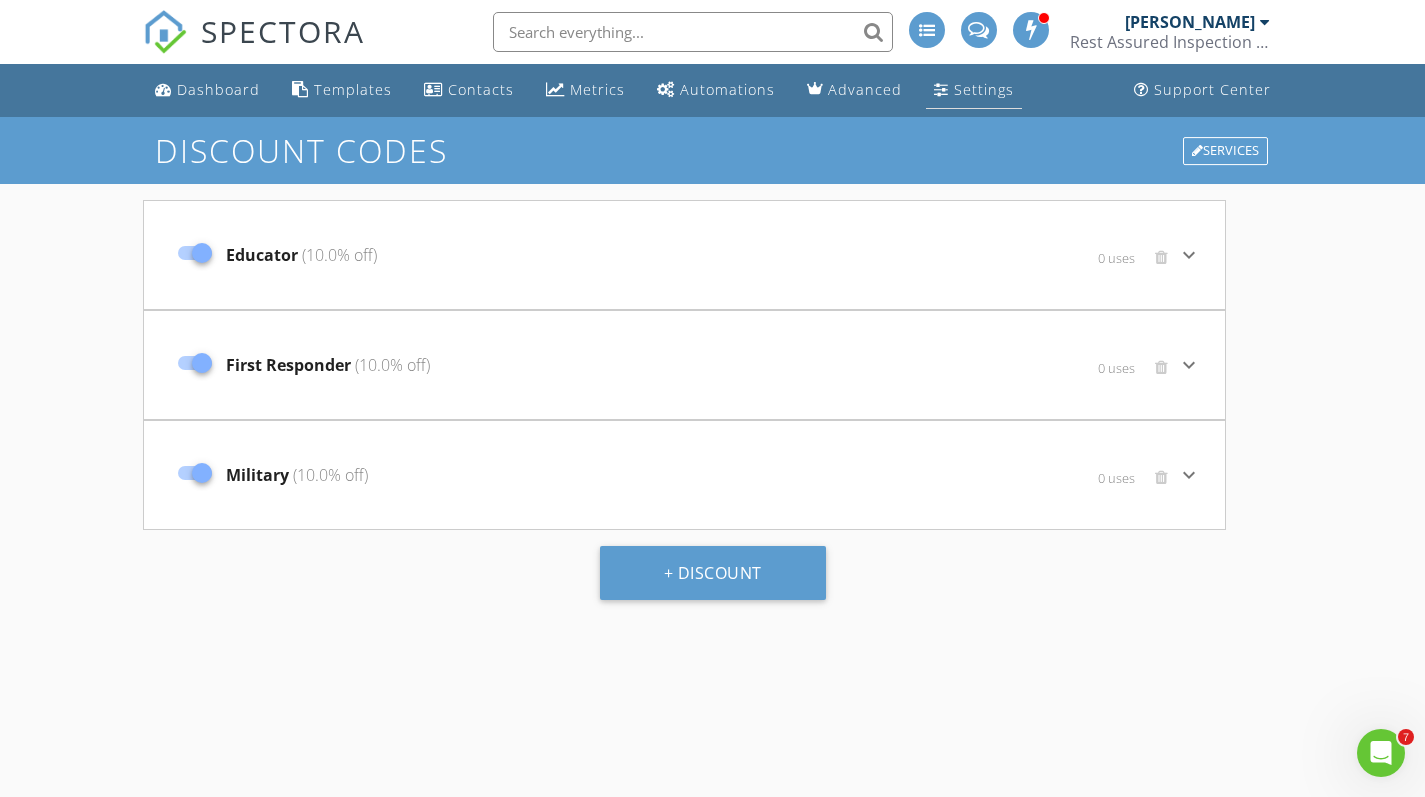 click on "Settings" at bounding box center (984, 89) 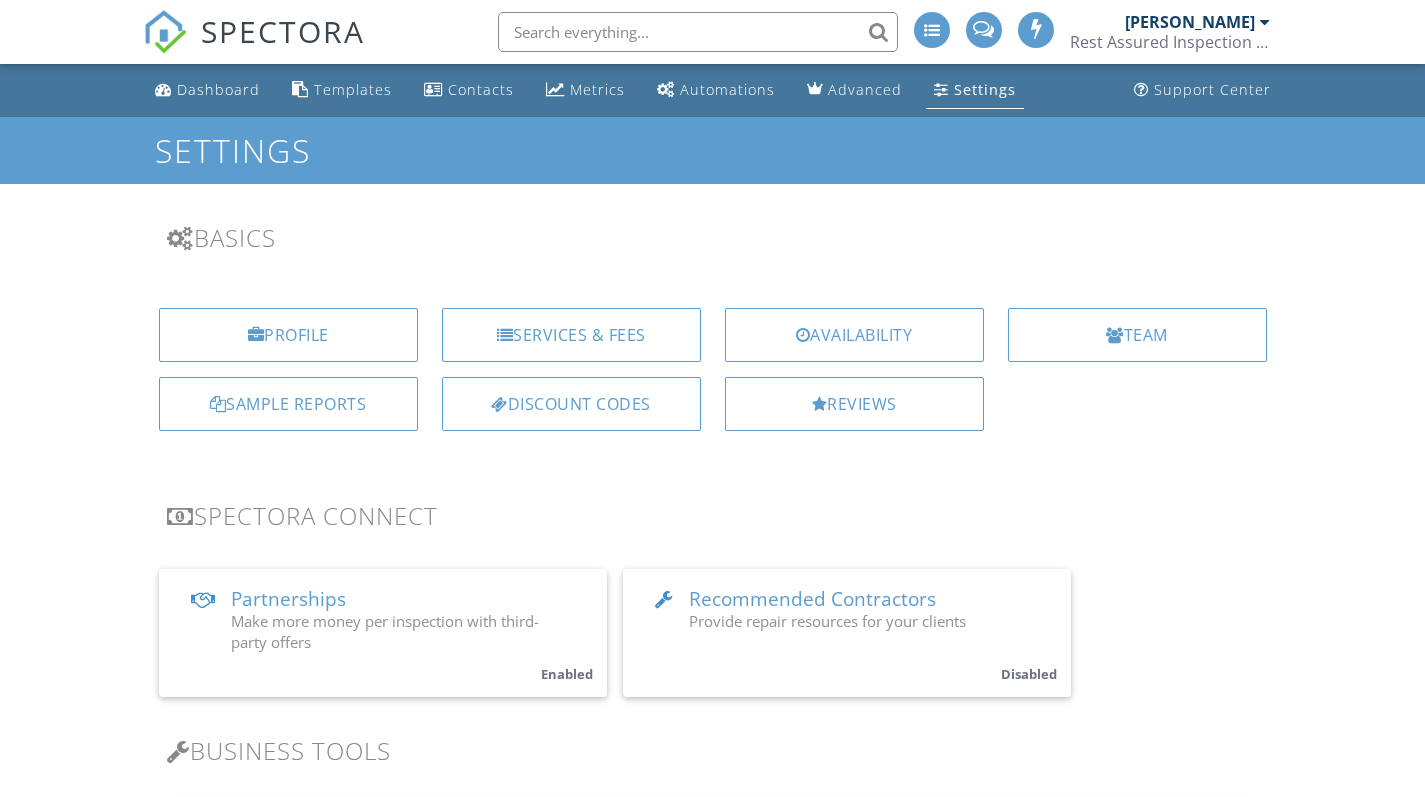 scroll, scrollTop: 0, scrollLeft: 0, axis: both 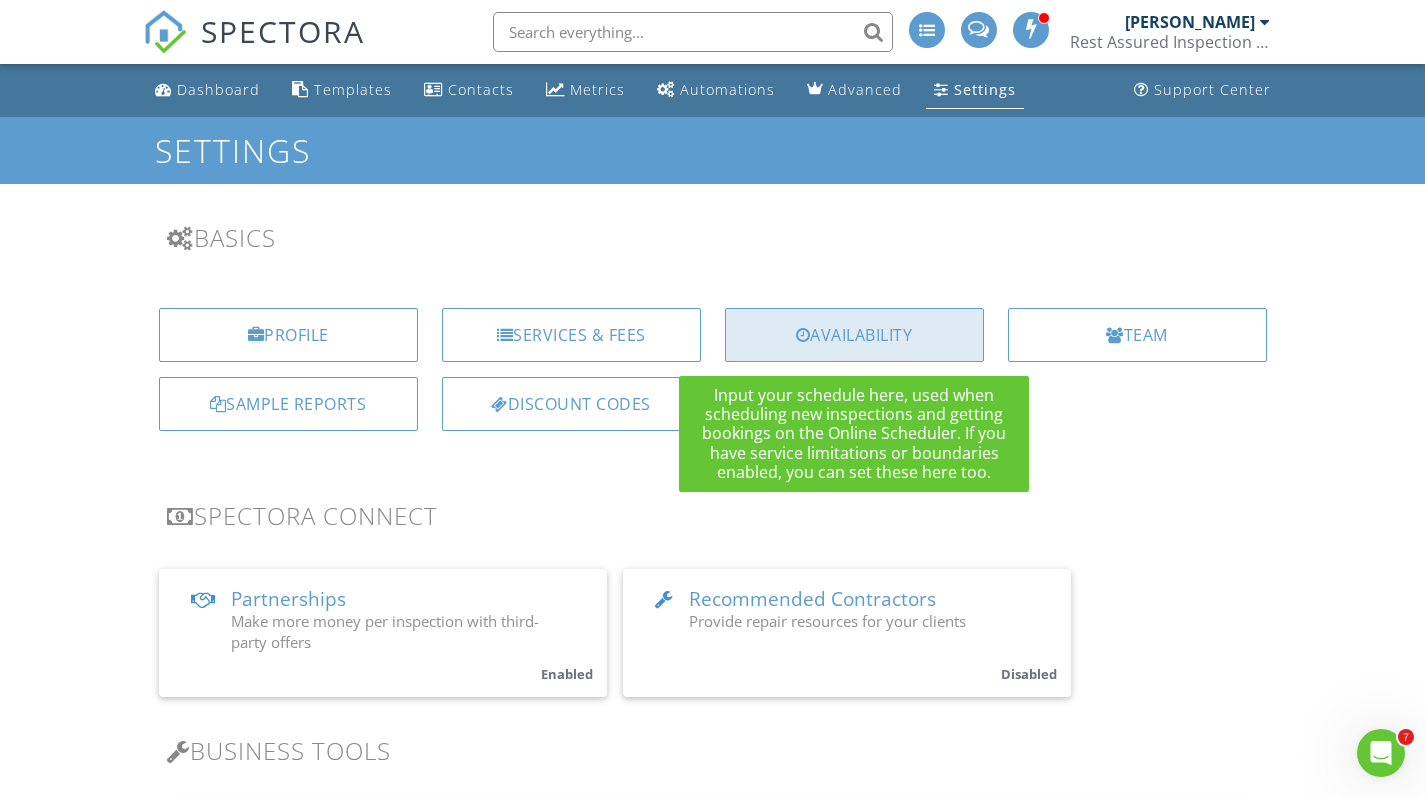 click on "Availability" at bounding box center (854, 335) 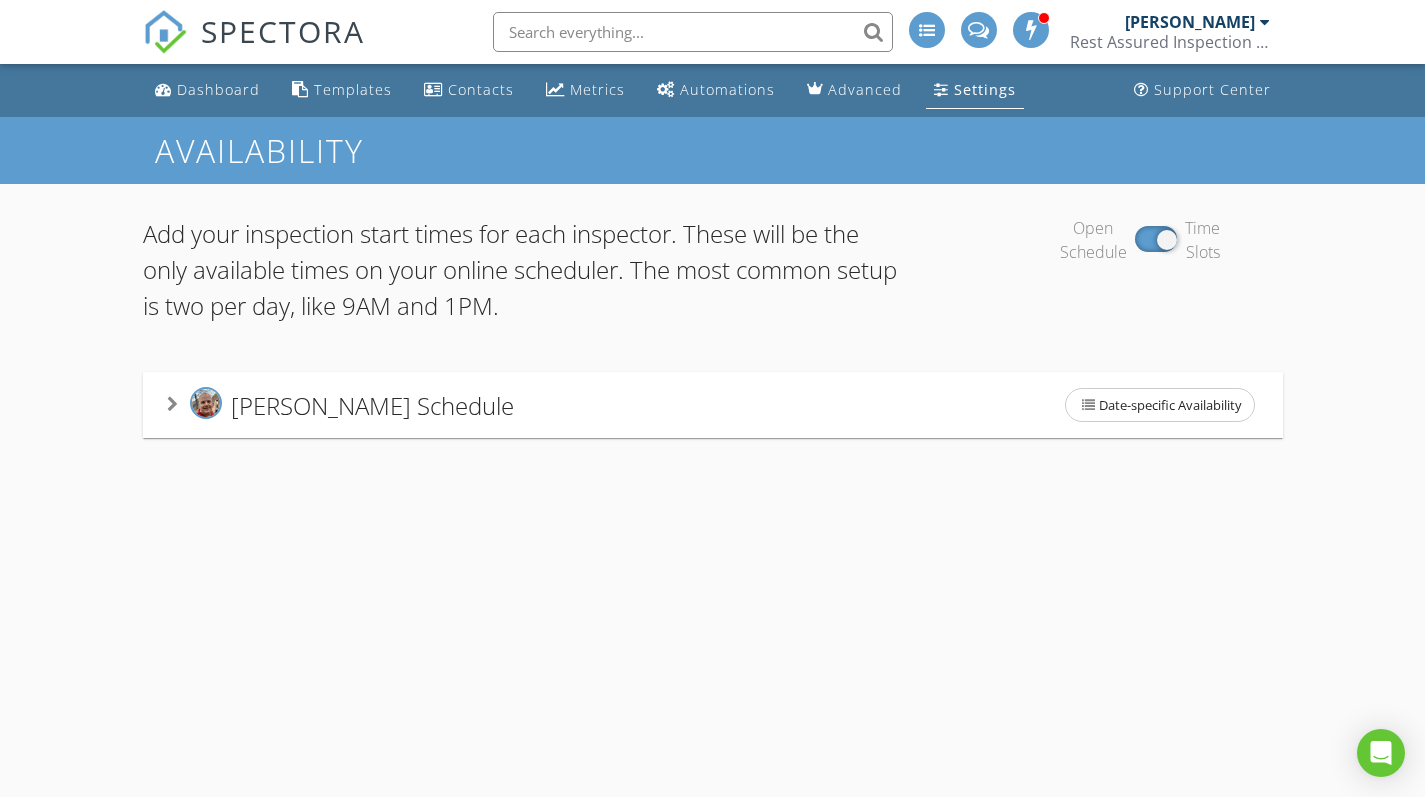 scroll, scrollTop: 0, scrollLeft: 0, axis: both 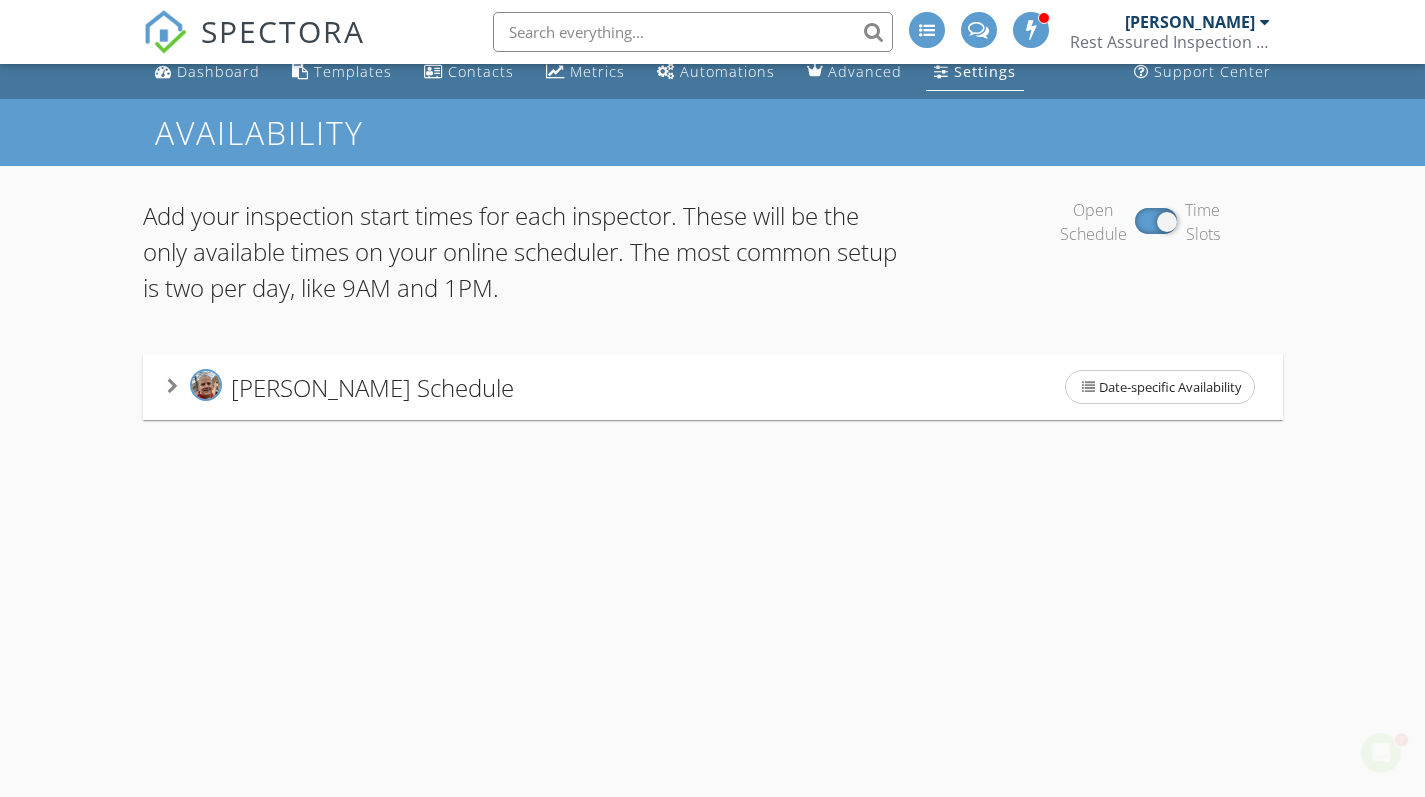 click on "[PERSON_NAME] Schedule" at bounding box center [372, 386] 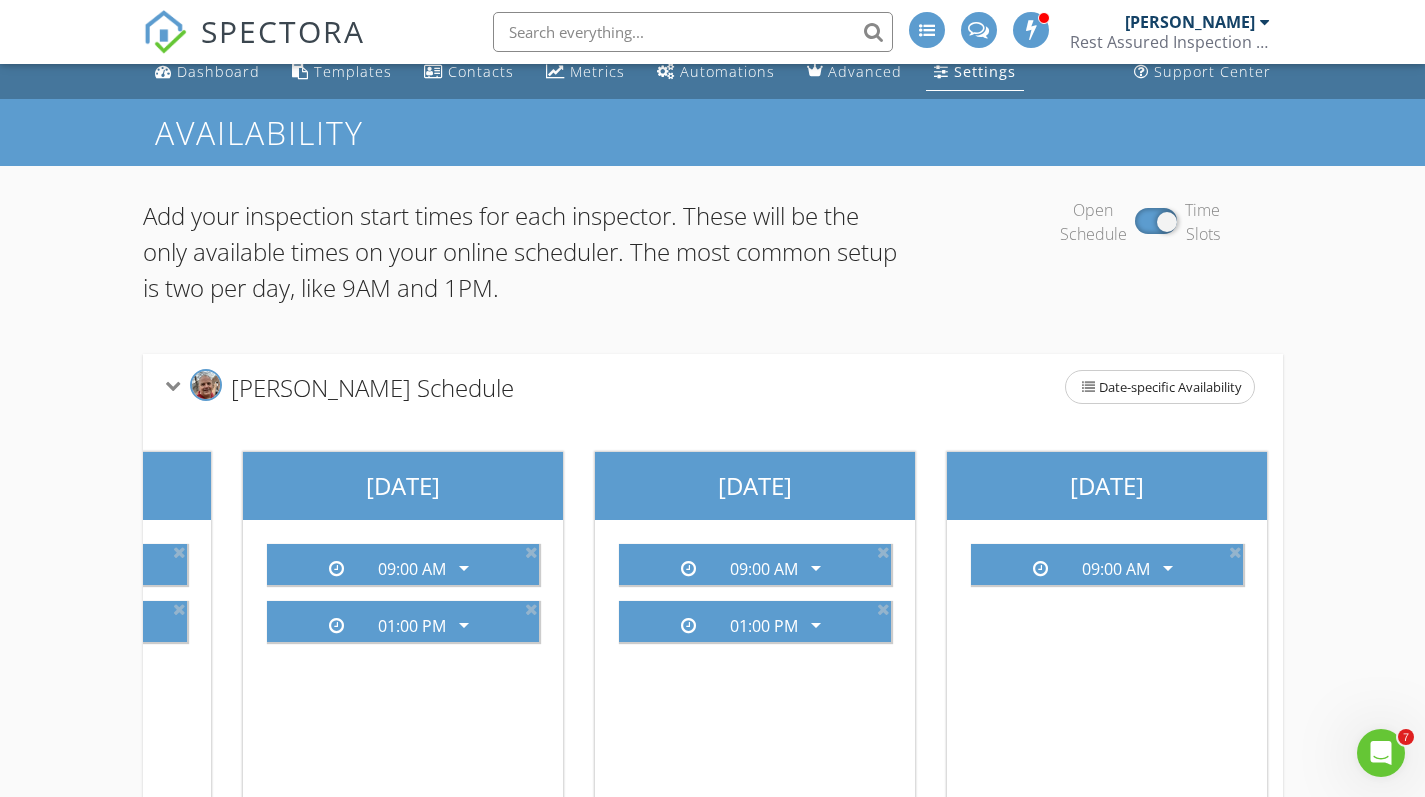 scroll, scrollTop: 0, scrollLeft: 1324, axis: horizontal 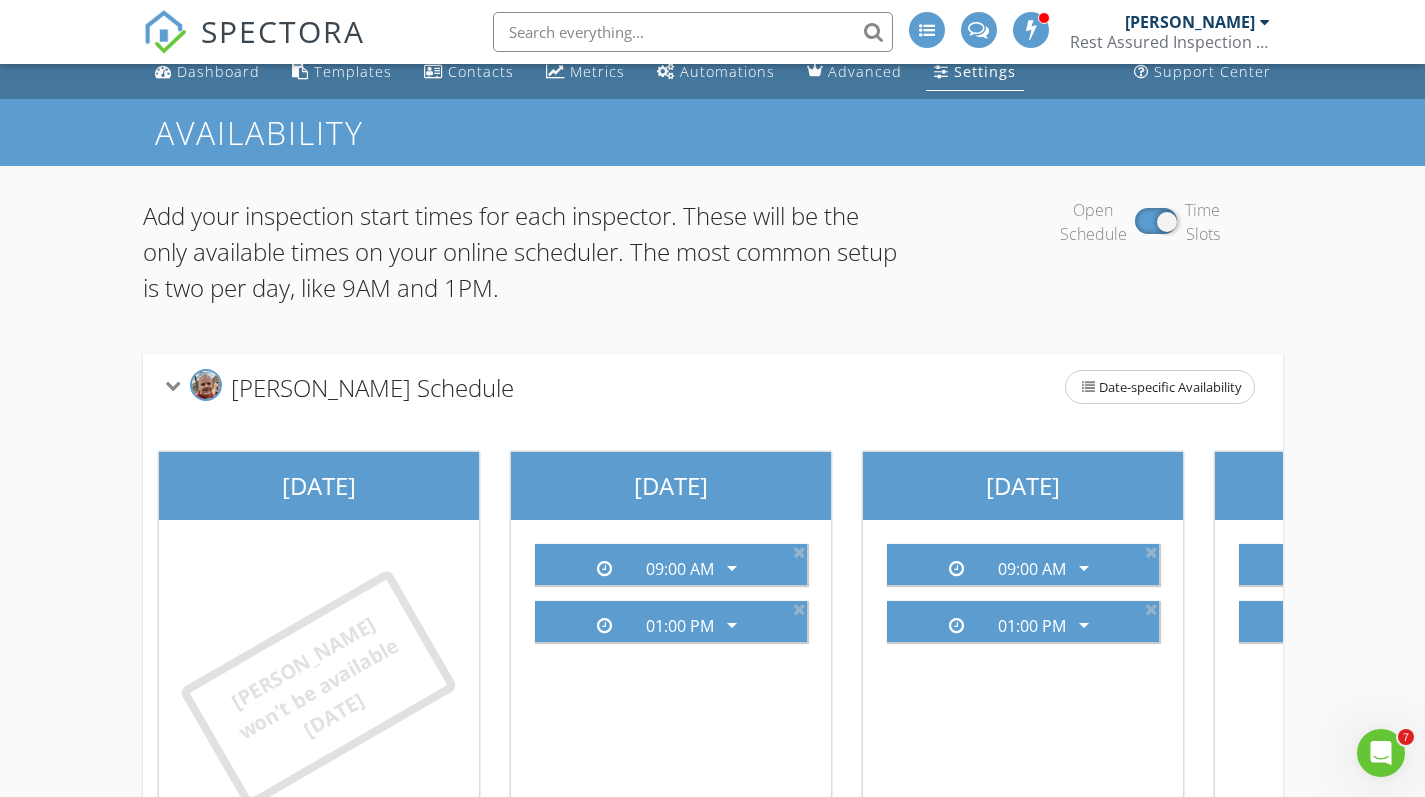 click on "[PERSON_NAME] won't be available [DATE]" at bounding box center [318, 689] 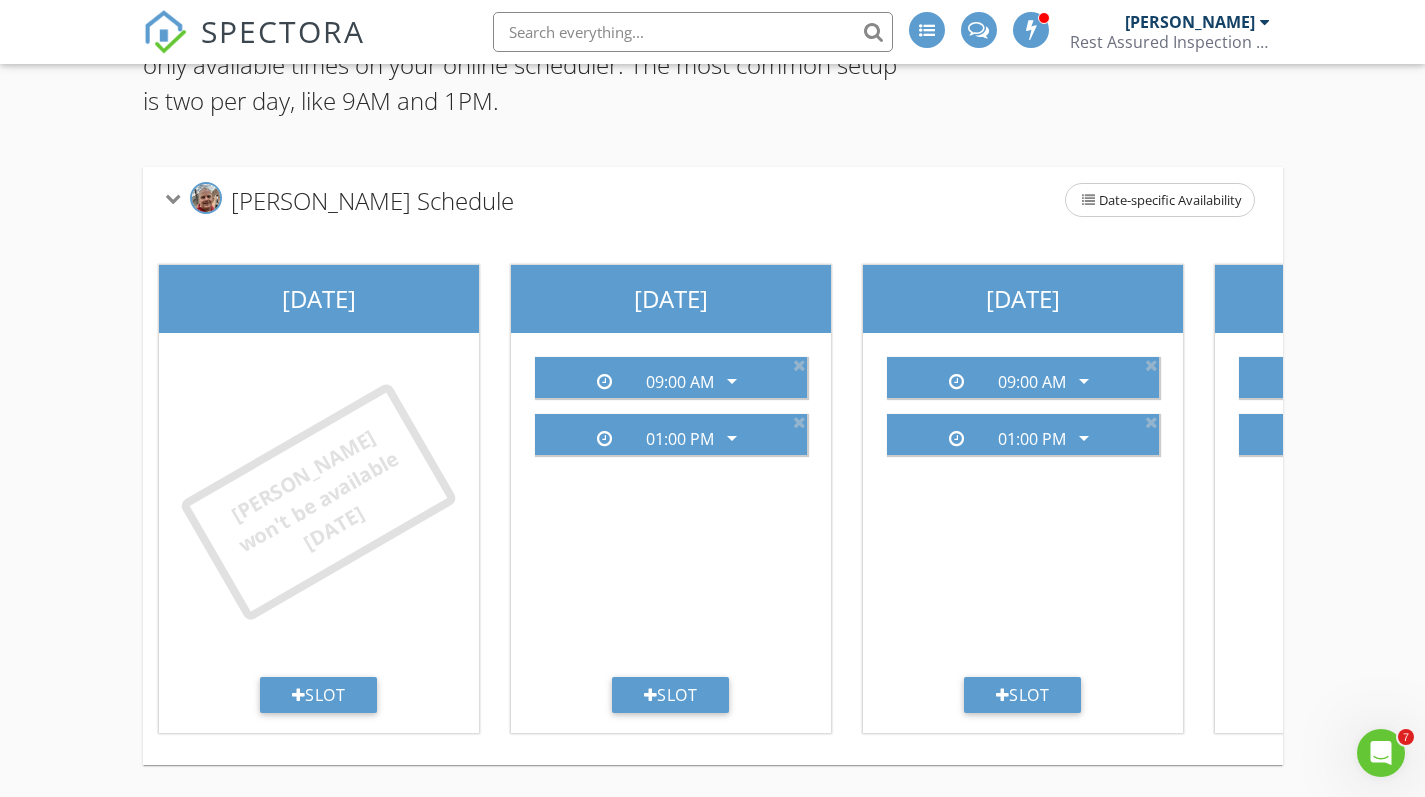 scroll, scrollTop: 220, scrollLeft: 0, axis: vertical 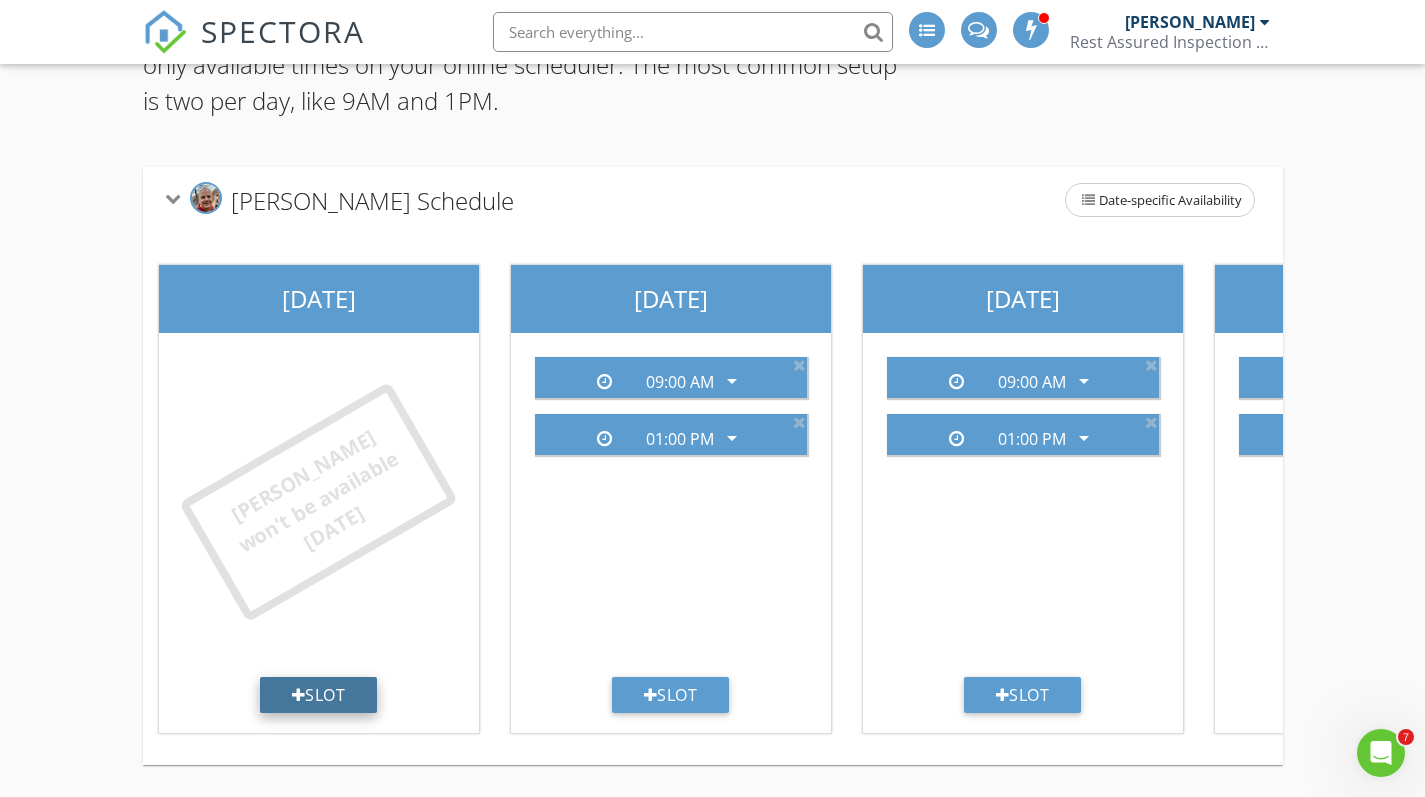 click on "Slot" at bounding box center (319, 695) 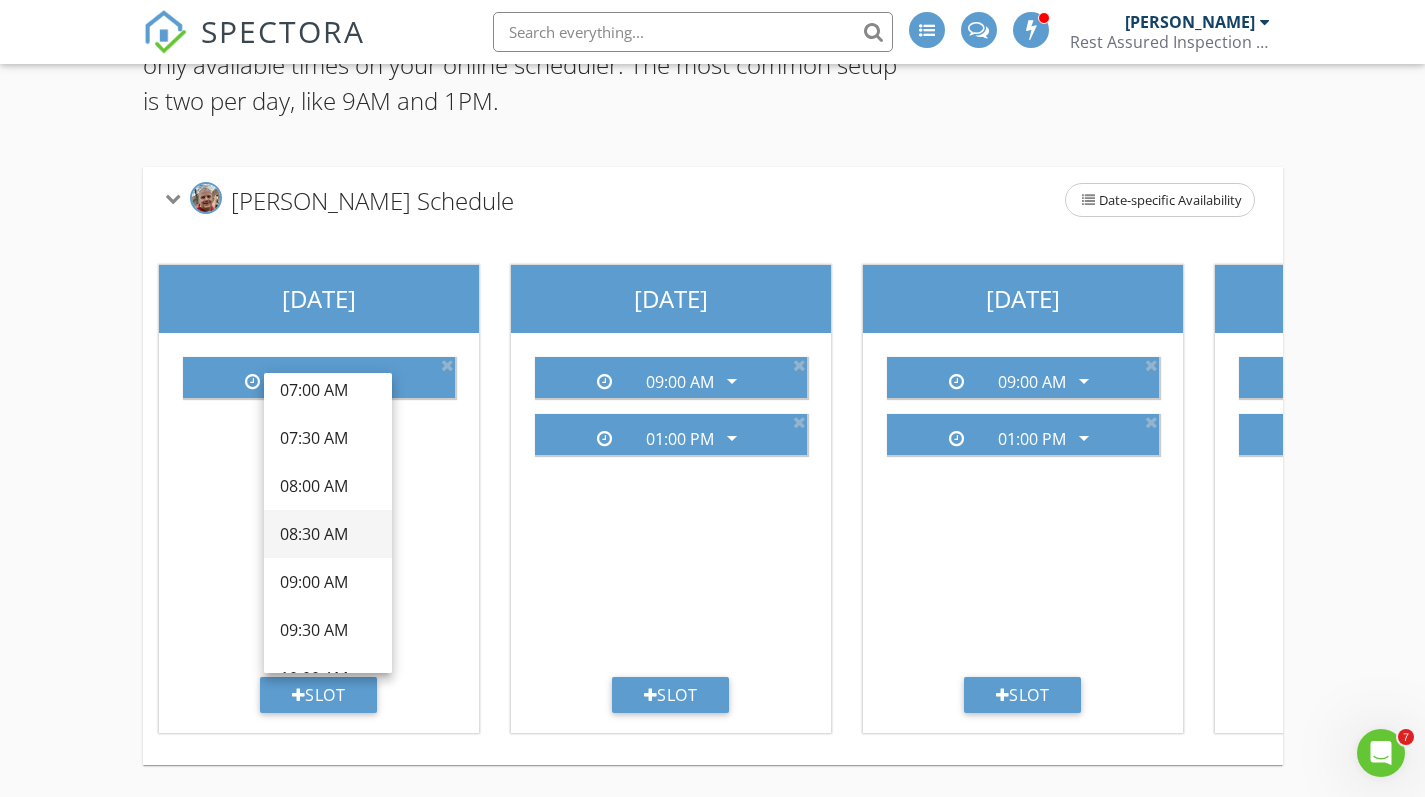 scroll, scrollTop: 135, scrollLeft: 0, axis: vertical 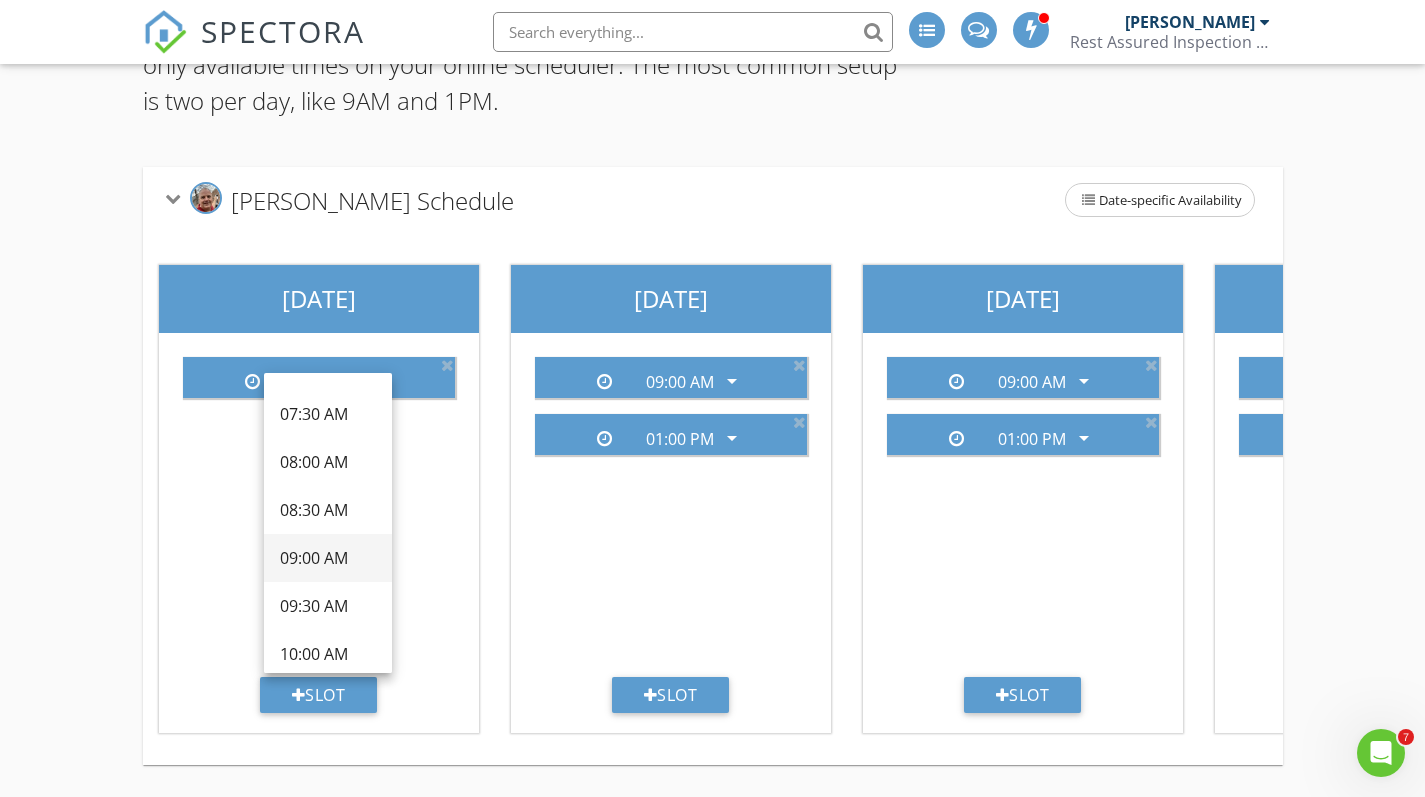 click on "09:00 AM" at bounding box center [328, 558] 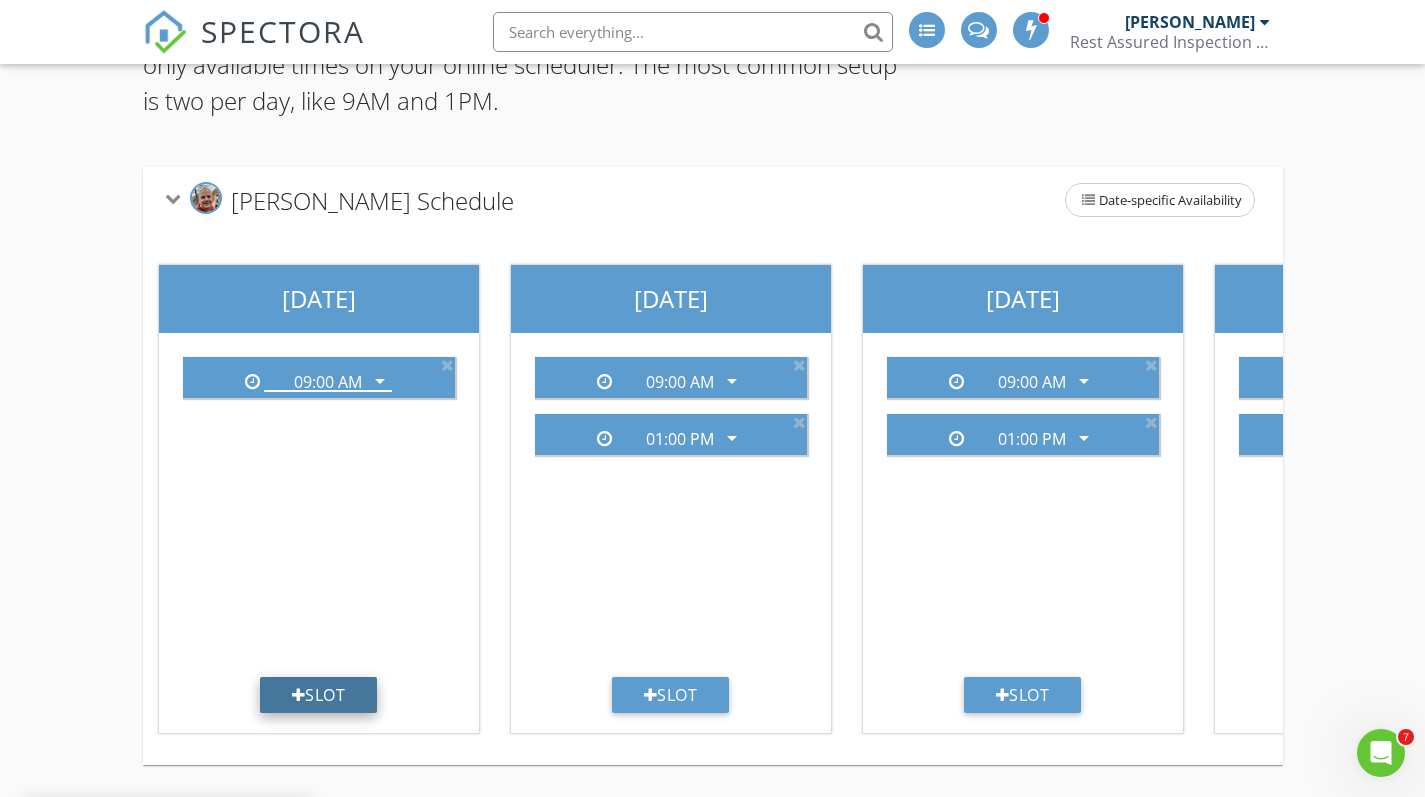 click on "Slot" at bounding box center (319, 695) 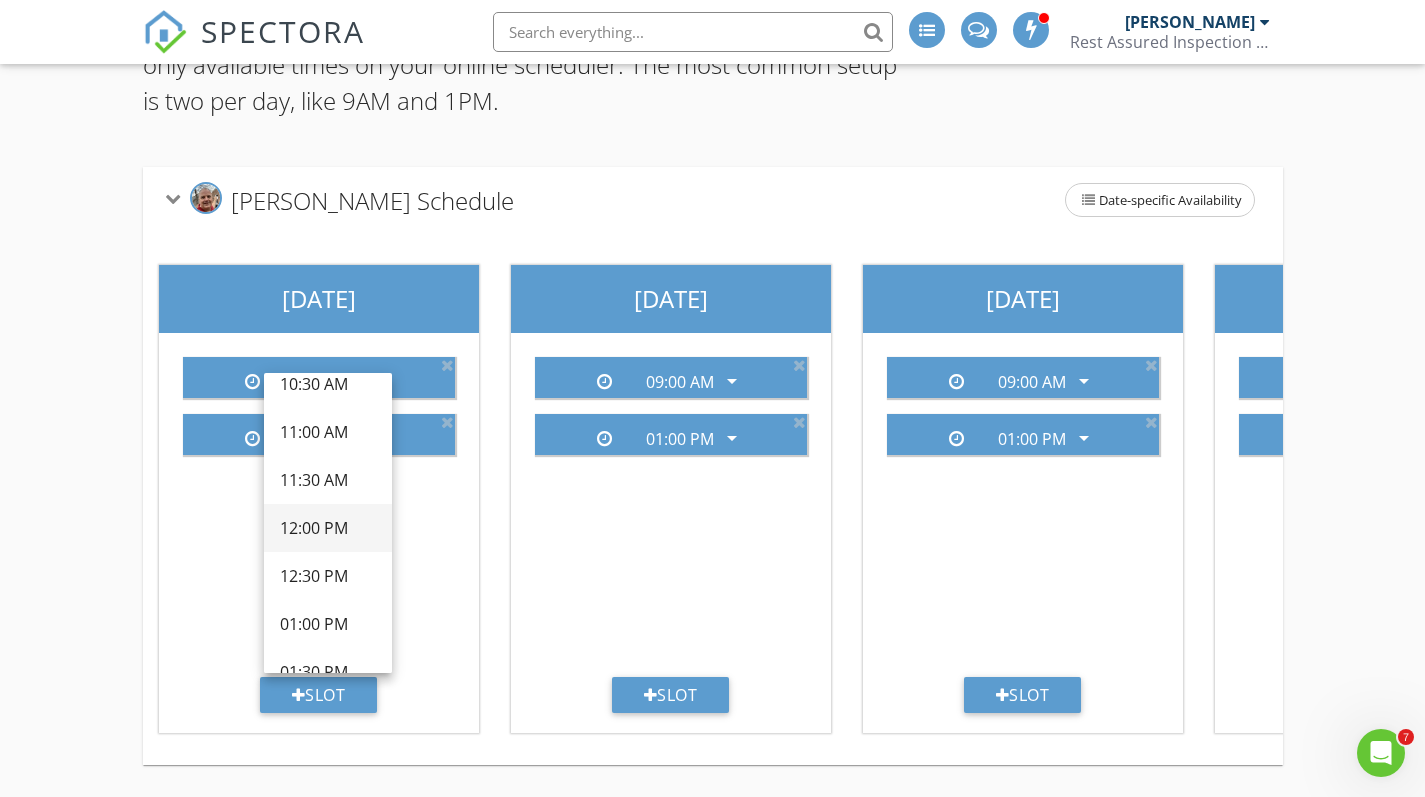scroll, scrollTop: 416, scrollLeft: 0, axis: vertical 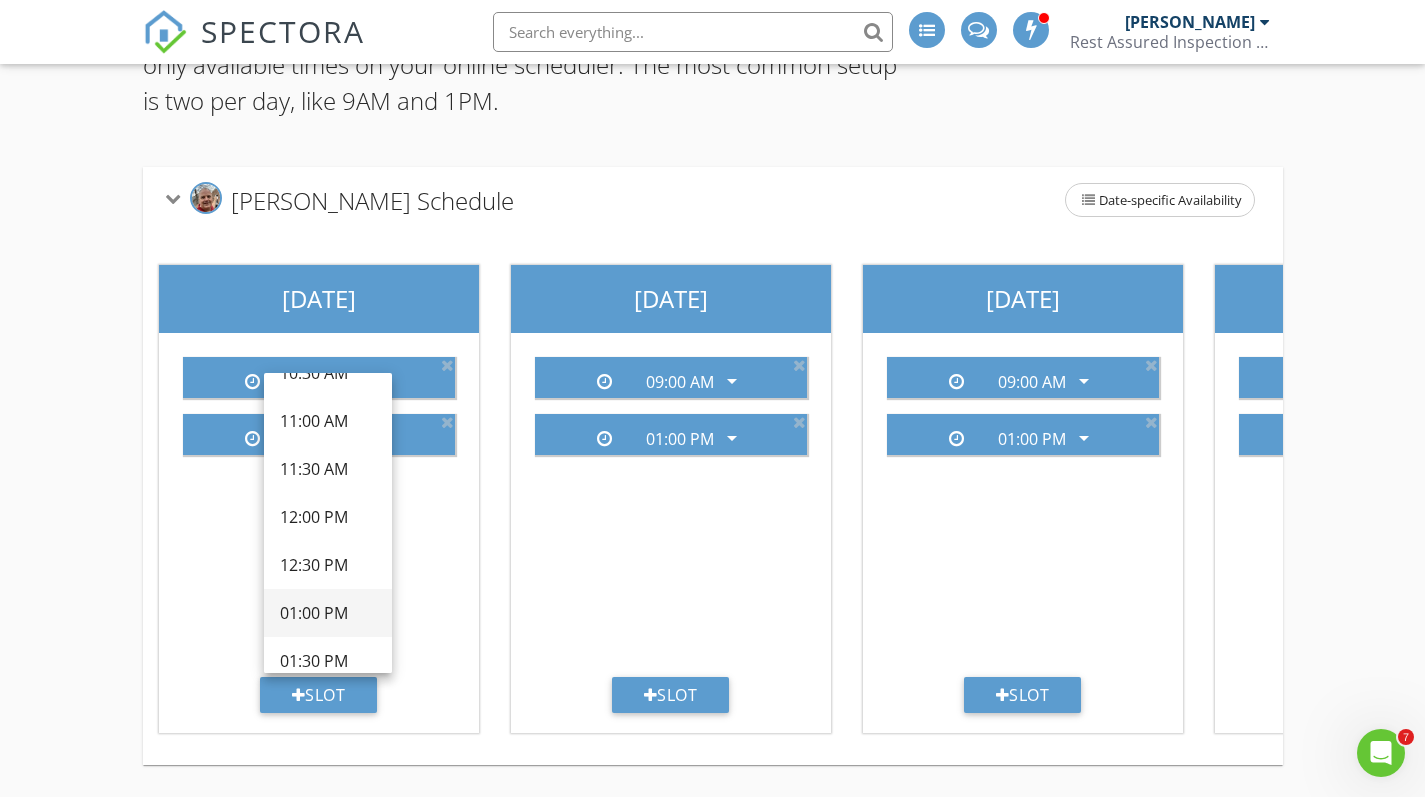 click on "01:00 PM" at bounding box center (328, 613) 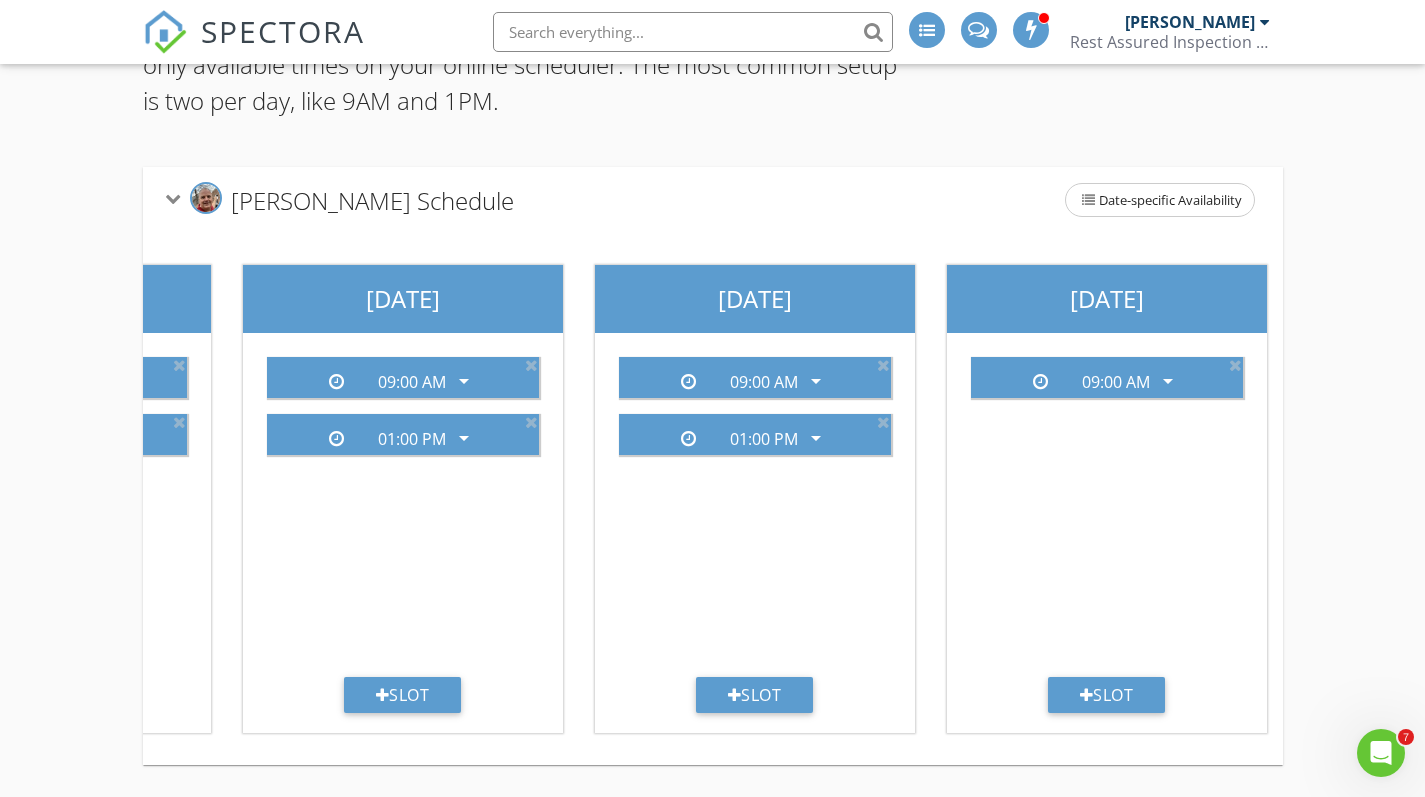 scroll, scrollTop: 0, scrollLeft: 1328, axis: horizontal 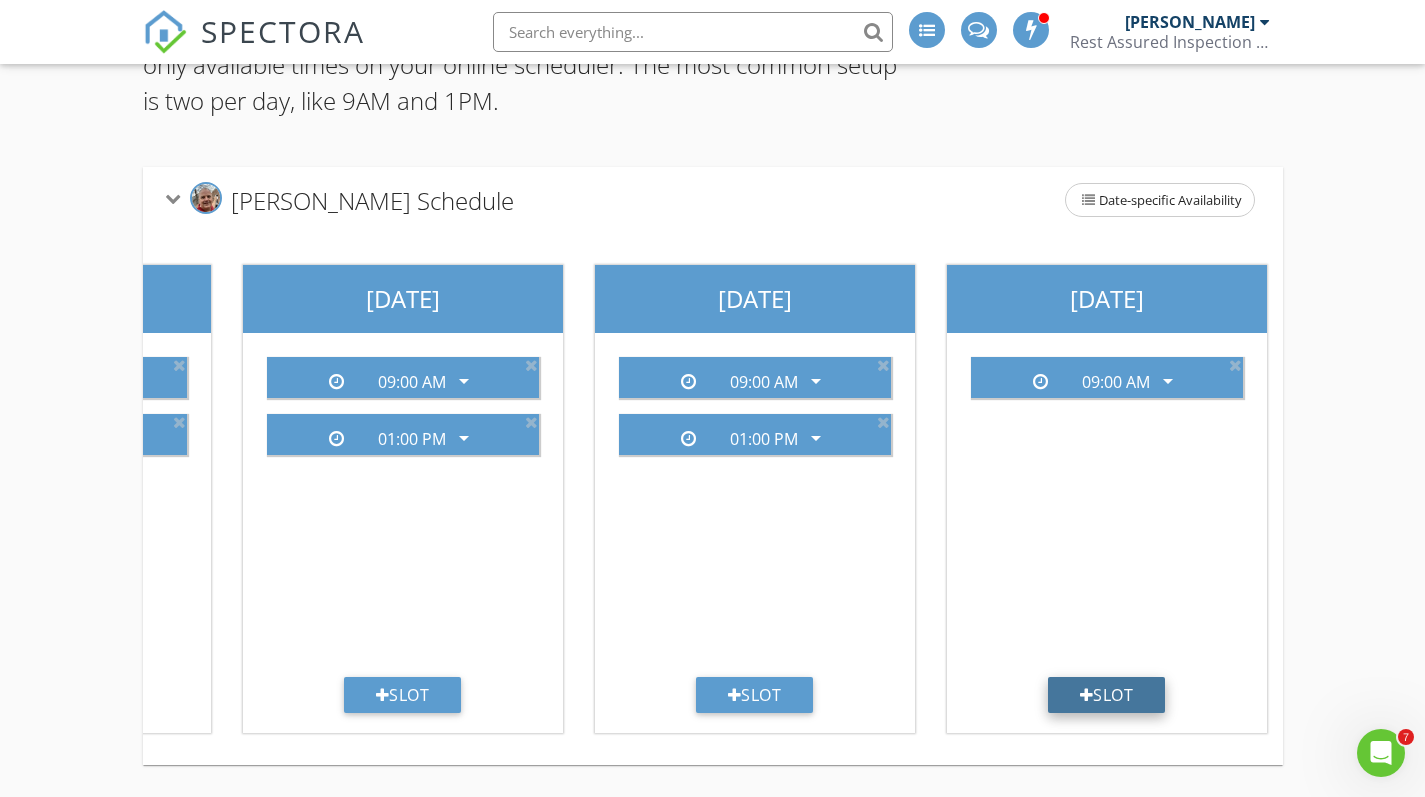 click on "Slot" at bounding box center (1107, 695) 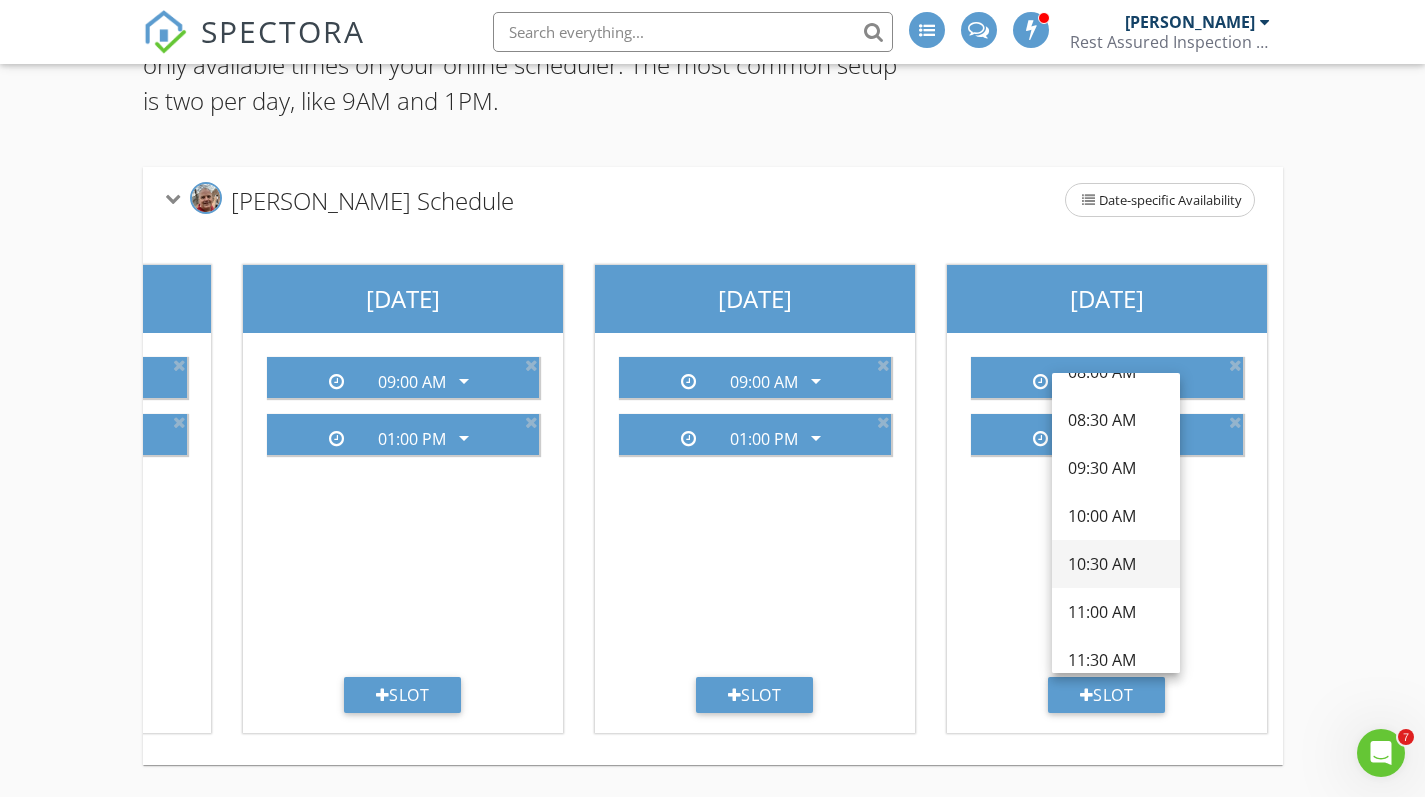 scroll, scrollTop: 256, scrollLeft: 0, axis: vertical 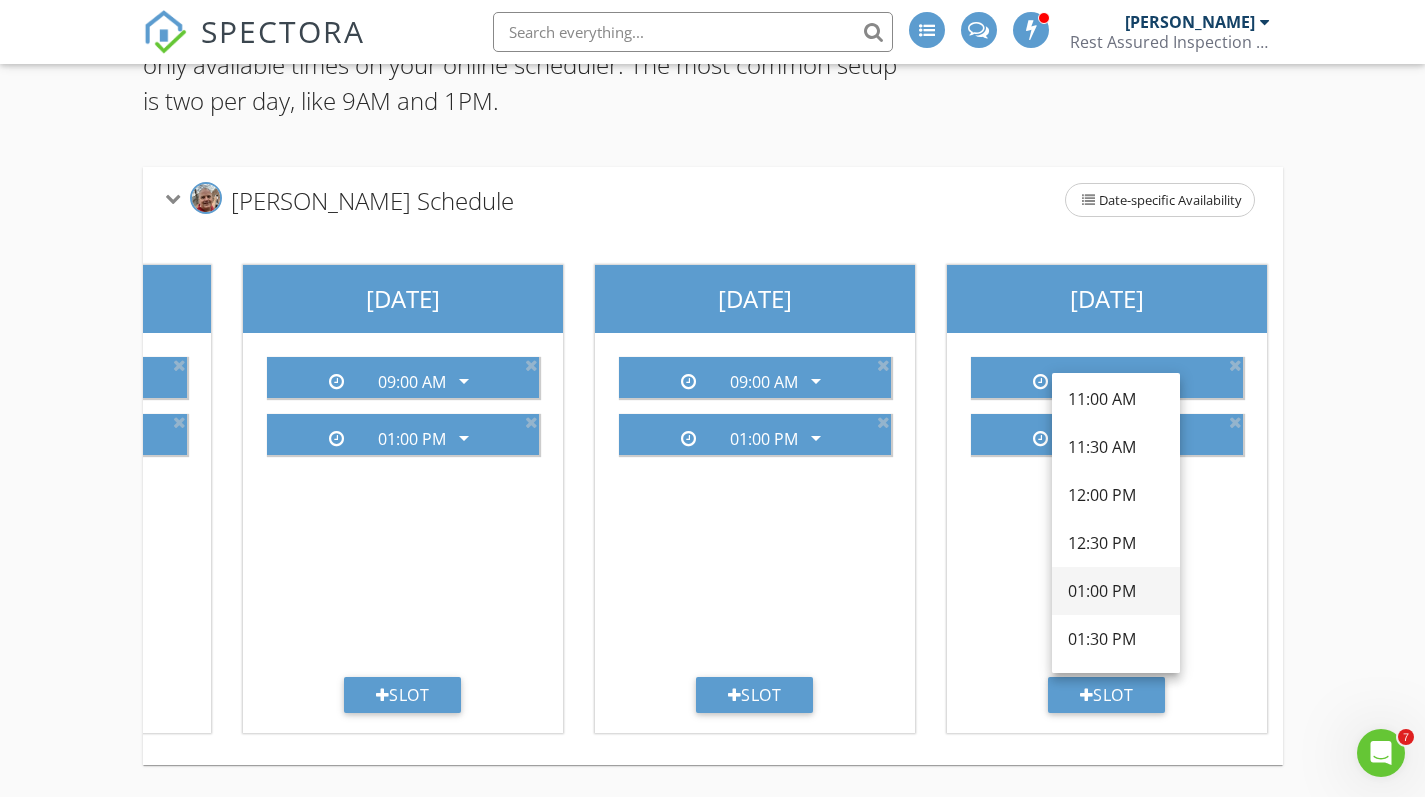 click on "01:00 PM" at bounding box center (1116, 591) 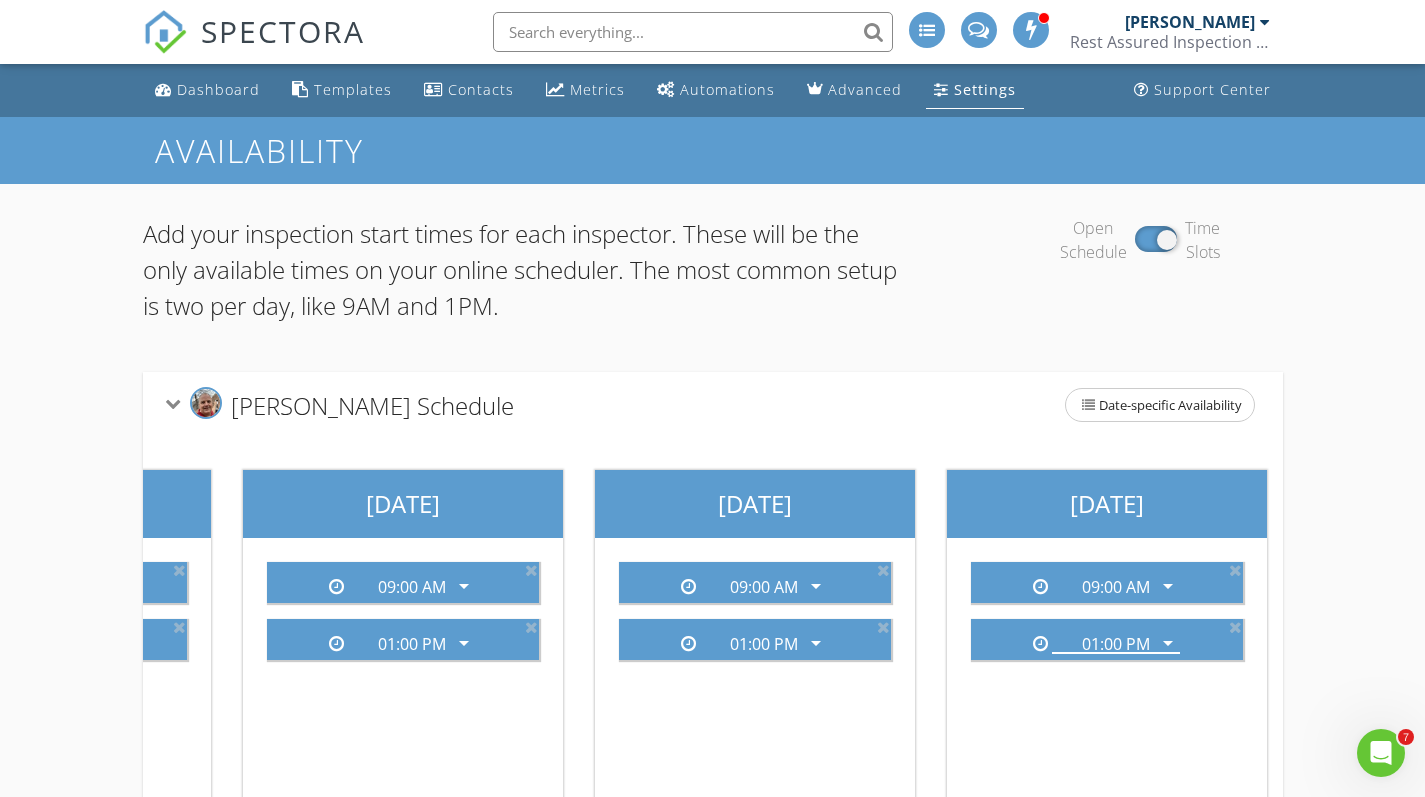scroll, scrollTop: 0, scrollLeft: 0, axis: both 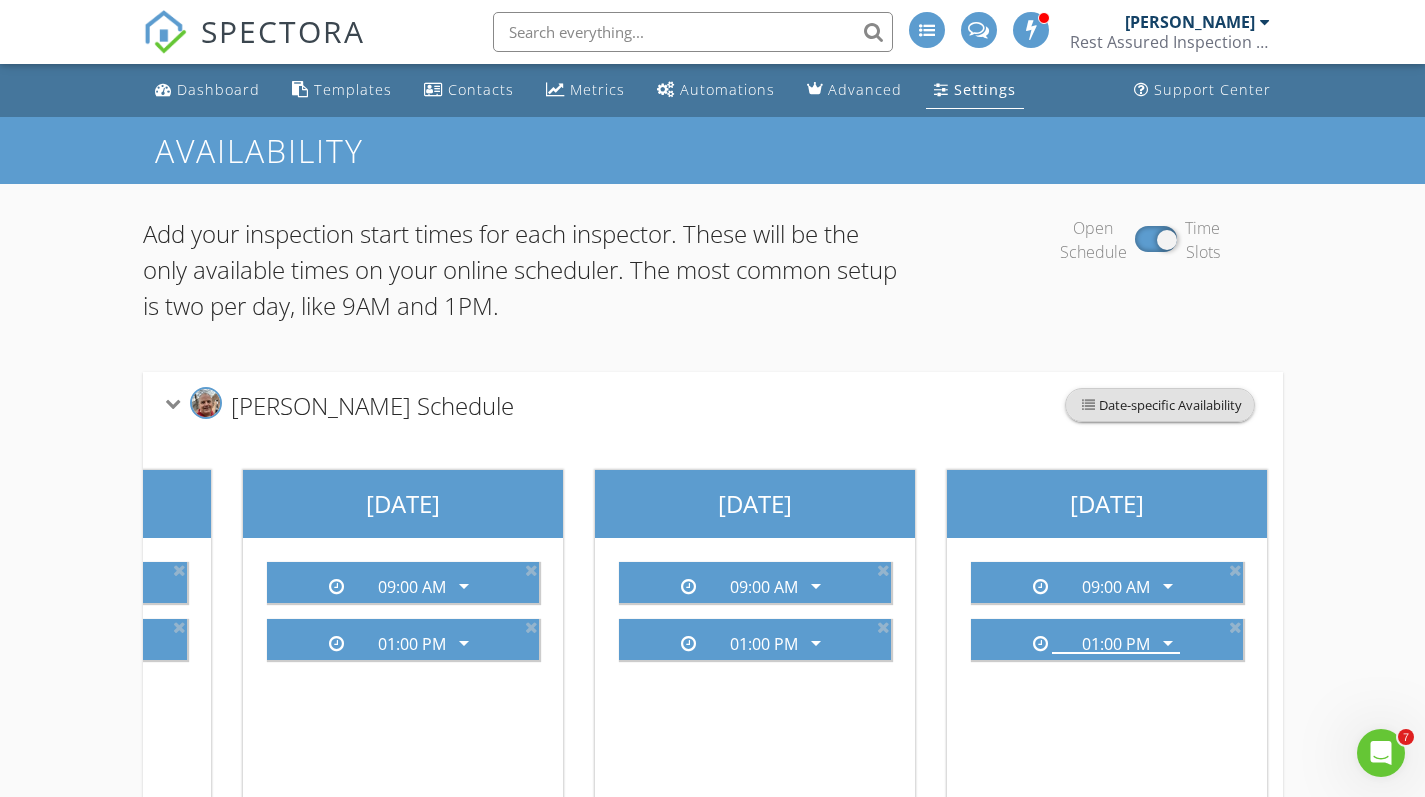click on "Date-specific Availability" at bounding box center [1160, 405] 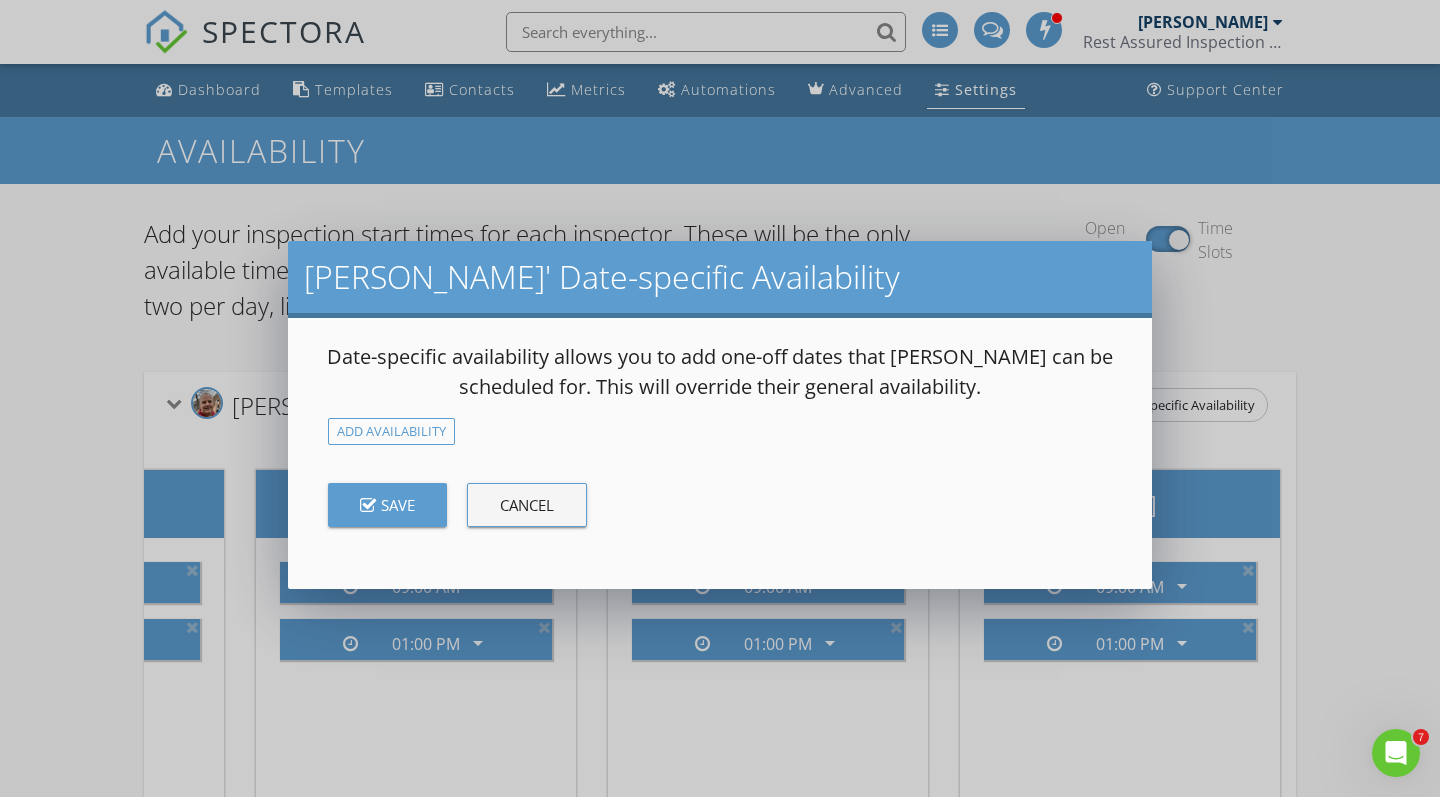click on "Cancel" at bounding box center [527, 505] 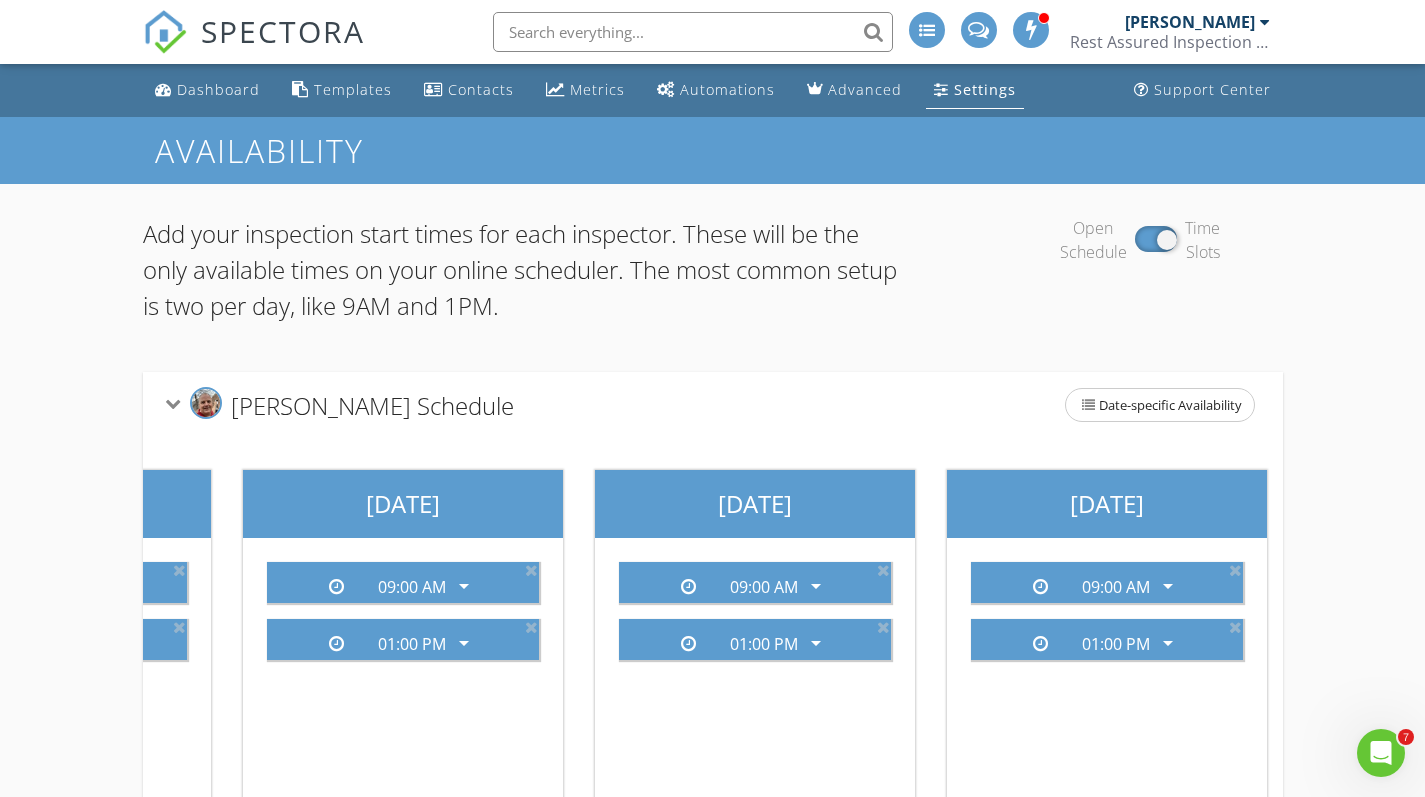 scroll, scrollTop: 0, scrollLeft: 0, axis: both 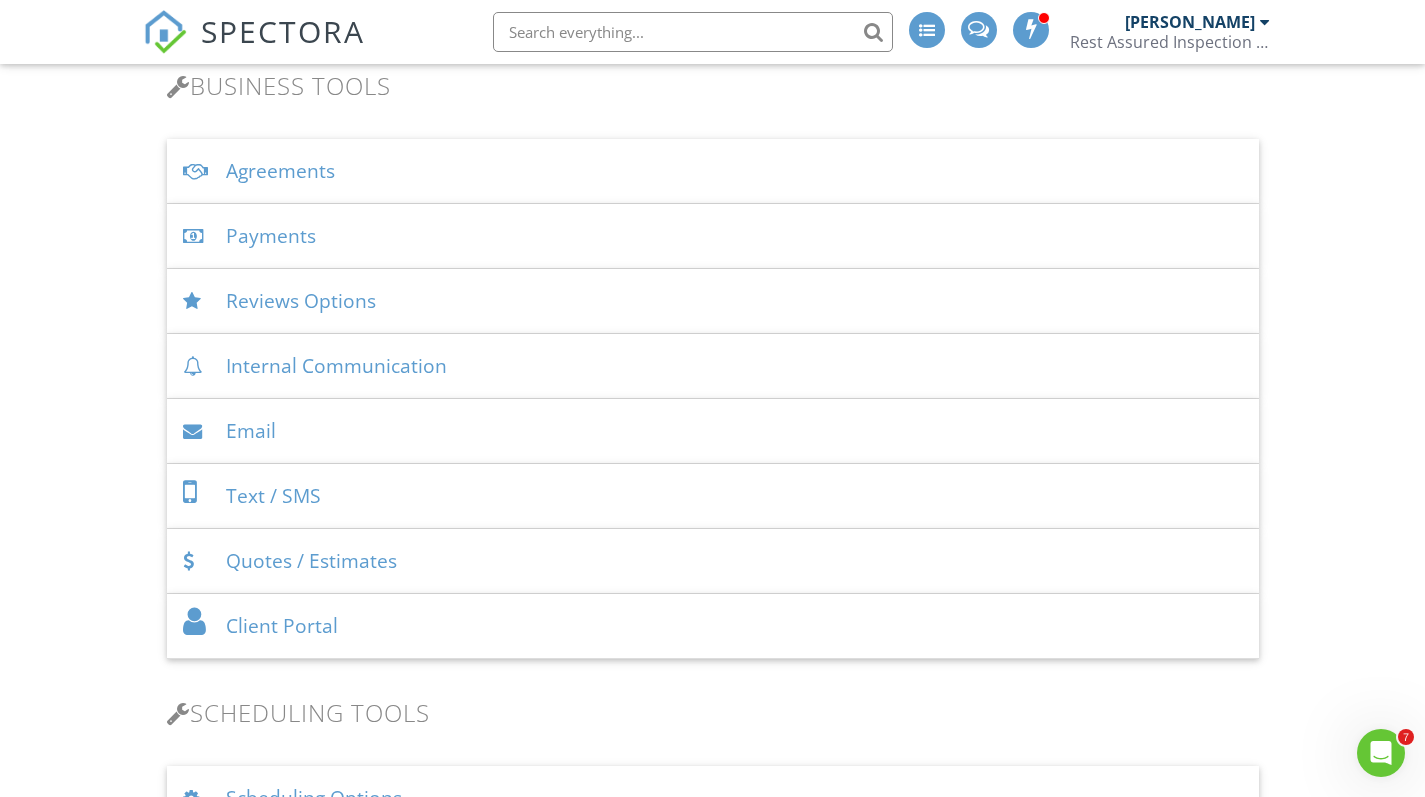 click on "Reviews Options" at bounding box center [713, 301] 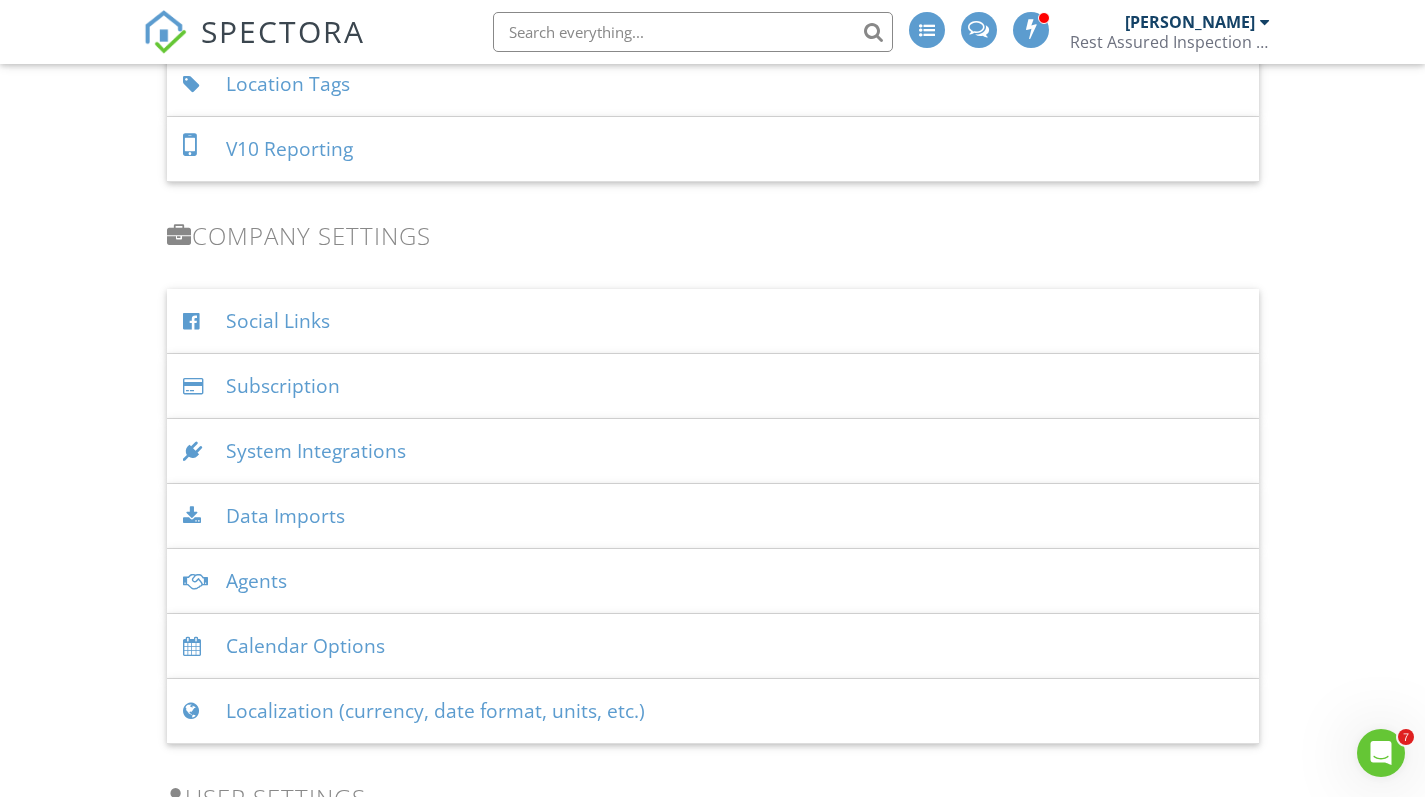 scroll, scrollTop: 2718, scrollLeft: 0, axis: vertical 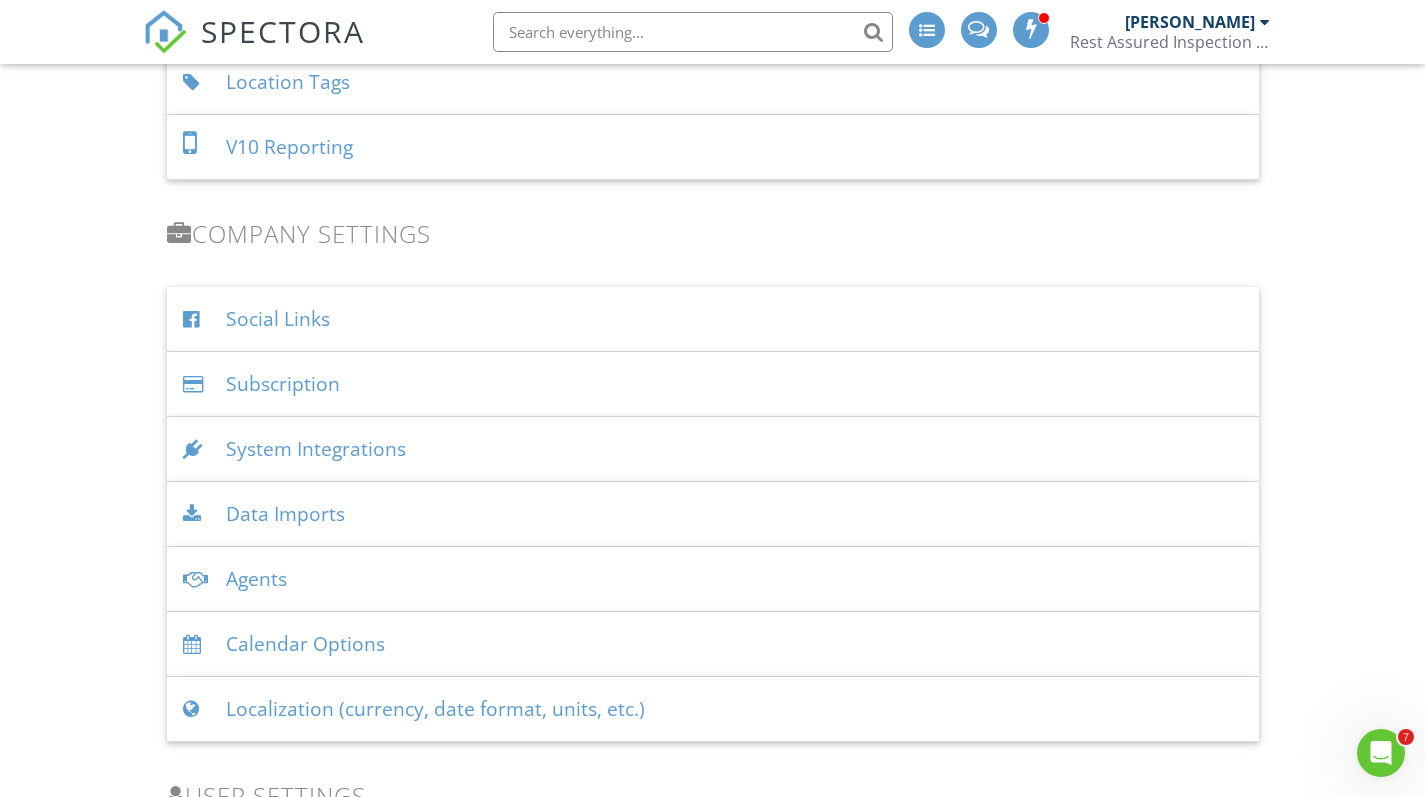 click on "Social Links" at bounding box center [713, 319] 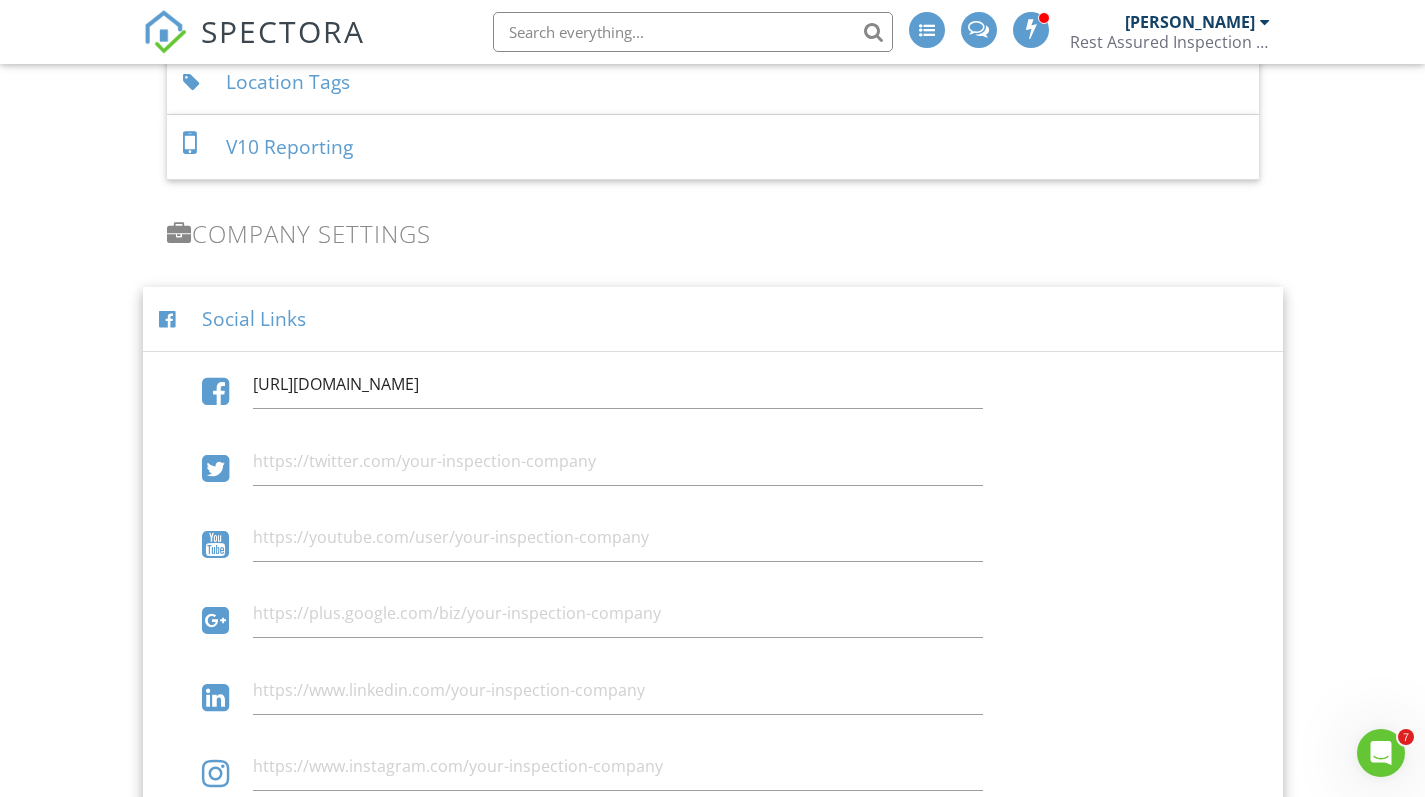 click on "Dashboard
Templates
Contacts
Metrics
Automations
Advanced
Settings
Support Center
Settings
Basics
Profile
Services & Fees
Availability
Team
Sample Reports
Discount Codes
Reviews
Spectora Connect
Partnerships
Make more money per inspection with third-party offers
Enabled
Recommended Contractors
Provide repair resources for your clients
Disabled
Business Tools
Agreements
Signature Type
▼ E-signature (checkbox) E-signature (checkbox) Written Signature E-signature (checkbox)
Written Signature
Client agreement instructions
This text will appear on the client portal under "Sign Agreement(s)"
Inline Style XLarge Large Normal Small Light Small/Light Bold Italic Underline Colors Ordered List" at bounding box center (712, -489) 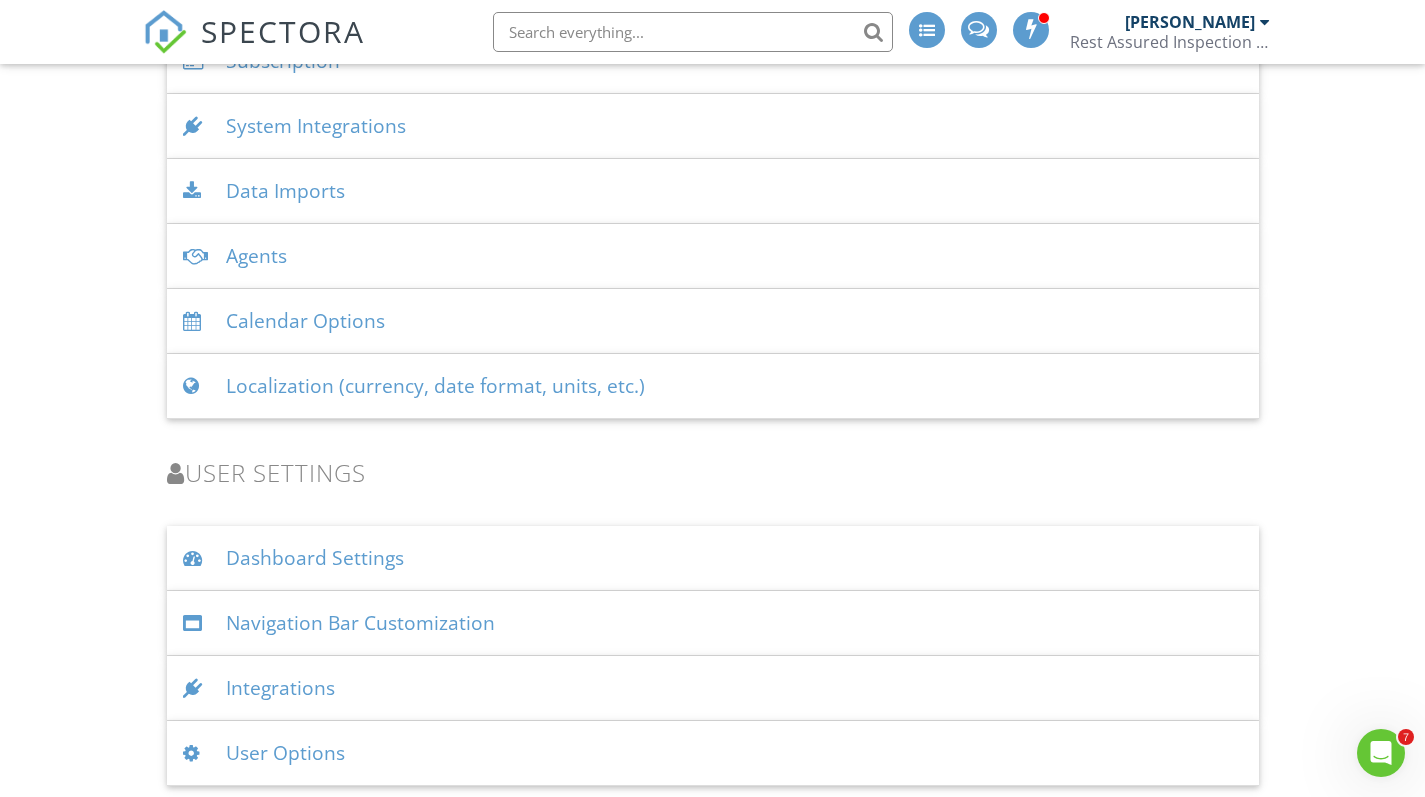 scroll, scrollTop: 3608, scrollLeft: 0, axis: vertical 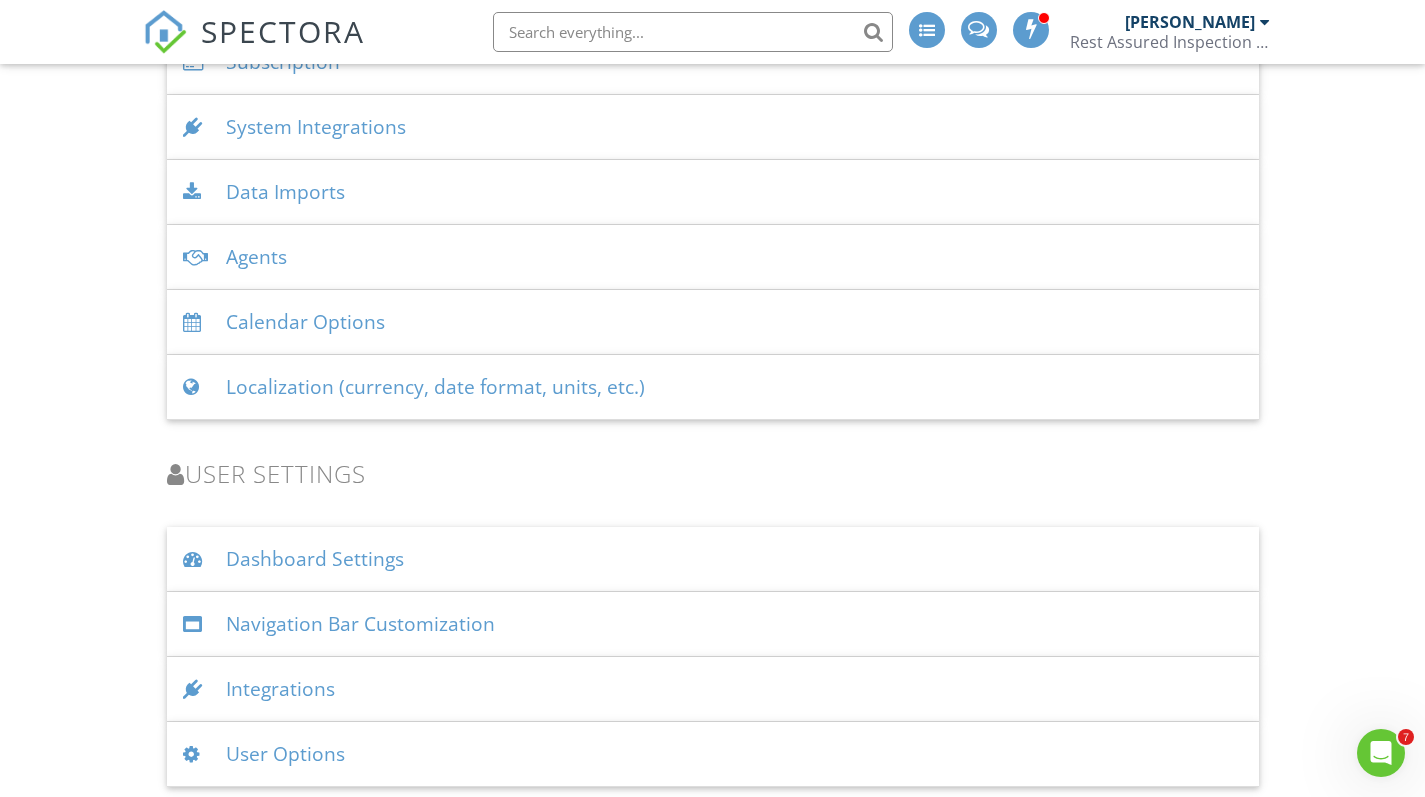 click on "Integrations" at bounding box center [713, 689] 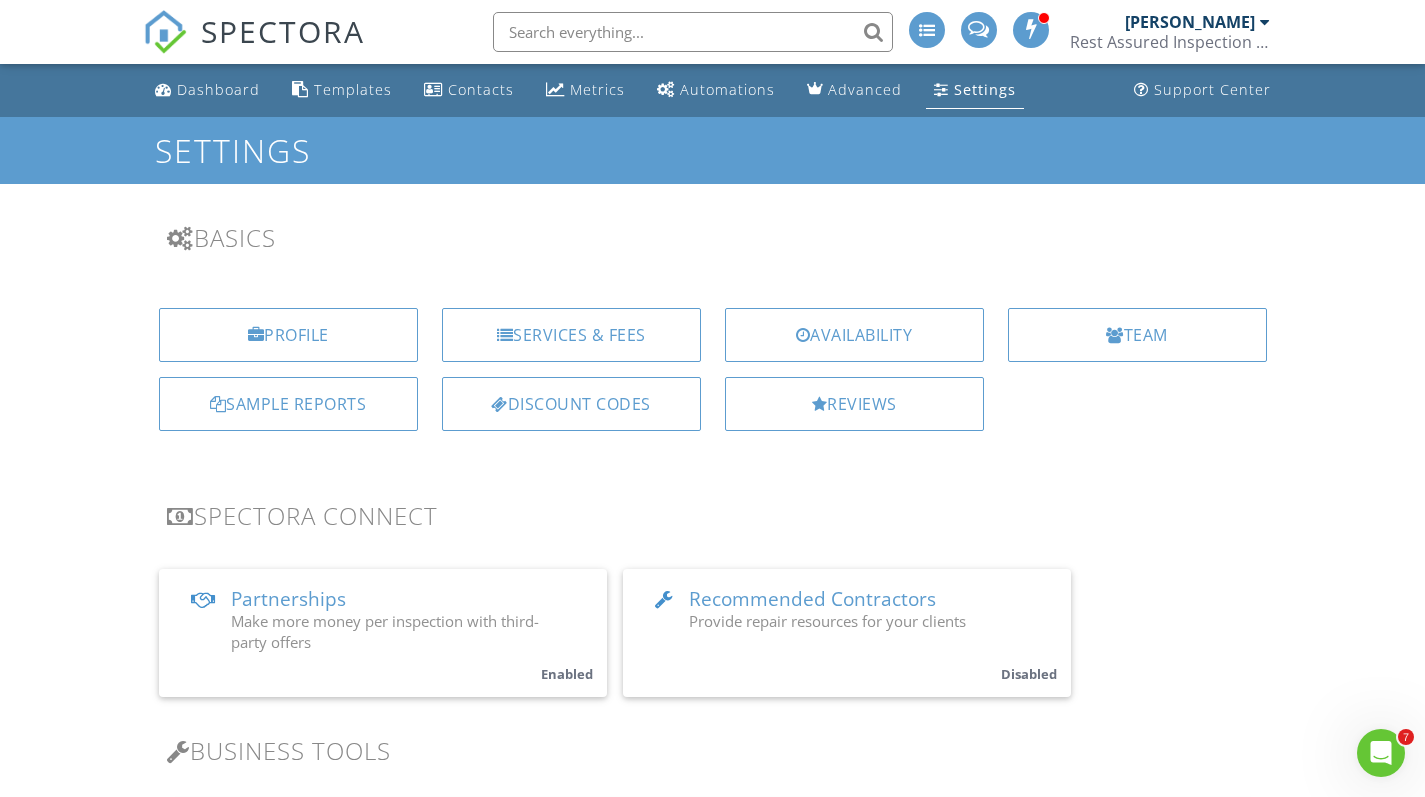 scroll, scrollTop: 0, scrollLeft: 0, axis: both 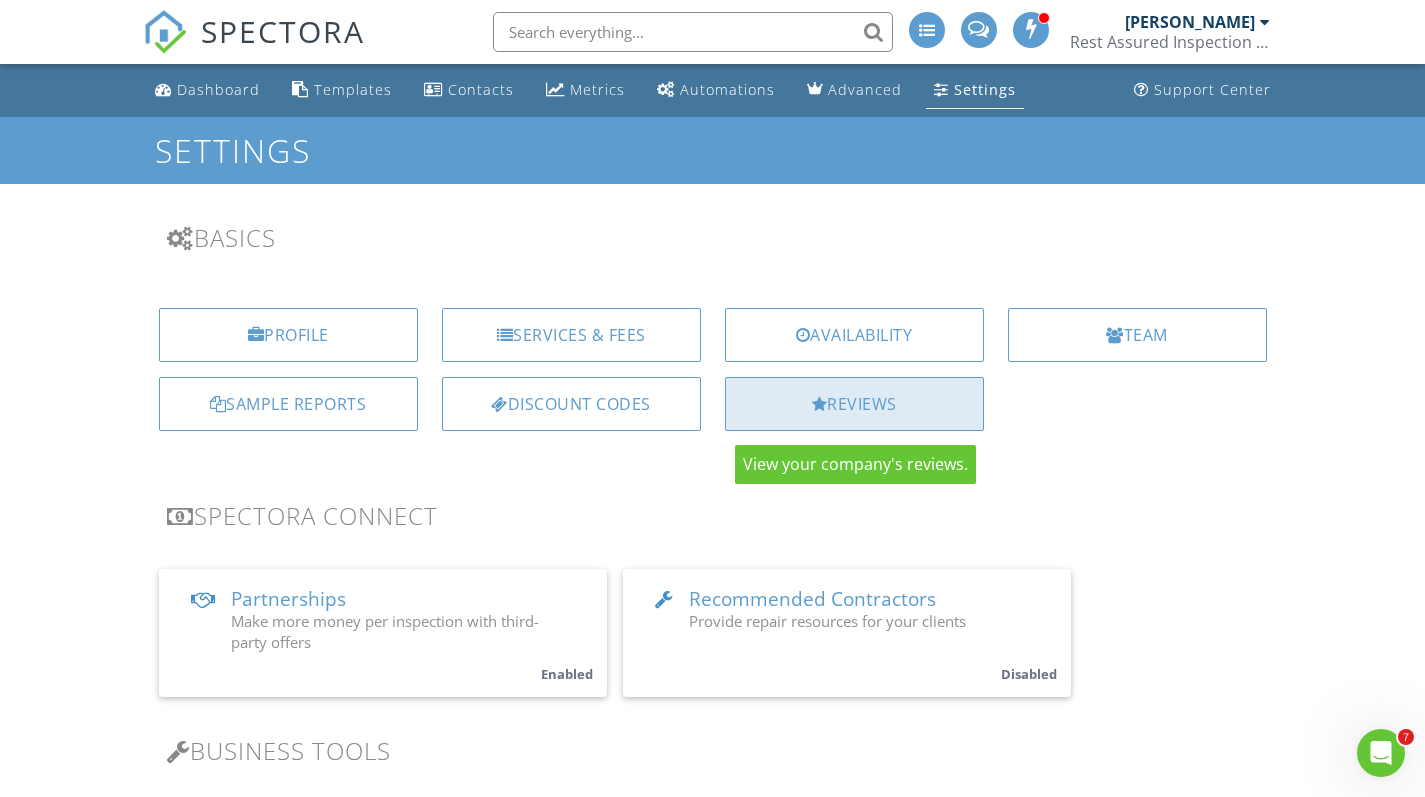 click on "Reviews" at bounding box center (854, 404) 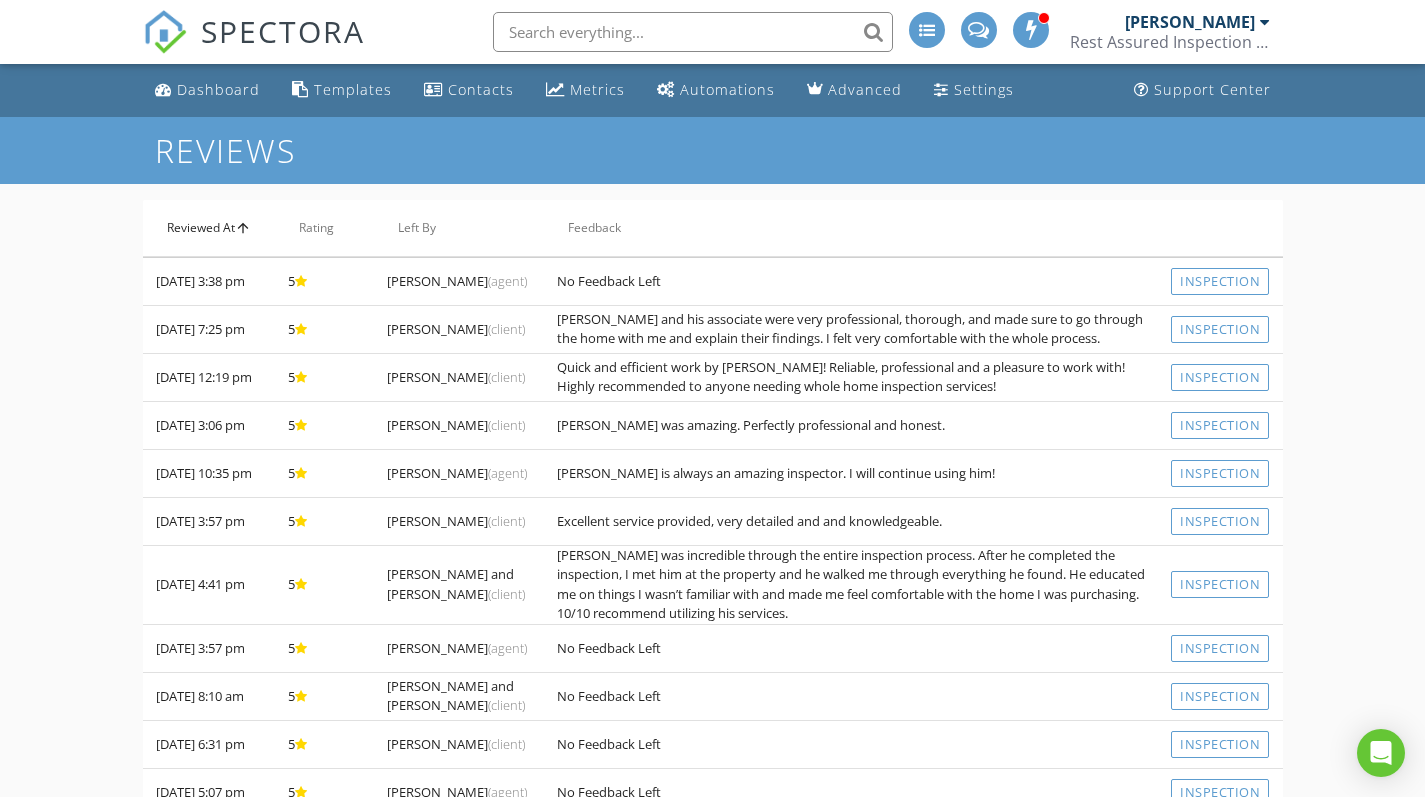 scroll, scrollTop: 0, scrollLeft: 0, axis: both 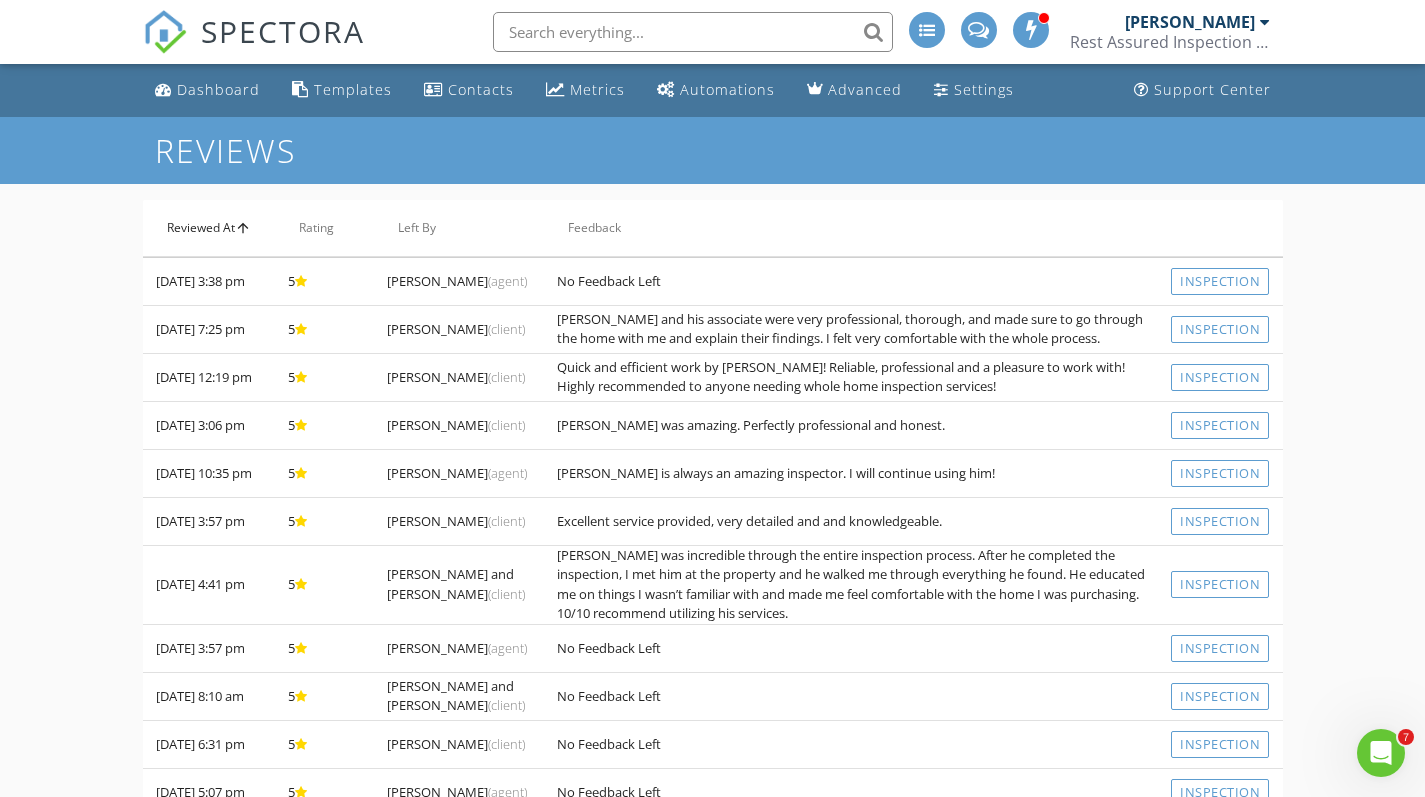 click on "arrow_upward" at bounding box center [243, 228] 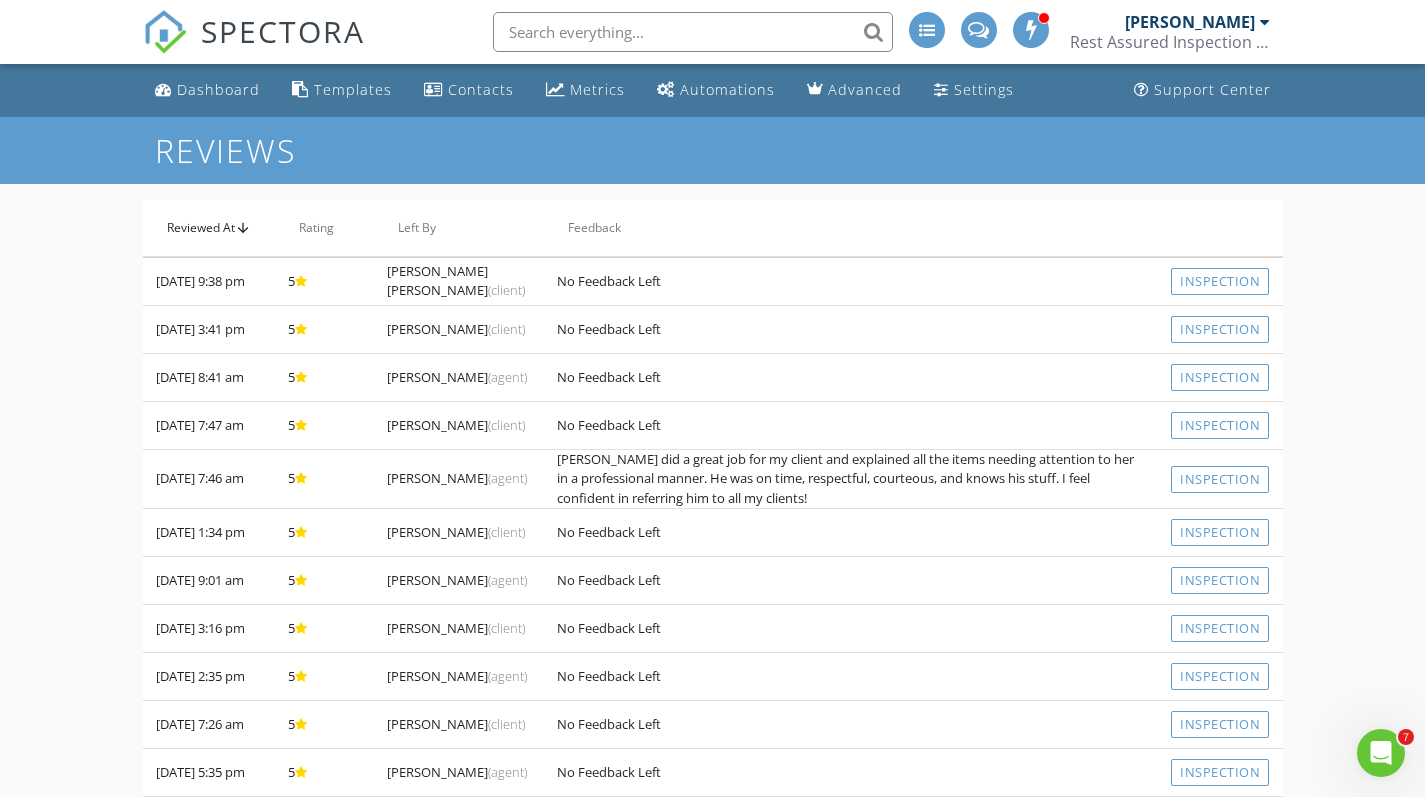 click on "arrow_upward" at bounding box center [243, 228] 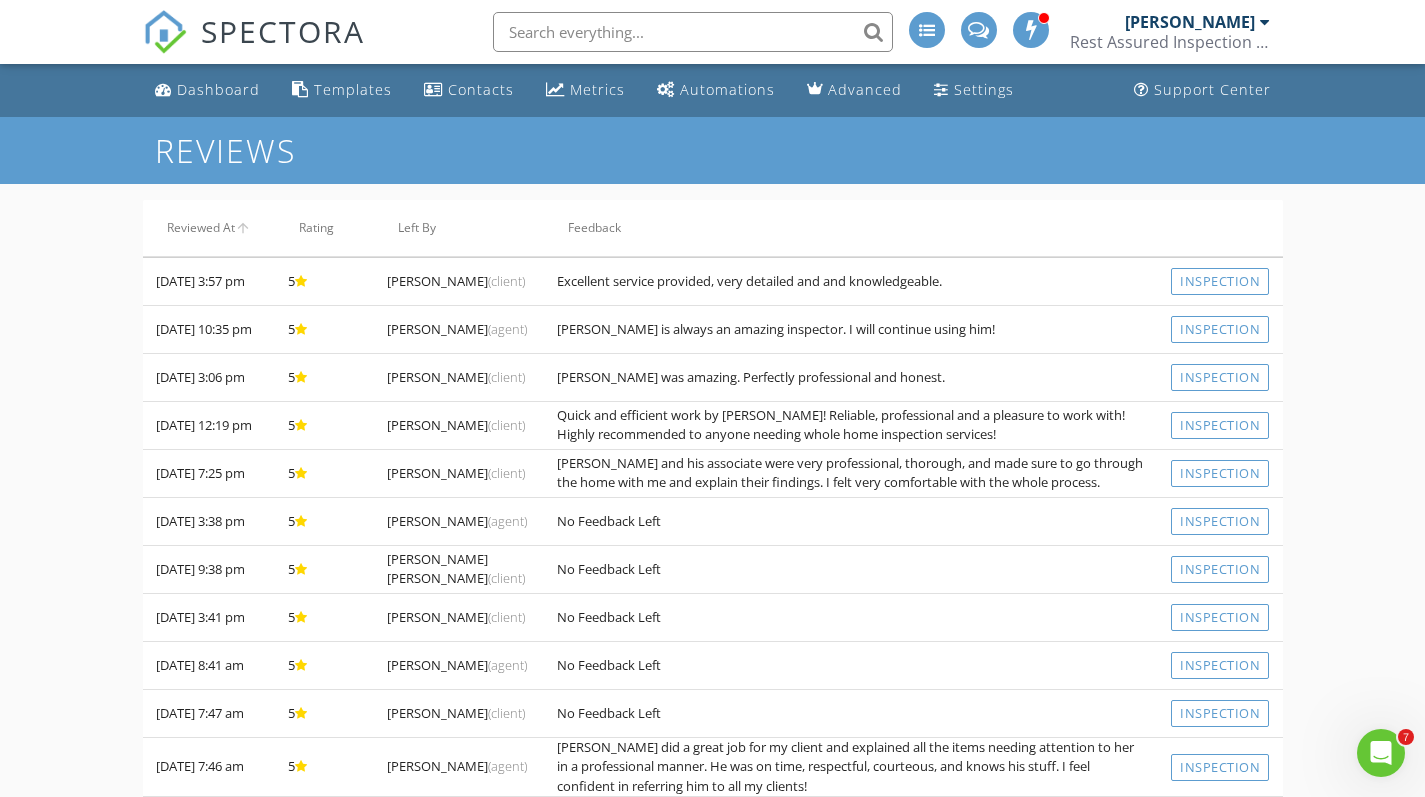 scroll, scrollTop: 0, scrollLeft: 0, axis: both 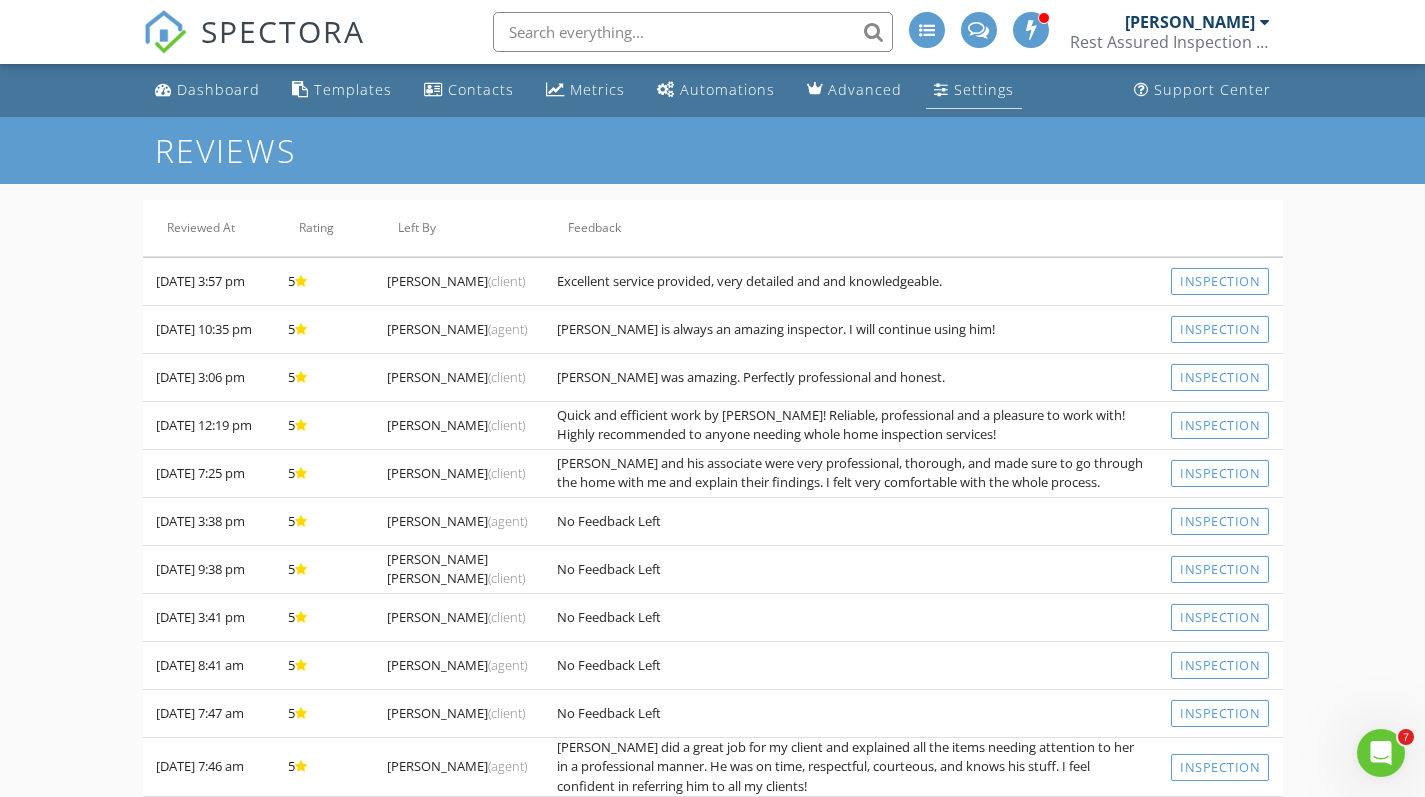 click on "Settings" at bounding box center (984, 89) 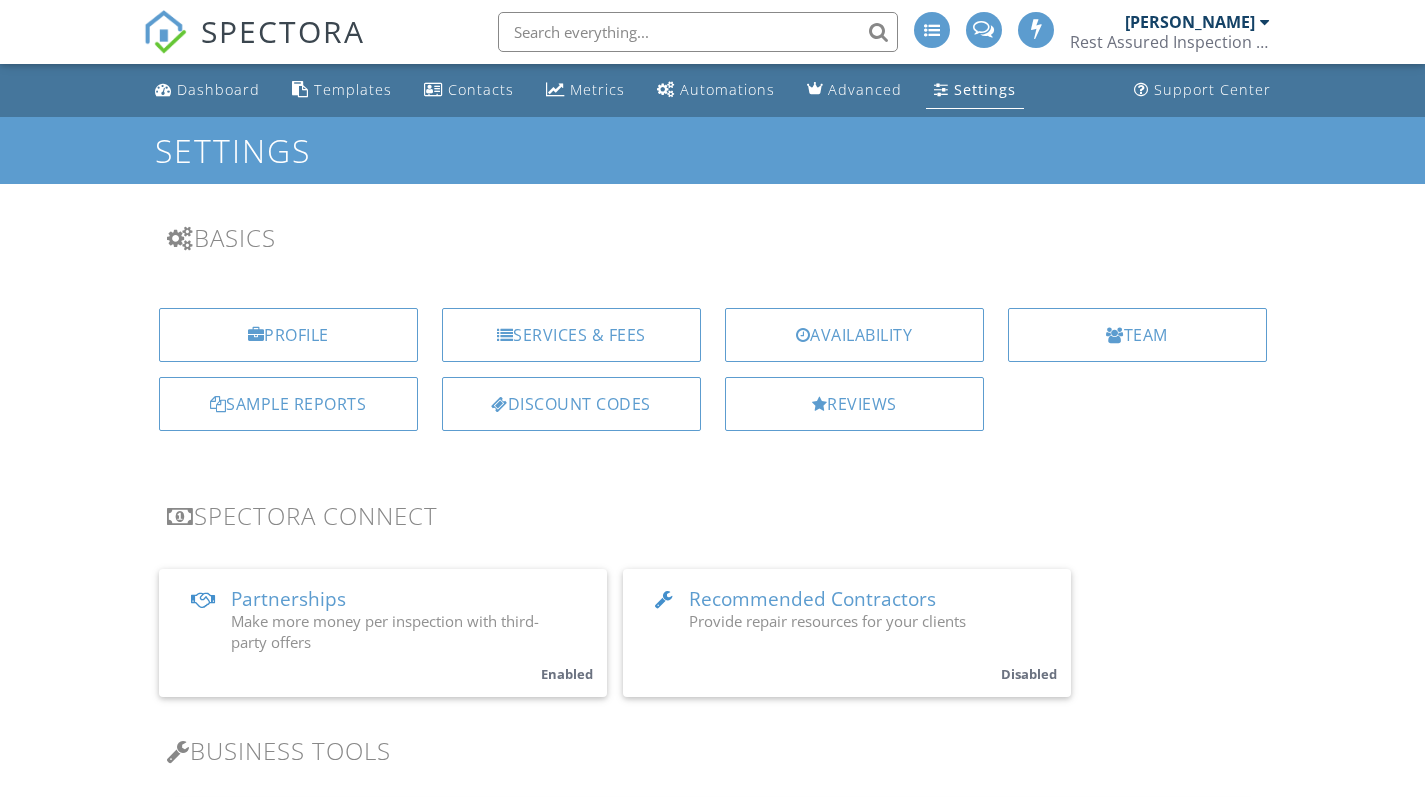 scroll, scrollTop: 0, scrollLeft: 0, axis: both 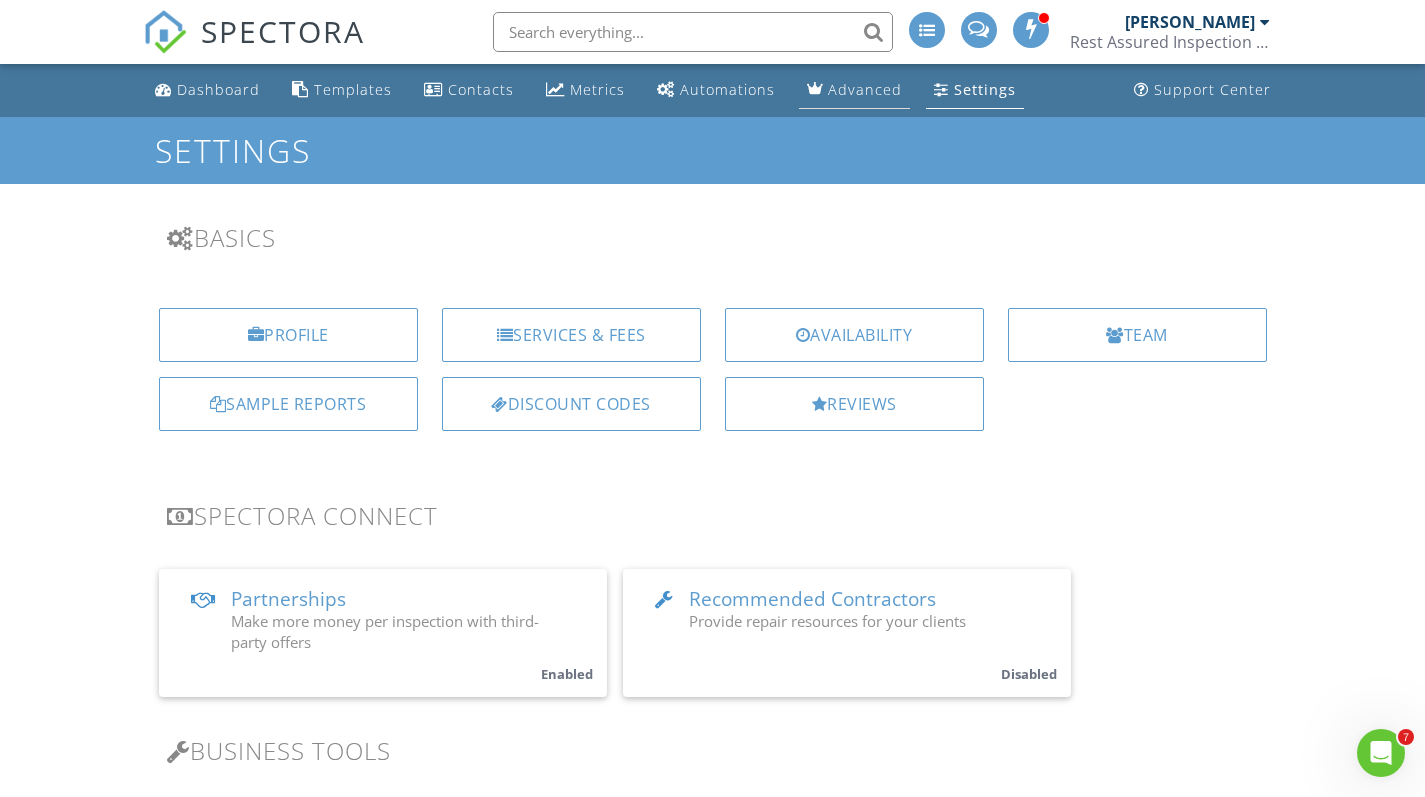 click on "Advanced" at bounding box center (865, 89) 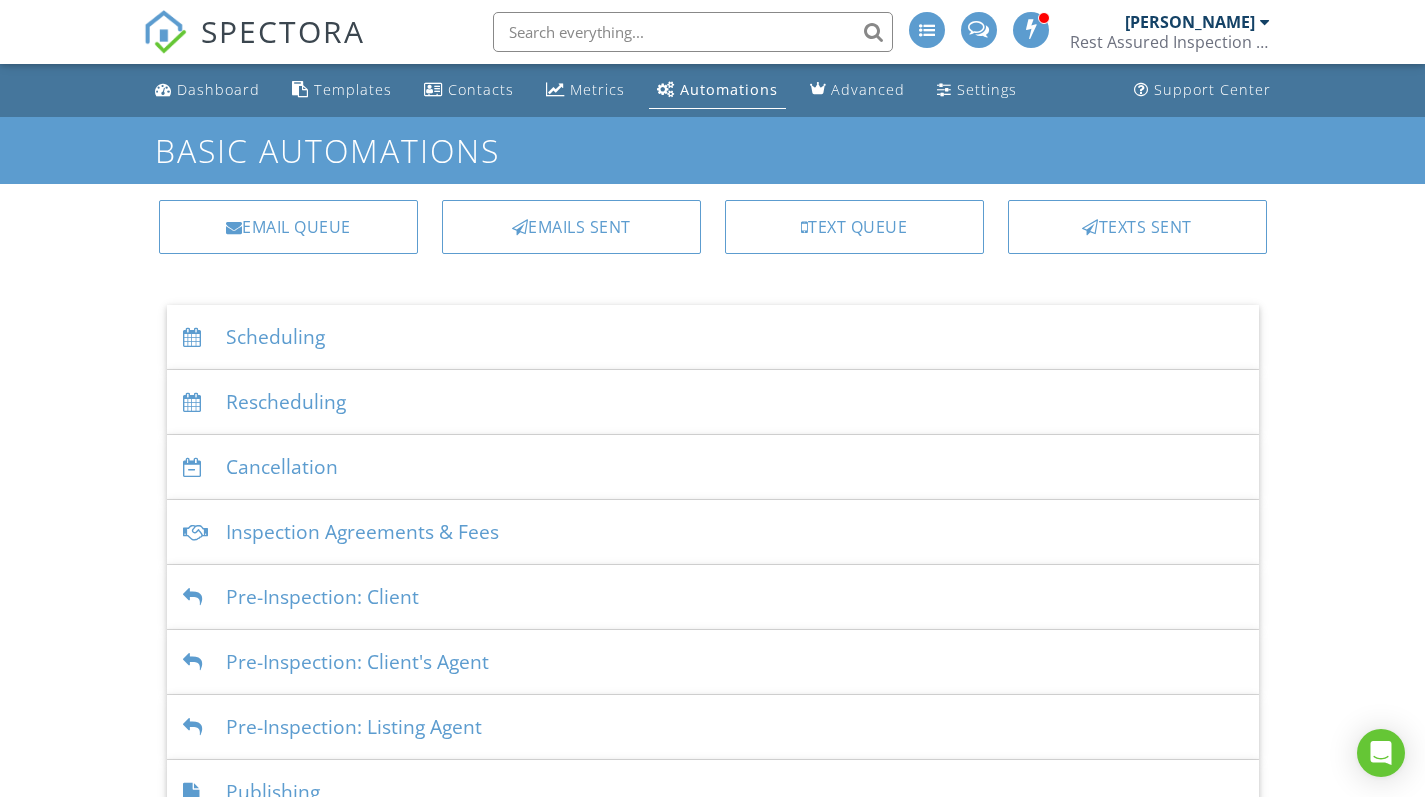 scroll, scrollTop: 0, scrollLeft: 0, axis: both 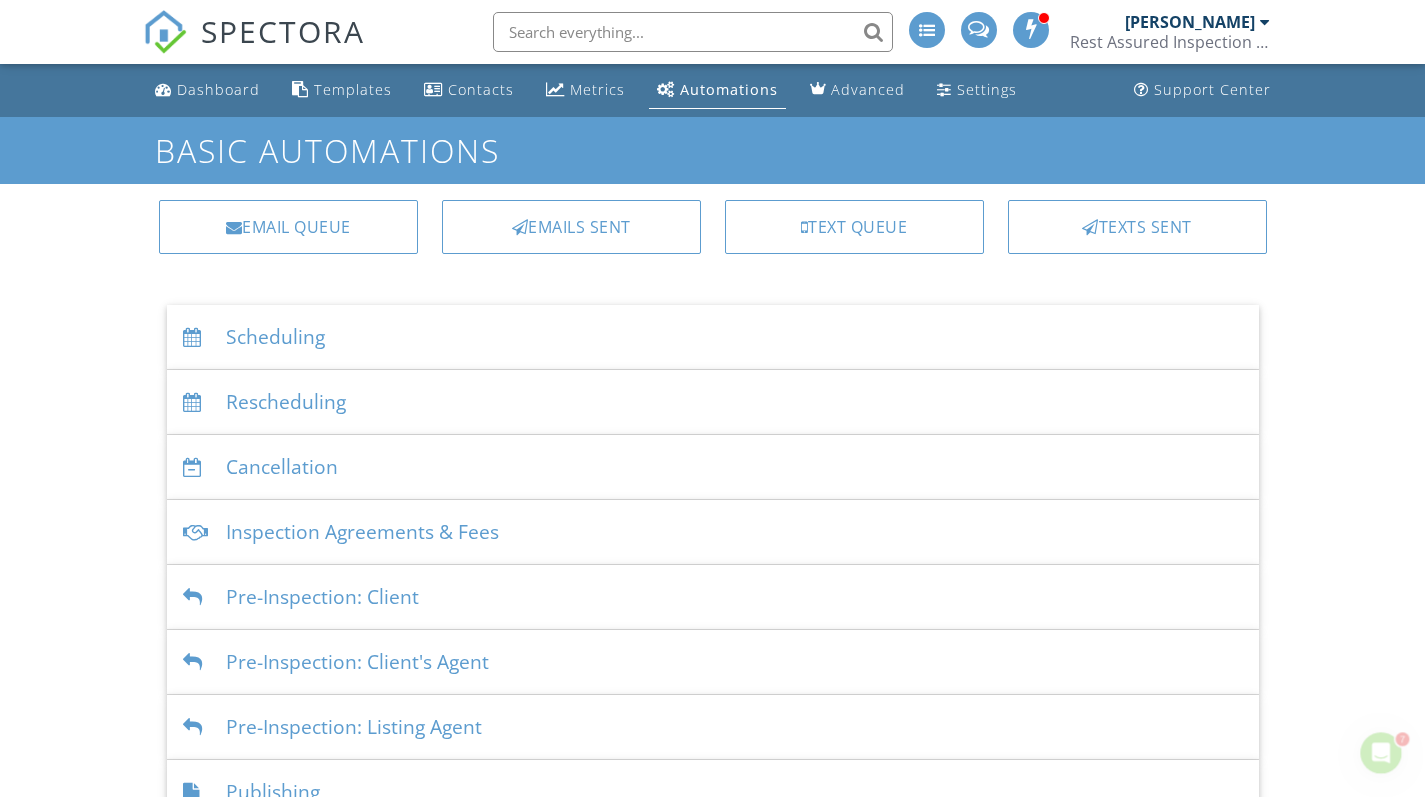 click on "Rescheduling" at bounding box center [713, 402] 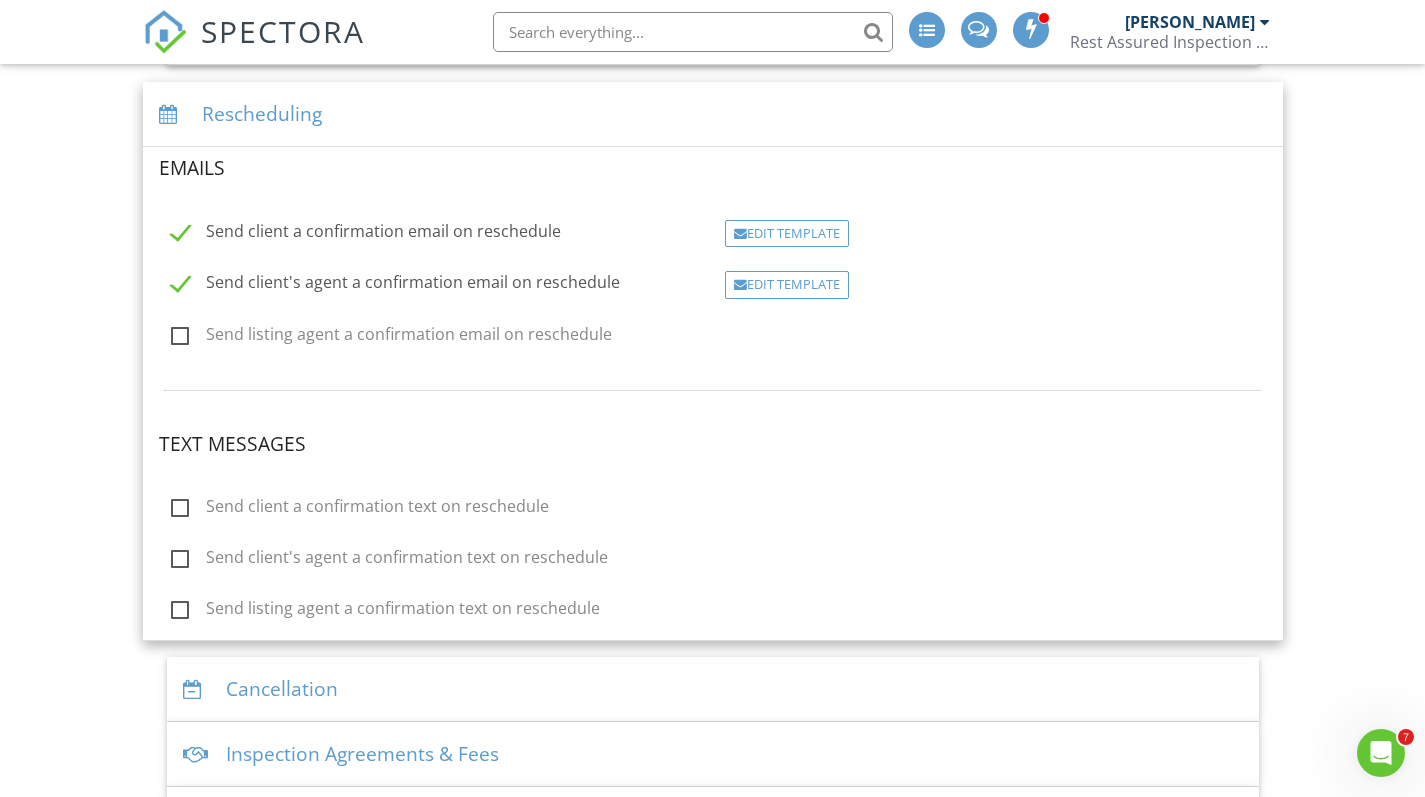 scroll, scrollTop: 305, scrollLeft: 0, axis: vertical 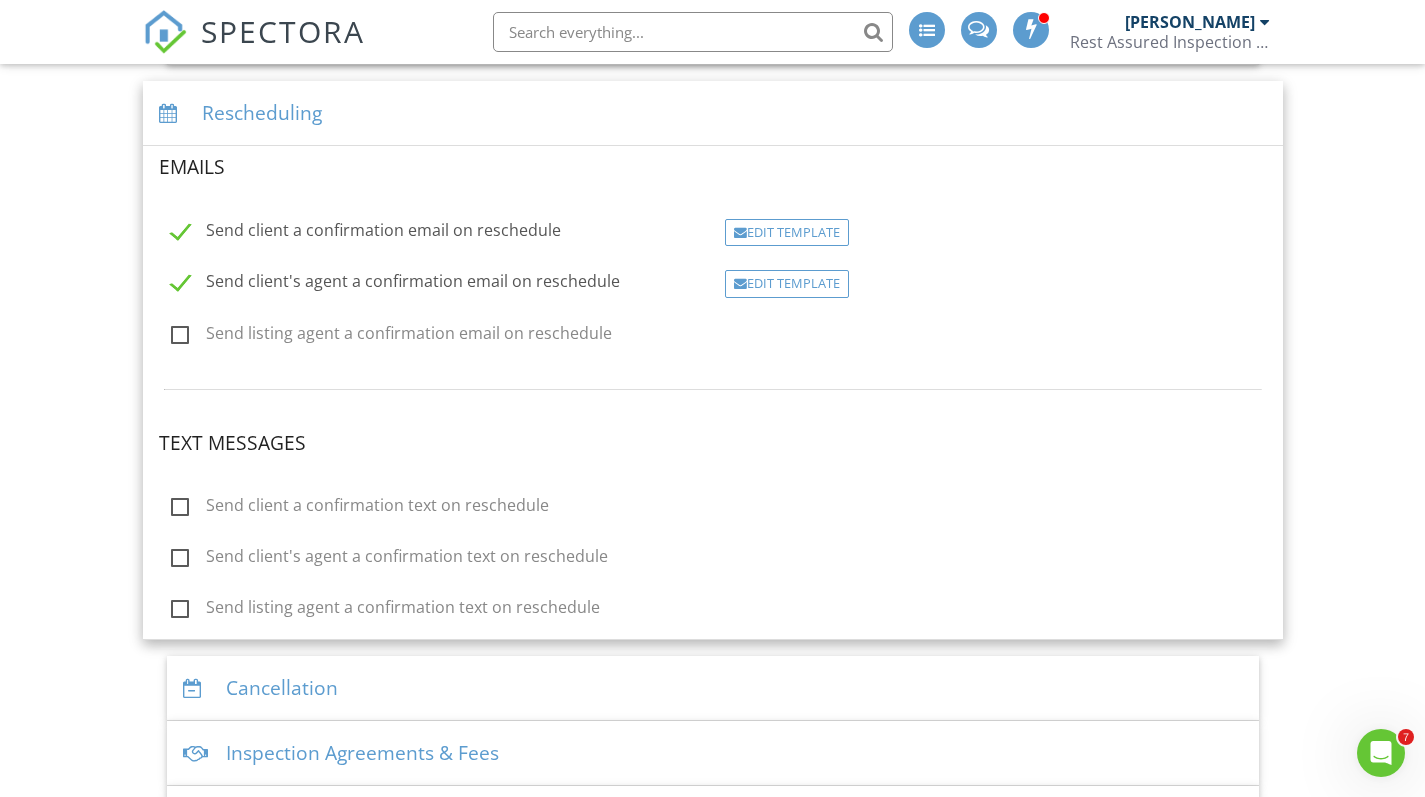 click on "Send client a confirmation text on reschedule" at bounding box center (360, 508) 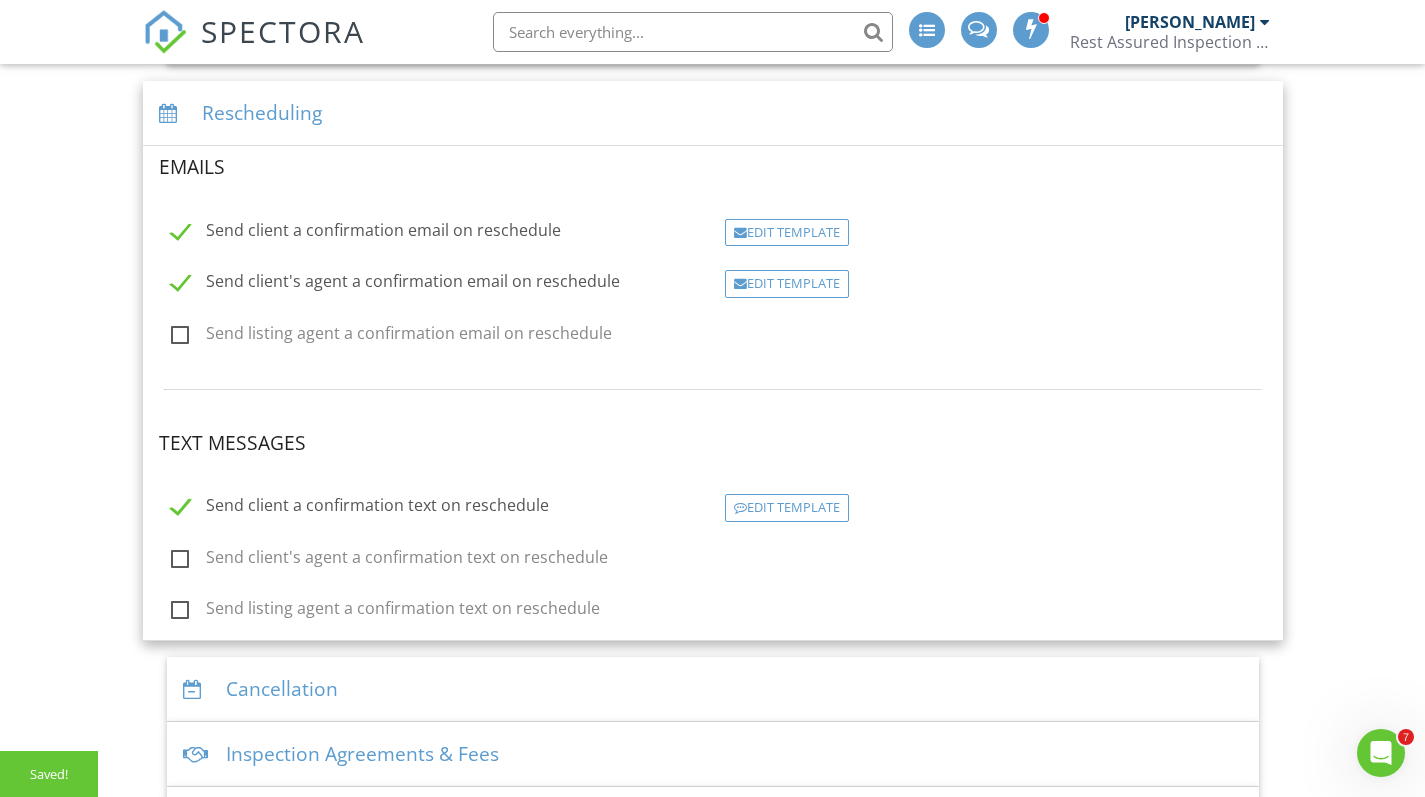click on "Send client's agent a confirmation text on reschedule" at bounding box center [389, 560] 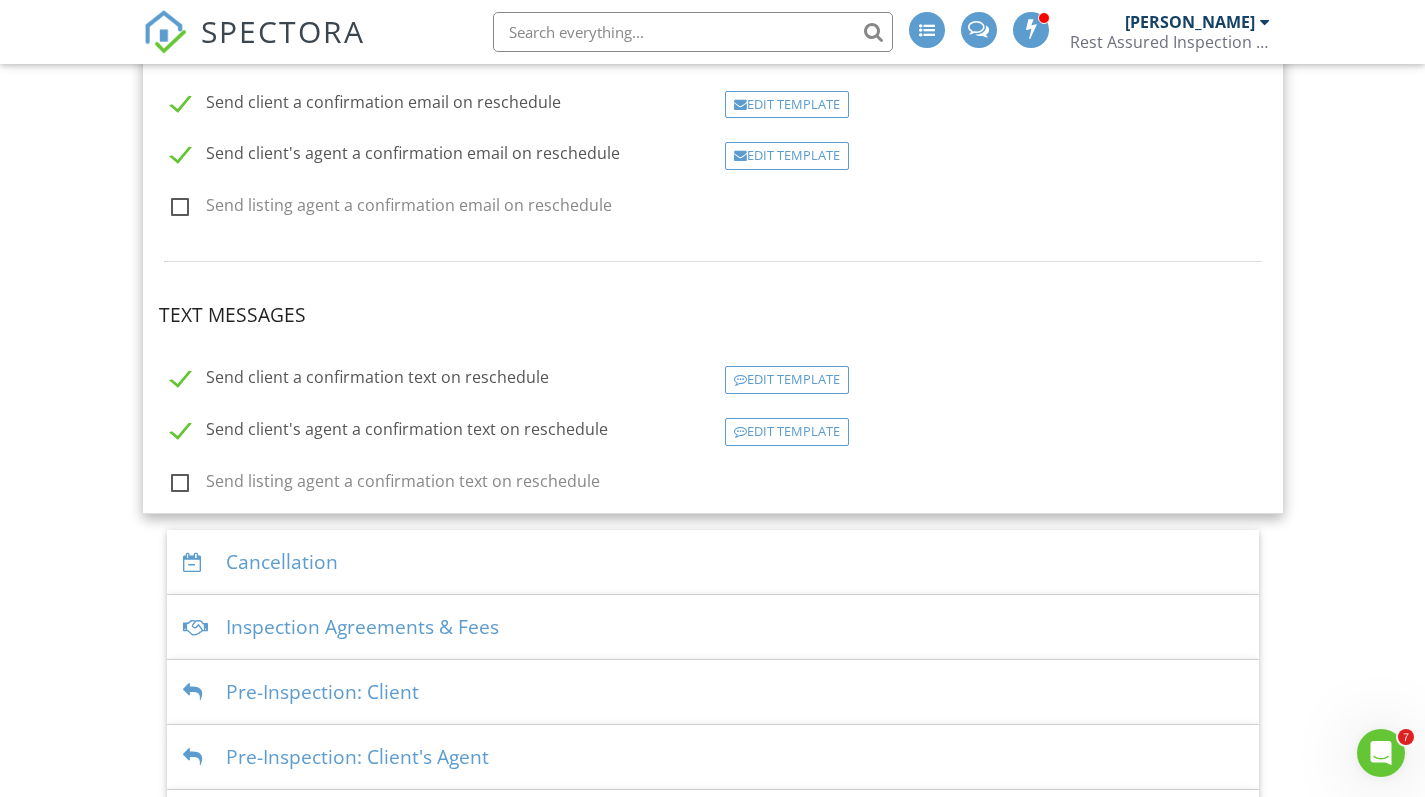 scroll, scrollTop: 441, scrollLeft: 0, axis: vertical 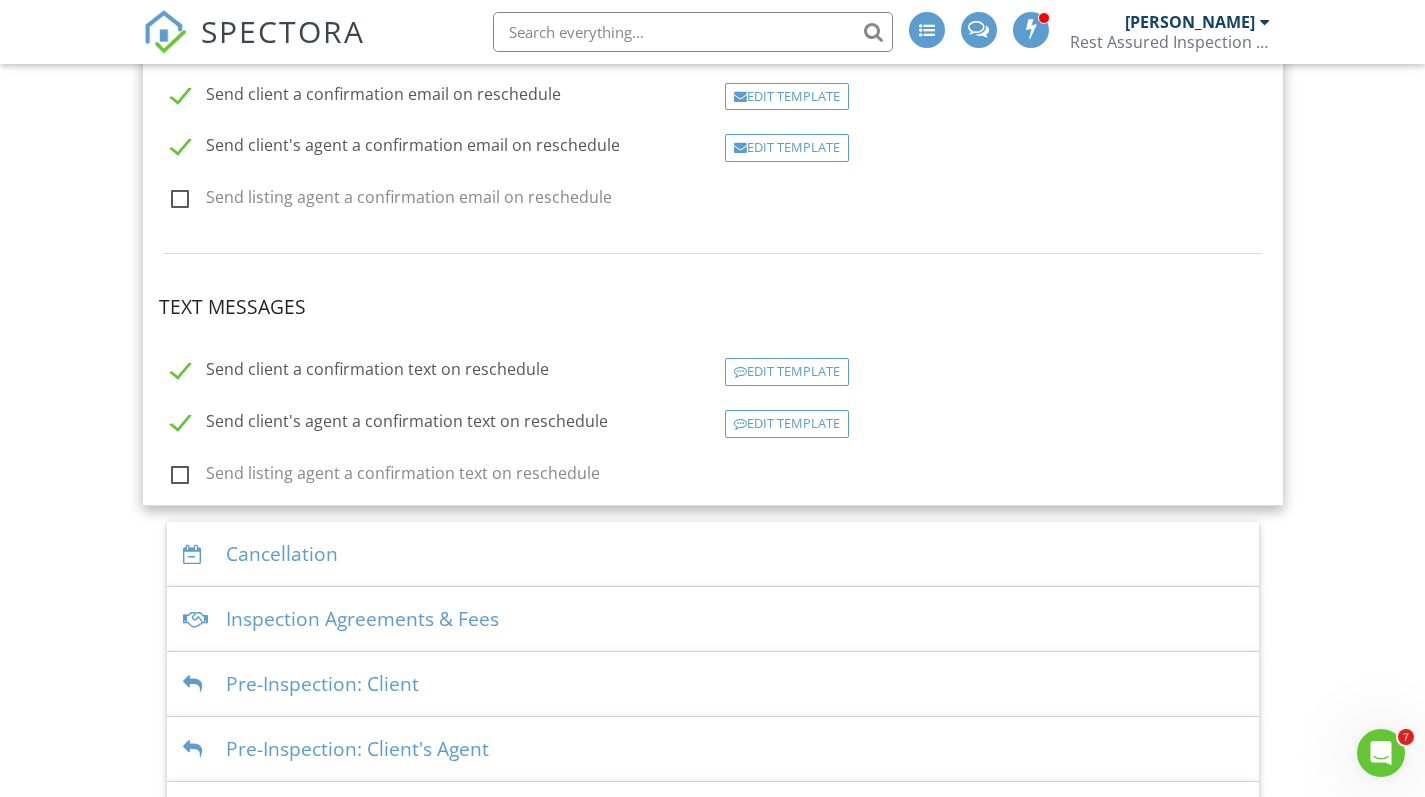 click on "Dashboard
Templates
Contacts
Metrics
Automations
Advanced
Settings
Support Center
Basic Automations
Email Queue
Emails Sent
Text Queue
Texts Sent
Scheduling
Emails
Inspection confirmation email for clients
Edit Template
Inspection confirmation email for client's agent
Edit Template
Inspection confirmation email for listing agent
Edit Template
Text Messages
Inspection confirmation text for clients
Edit Template
Inspection confirmation text for client's agent
Edit Template
Inspection confirmation text for listing agent
Edit Template
Rescheduling
Emails
Send client a confirmation email on reschedule
Edit Template" at bounding box center (712, 365) 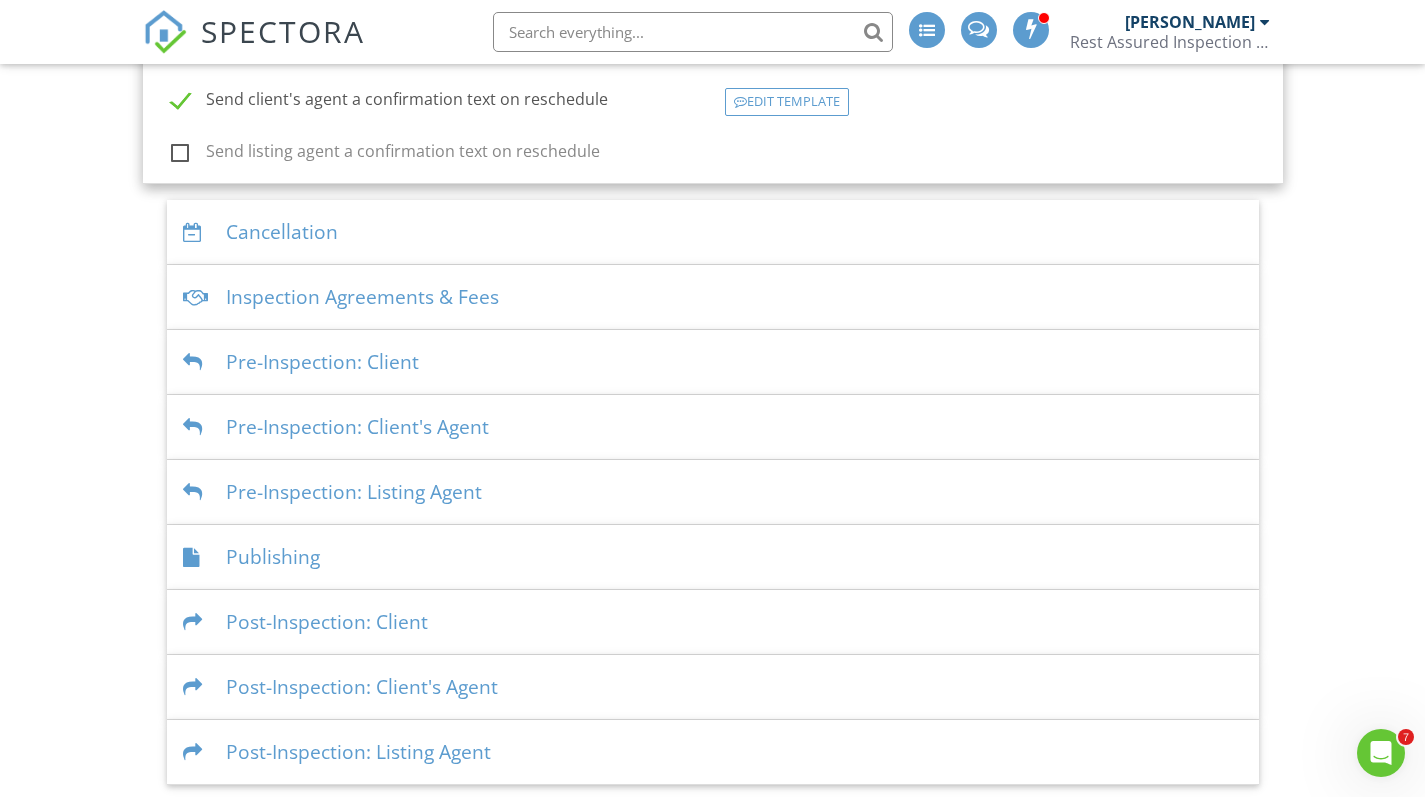scroll, scrollTop: 762, scrollLeft: 0, axis: vertical 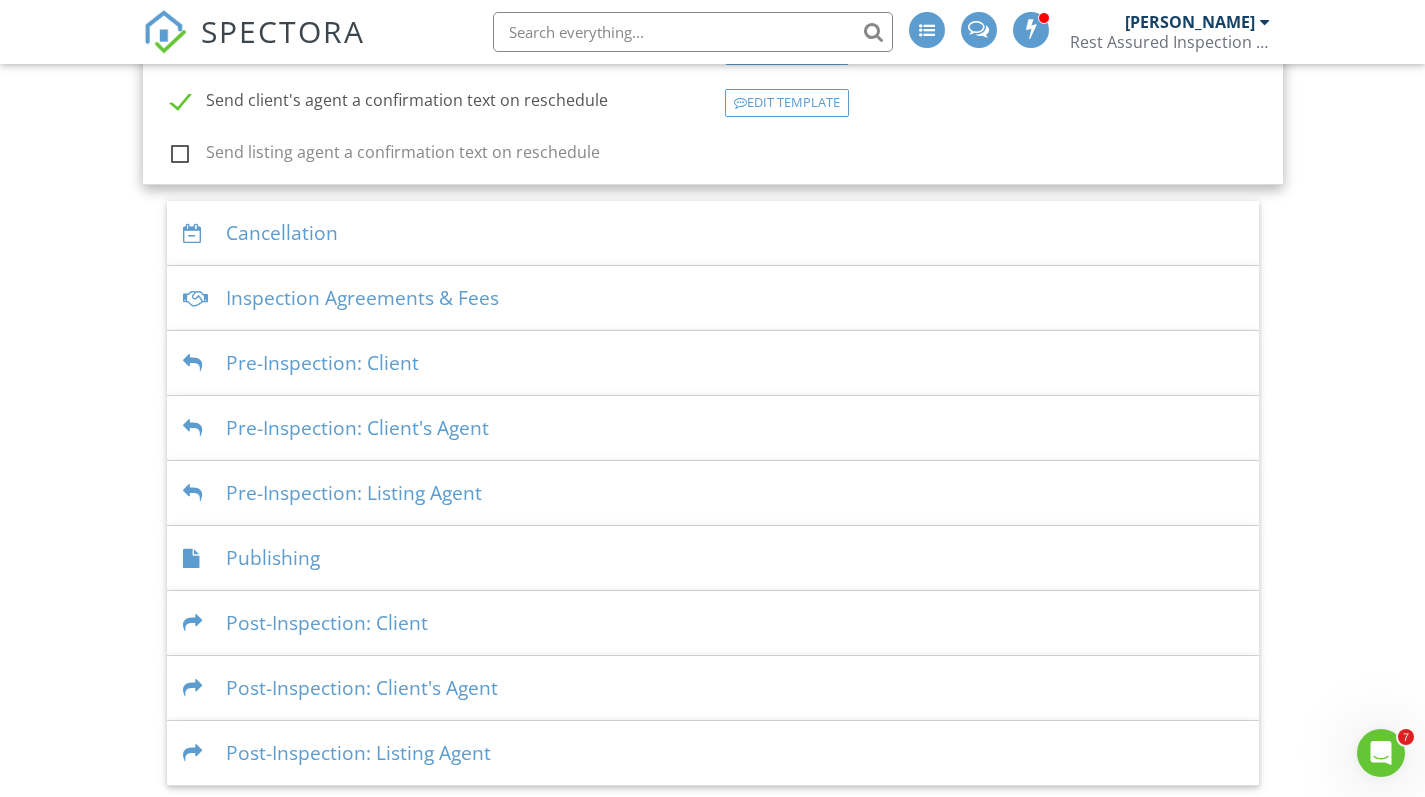 click on "Publishing" at bounding box center (713, 558) 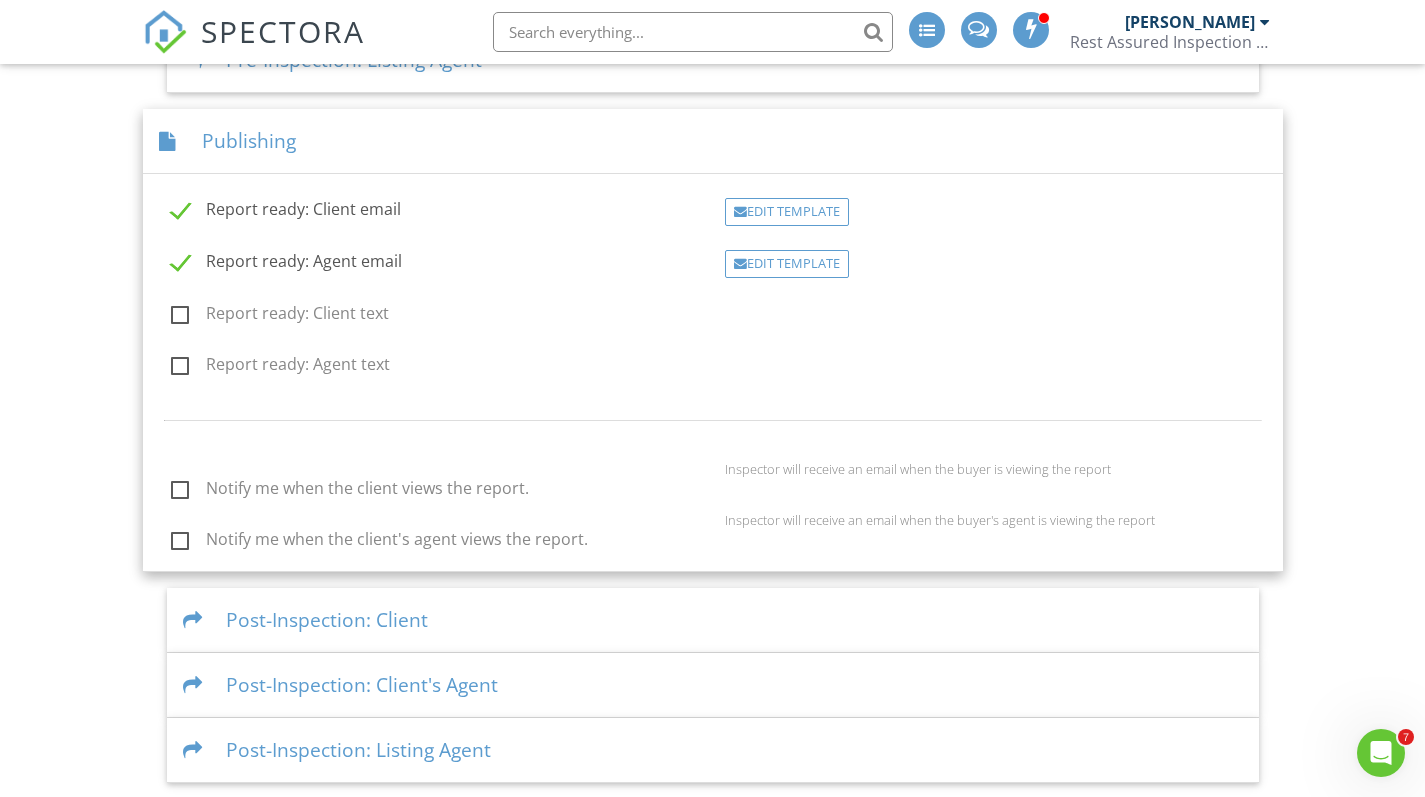 scroll, scrollTop: 663, scrollLeft: 0, axis: vertical 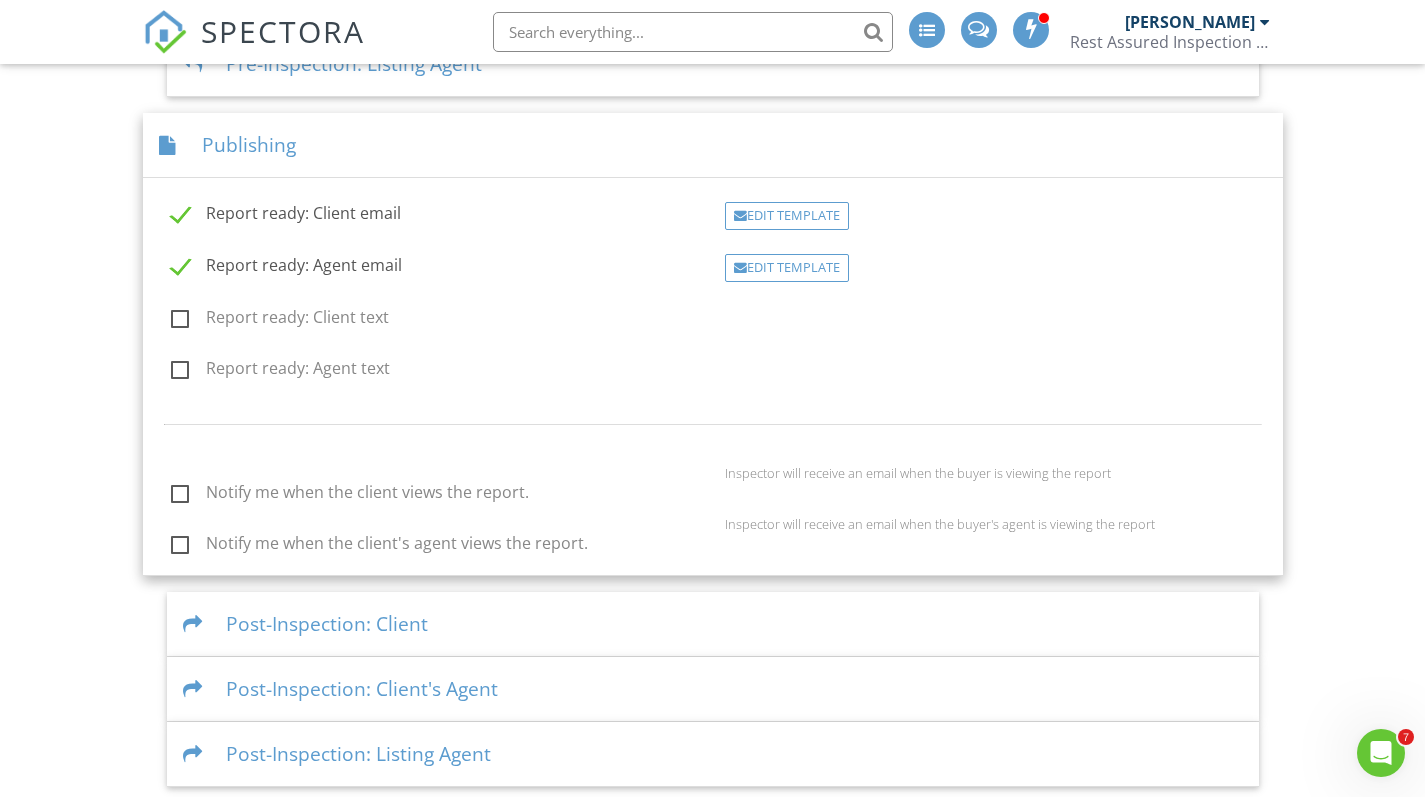 click on "Report ready: Client text" at bounding box center (280, 320) 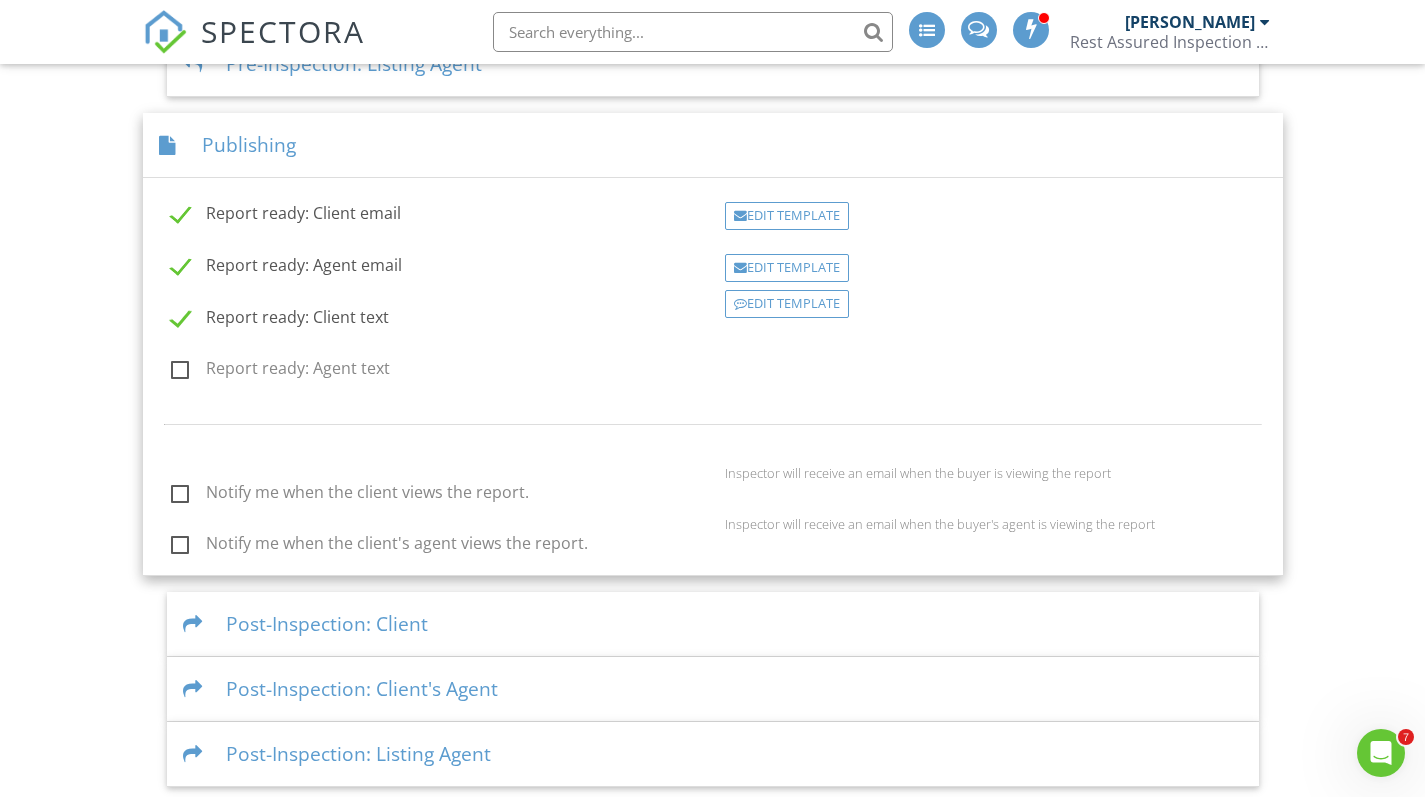 click on "Report ready: Agent text" at bounding box center [280, 371] 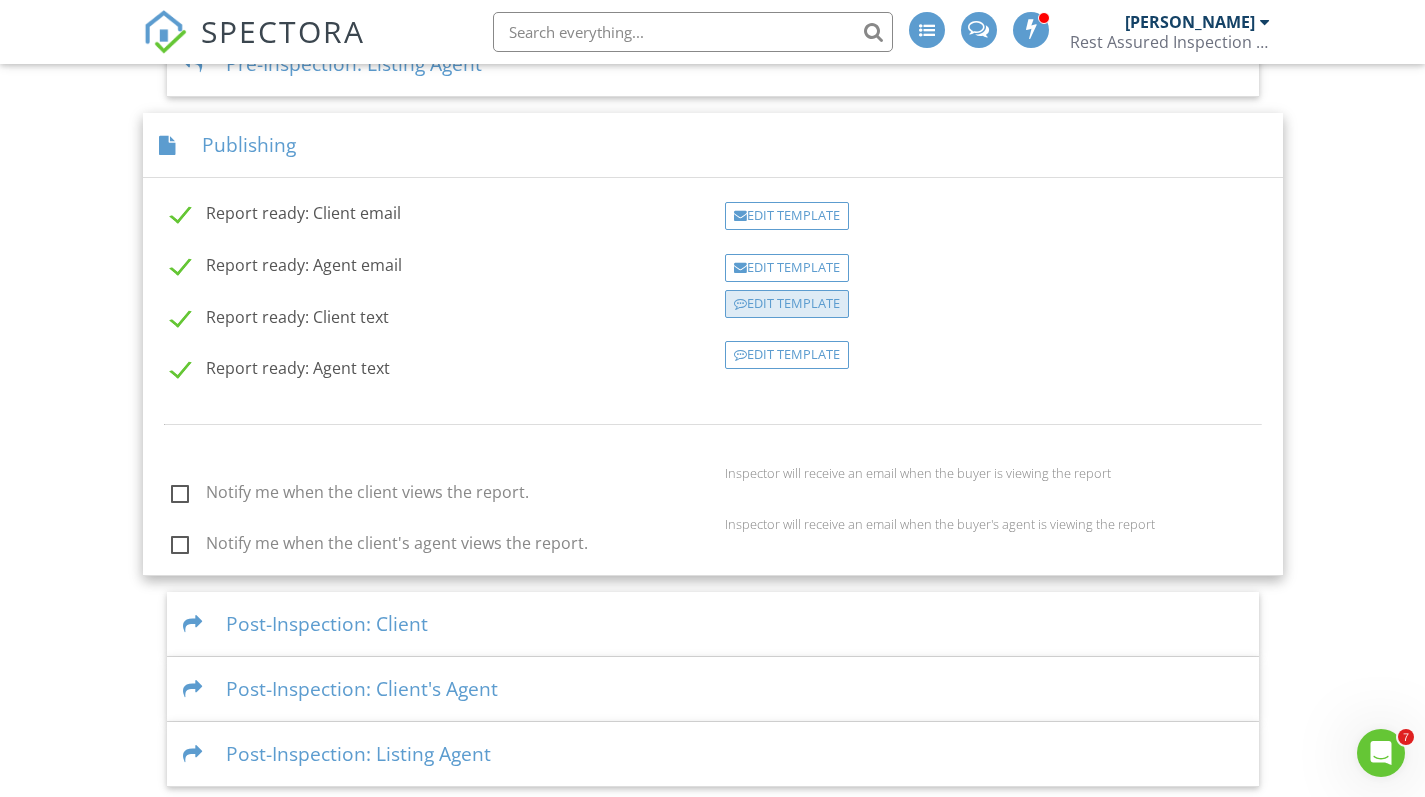 click on "Edit Template" at bounding box center (787, 304) 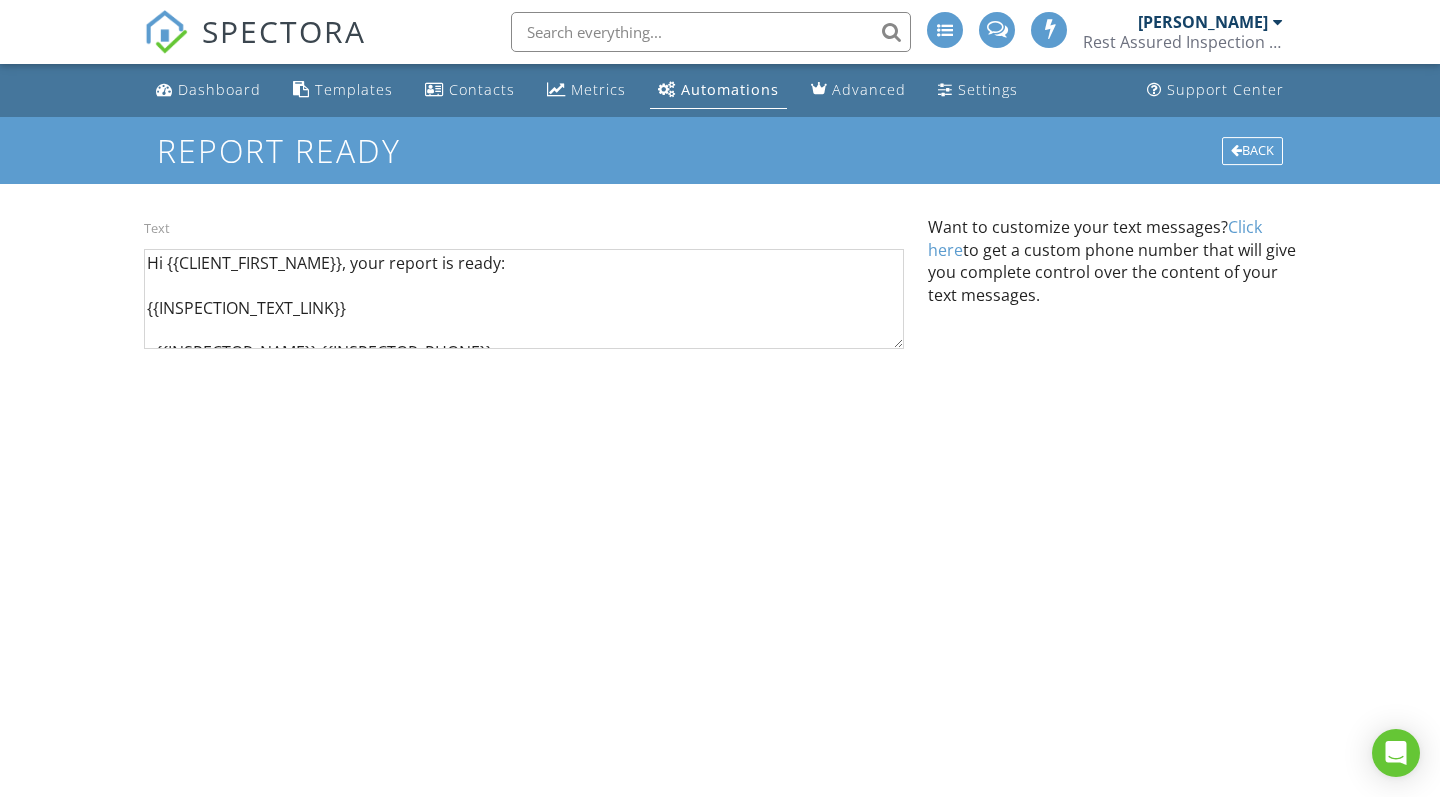scroll, scrollTop: 0, scrollLeft: 0, axis: both 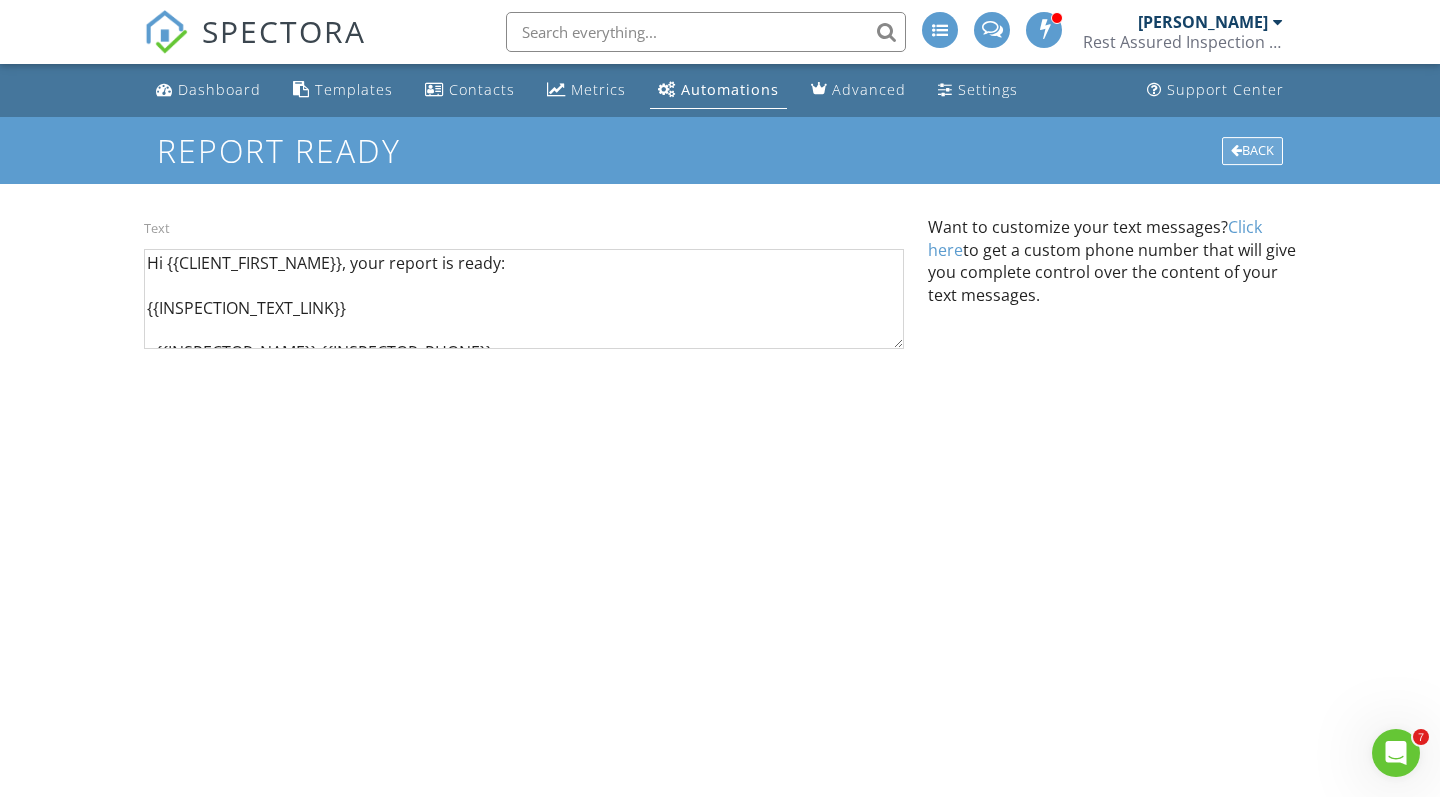 click on "Back" at bounding box center (1252, 151) 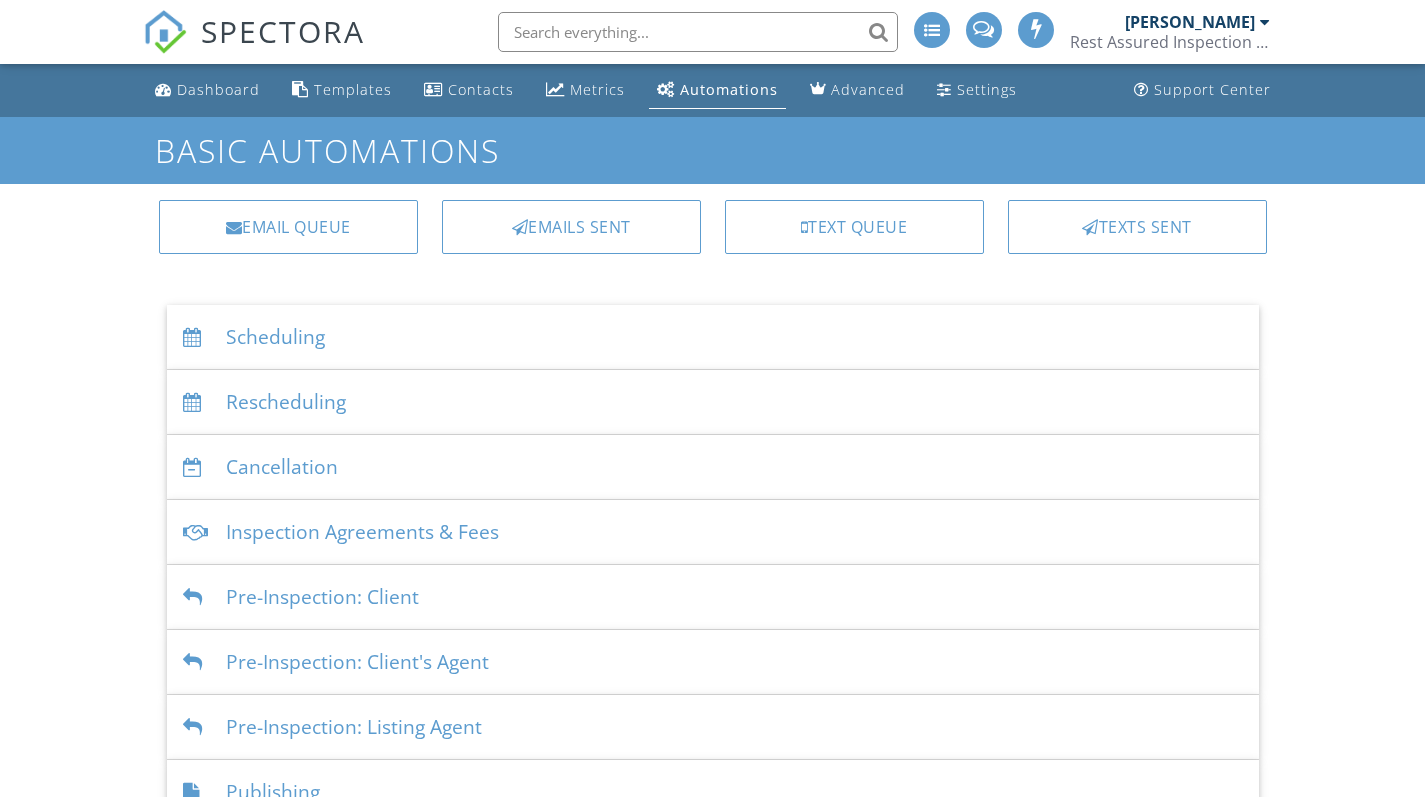 scroll, scrollTop: 0, scrollLeft: 0, axis: both 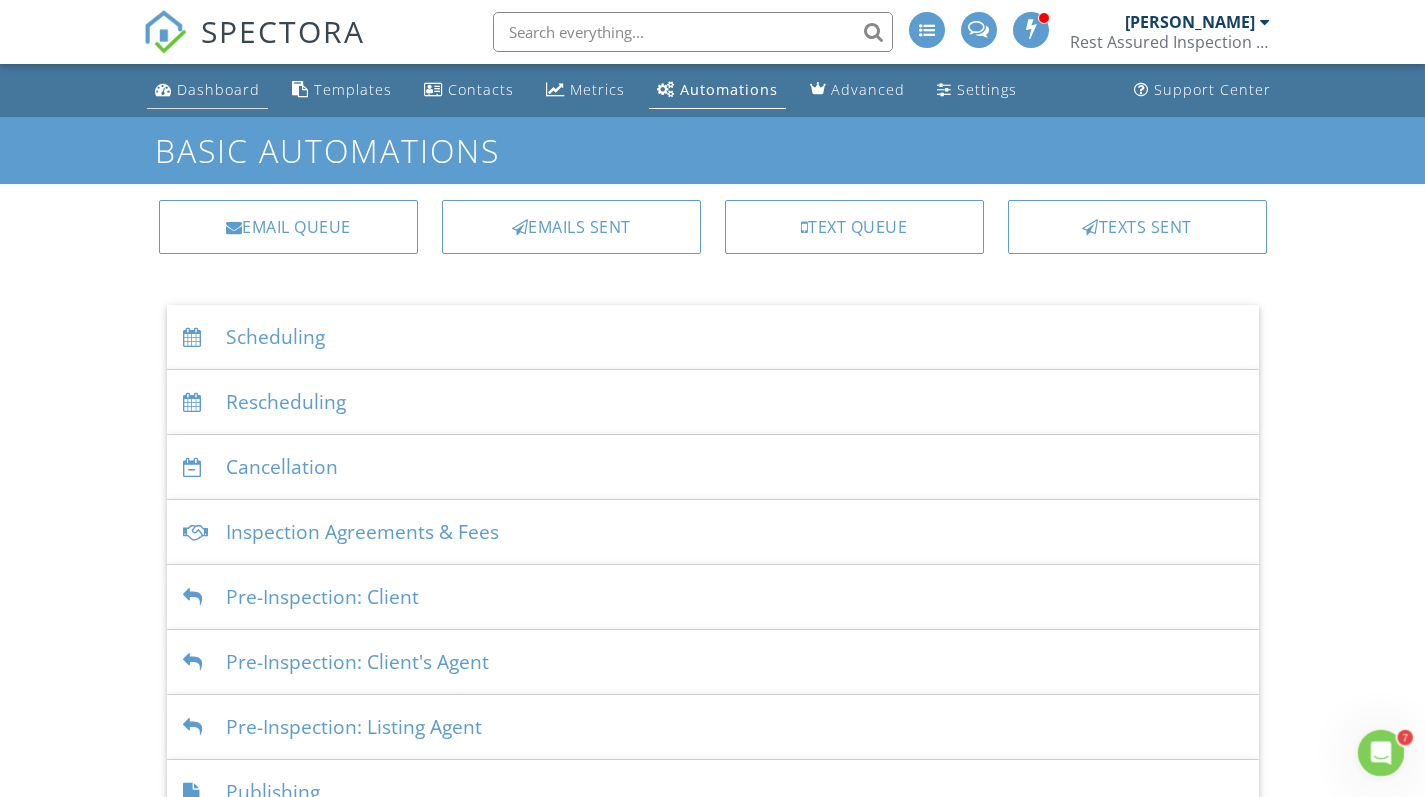 click on "Dashboard" at bounding box center [218, 89] 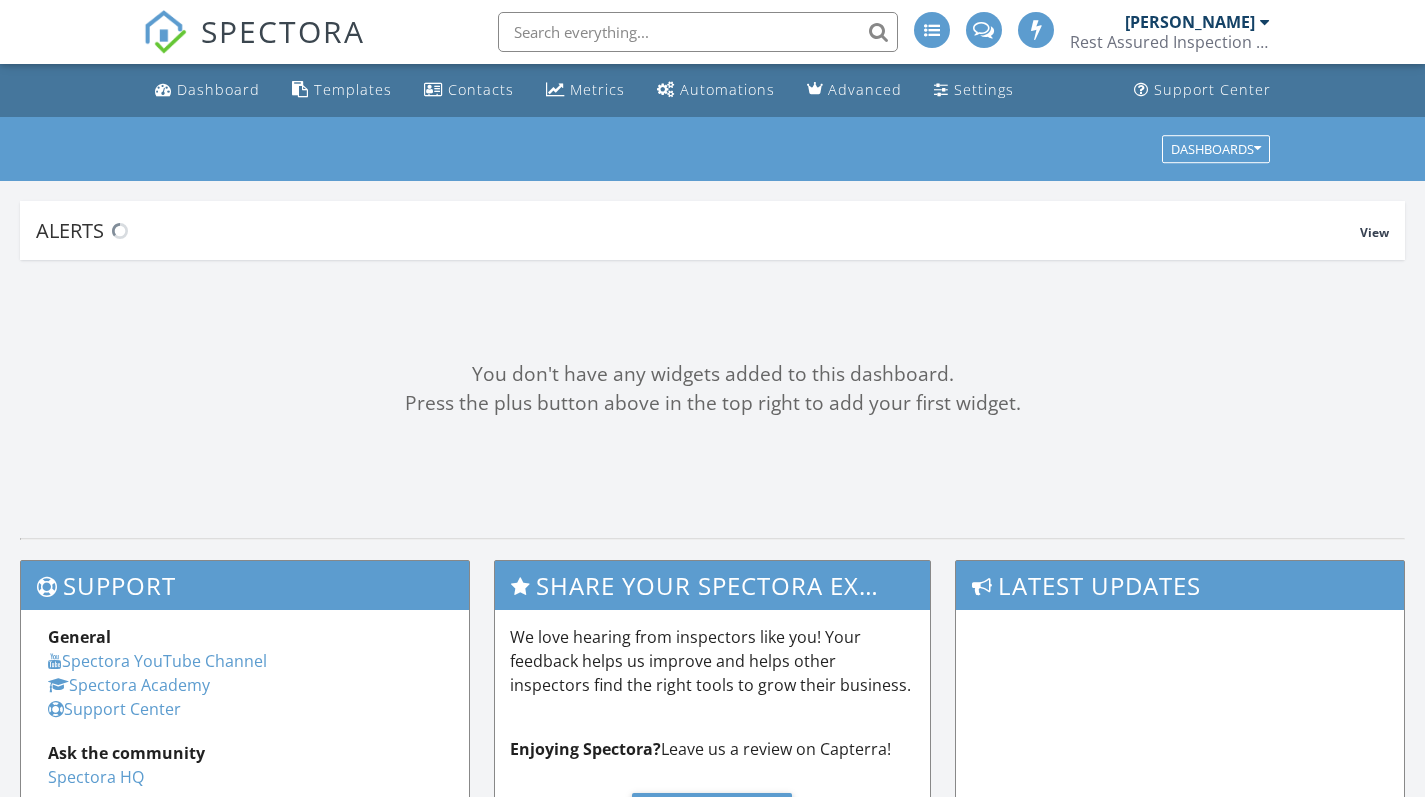 scroll, scrollTop: 0, scrollLeft: 0, axis: both 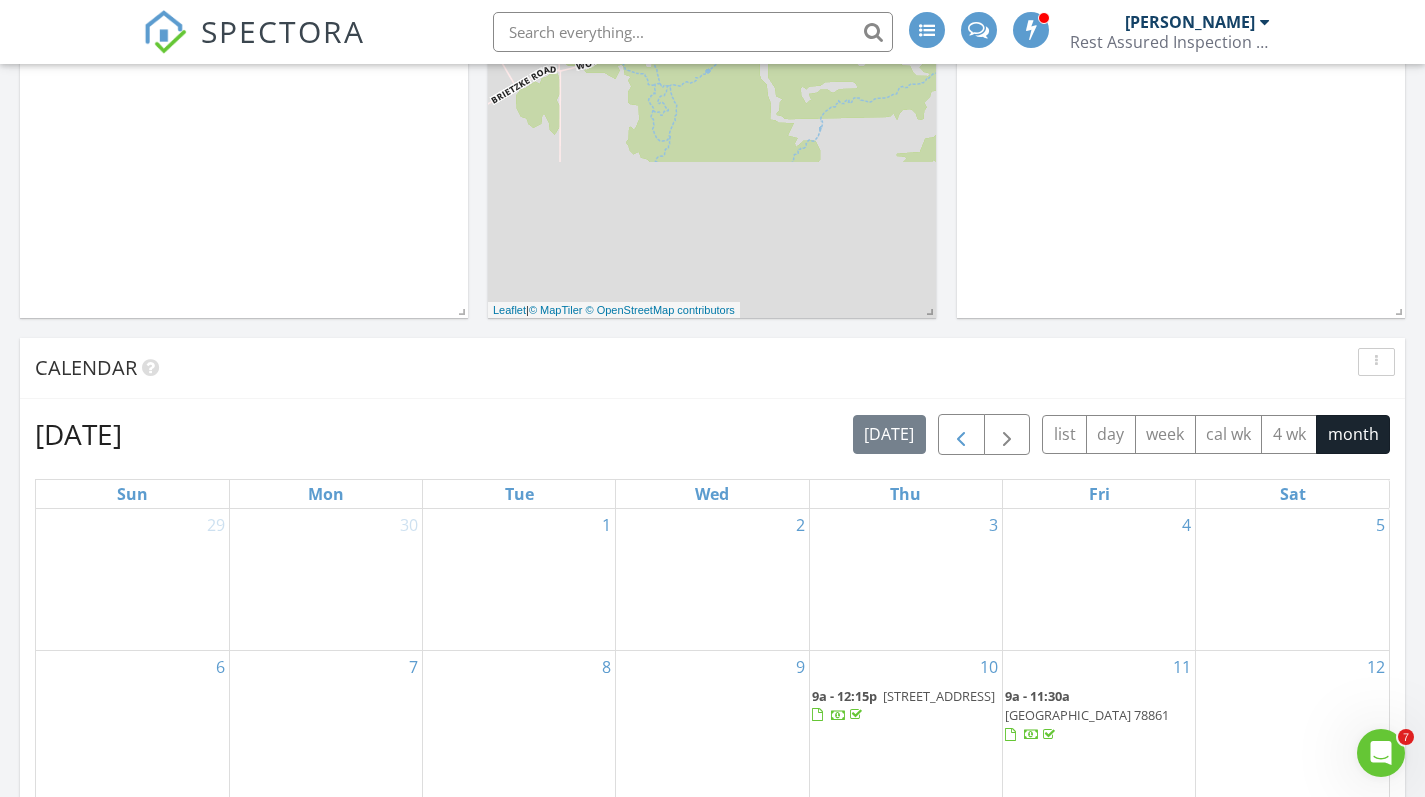 click at bounding box center [961, 435] 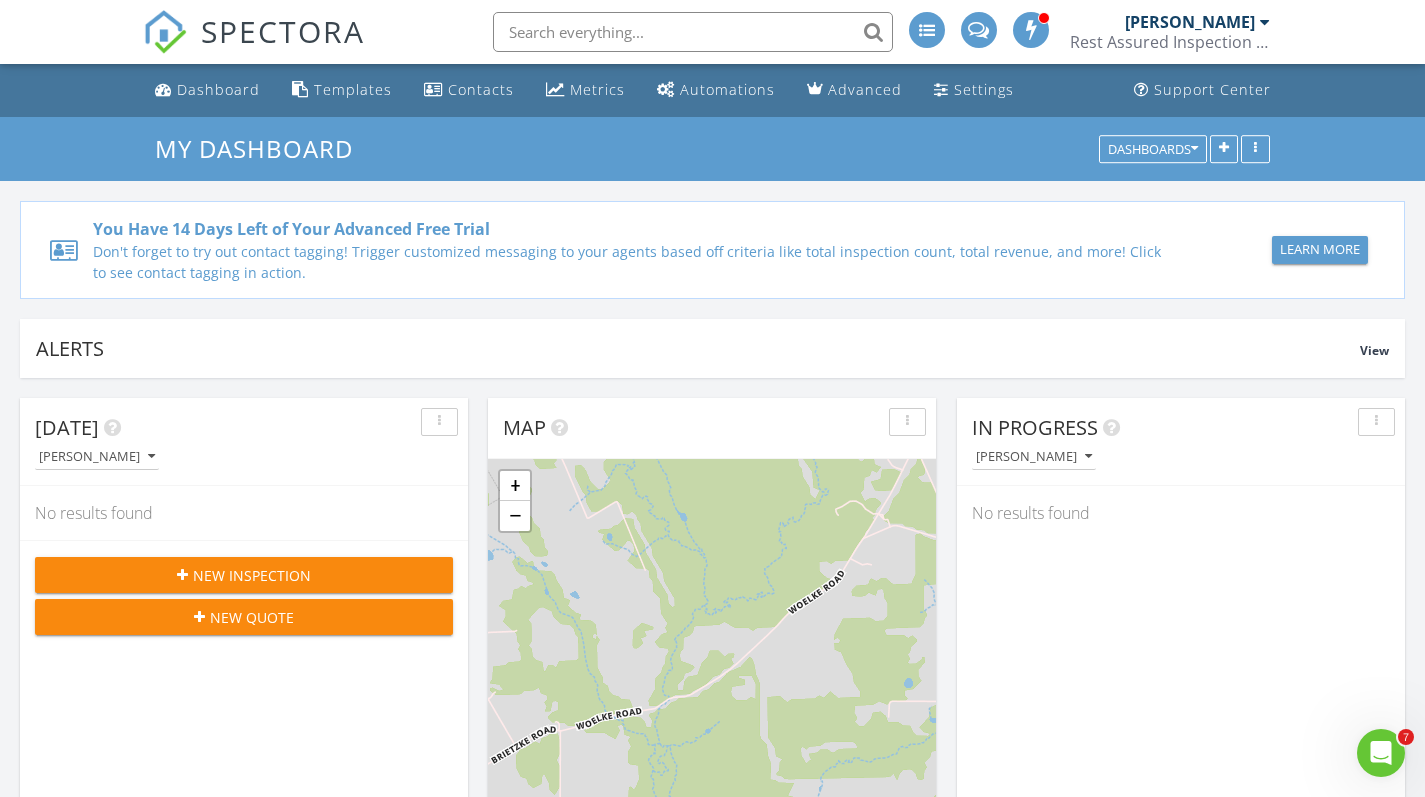 scroll, scrollTop: 0, scrollLeft: 0, axis: both 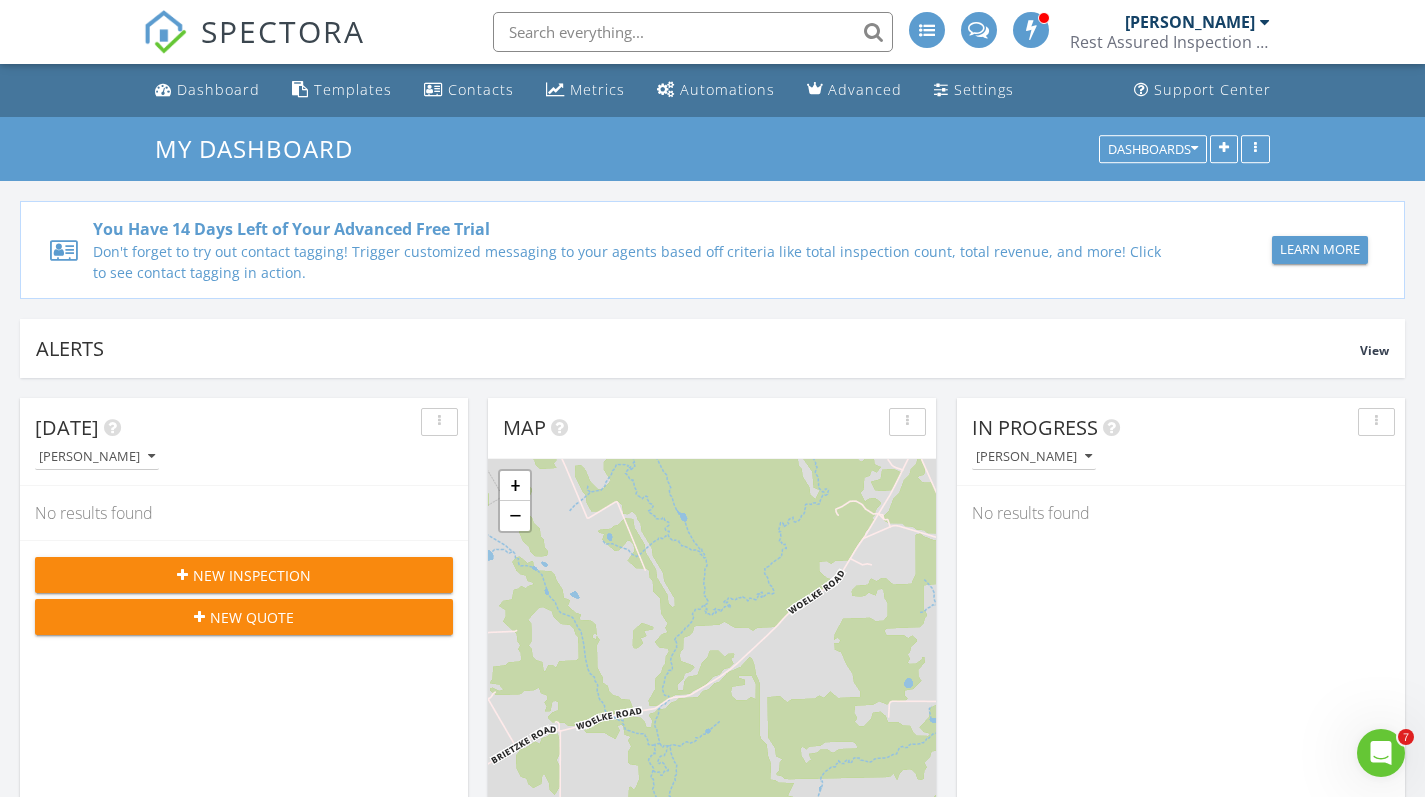click on "No results found" at bounding box center (1181, 513) 